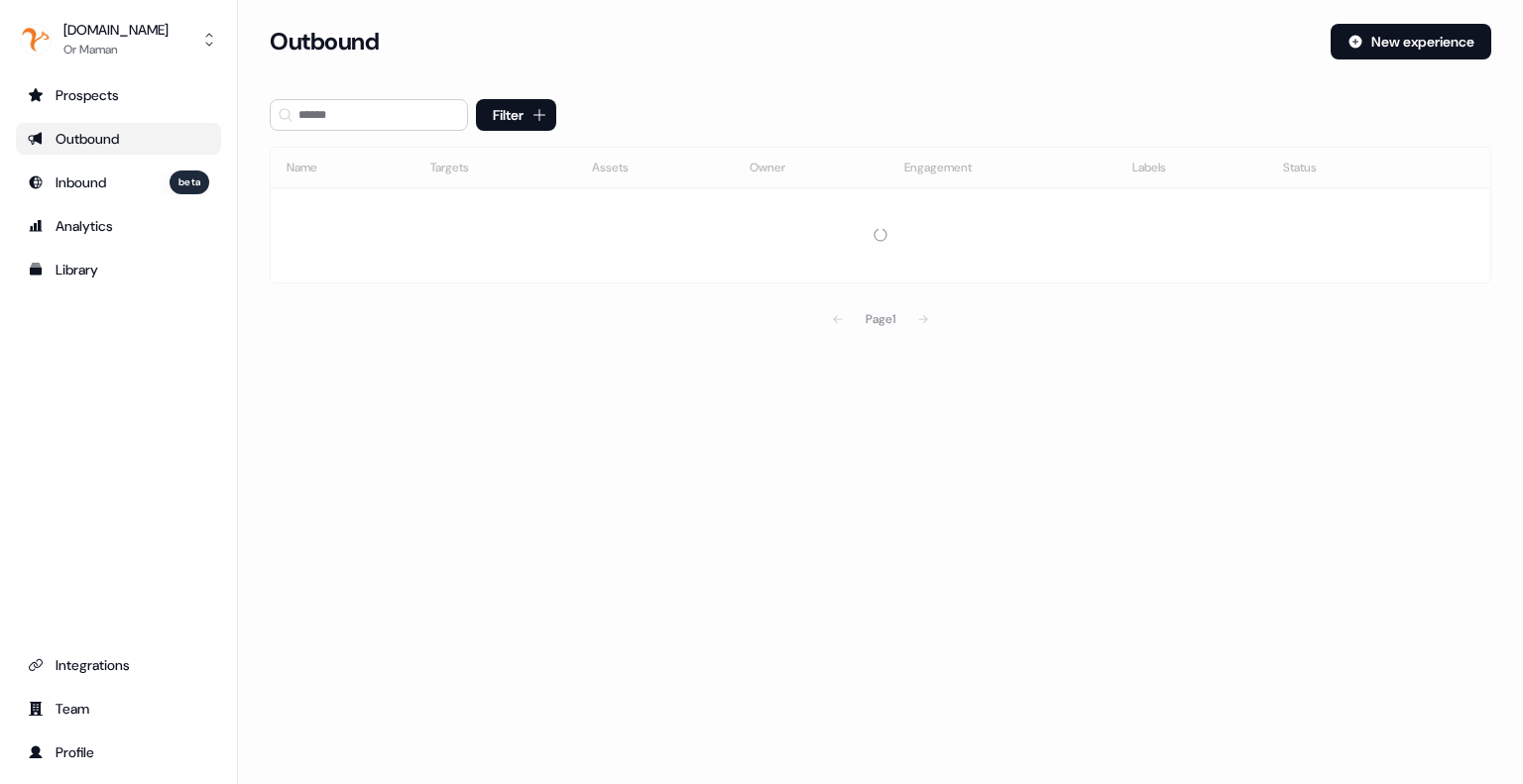 scroll, scrollTop: 0, scrollLeft: 0, axis: both 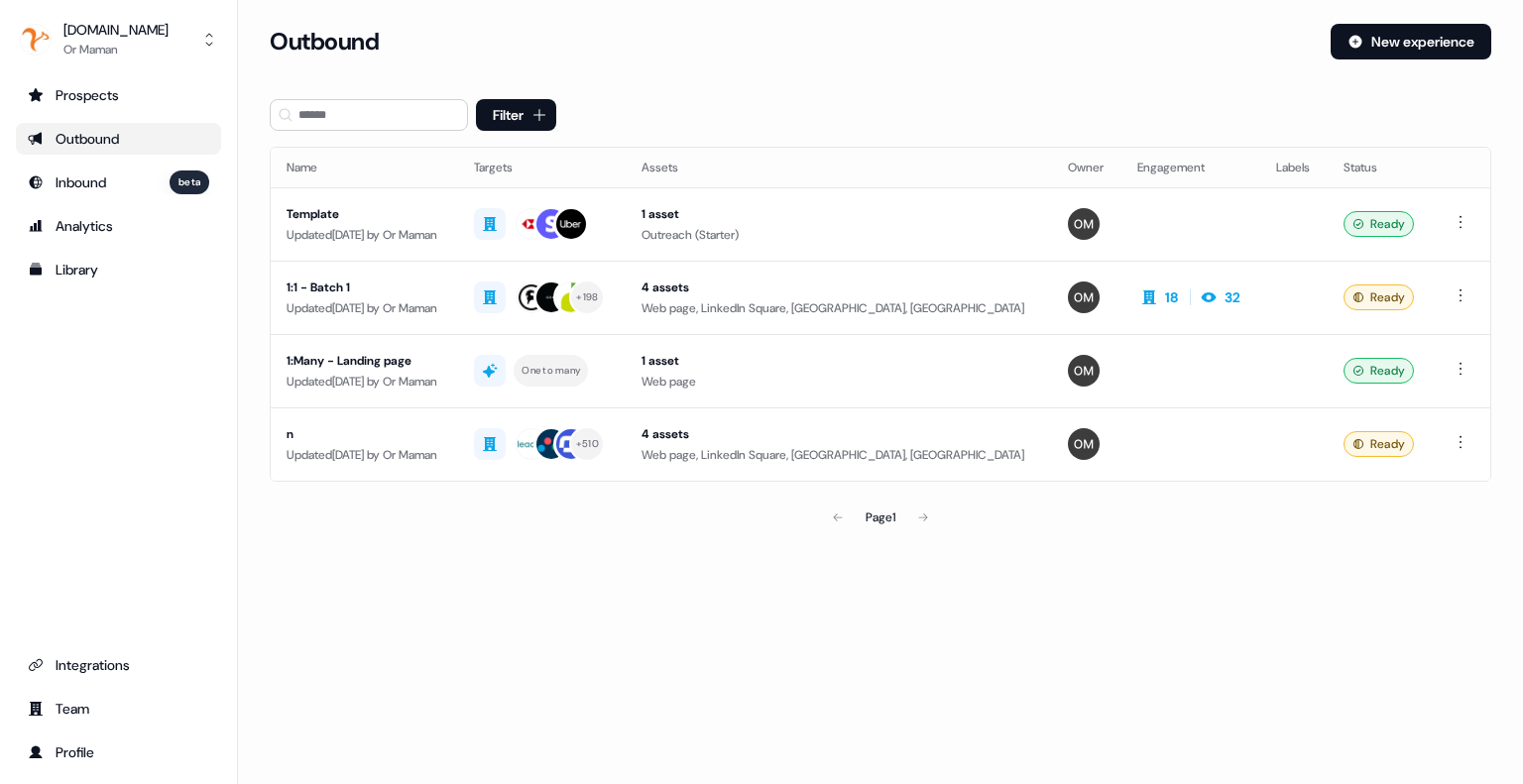 click on "Page  1" at bounding box center [880, 517] 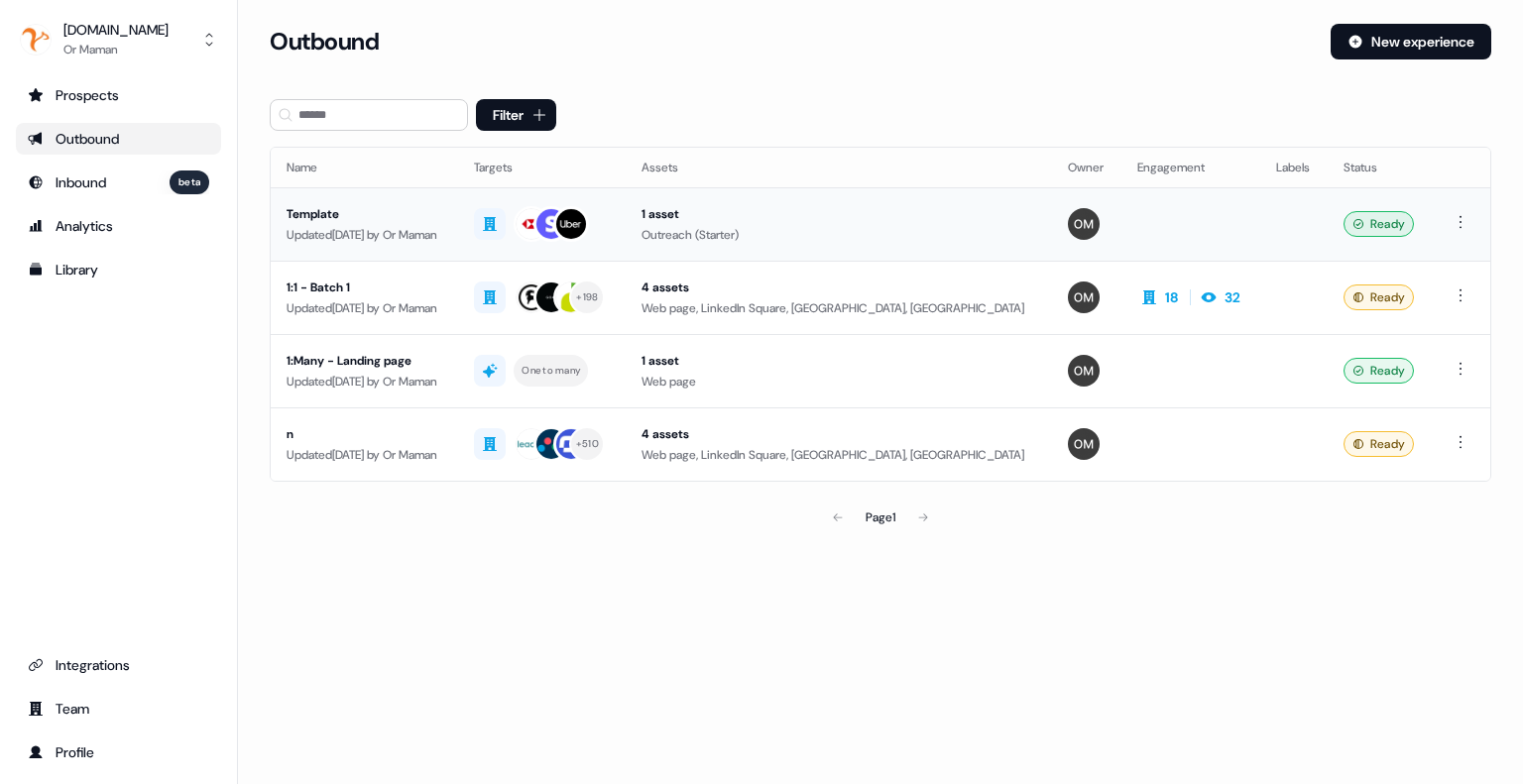 click on "Template Updated  14 days ago   by   Or Maman" at bounding box center [364, 224] 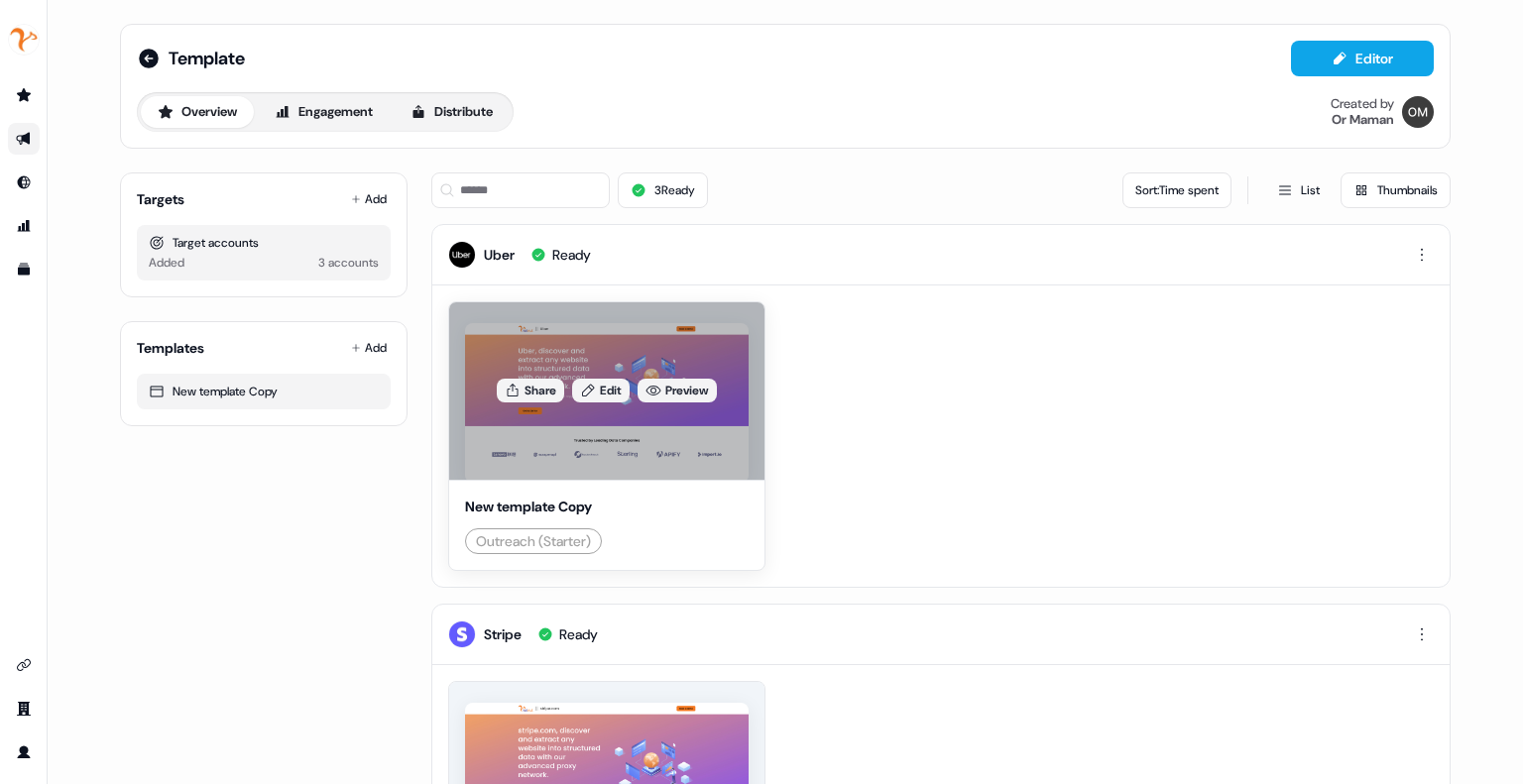scroll, scrollTop: 0, scrollLeft: 0, axis: both 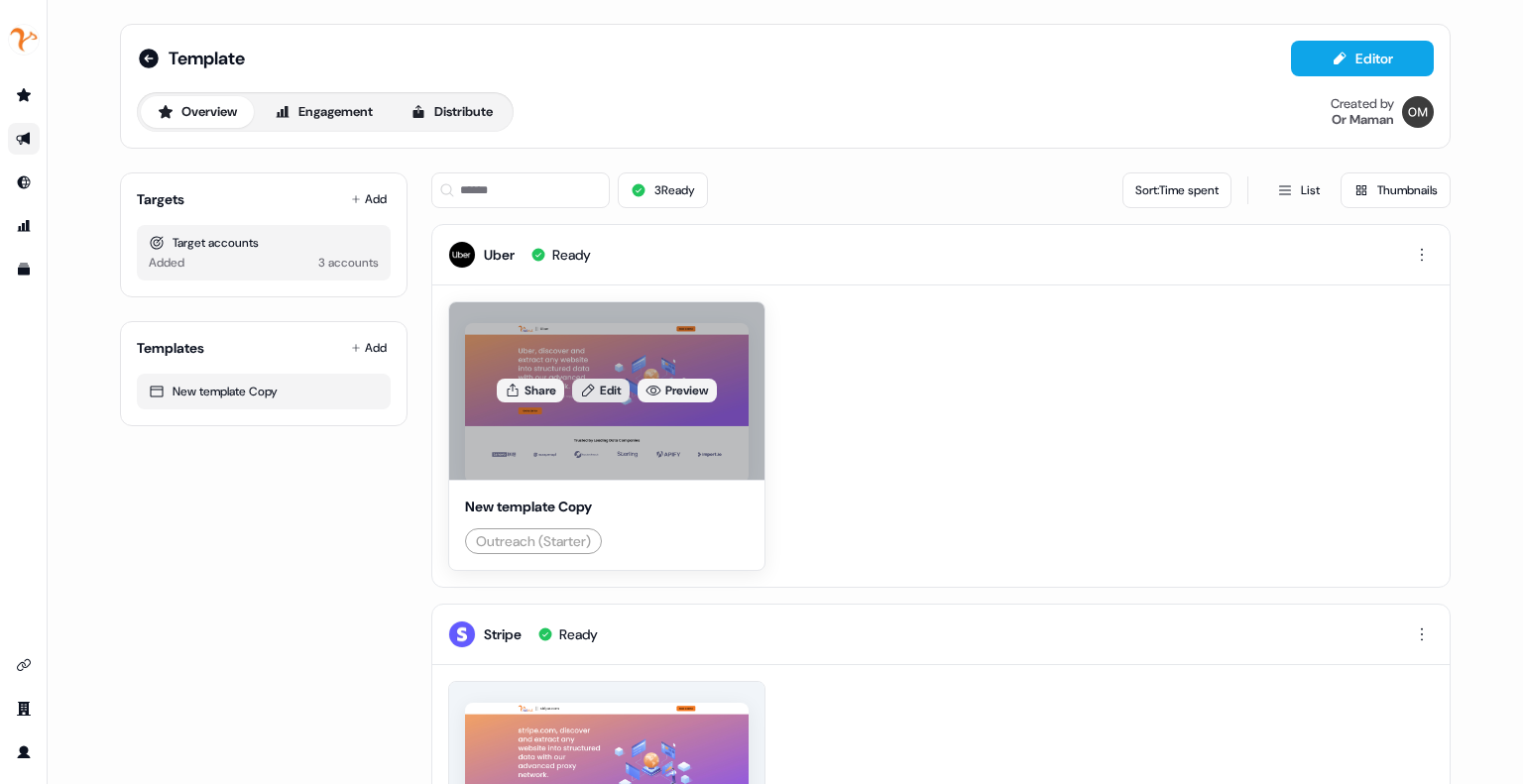 click on "Edit" at bounding box center (601, 391) 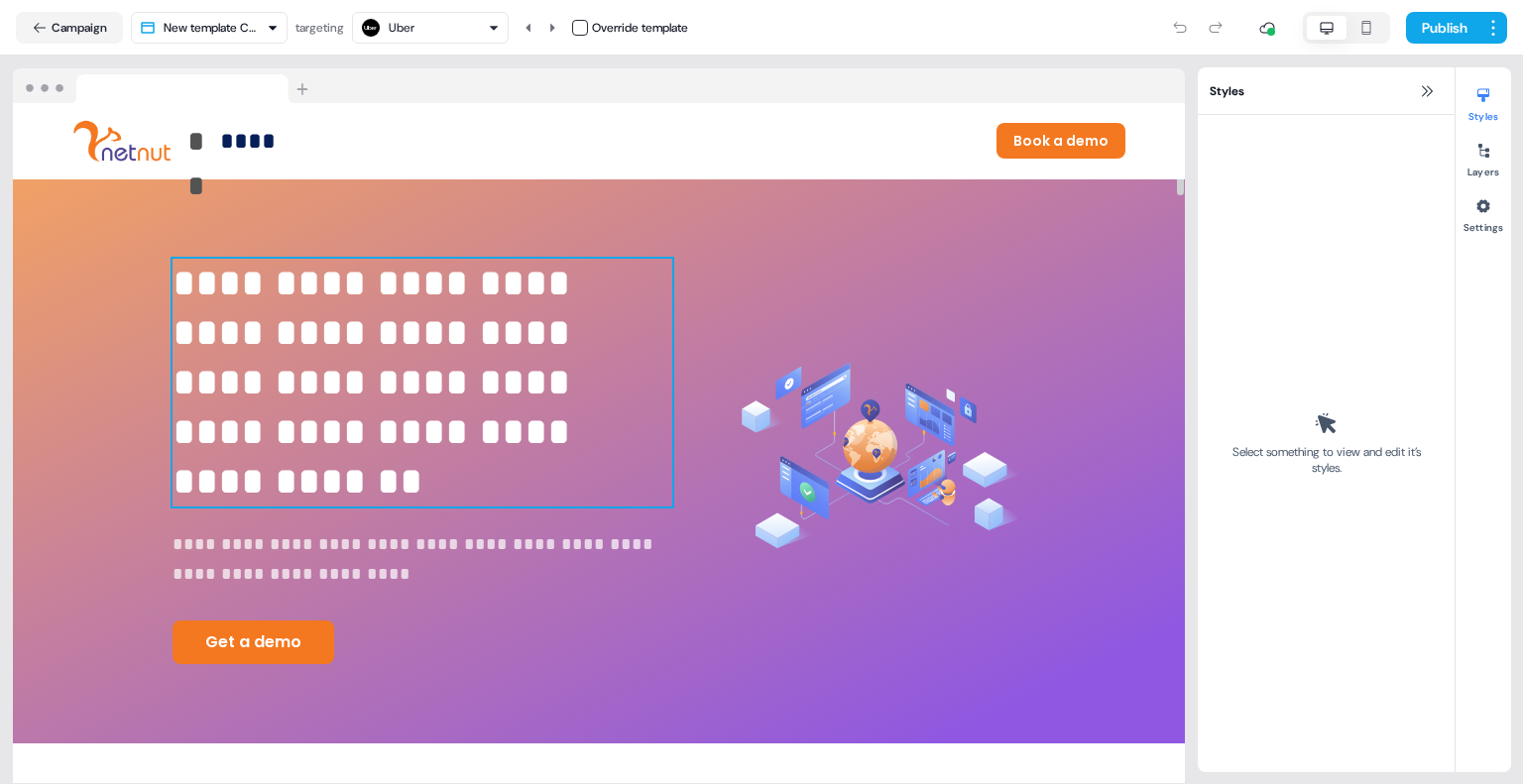 click on "**********" at bounding box center [421, 383] 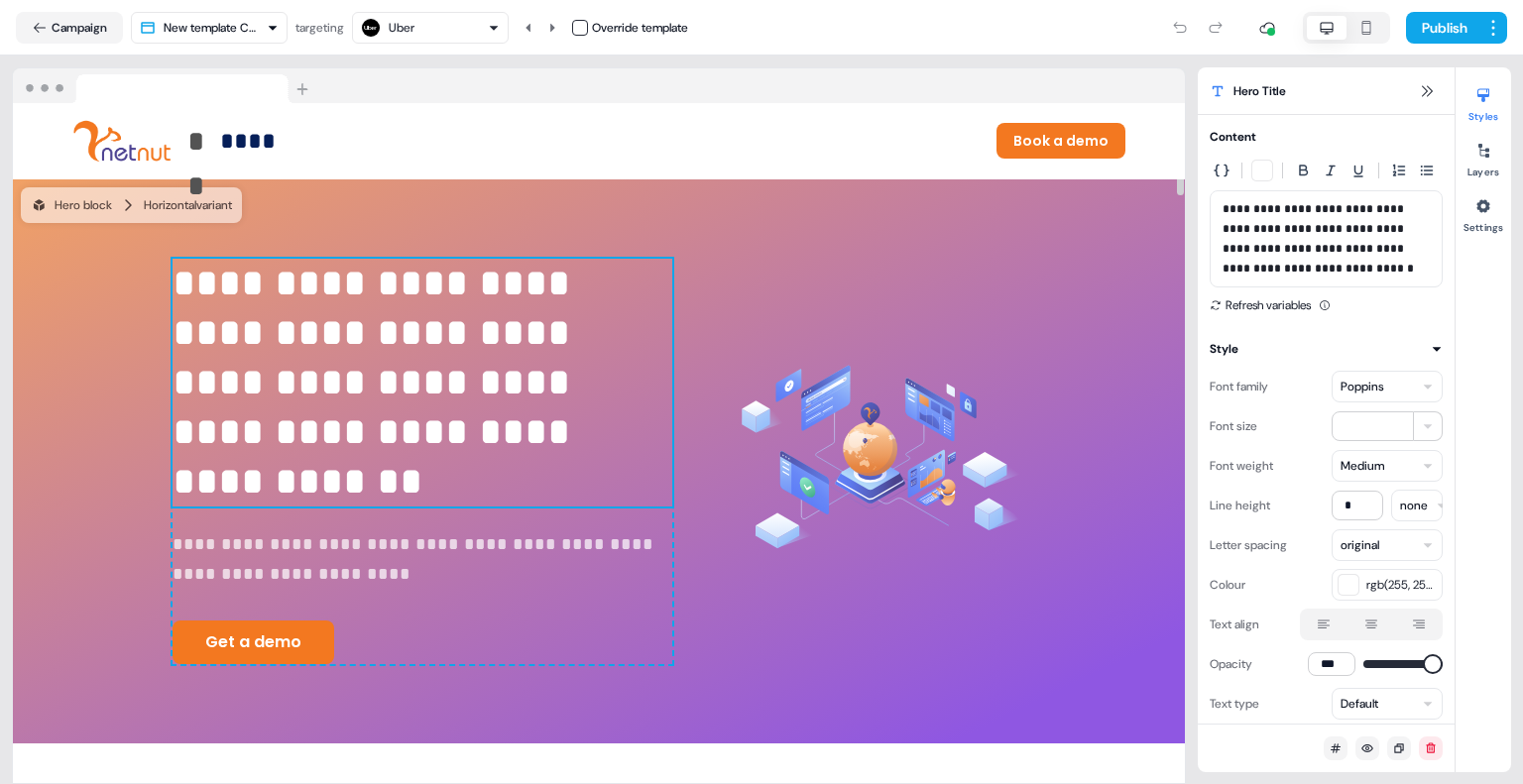 scroll, scrollTop: 78, scrollLeft: 0, axis: vertical 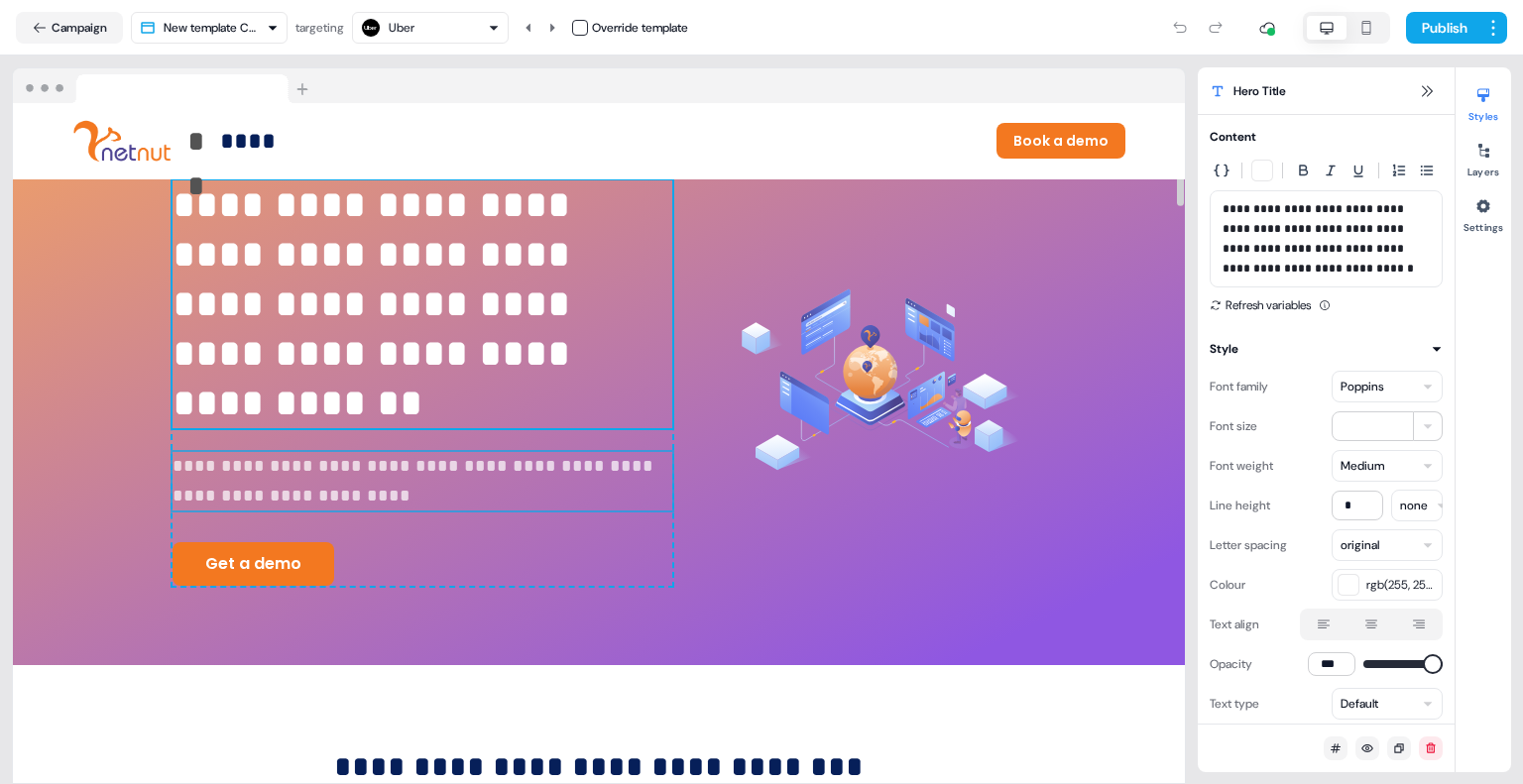 click on "**********" at bounding box center [421, 481] 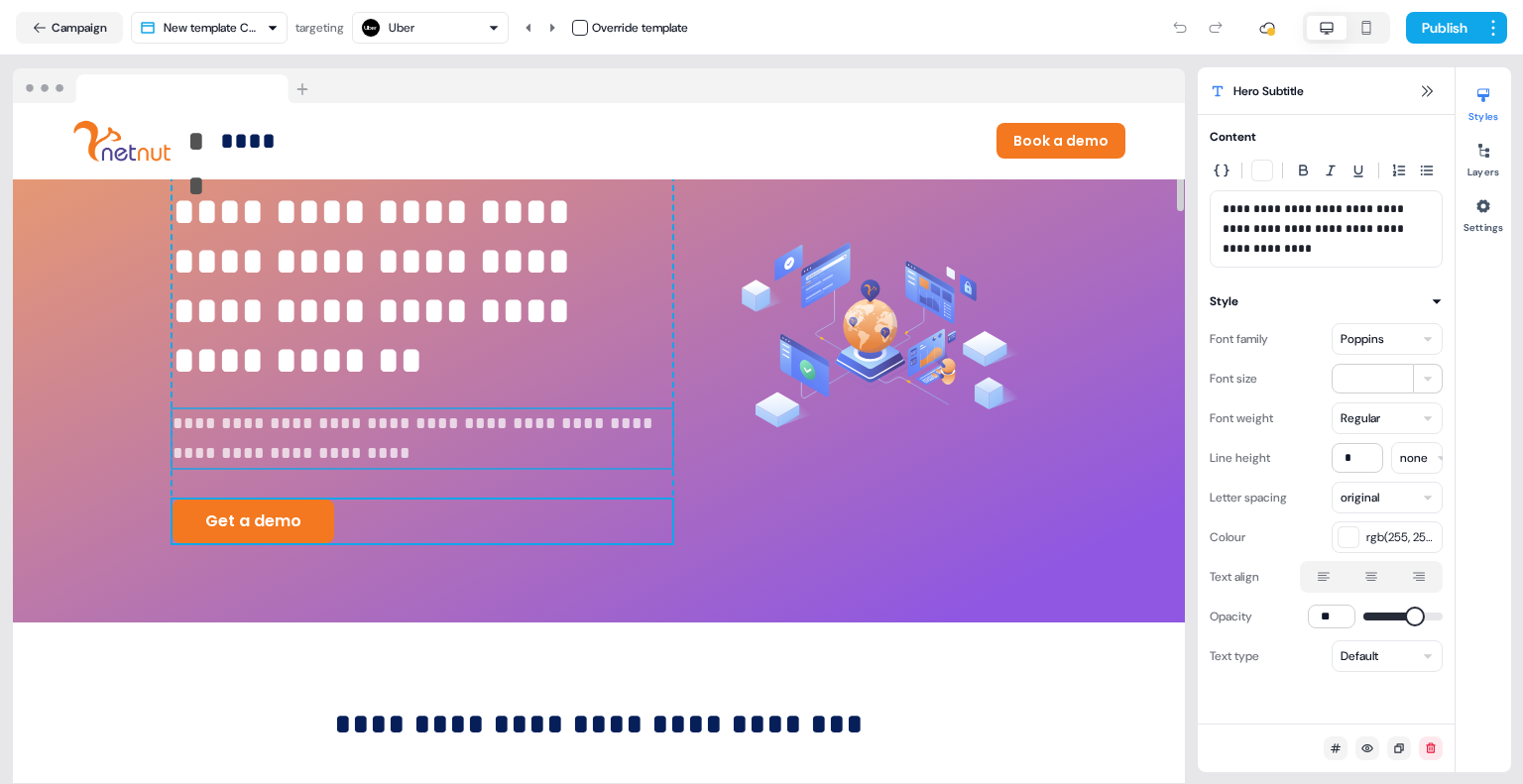 scroll, scrollTop: 115, scrollLeft: 0, axis: vertical 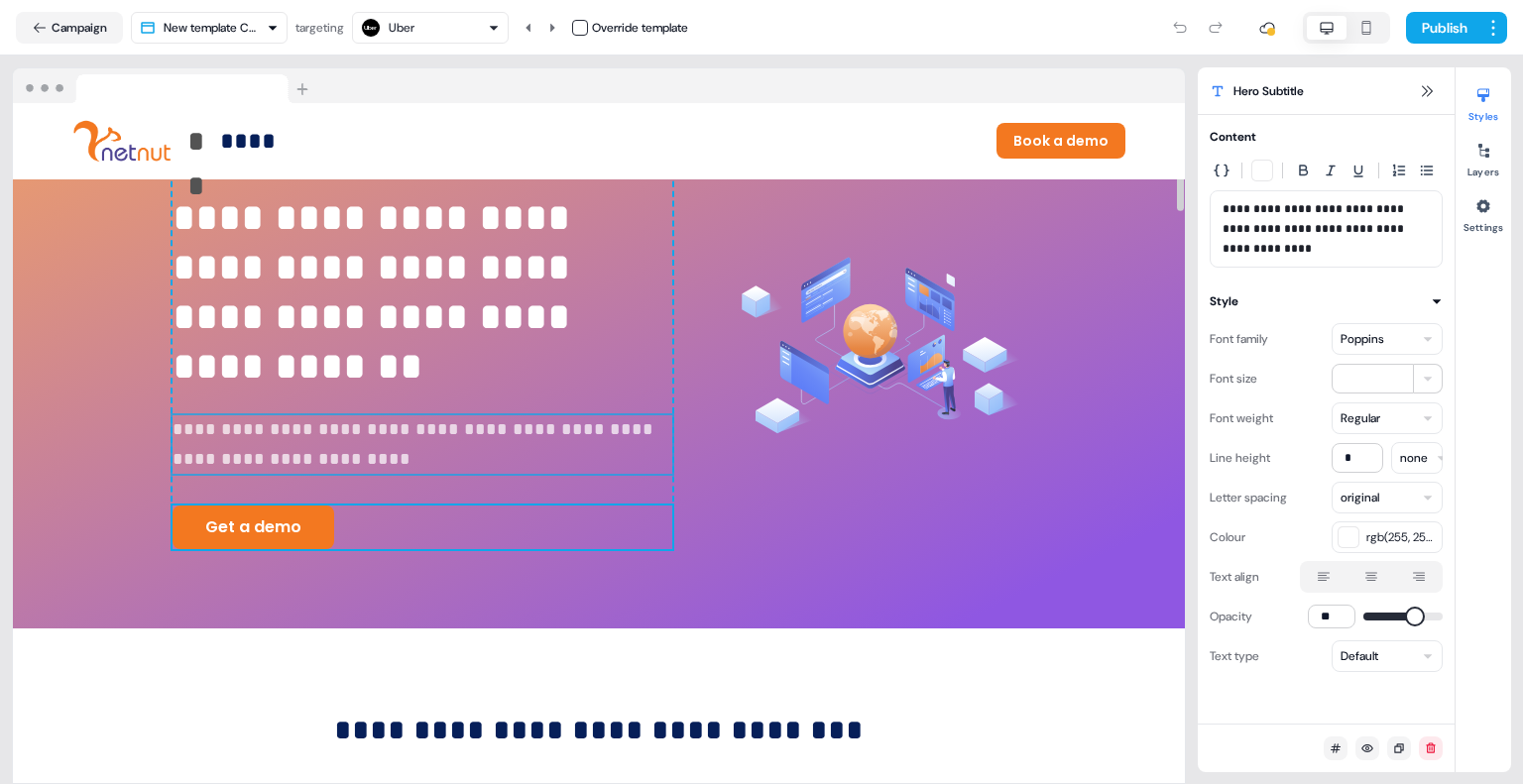 click on "Get a demo
To pick up a draggable item, press the space bar.
While dragging, use the arrow keys to move the item.
Press space again to drop the item in its new position, or press escape to cancel." at bounding box center (421, 527) 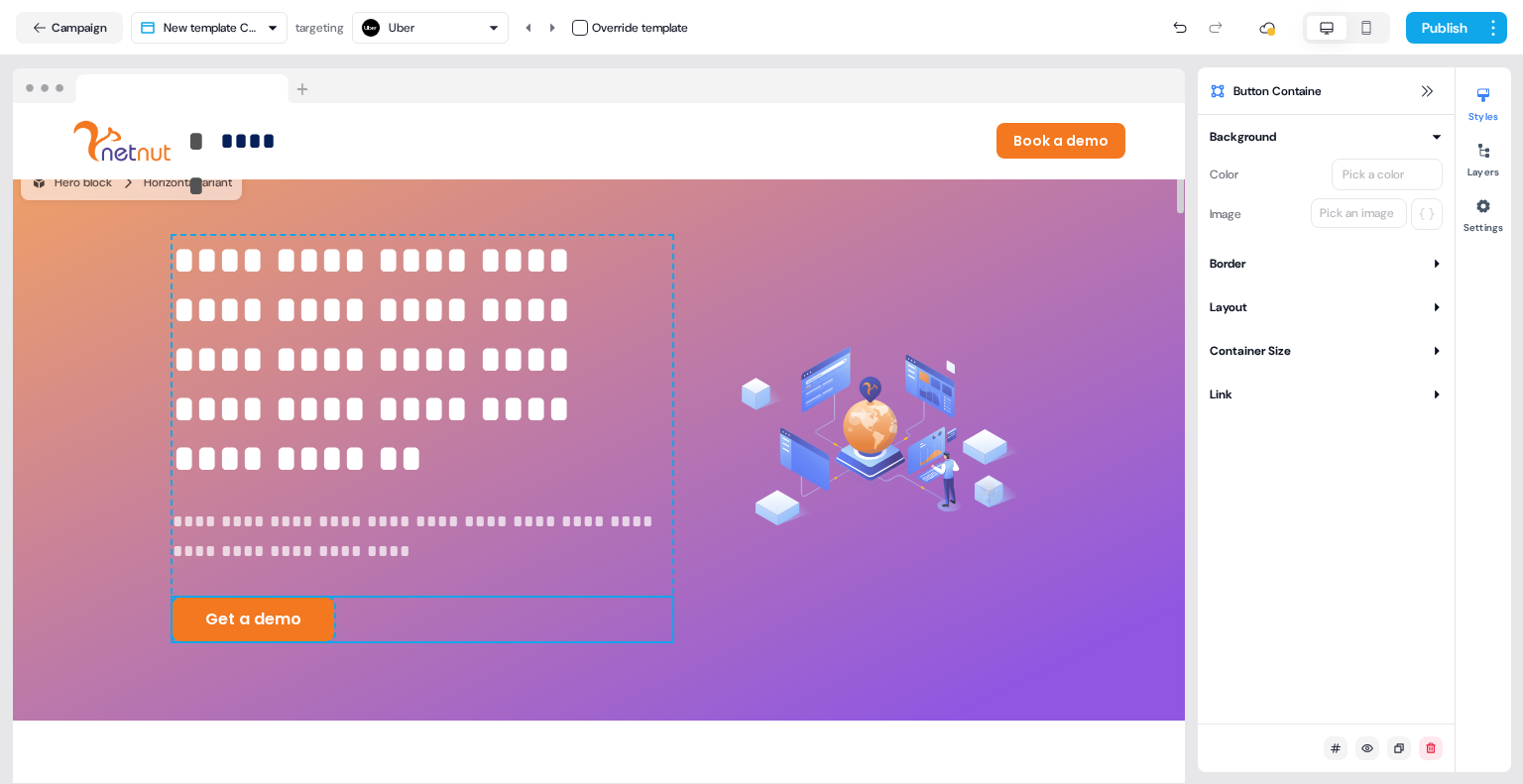 scroll, scrollTop: 0, scrollLeft: 0, axis: both 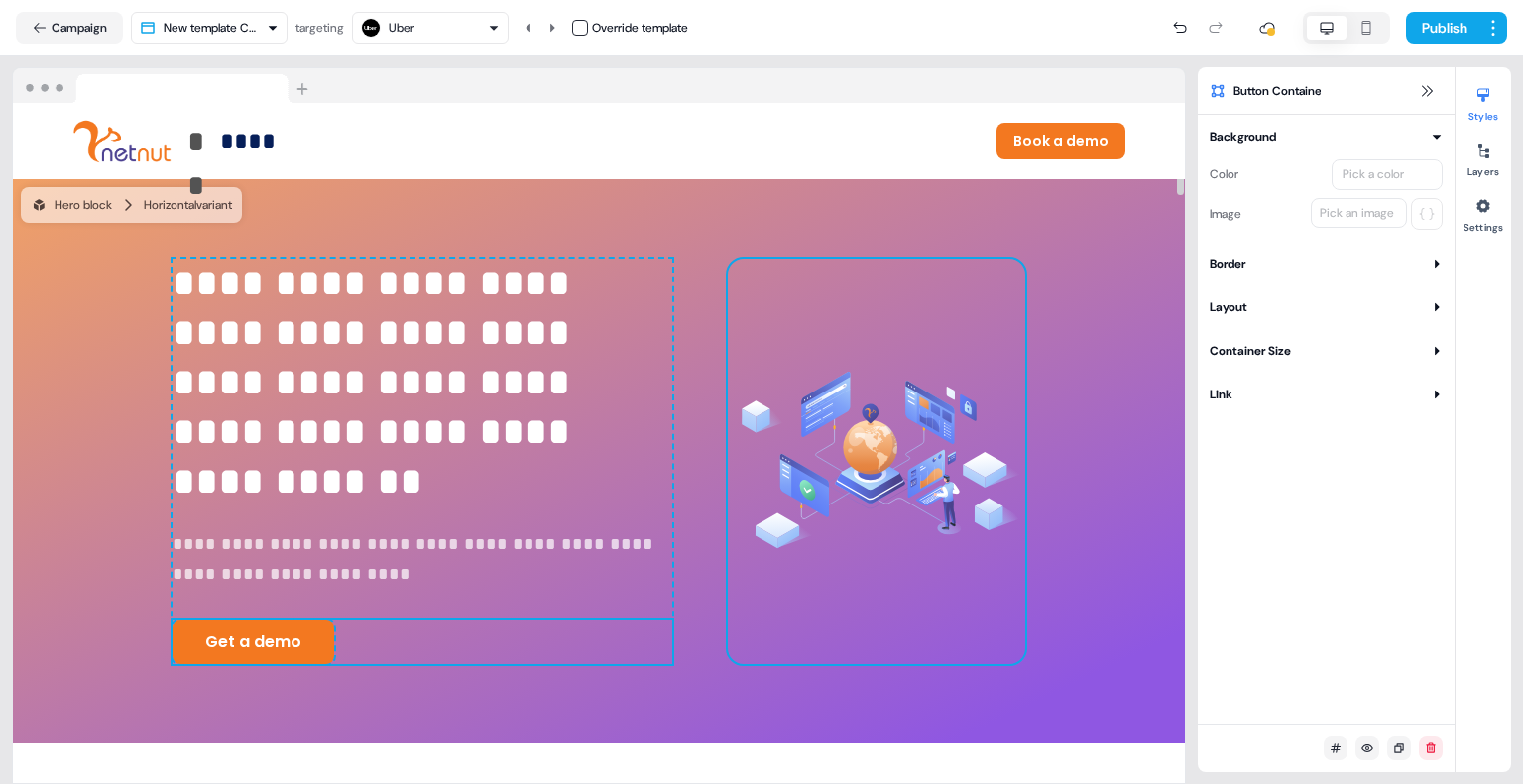 click at bounding box center [877, 461] 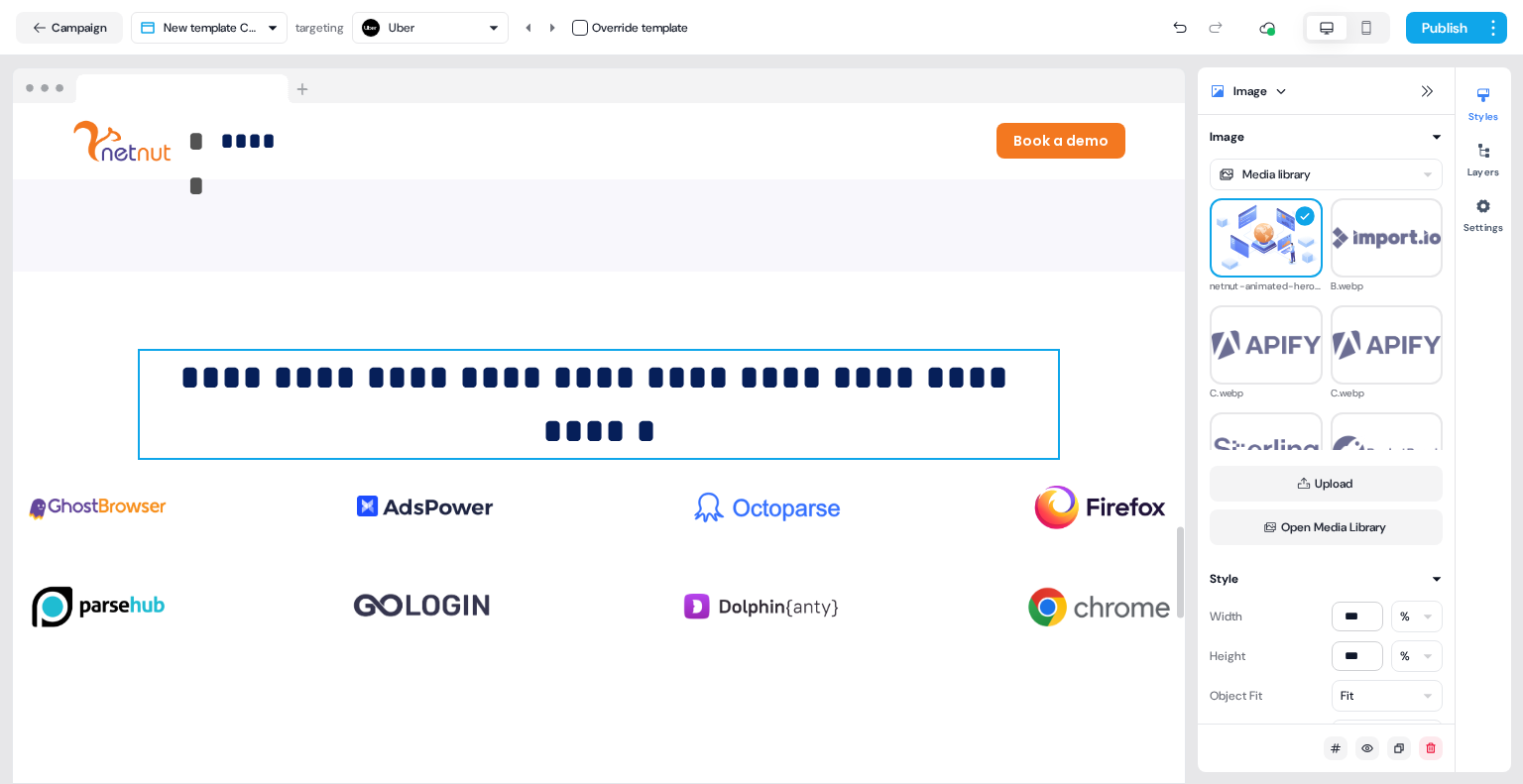 scroll, scrollTop: 3124, scrollLeft: 0, axis: vertical 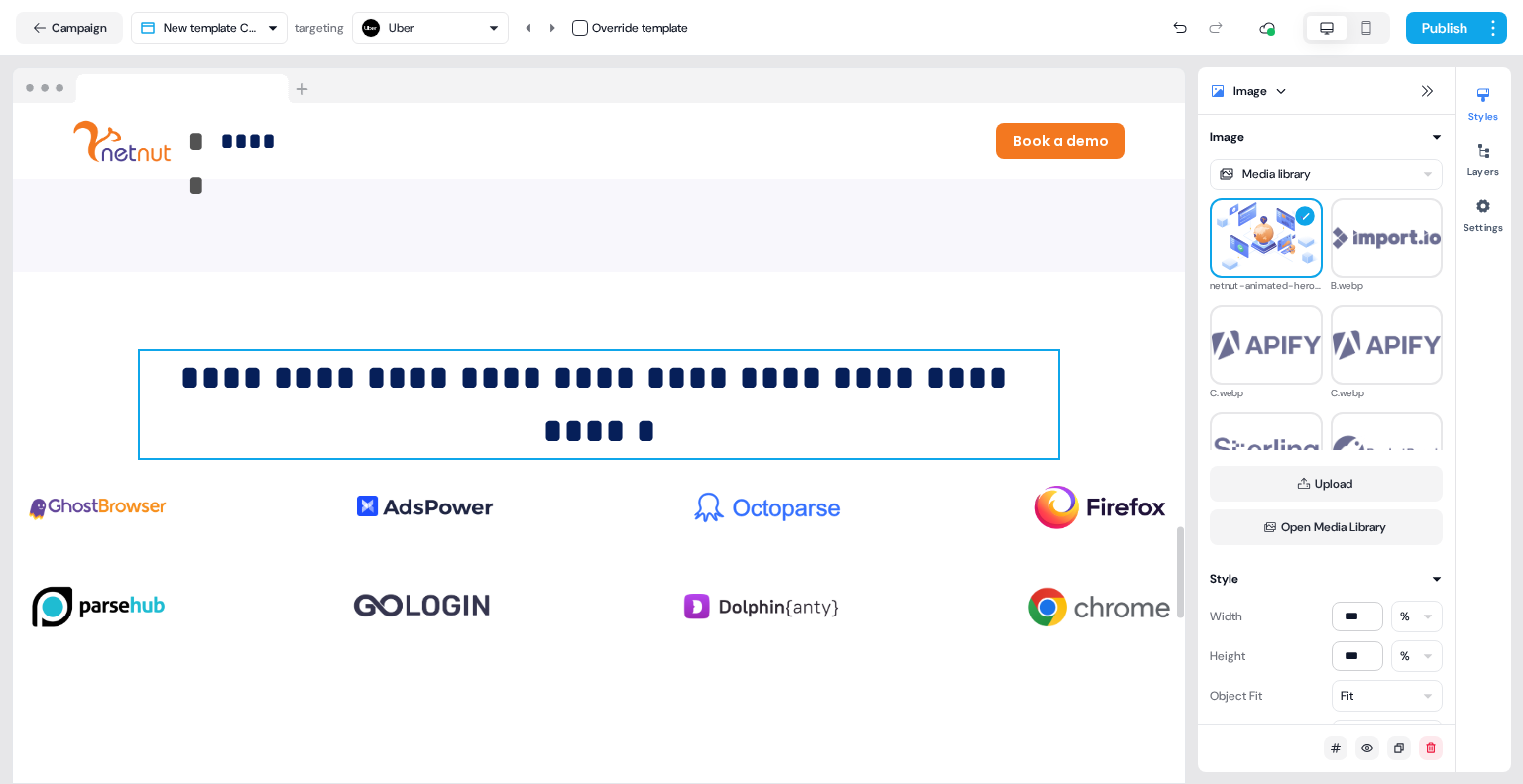 click at bounding box center (599, 431) 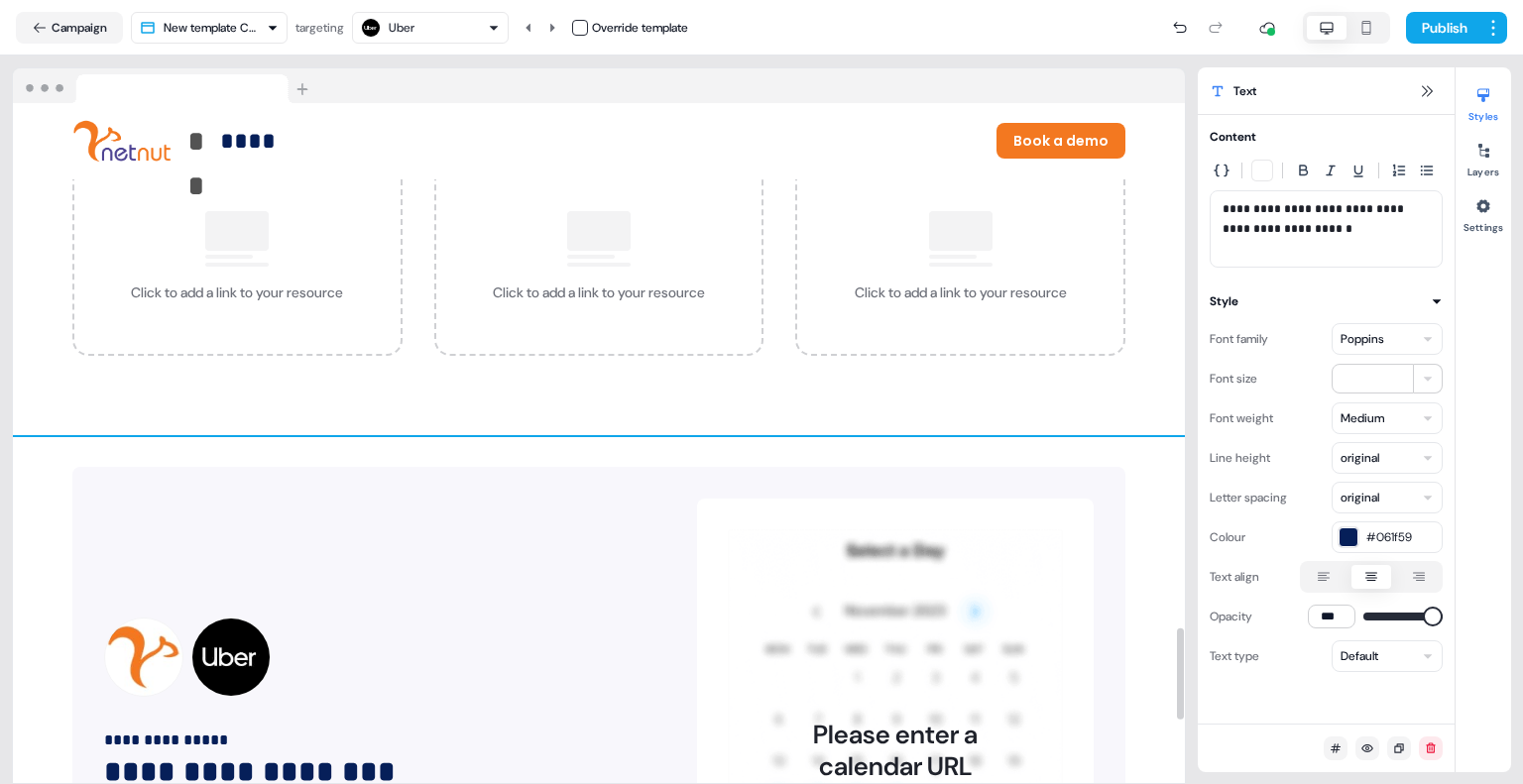 click on "**********" at bounding box center (599, 211) 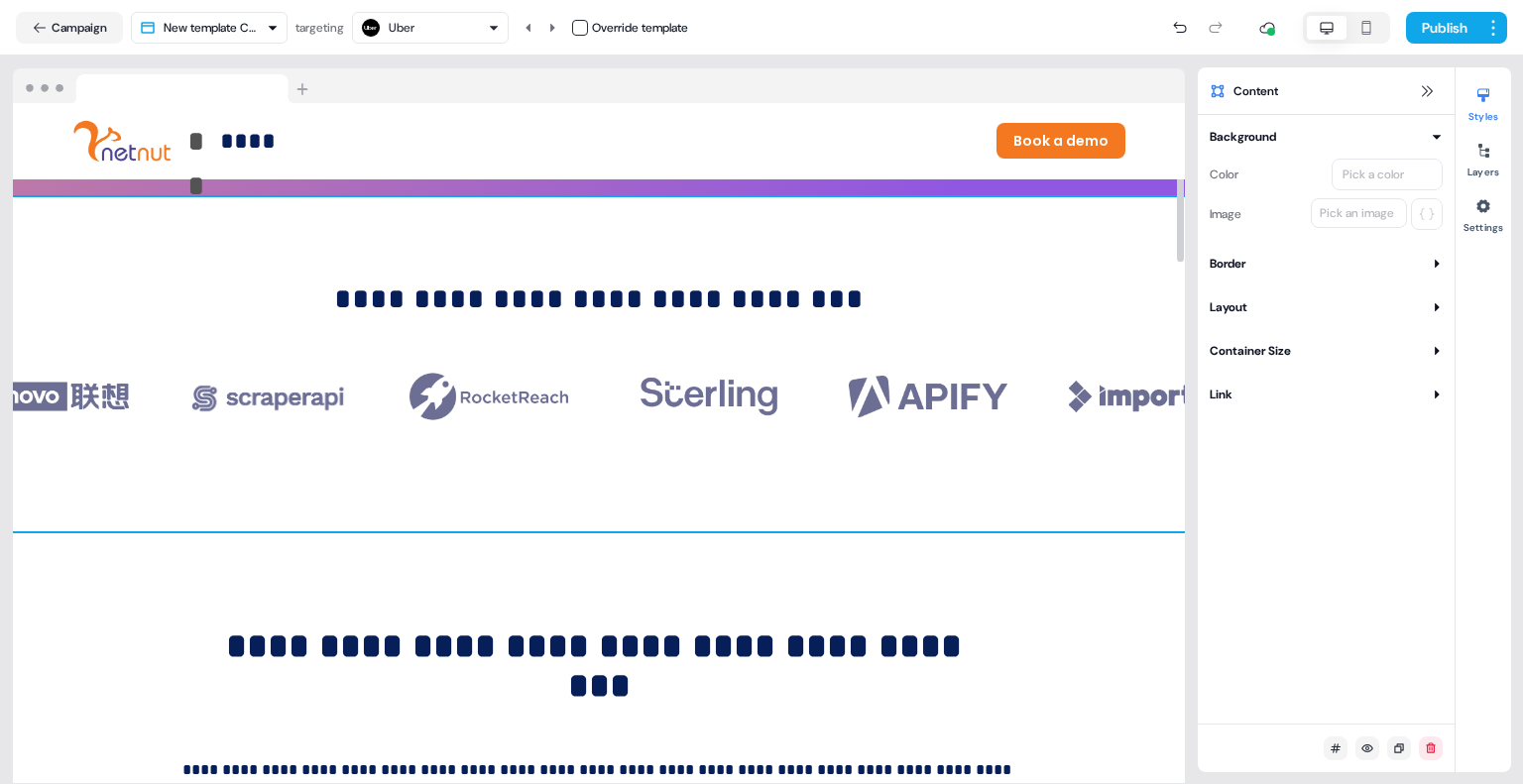 scroll, scrollTop: 455, scrollLeft: 0, axis: vertical 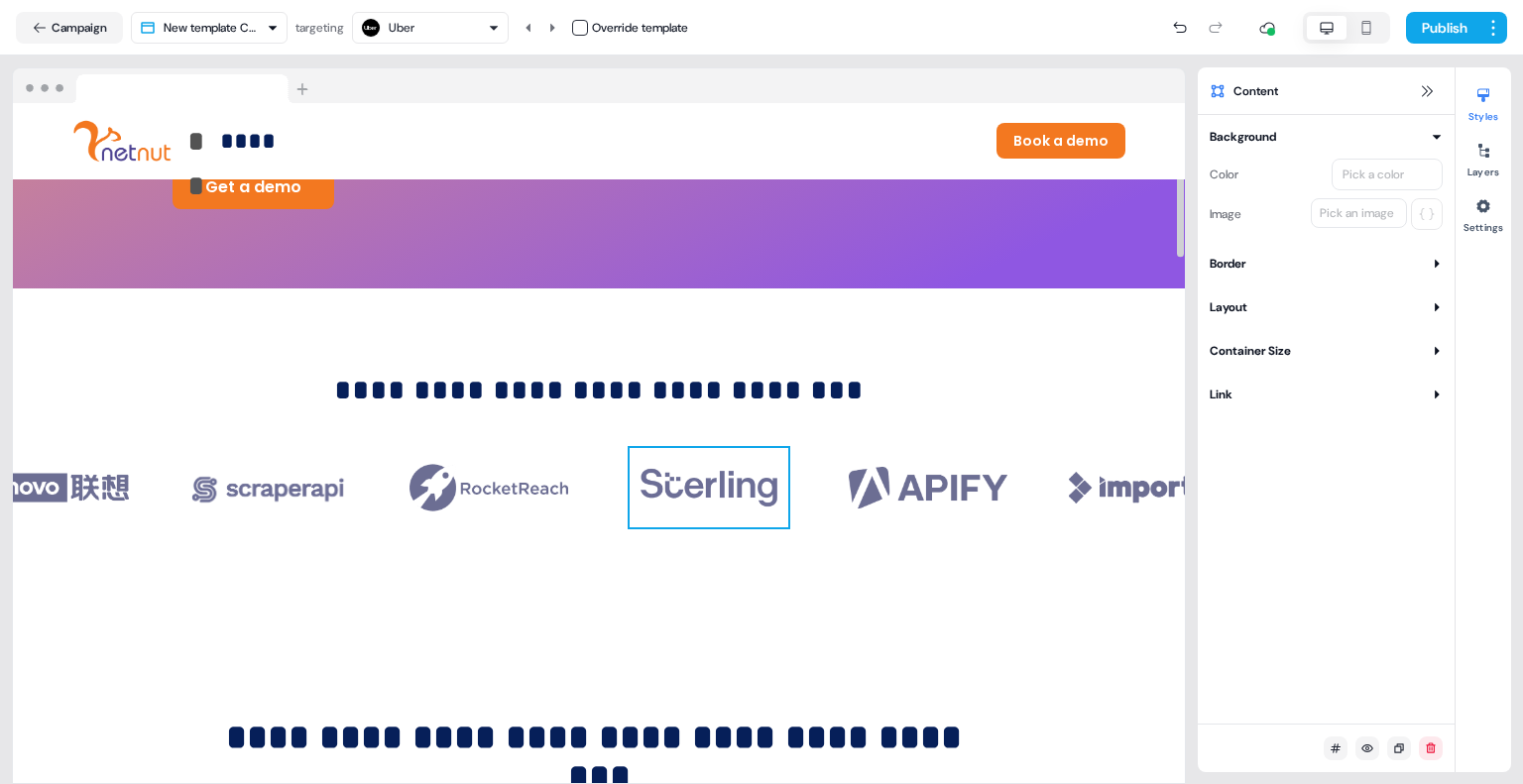 click at bounding box center [709, 488] 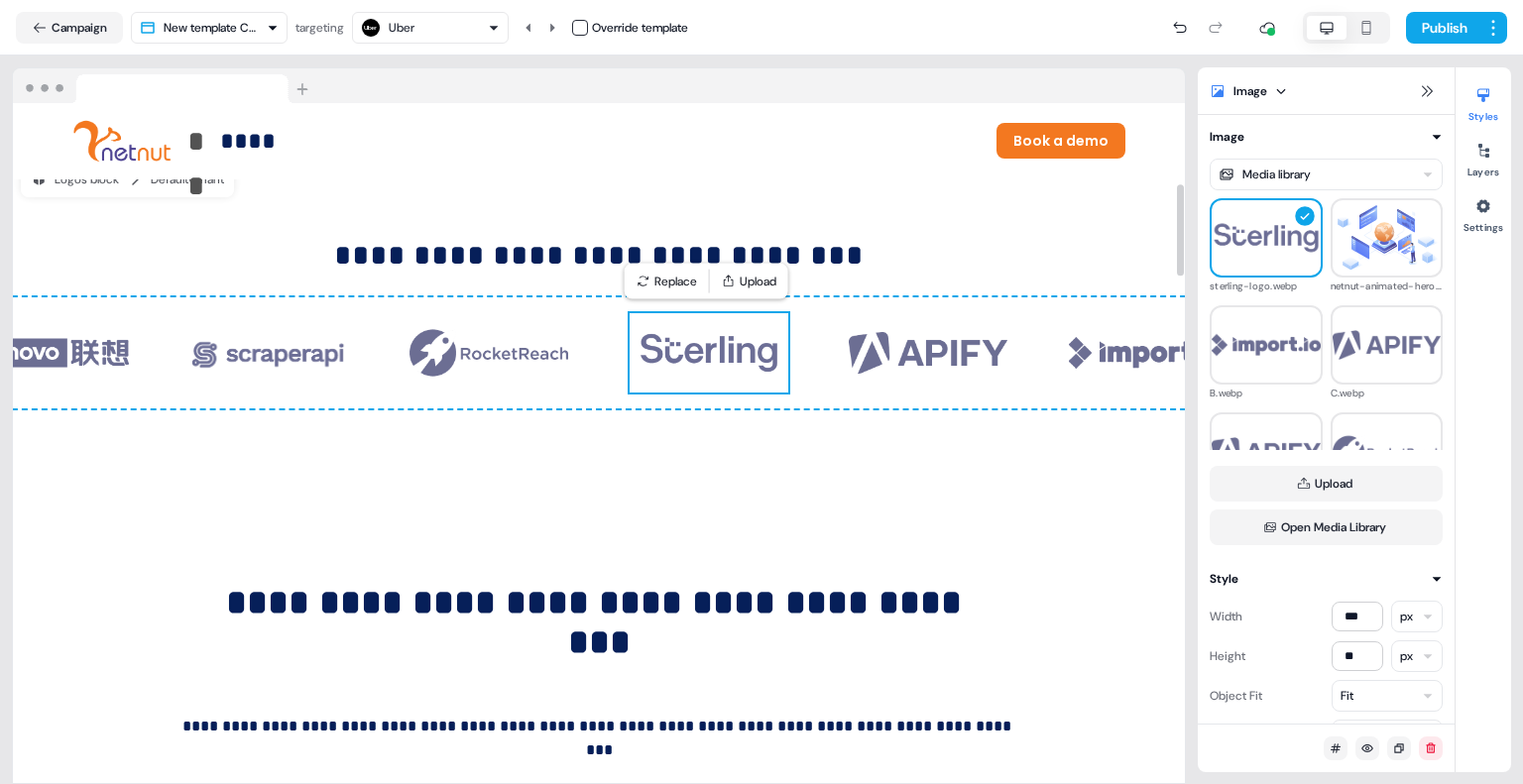 scroll, scrollTop: 597, scrollLeft: 0, axis: vertical 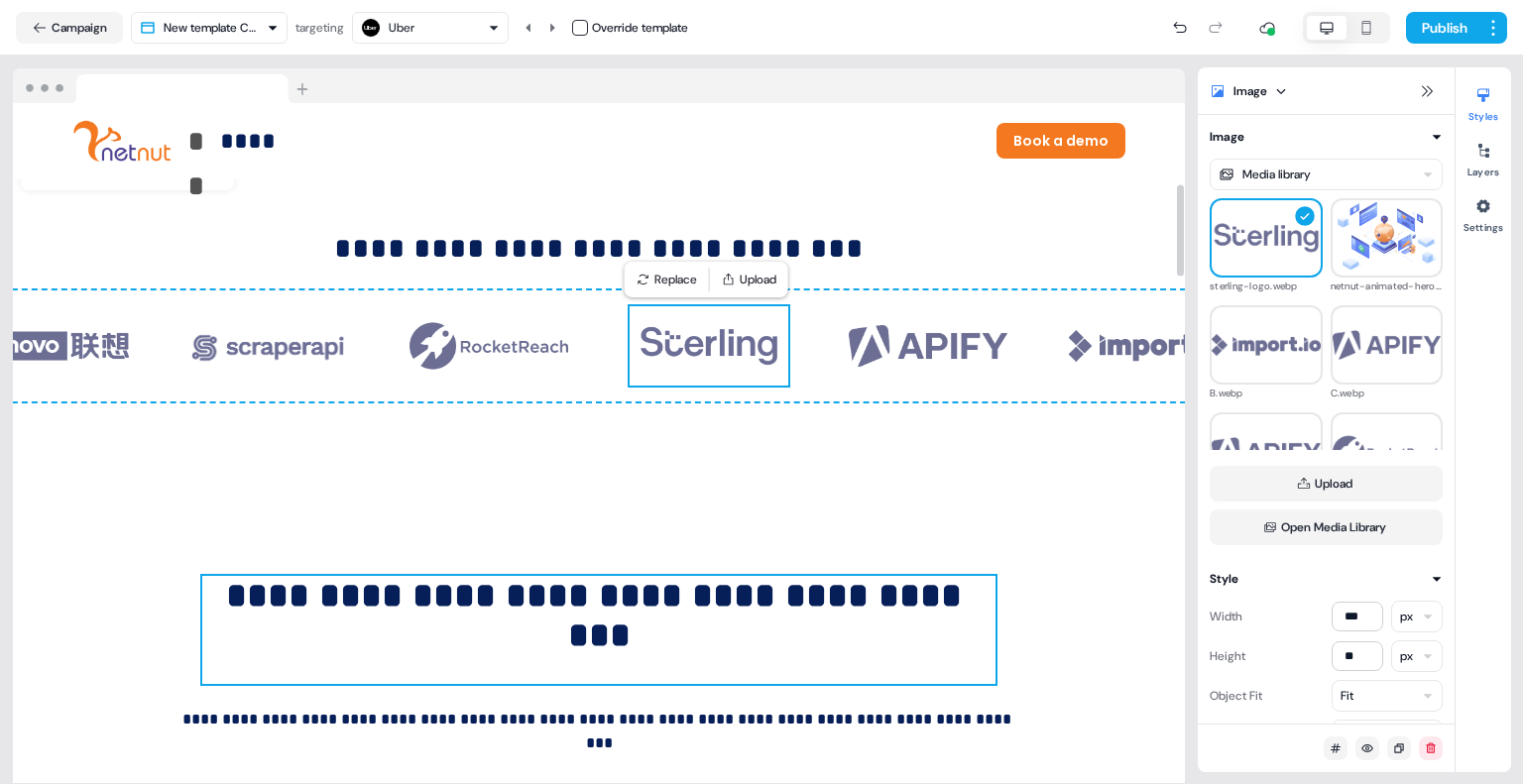 click on "**********" at bounding box center [599, 629] 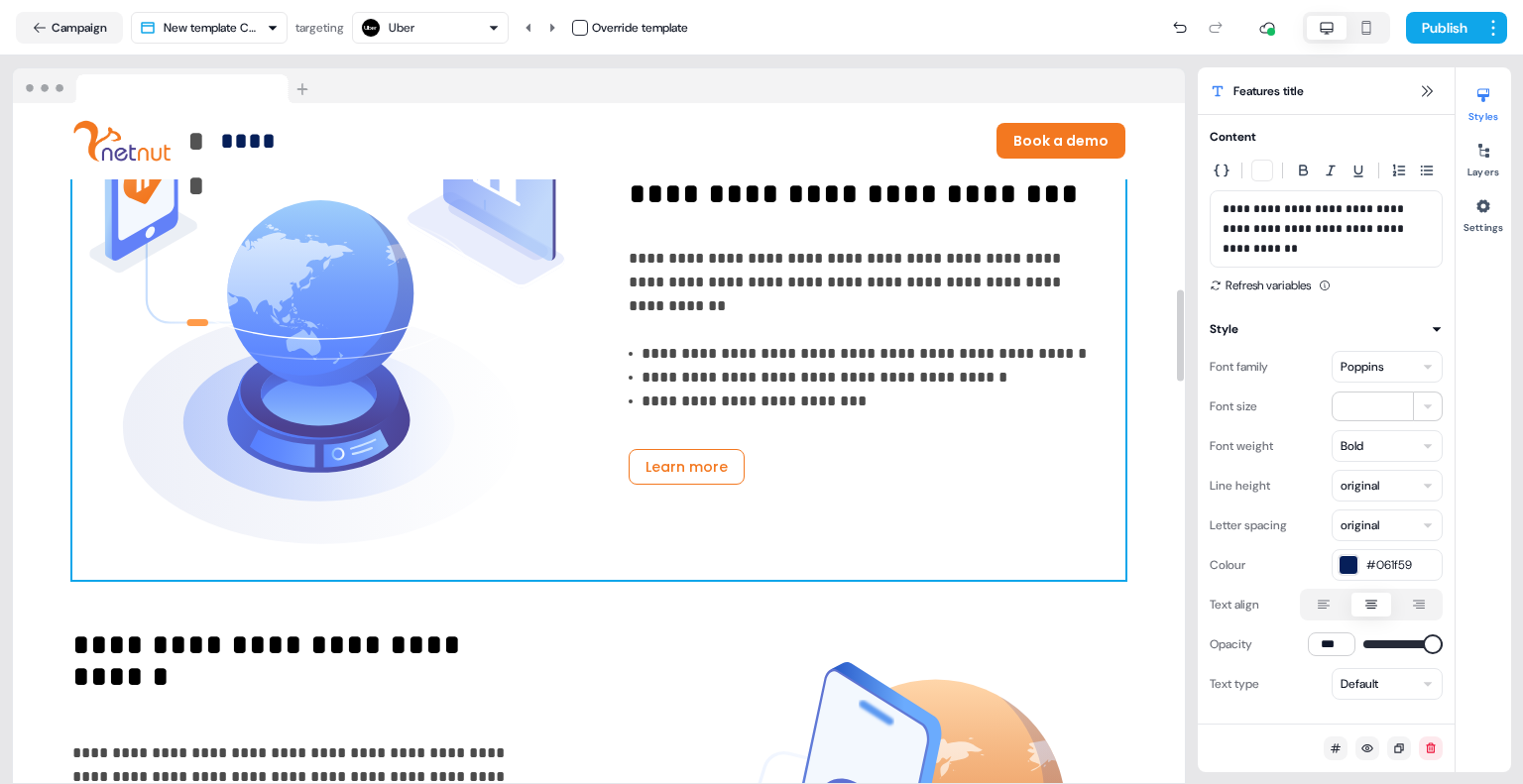 click on "**********" at bounding box center [599, 331] 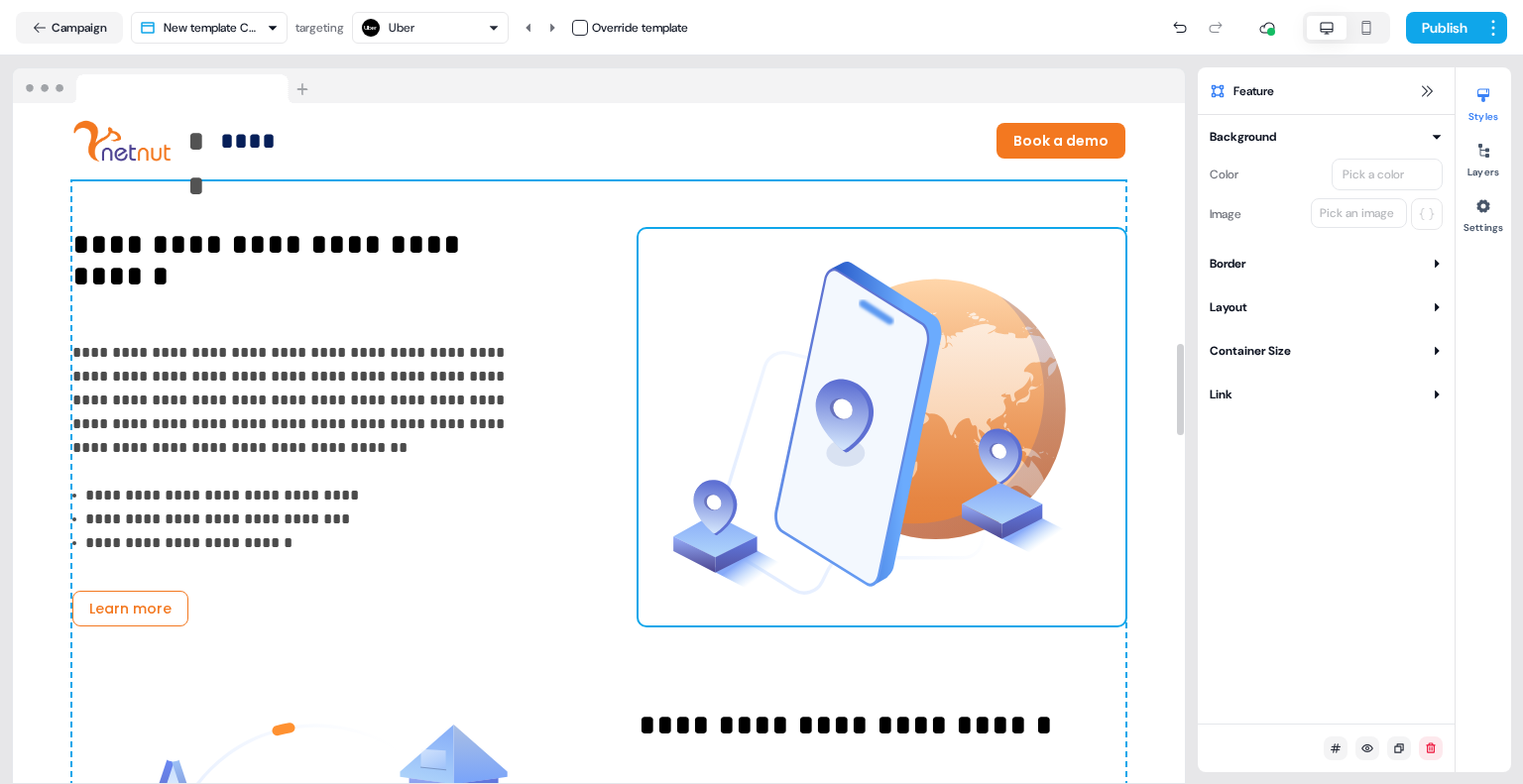 click at bounding box center [881, 427] 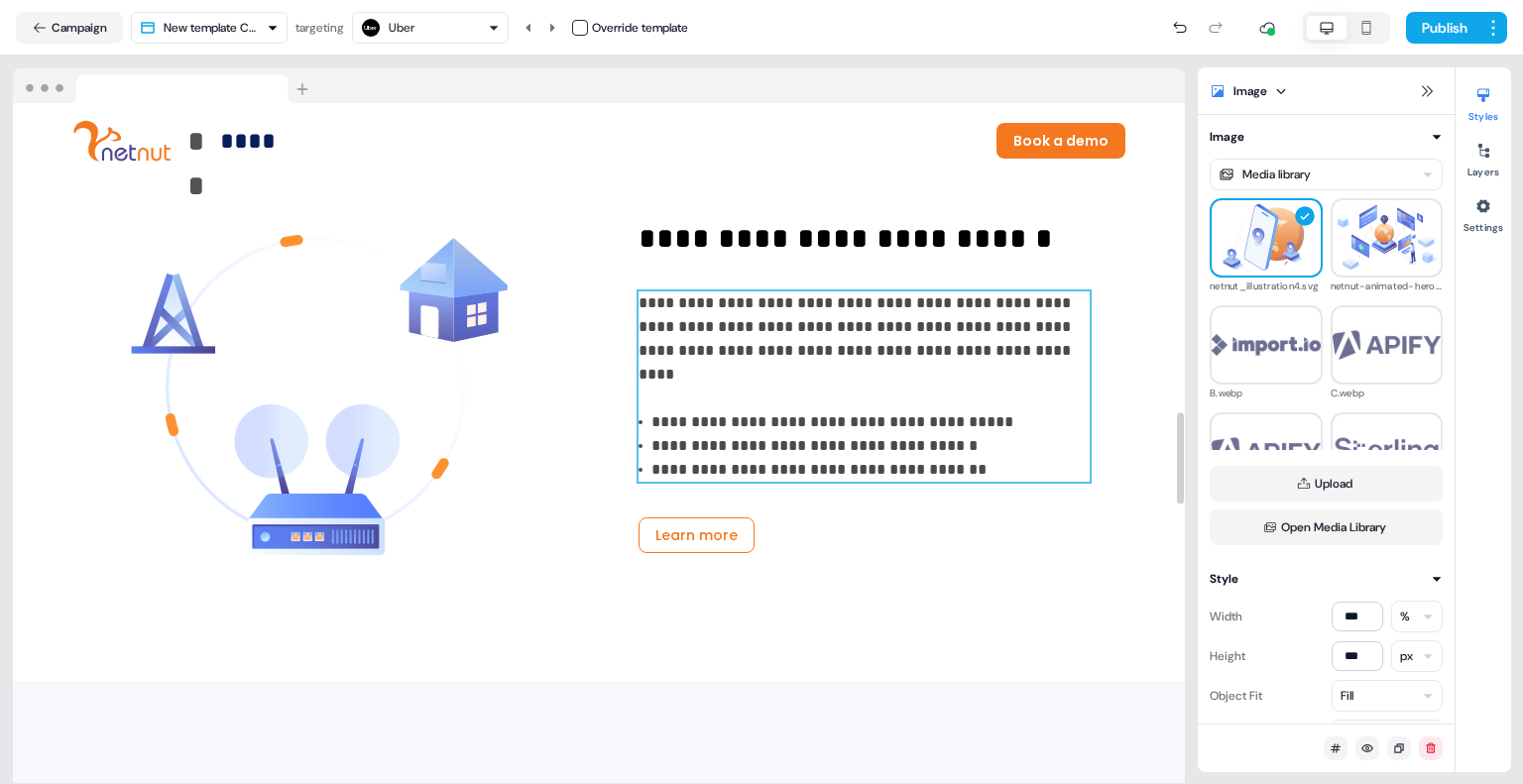 scroll, scrollTop: 2292, scrollLeft: 0, axis: vertical 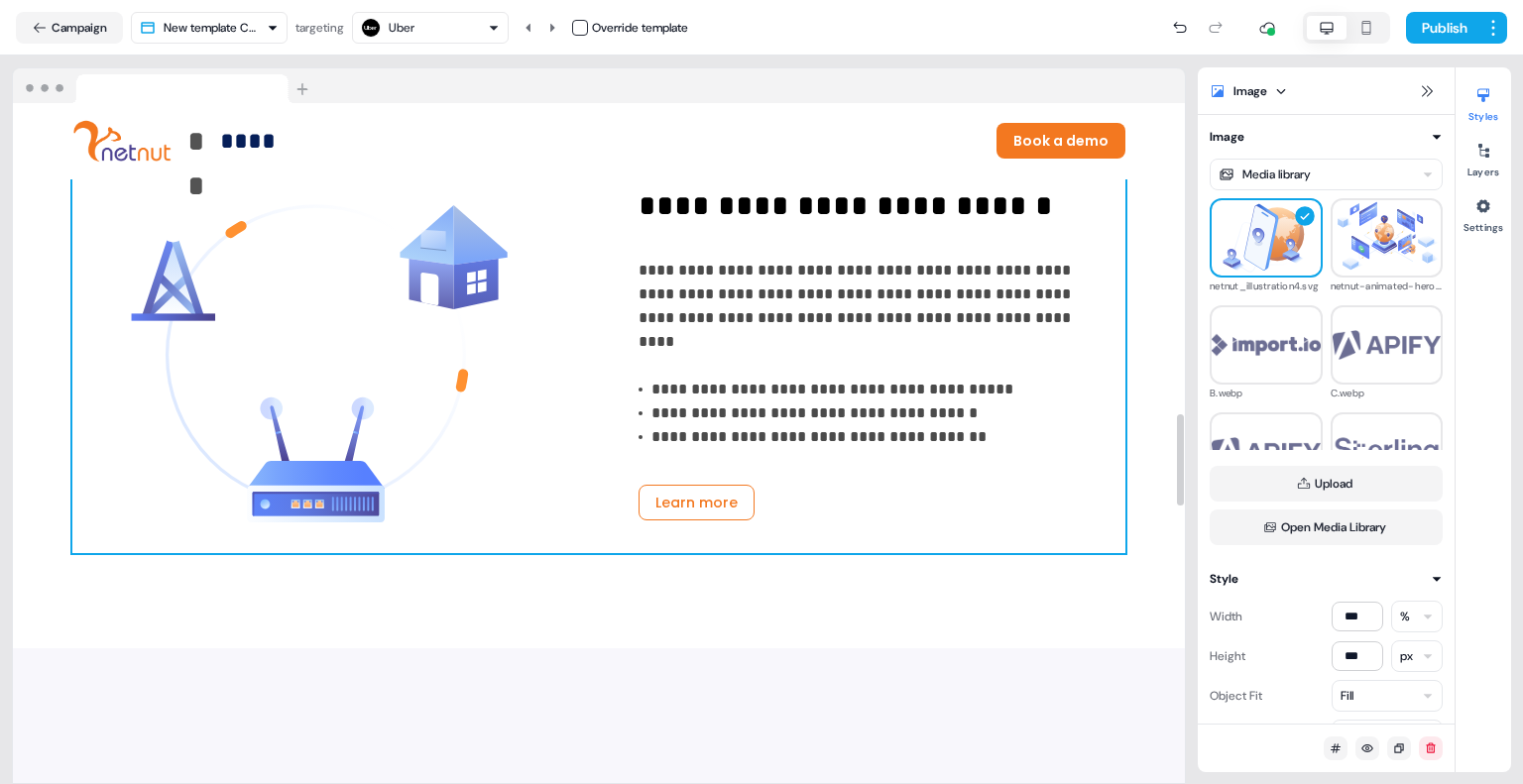 click on "**********" at bounding box center (599, 355) 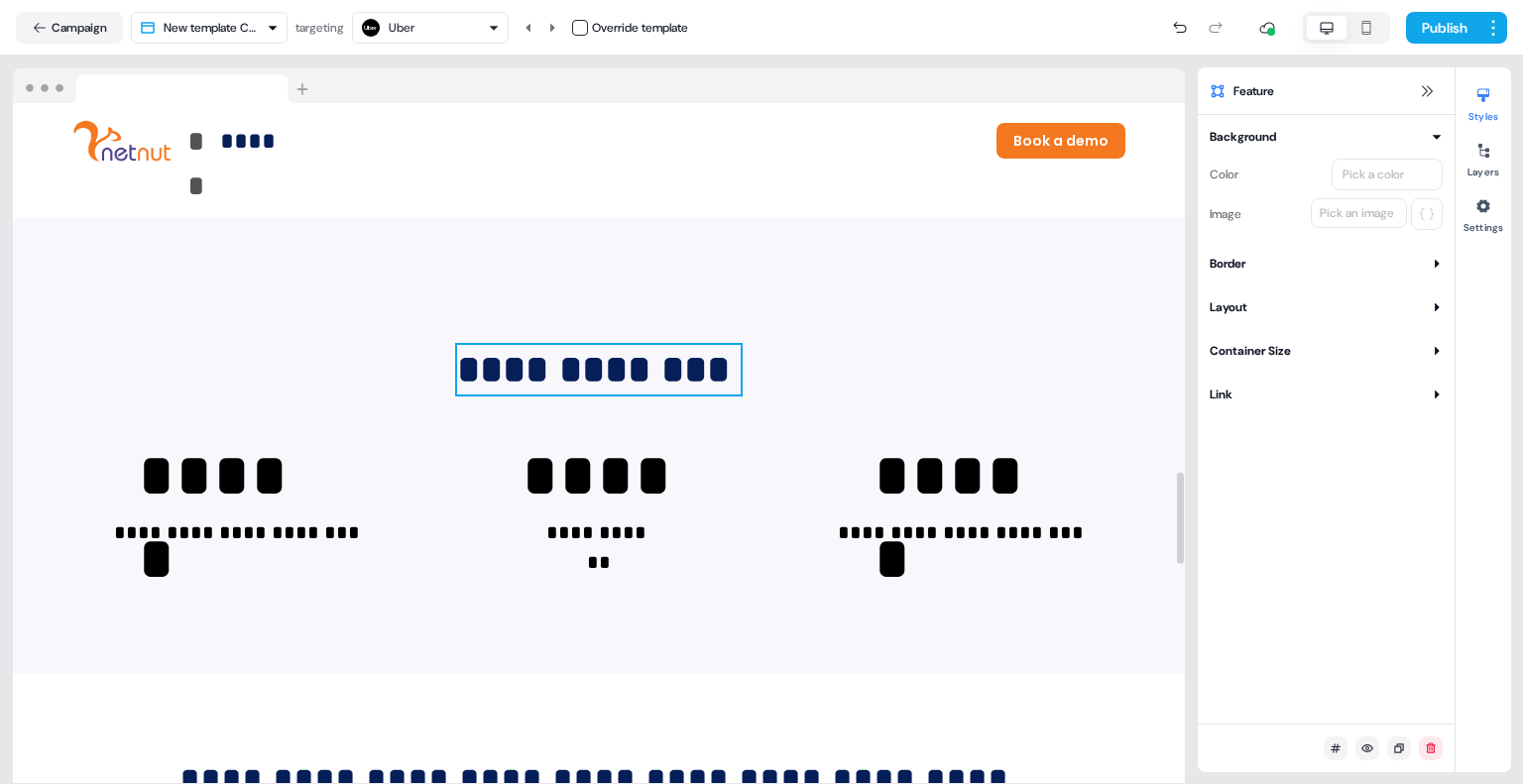 click on "**********" at bounding box center [598, 370] 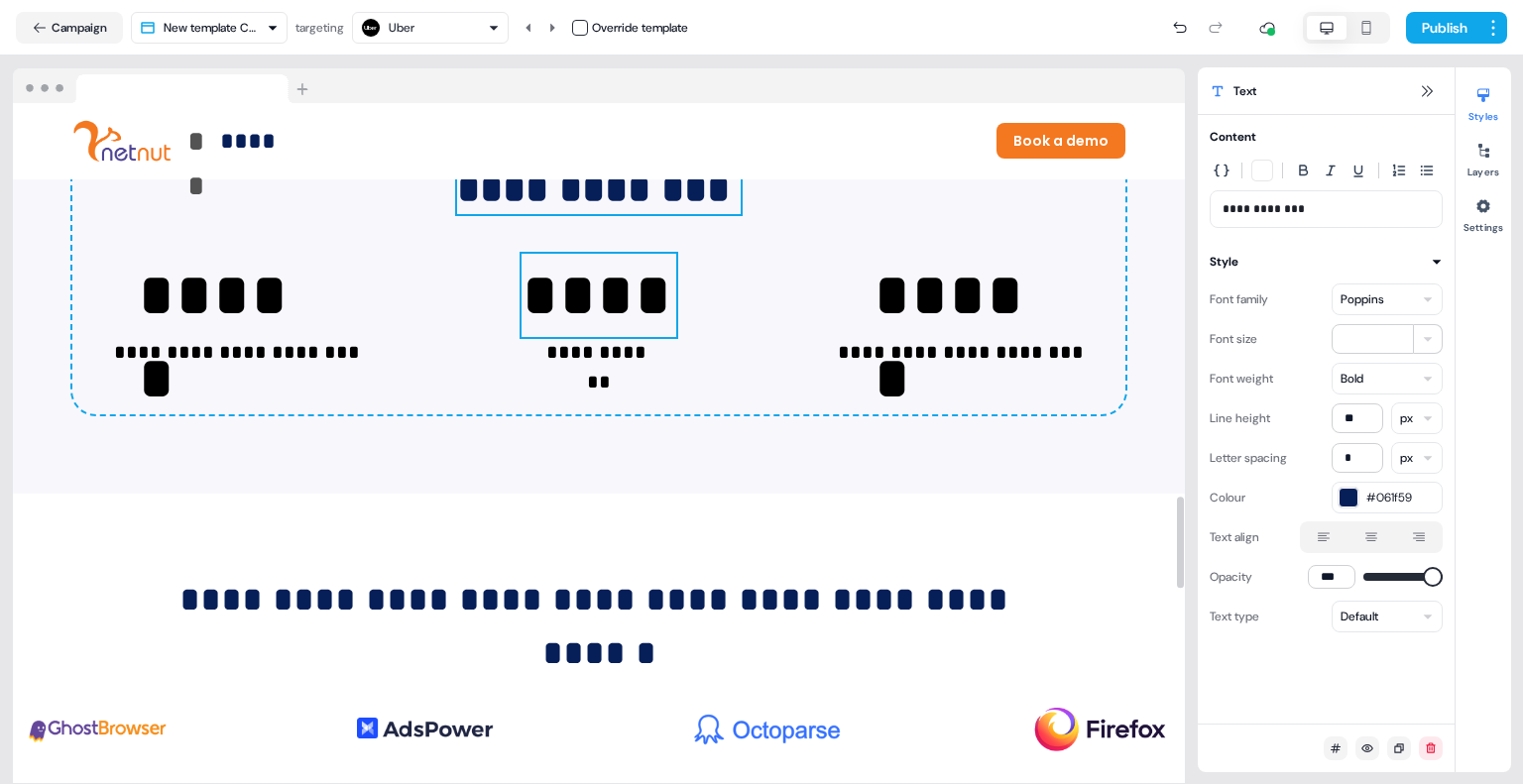 click on "****" at bounding box center (599, 295) 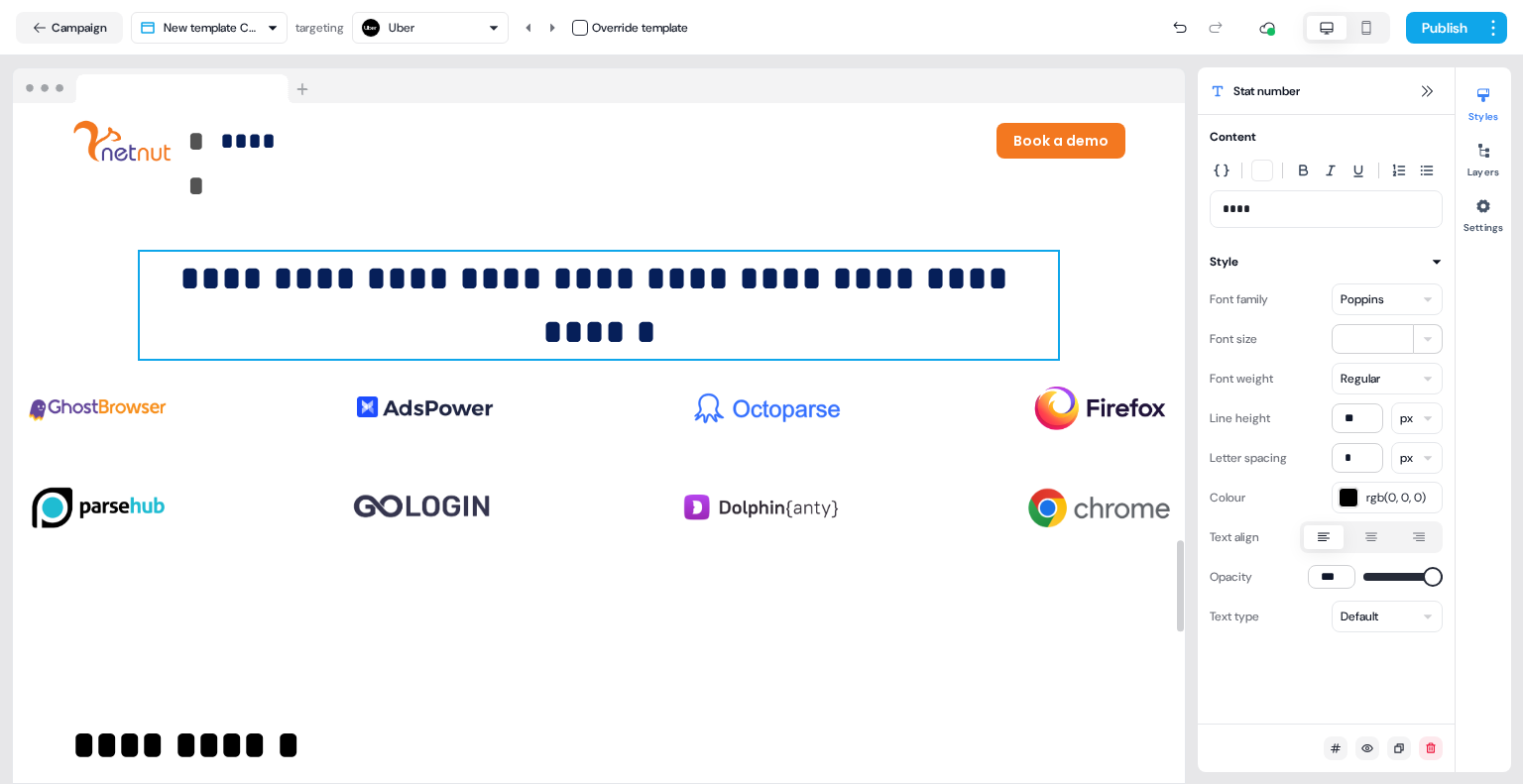 click on "**********" at bounding box center [599, 279] 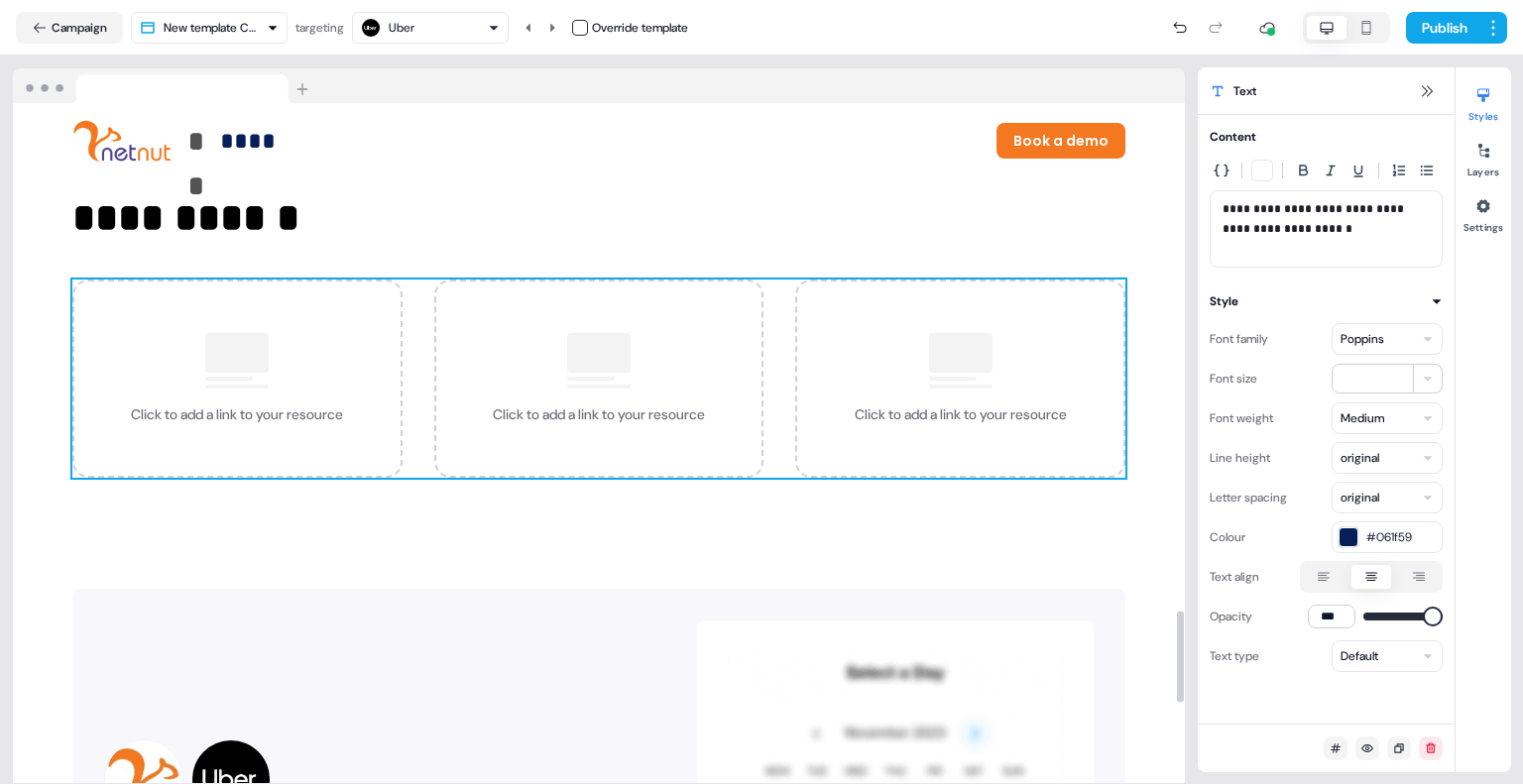 scroll, scrollTop: 3747, scrollLeft: 0, axis: vertical 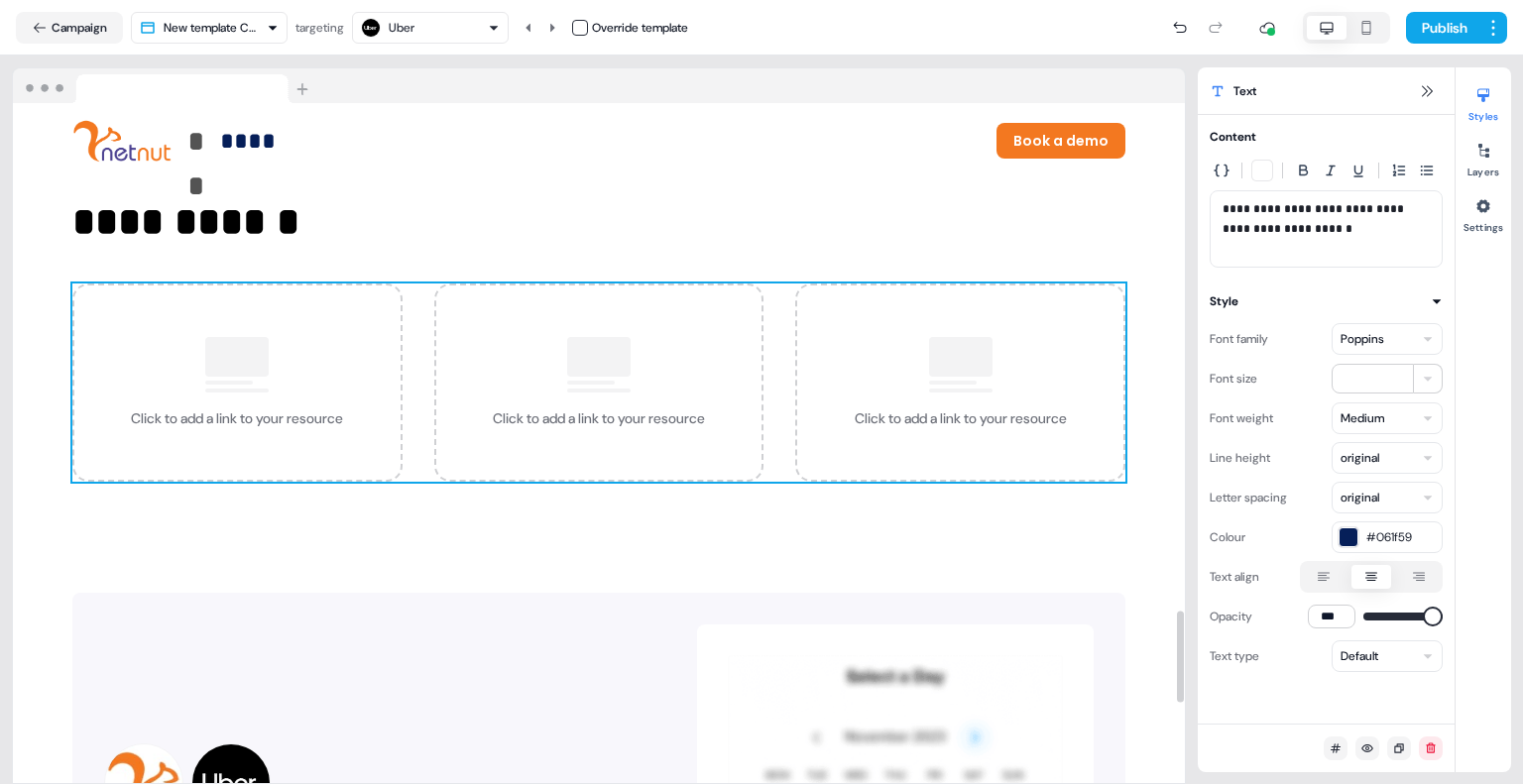 click on "Click to add a link to your resource" at bounding box center (599, 383) 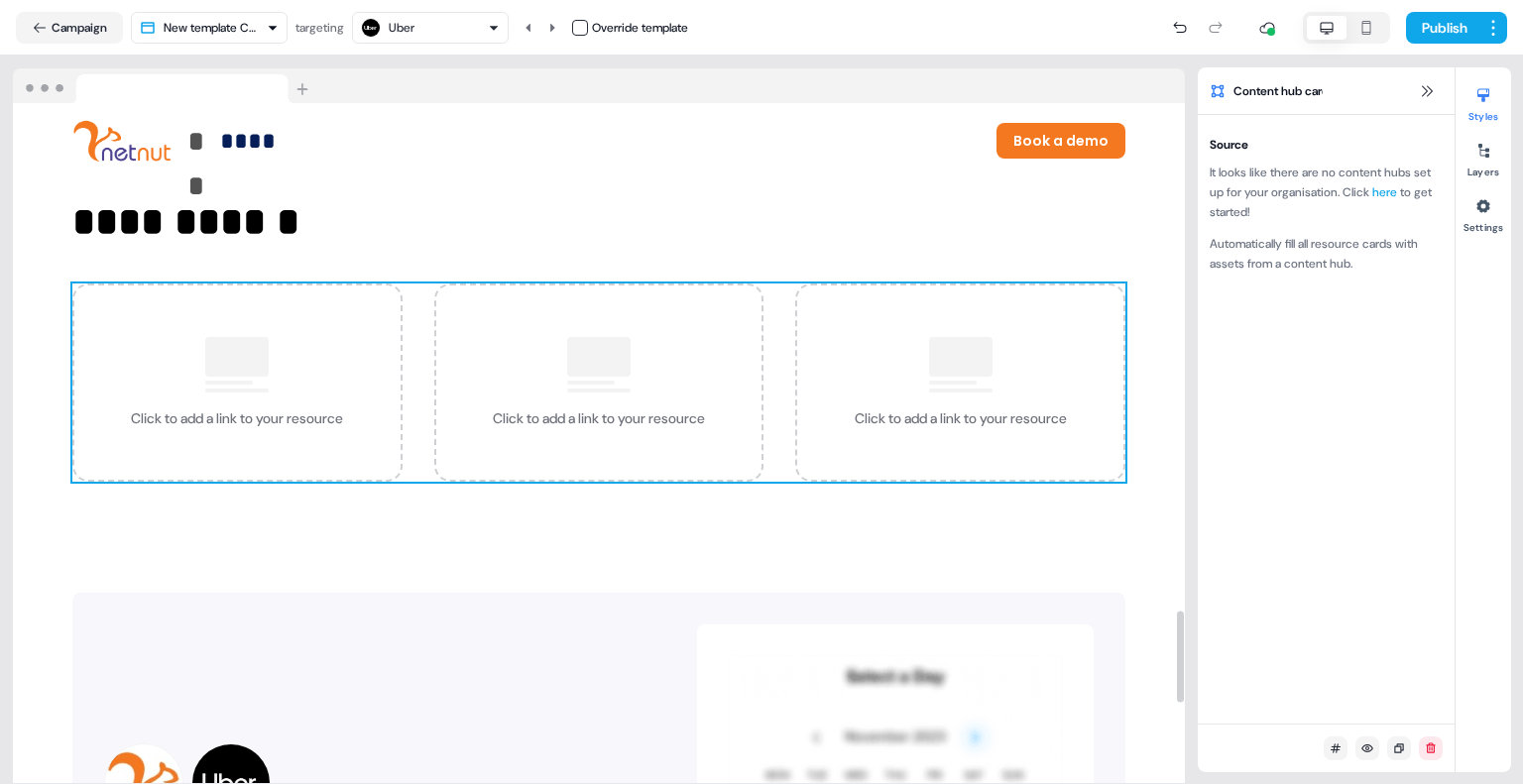 click on "Click to add a link to your resource" at bounding box center (599, 383) 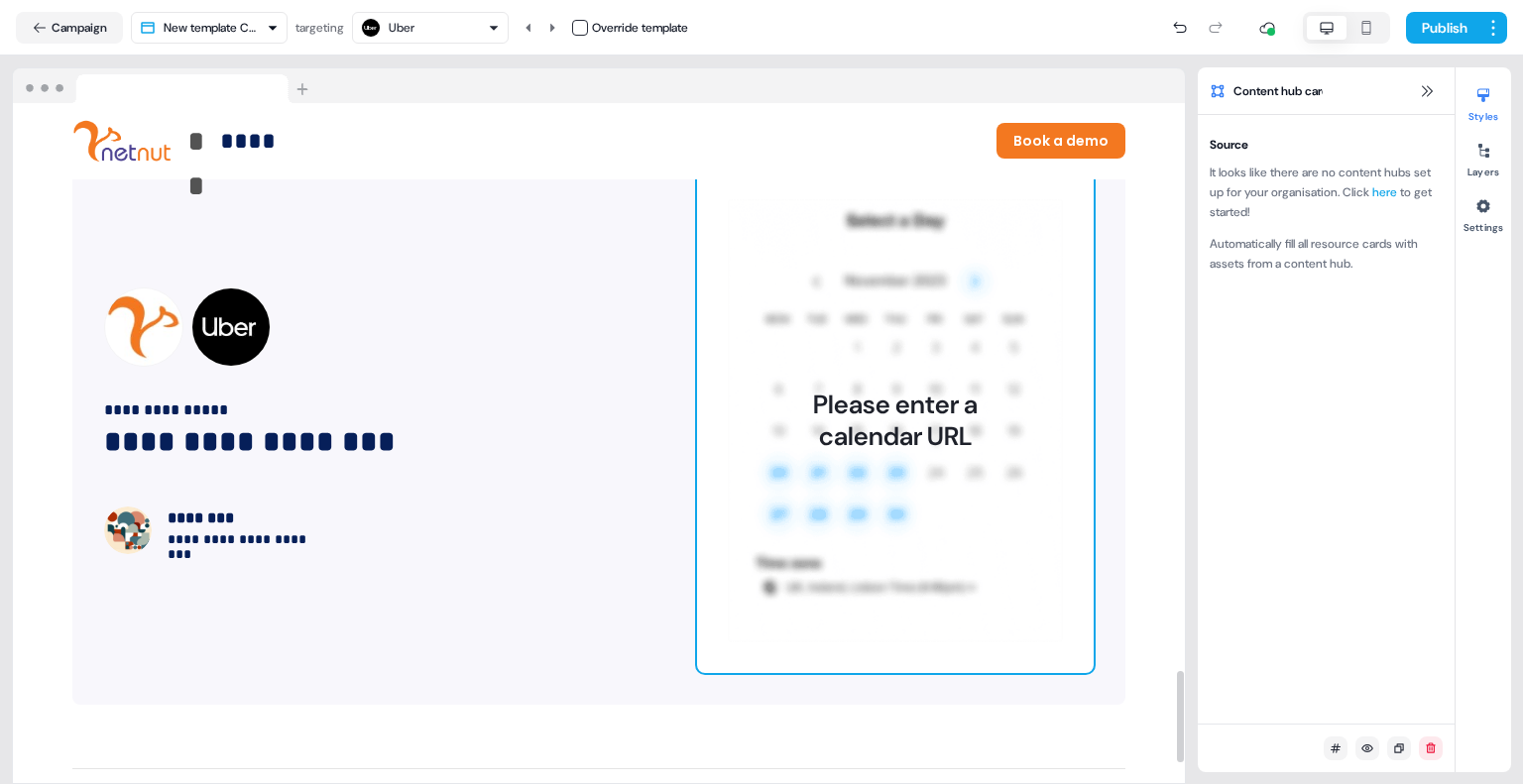 scroll, scrollTop: 4188, scrollLeft: 0, axis: vertical 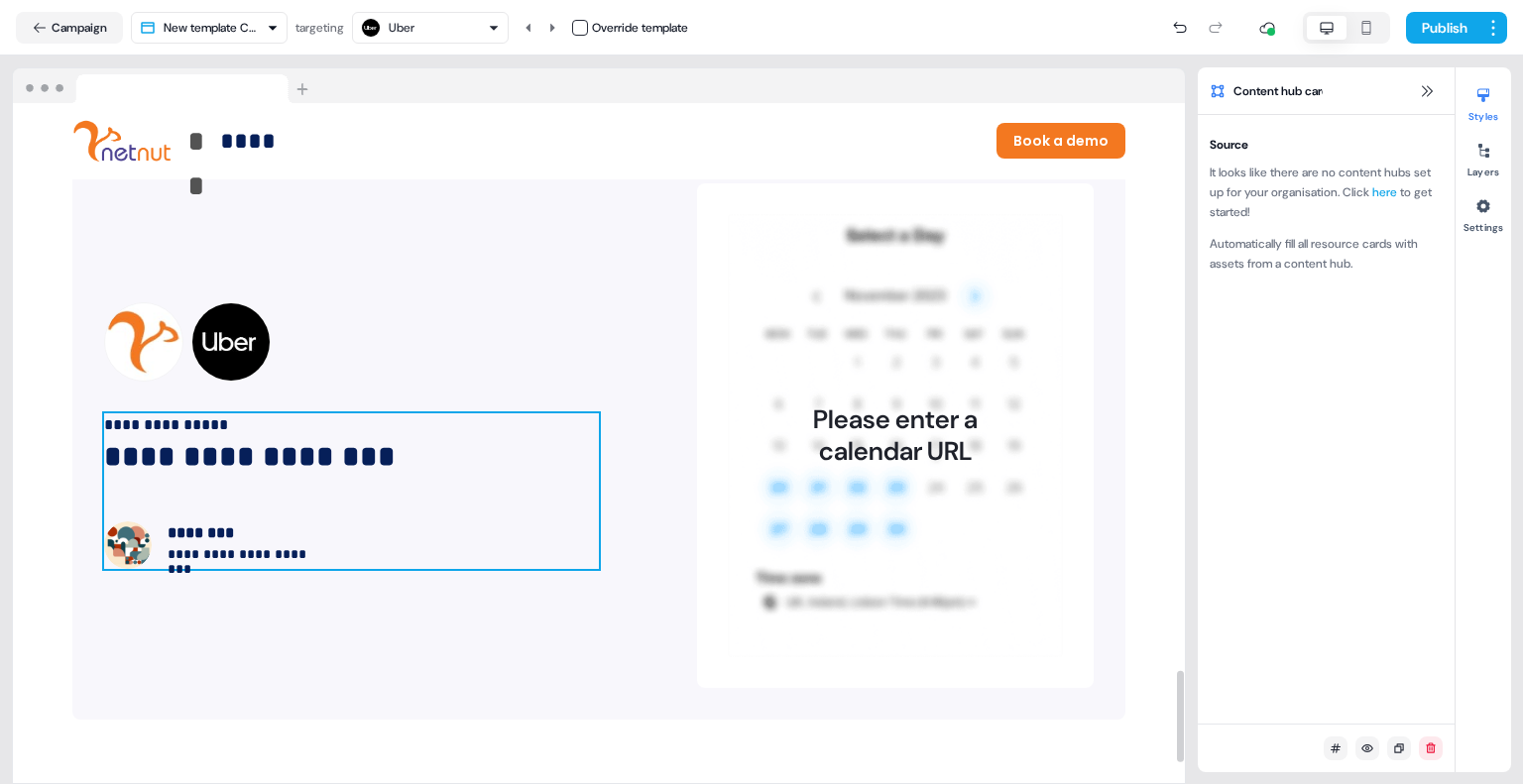 click on "**********" at bounding box center [351, 491] 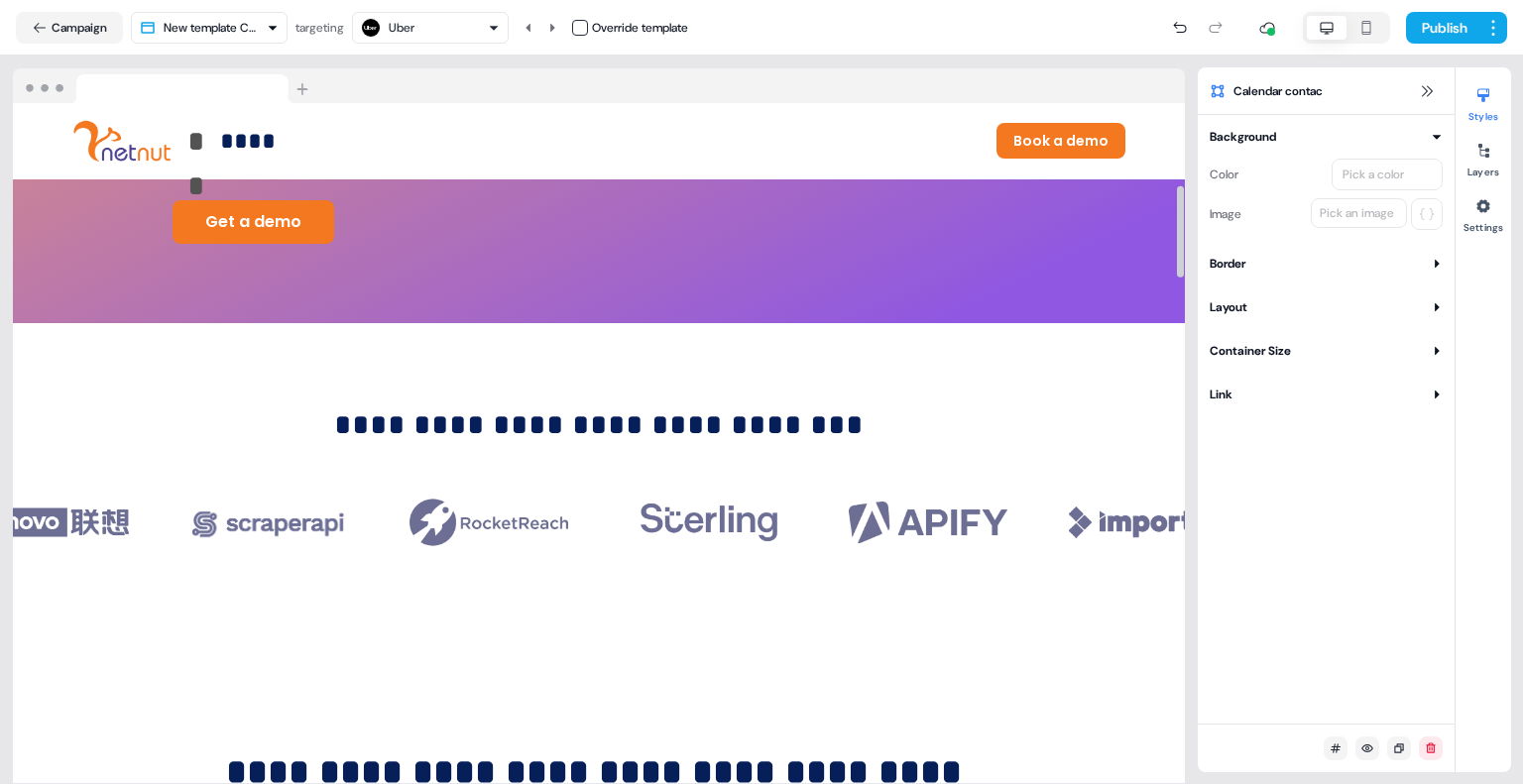 scroll, scrollTop: 168, scrollLeft: 0, axis: vertical 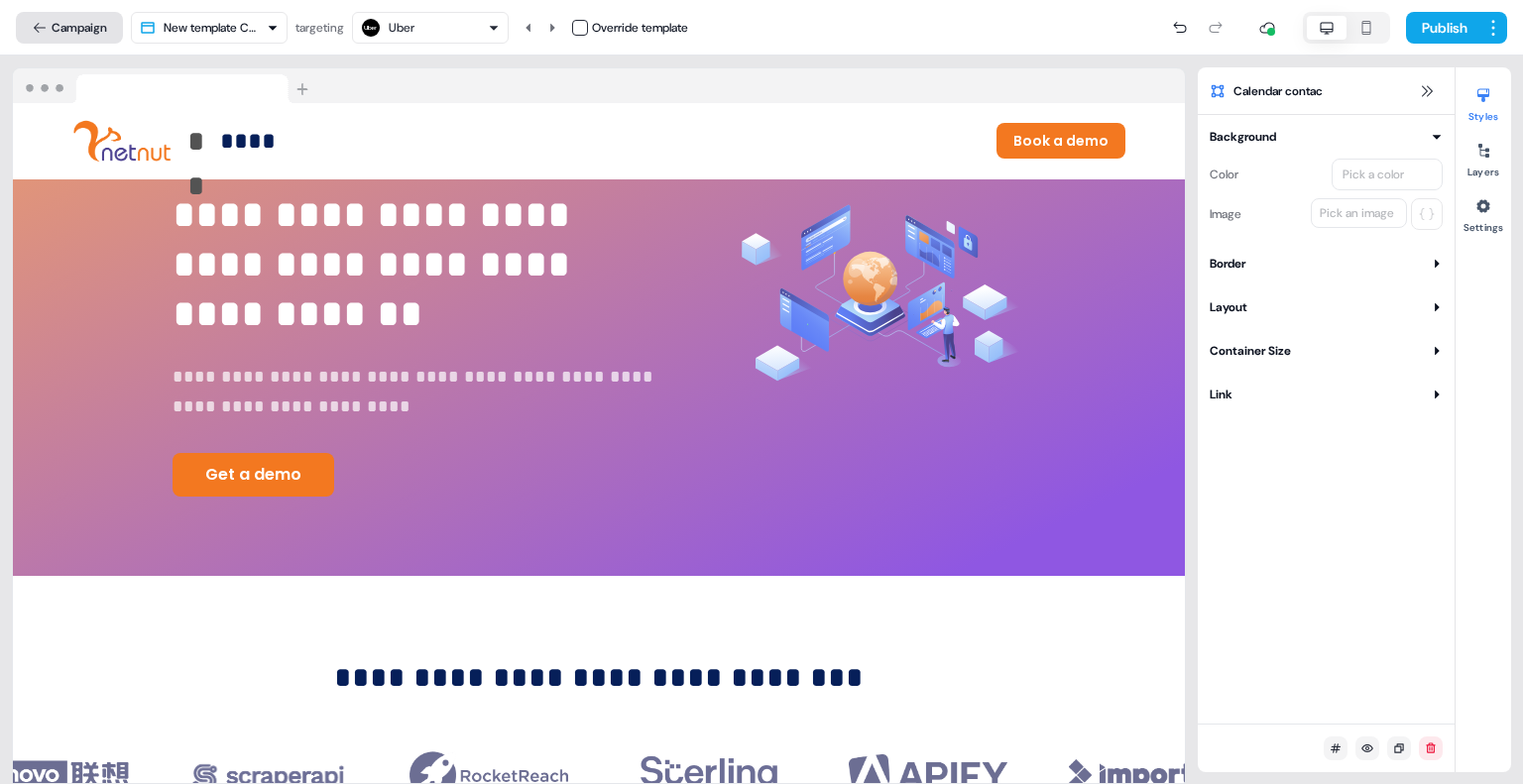 click 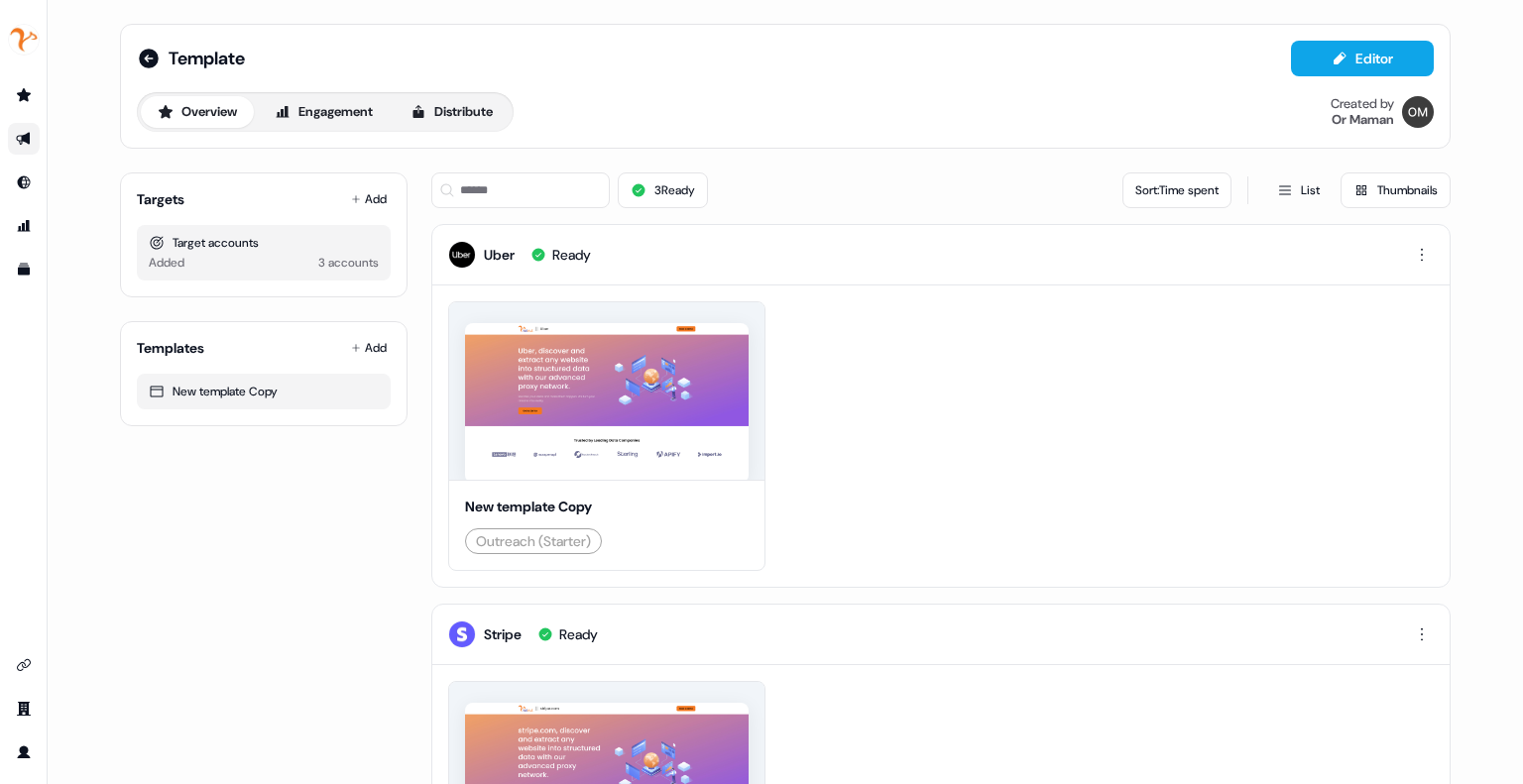 click at bounding box center (24, 139) 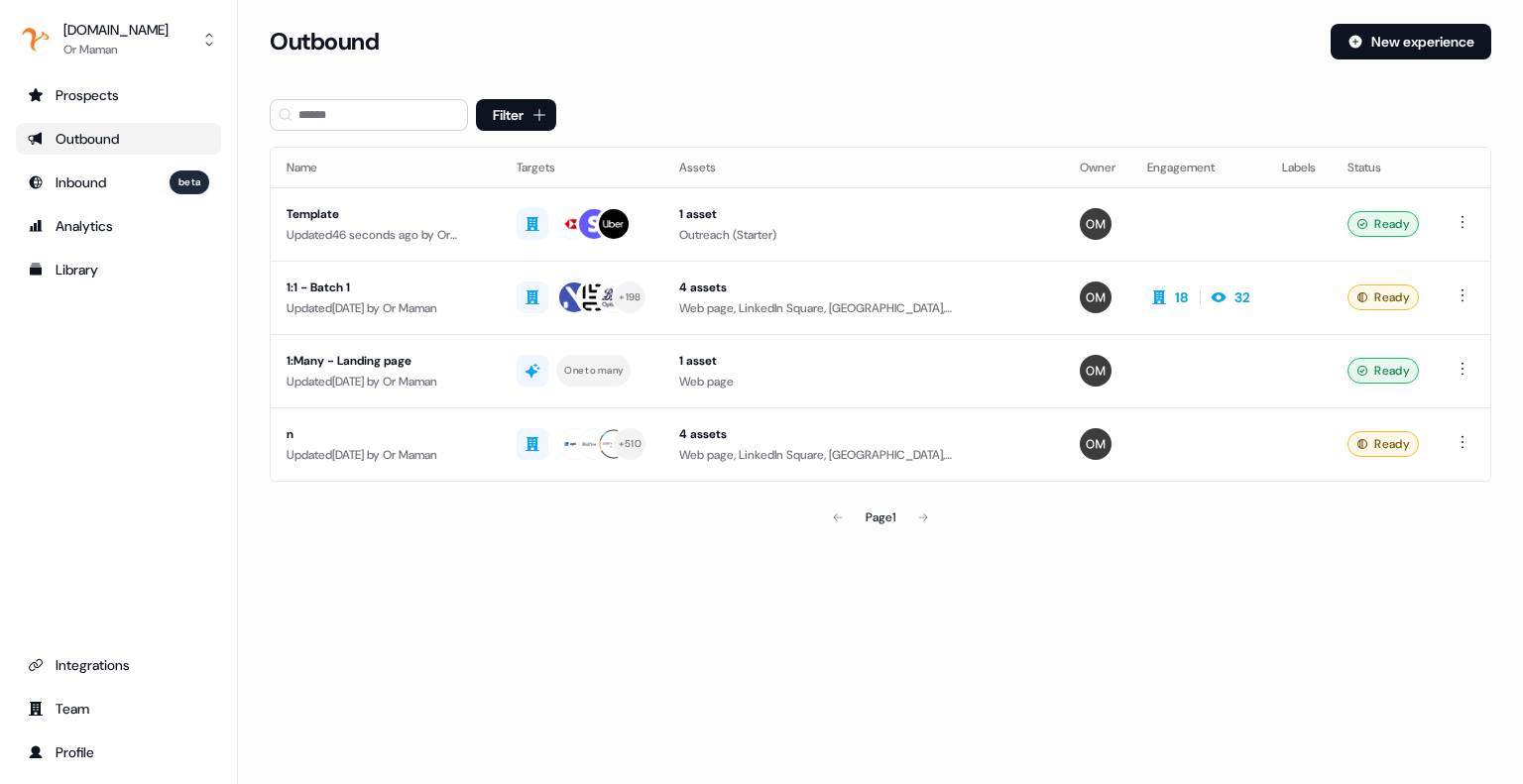 click on "Loading... Outbound New experience Filter Name Targets Assets Owner Engagement Labels Status Template Updated  46 seconds ago   by   Or Maman 1   asset Outreach (Starter) Ready 1:1 - Batch 1 Updated  1 month ago   by   Or Maman + 198 4   assets Web page, LinkedIn Square, LinkedIn Square, LinkedIn Square 18 32 Ready 1:Many - Landing page Updated  1 month ago   by   Or Maman One to many 1   asset Web page Ready n Updated  2 months ago   by   Or Maman + 510 4   assets Web page, LinkedIn Square, LinkedIn Square, LinkedIn Square Ready Page  1" at bounding box center (880, 392) 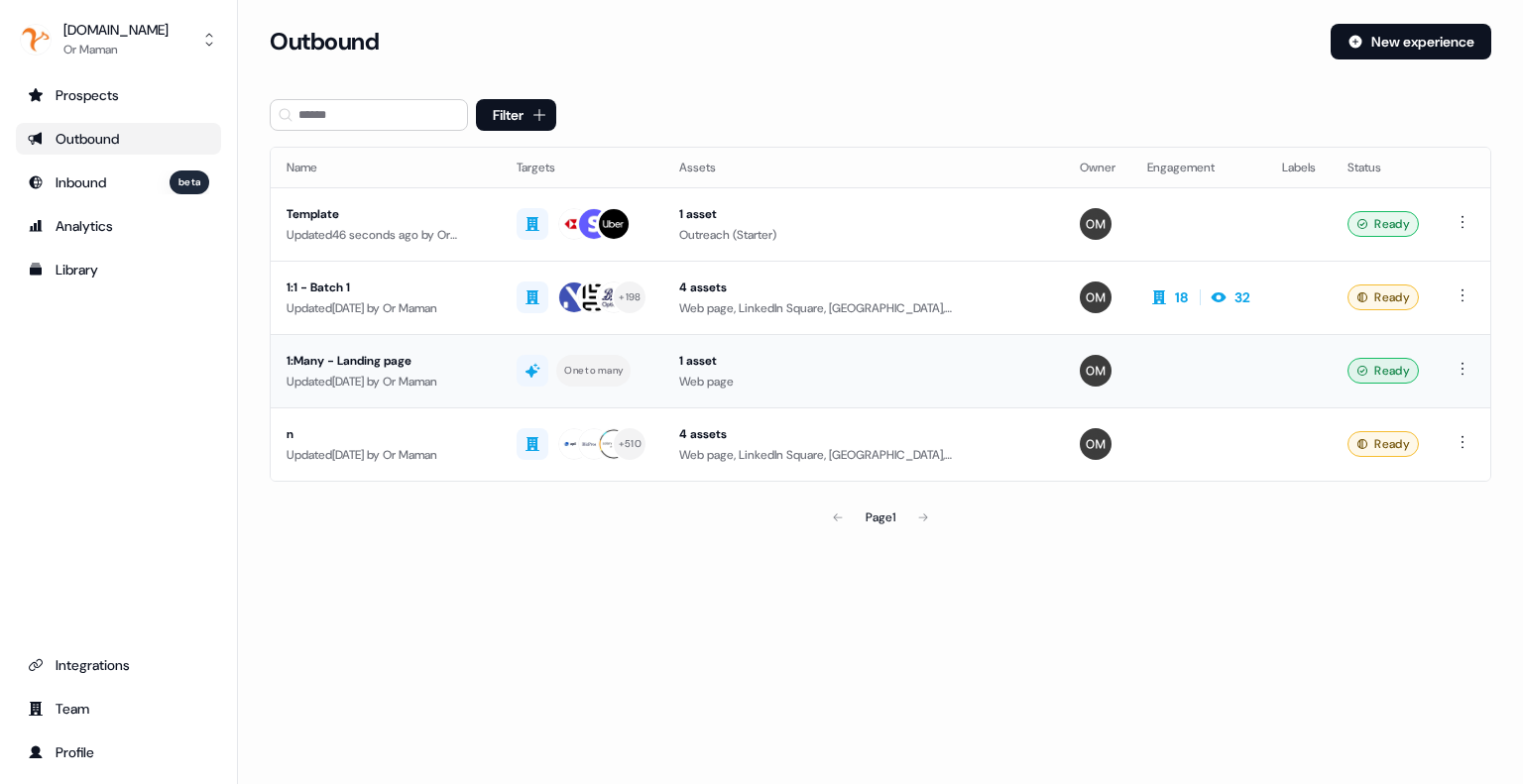 click on "Updated  1 month ago   by   Or Maman" at bounding box center (386, 382) 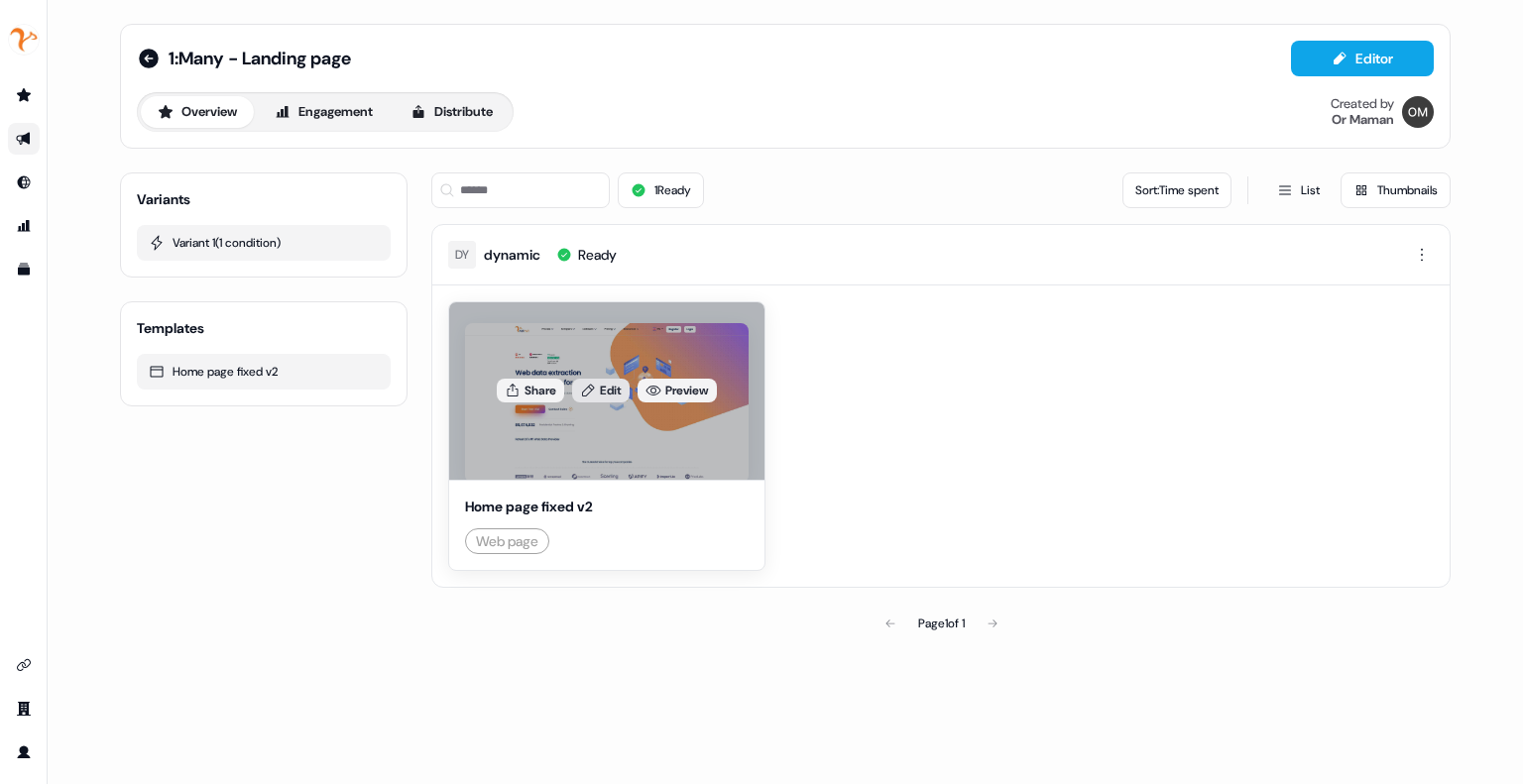 click on "Edit" at bounding box center [601, 391] 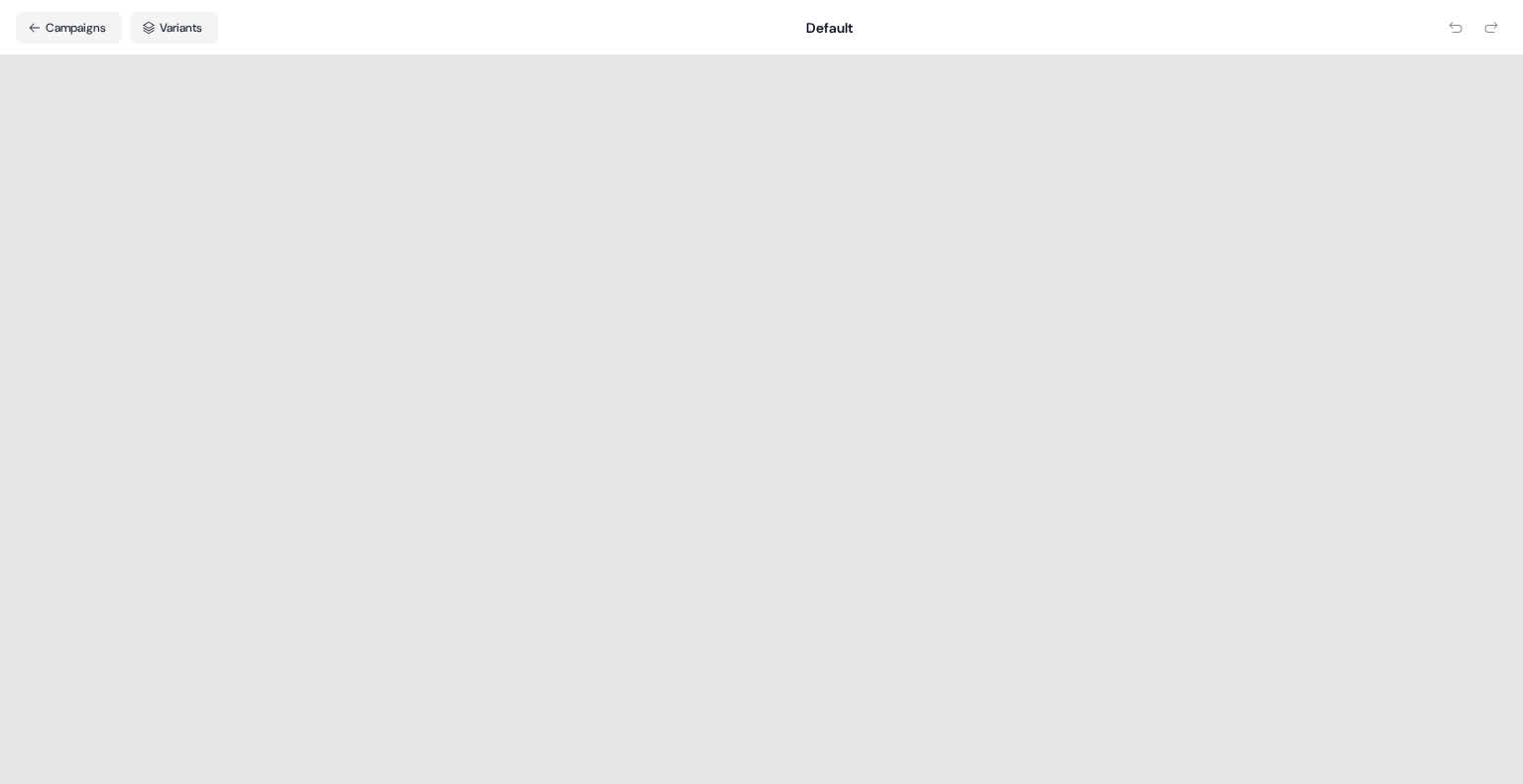 click on "Campaigns Variants Default" at bounding box center (762, 28) 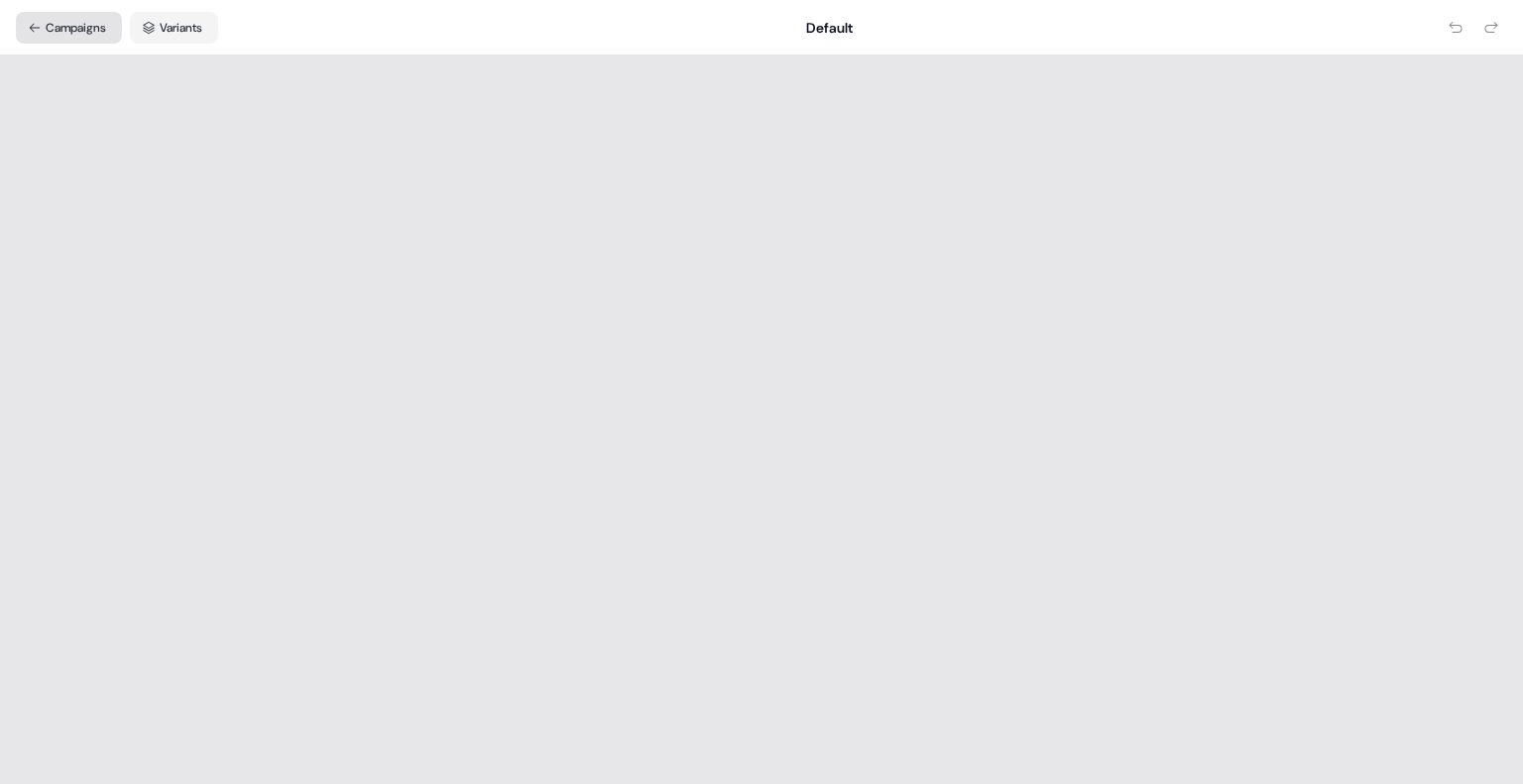 click on "Campaigns" at bounding box center (68, 28) 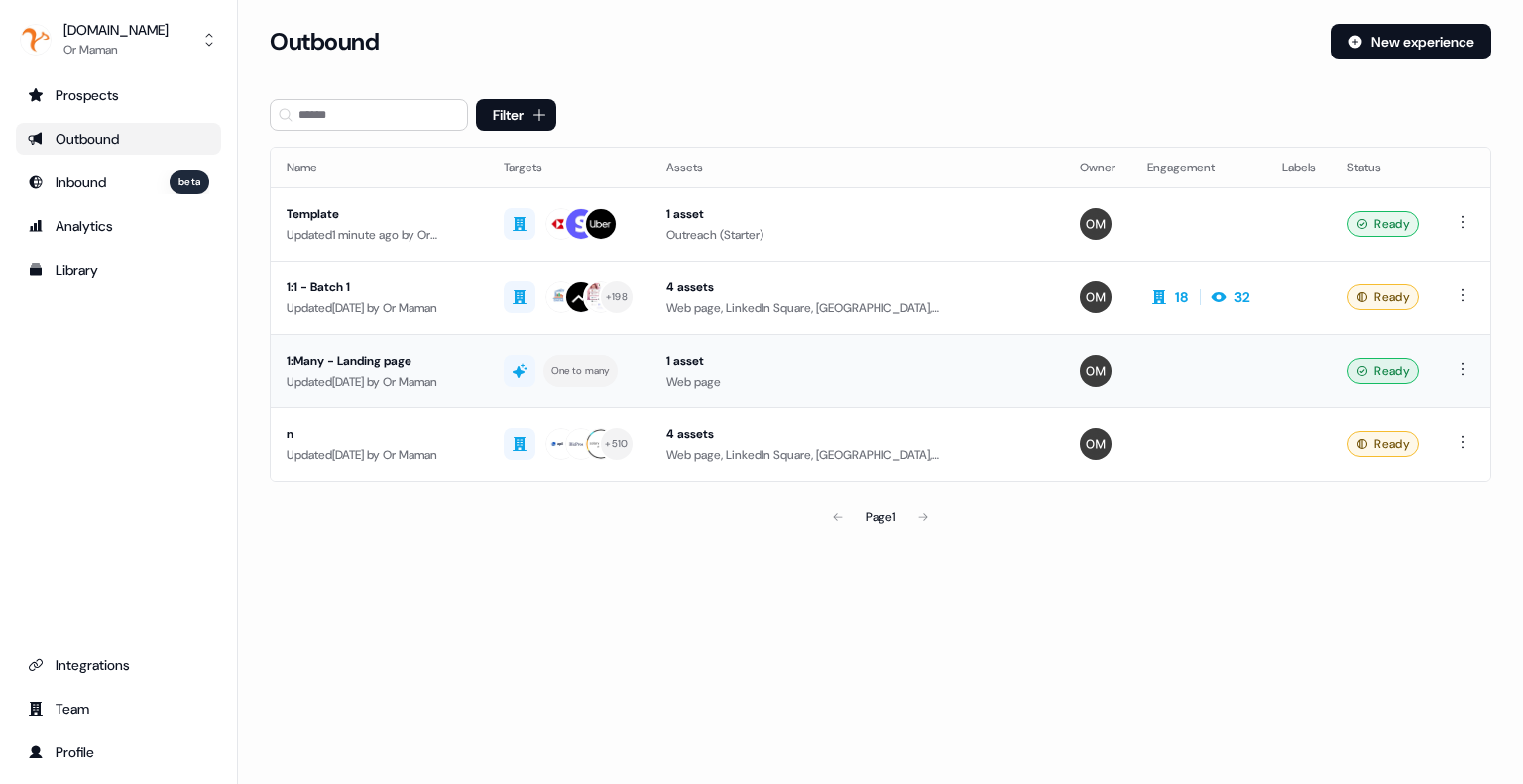 click at bounding box center (1463, 371) 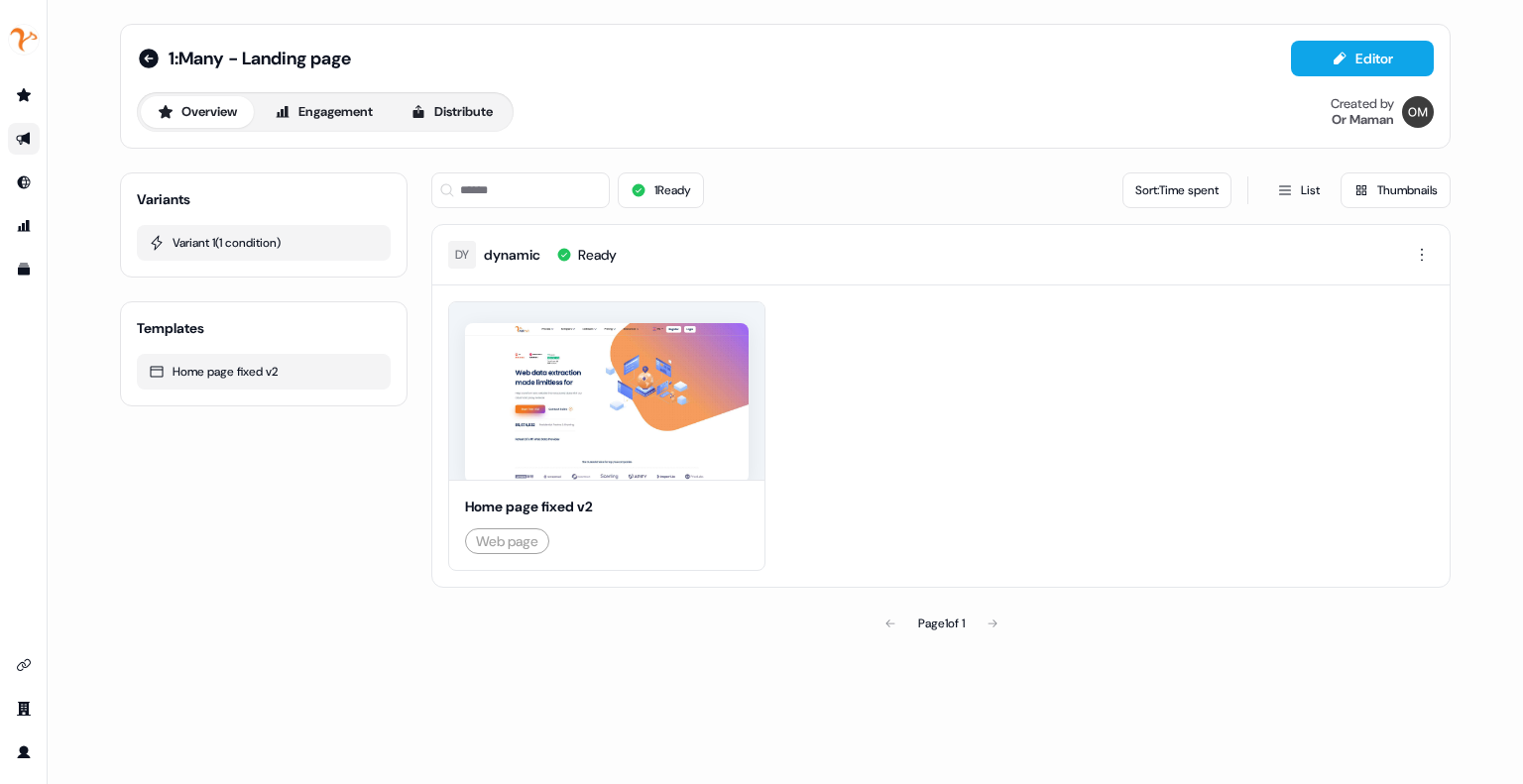 click on "Overview Engagement Distribute Created by Or   Maman" at bounding box center [785, 112] 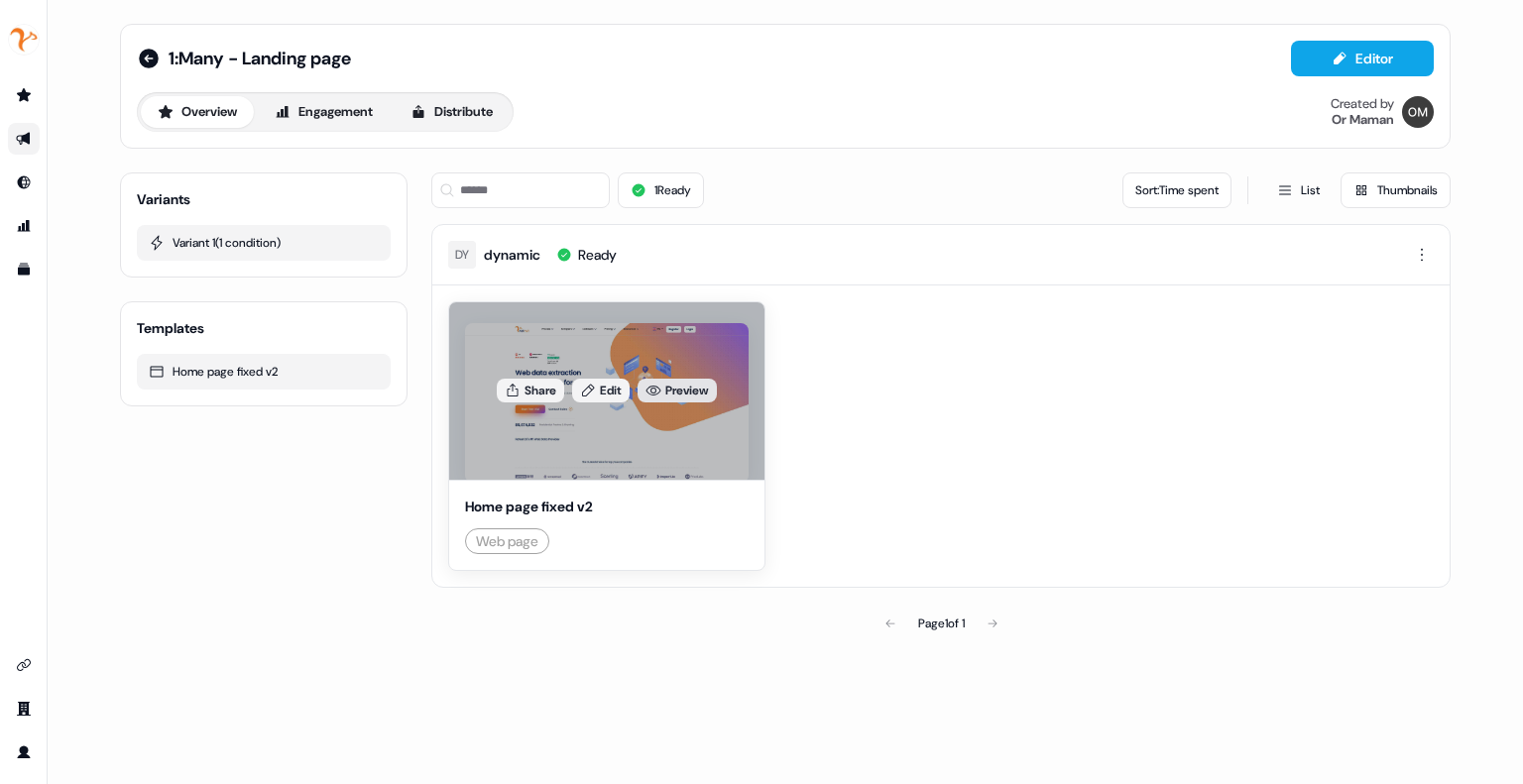 click on "Preview" at bounding box center [677, 391] 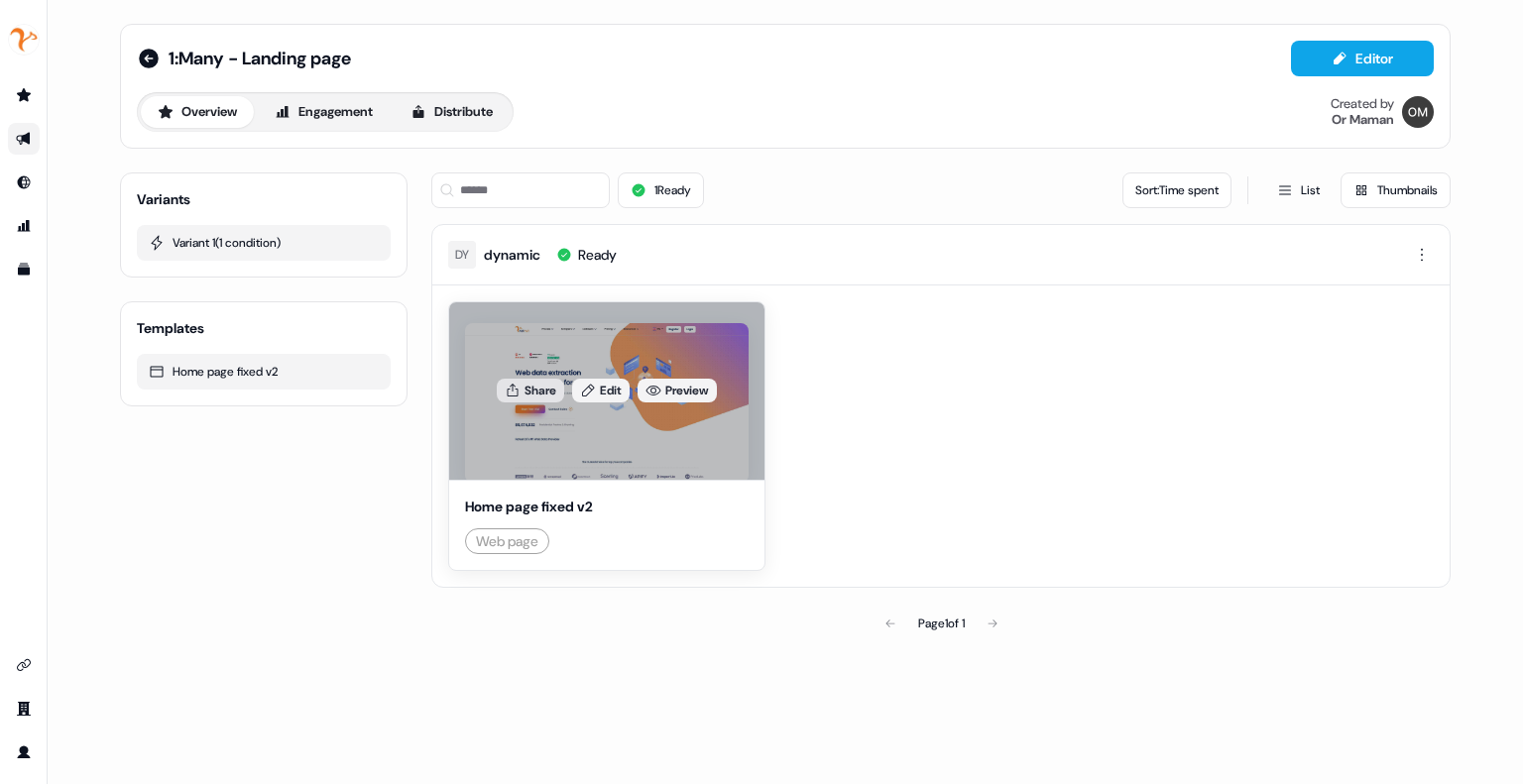 click on "Share" at bounding box center (530, 391) 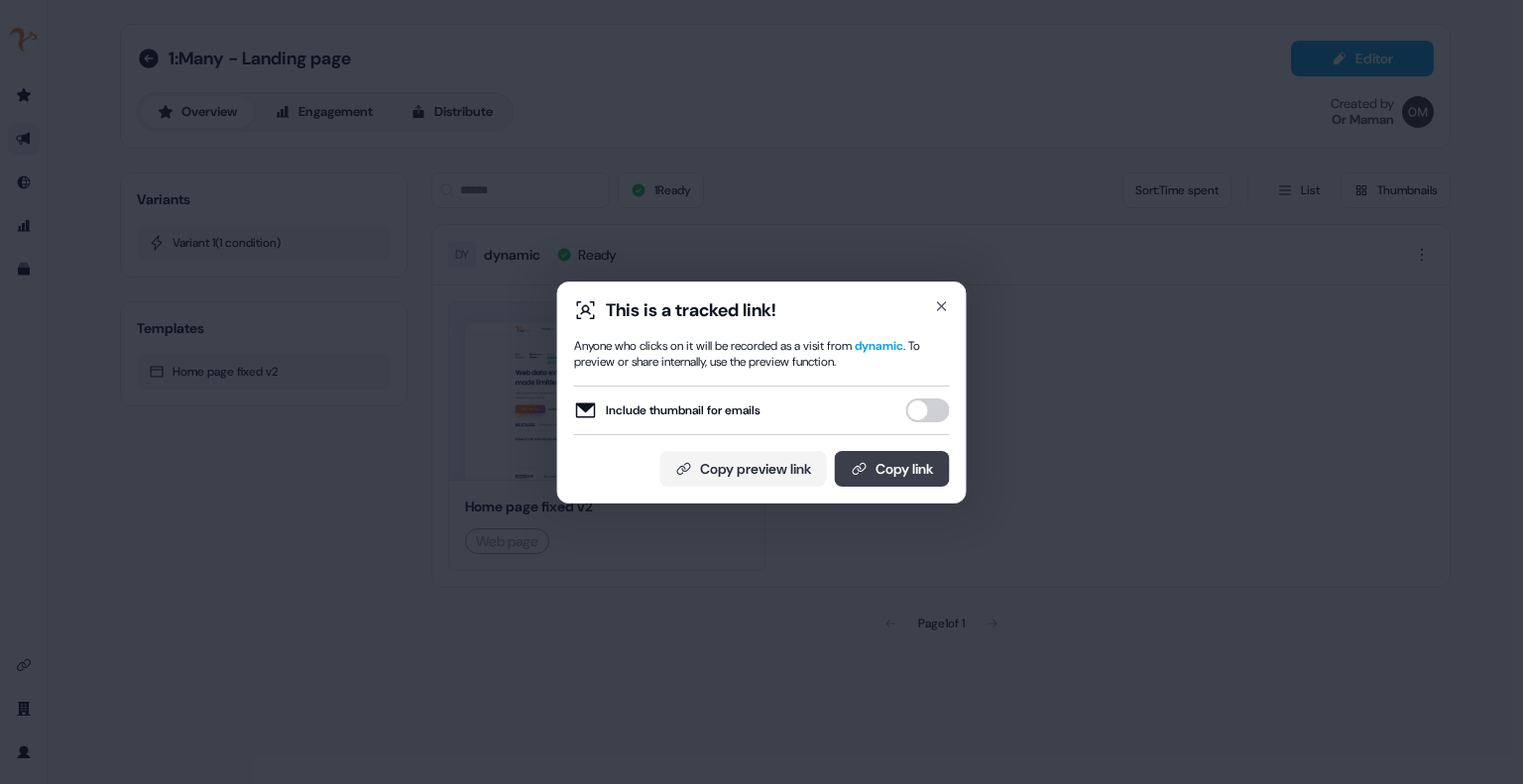 drag, startPoint x: 747, startPoint y: 472, endPoint x: 880, endPoint y: 479, distance: 133.18408 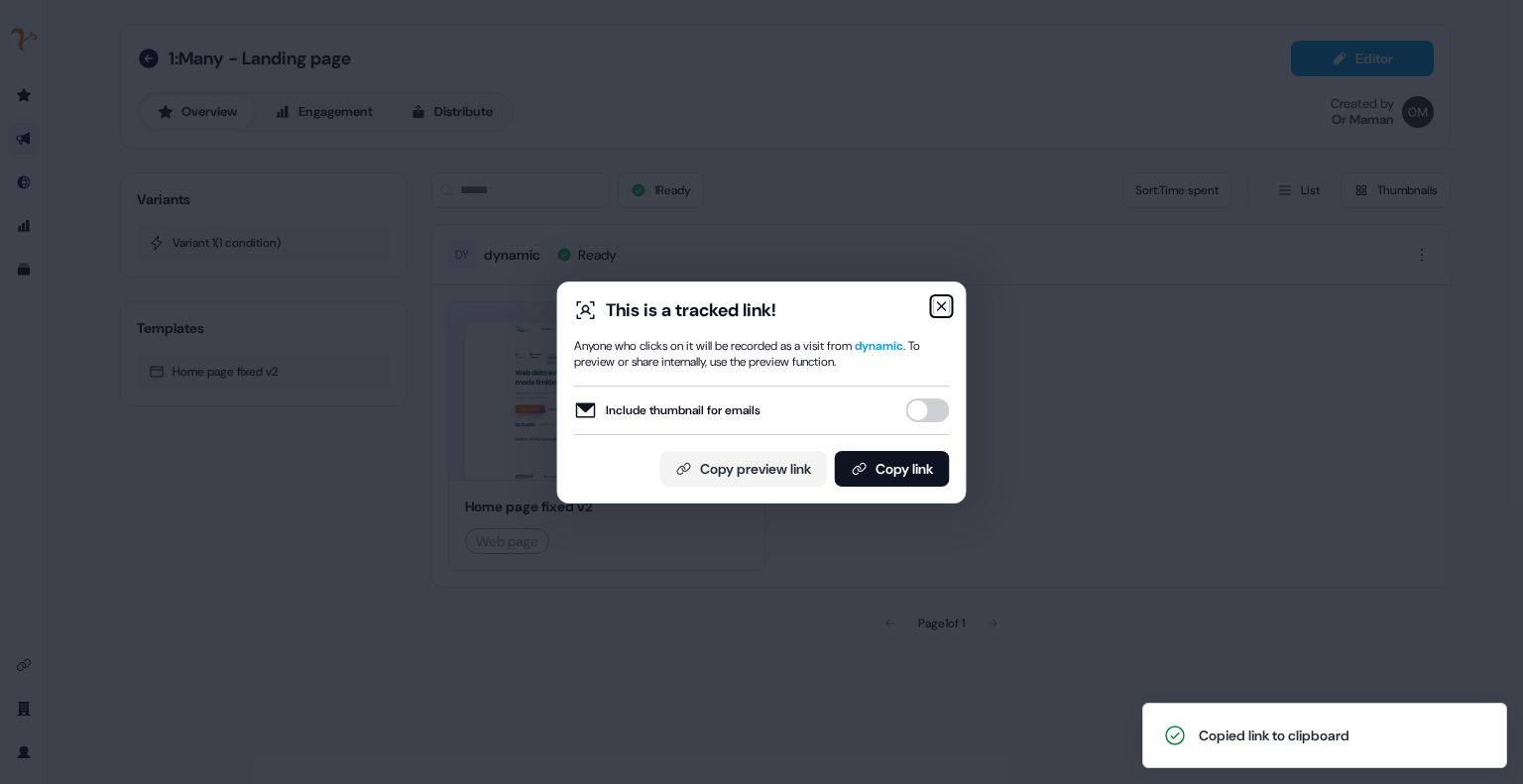 click 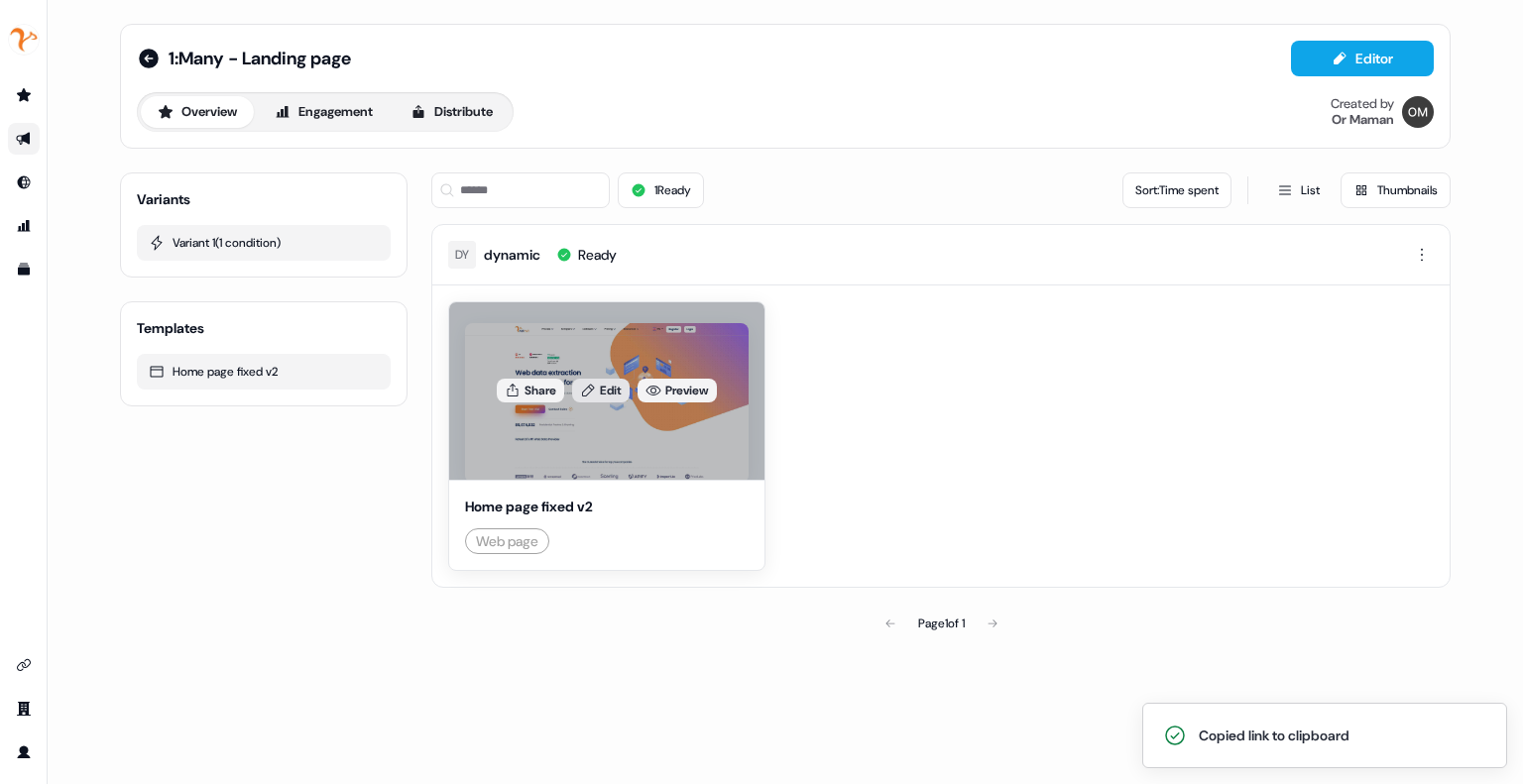 click 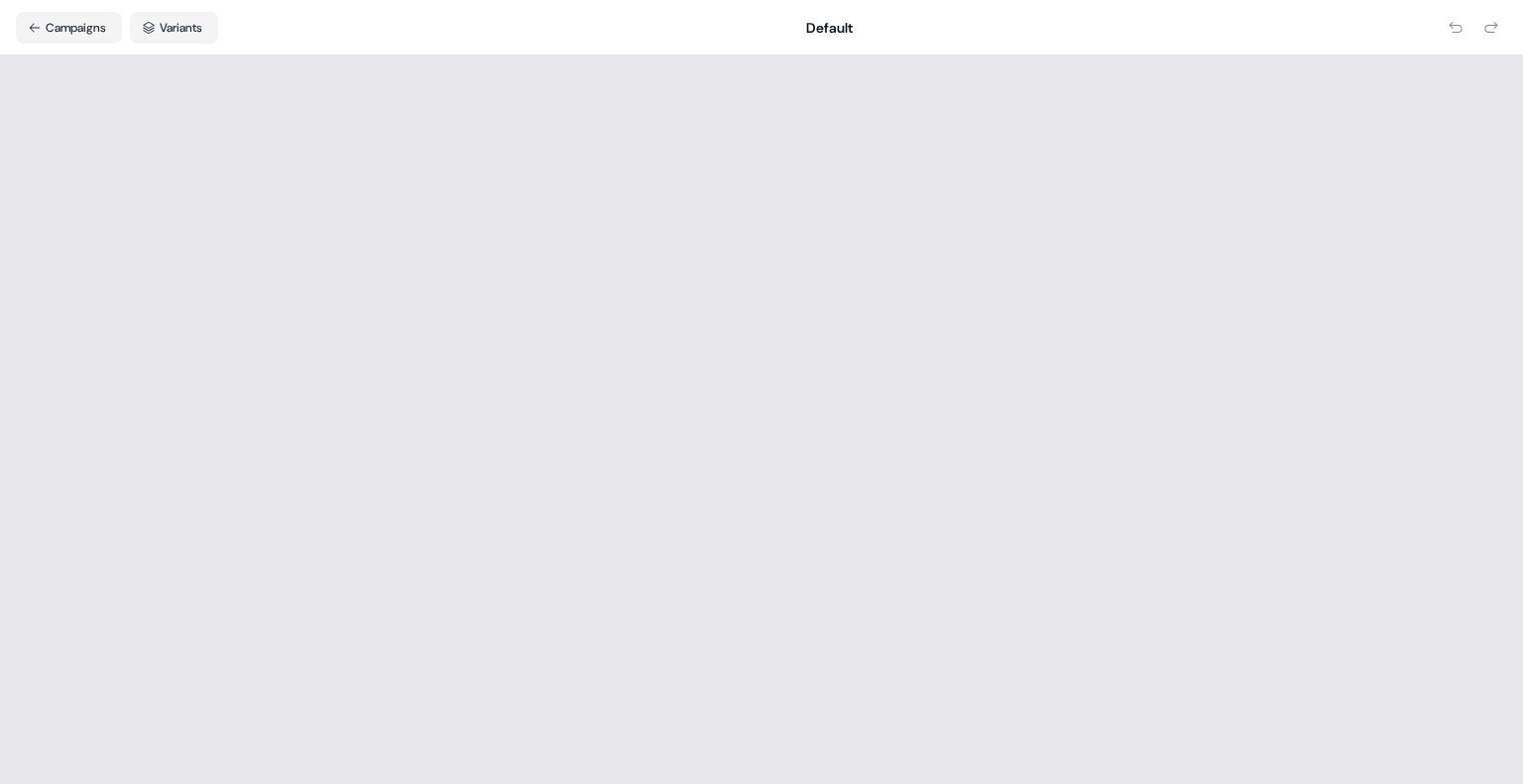 scroll, scrollTop: 0, scrollLeft: 0, axis: both 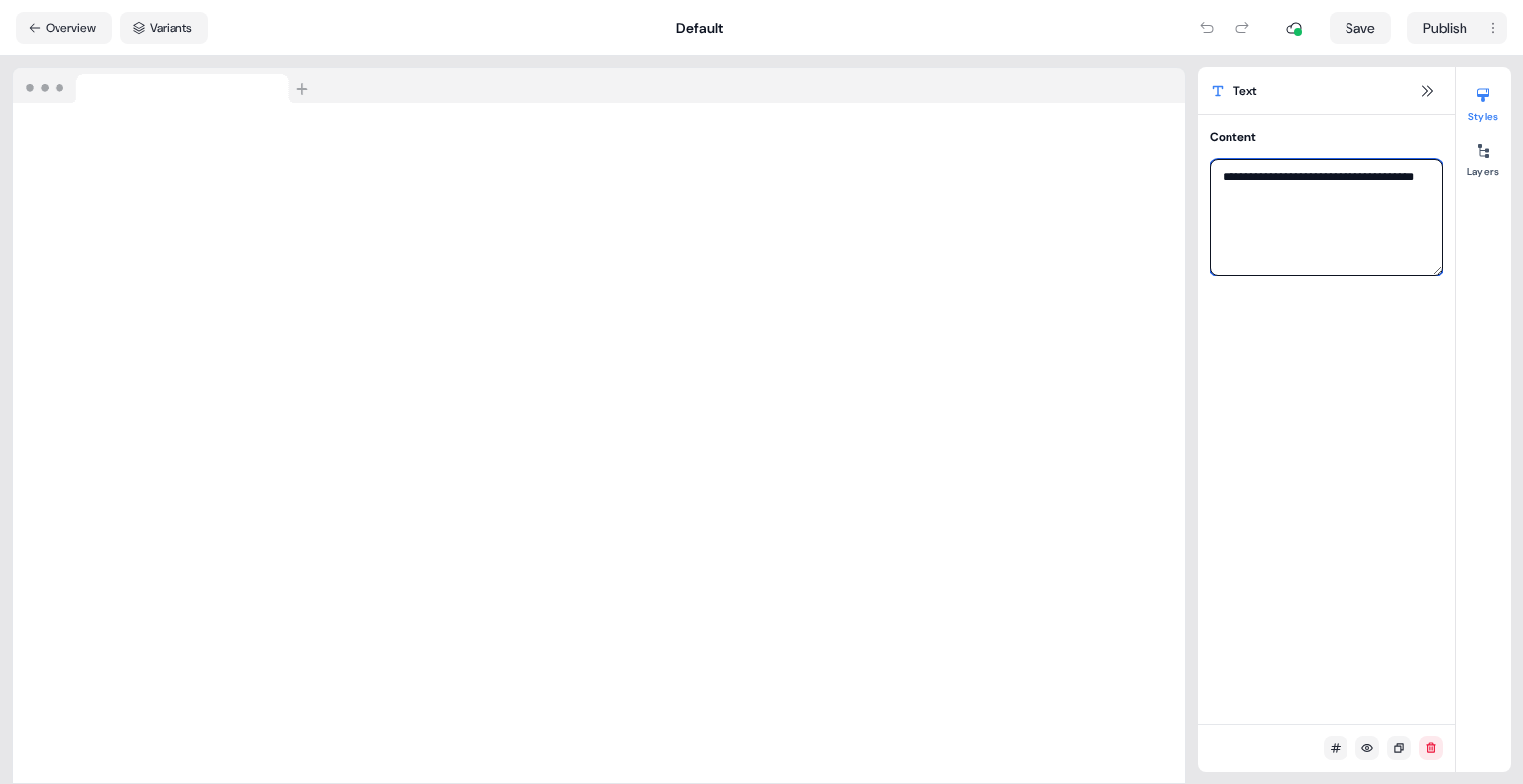 click on "**********" at bounding box center (1326, 217) 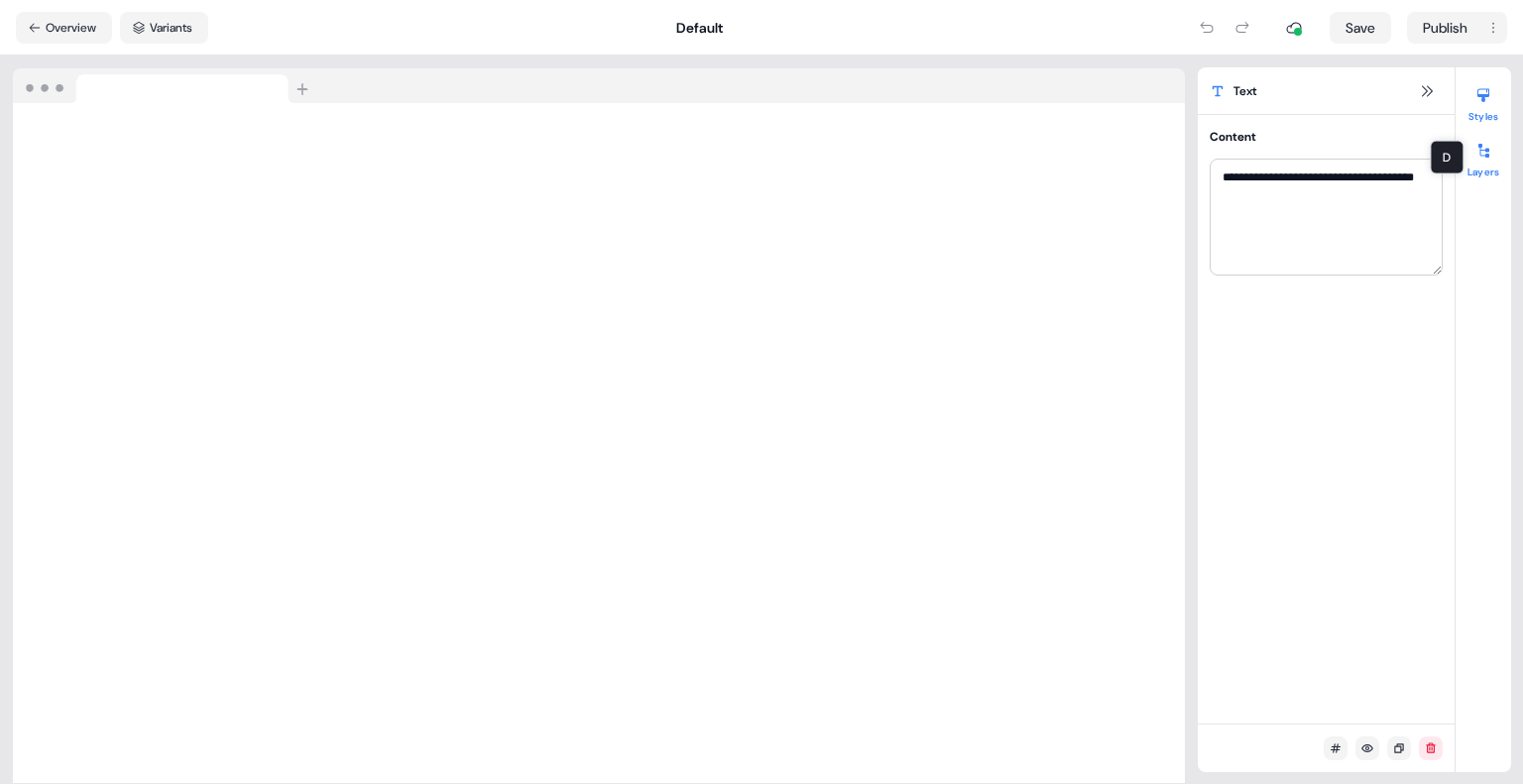 click at bounding box center [1483, 151] 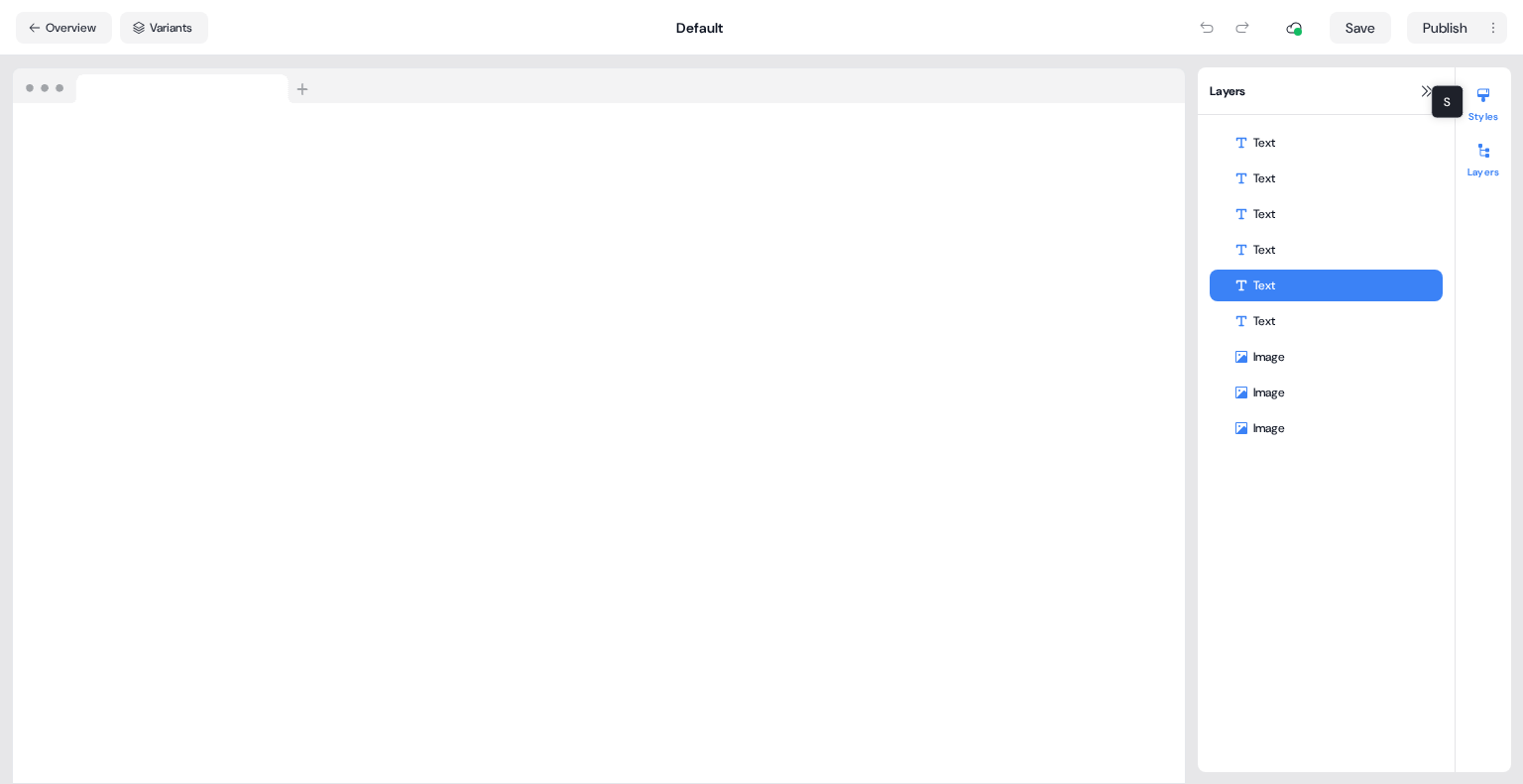 click on "Styles" at bounding box center [1483, 101] 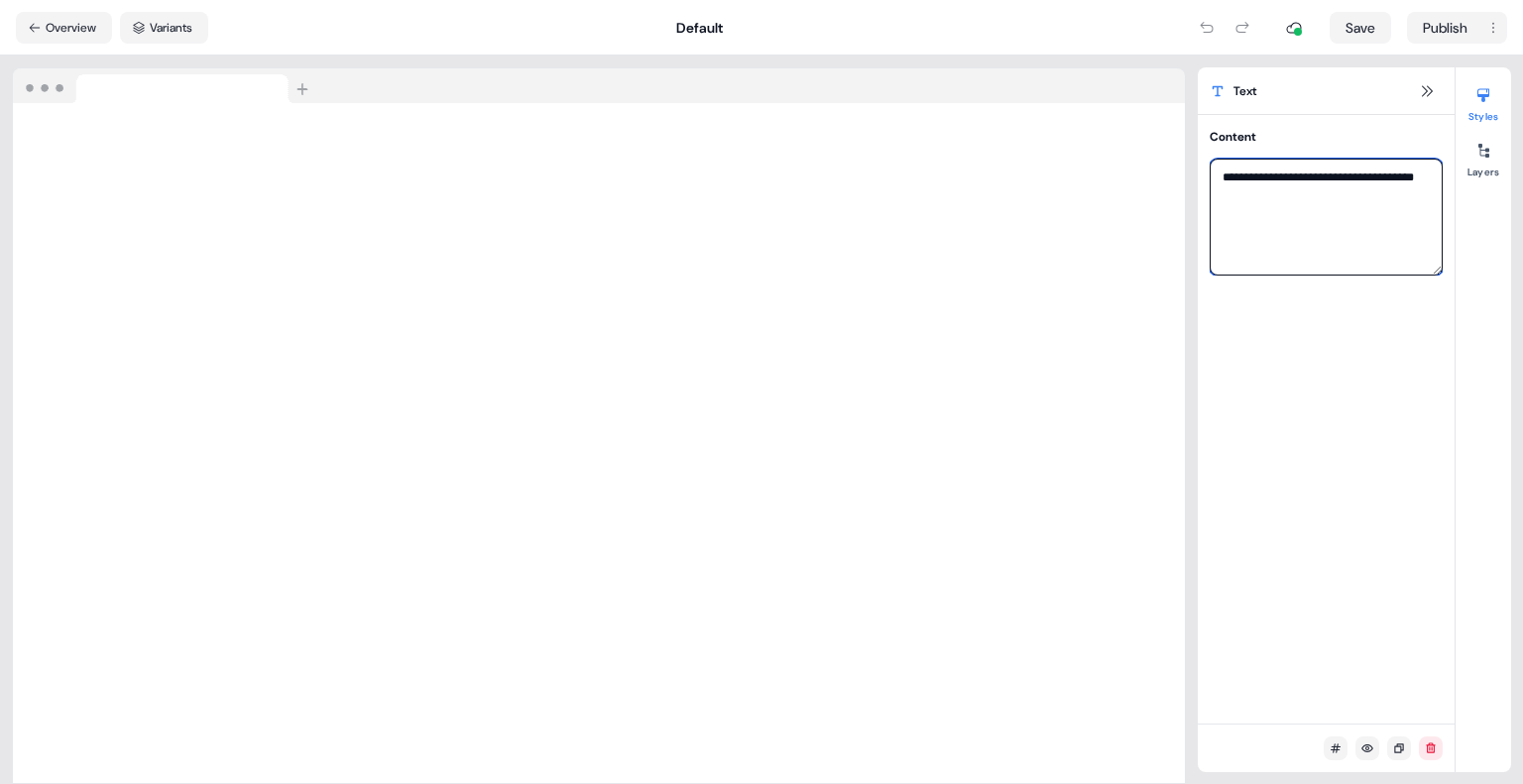 click on "**********" at bounding box center [1326, 217] 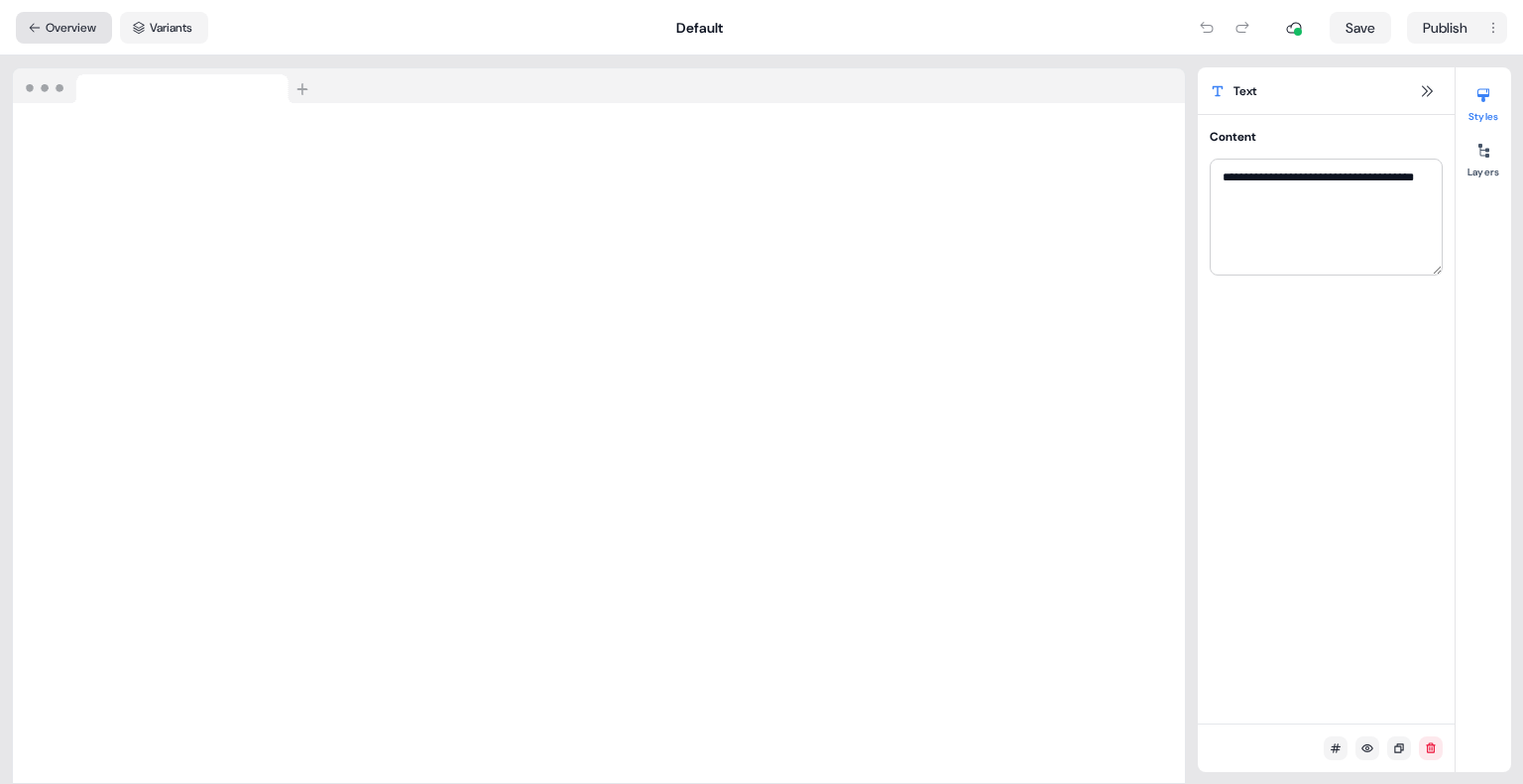 click 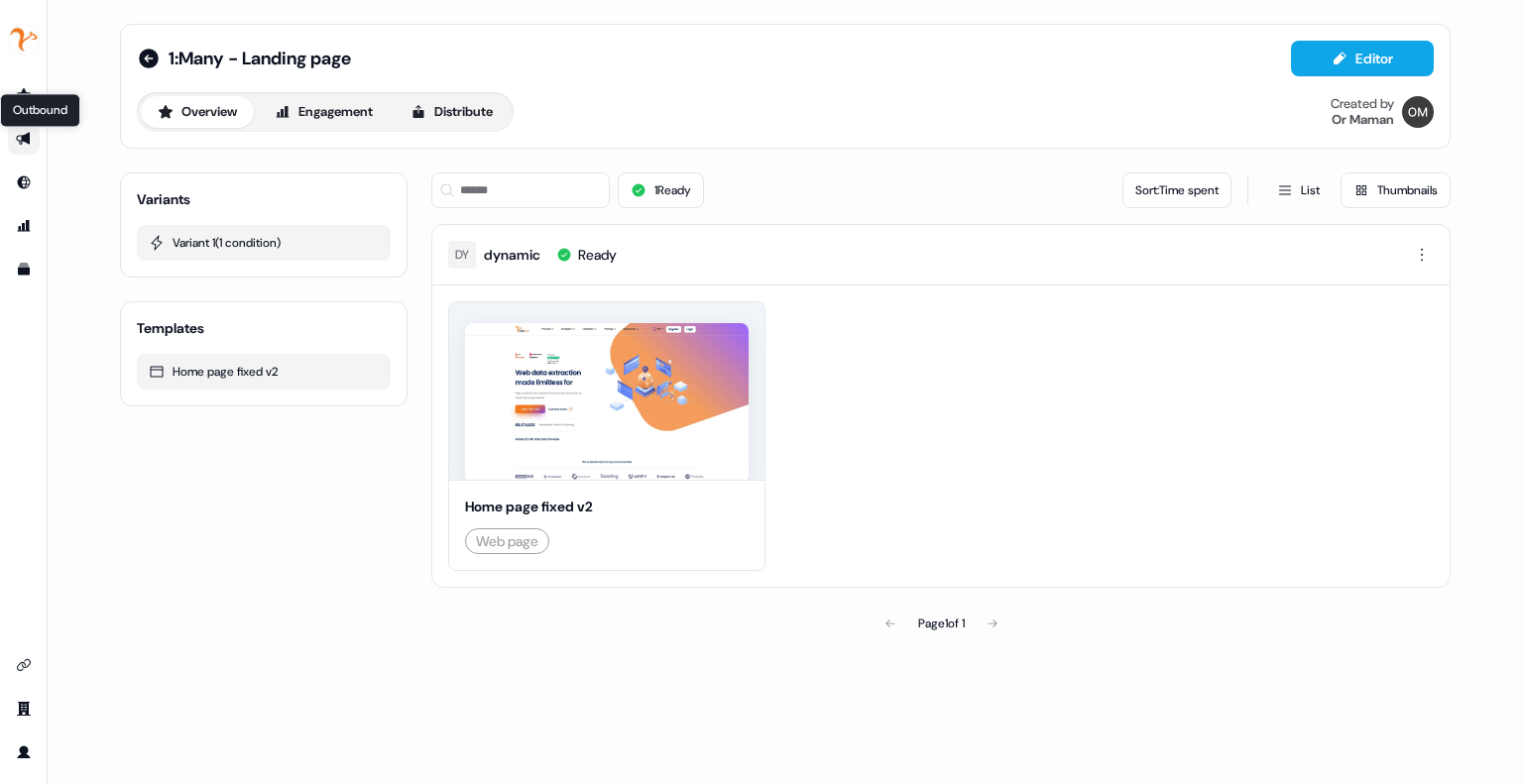 click 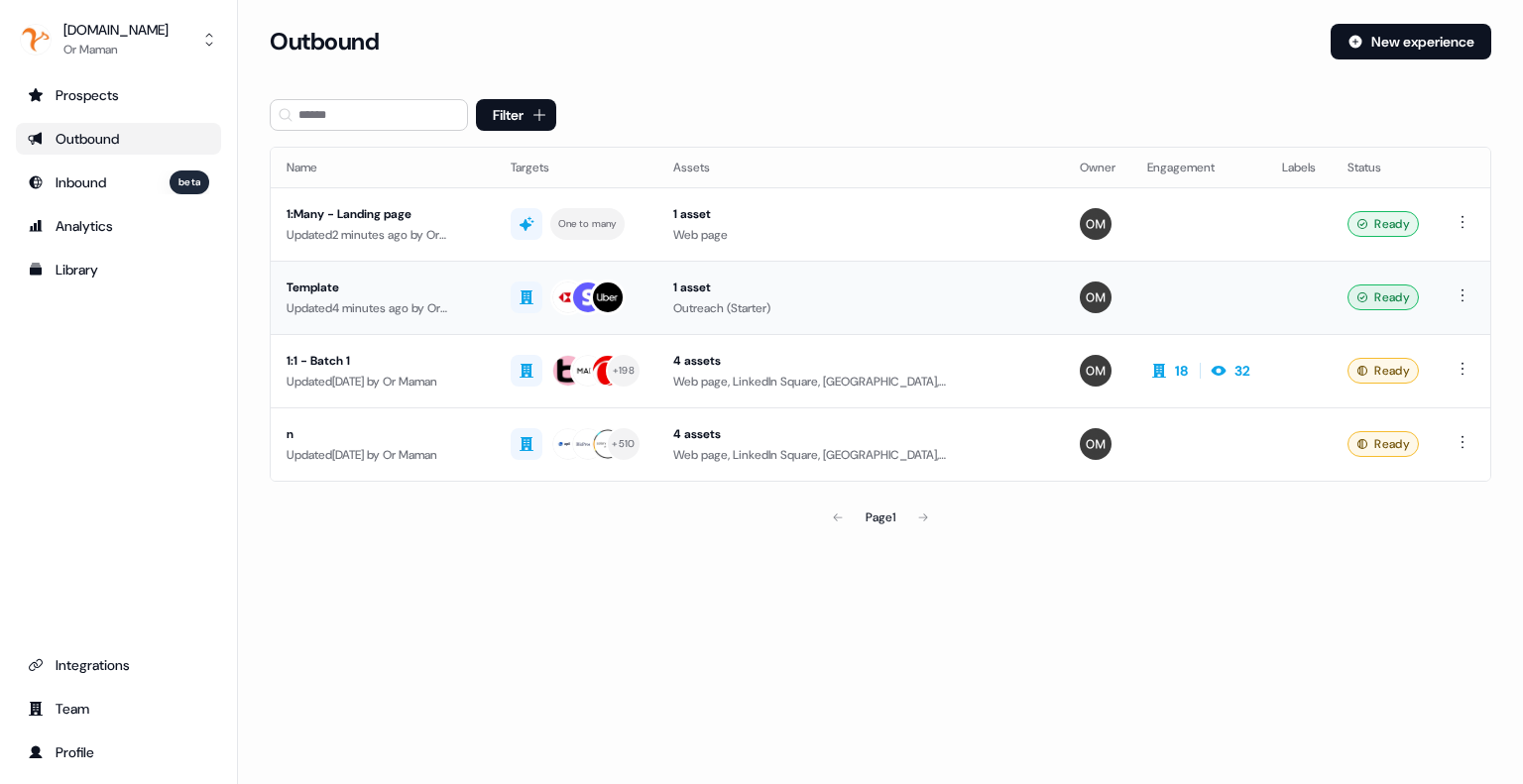 click on "Outreach (Starter)" at bounding box center (861, 308) 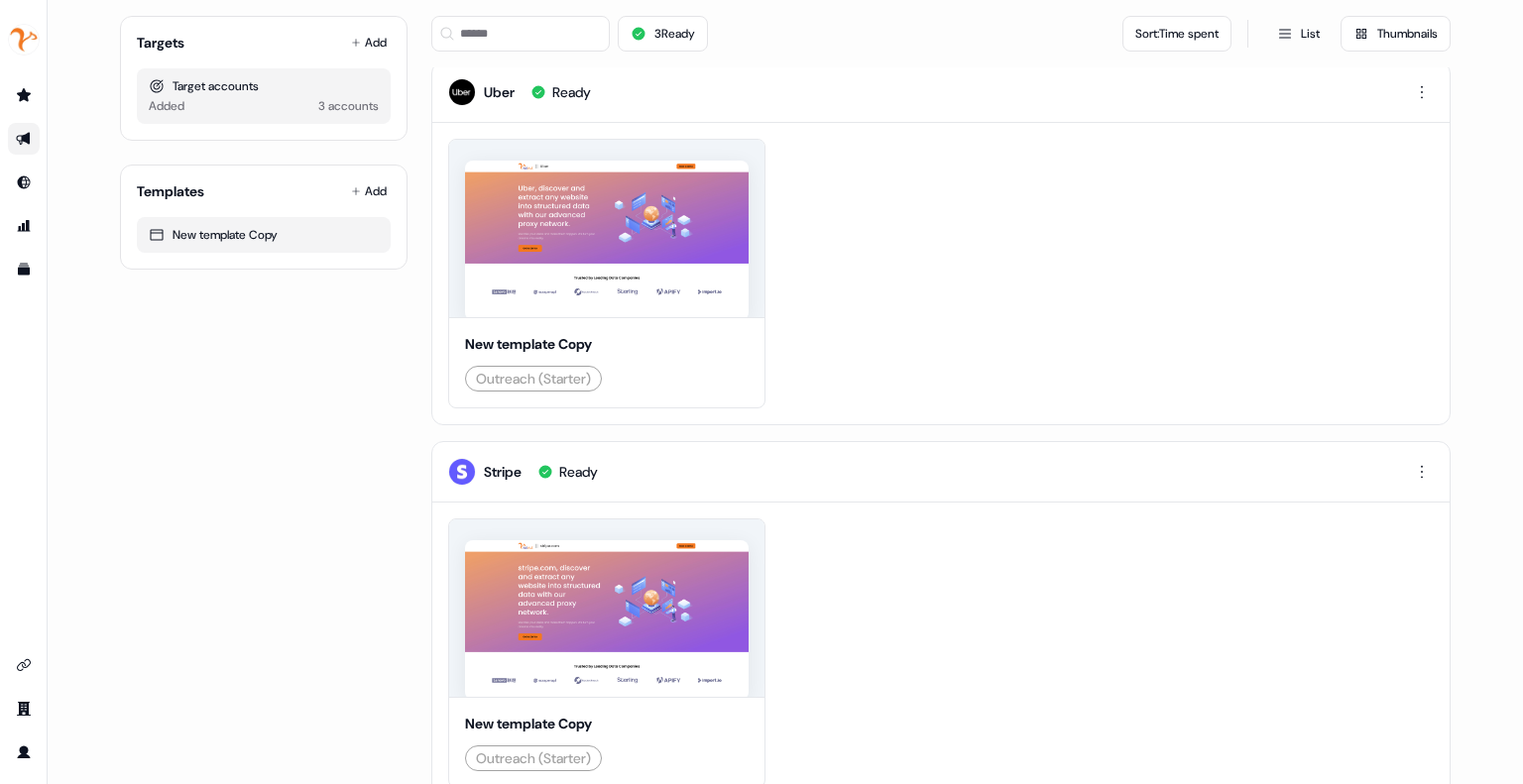 scroll, scrollTop: 0, scrollLeft: 0, axis: both 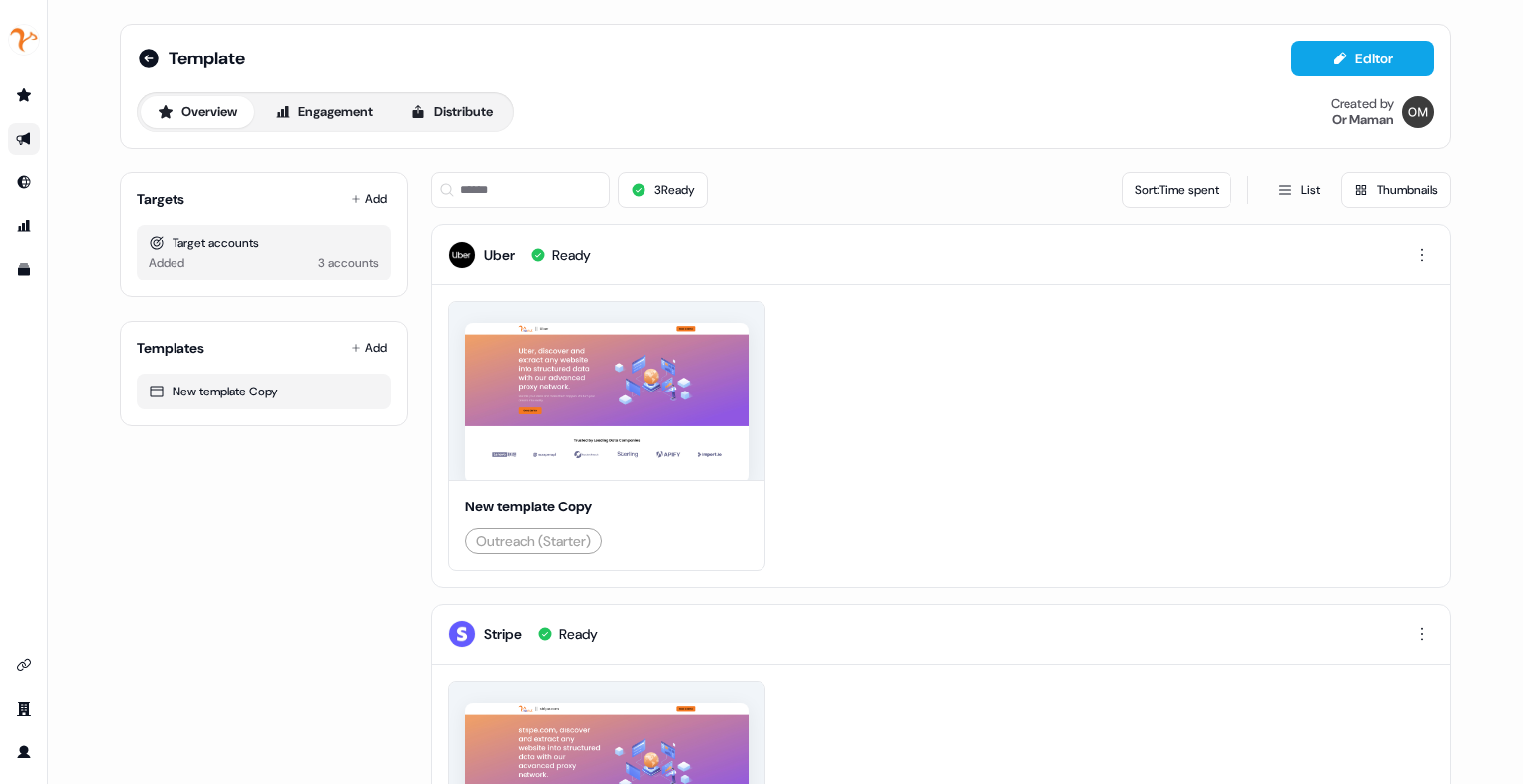 click on "Share Edit Preview New template Copy Outreach (Starter)" at bounding box center [941, 436] 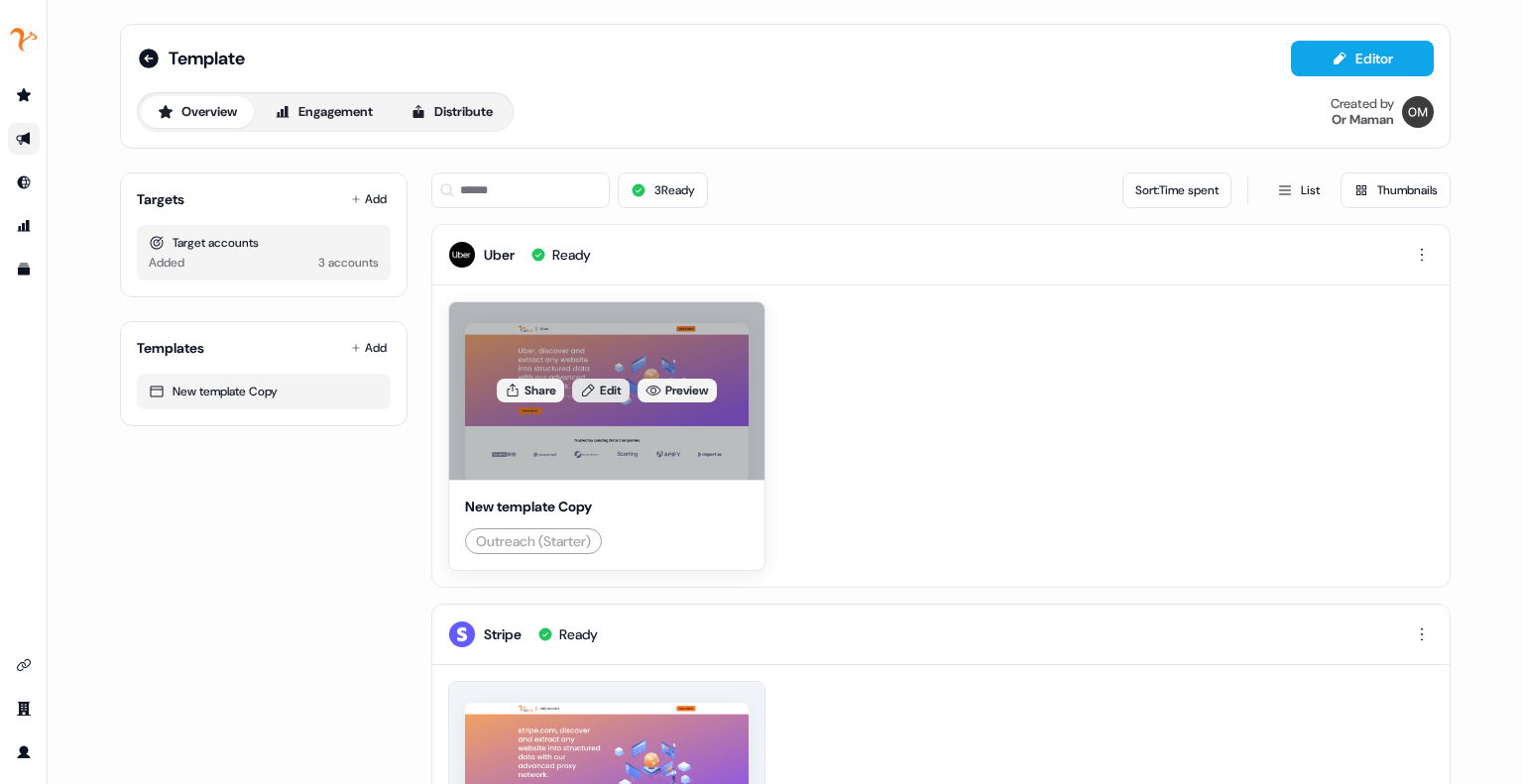 click on "Edit" at bounding box center (601, 391) 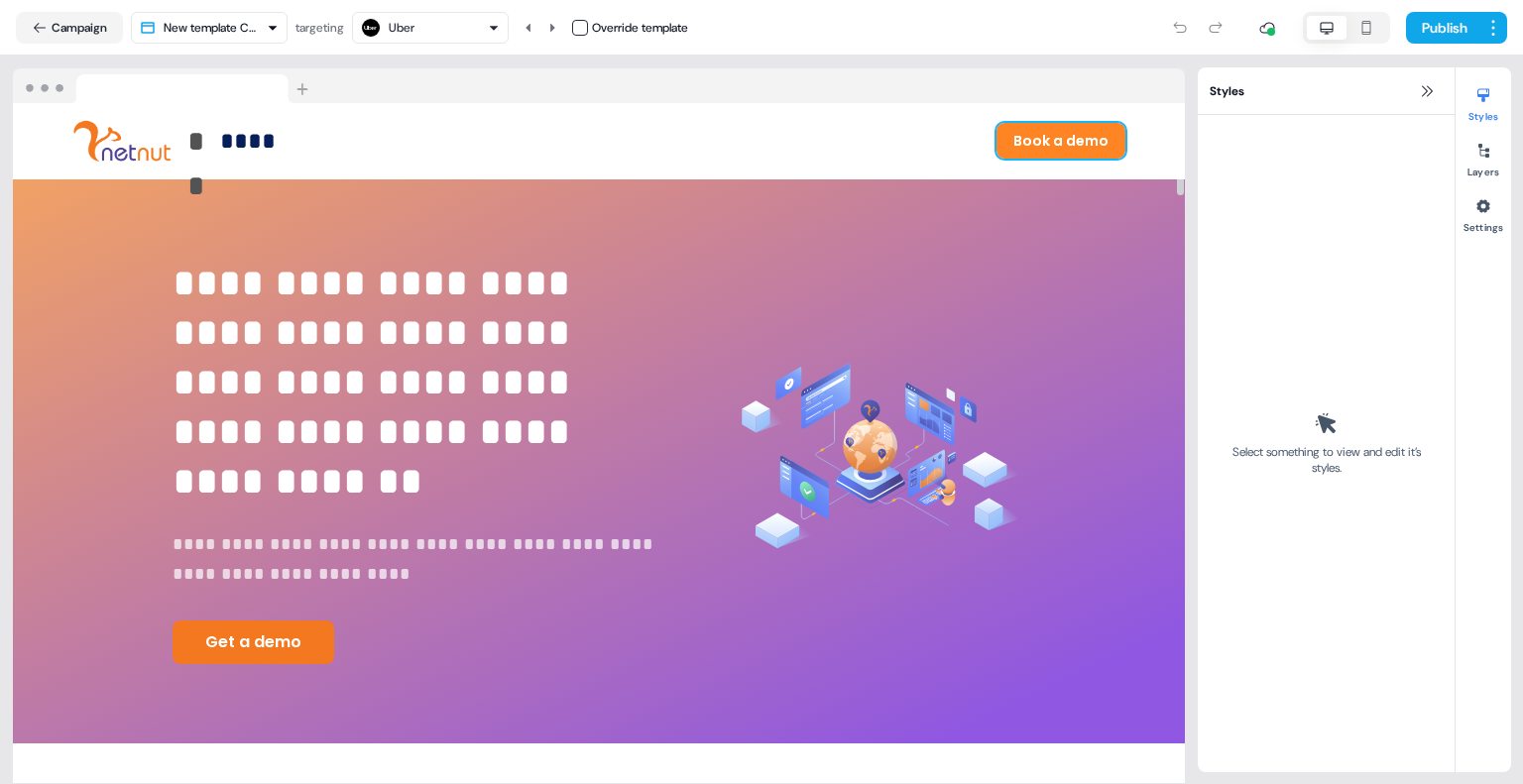 click on "Book a demo" at bounding box center [1061, 141] 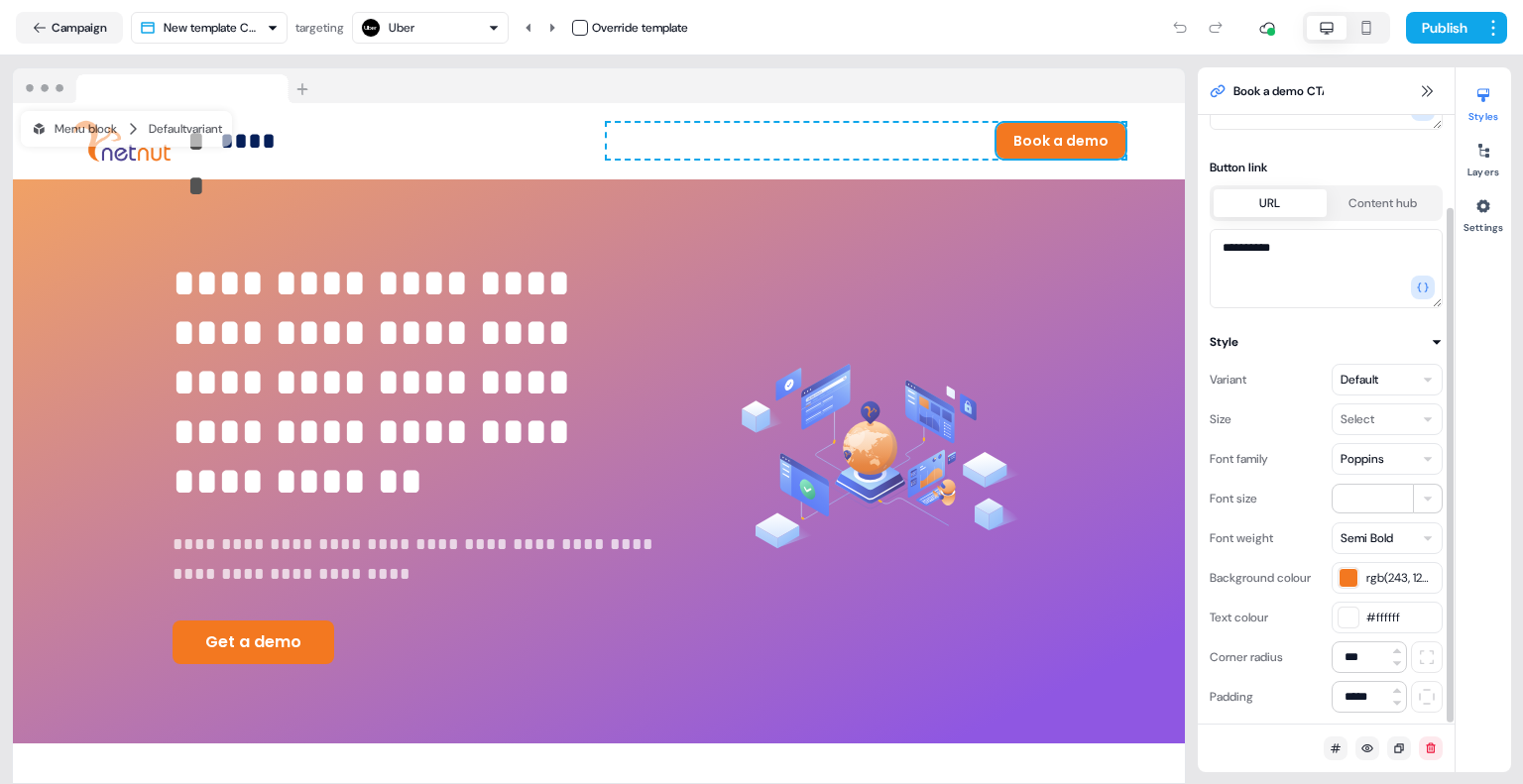 scroll, scrollTop: 0, scrollLeft: 0, axis: both 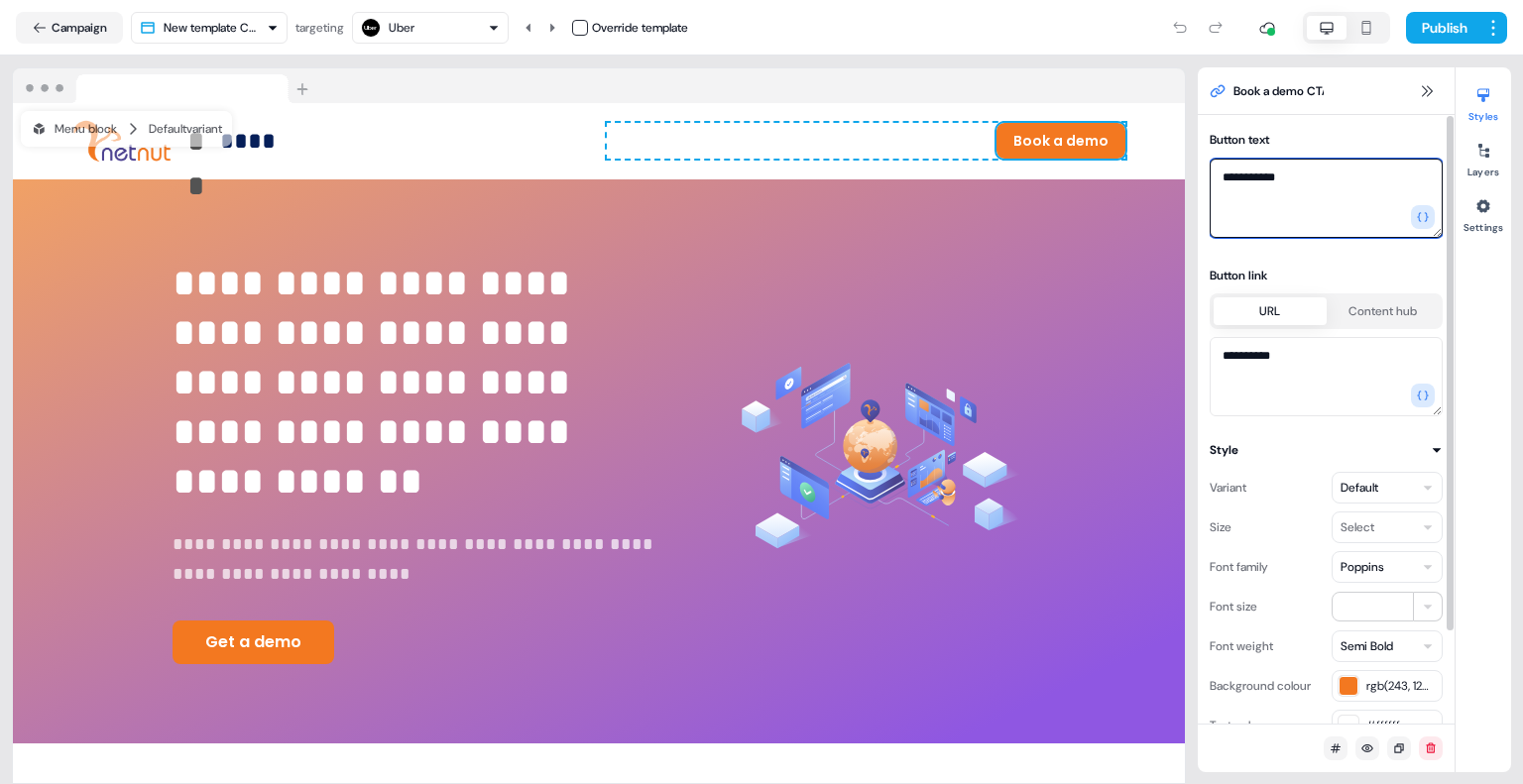 click on "**********" at bounding box center (1326, 198) 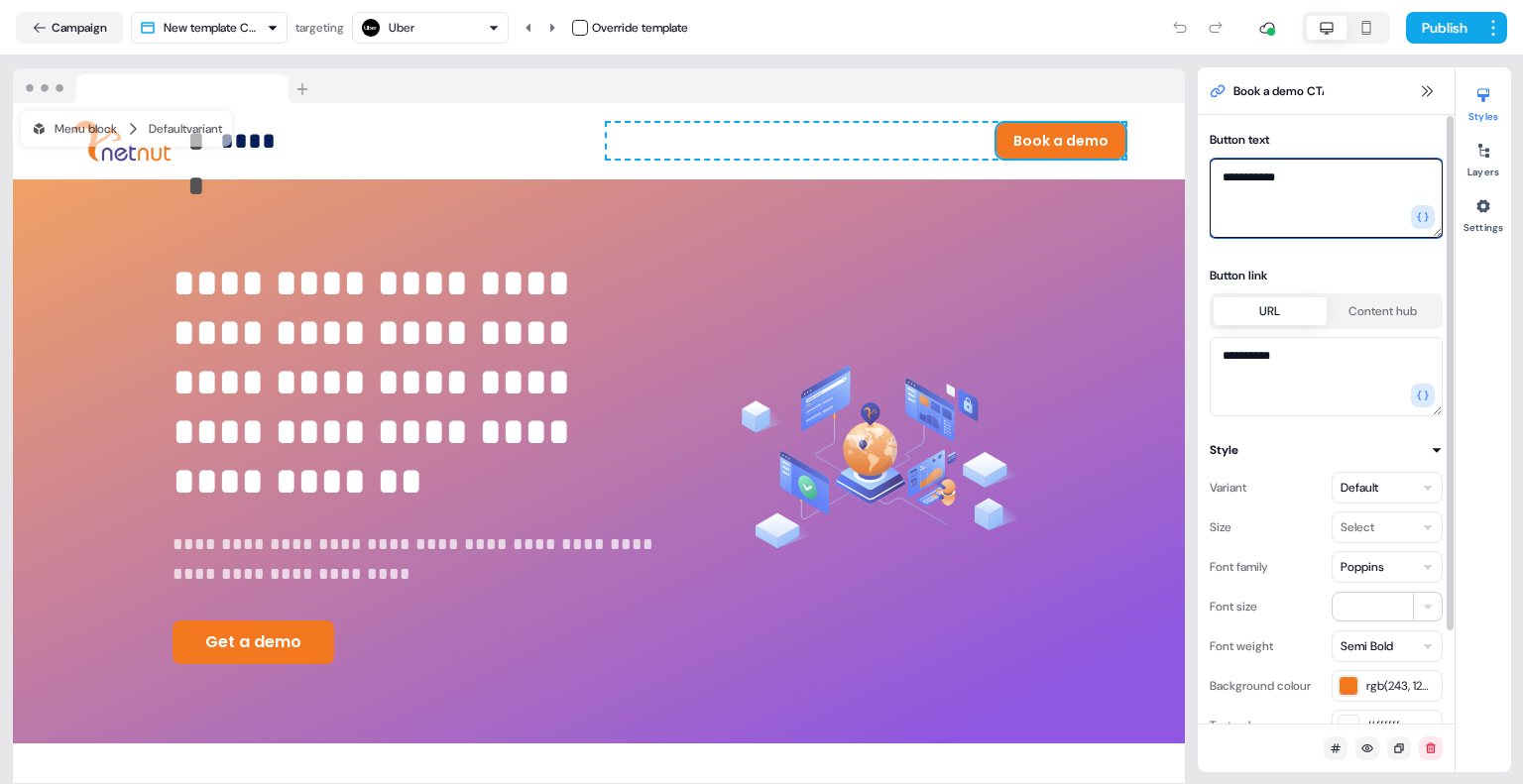 click on "**********" at bounding box center (1326, 198) 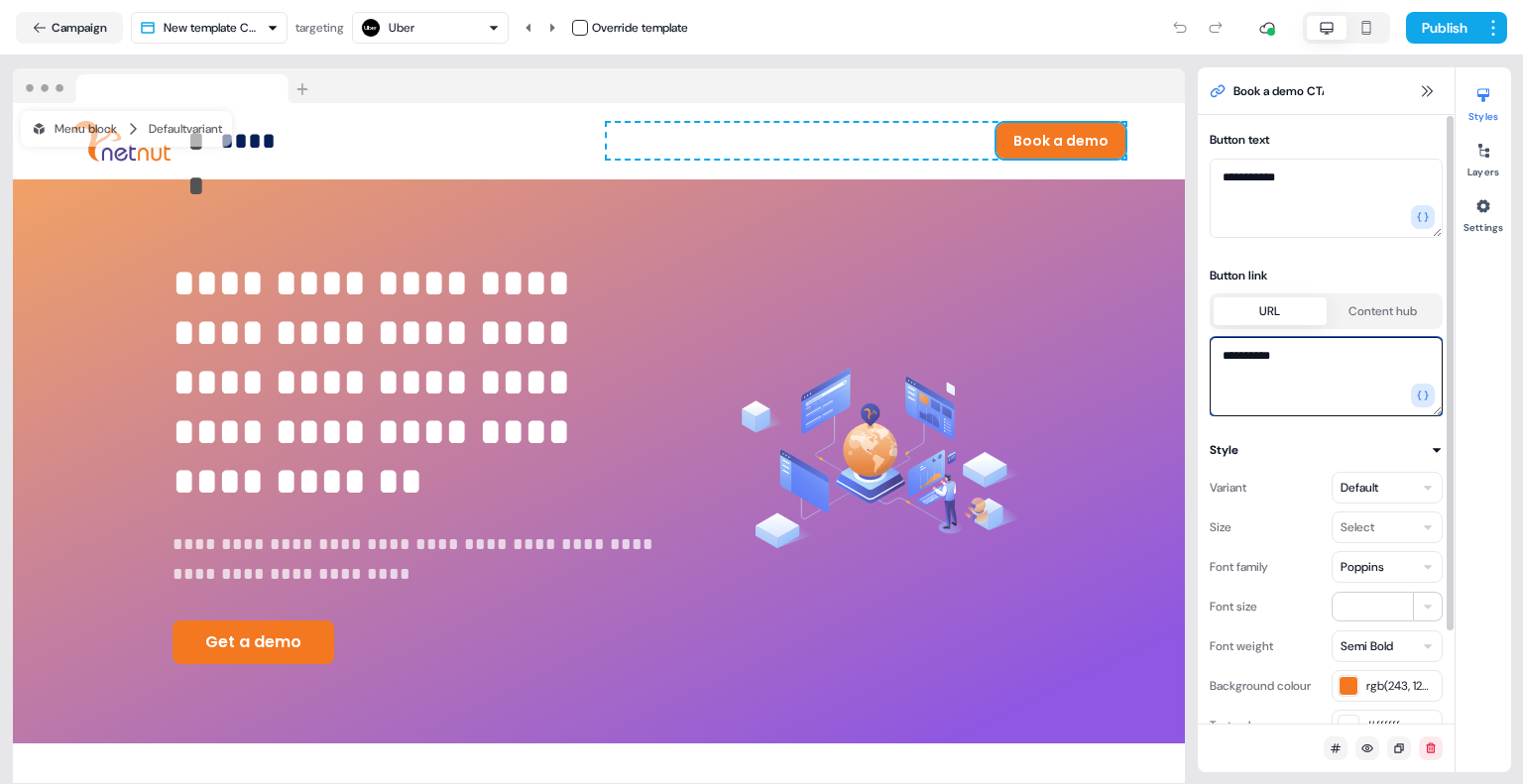 click on "**********" at bounding box center (1326, 377) 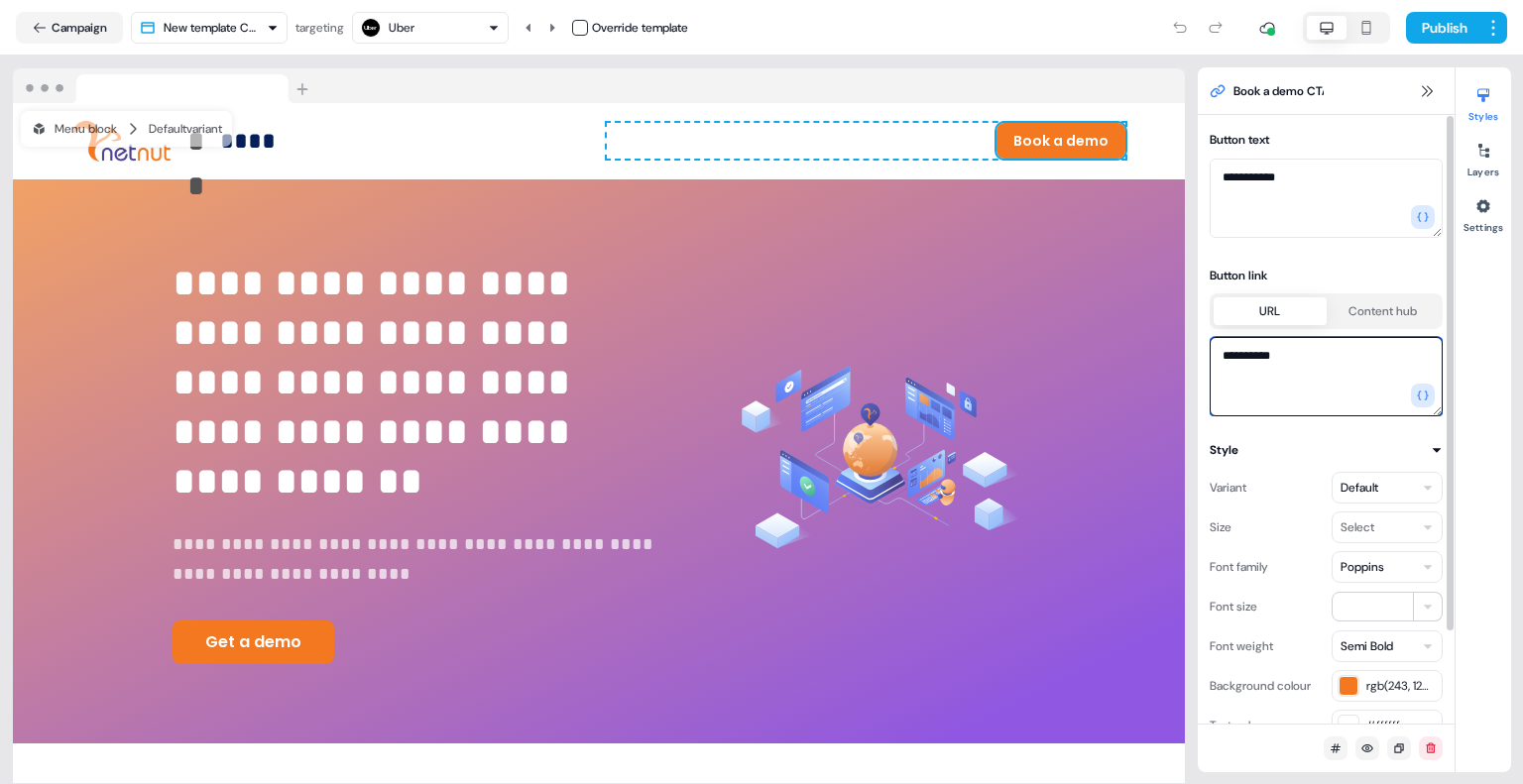 paste on "**********" 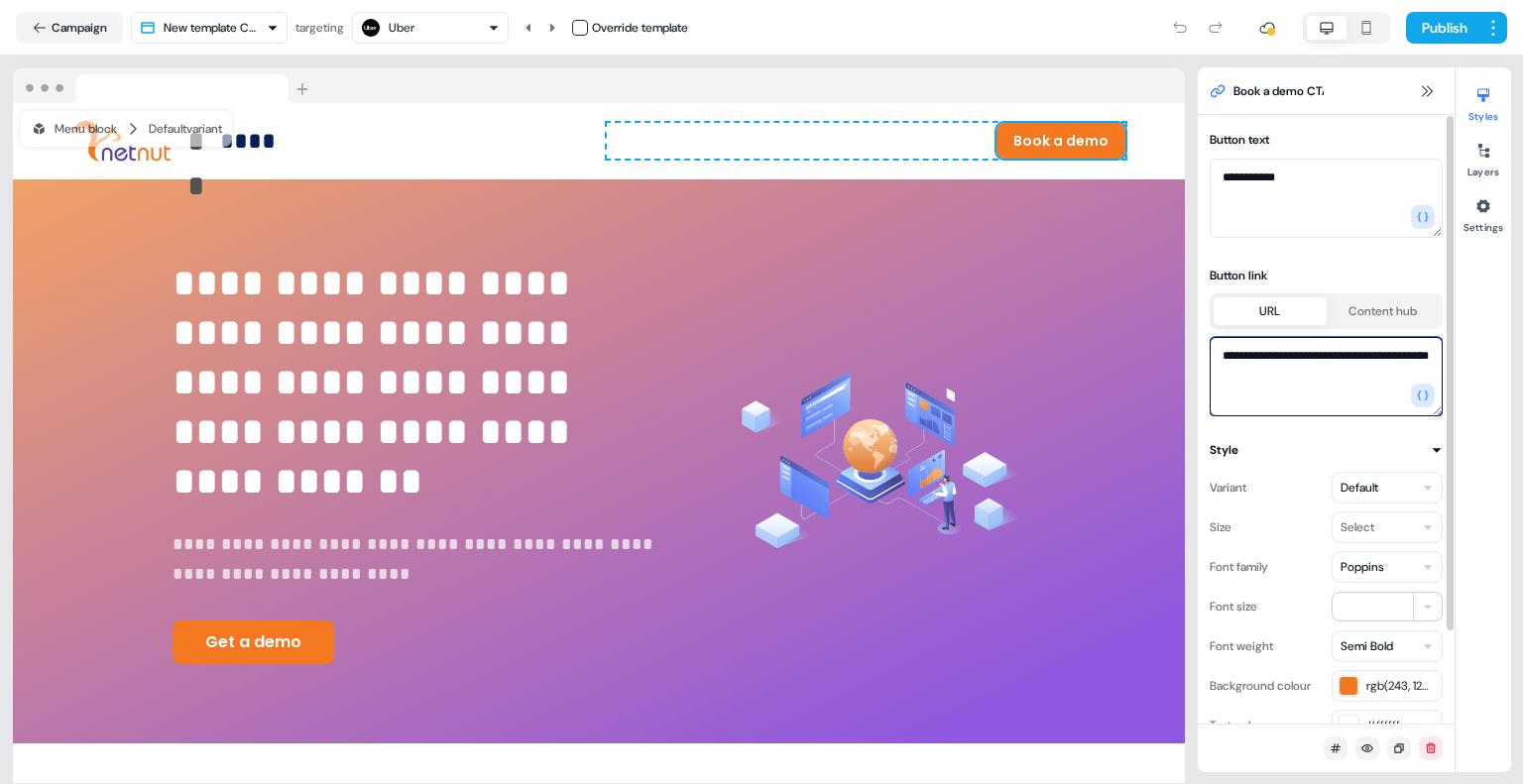 type on "**********" 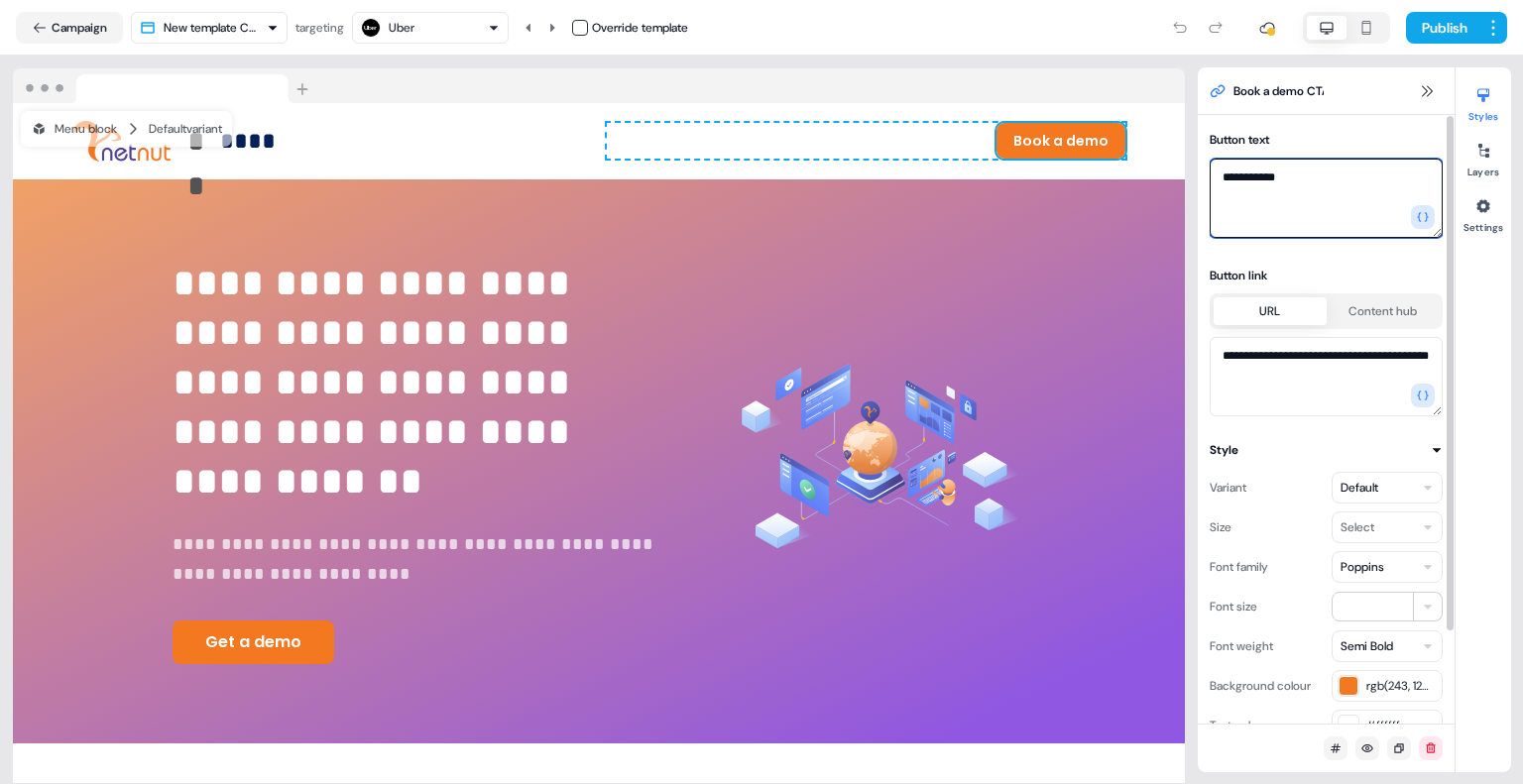 click on "**********" at bounding box center (1326, 198) 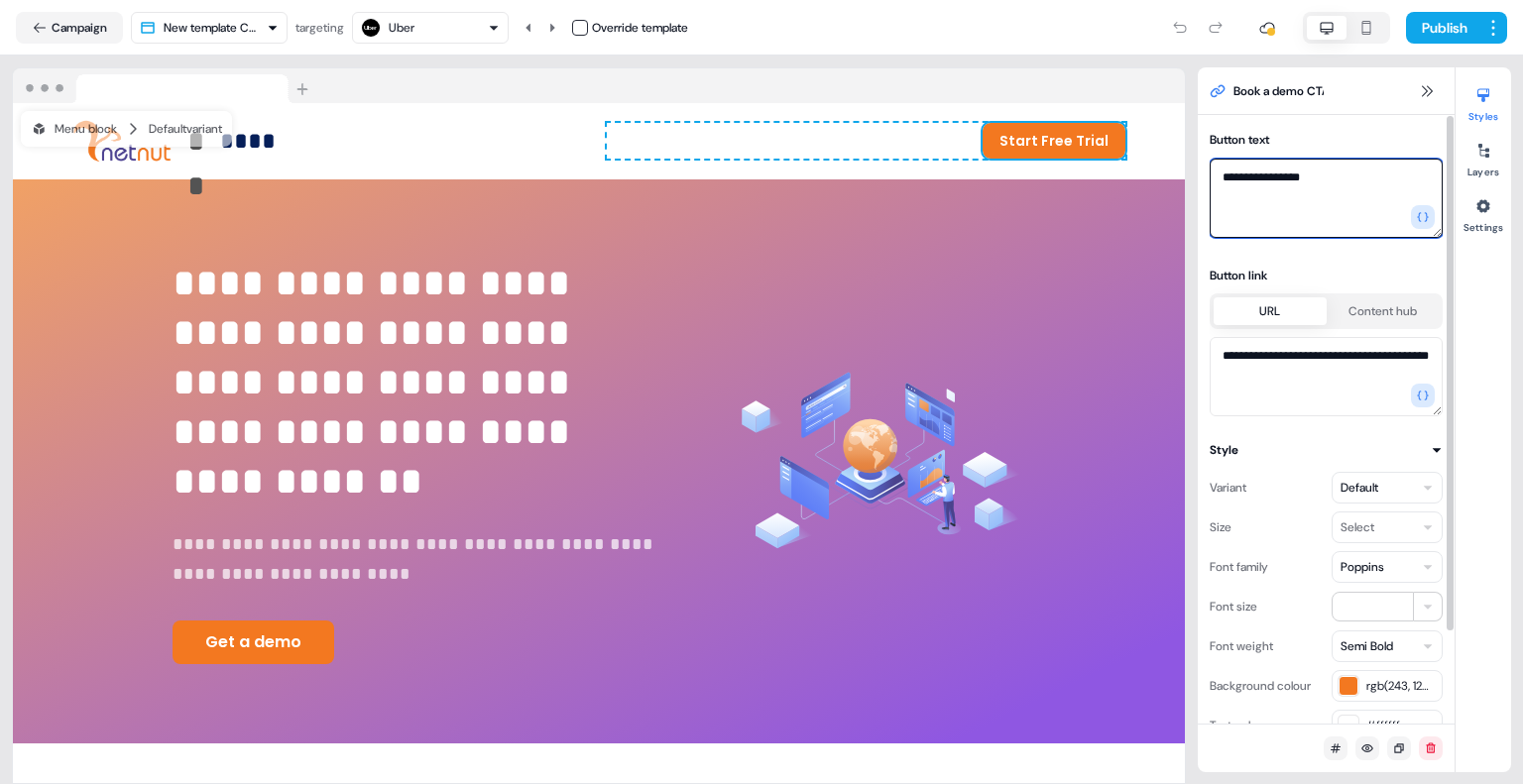 type on "**********" 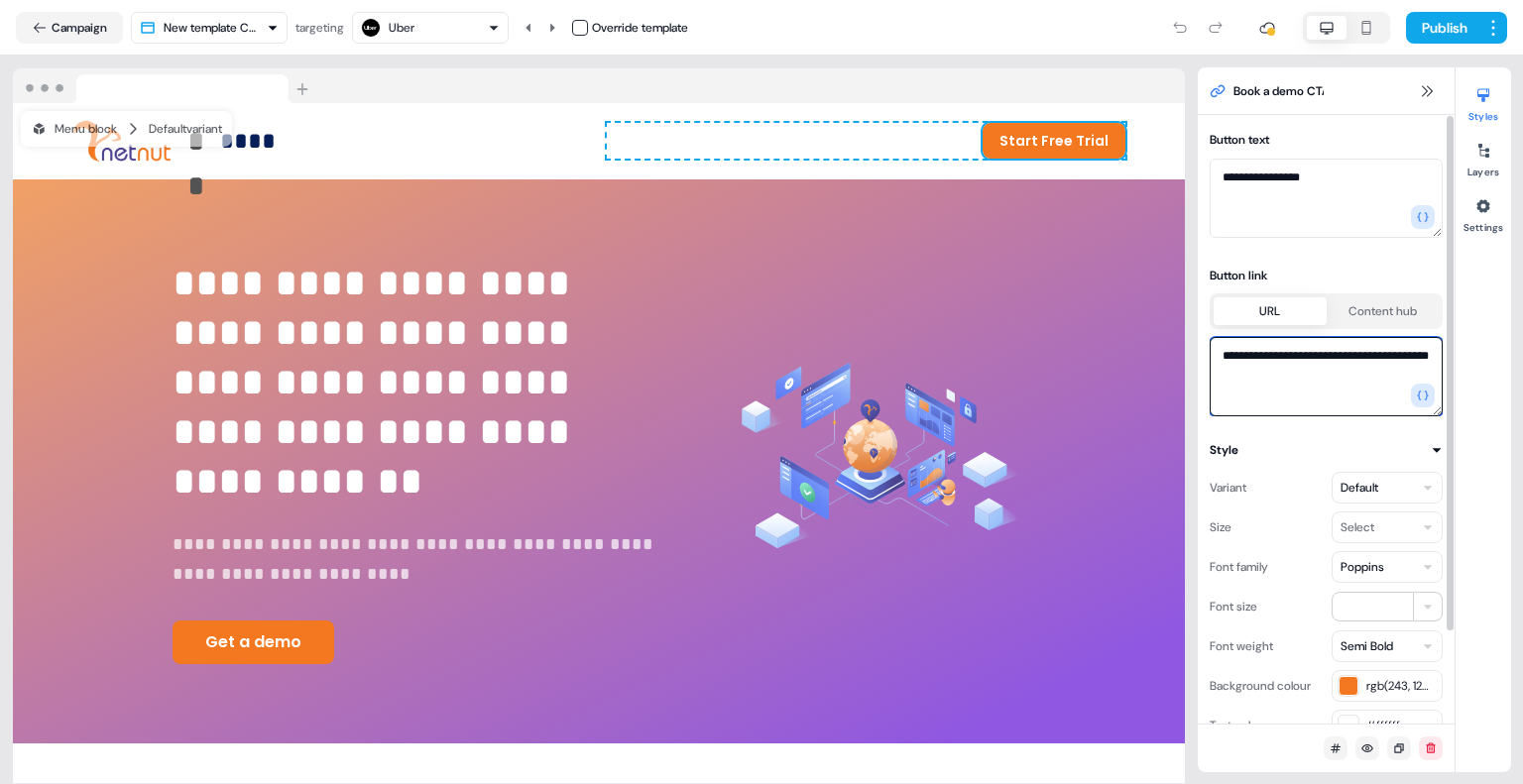 click on "**********" at bounding box center (1326, 377) 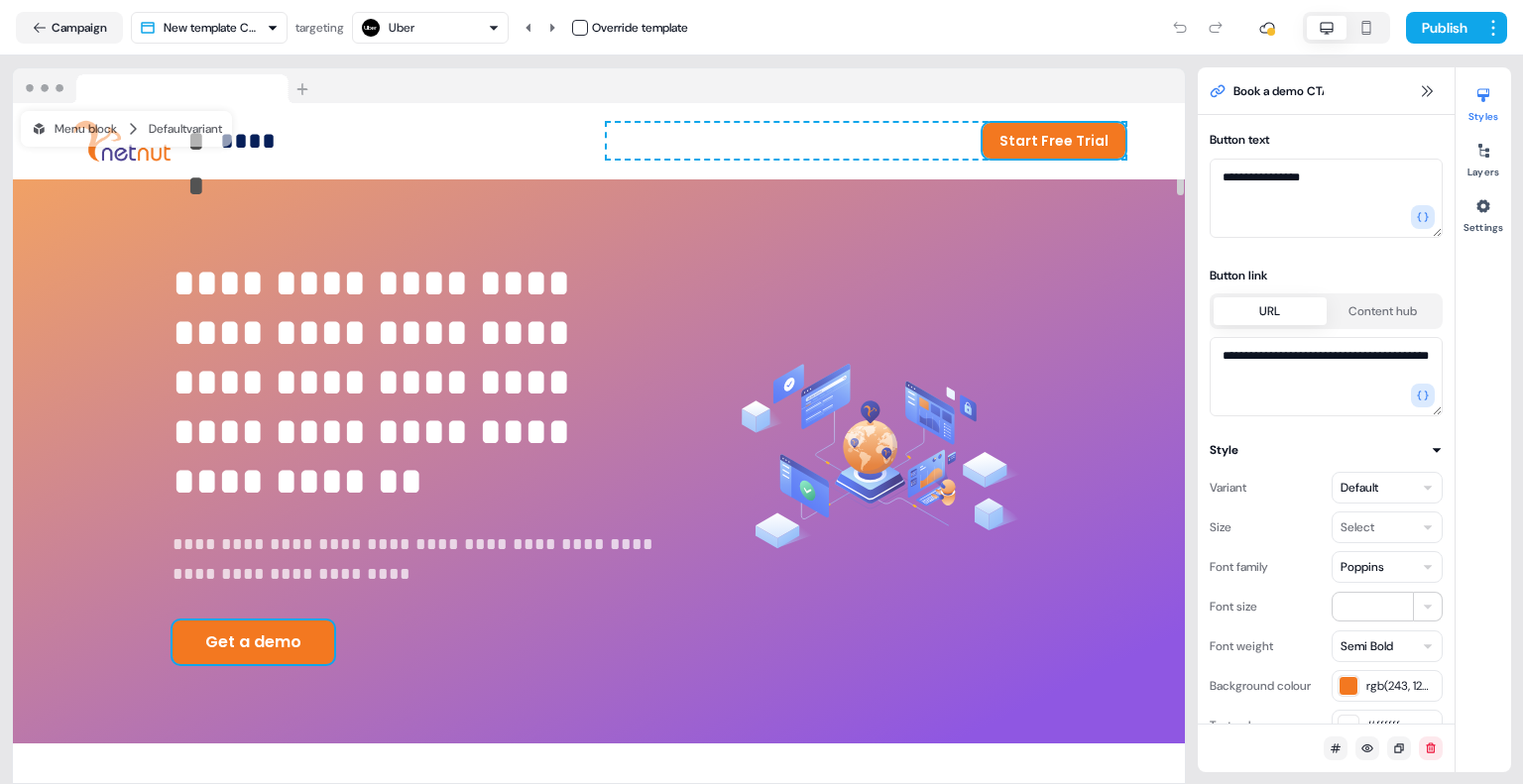 click on "Get a demo" at bounding box center [253, 642] 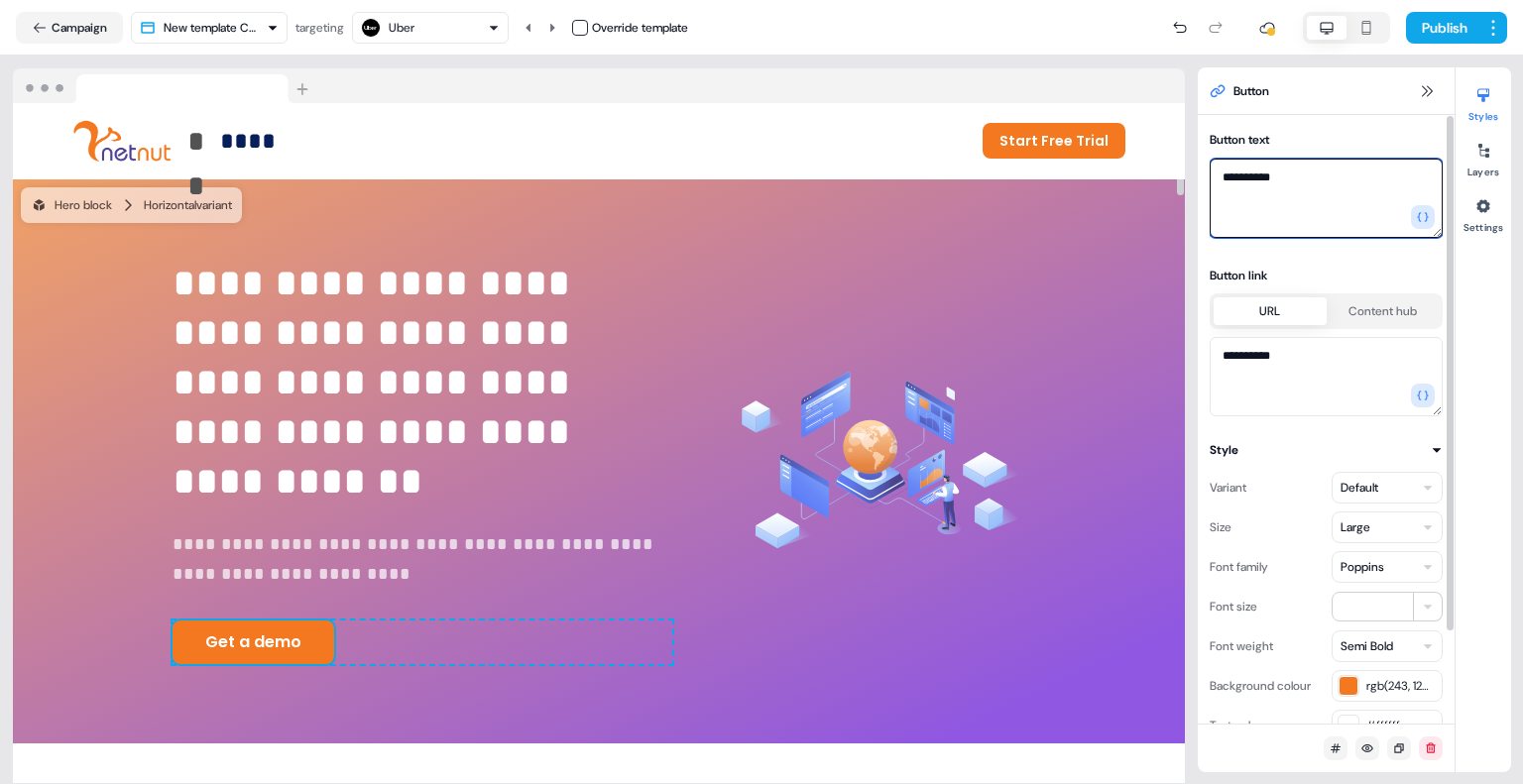 click on "**********" at bounding box center [1326, 198] 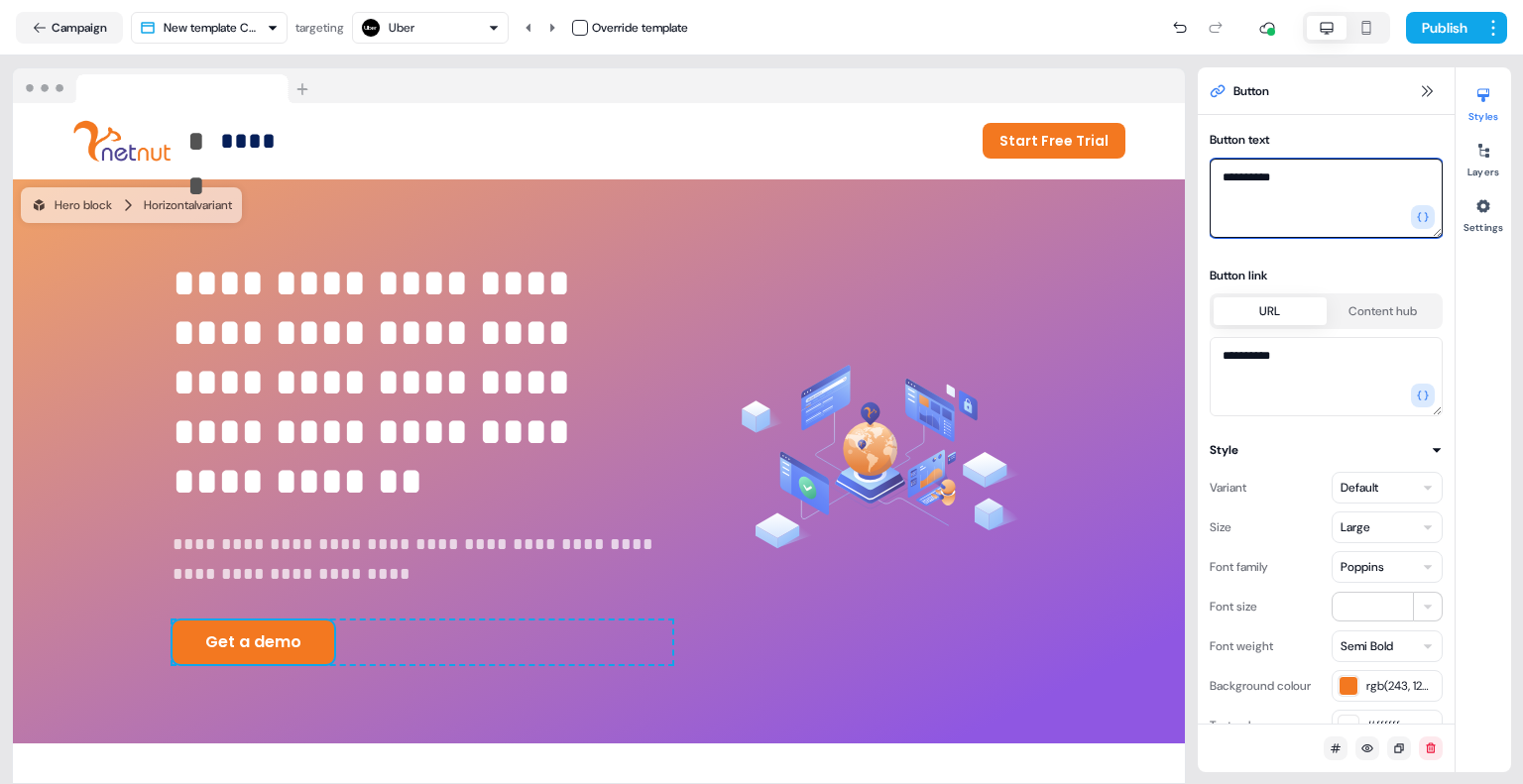 paste on "******" 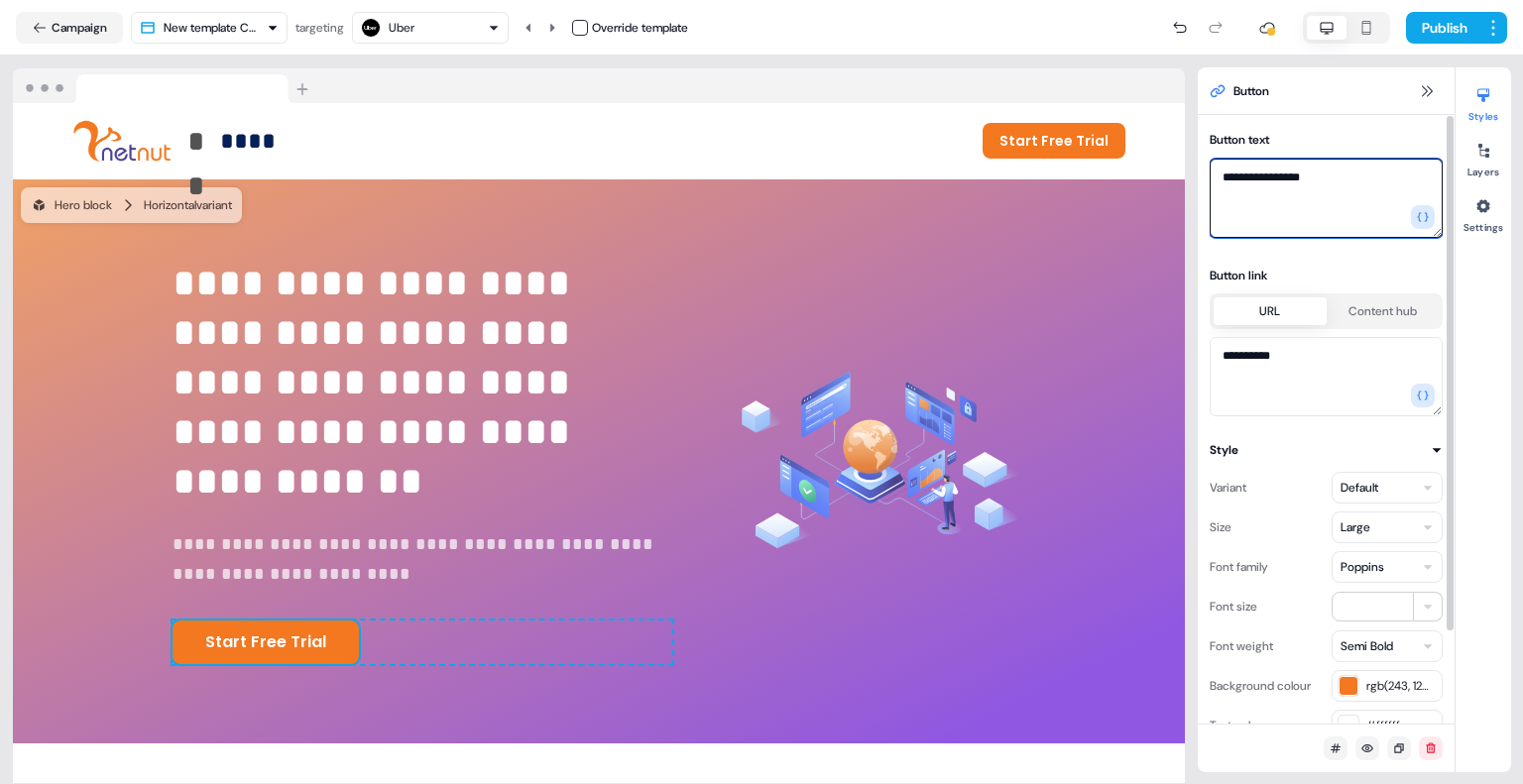 type on "**********" 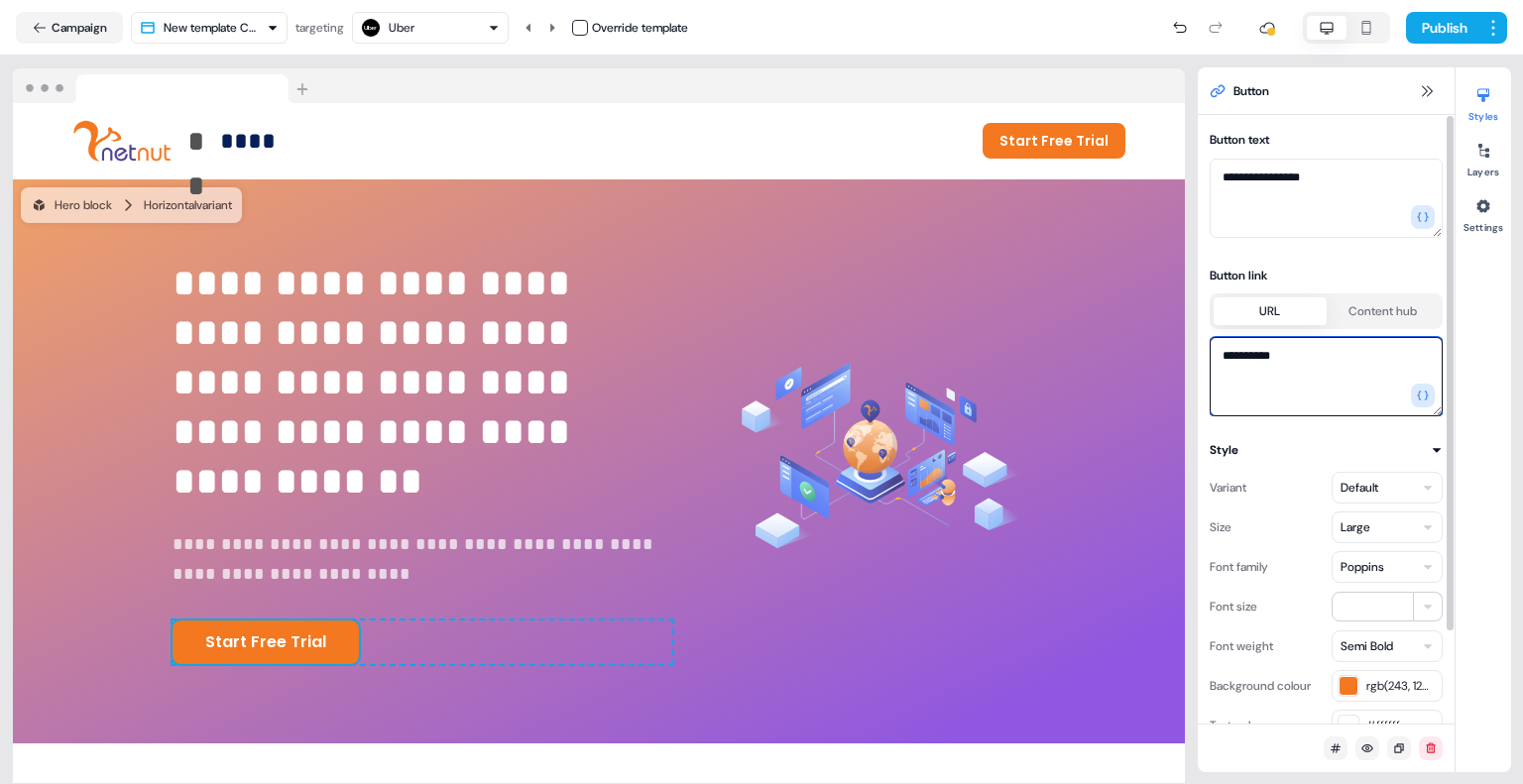 click on "**********" at bounding box center (1326, 377) 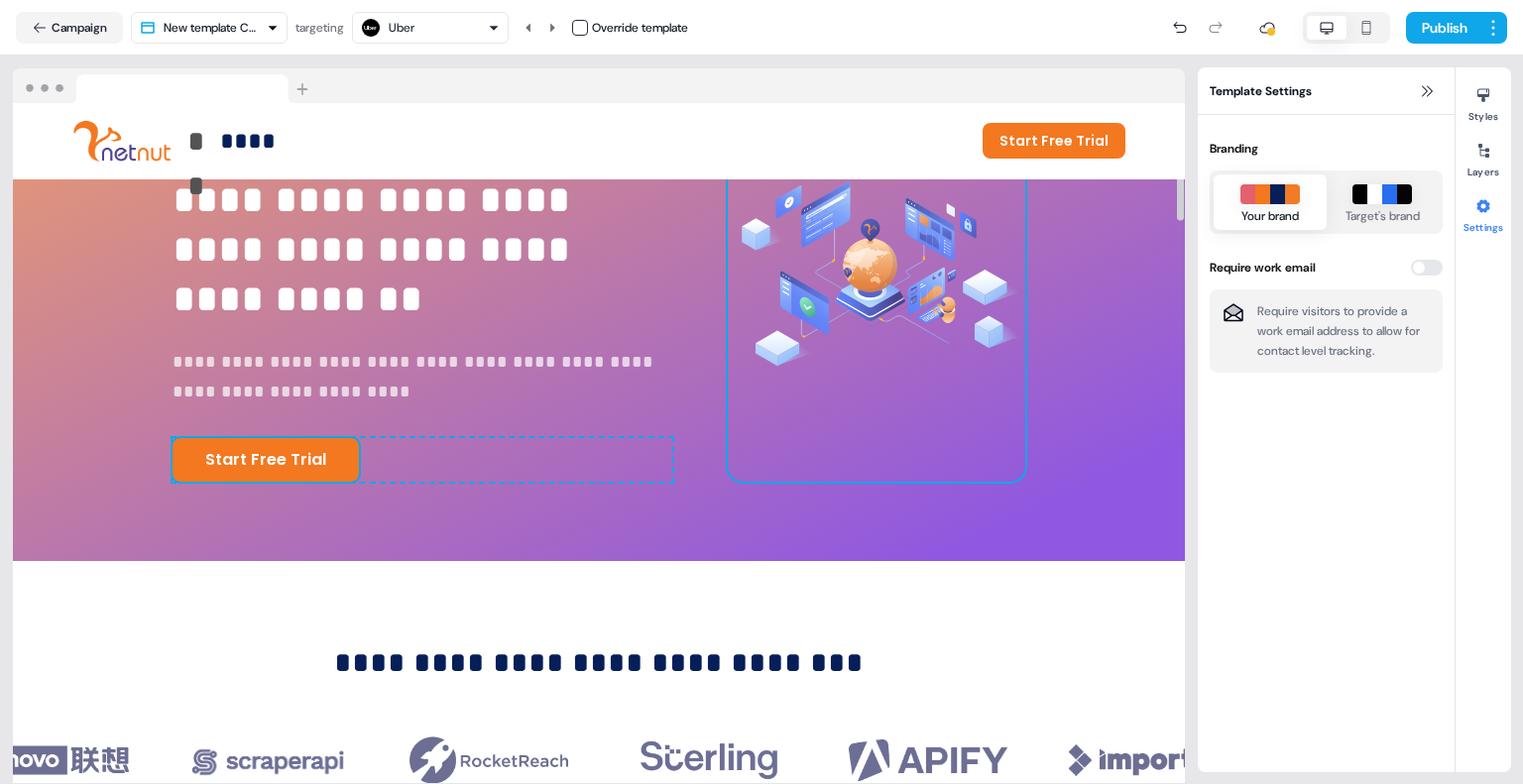 scroll, scrollTop: 186, scrollLeft: 0, axis: vertical 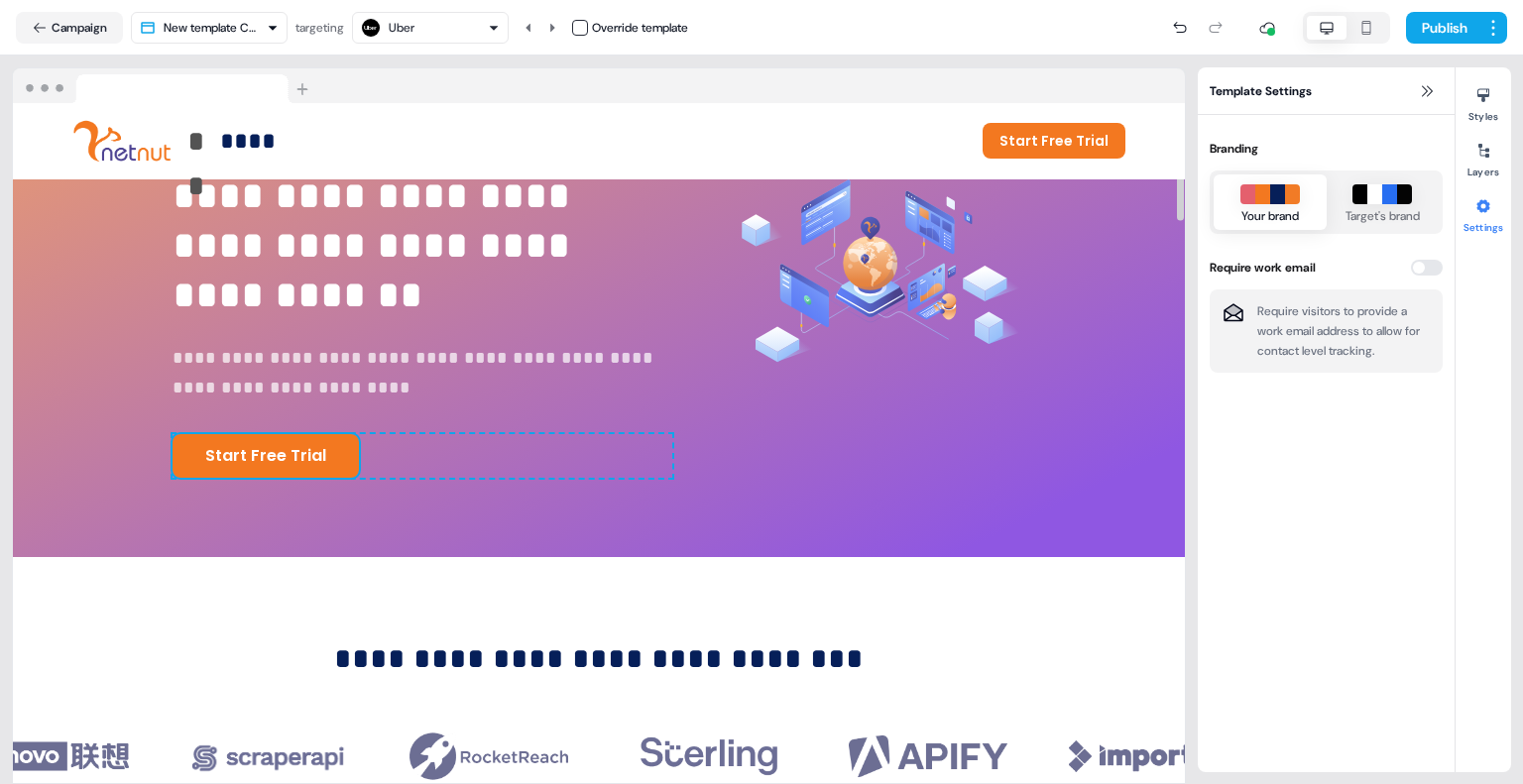 click on "Start Free Trial
To pick up a draggable item, press the space bar.
While dragging, use the arrow keys to move the item.
Press space again to drop the item in its new position, or press escape to cancel." at bounding box center (421, 456) 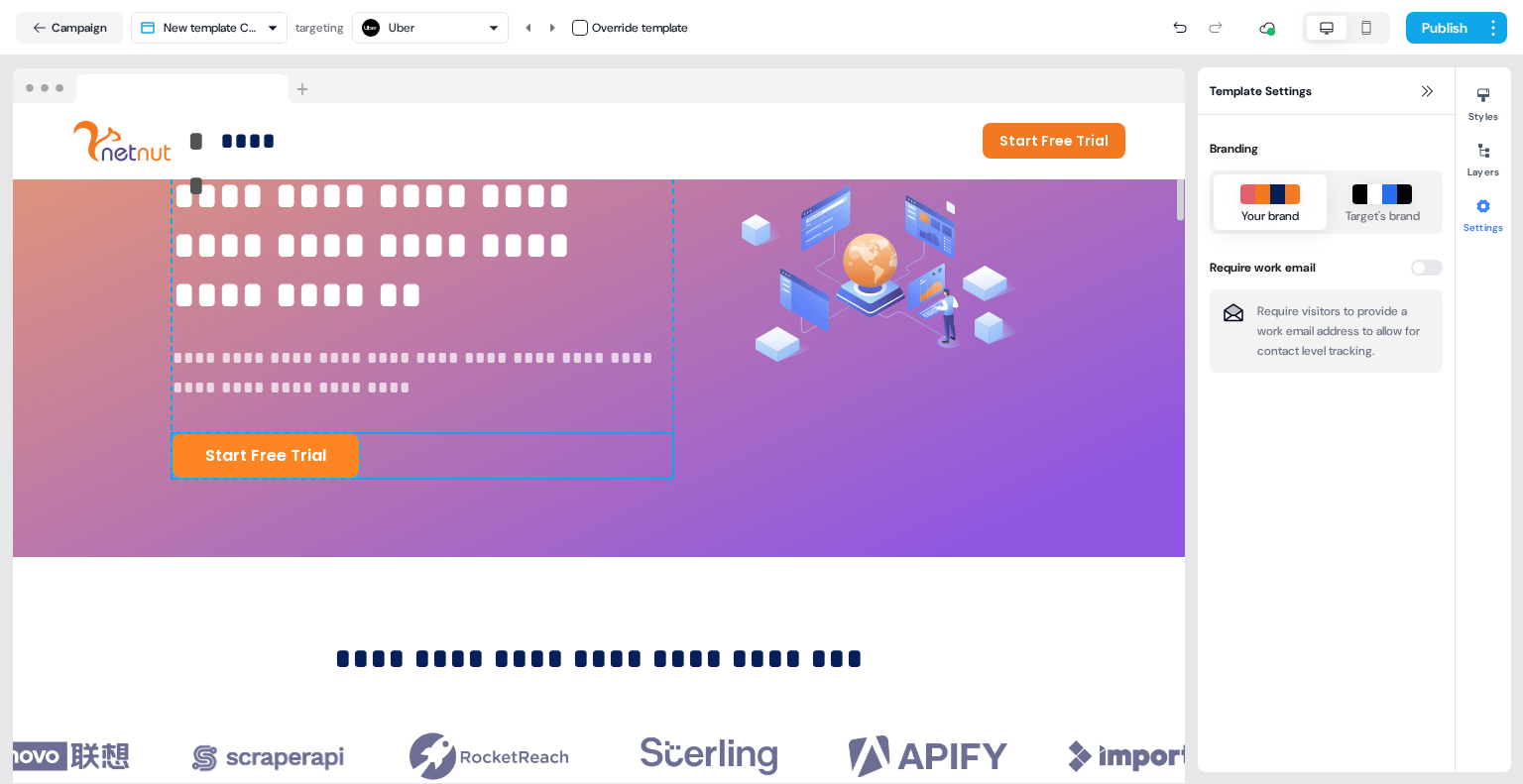 click on "Start Free Trial" at bounding box center [266, 456] 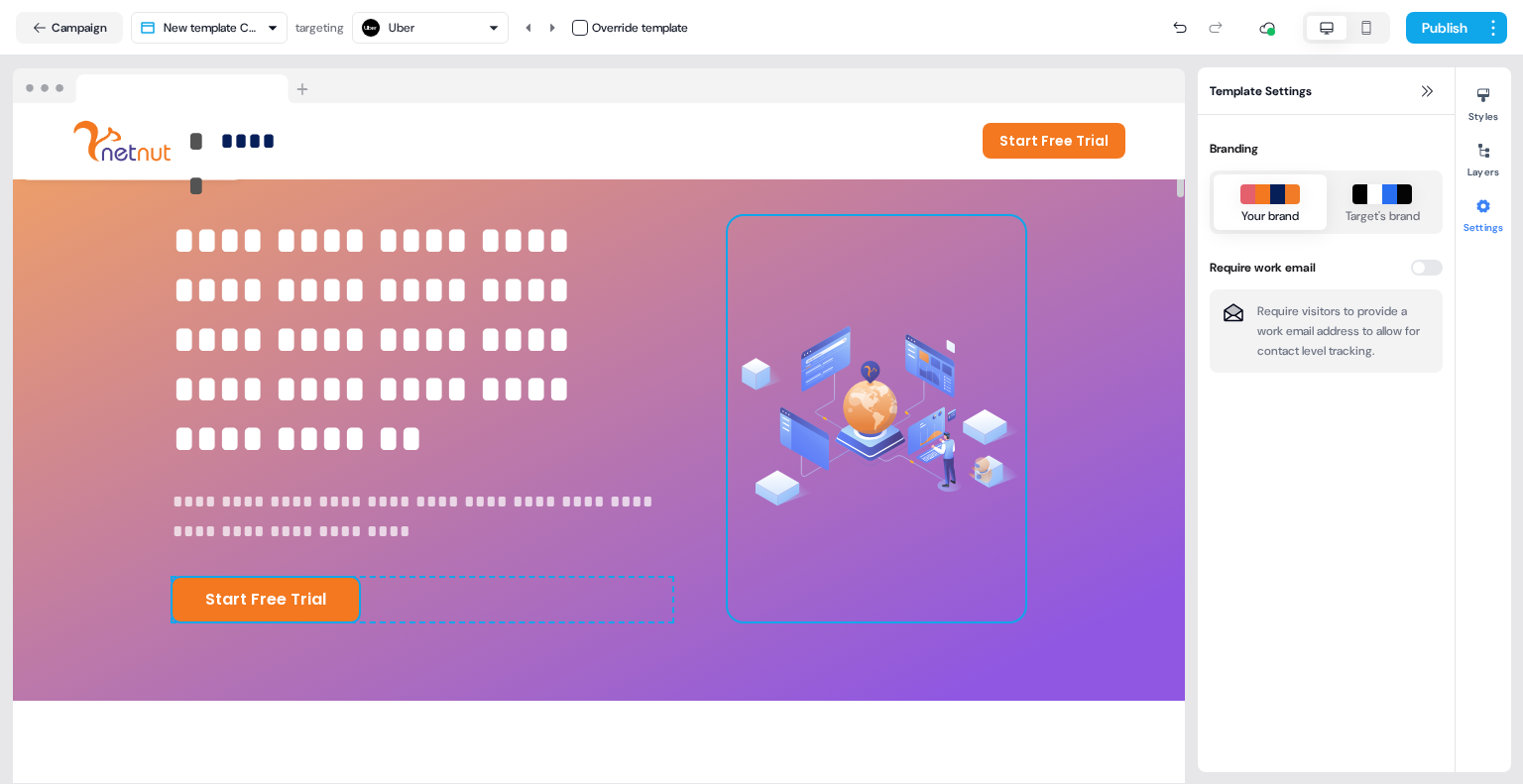scroll, scrollTop: 14, scrollLeft: 0, axis: vertical 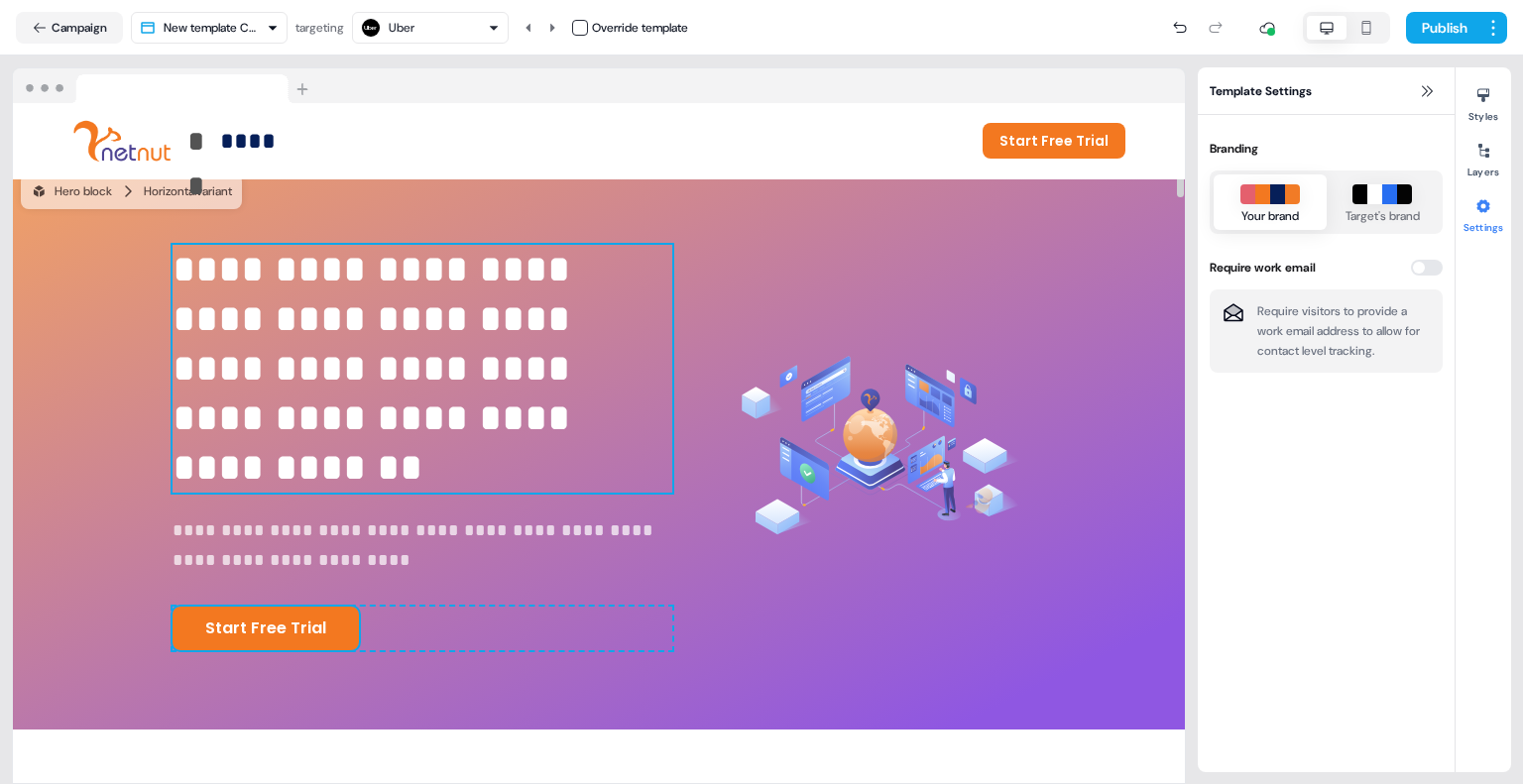 click on "**********" at bounding box center (421, 369) 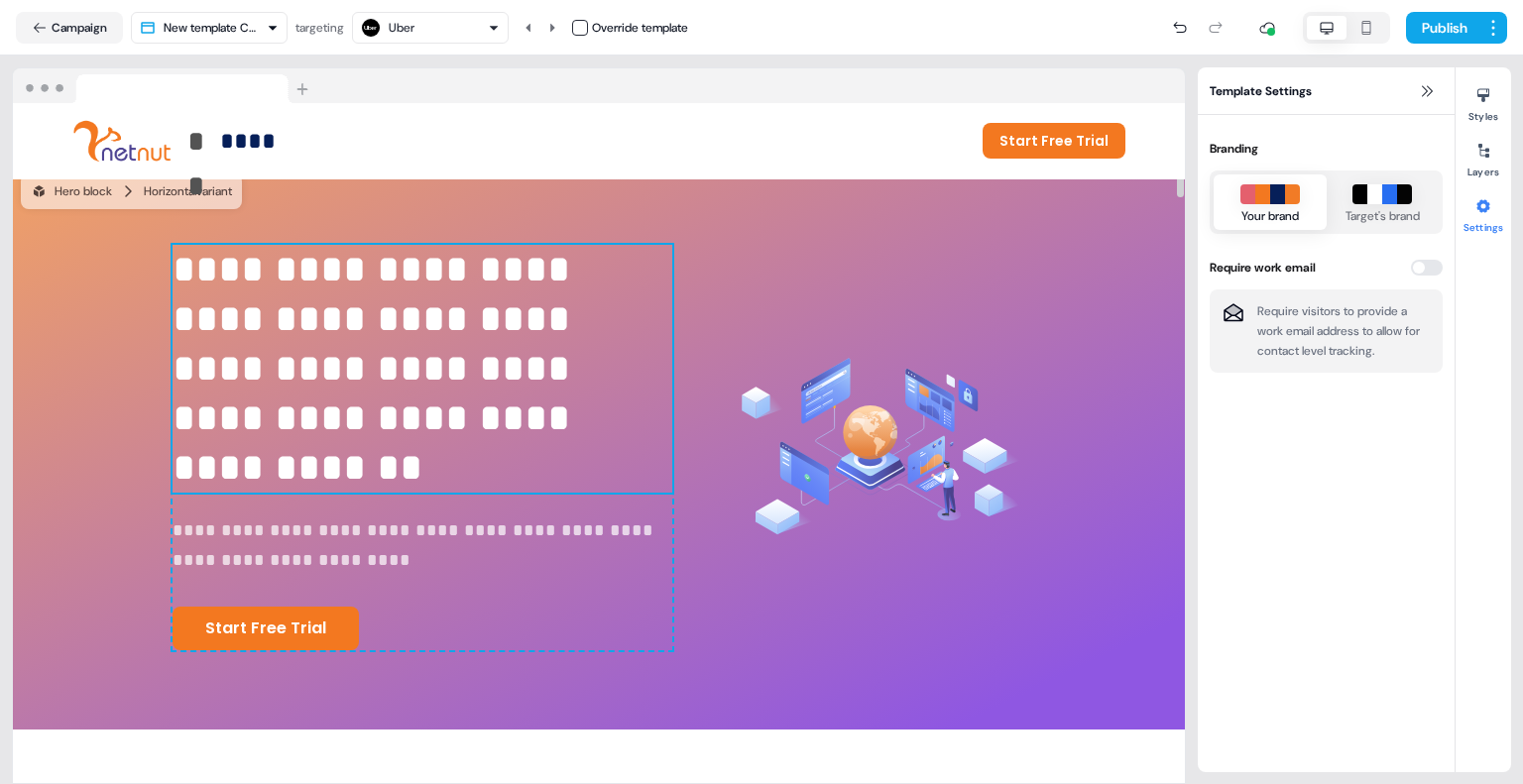 click on "**********" at bounding box center [421, 369] 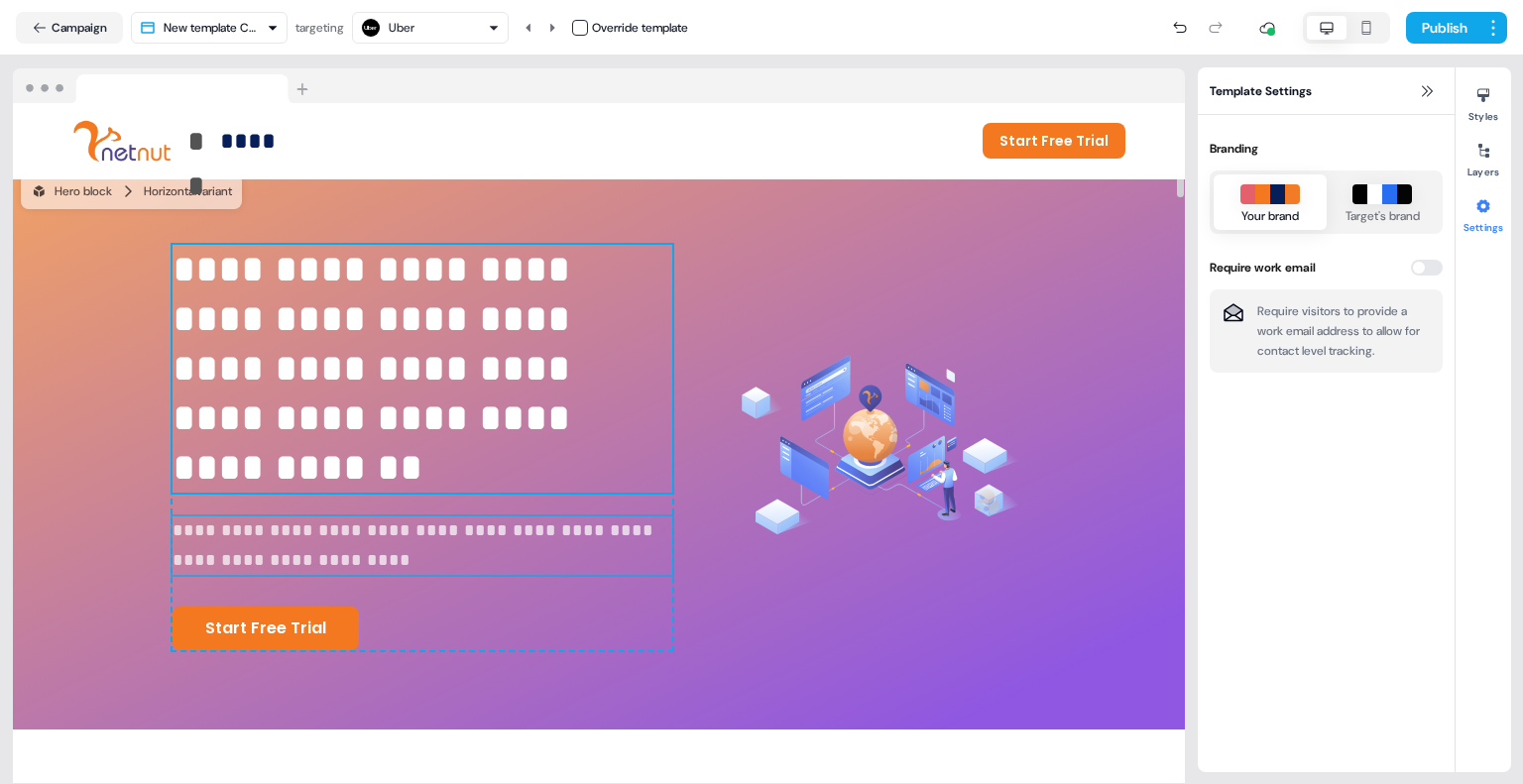 click on "**********" at bounding box center [421, 545] 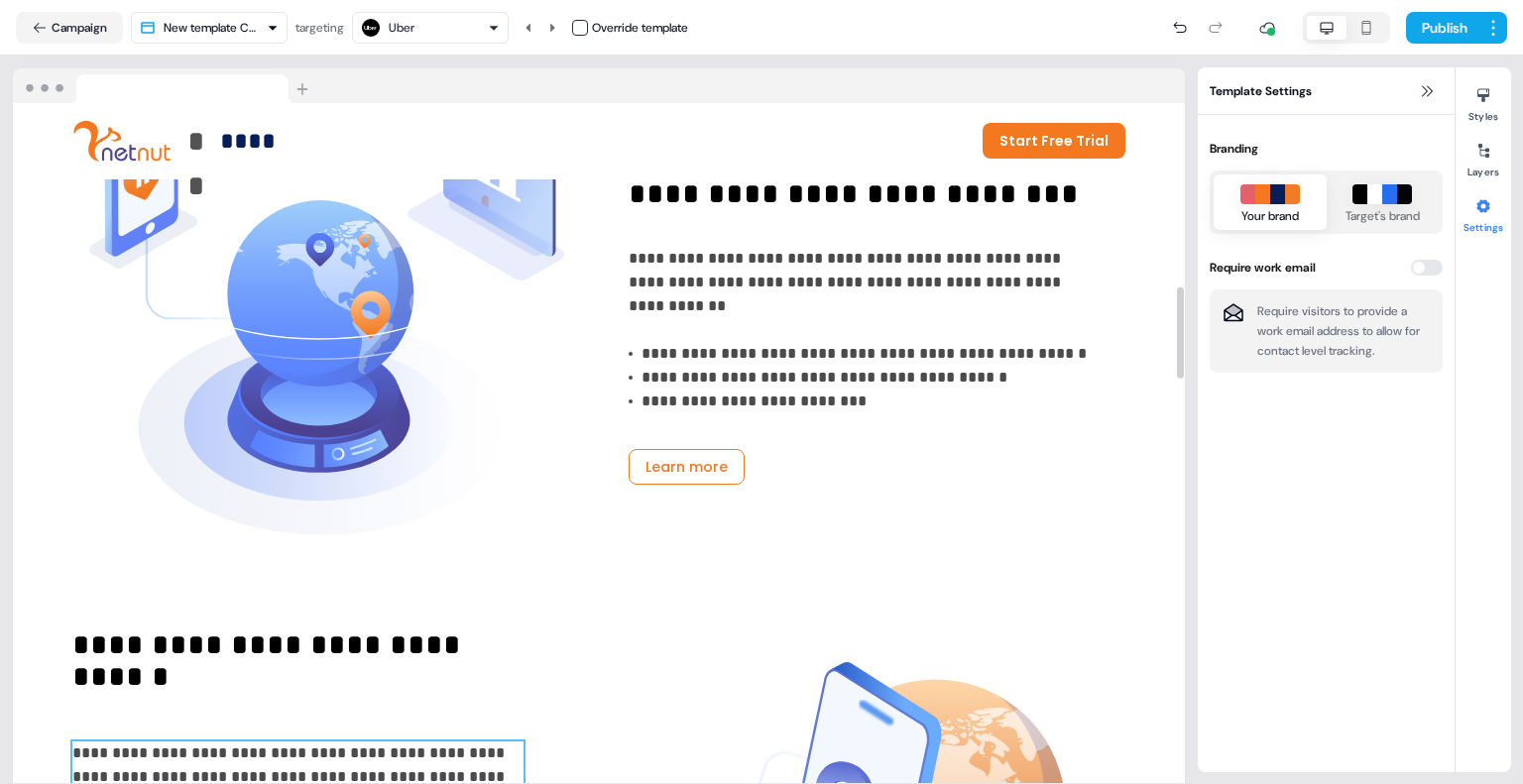 scroll, scrollTop: 1355, scrollLeft: 0, axis: vertical 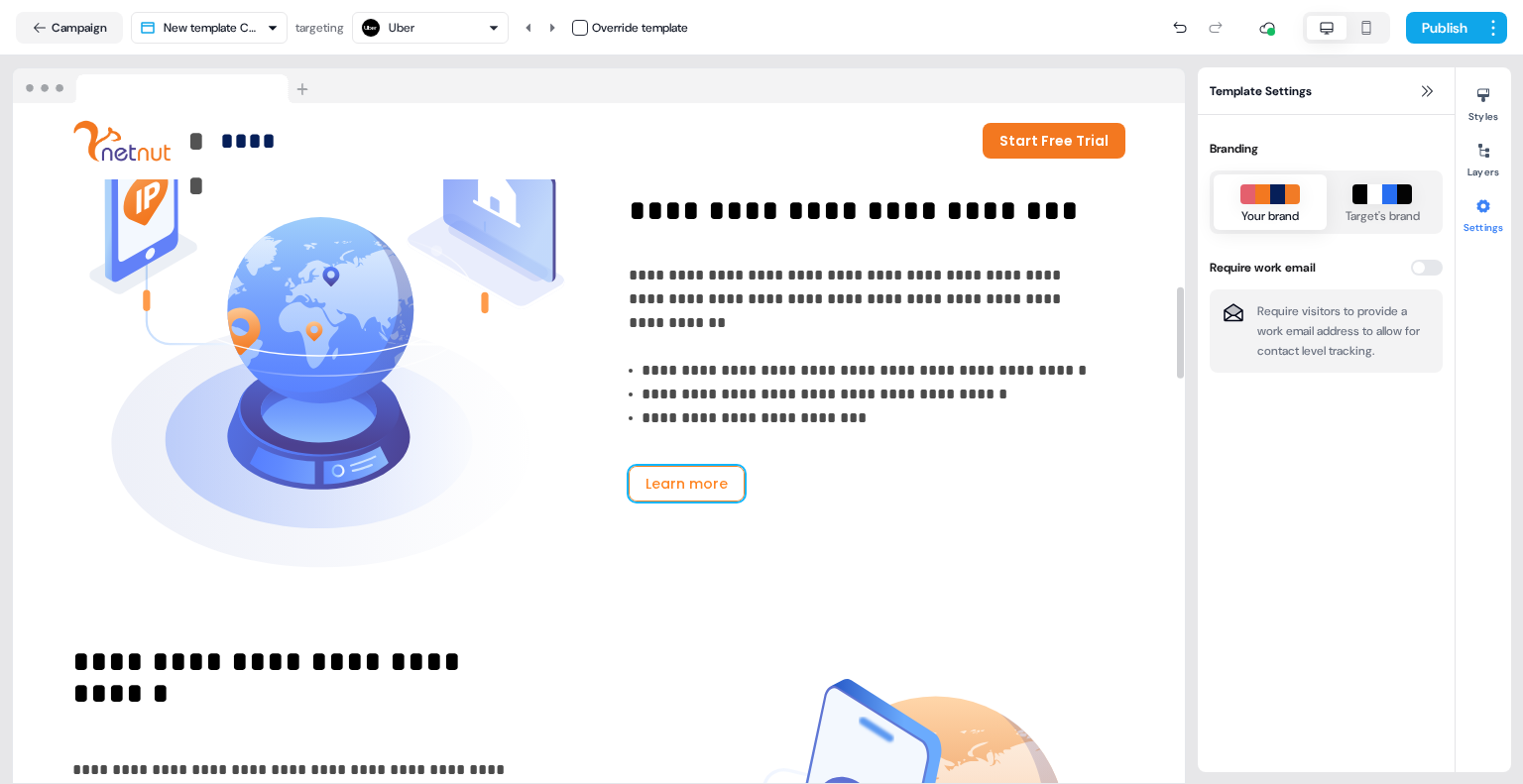 click on "Learn more" at bounding box center (686, 484) 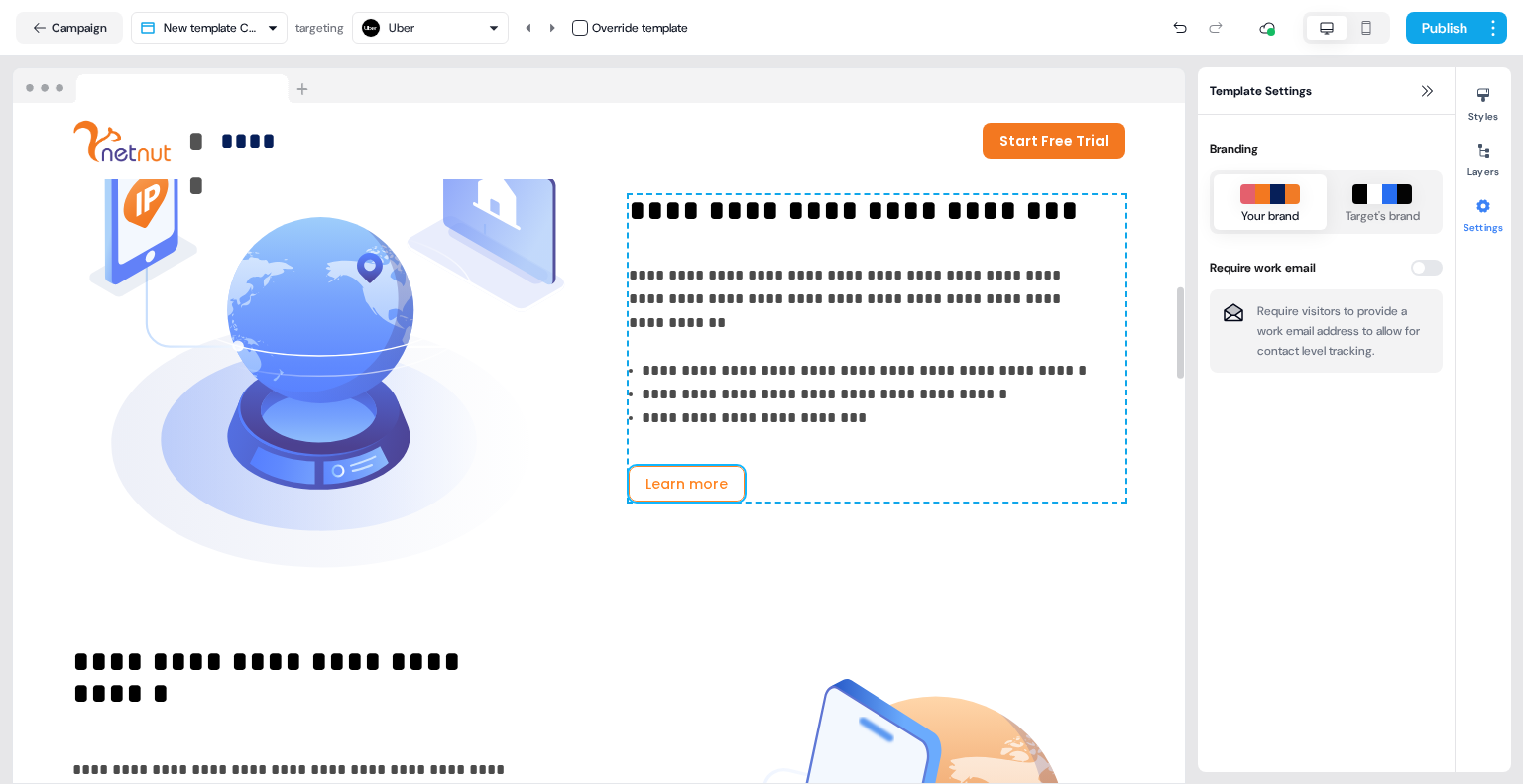click on "Learn more" at bounding box center (686, 484) 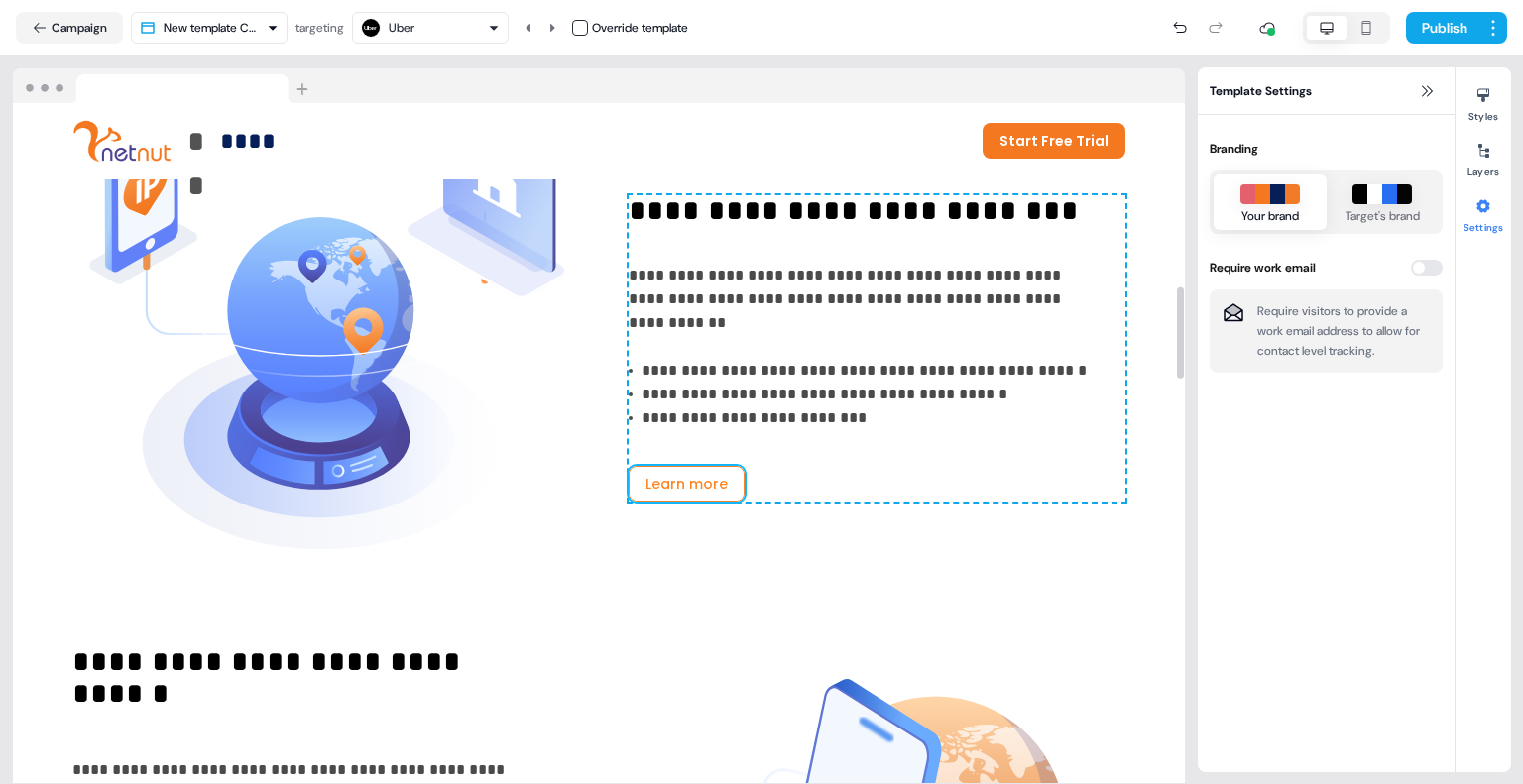click on "Learn more" at bounding box center [686, 484] 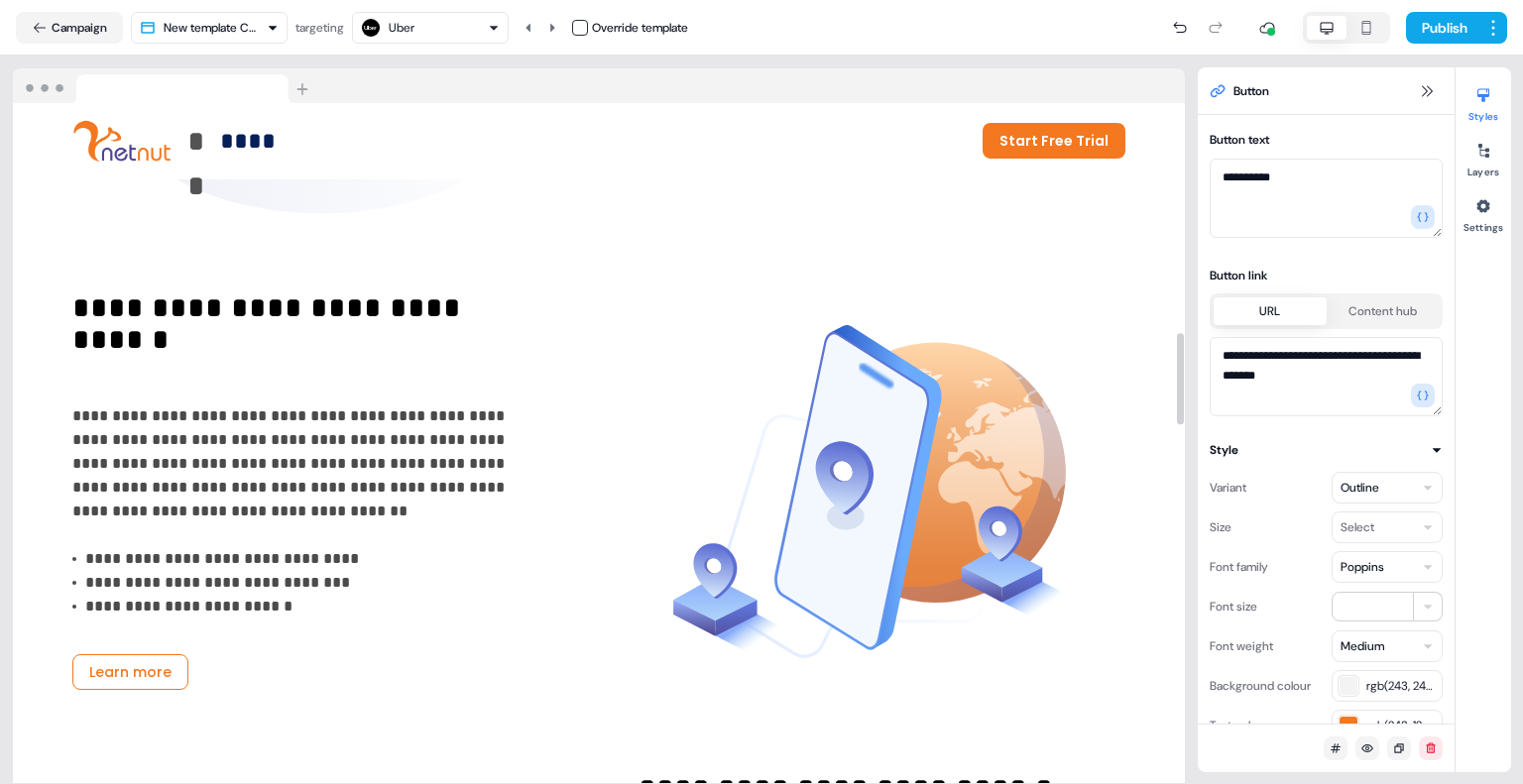 scroll, scrollTop: 1736, scrollLeft: 0, axis: vertical 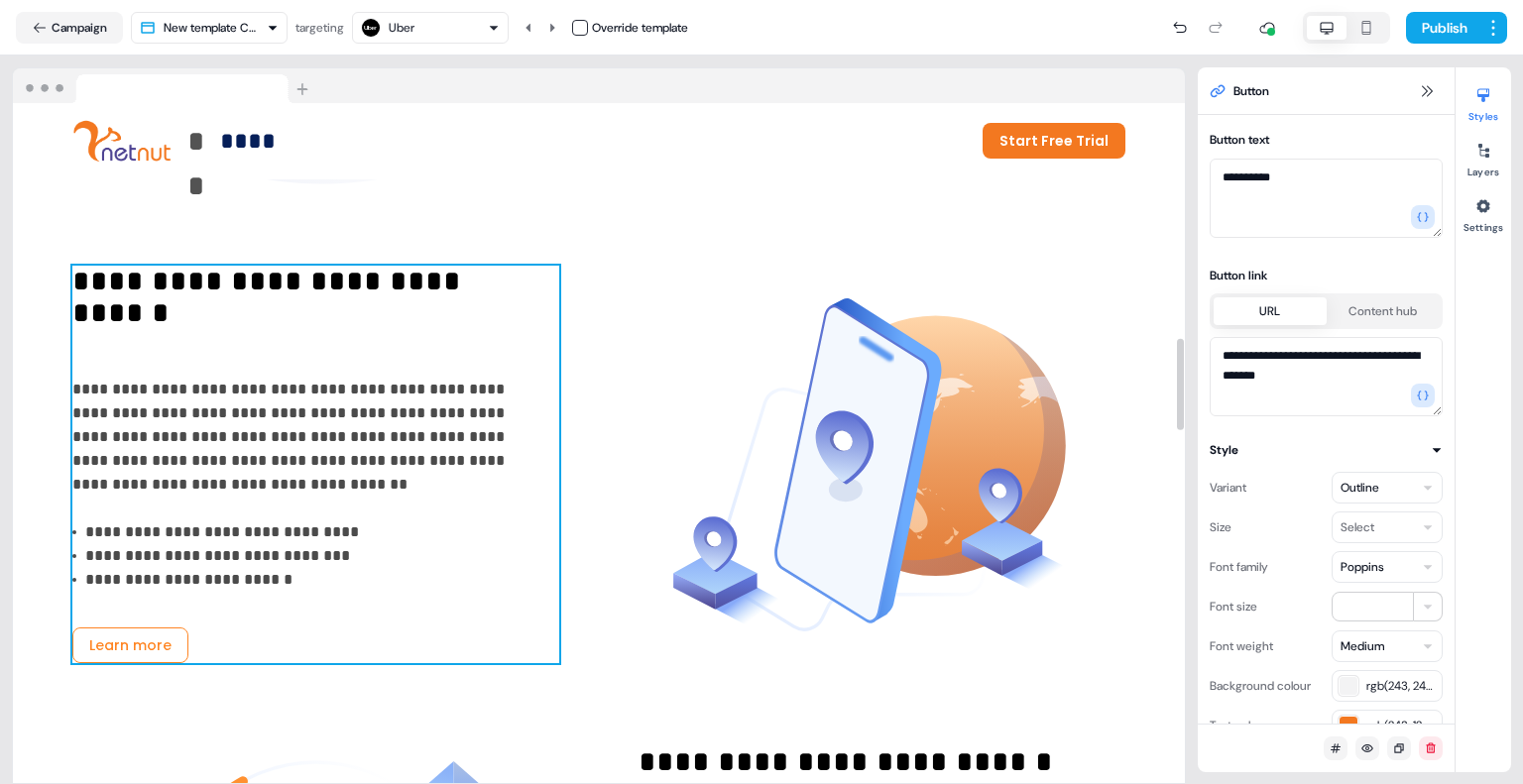 click on "Learn more" at bounding box center [130, 645] 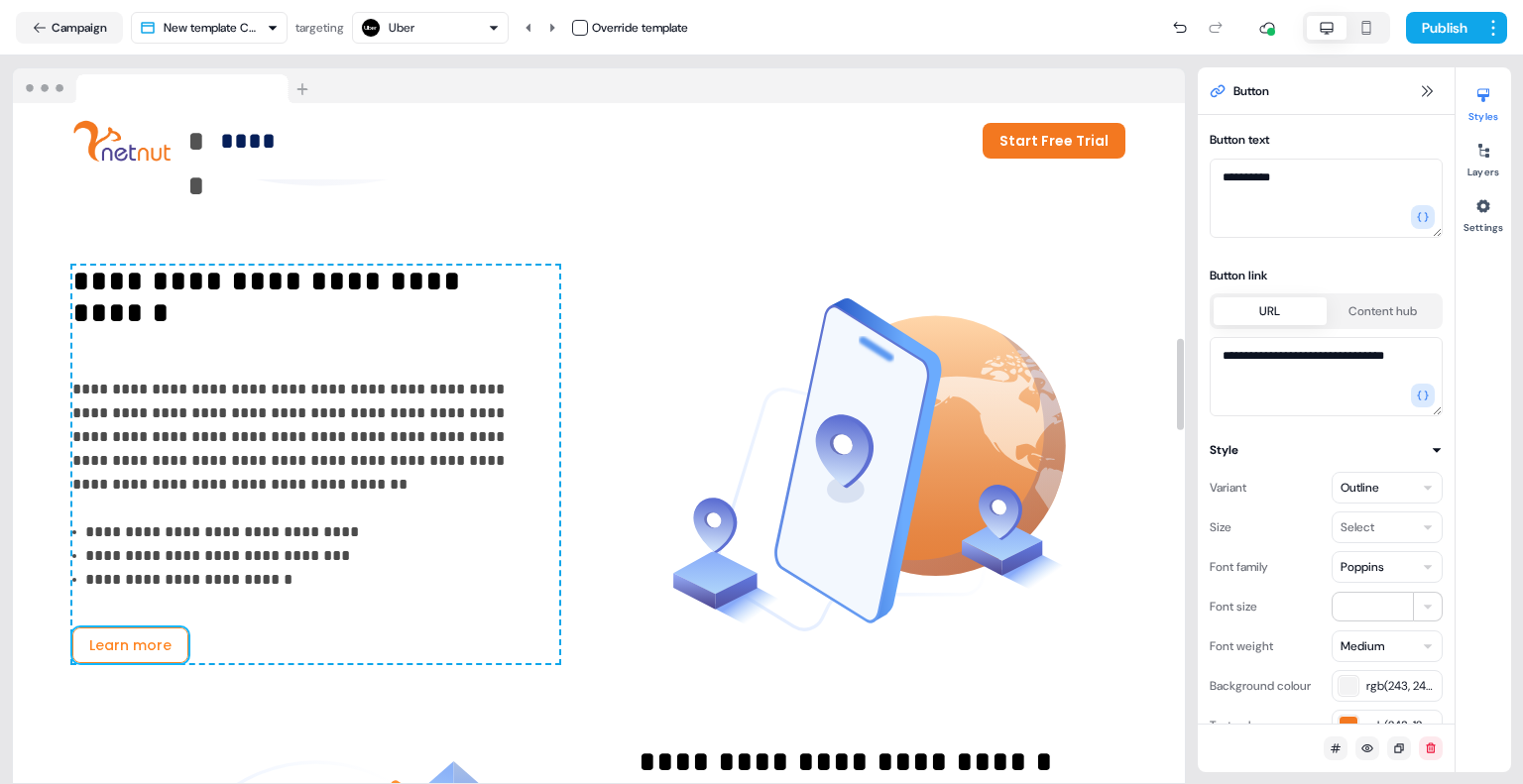 click on "Learn more" at bounding box center (130, 645) 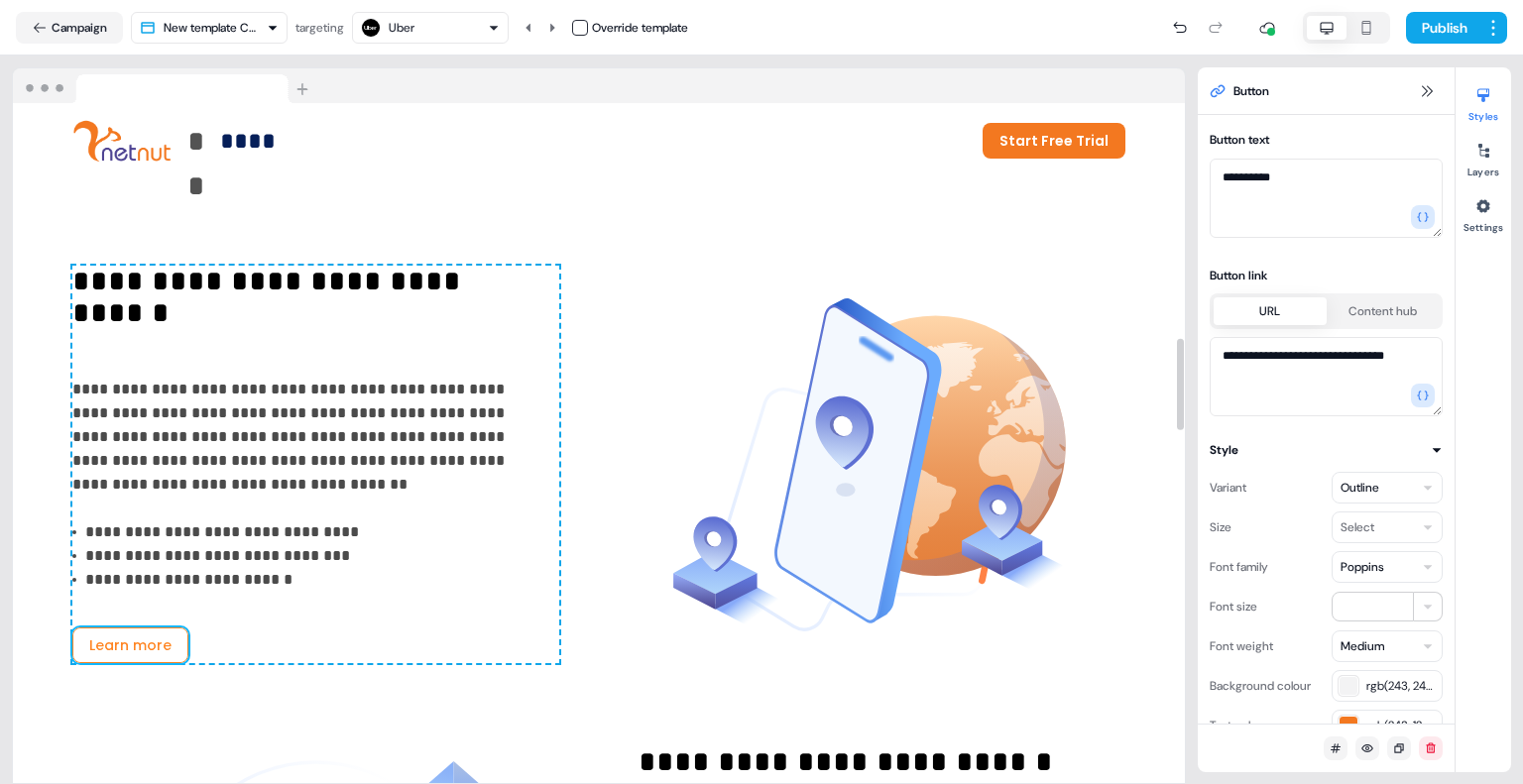 click on "Learn more" at bounding box center (130, 645) 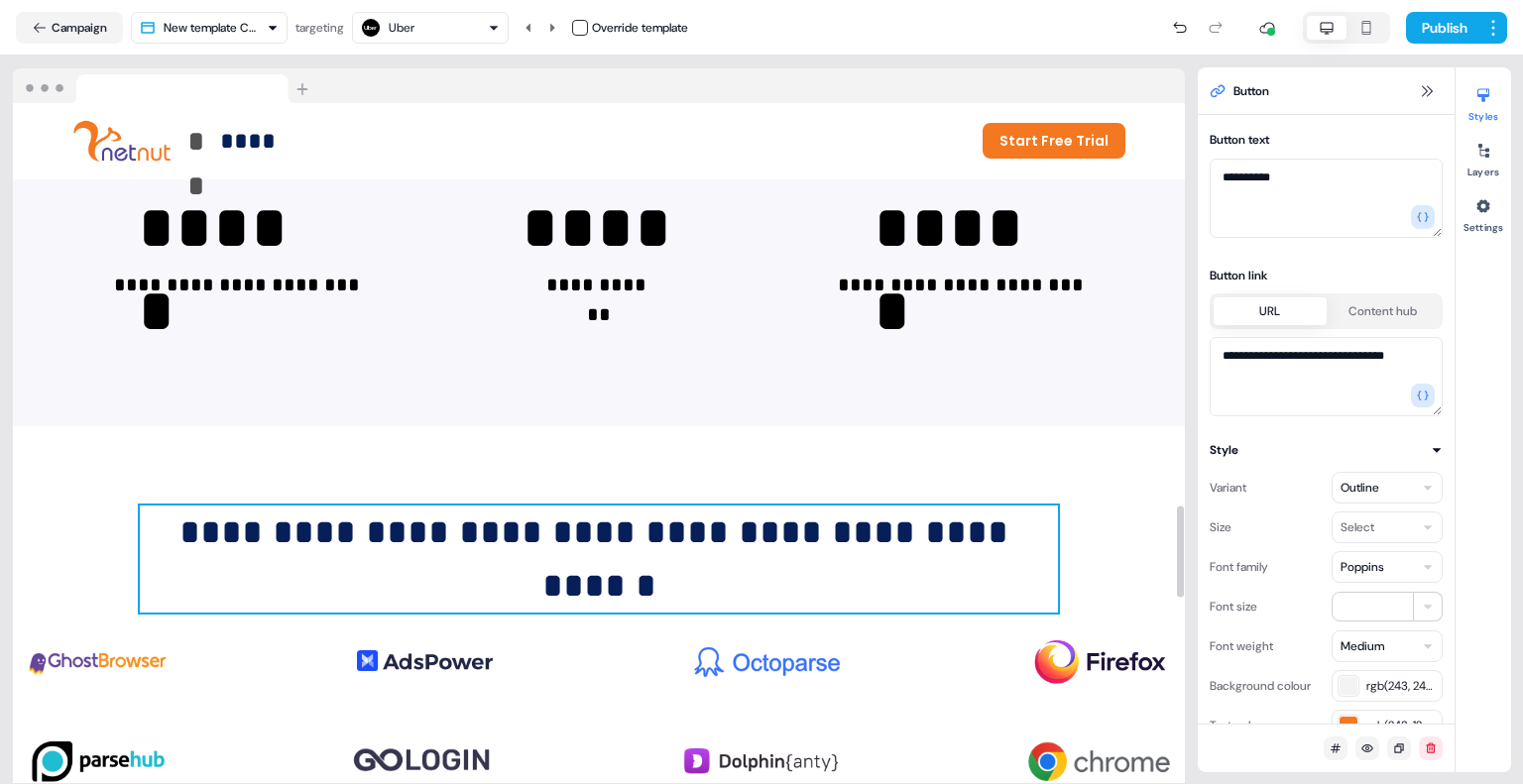 click at bounding box center (599, 586) 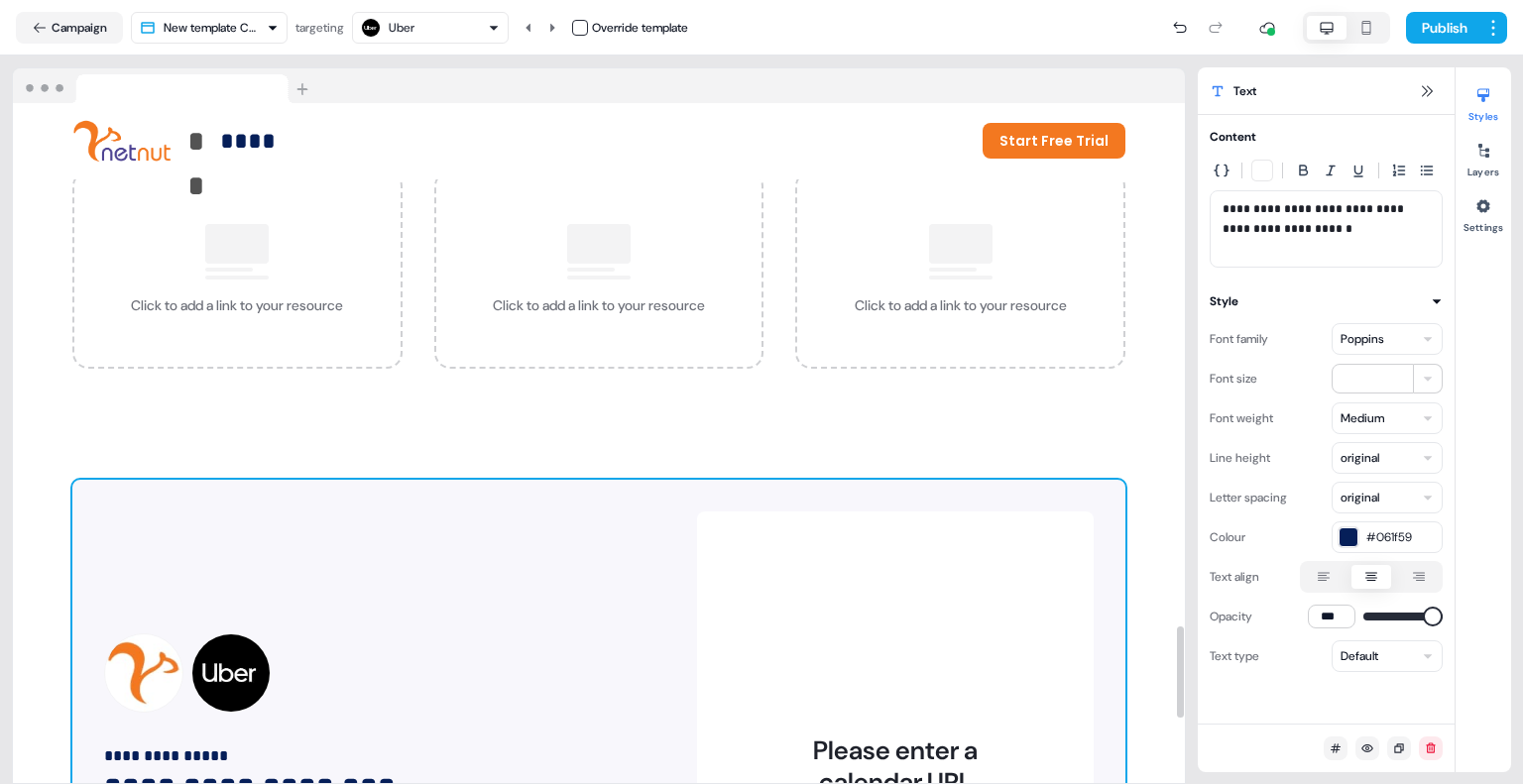 click on "**********" at bounding box center [599, 763] 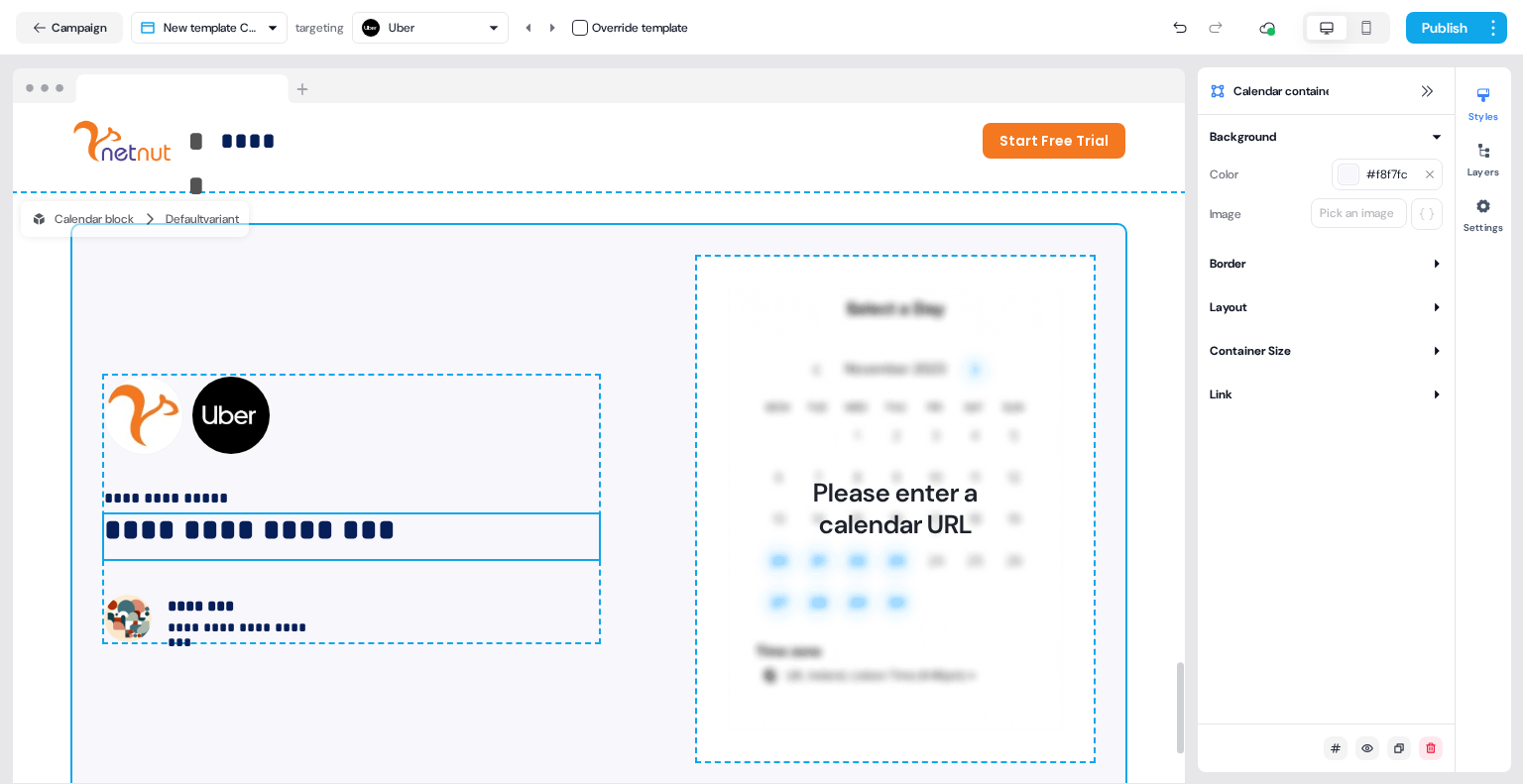 scroll, scrollTop: 4103, scrollLeft: 0, axis: vertical 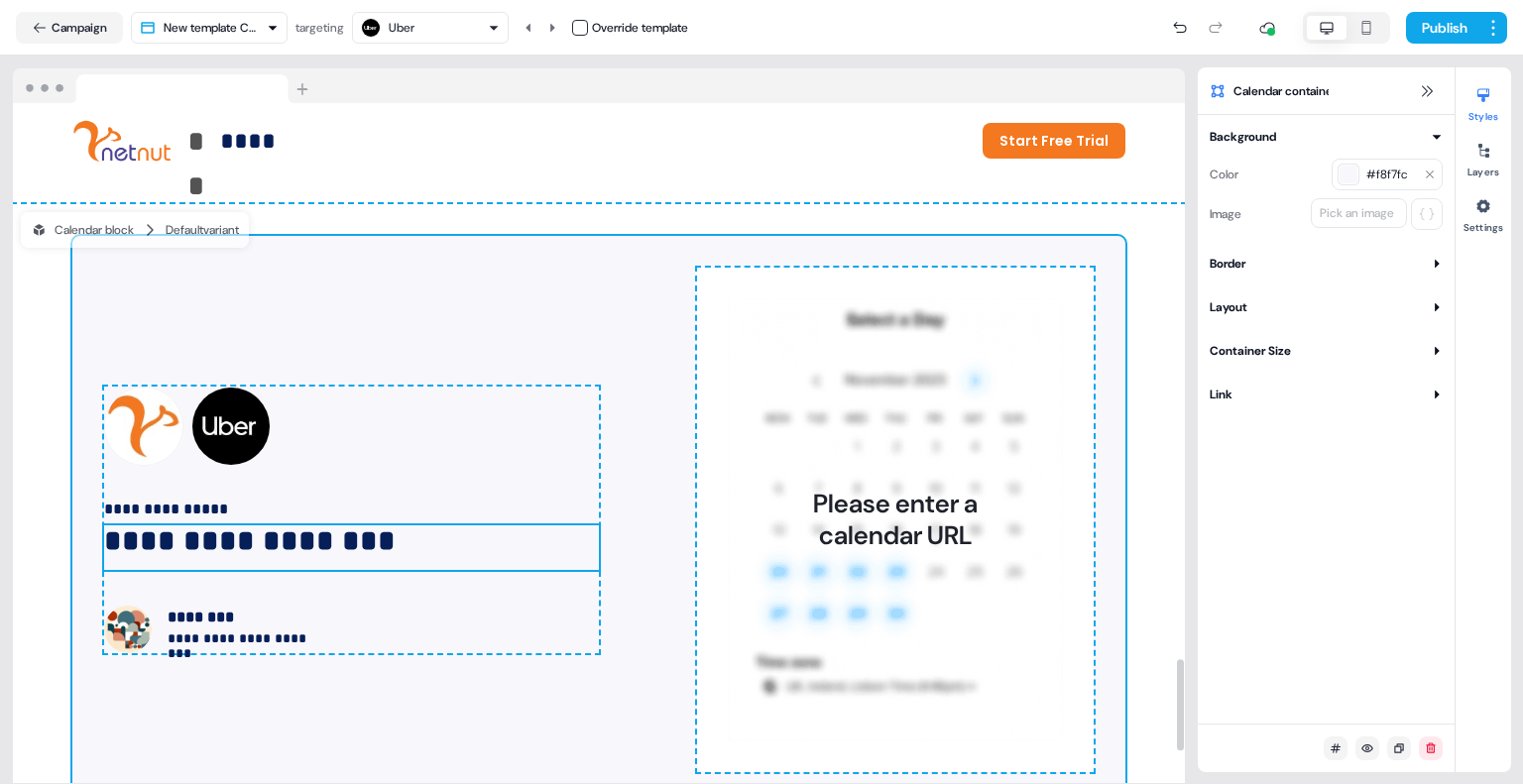 click on "**********" at bounding box center (351, 547) 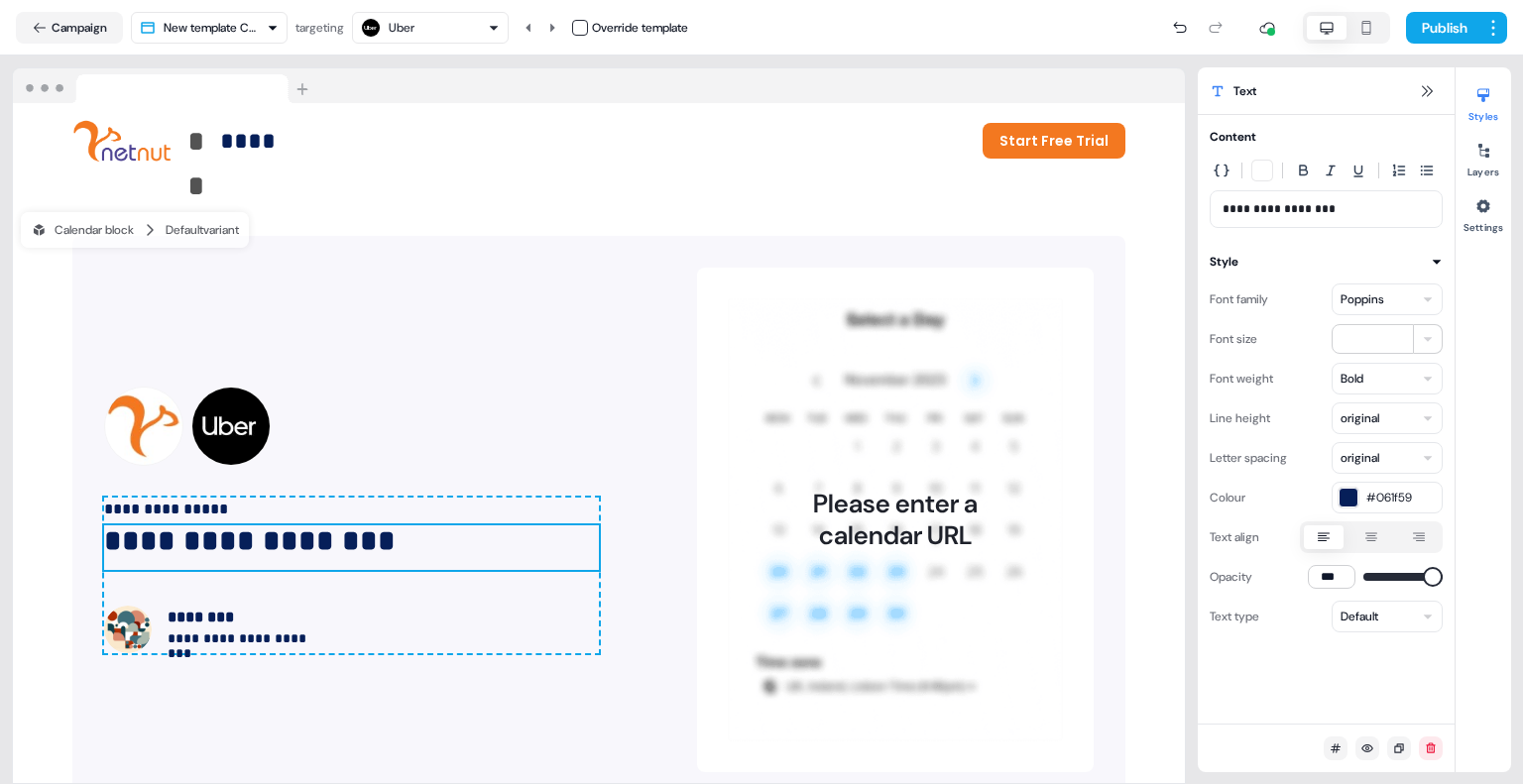 click on "**********" at bounding box center [1327, 209] 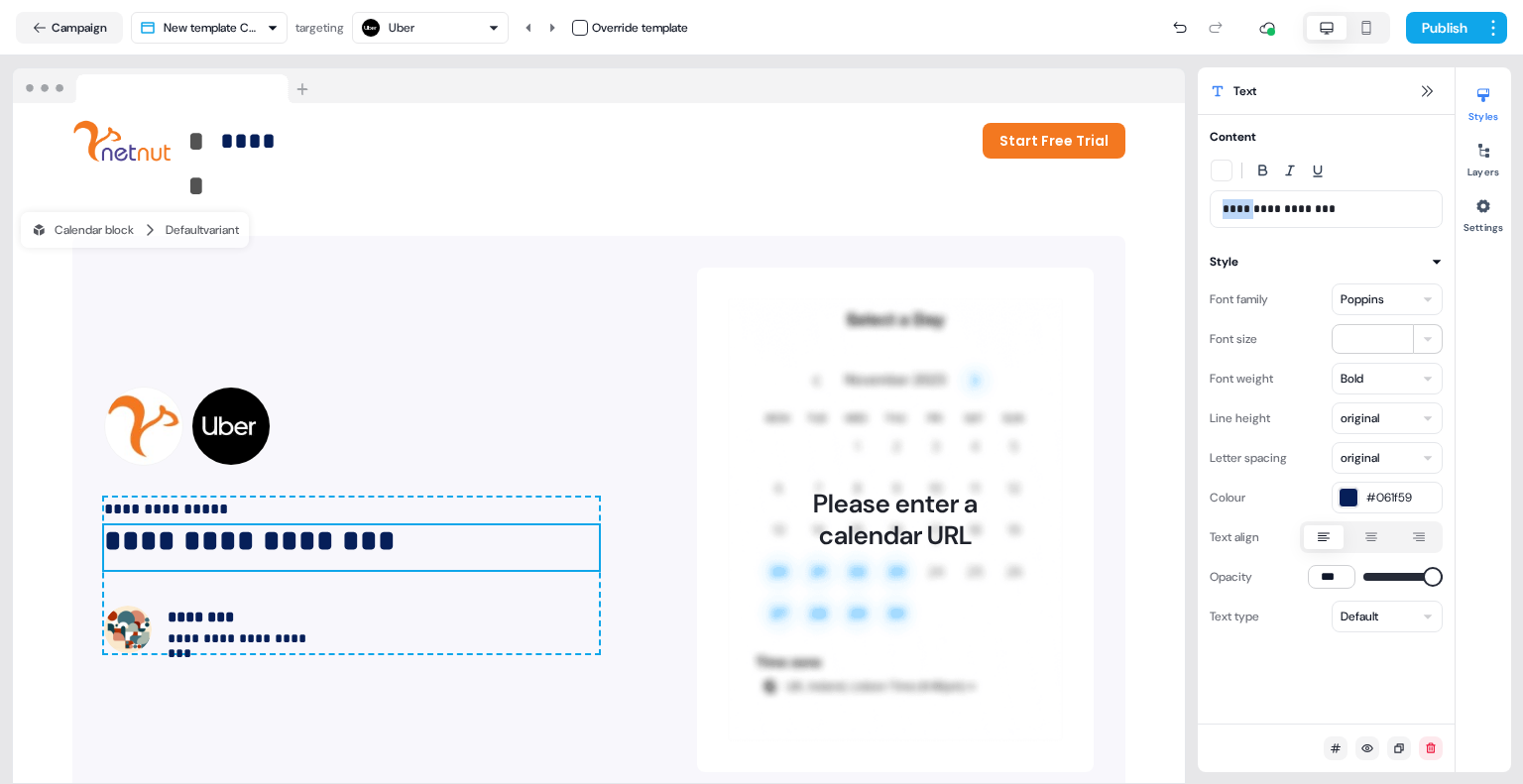 click on "**********" at bounding box center (1327, 209) 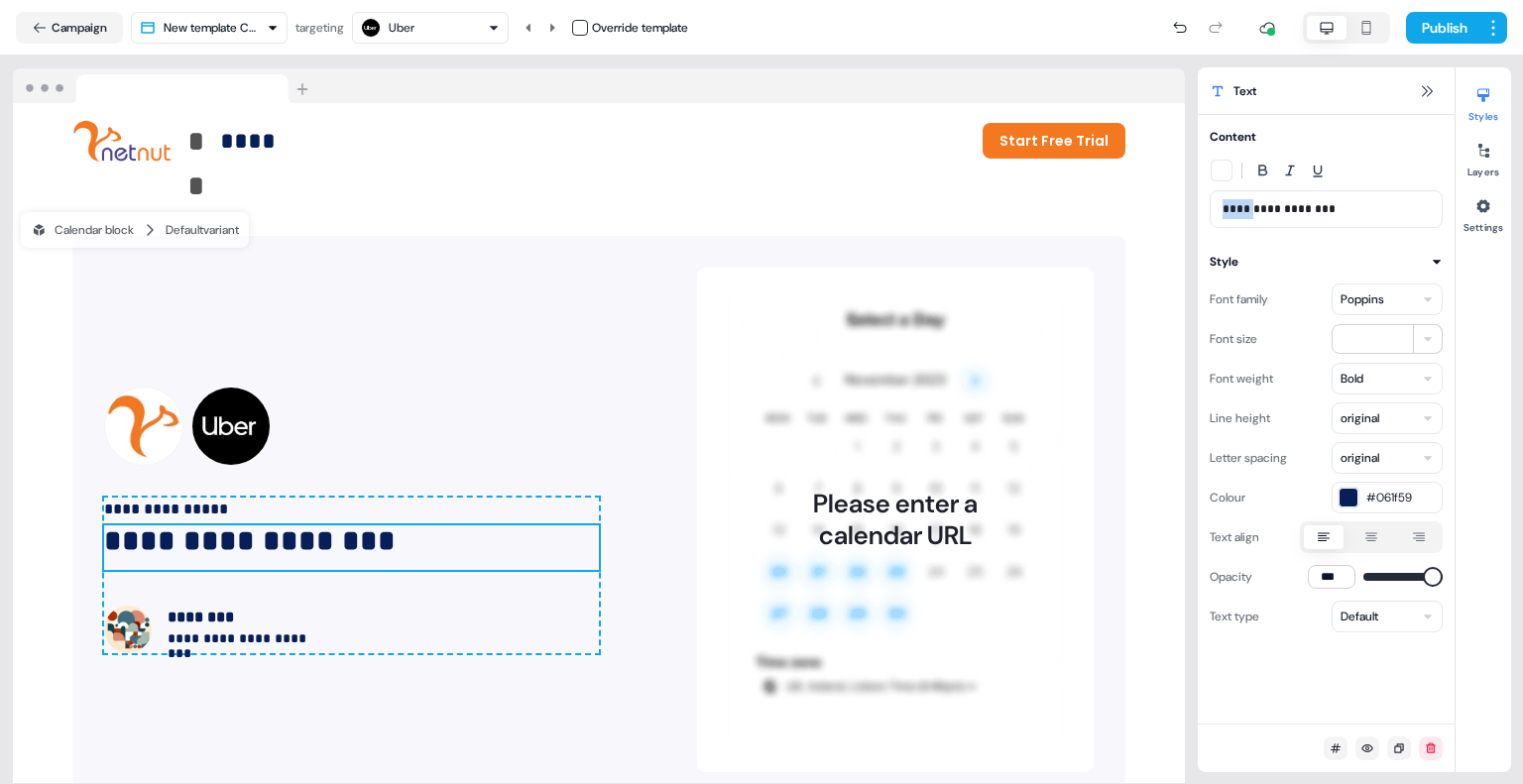 type 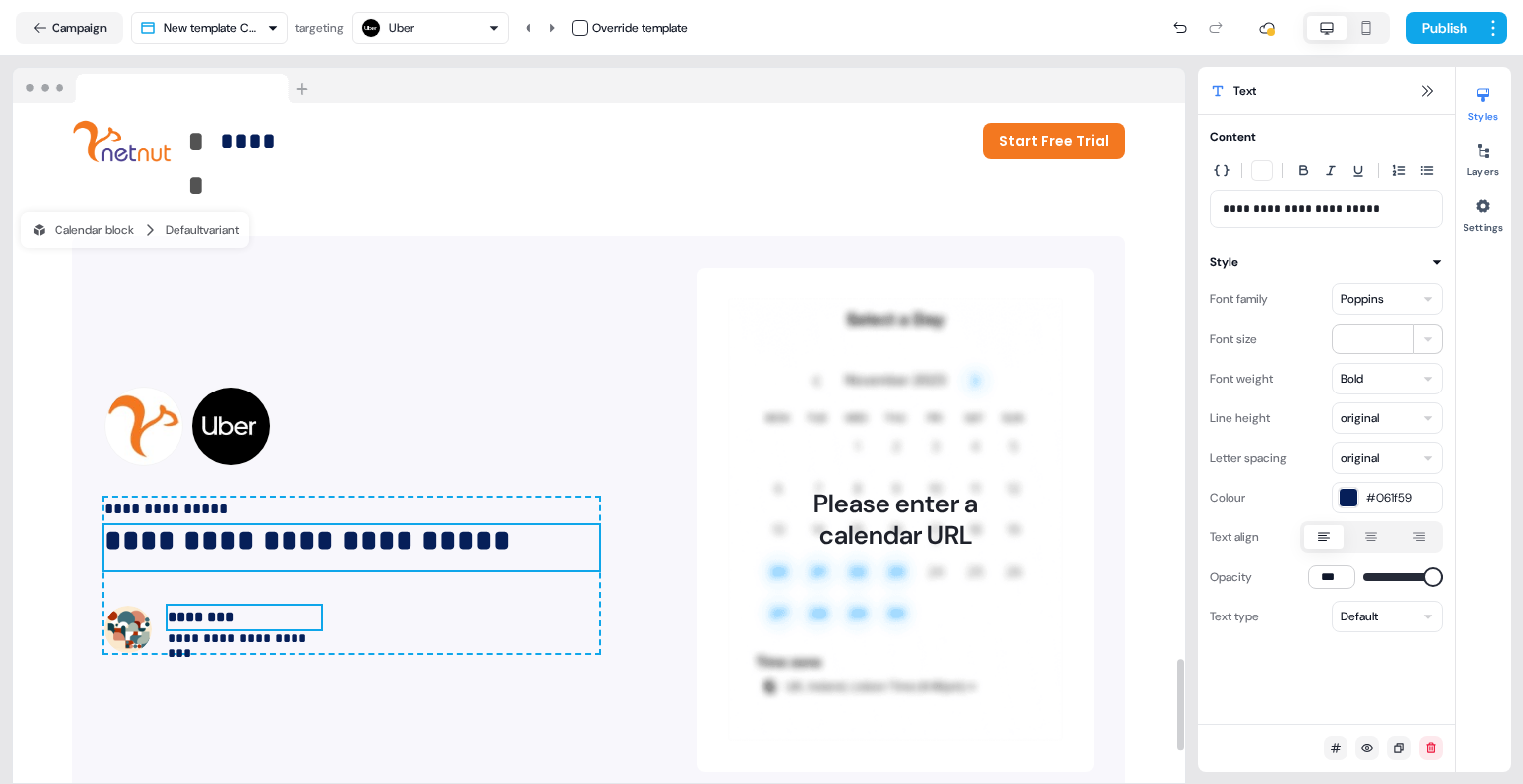 click on "********" at bounding box center (244, 617) 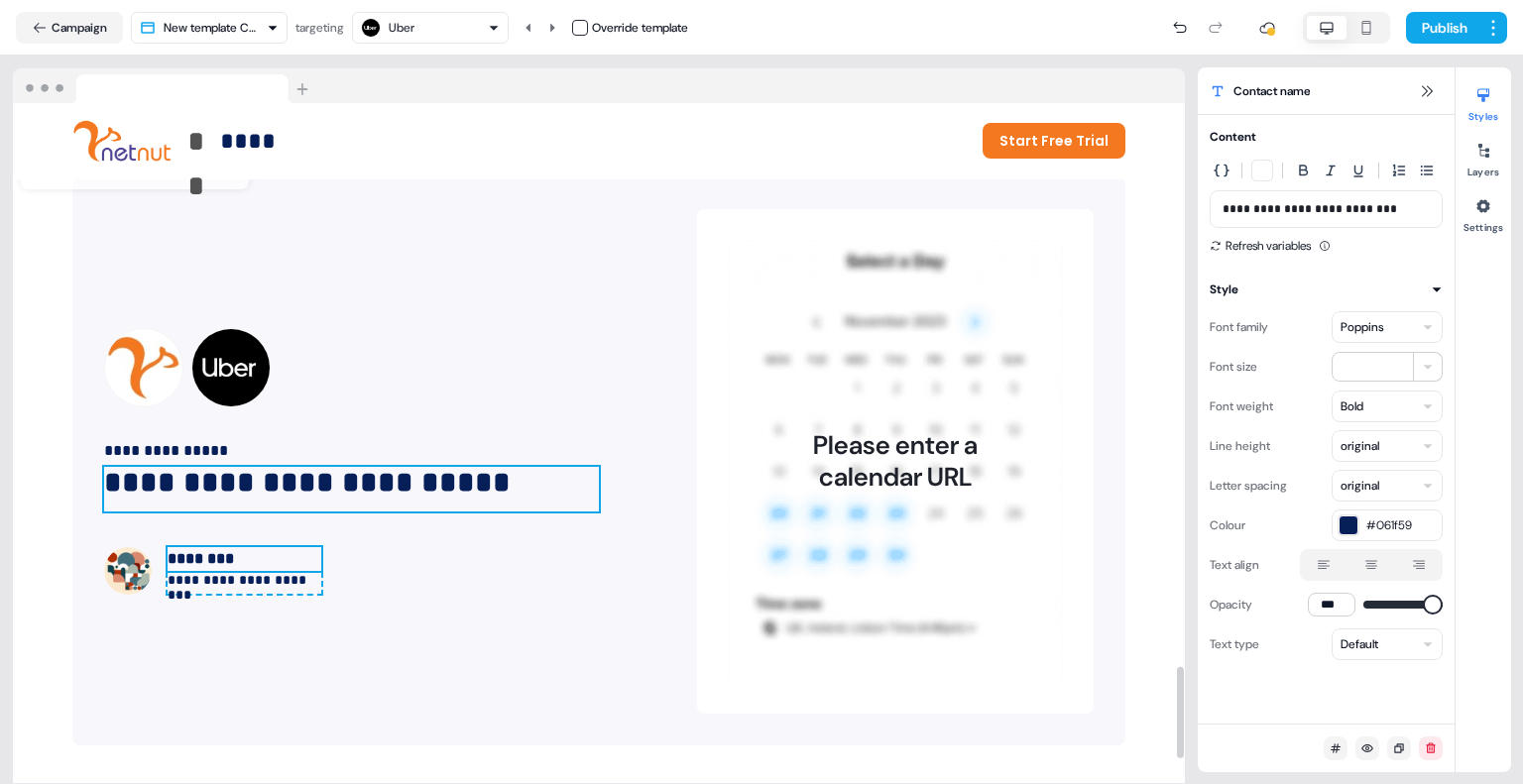 scroll, scrollTop: 4163, scrollLeft: 0, axis: vertical 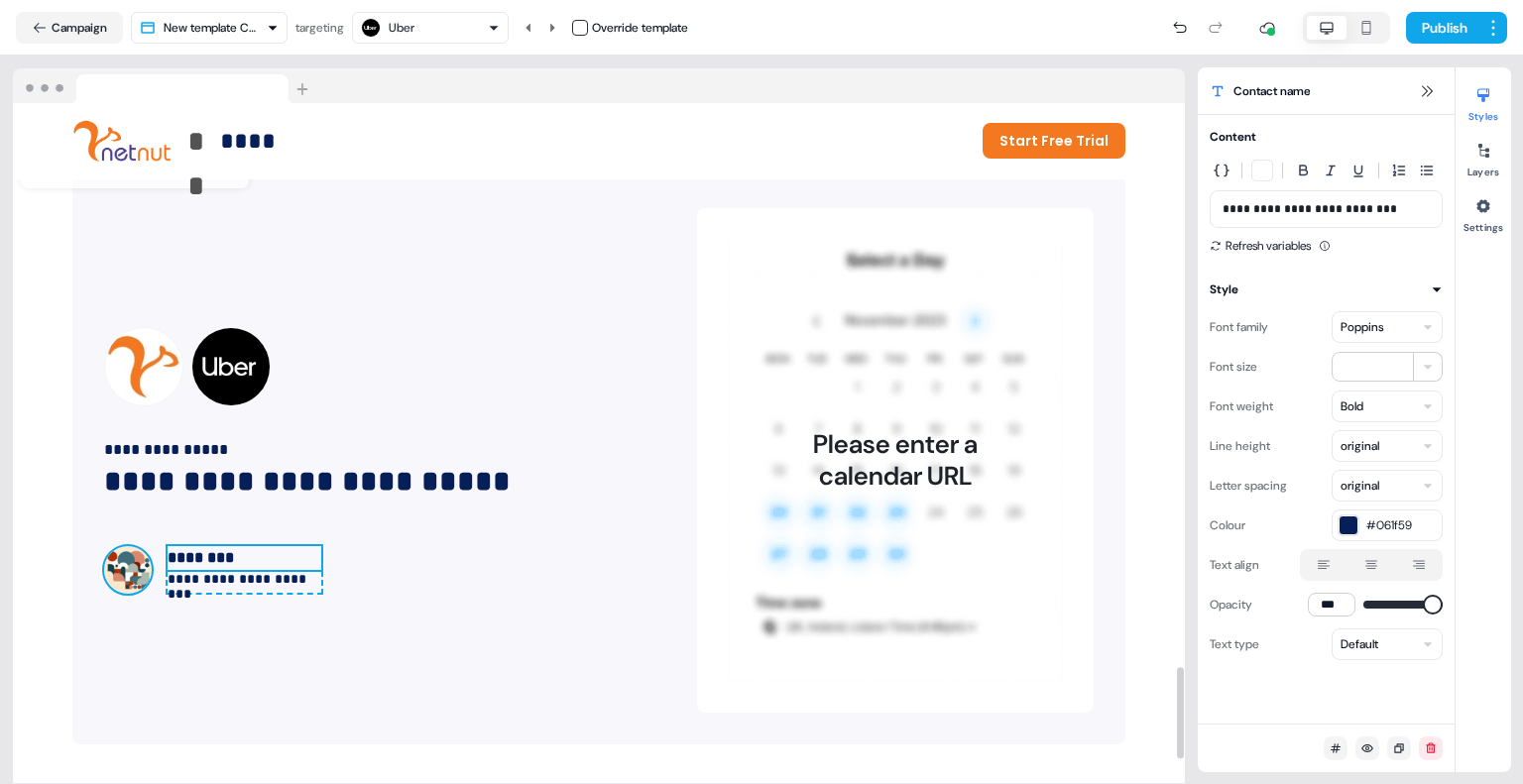 click at bounding box center (128, 570) 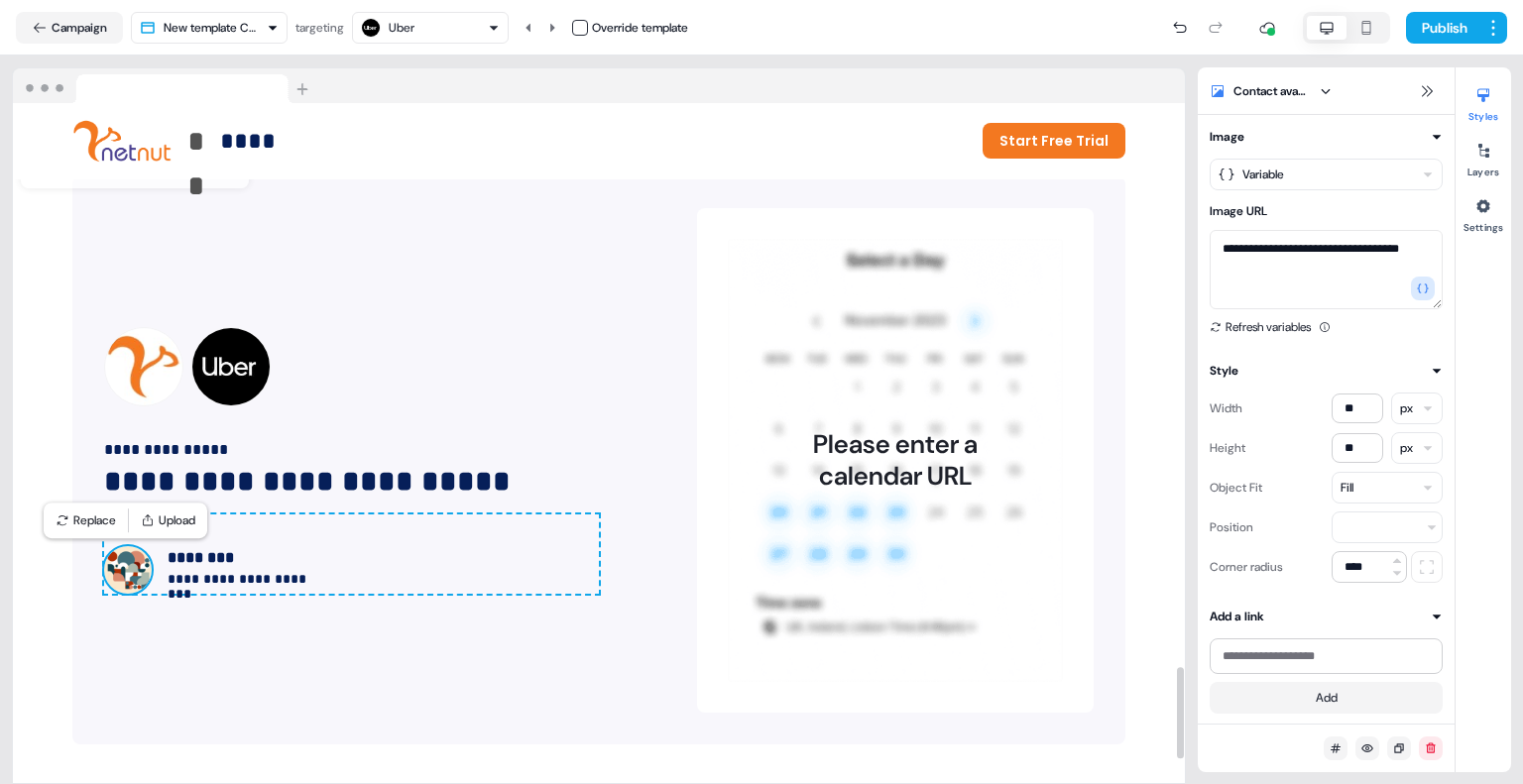 click on "**********" at bounding box center (351, 554) 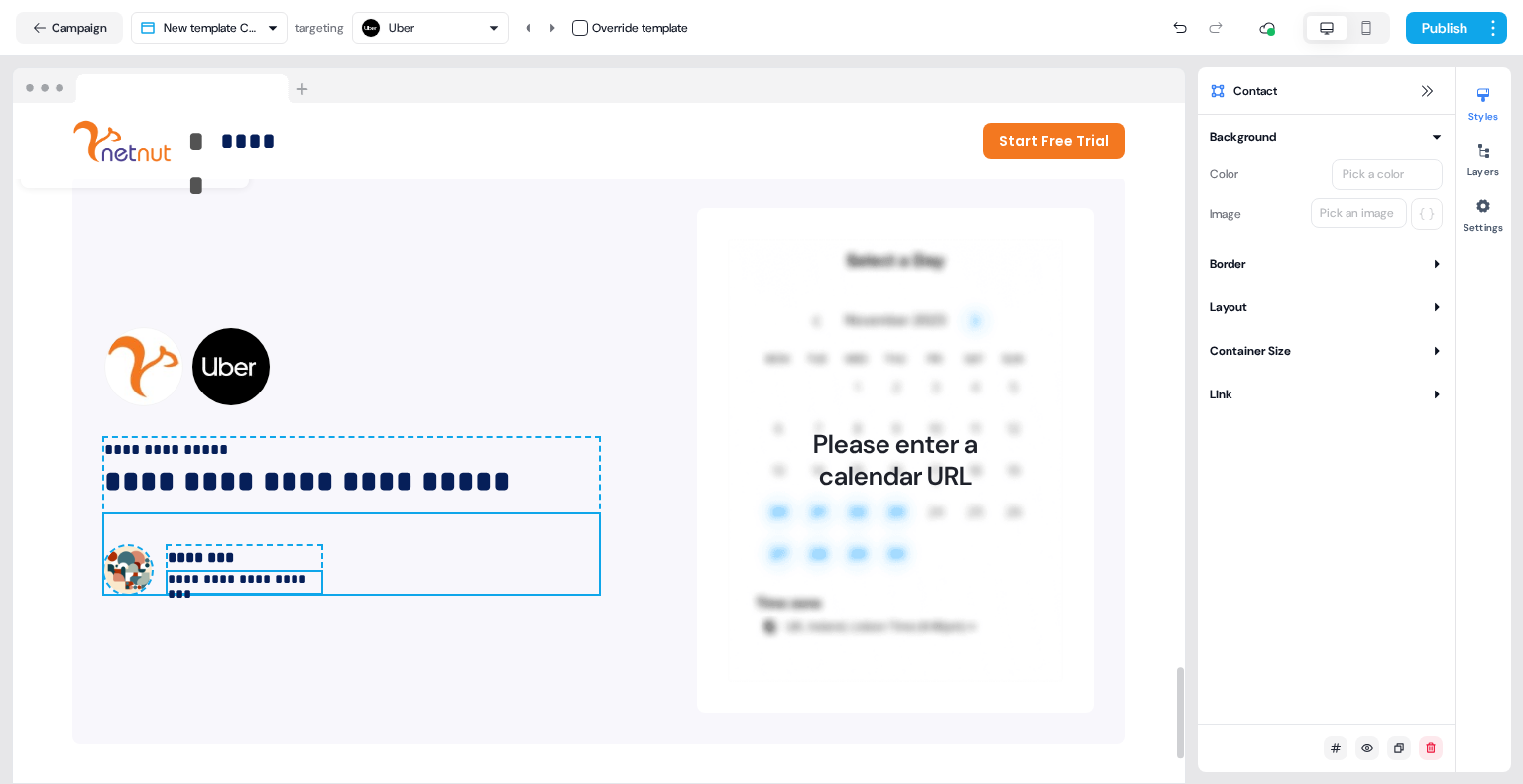 click on "**********" at bounding box center [244, 582] 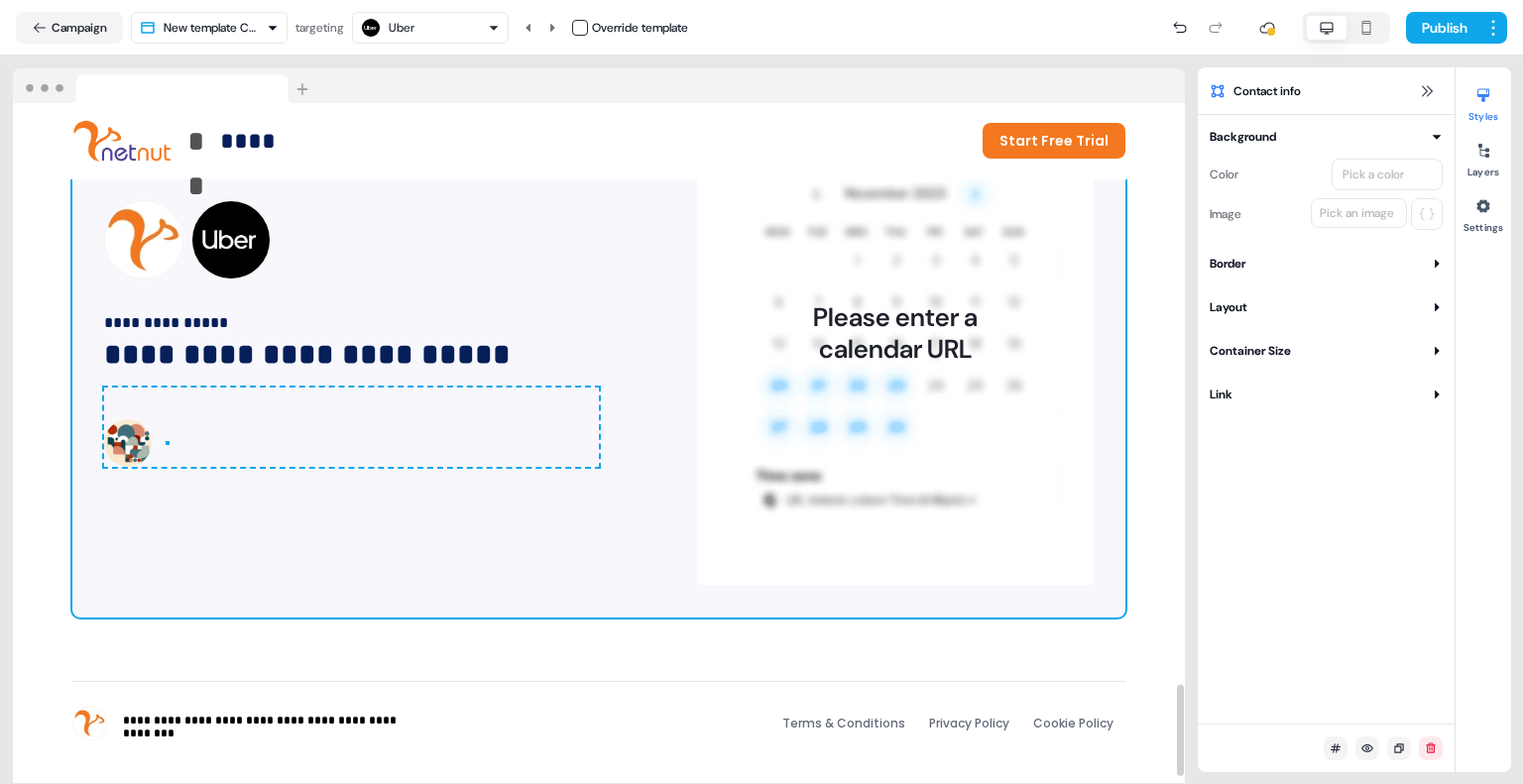scroll, scrollTop: 4290, scrollLeft: 0, axis: vertical 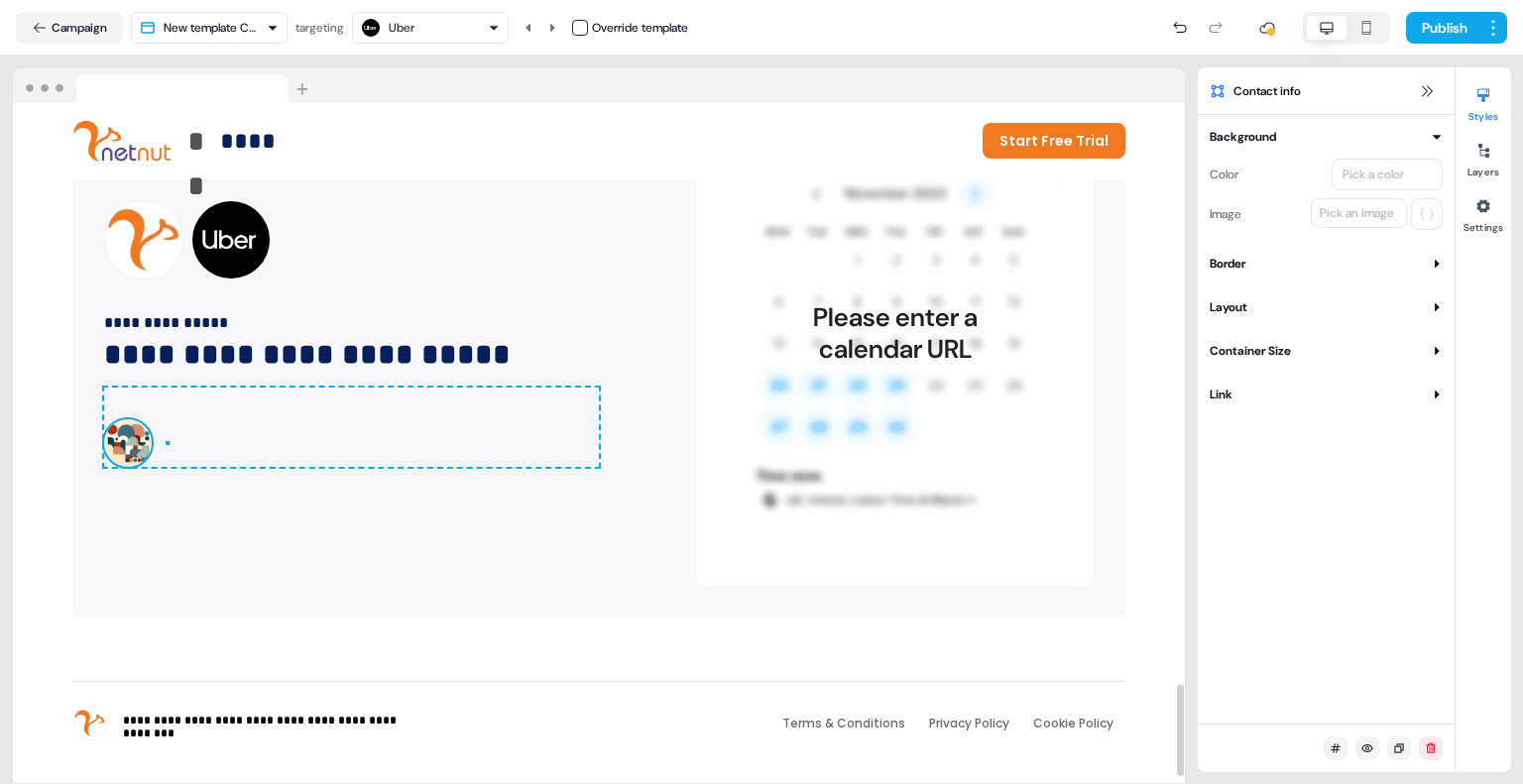 click at bounding box center (128, 443) 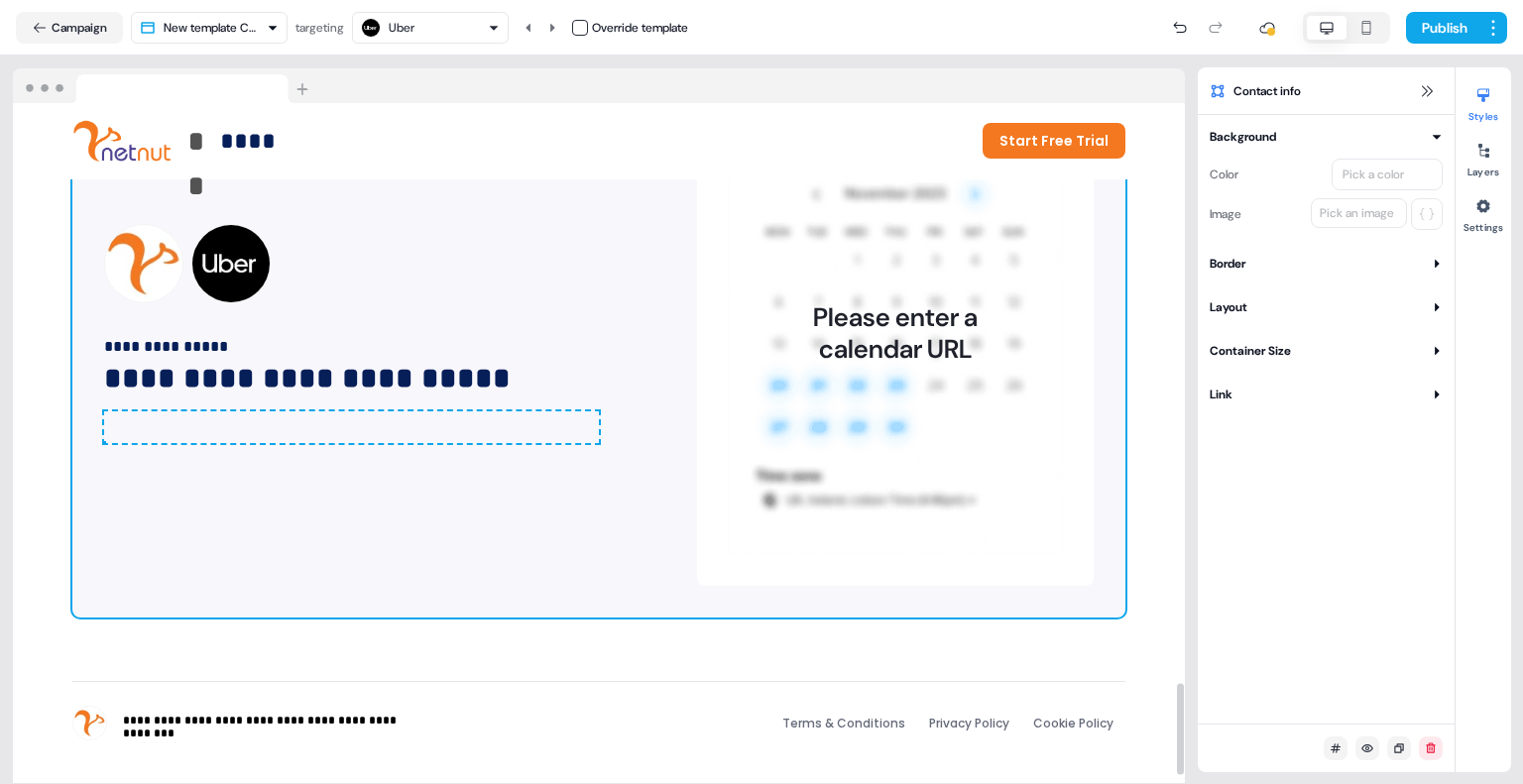scroll, scrollTop: 4274, scrollLeft: 0, axis: vertical 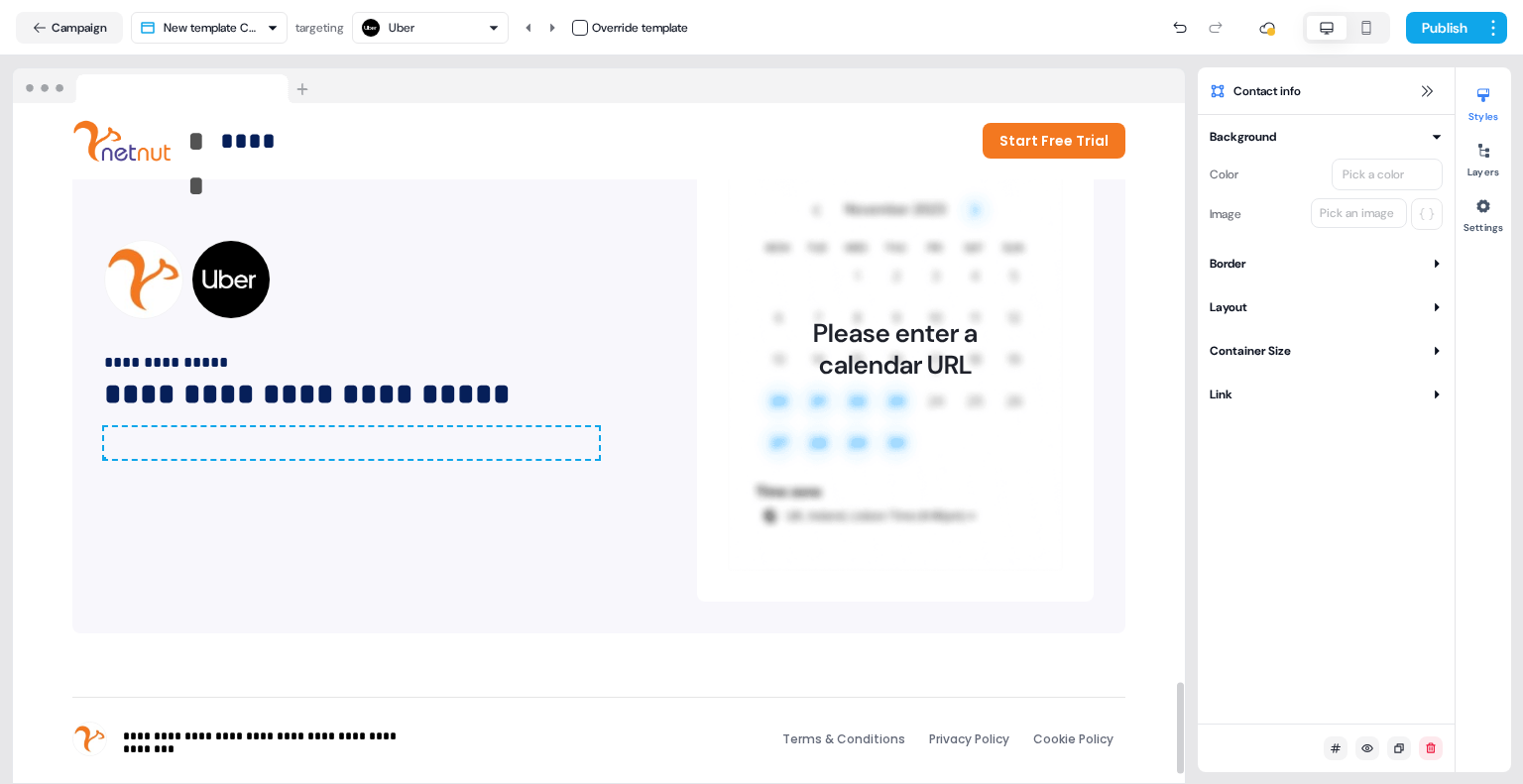 click on "To pick up a draggable item, press the space bar.
While dragging, use the arrow keys to move the item.
Press space again to drop the item in its new position, or press escape to cancel.
To pick up a draggable item, press the space bar.
While dragging, use the arrow keys to move the item.
Press space again to drop the item in its new position, or press escape to cancel." at bounding box center [351, 443] 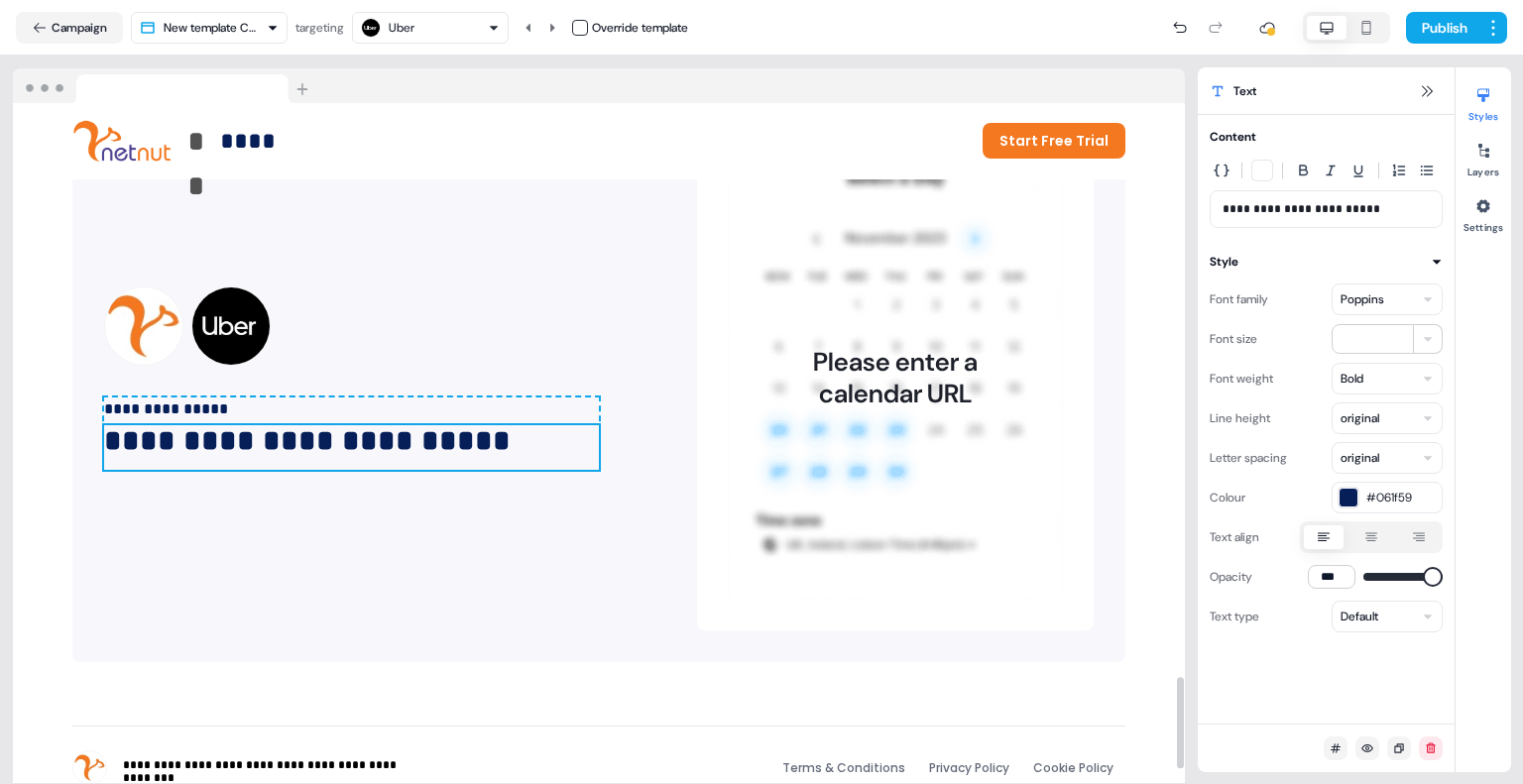 scroll, scrollTop: 4235, scrollLeft: 0, axis: vertical 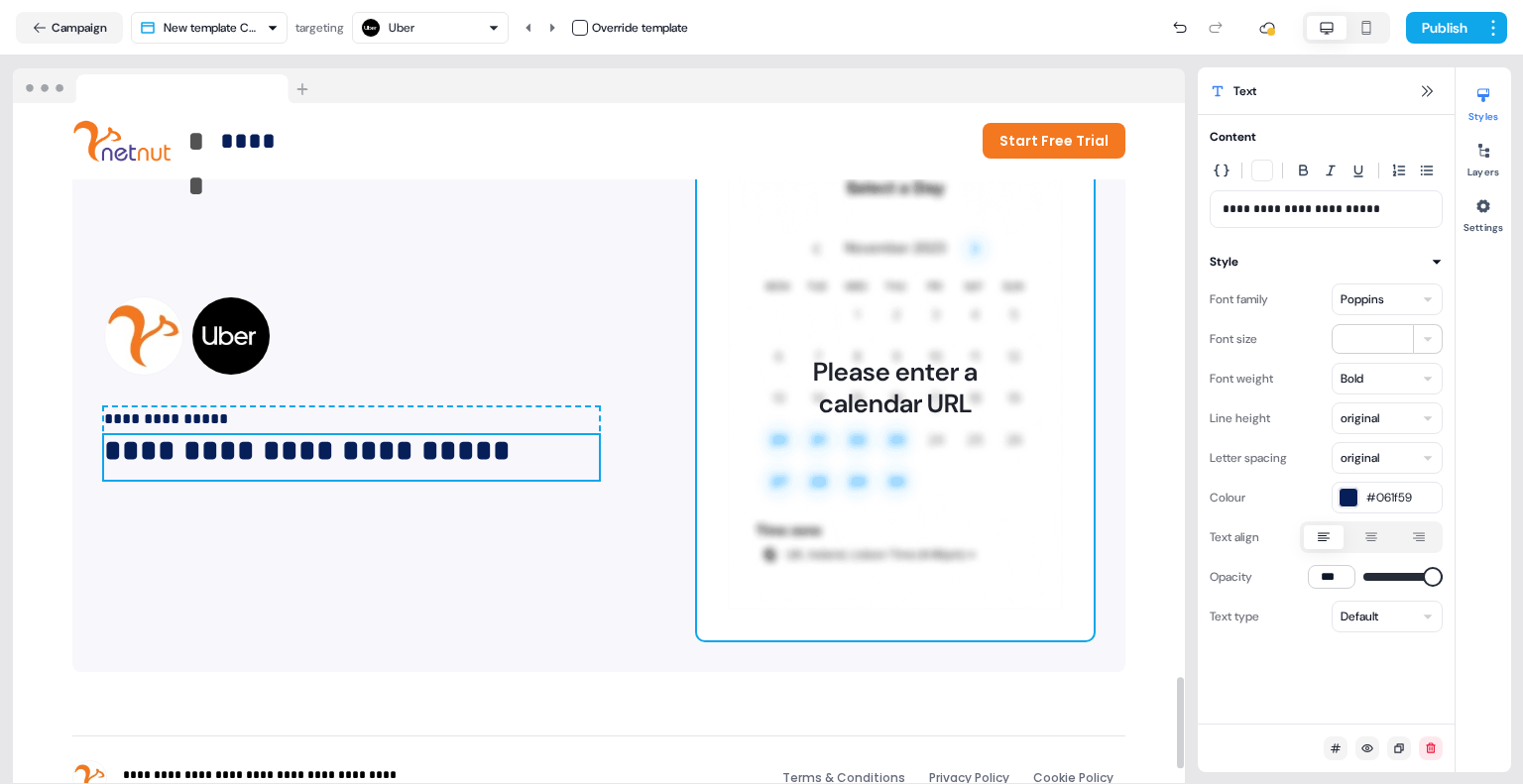 click on "Please enter a calendar URL" at bounding box center [895, 388] 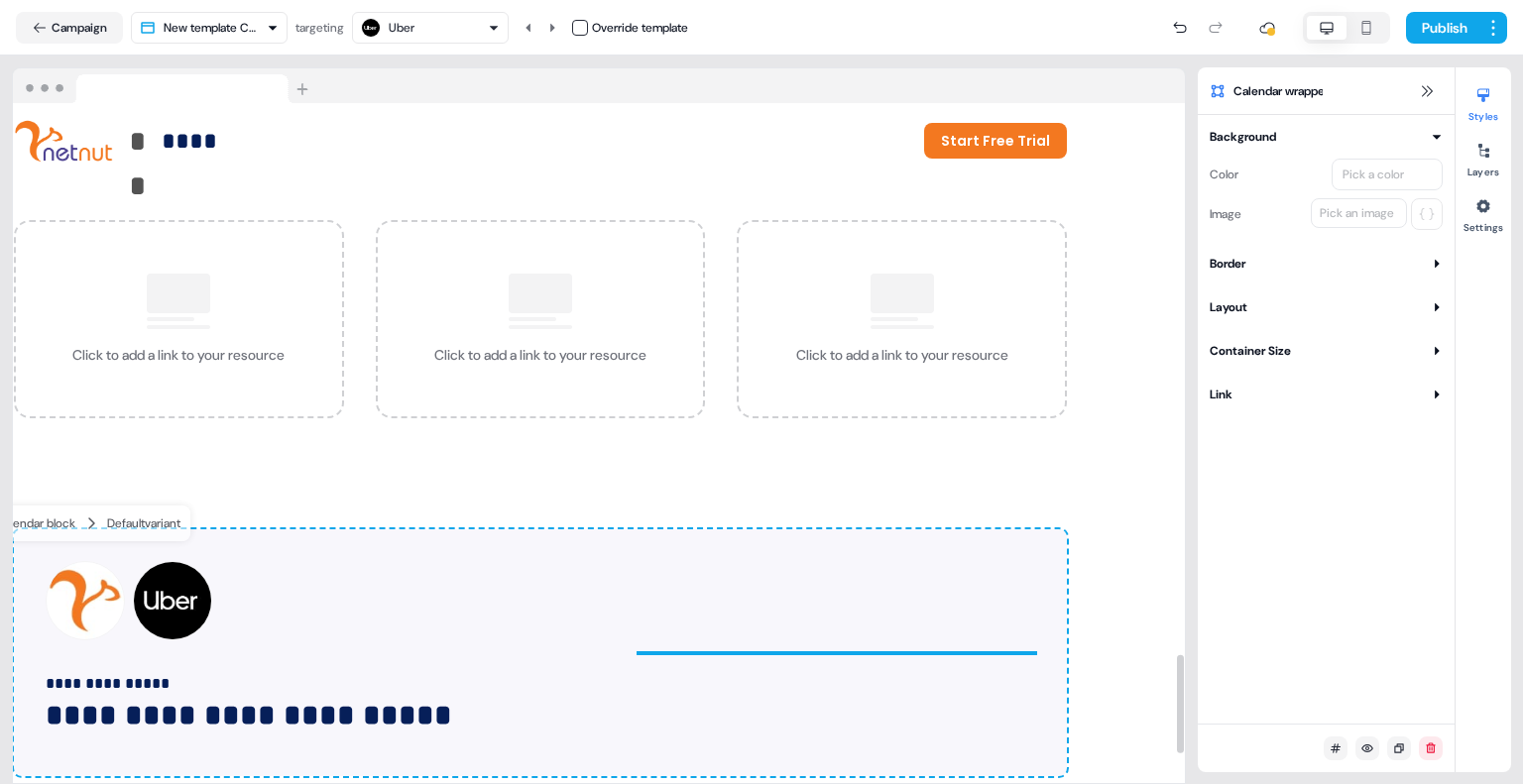scroll, scrollTop: 4015, scrollLeft: 59, axis: both 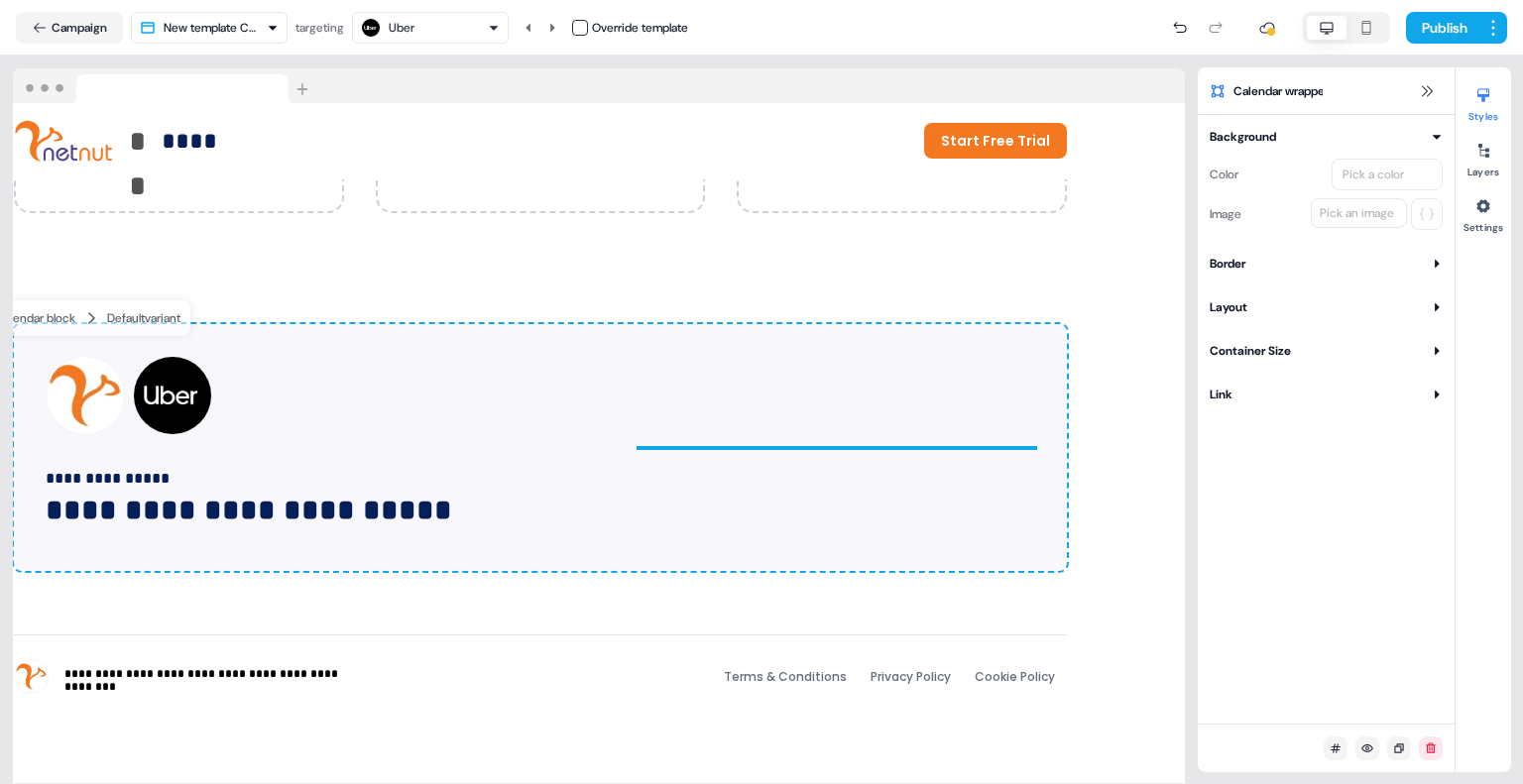 click on "Layers" at bounding box center [1483, 157] 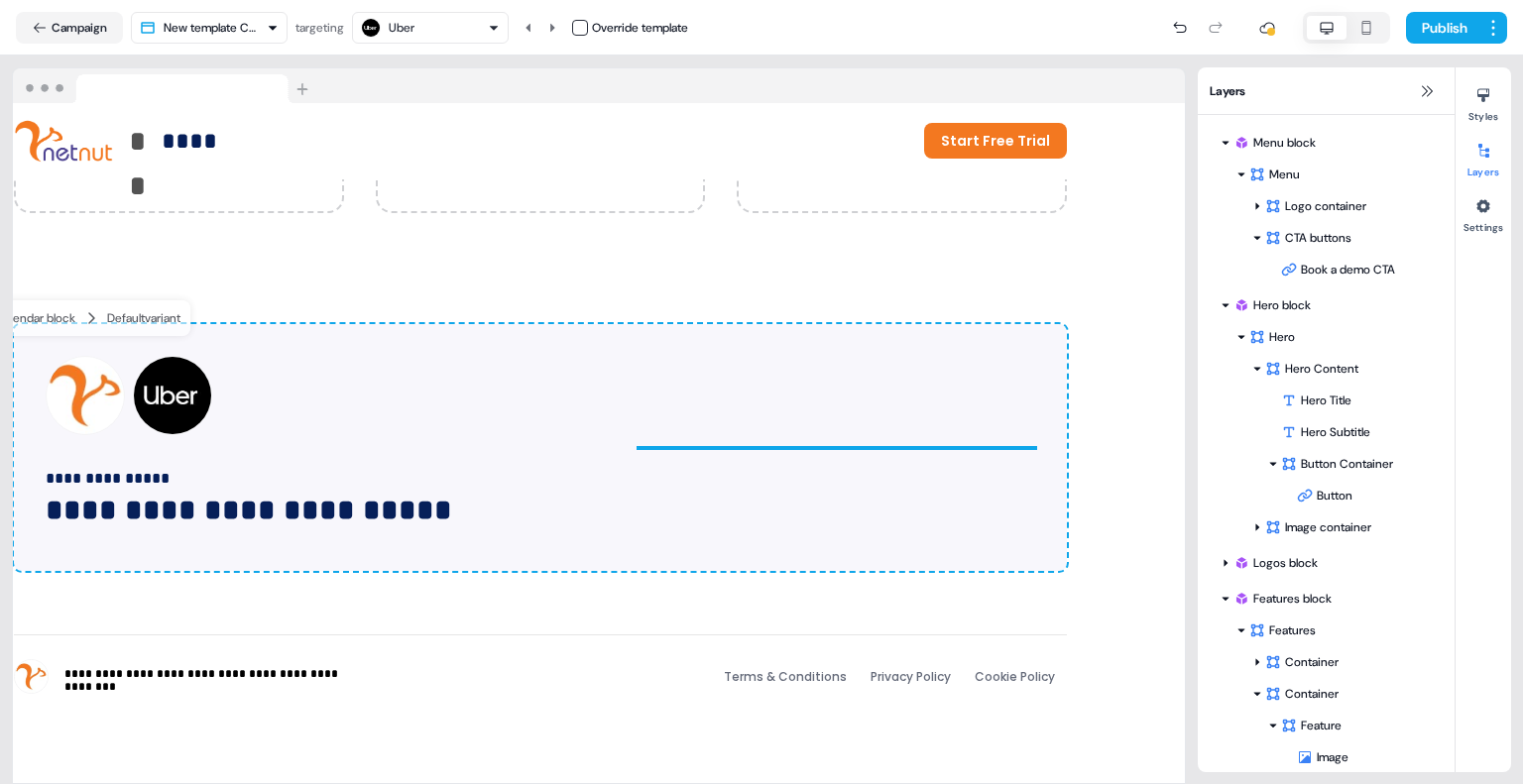 scroll, scrollTop: 840, scrollLeft: 0, axis: vertical 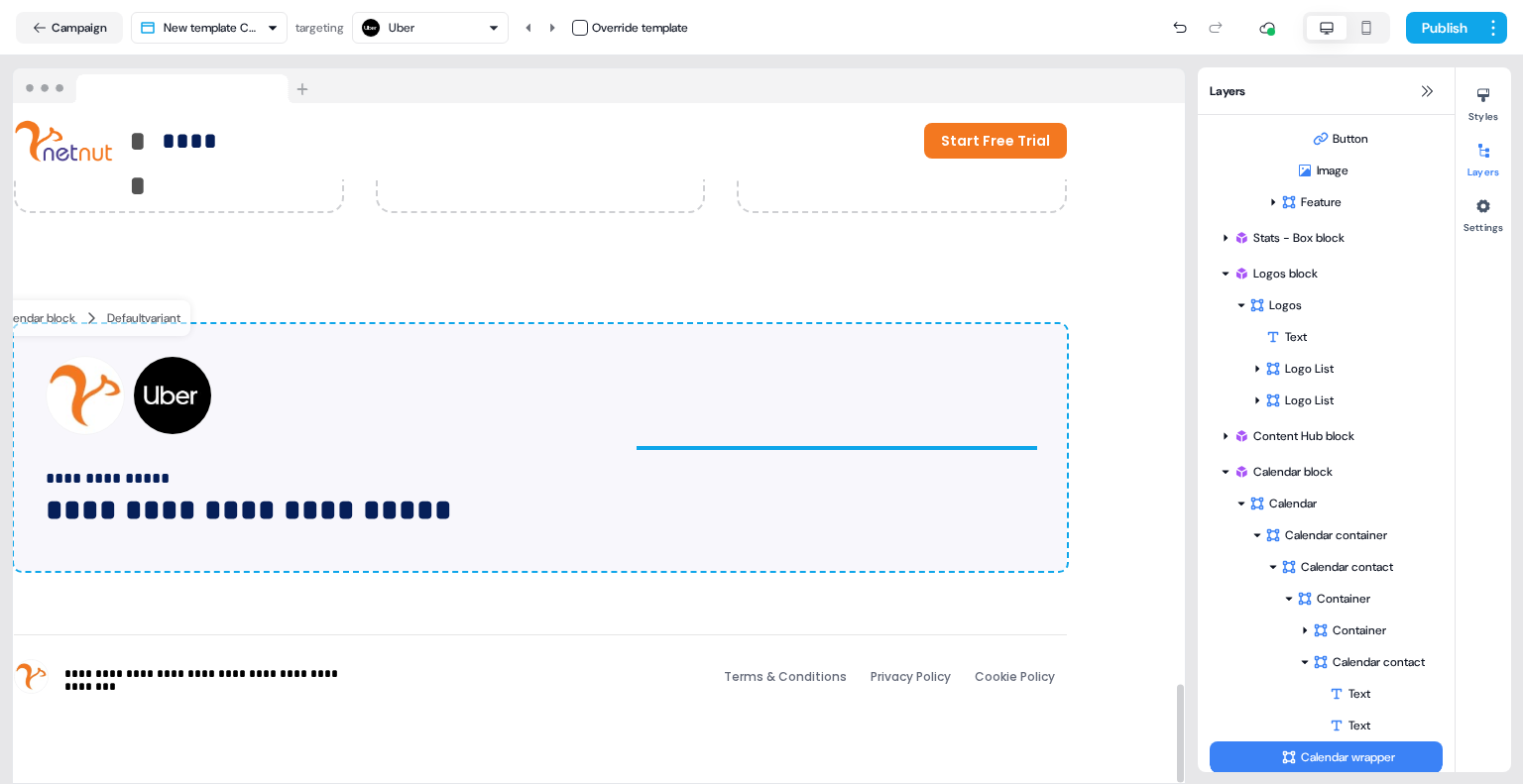 click on "**********" at bounding box center (540, 447) 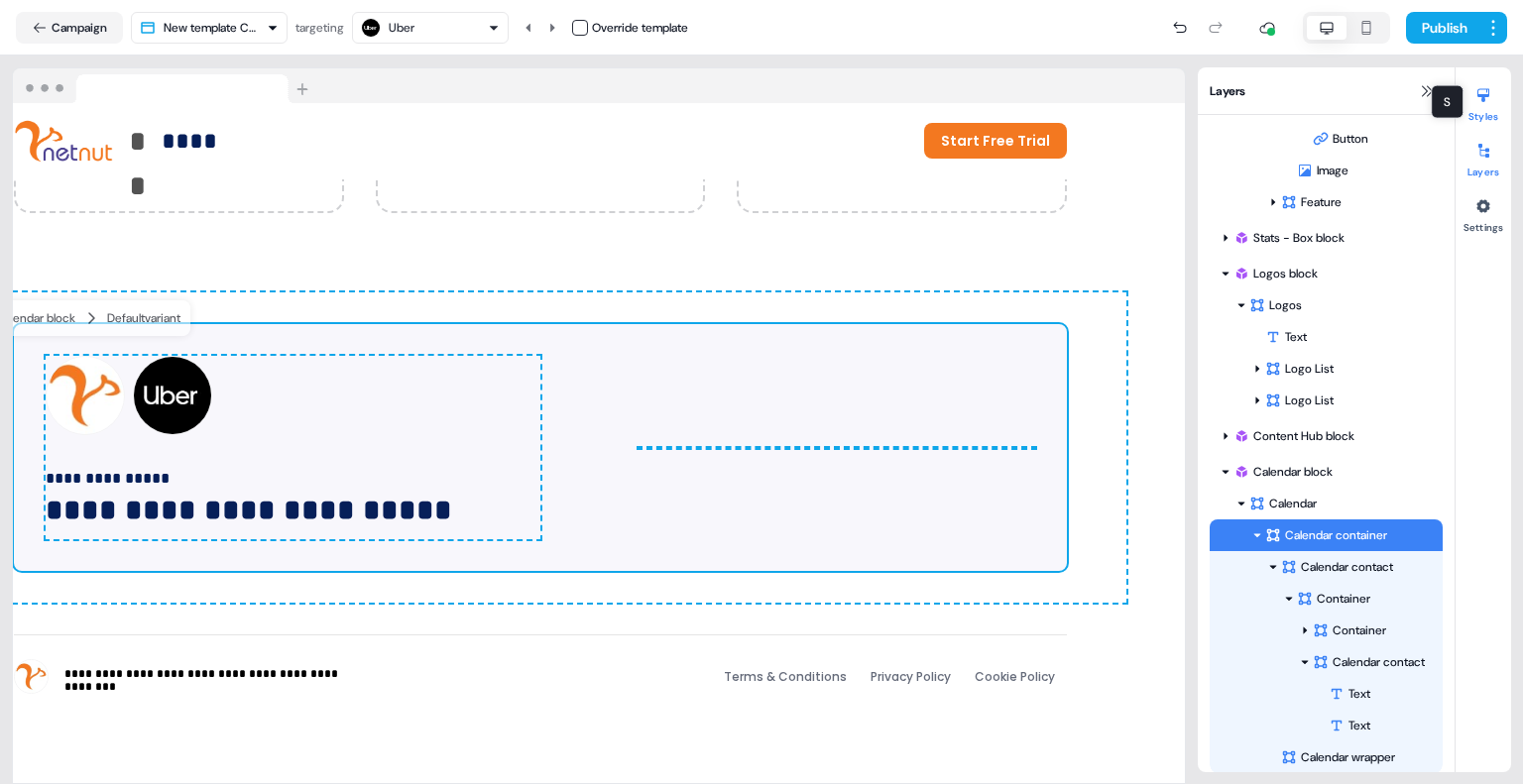 click 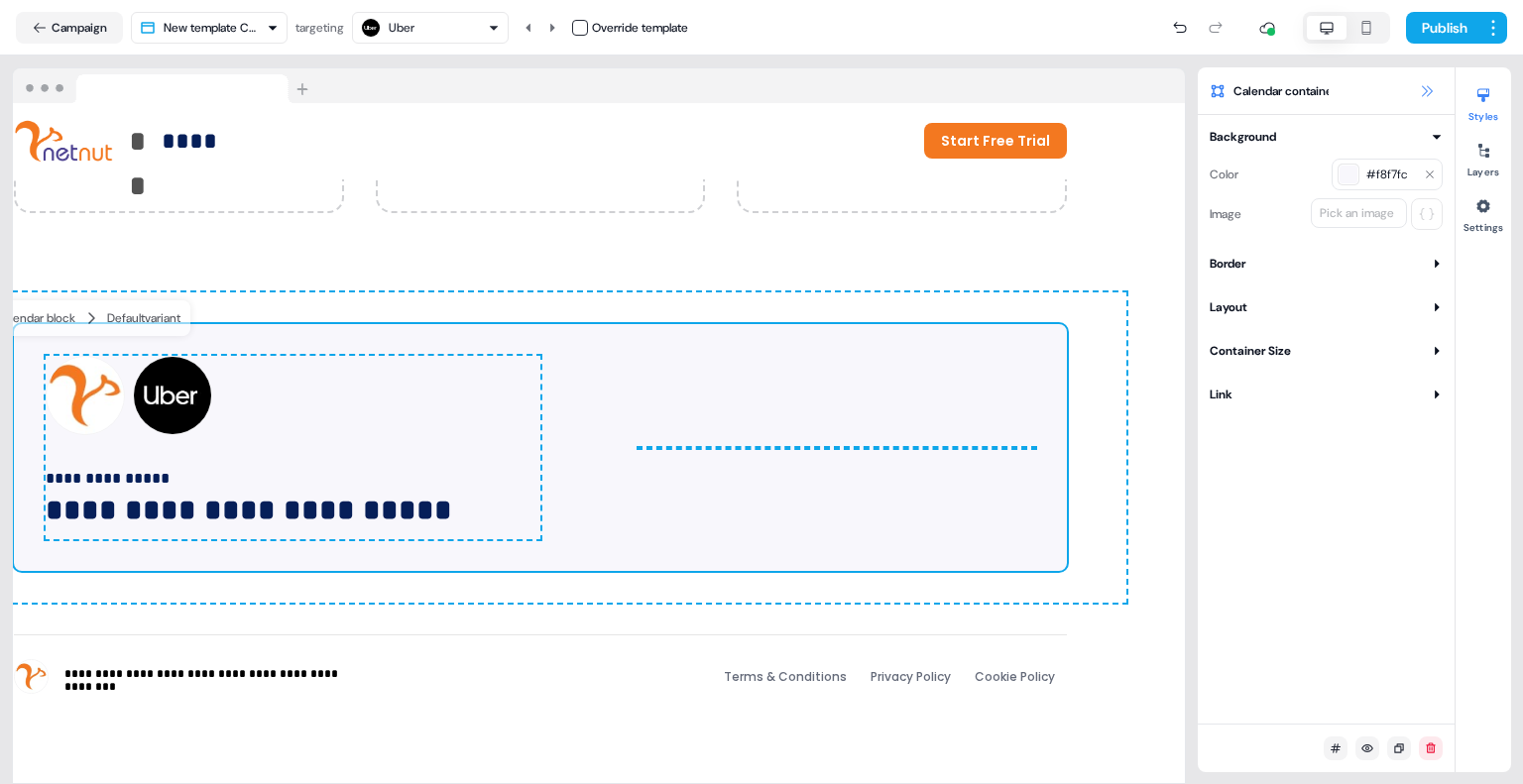 click 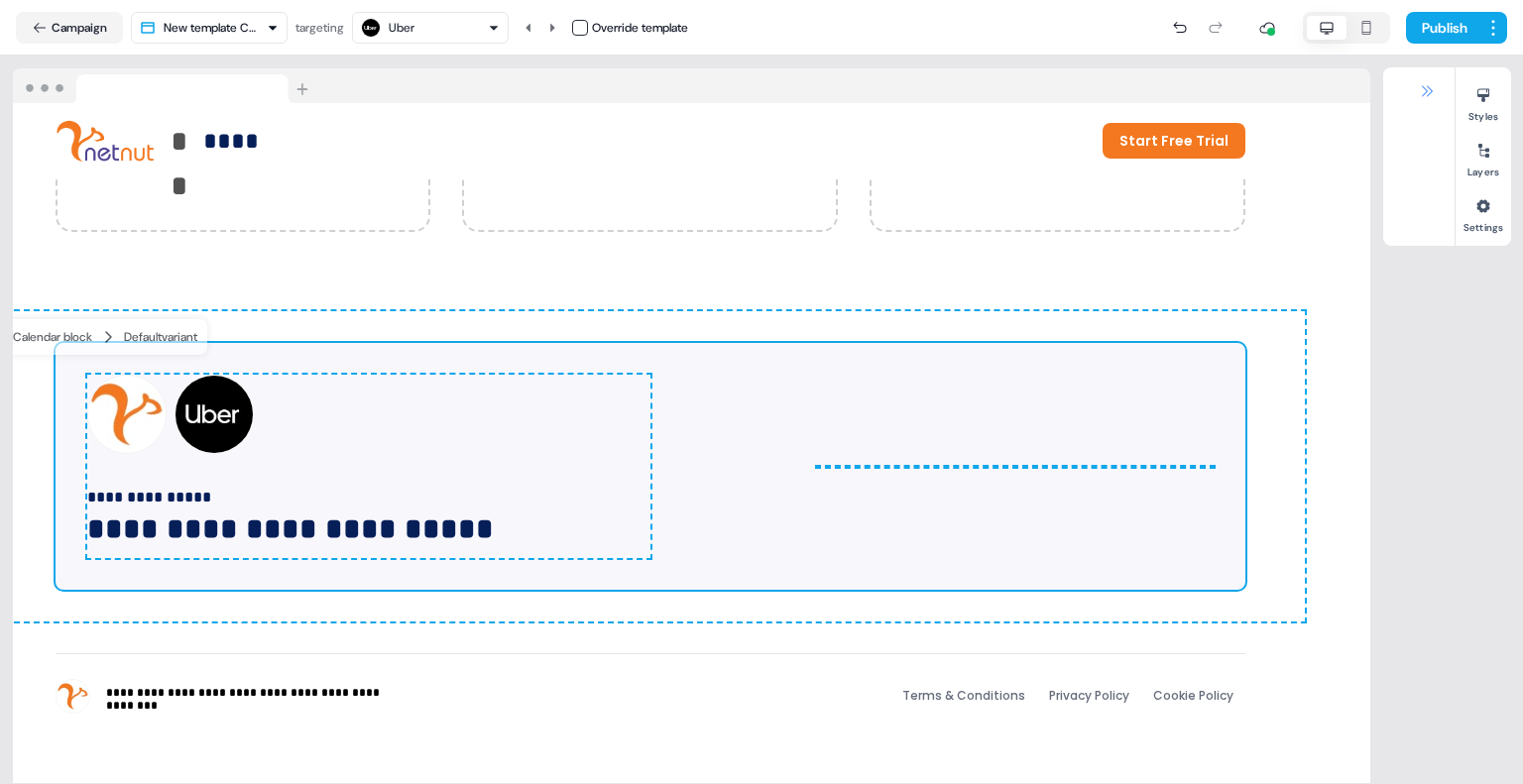 scroll, scrollTop: 4080, scrollLeft: 4, axis: both 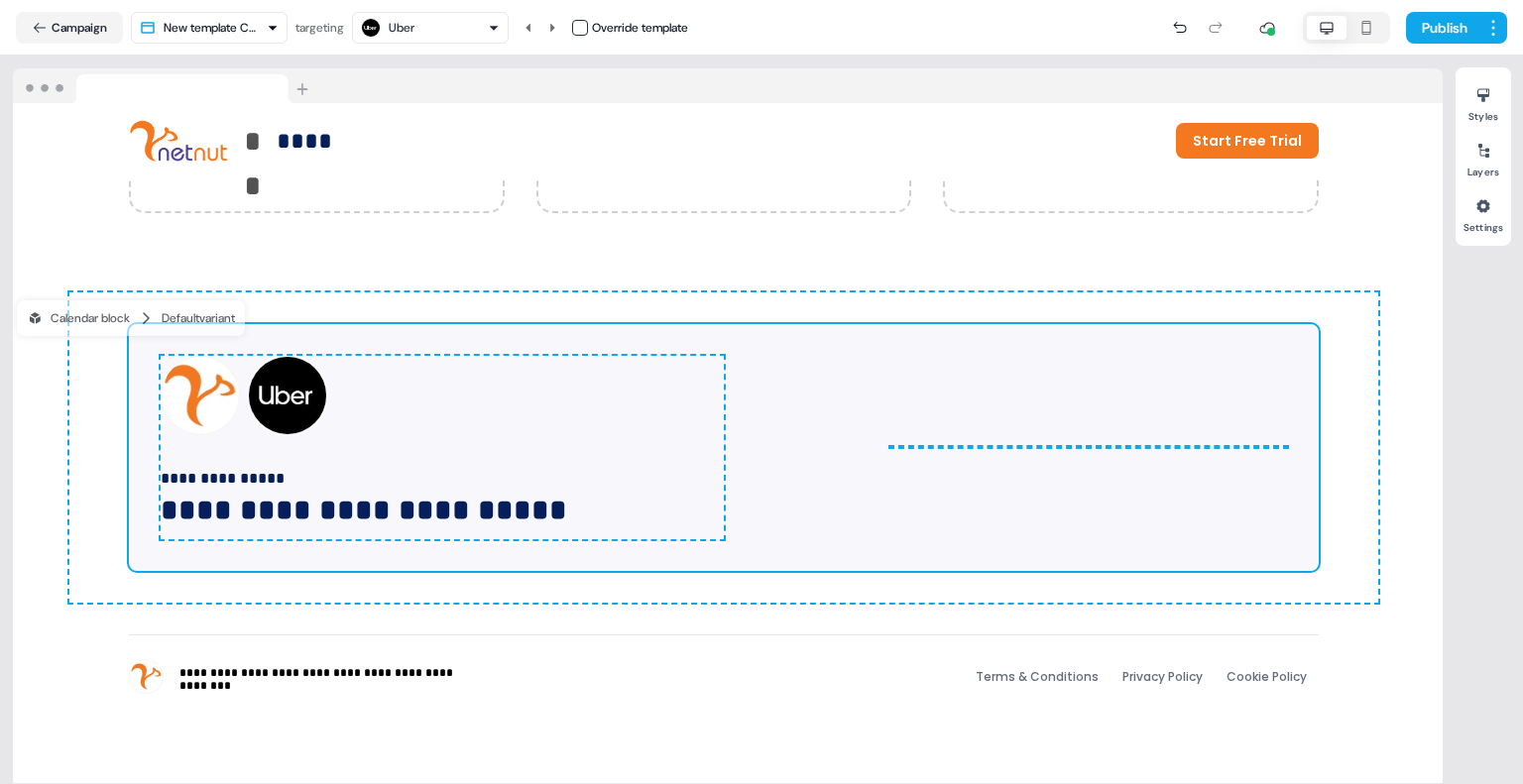click on "Styles Layers Settings" at bounding box center (1483, 157) 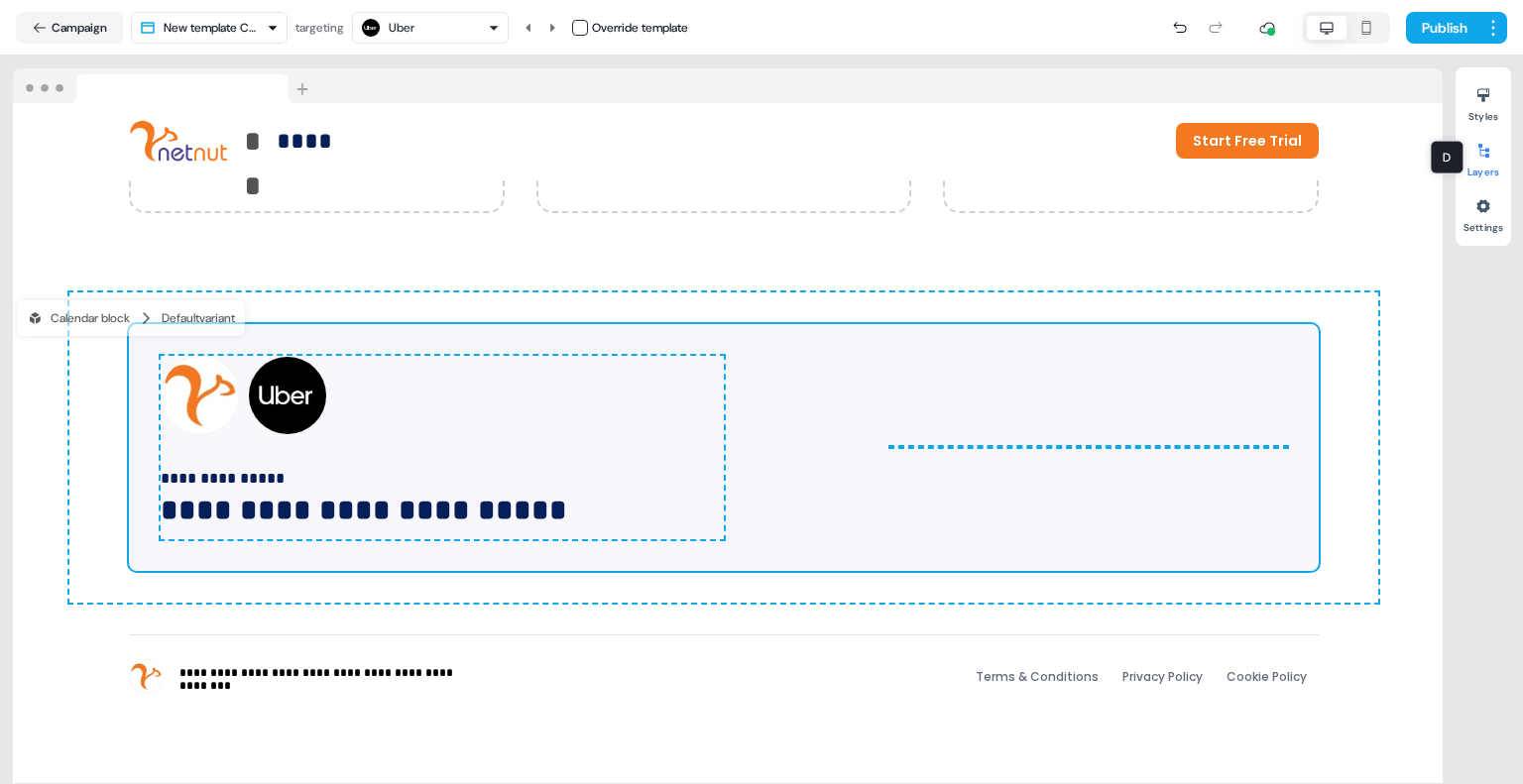 click 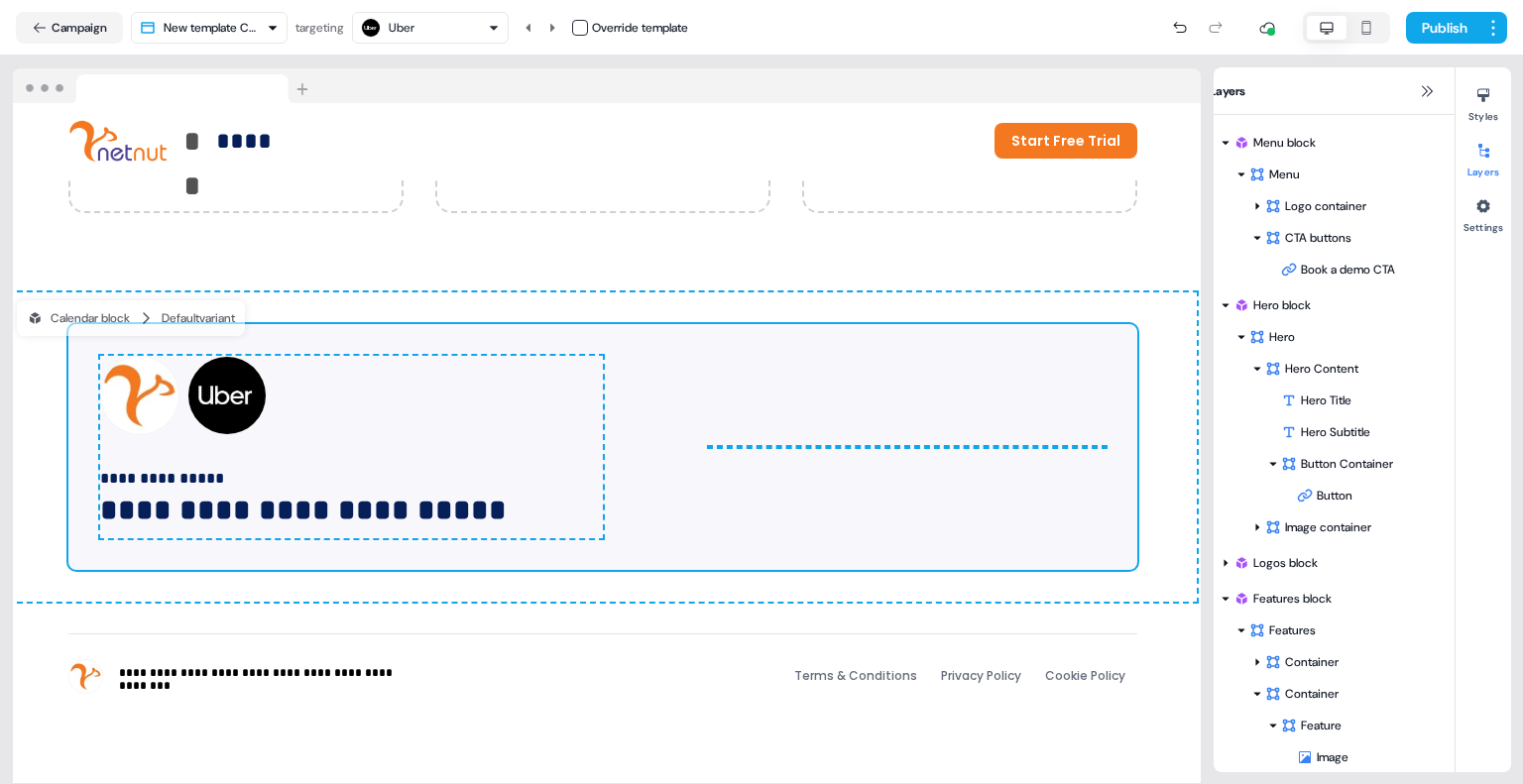 scroll, scrollTop: 4015, scrollLeft: 4, axis: both 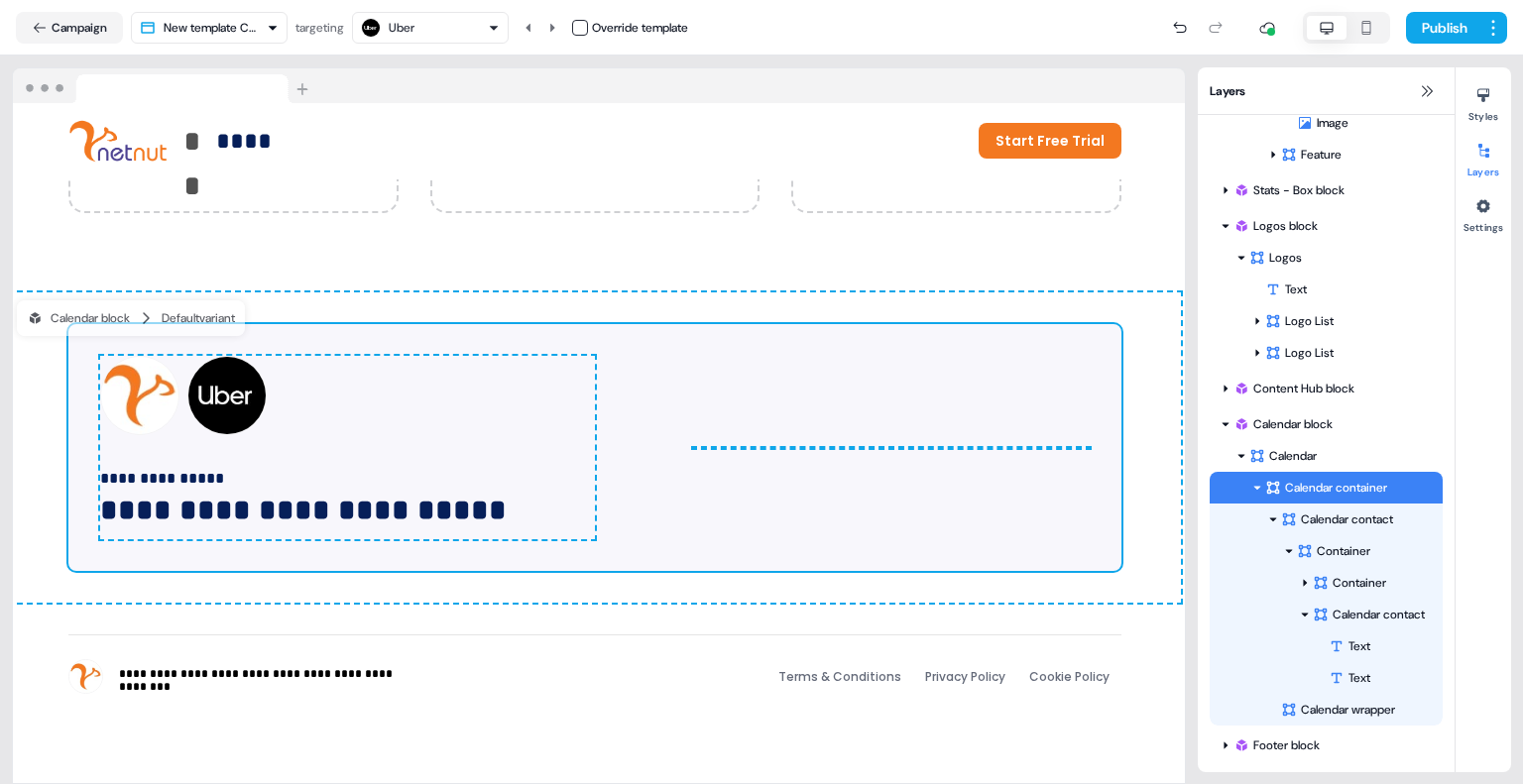 click 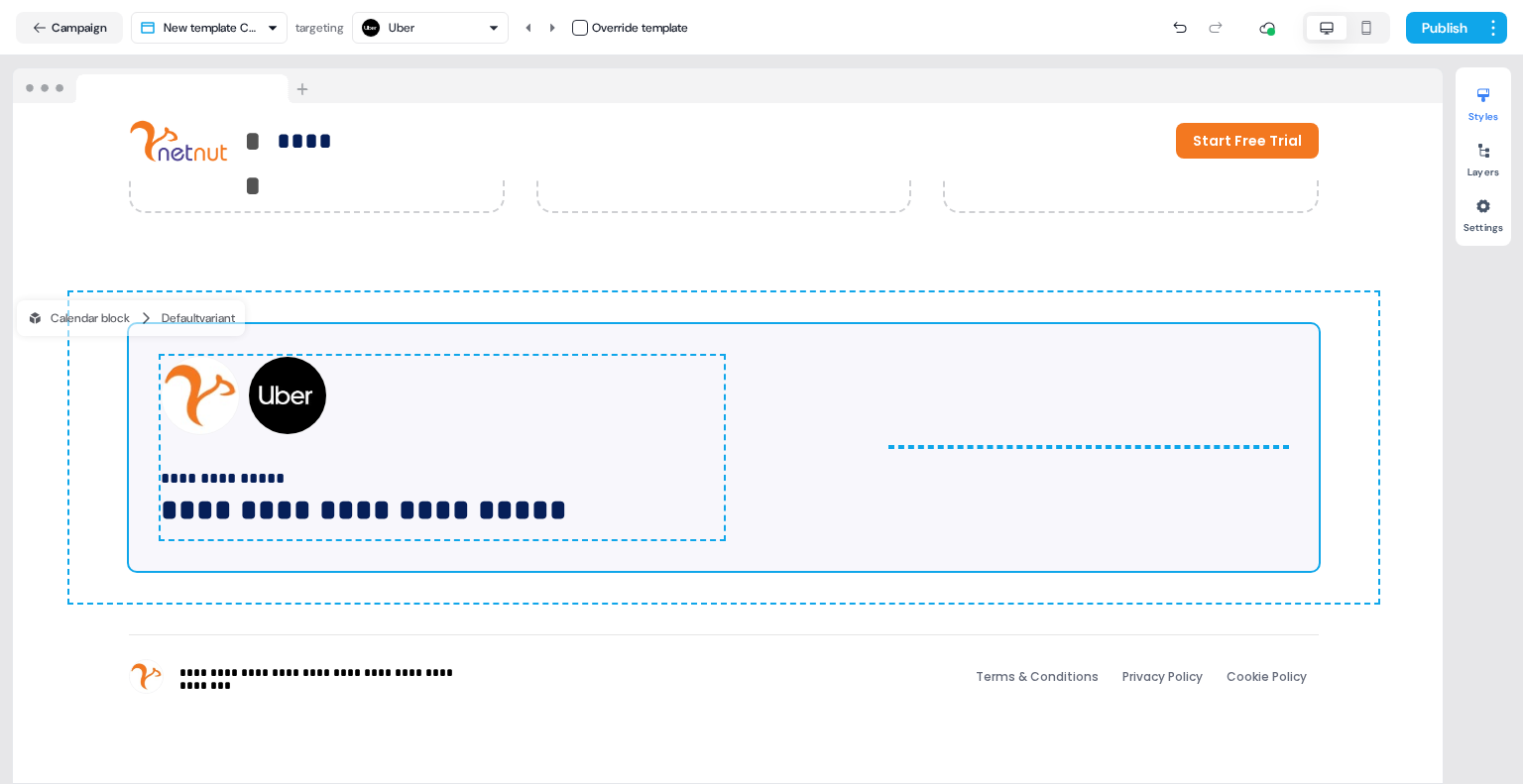 click on "Styles" at bounding box center (1483, 101) 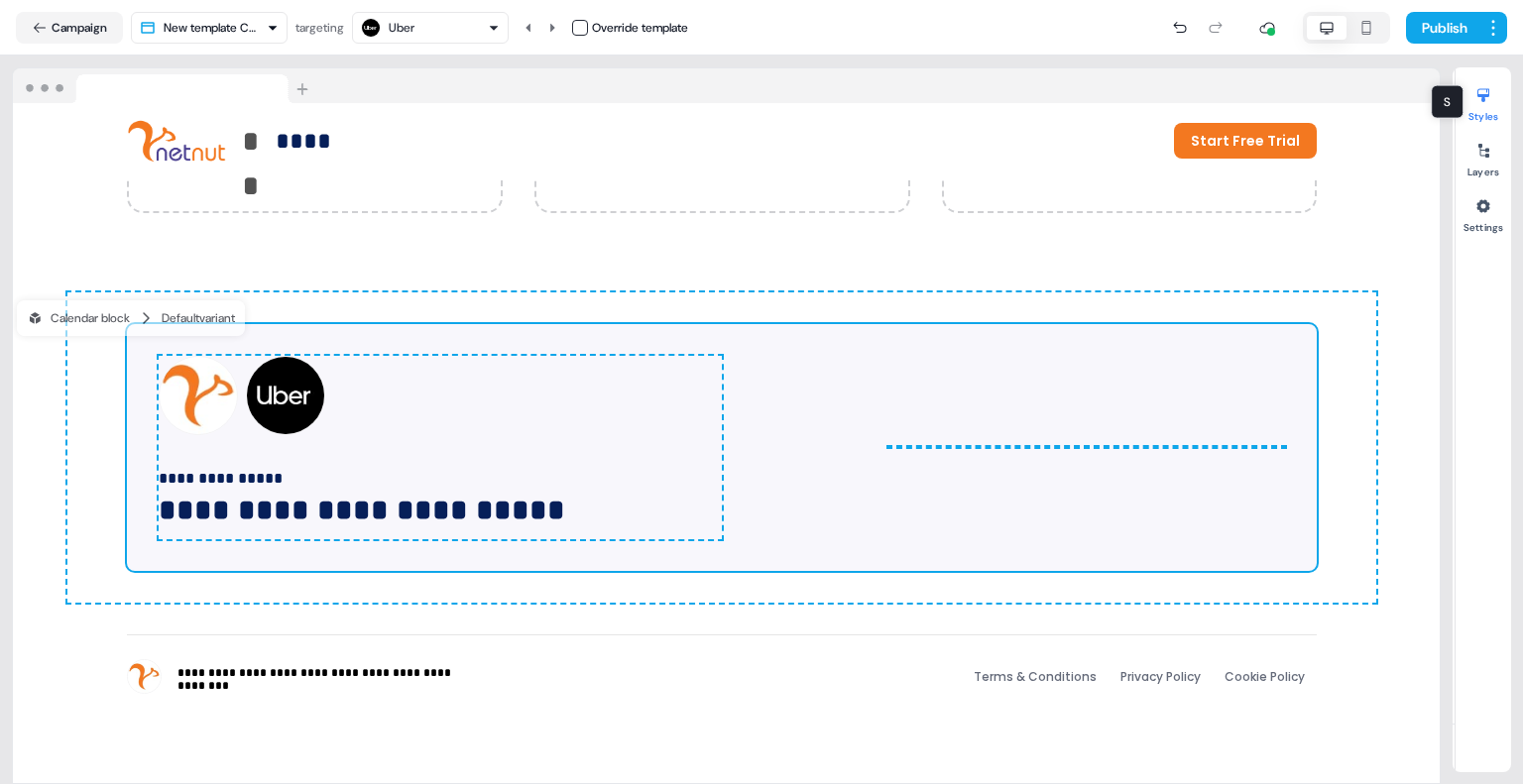 scroll, scrollTop: 4015, scrollLeft: 4, axis: both 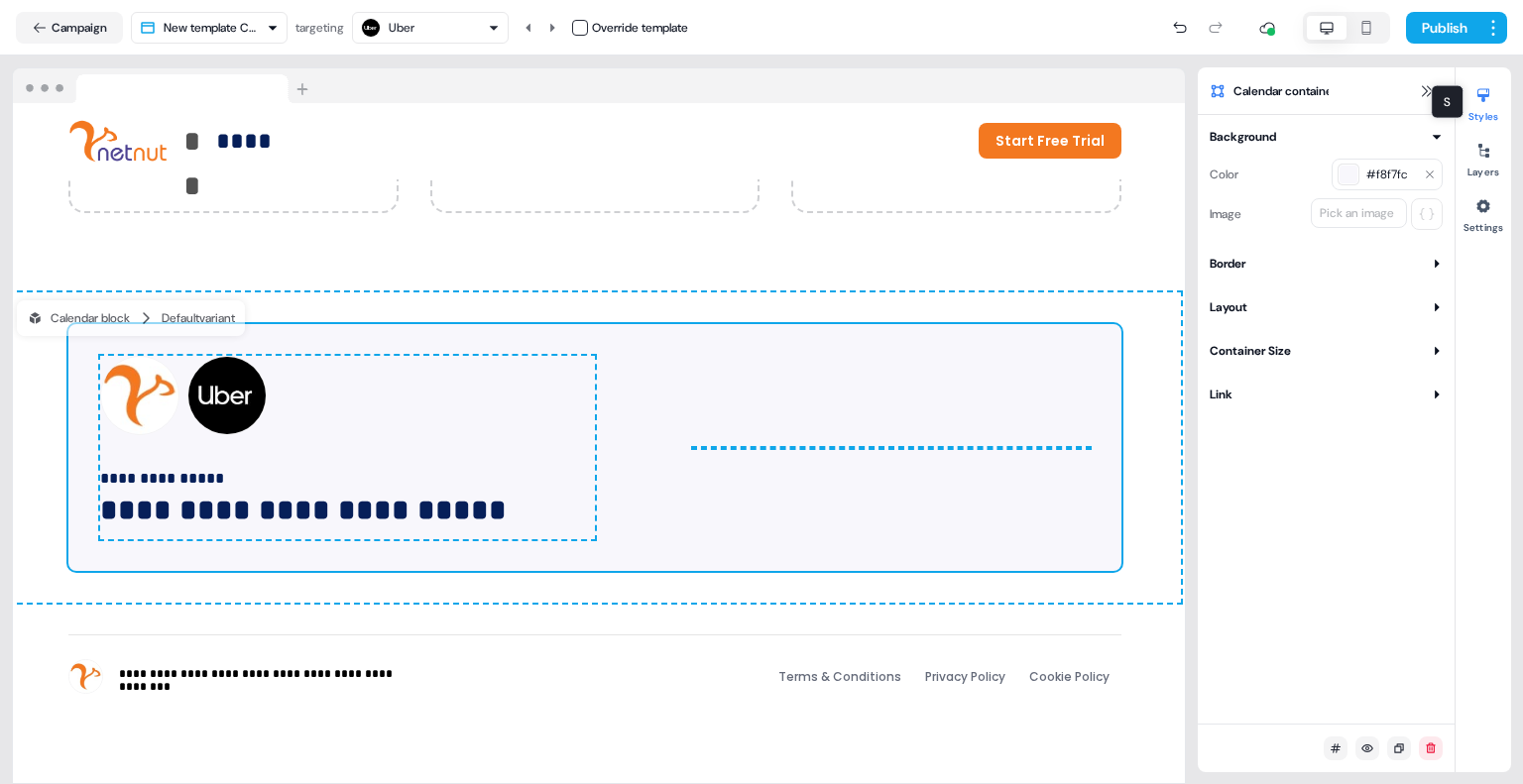 click at bounding box center (1483, 95) 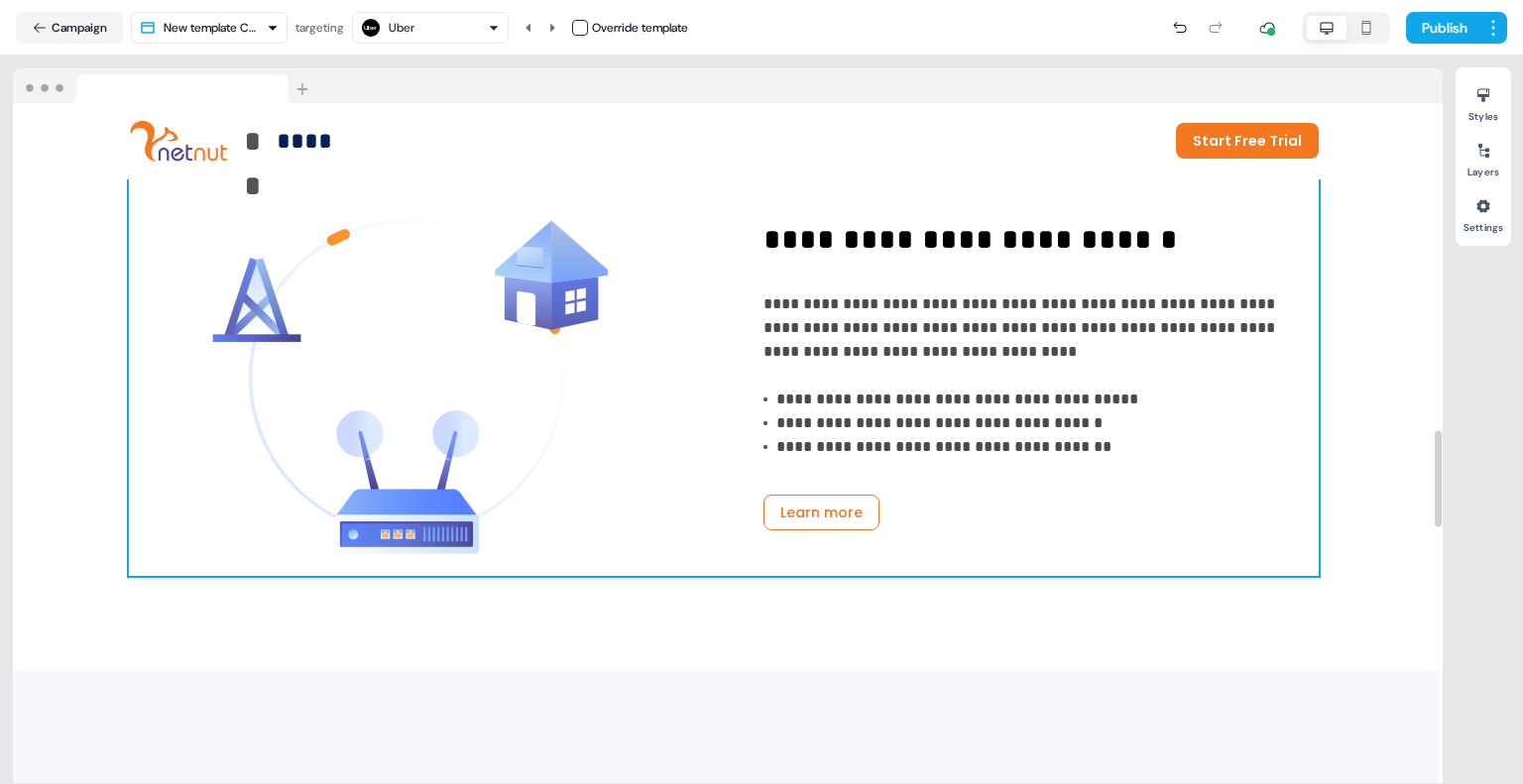 scroll, scrollTop: 2291, scrollLeft: 4, axis: both 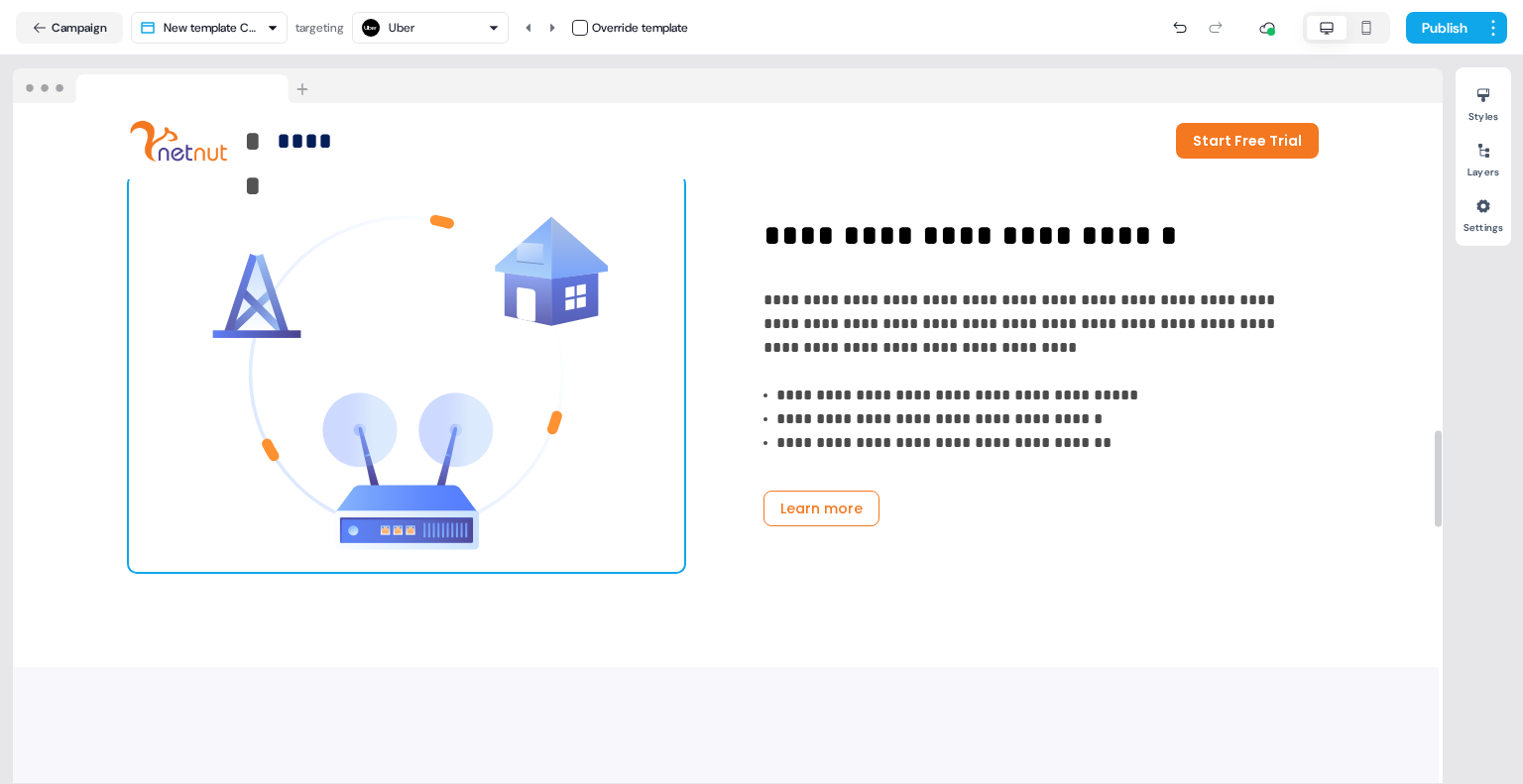 click at bounding box center (407, 374) 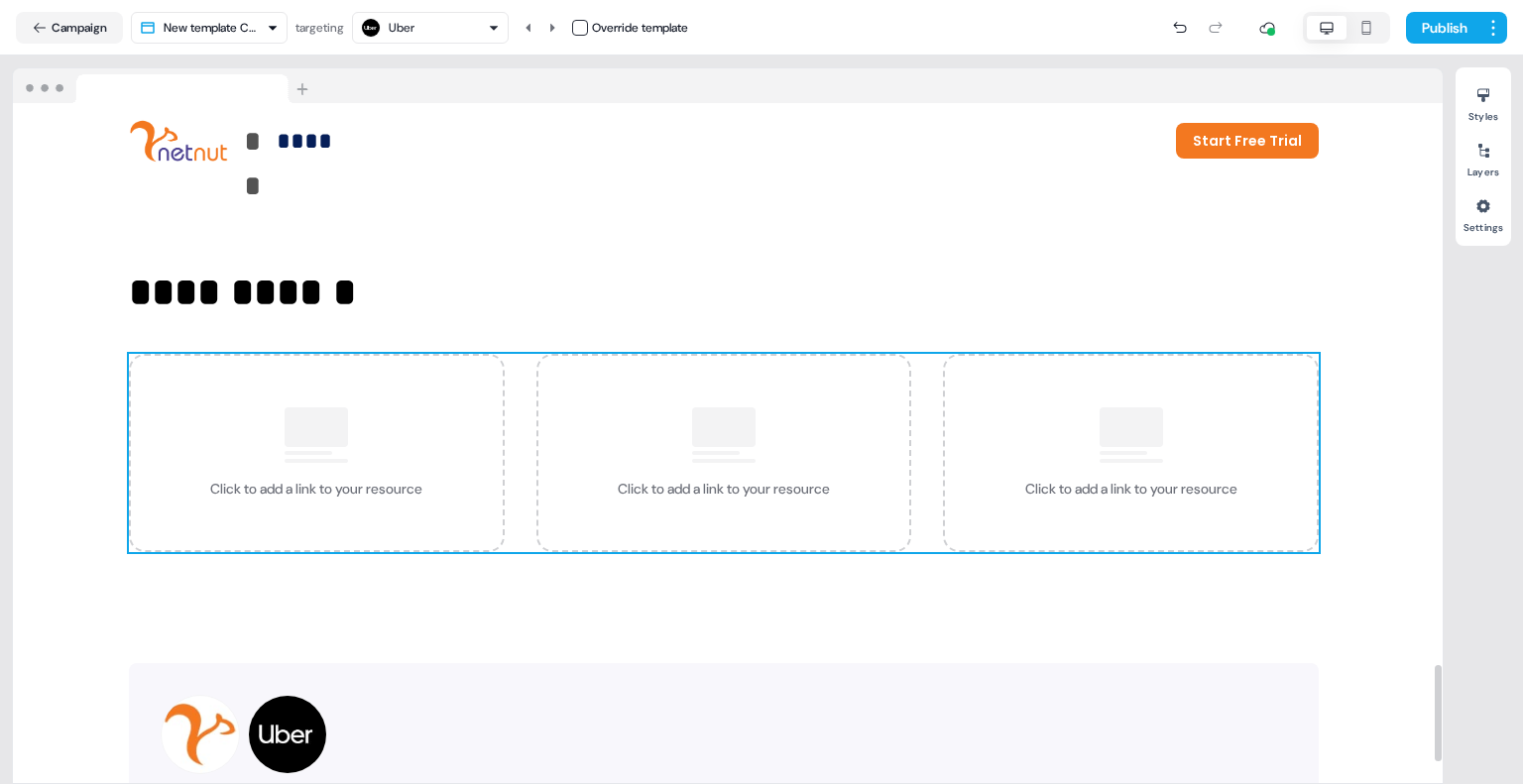 scroll, scrollTop: 4080, scrollLeft: 4, axis: both 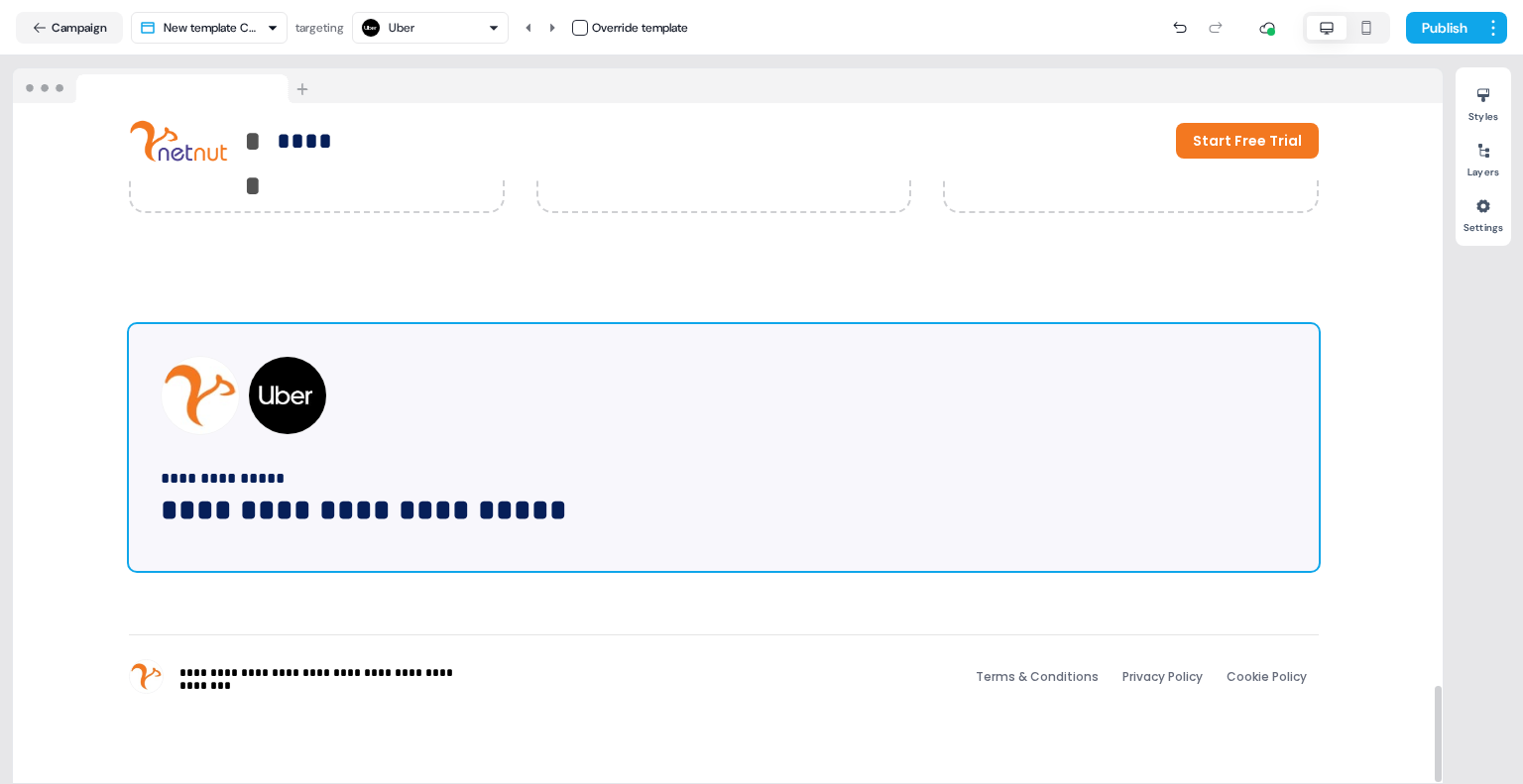 click on "**********" at bounding box center [724, 447] 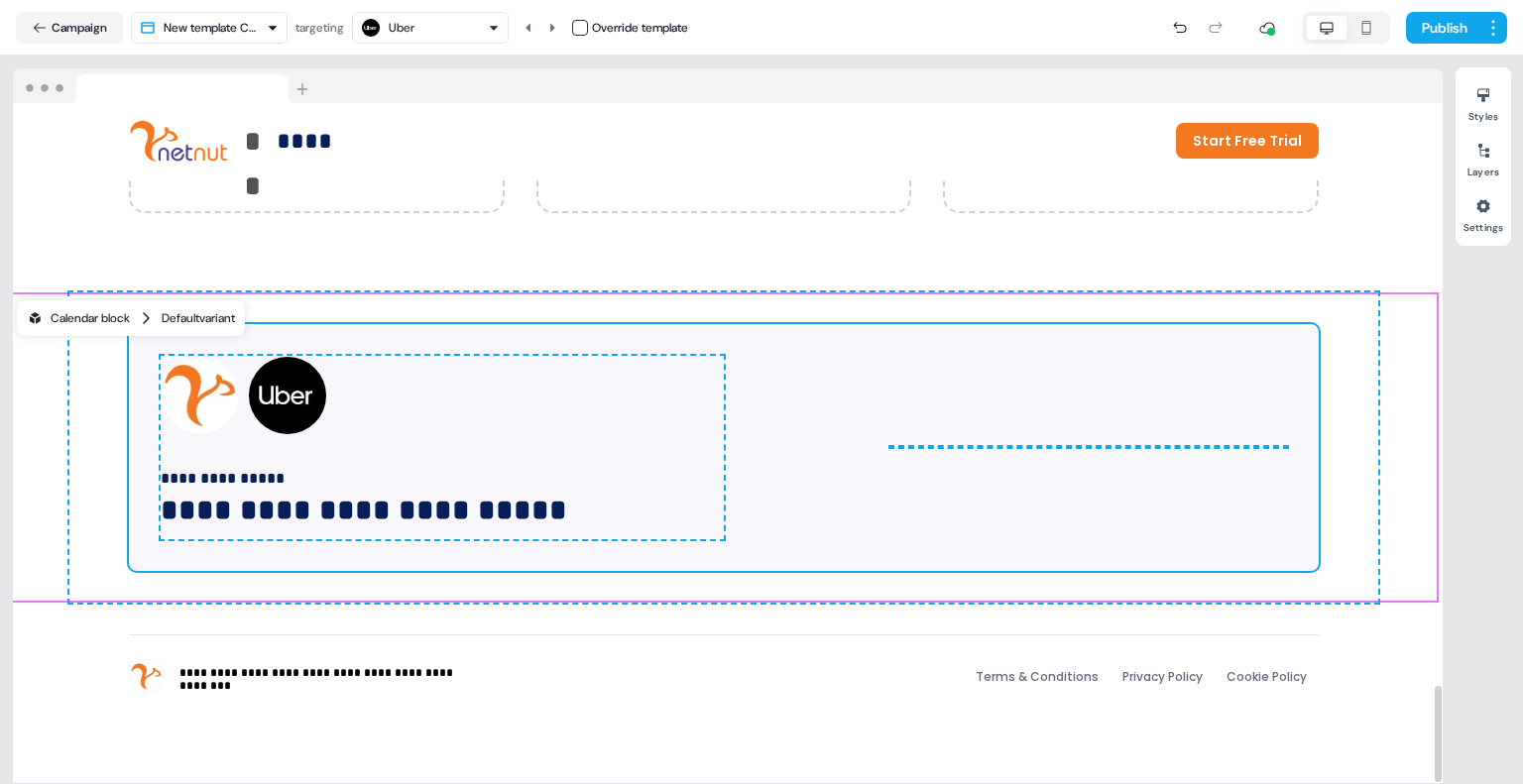 click on "Calendar   block" at bounding box center (78, 318) 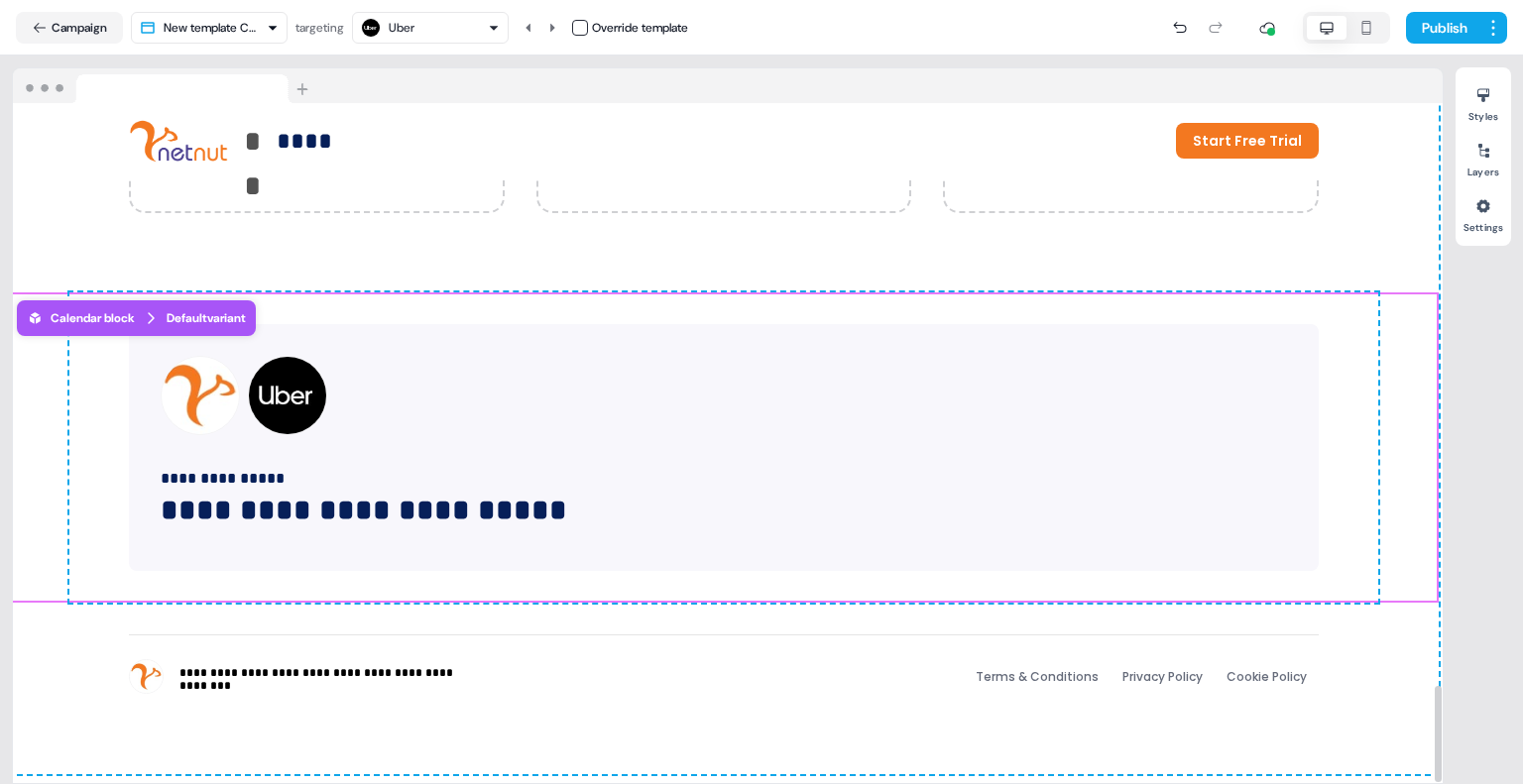 click on "Calendar   block" at bounding box center [80, 318] 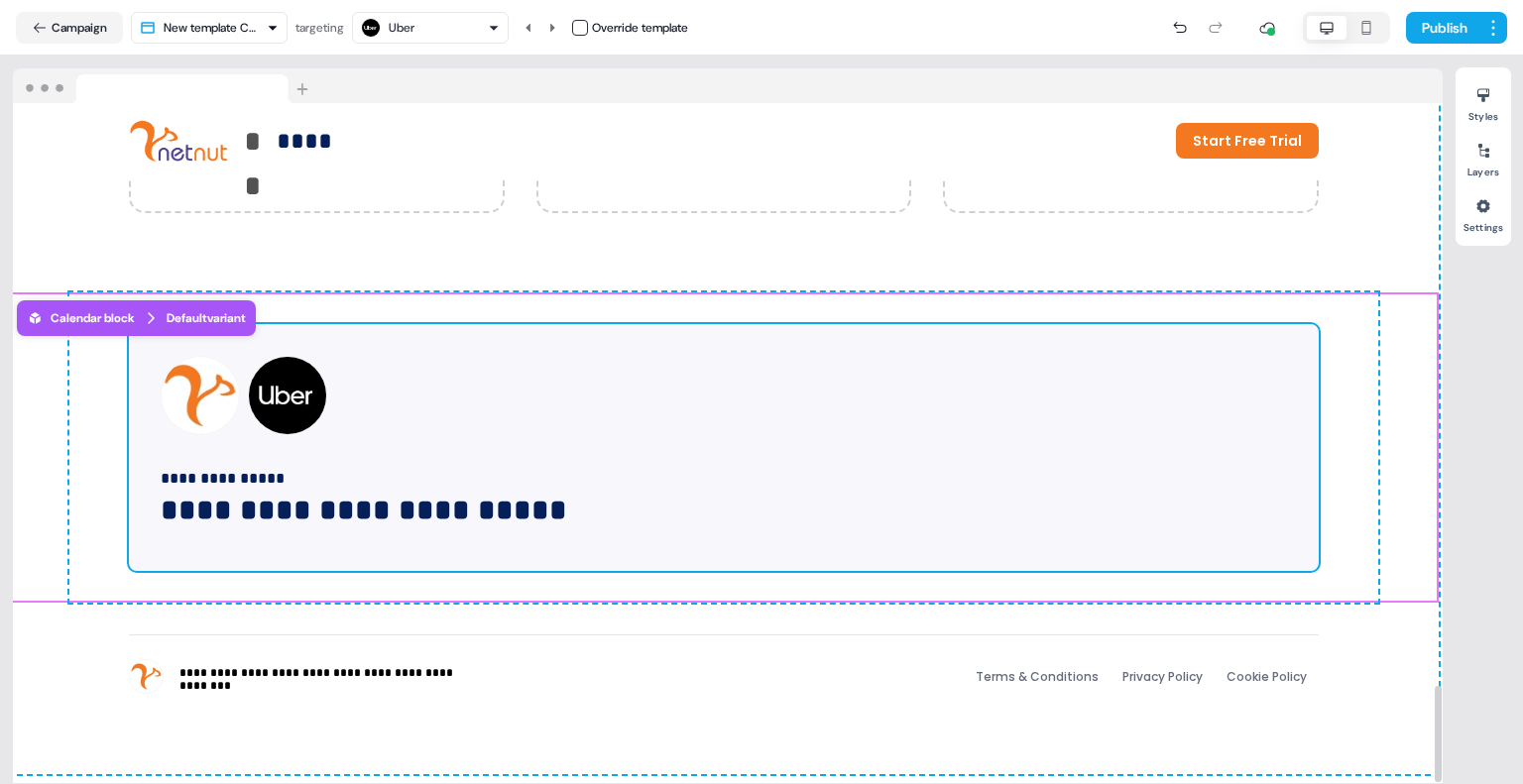 click on "**********" at bounding box center (724, 447) 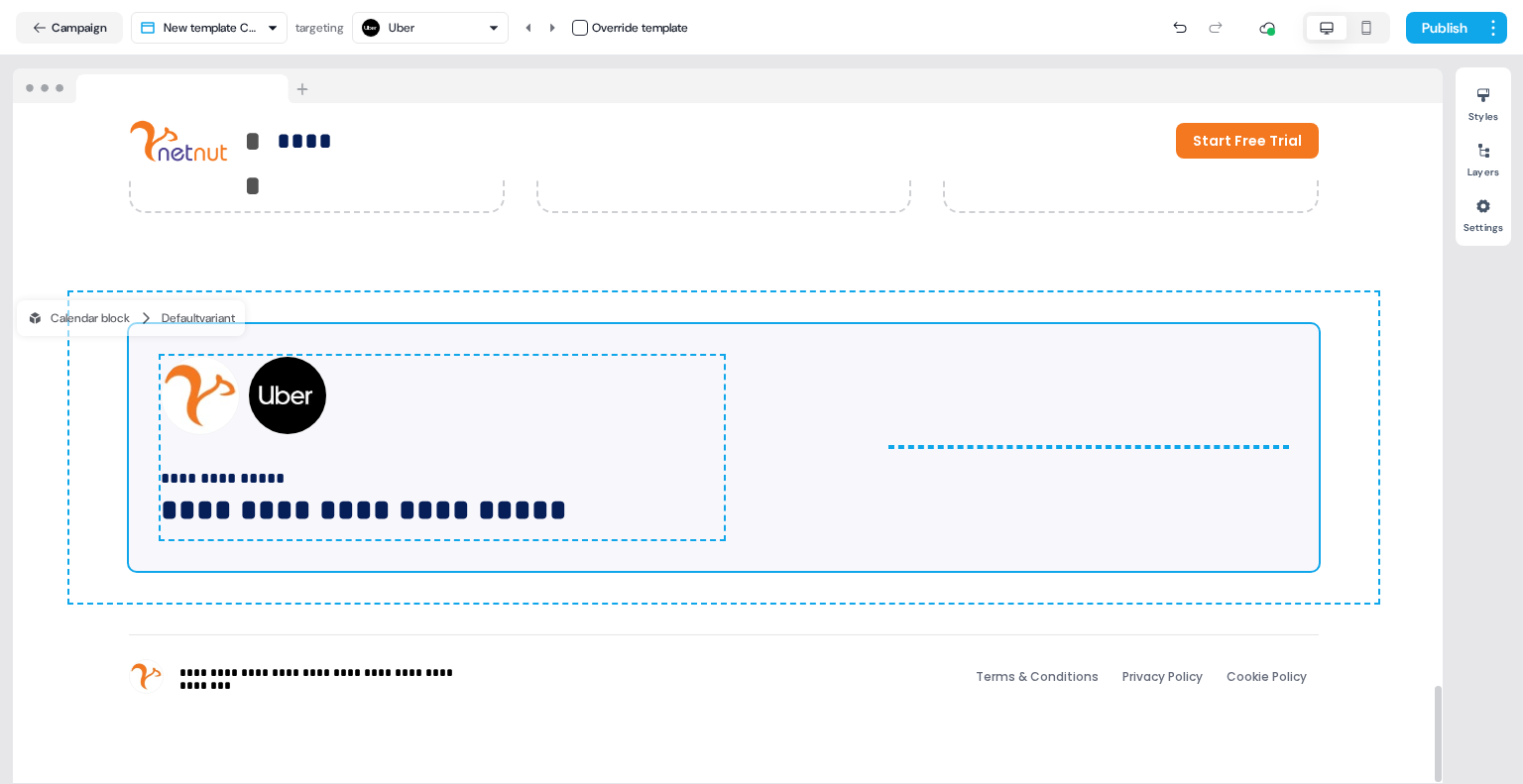 click on "**********" at bounding box center [724, 447] 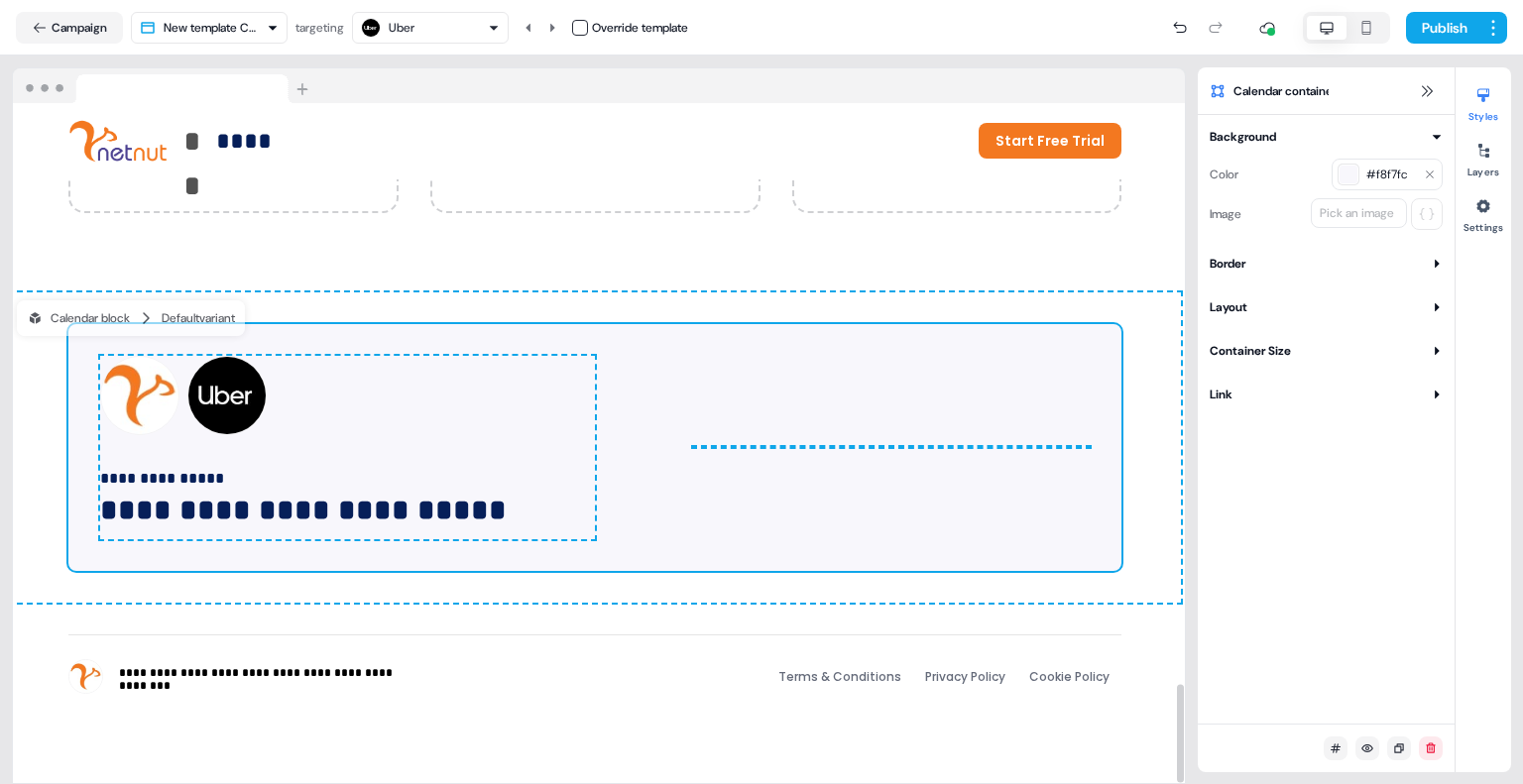 scroll, scrollTop: 4015, scrollLeft: 4, axis: both 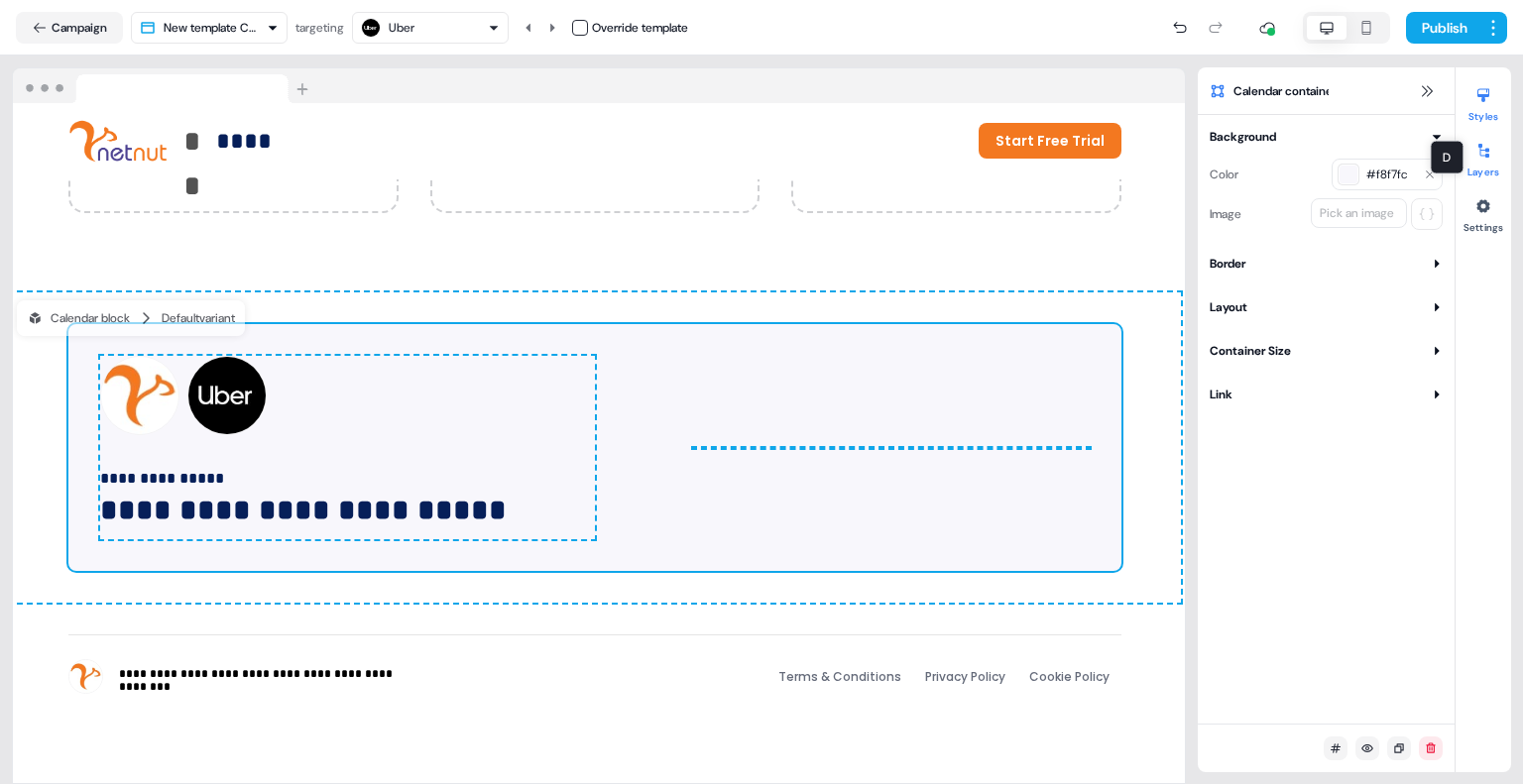 click on "Layers" at bounding box center (1483, 157) 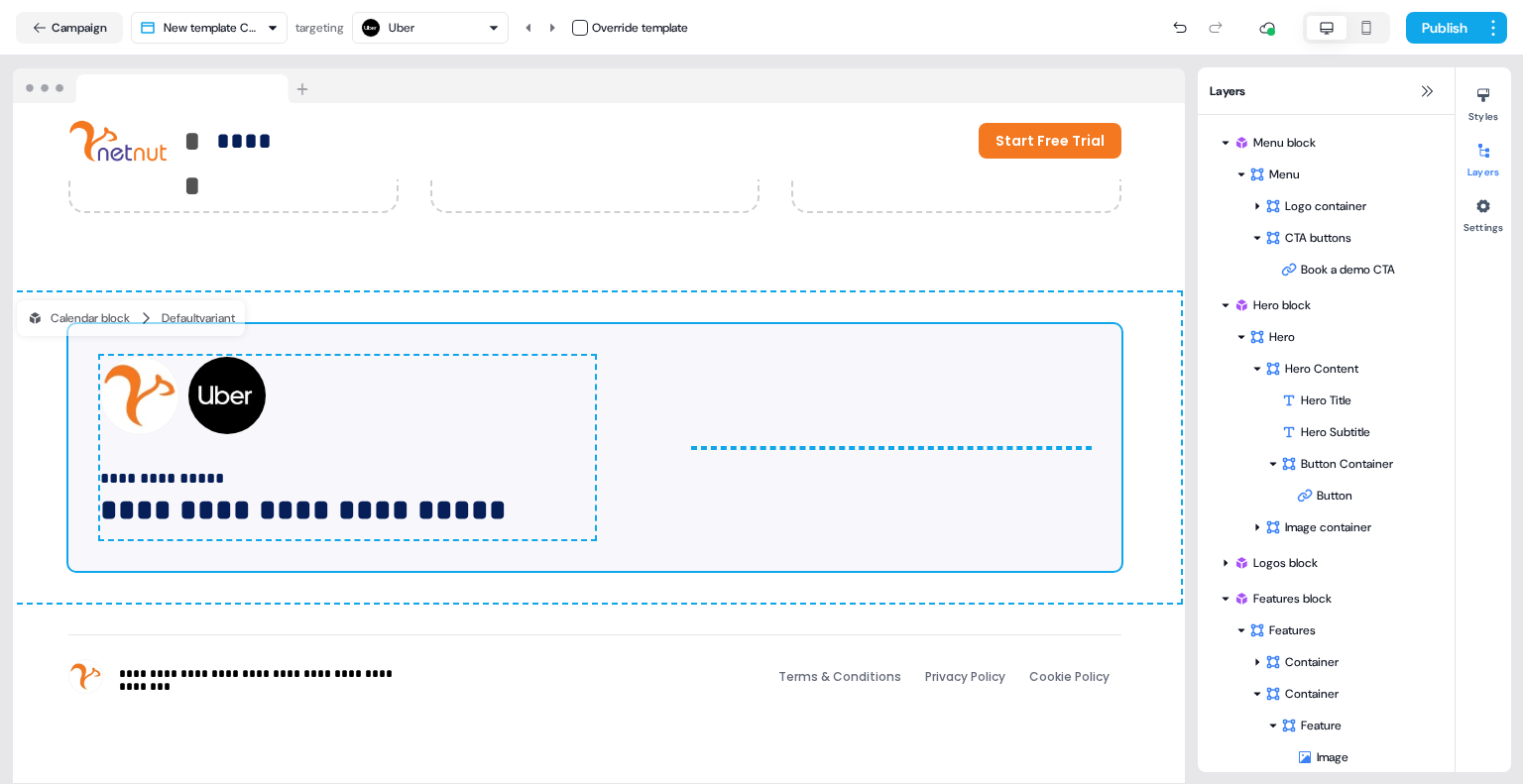 scroll, scrollTop: 682, scrollLeft: 0, axis: vertical 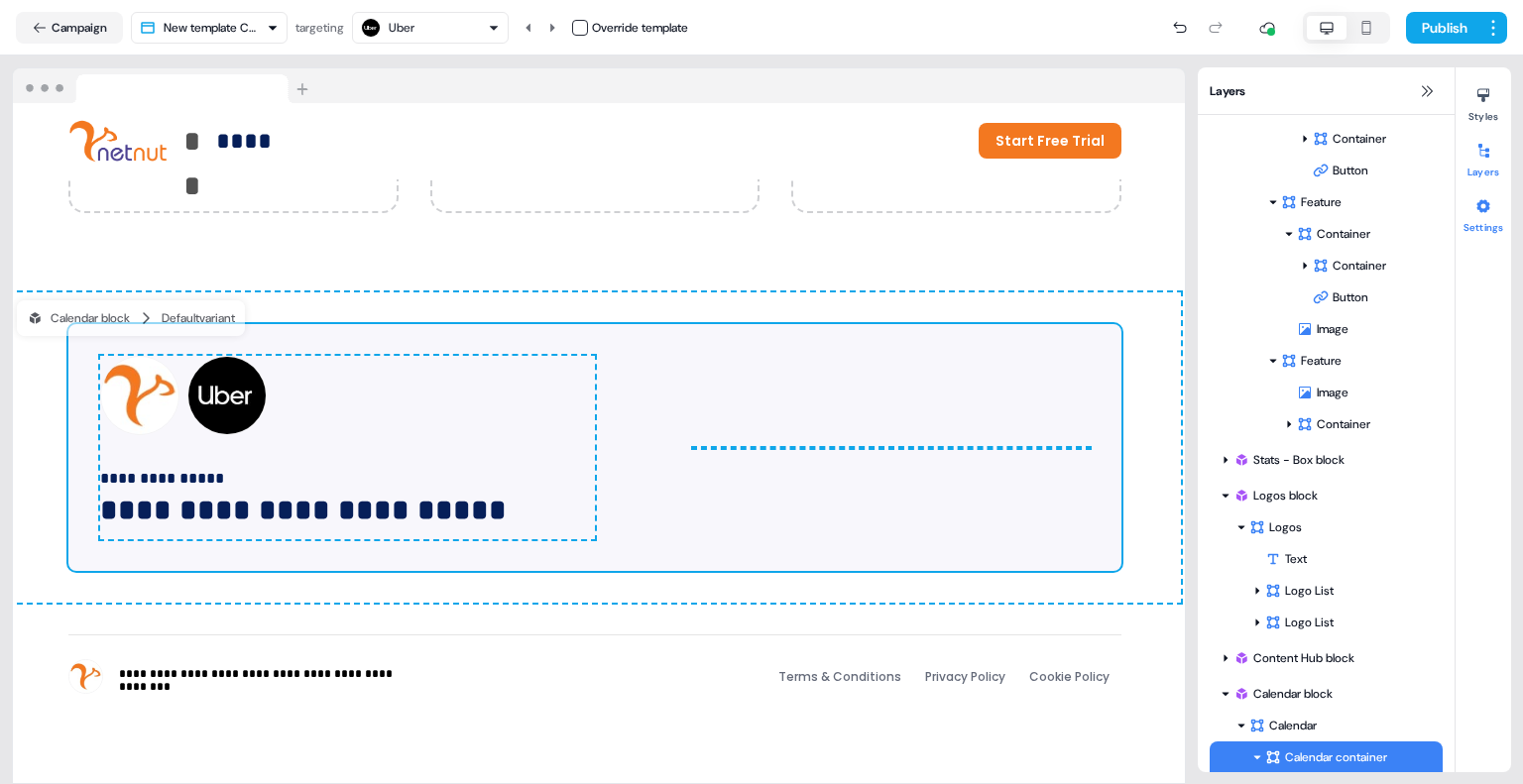 click at bounding box center [1483, 206] 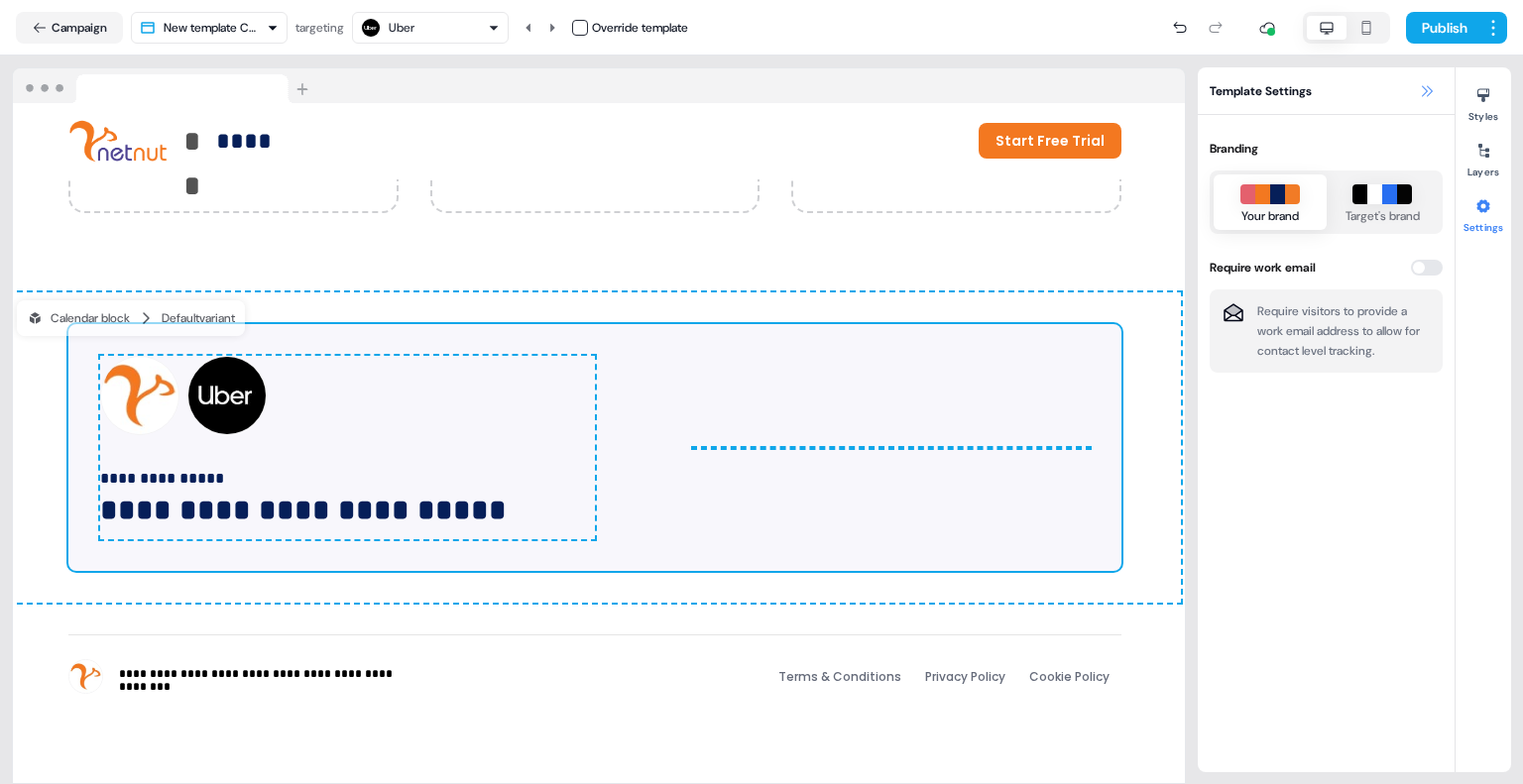 click 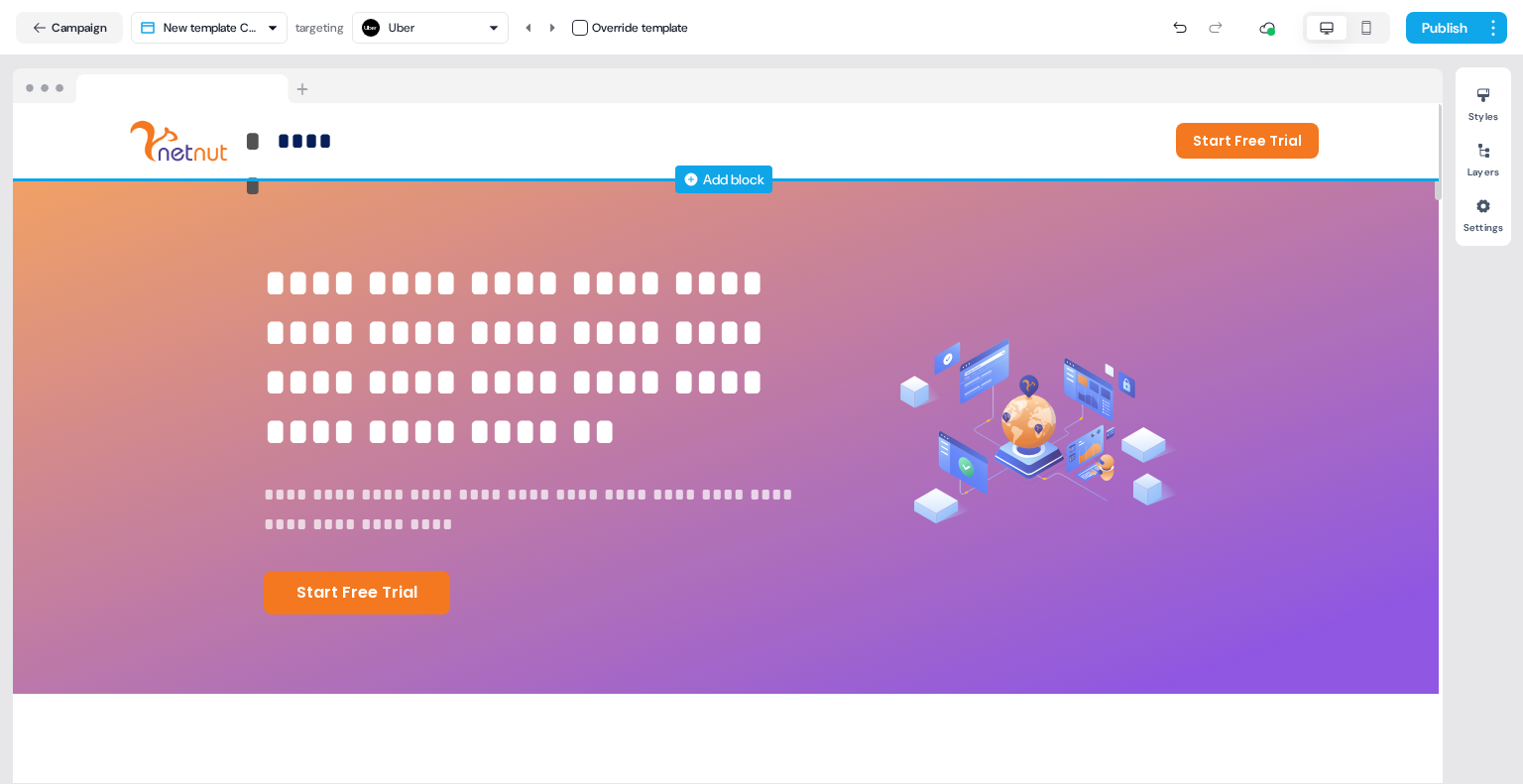 scroll, scrollTop: 0, scrollLeft: 4, axis: horizontal 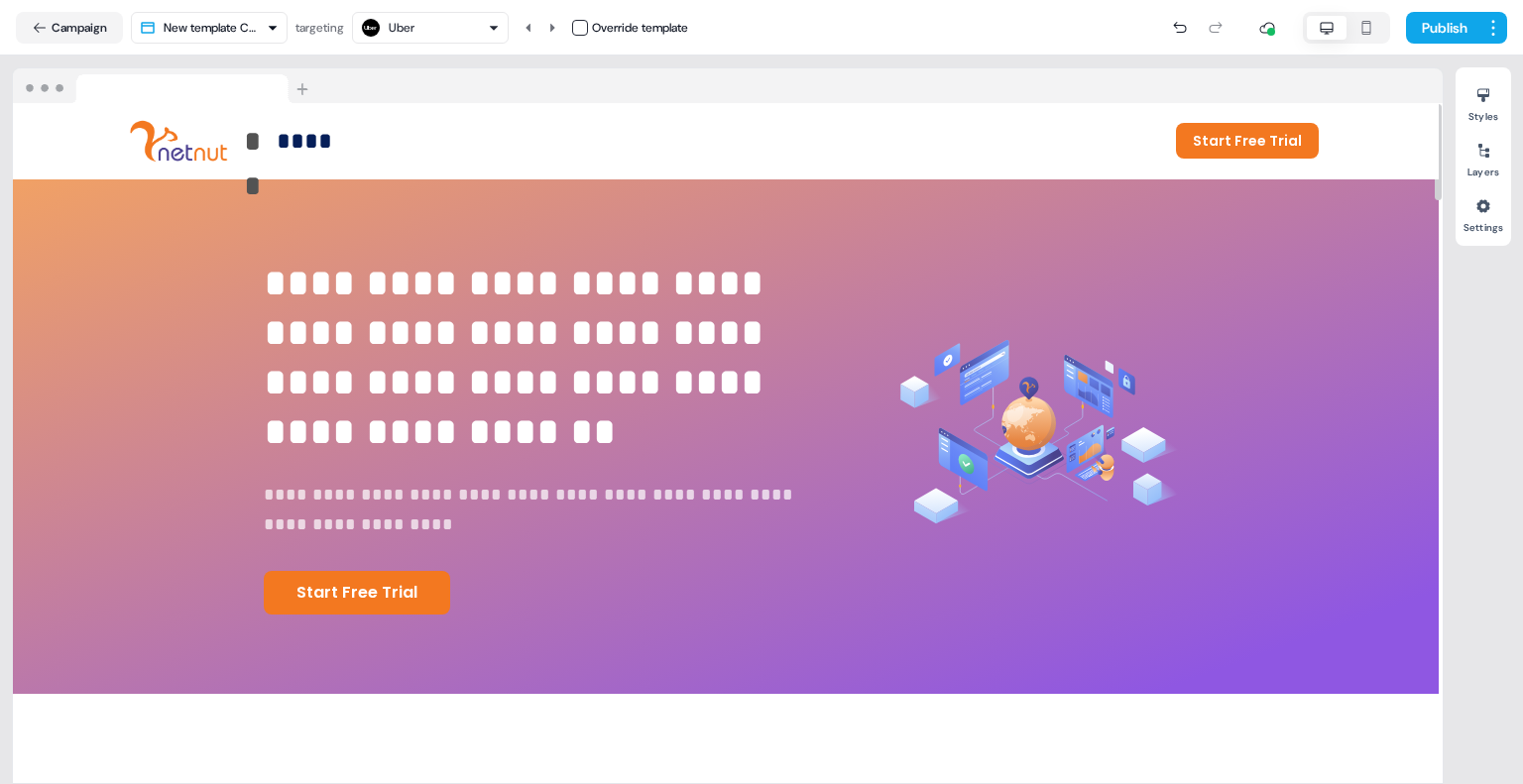 click on "Styles Layers Settings" at bounding box center (1483, 419) 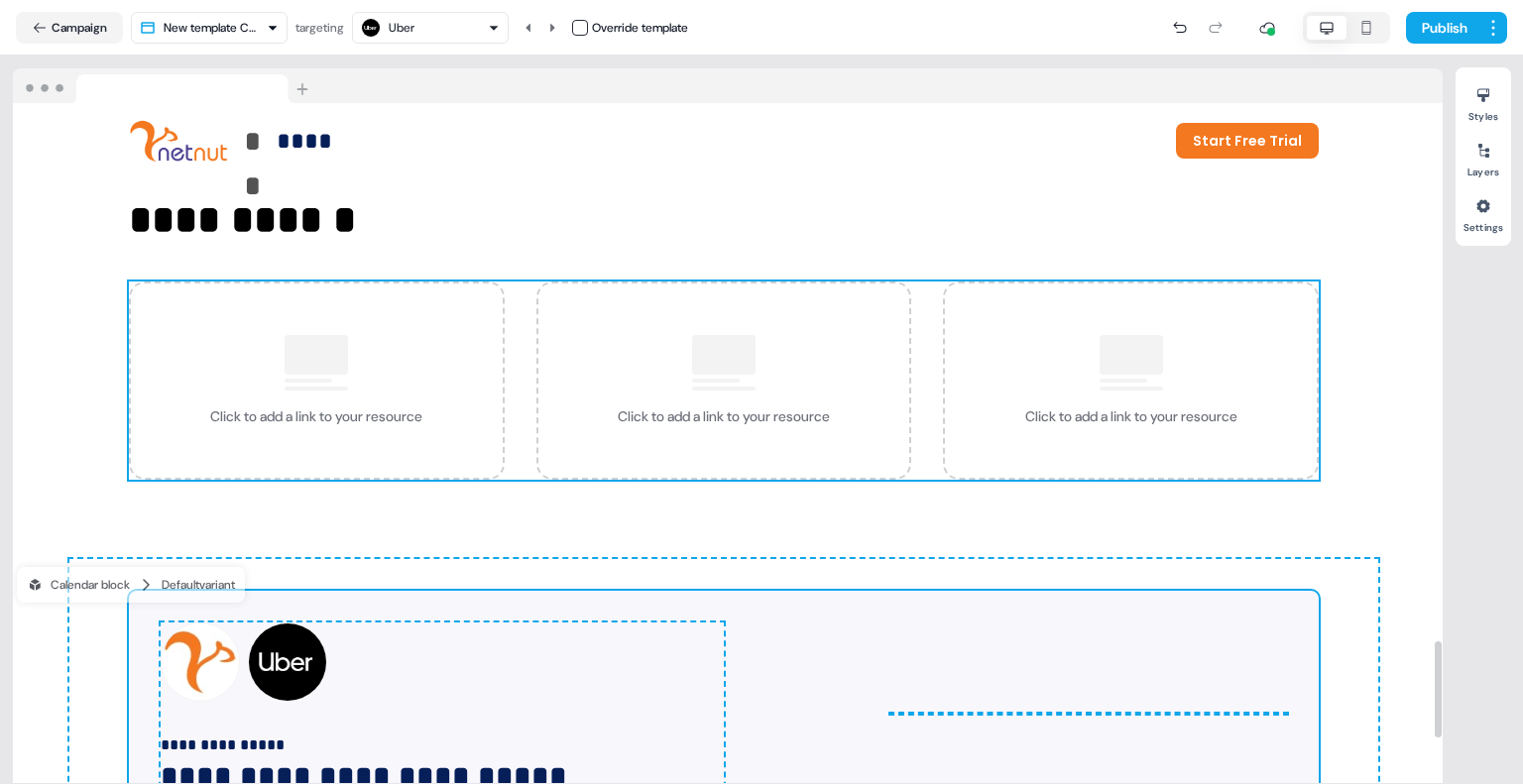 scroll, scrollTop: 4080, scrollLeft: 4, axis: both 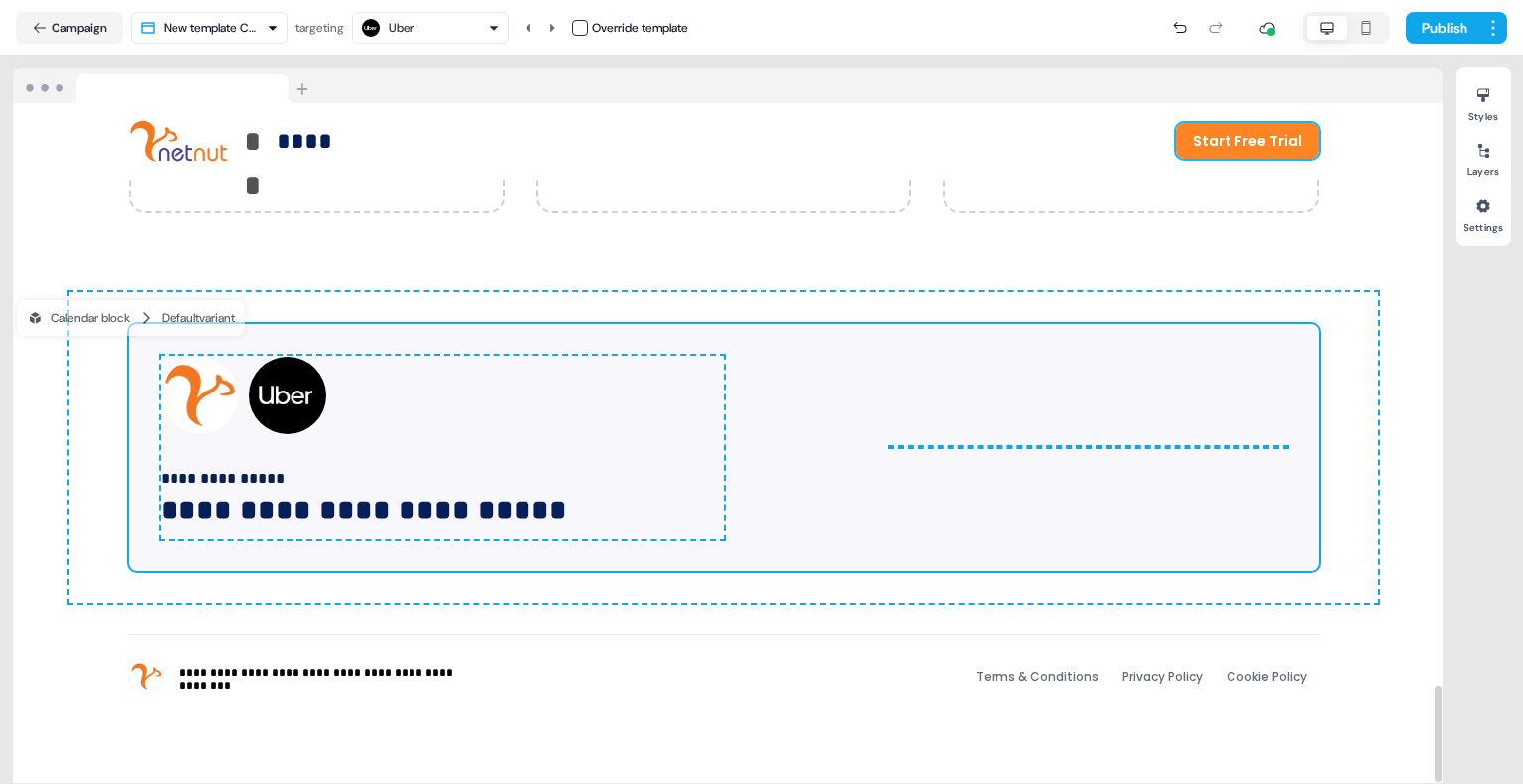 click on "Start Free Trial" at bounding box center [1247, 141] 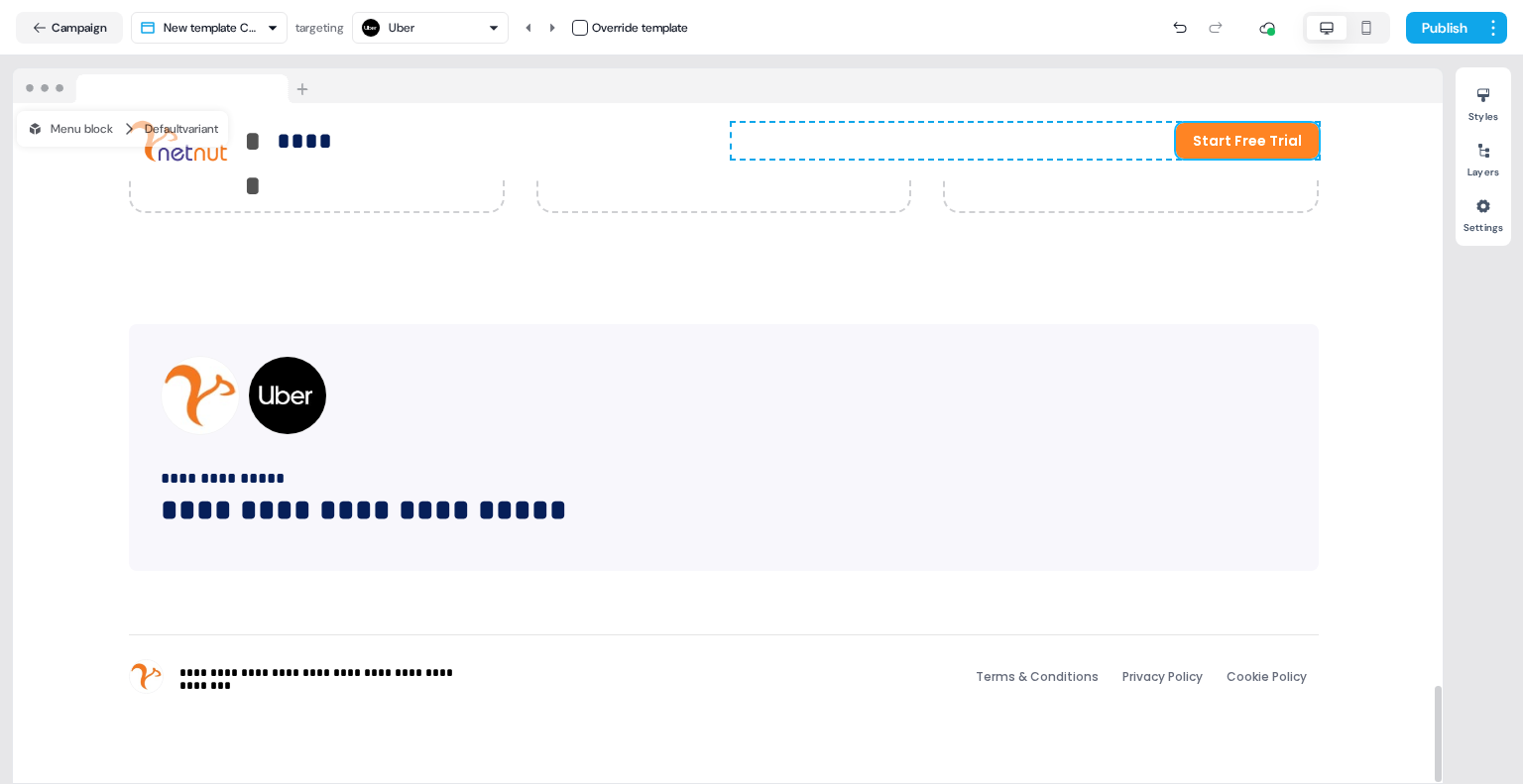 click on "Start Free Trial" at bounding box center [1247, 141] 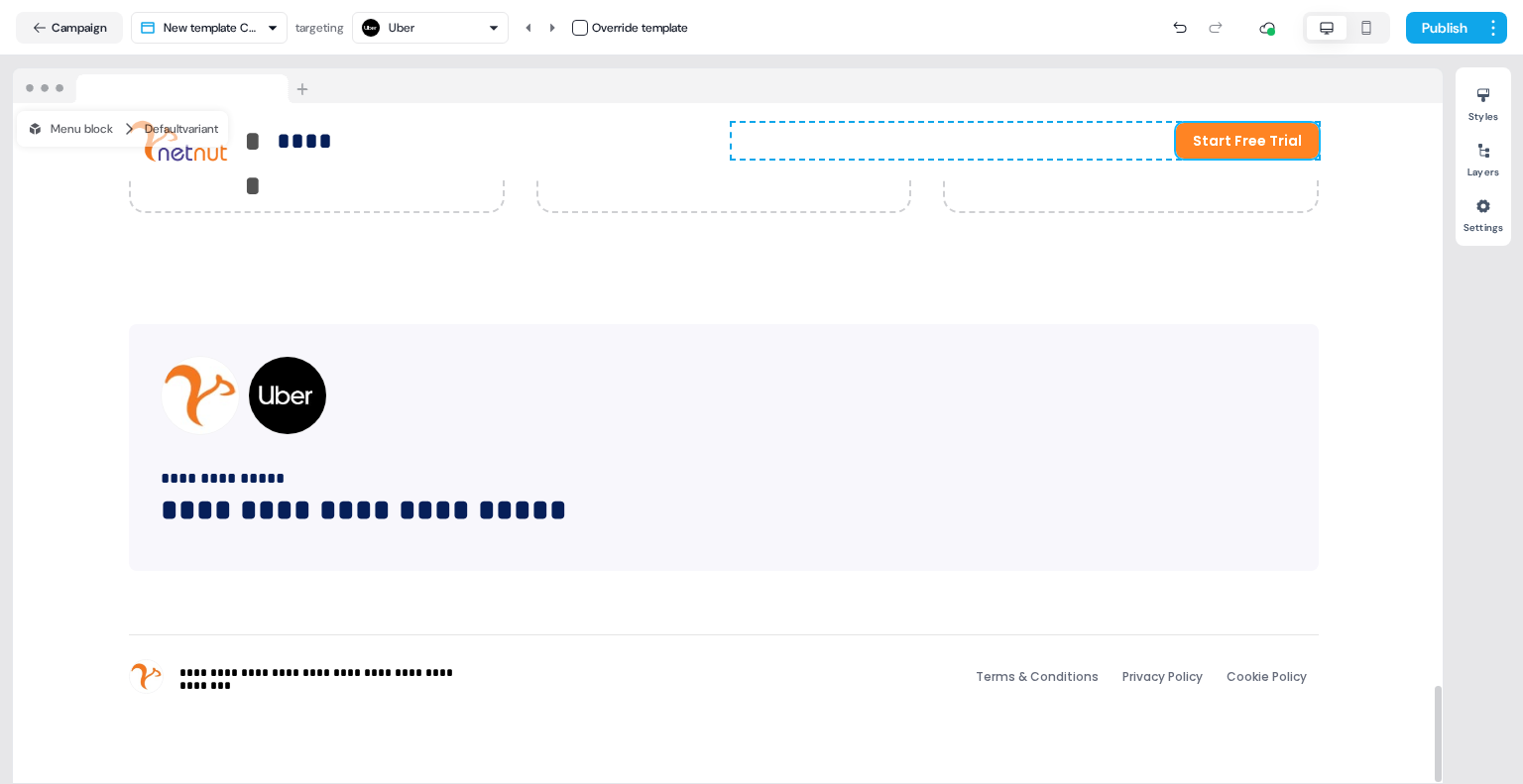 click on "Start Free Trial" at bounding box center (1247, 141) 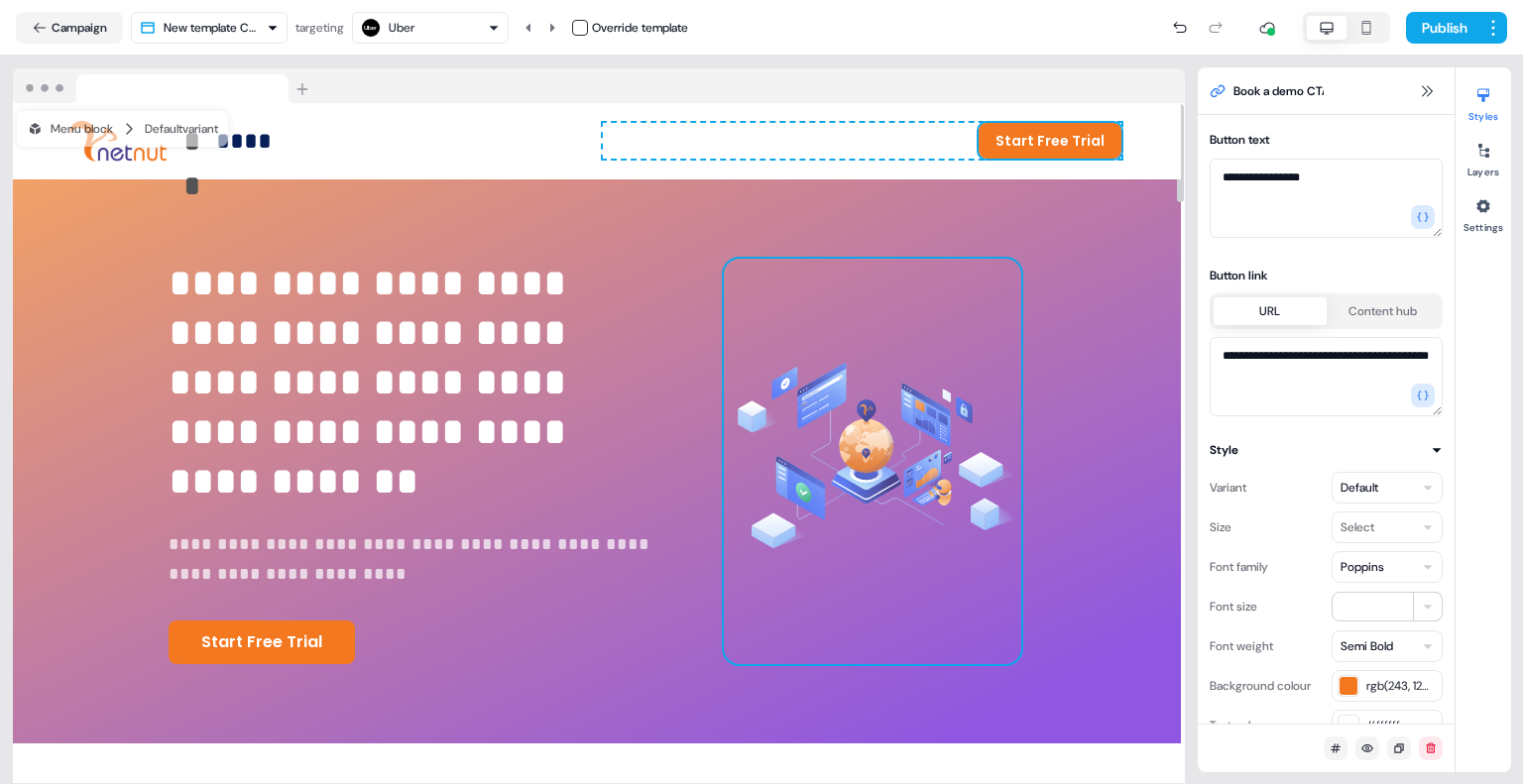 scroll, scrollTop: 0, scrollLeft: 4, axis: horizontal 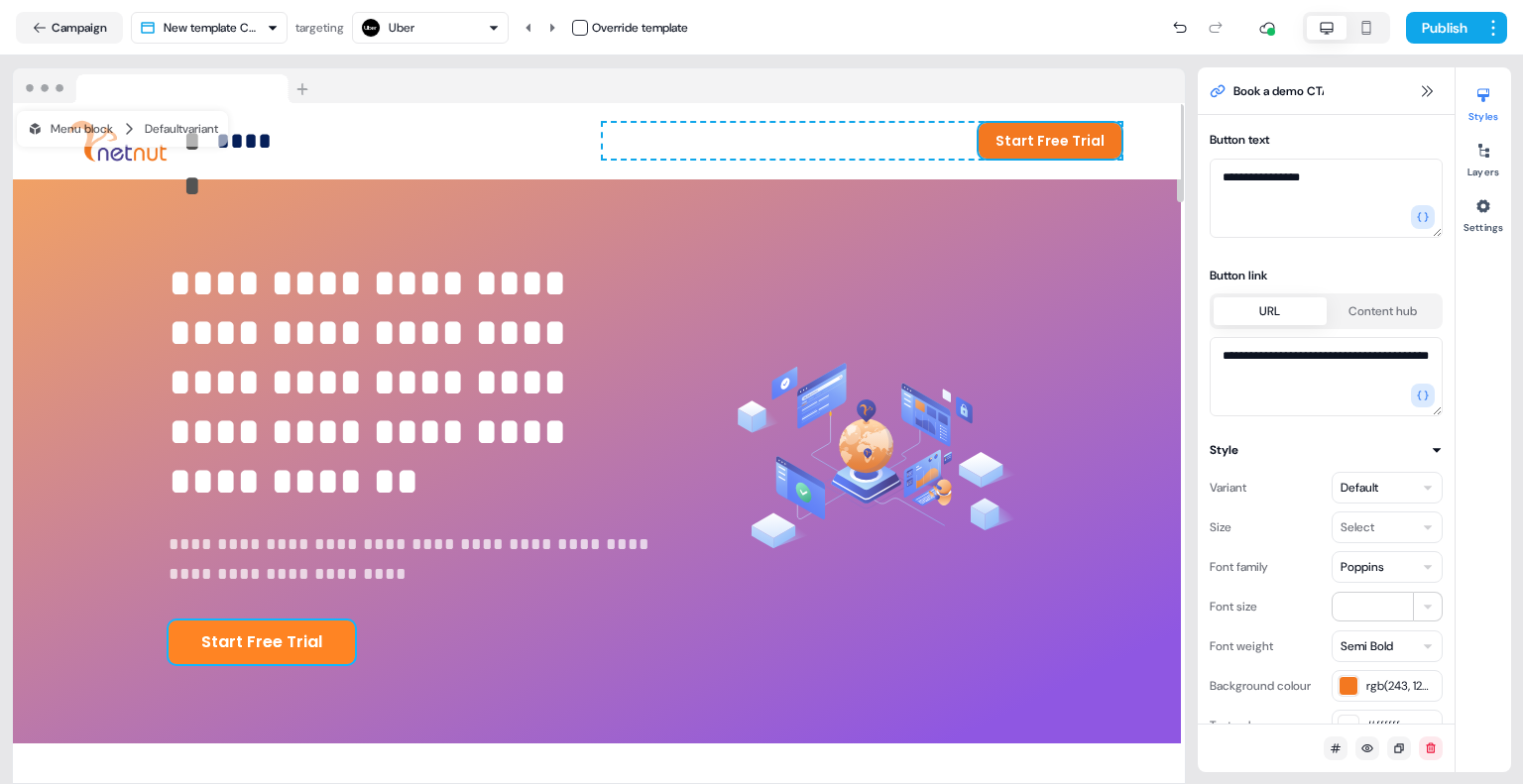click on "Start Free Trial" at bounding box center [262, 642] 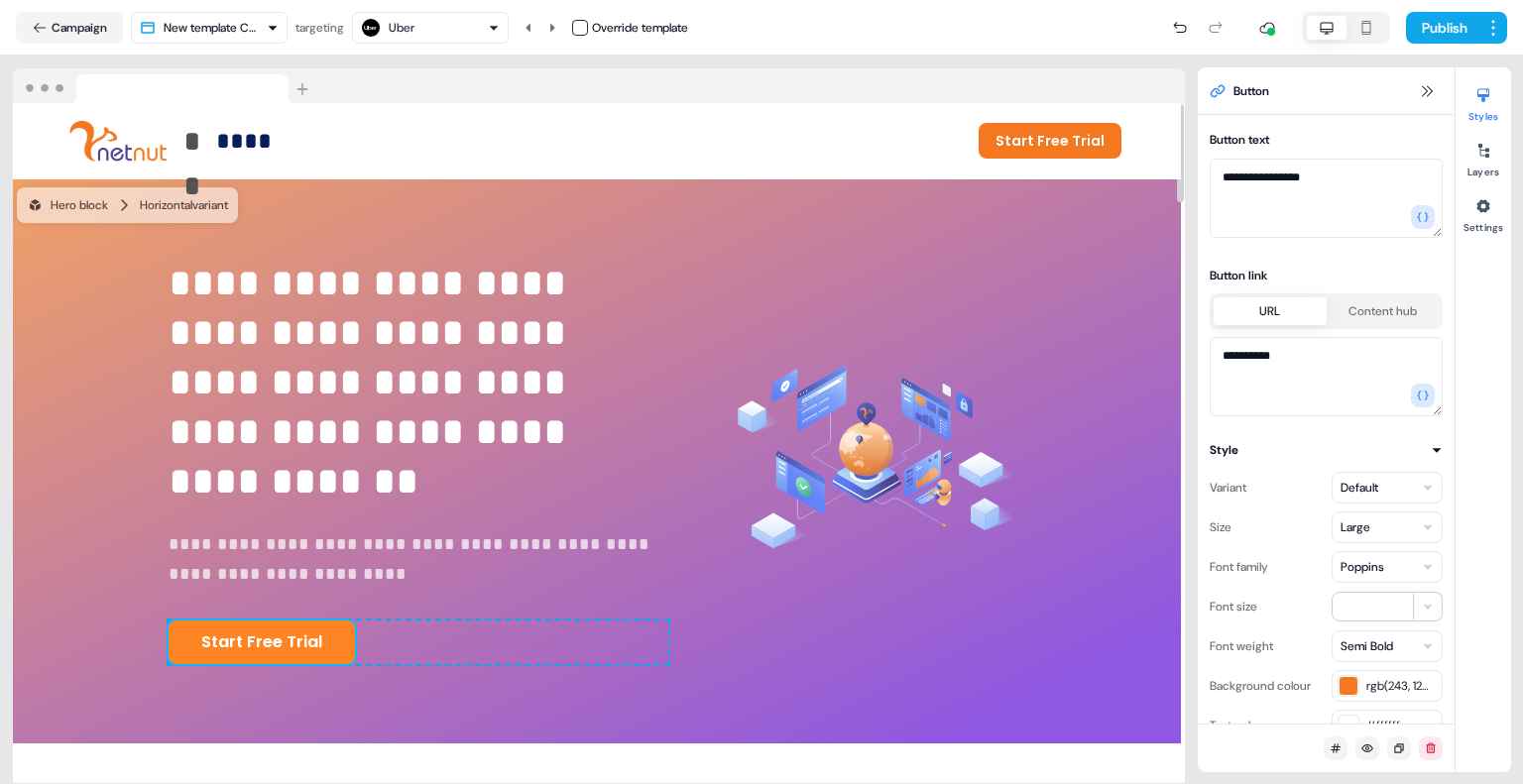 click on "Start Free Trial" at bounding box center (262, 642) 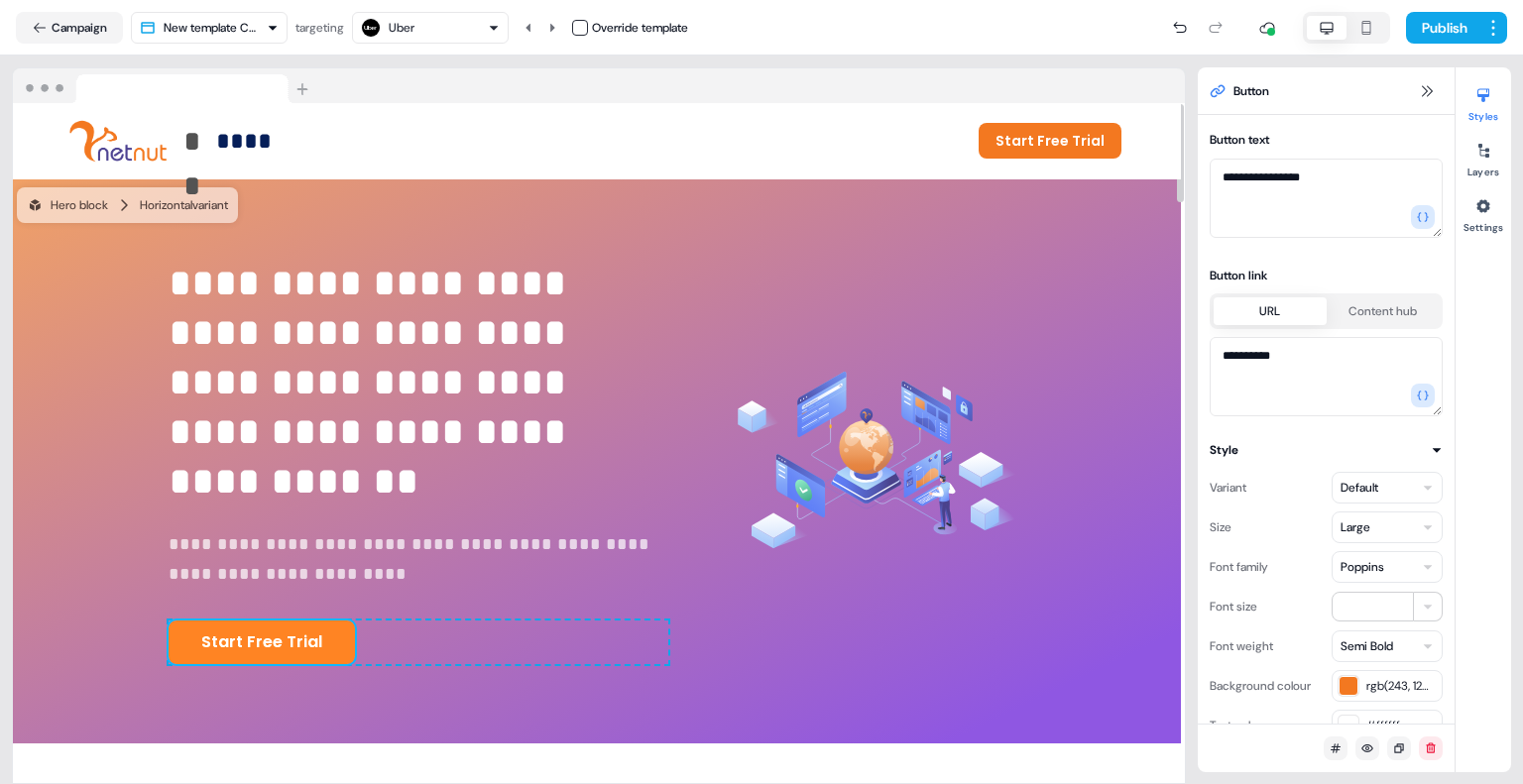 drag, startPoint x: 201, startPoint y: 648, endPoint x: 164, endPoint y: 649, distance: 37.013511 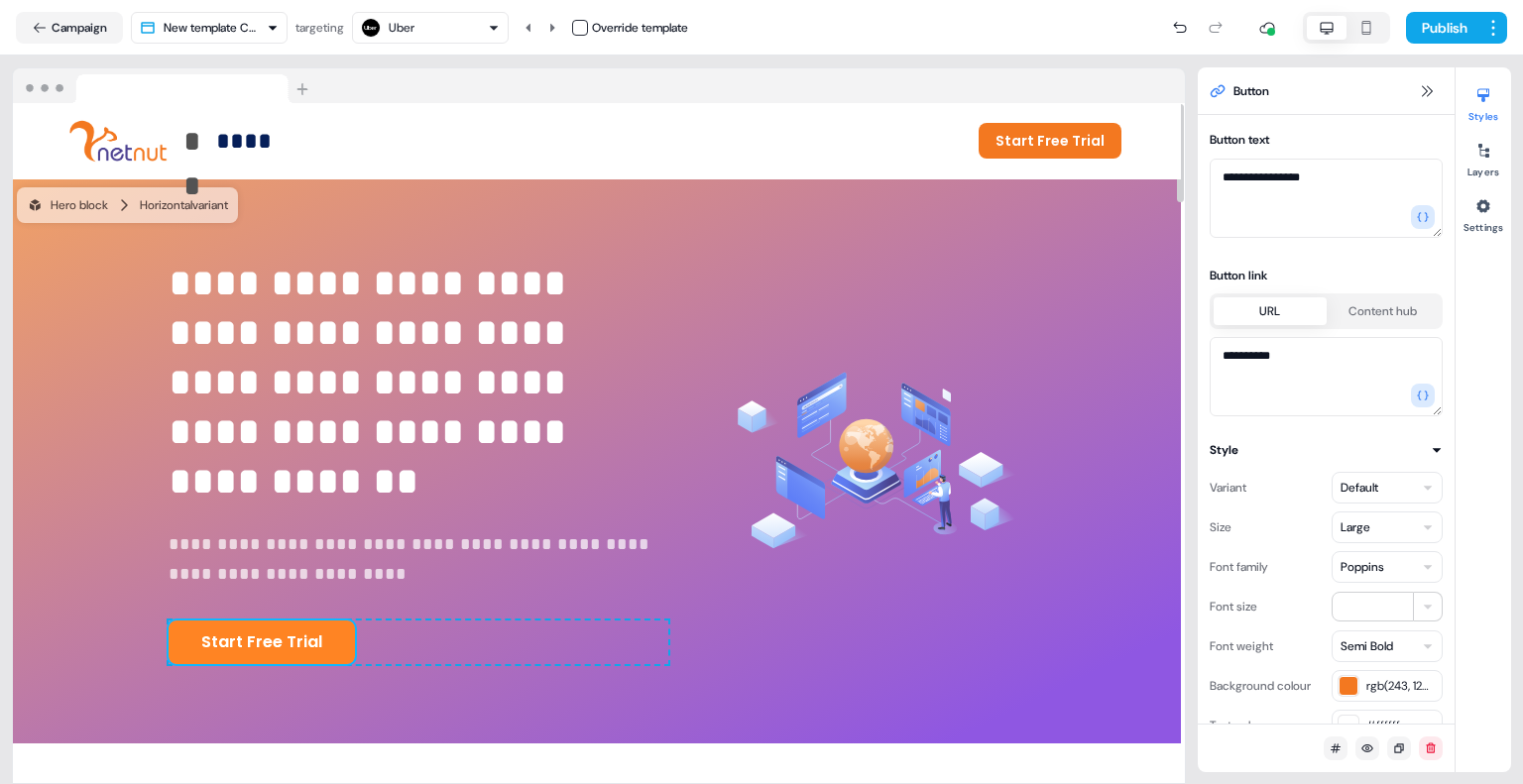 click on "Start Free Trial" at bounding box center [262, 642] 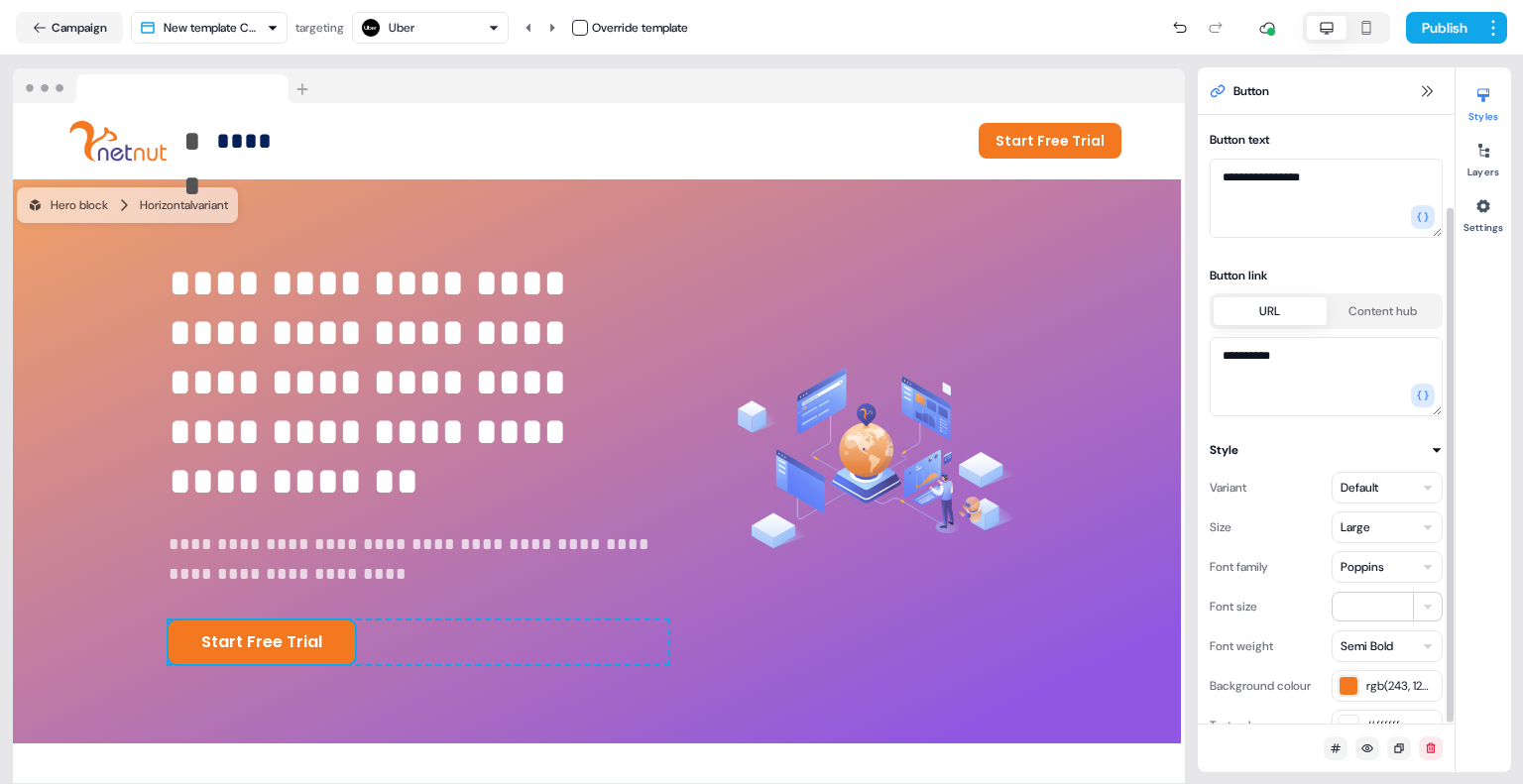 scroll, scrollTop: 108, scrollLeft: 0, axis: vertical 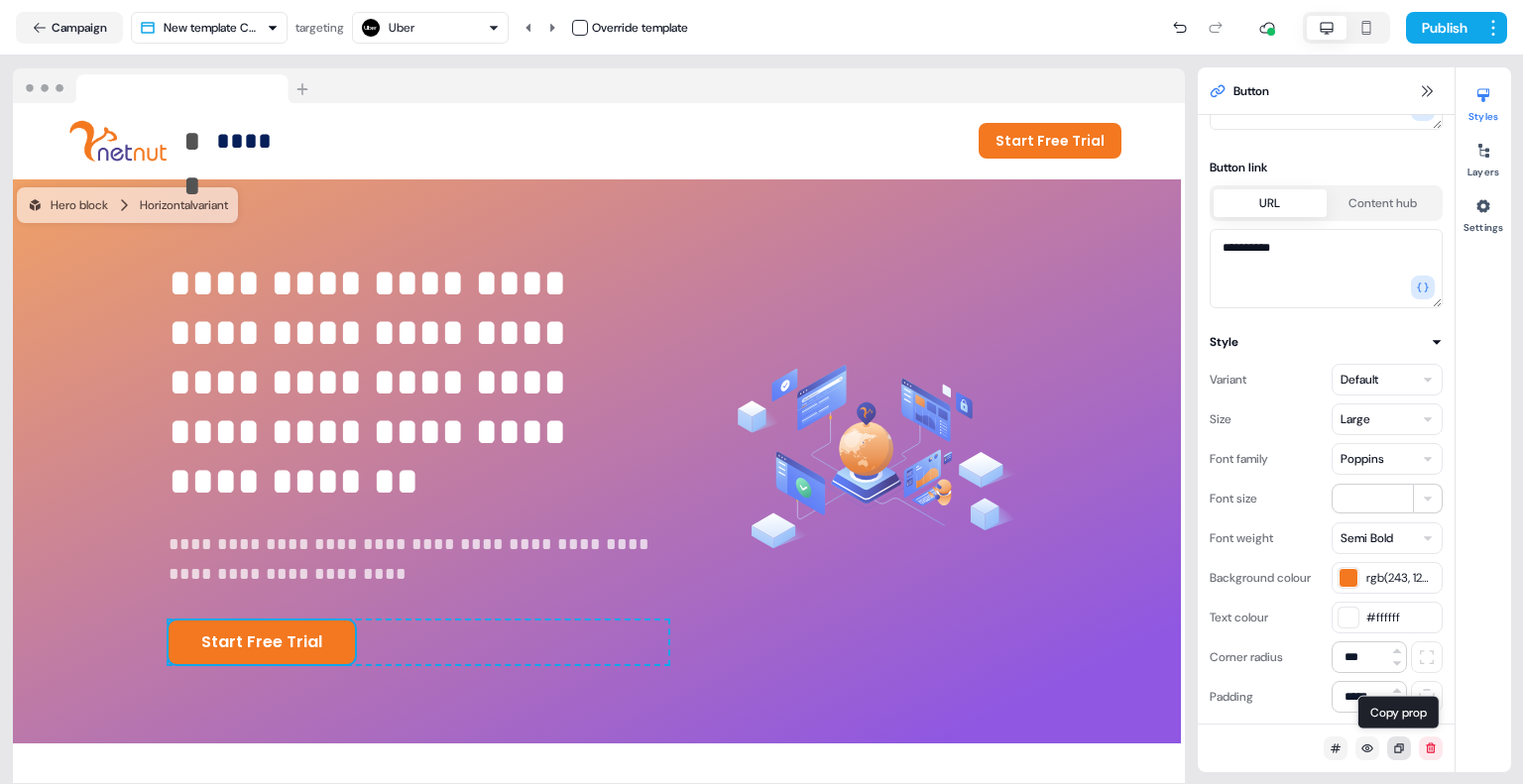 click 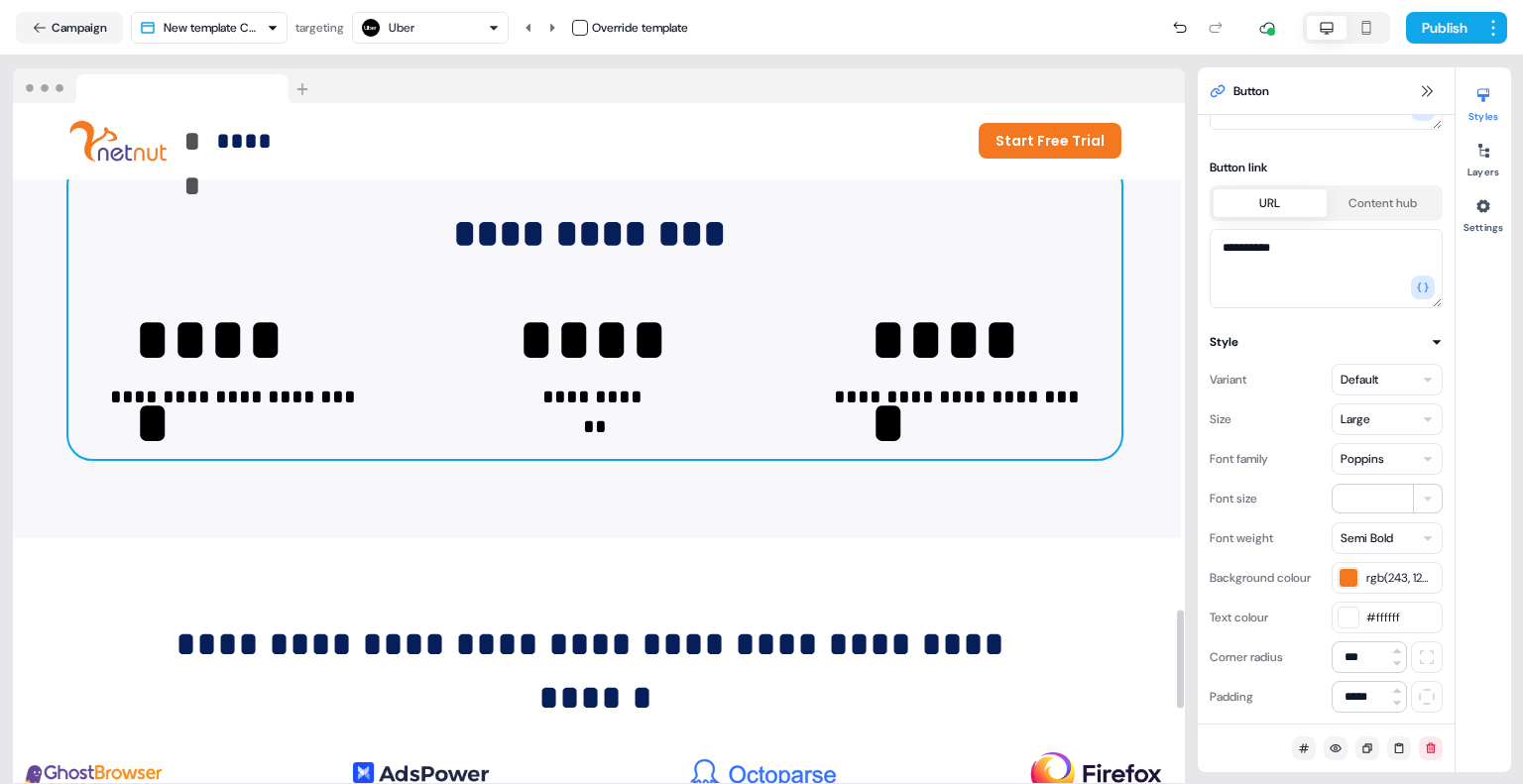 scroll, scrollTop: 4015, scrollLeft: 4, axis: both 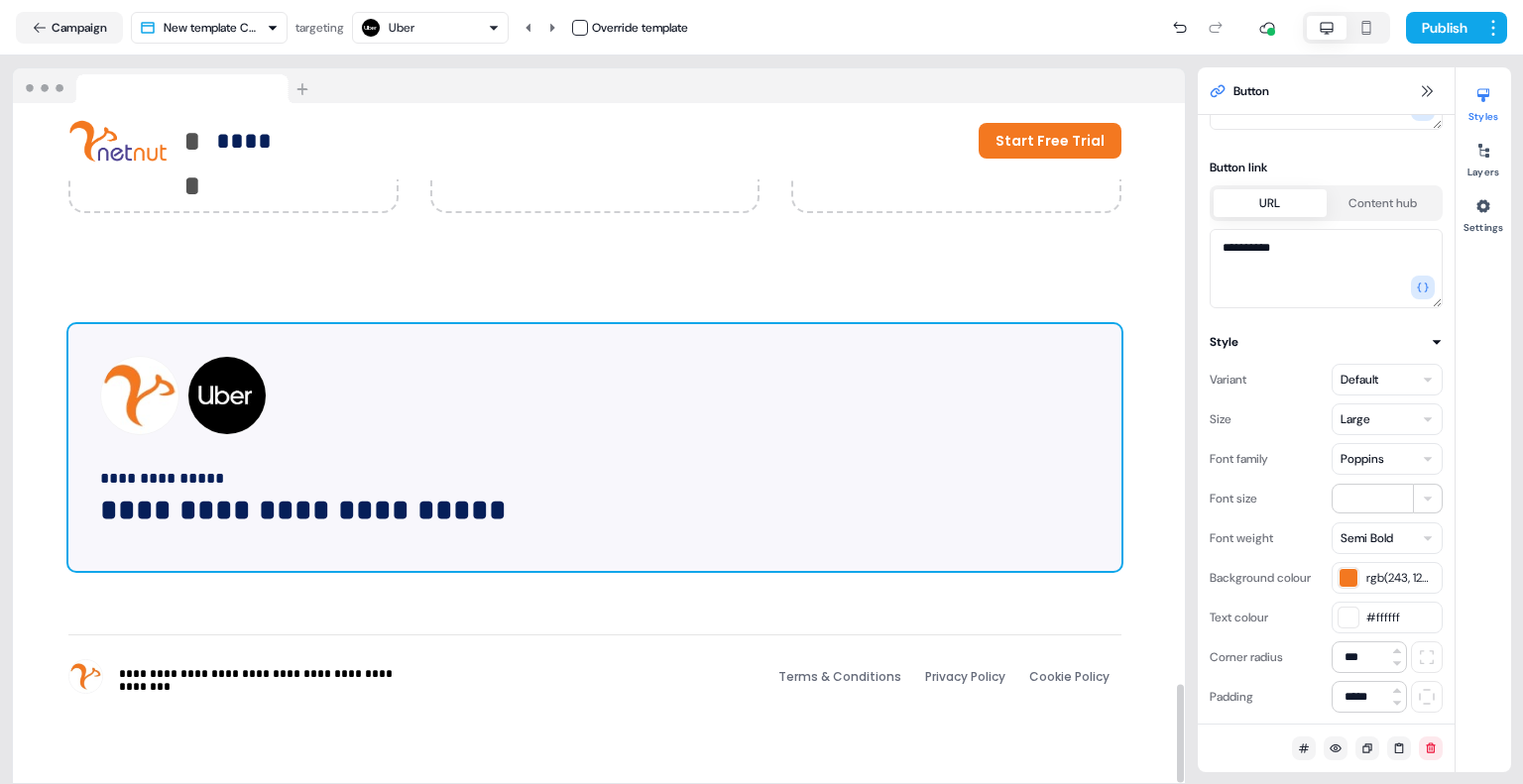click on "**********" at bounding box center (595, 447) 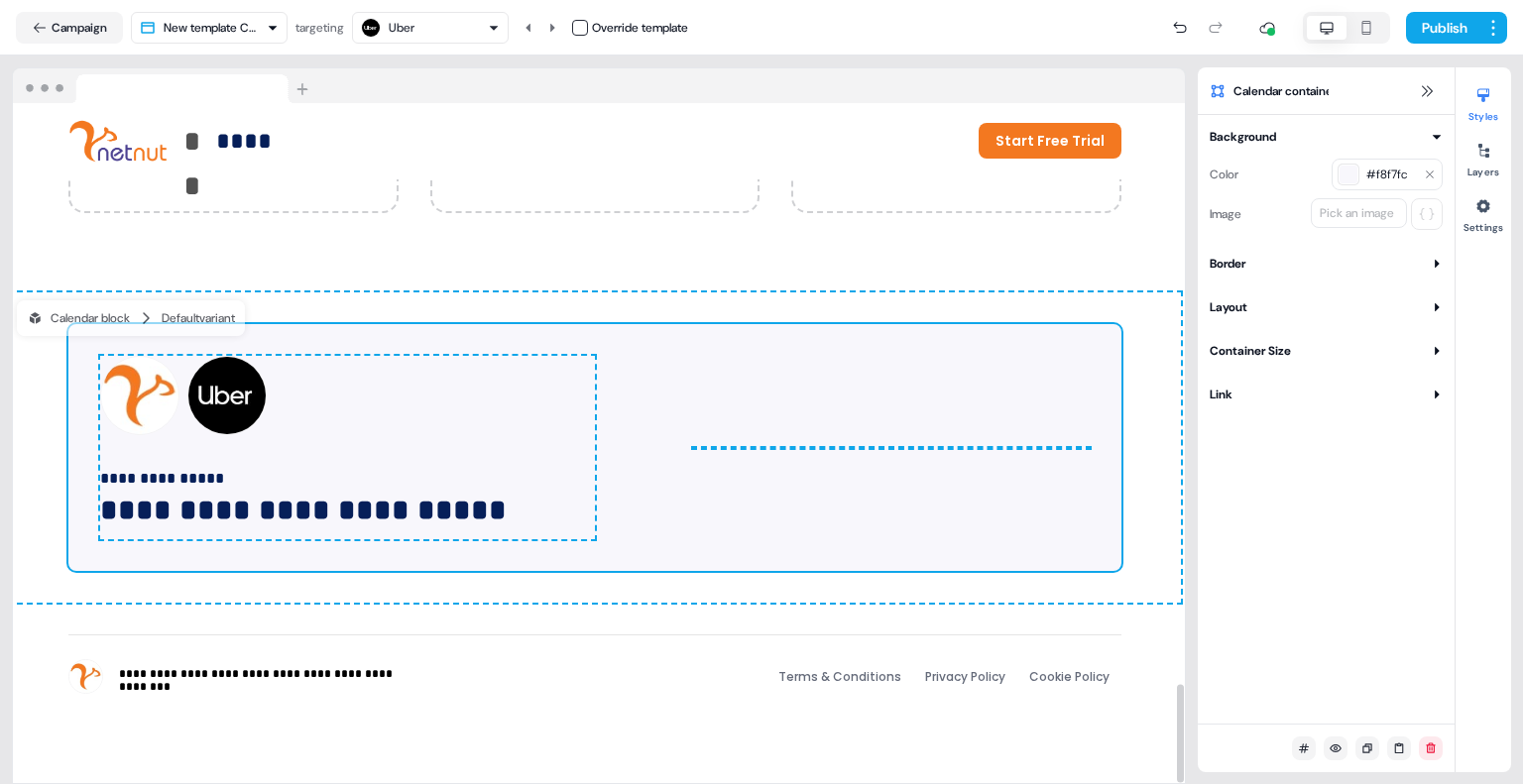 scroll, scrollTop: 0, scrollLeft: 0, axis: both 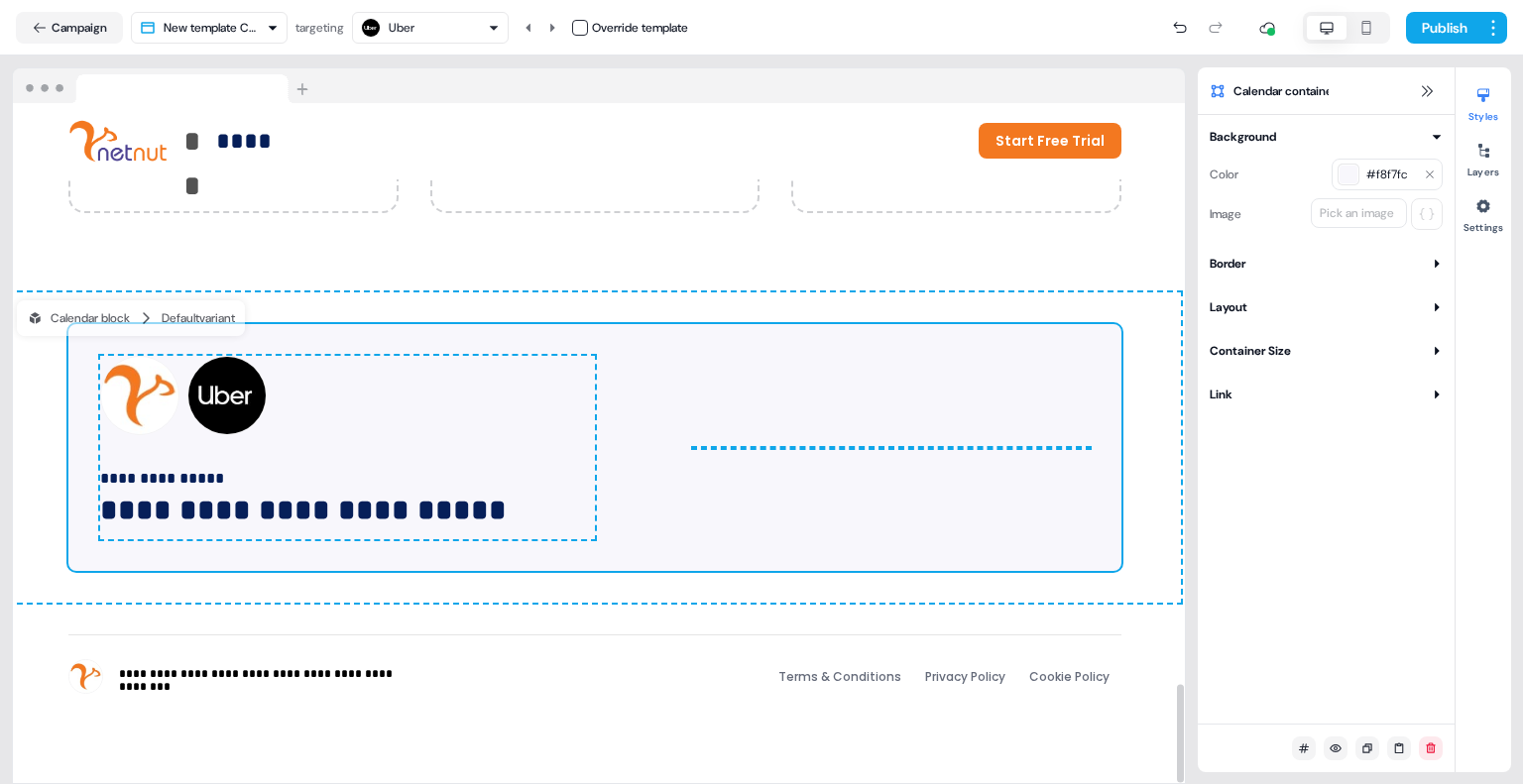 click on "**********" at bounding box center [595, 447] 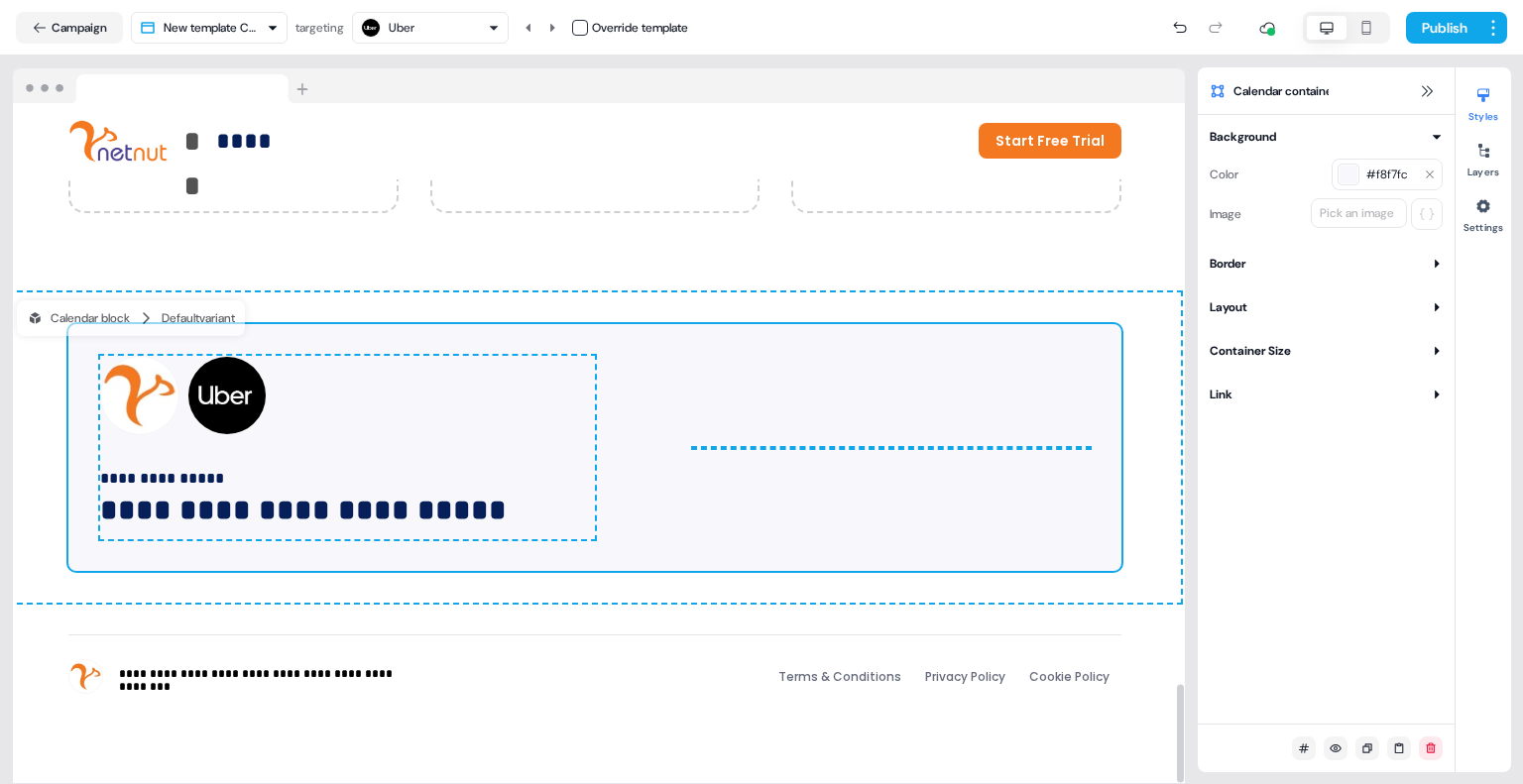 click on "**********" at bounding box center (595, 447) 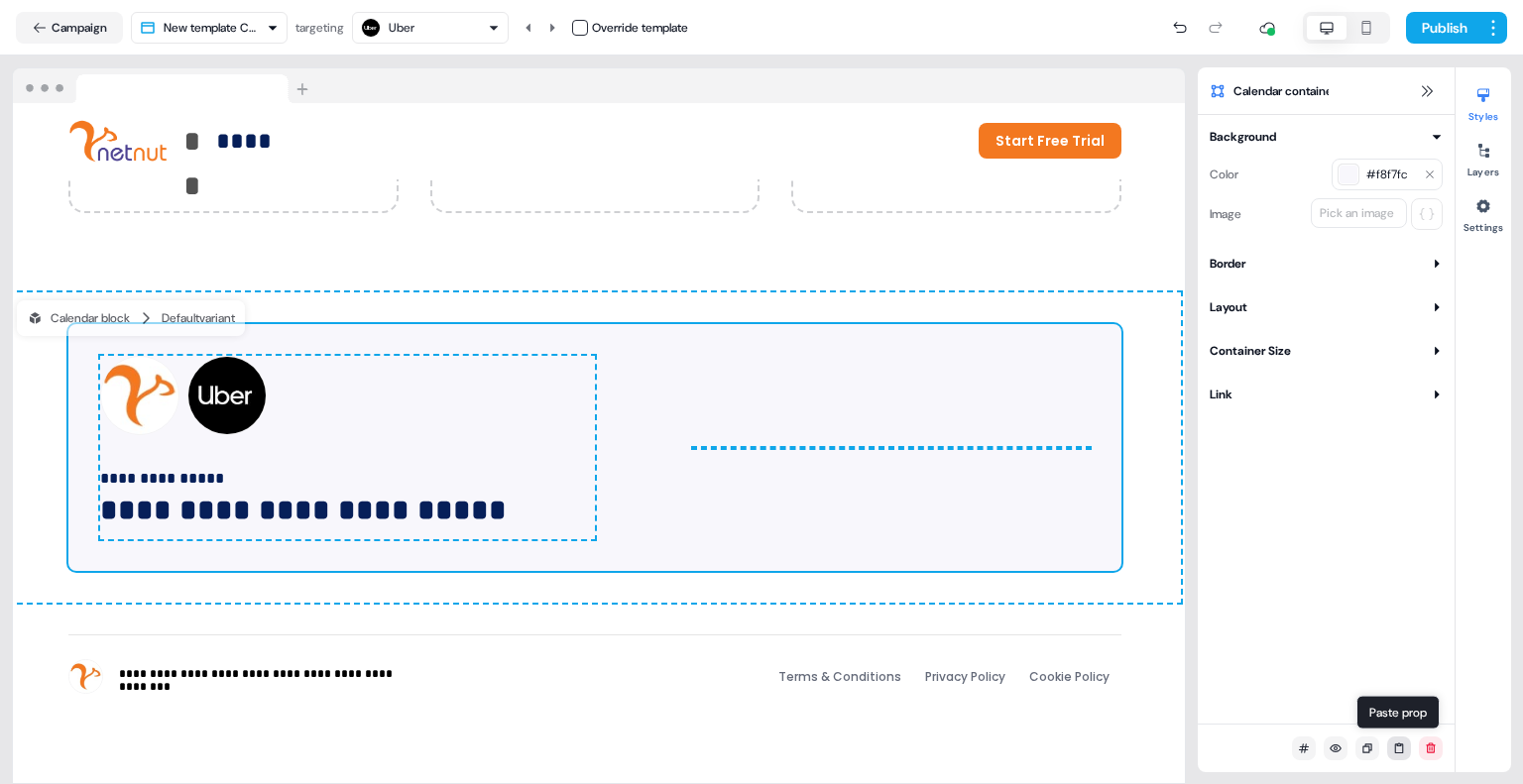 click at bounding box center (1399, 748) 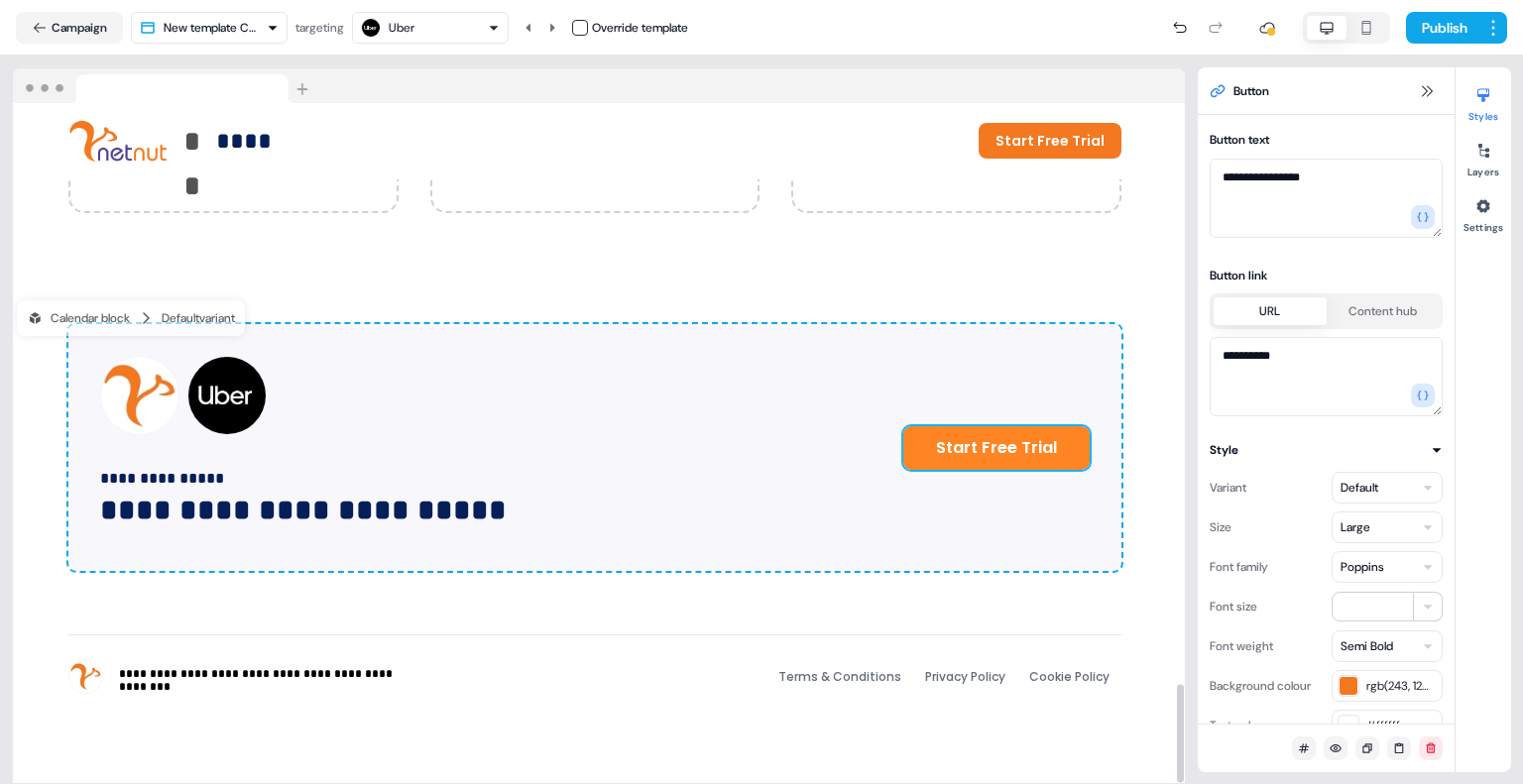 click on "Start Free Trial" at bounding box center (996, 448) 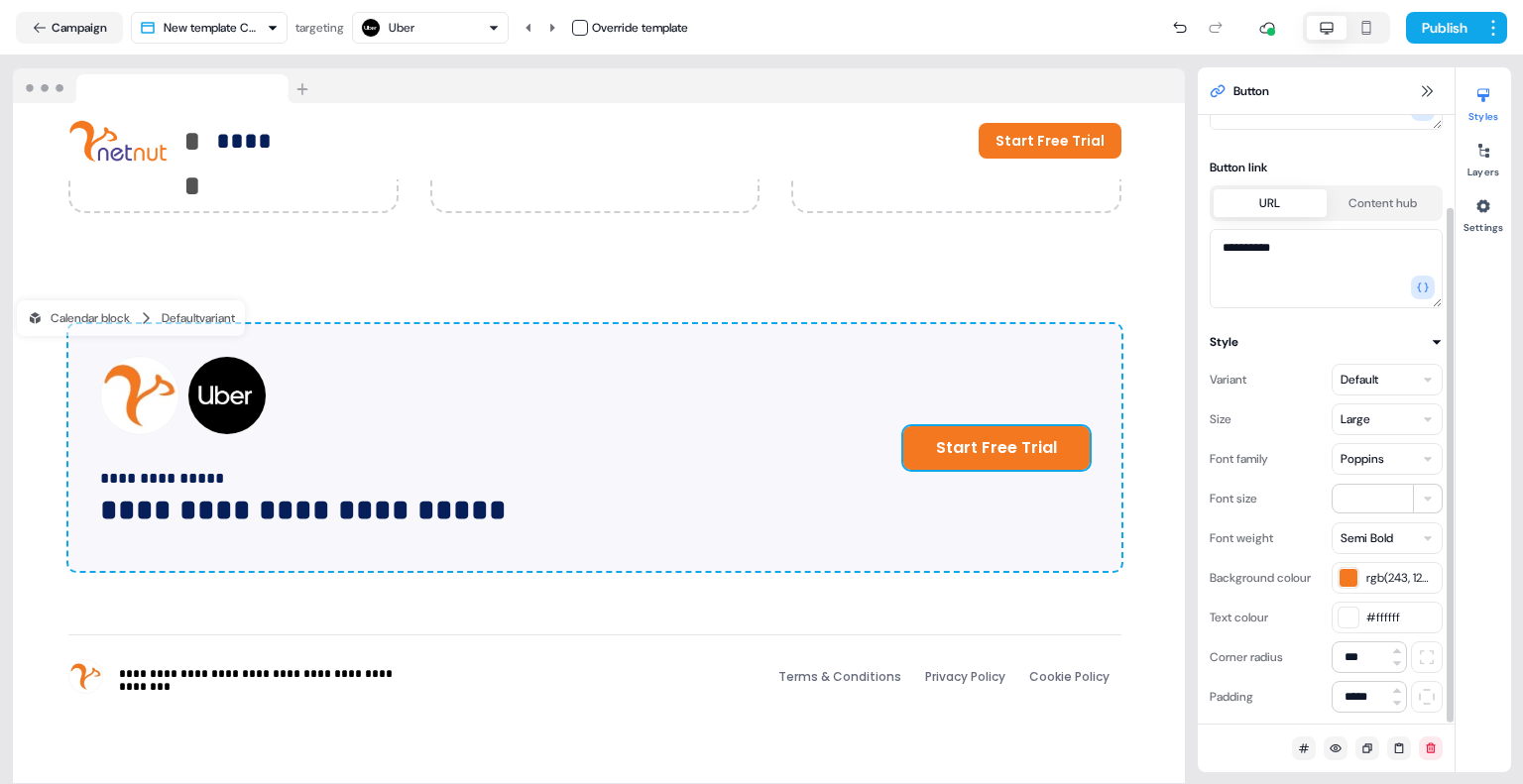 scroll, scrollTop: 0, scrollLeft: 0, axis: both 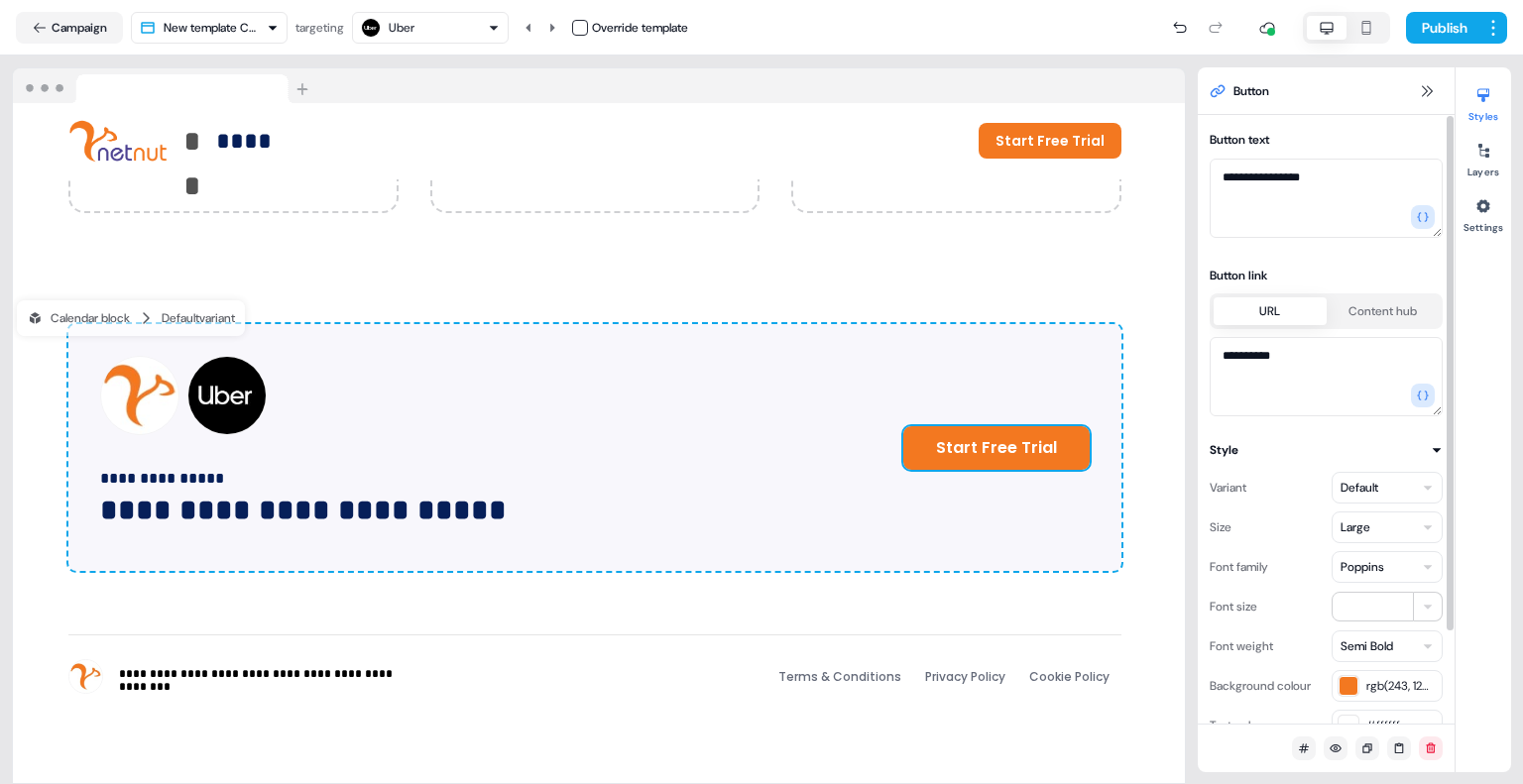 click on "Content hub" at bounding box center (1383, 311) 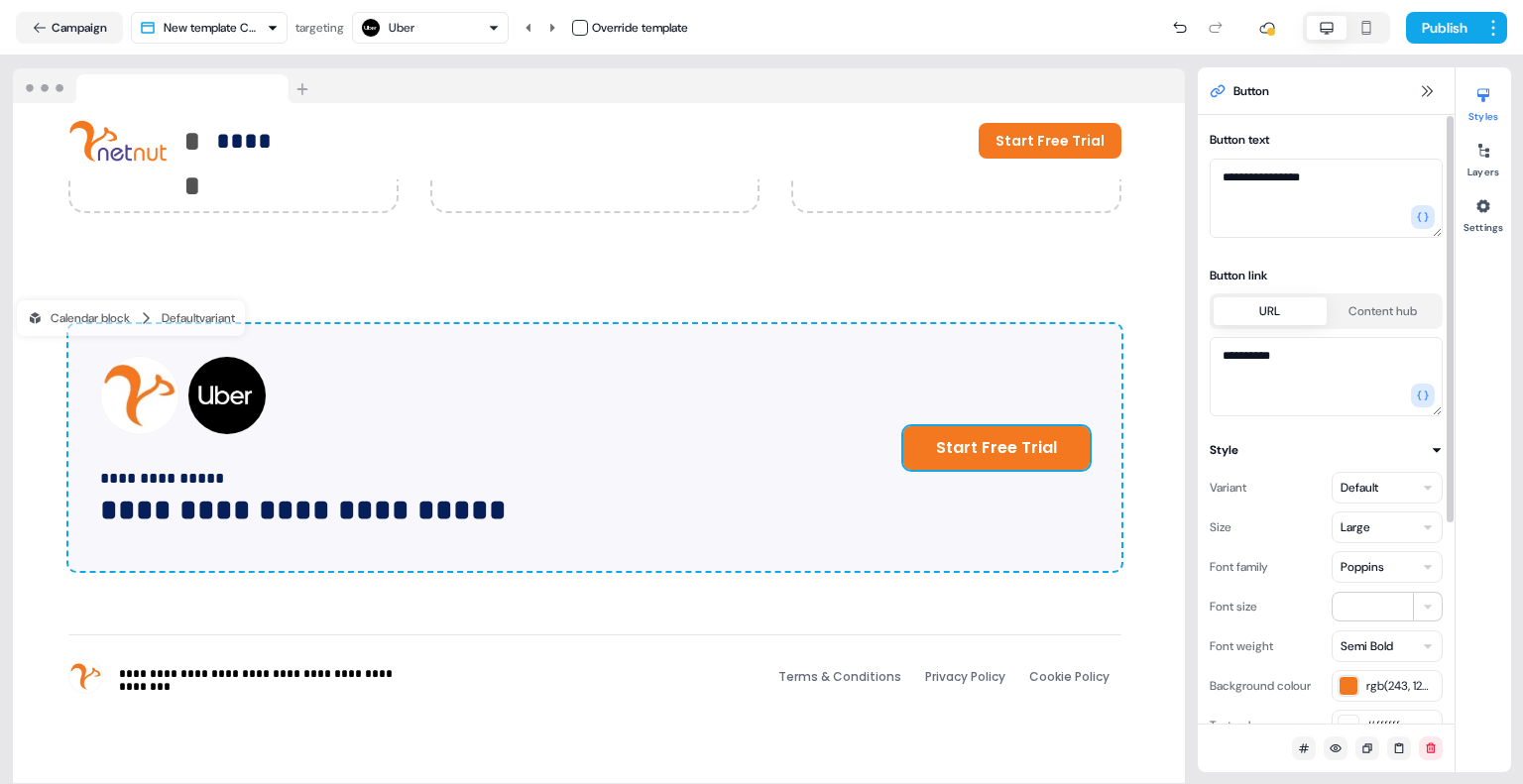 click on "URL" at bounding box center [1270, 311] 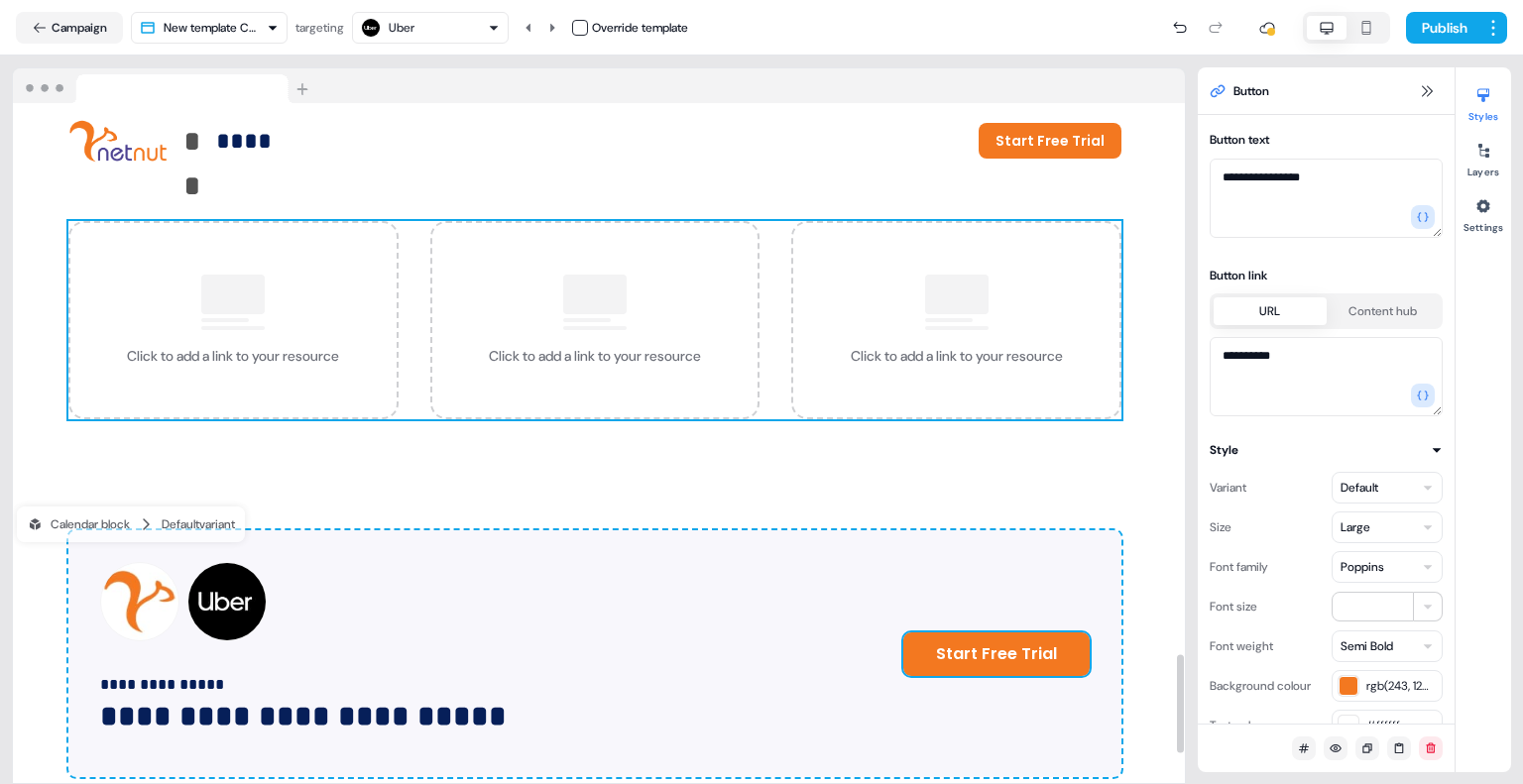 scroll, scrollTop: 3528, scrollLeft: 4, axis: both 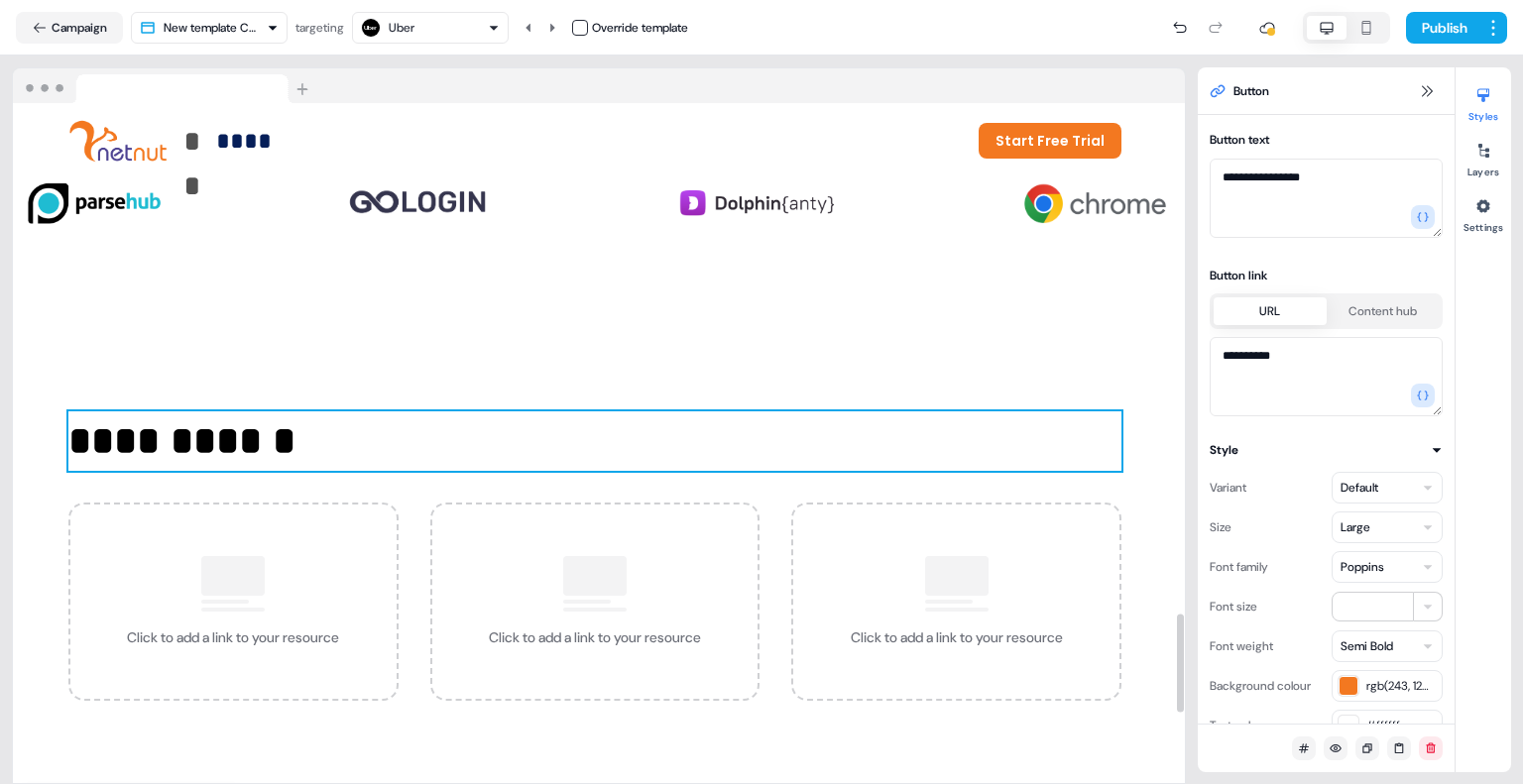 click on "**********" at bounding box center [595, 441] 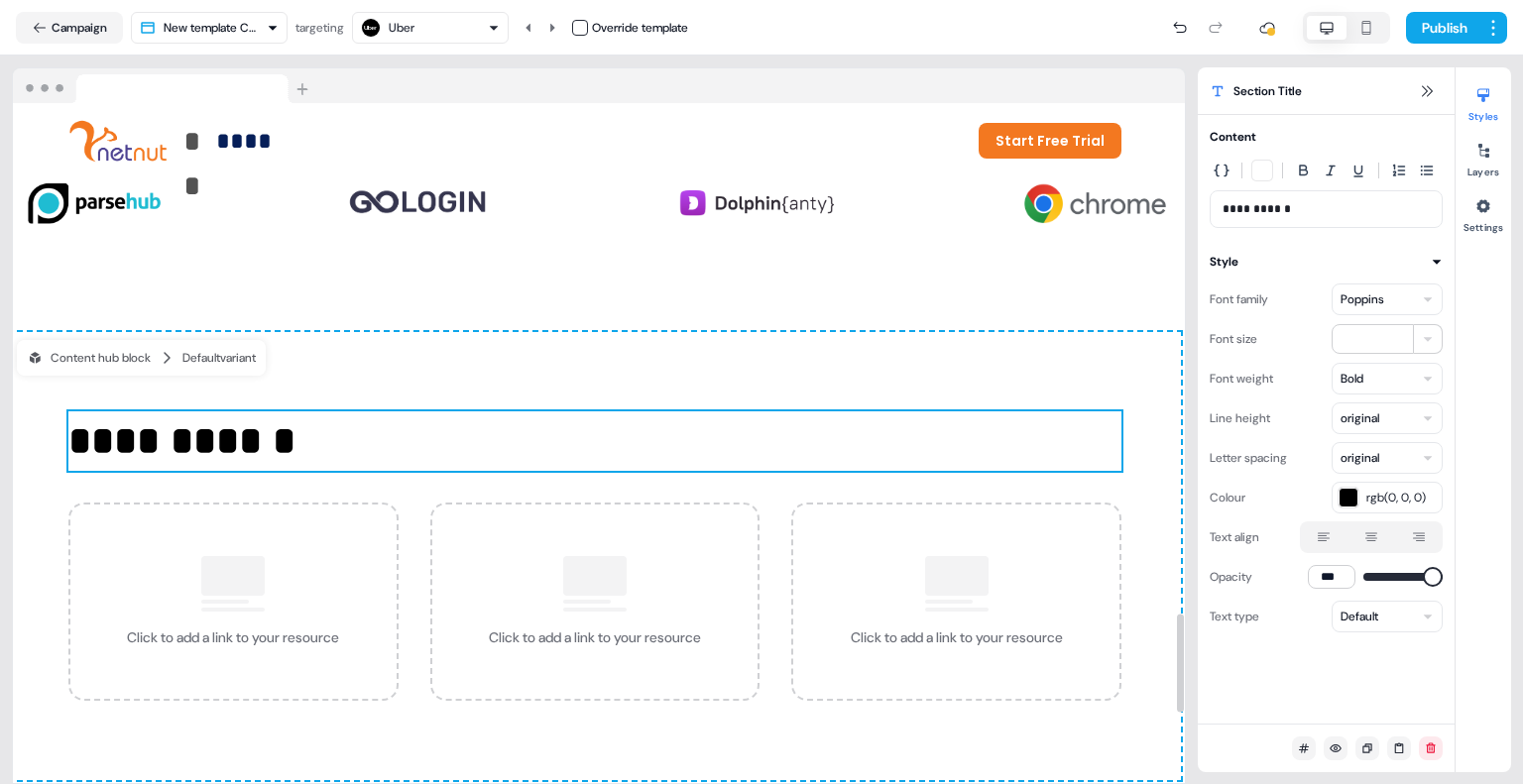 click on "**********" at bounding box center (595, 556) 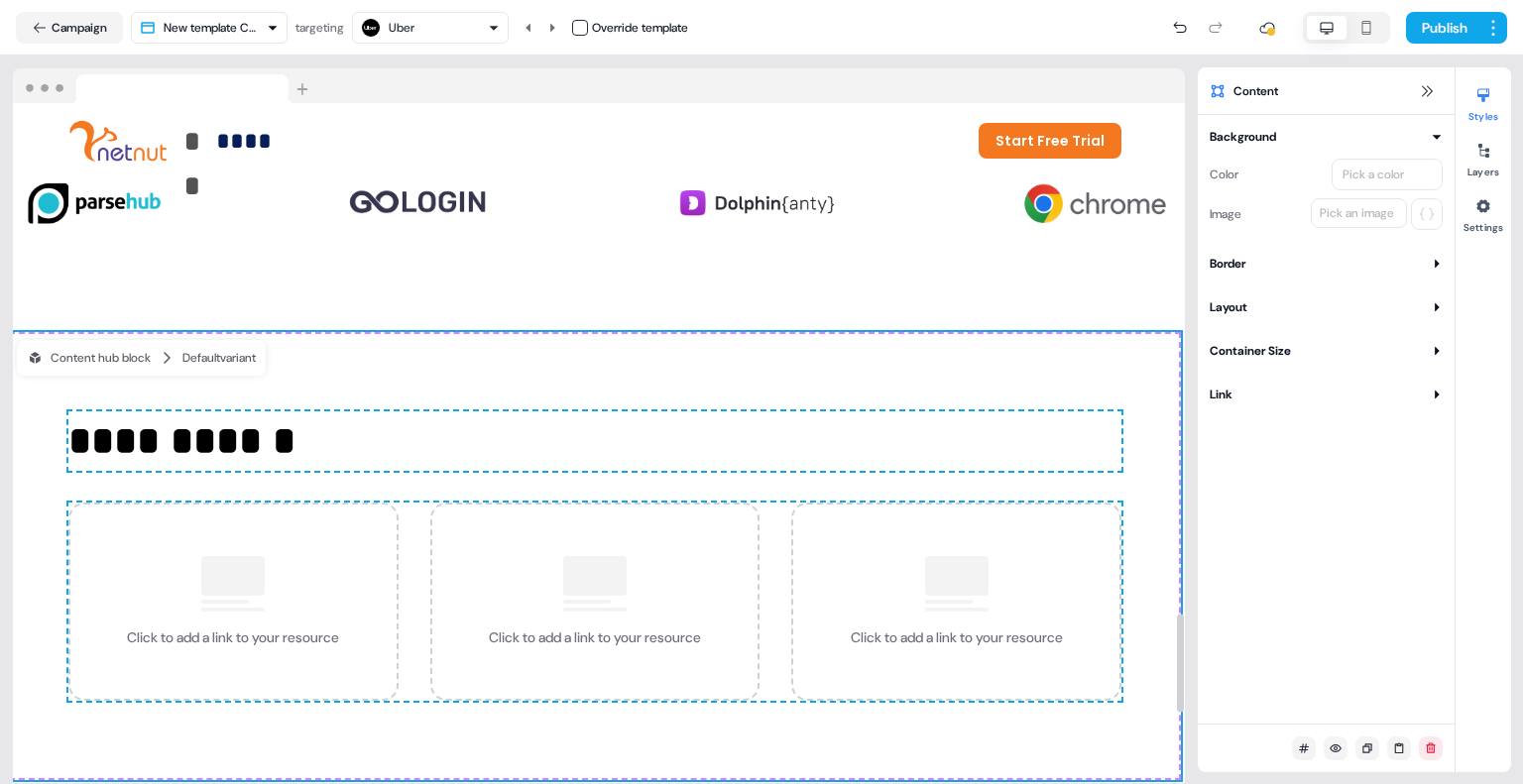drag, startPoint x: 640, startPoint y: 360, endPoint x: 551, endPoint y: 364, distance: 89.08984 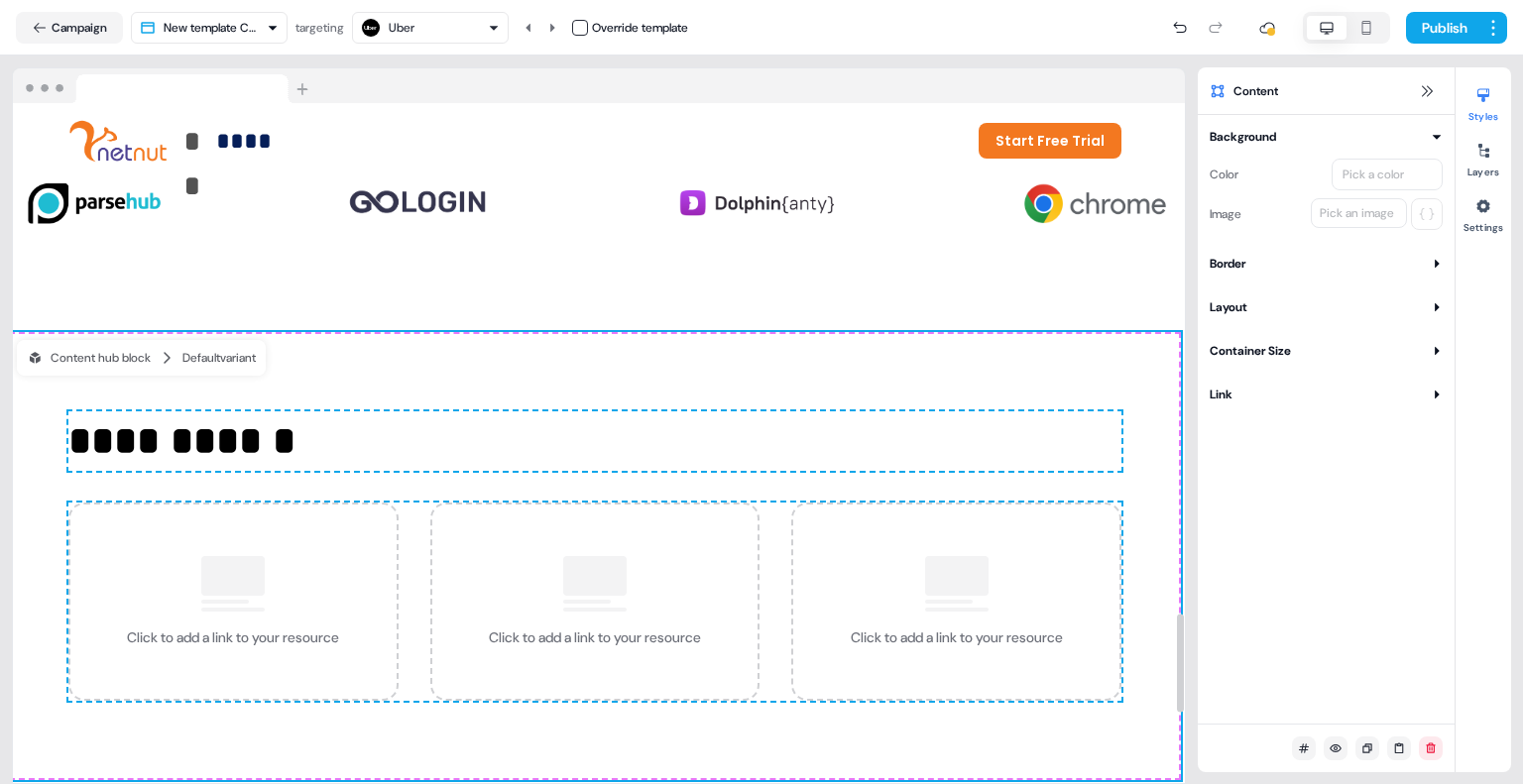 click on "**********" at bounding box center [595, 556] 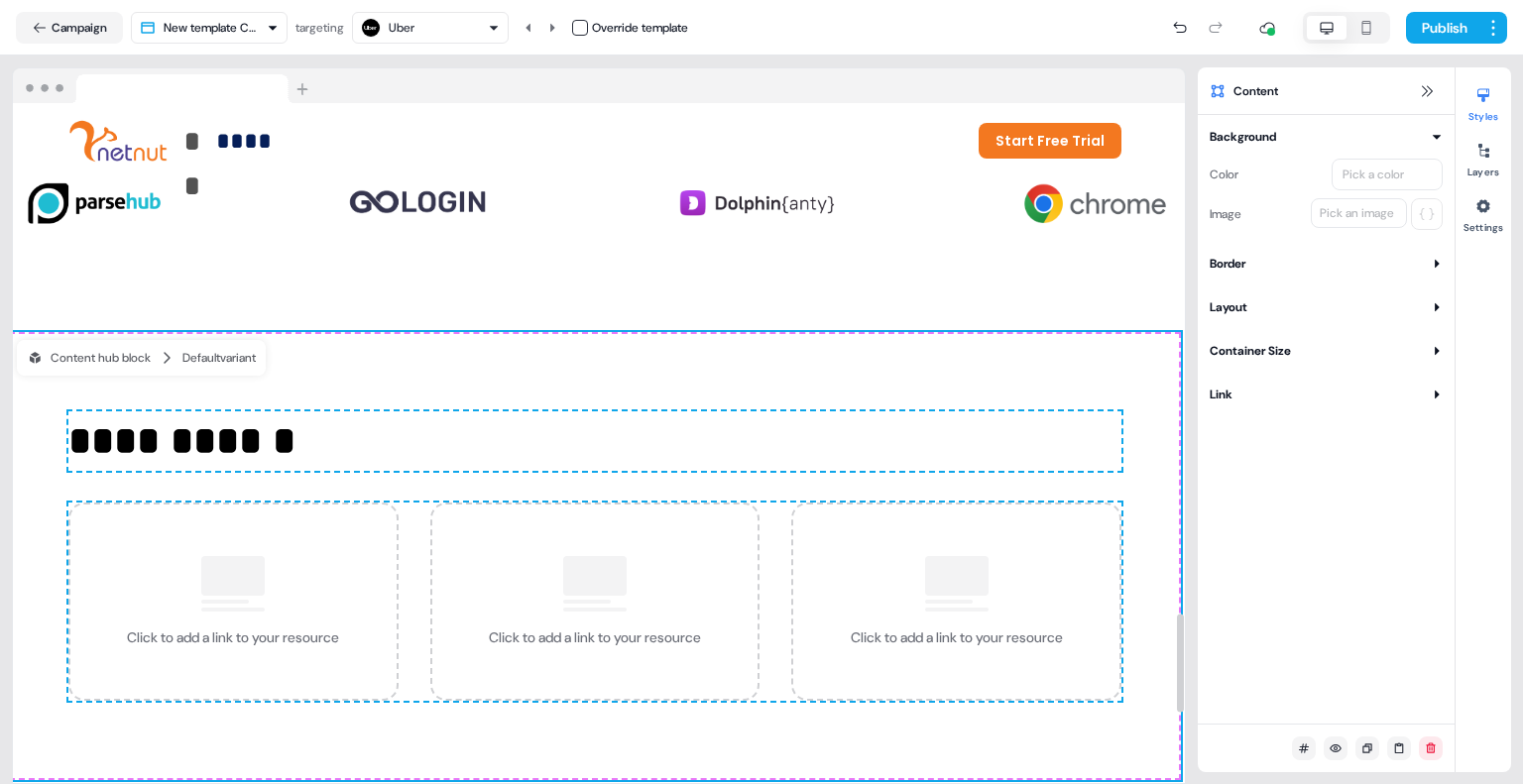 click on "**********" at bounding box center [595, 556] 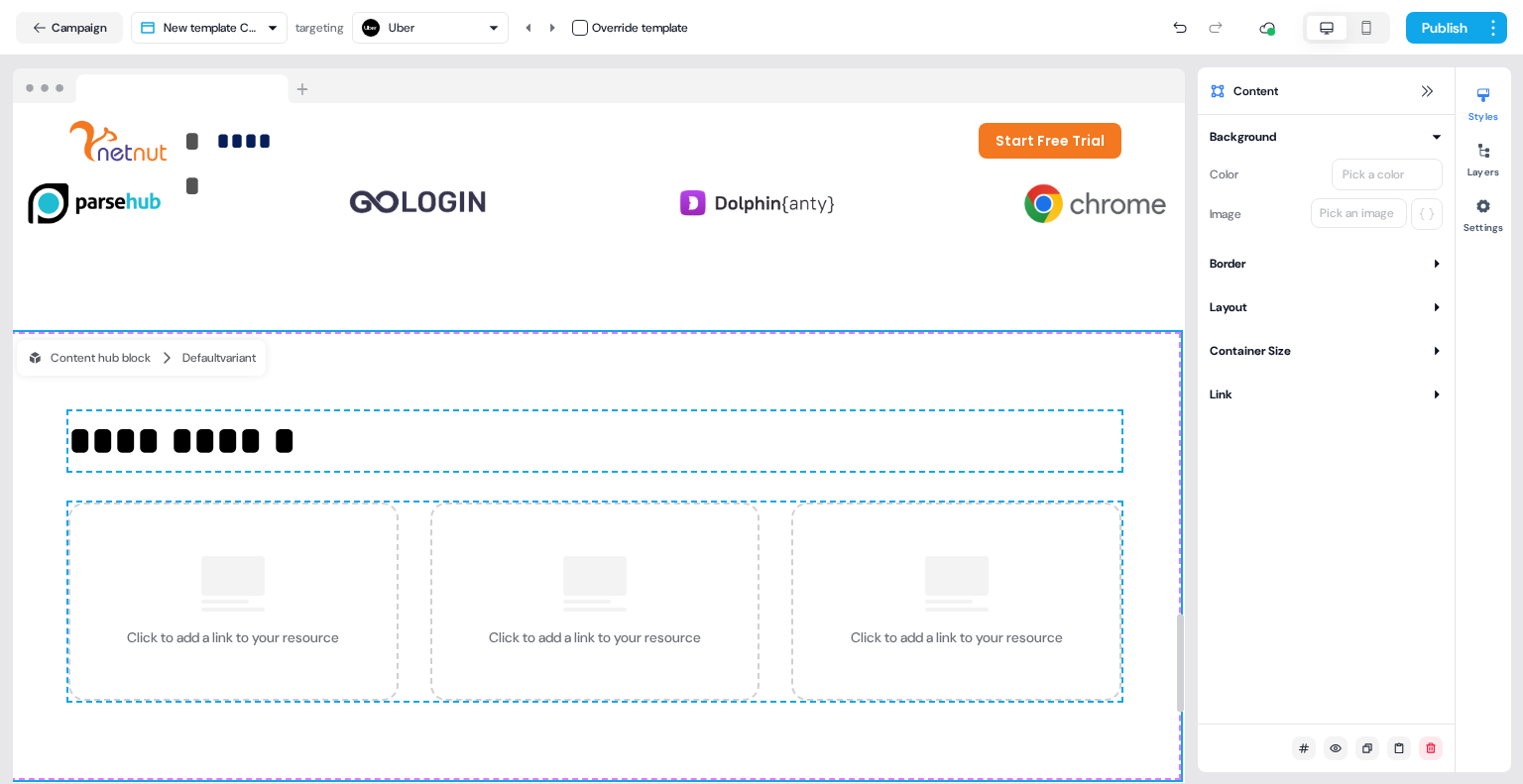 click on "**********" at bounding box center [595, 556] 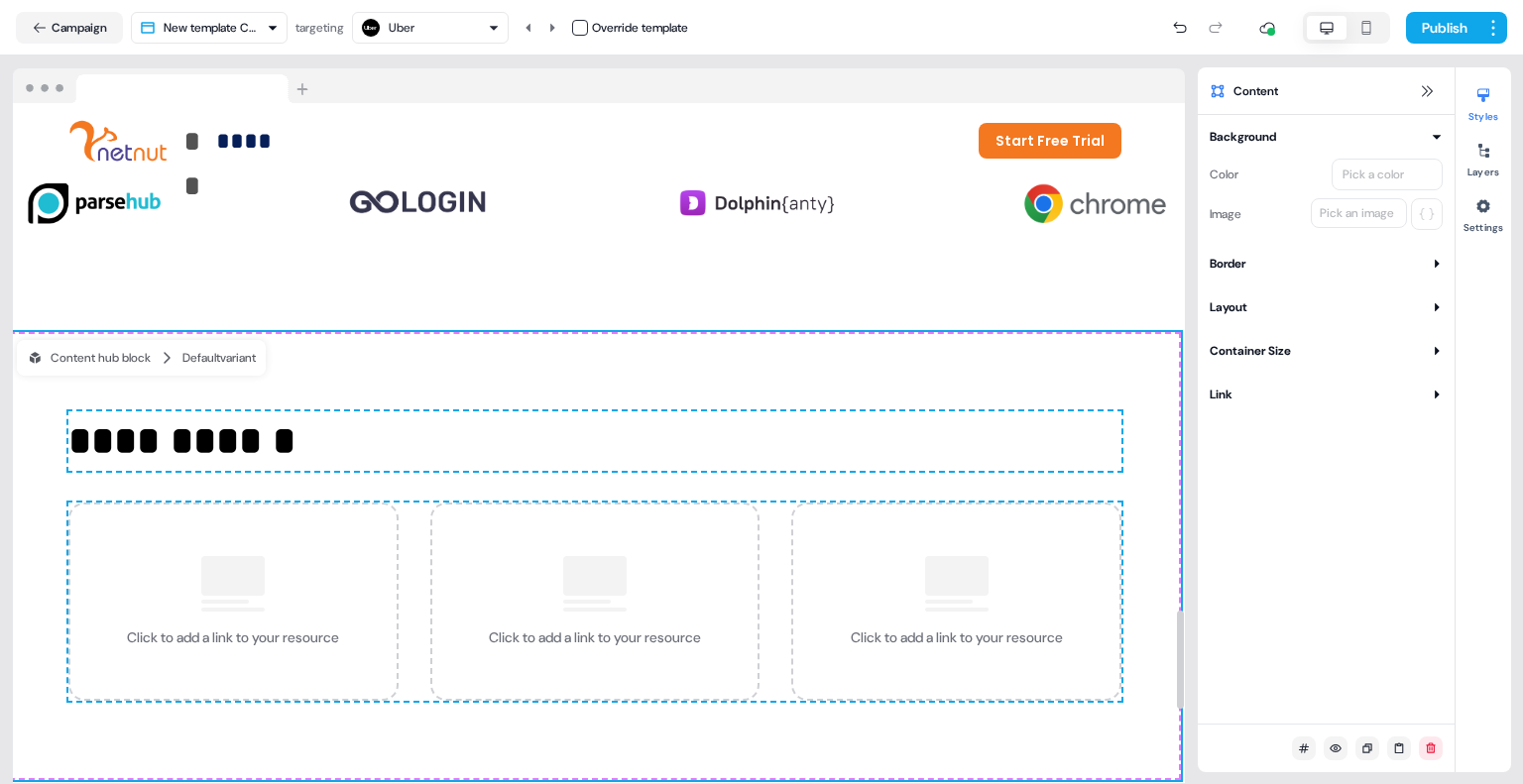 scroll, scrollTop: 3500, scrollLeft: 4, axis: both 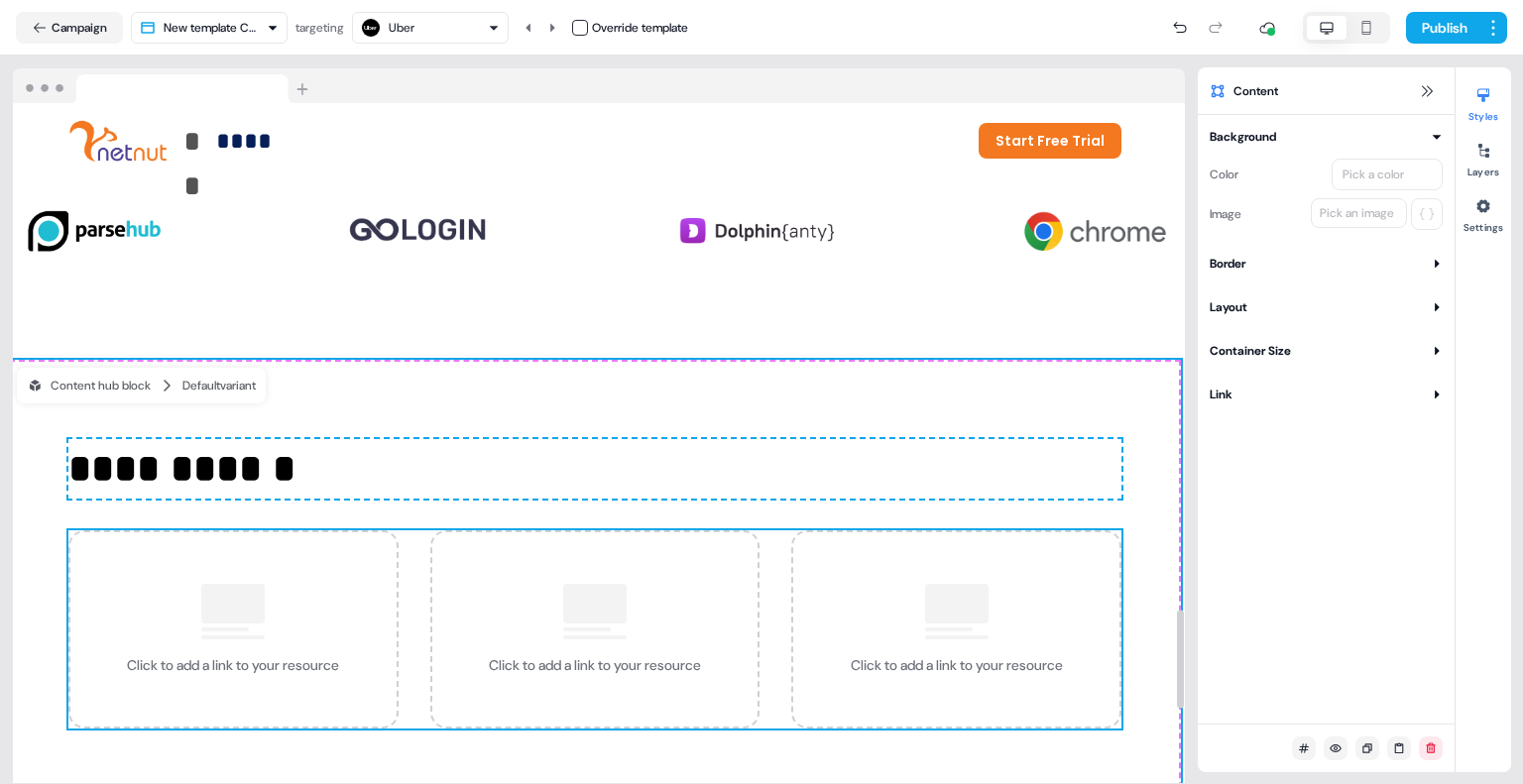 click on "Click to add a link to your resource" at bounding box center (233, 629) 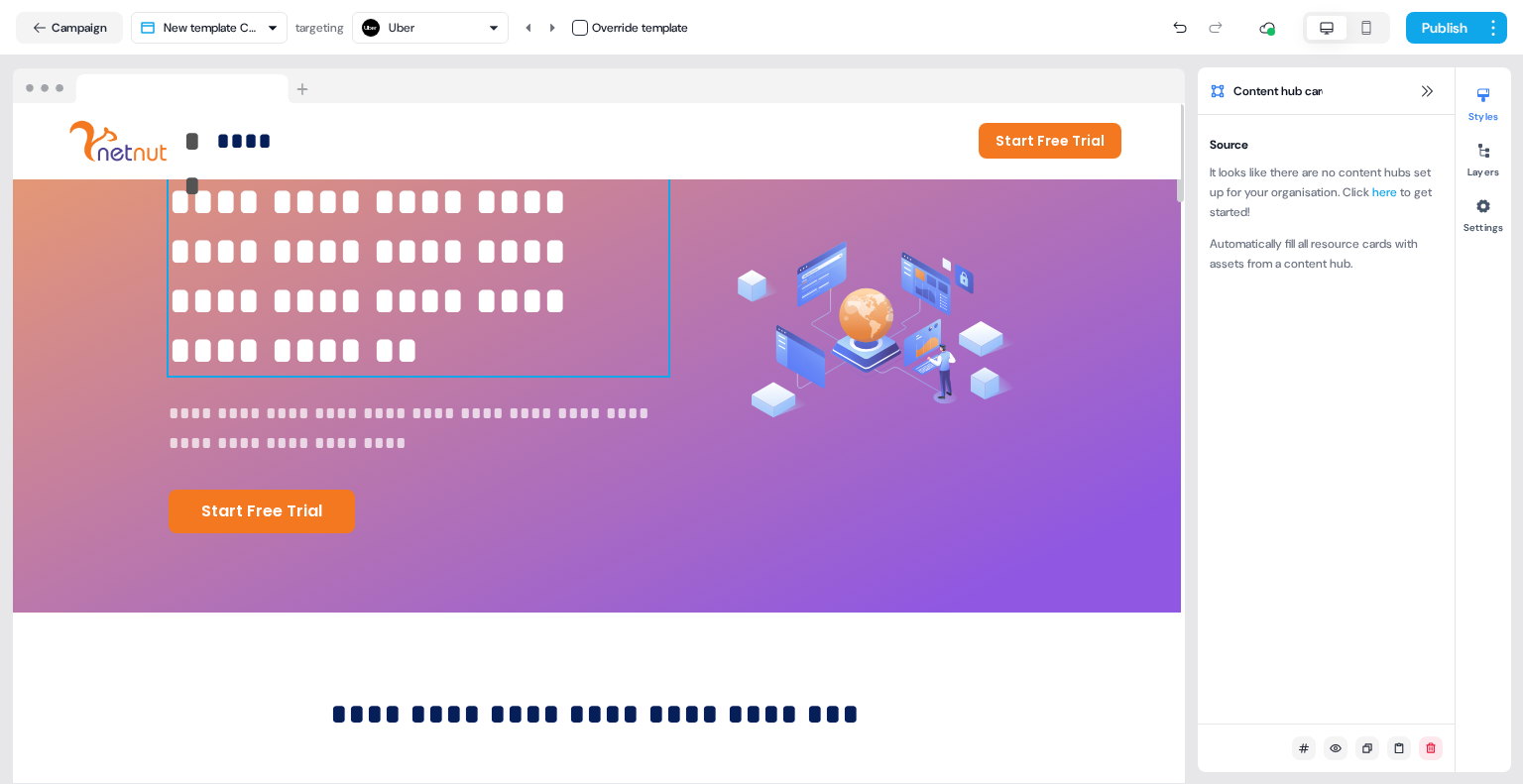 scroll, scrollTop: 0, scrollLeft: 4, axis: horizontal 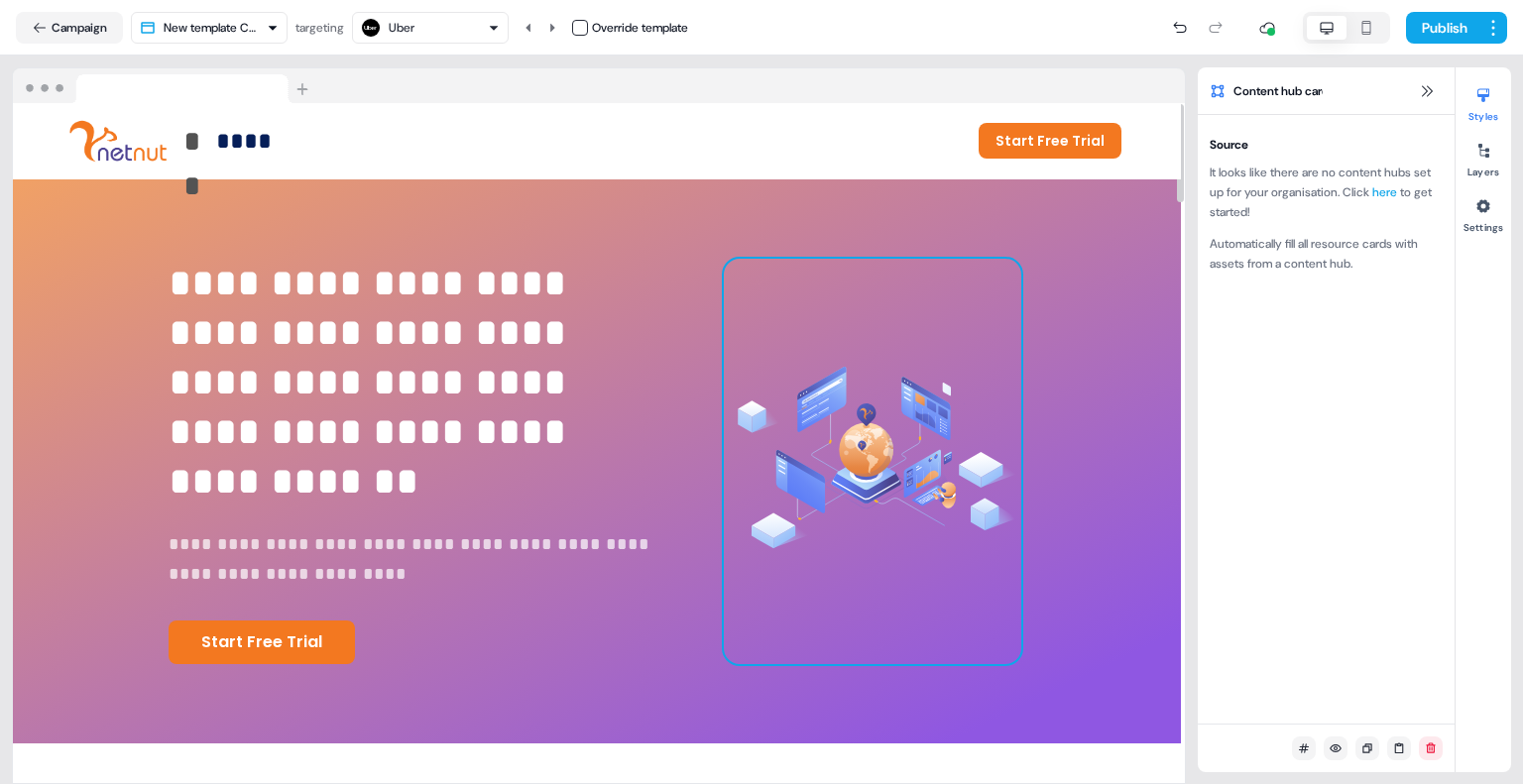 click at bounding box center [873, 461] 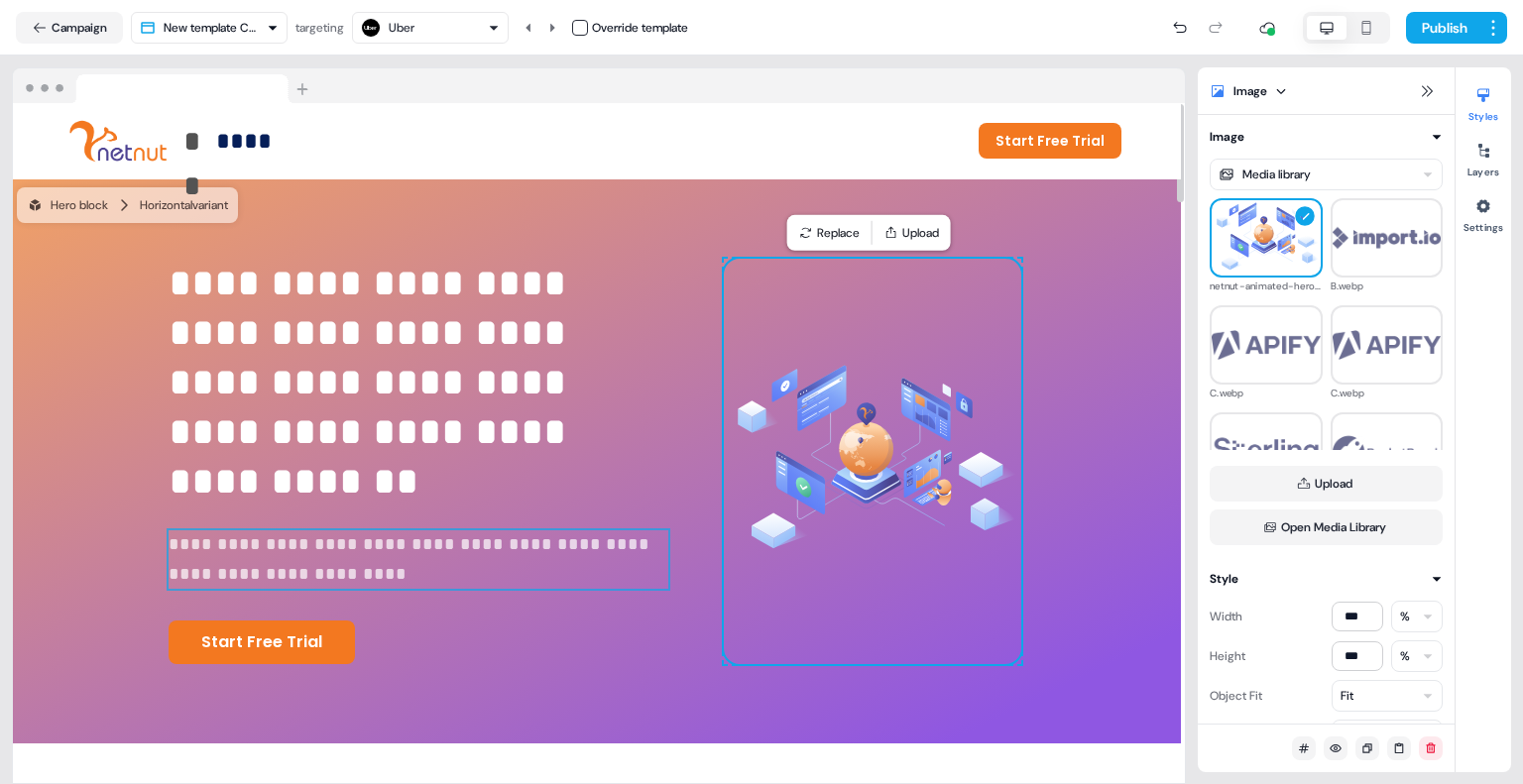 click on "**********" at bounding box center [417, 559] 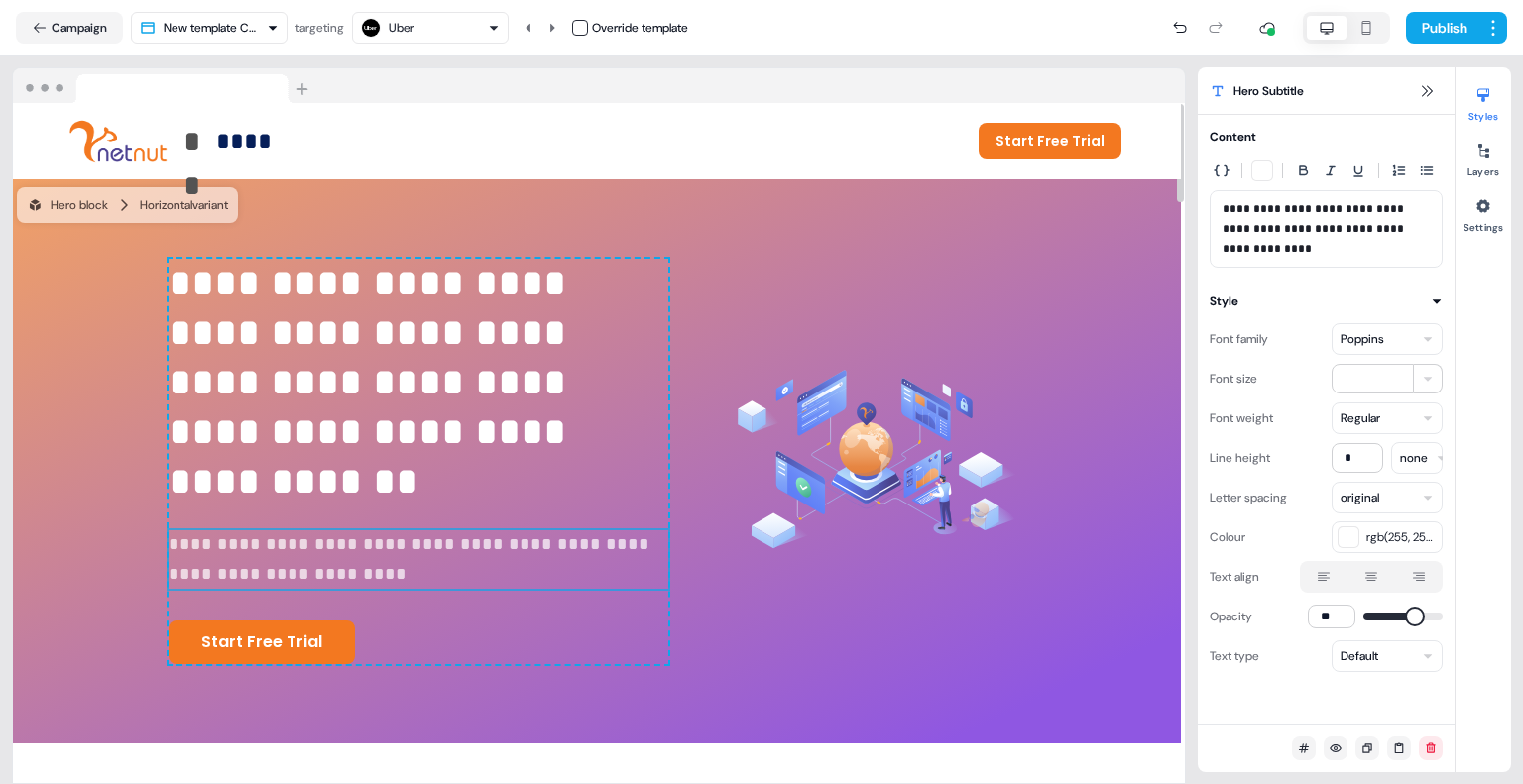 click on "**********" at bounding box center (417, 559) 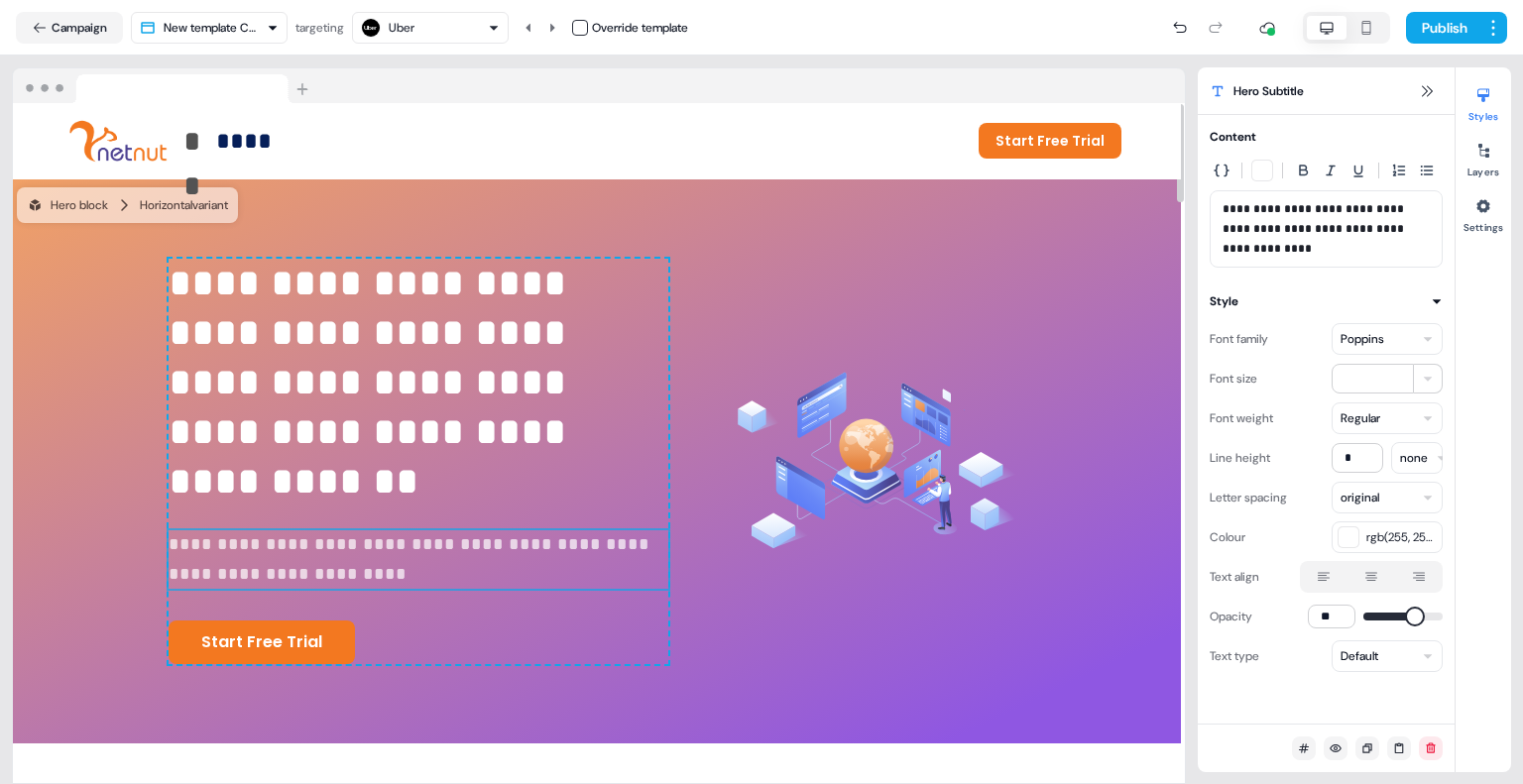 click on "**********" at bounding box center (417, 559) 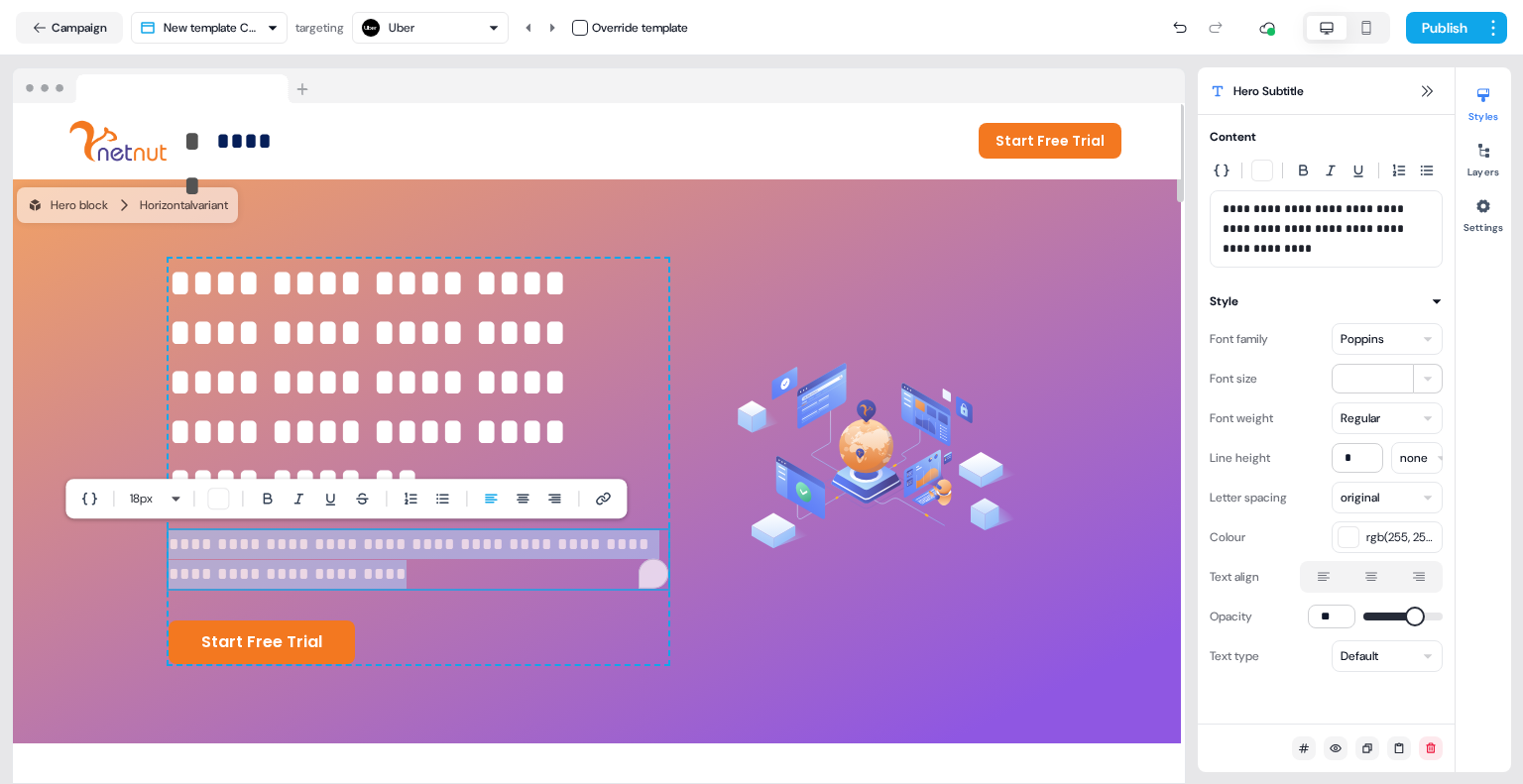 click on "**********" at bounding box center (417, 559) 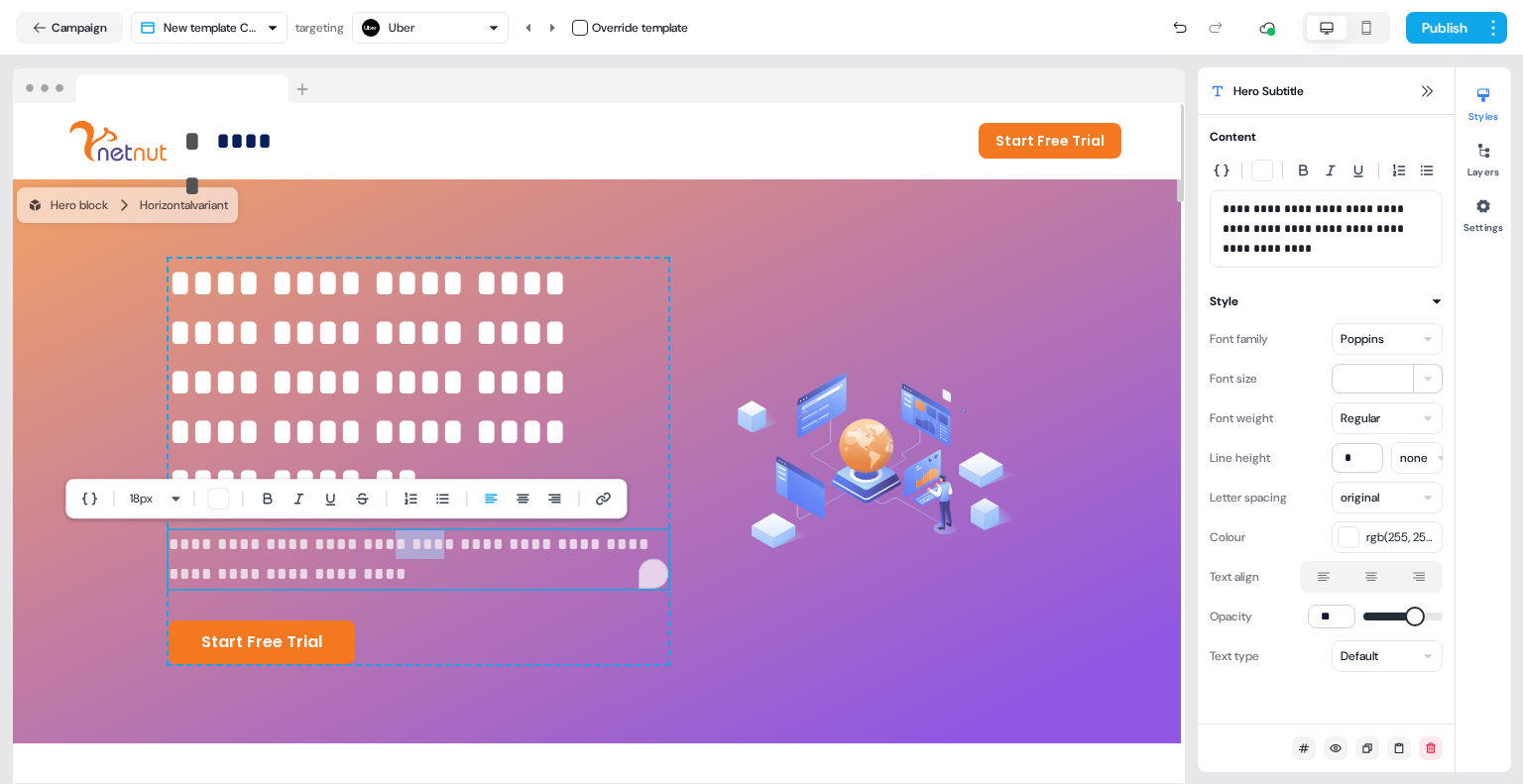 click on "**********" at bounding box center (417, 559) 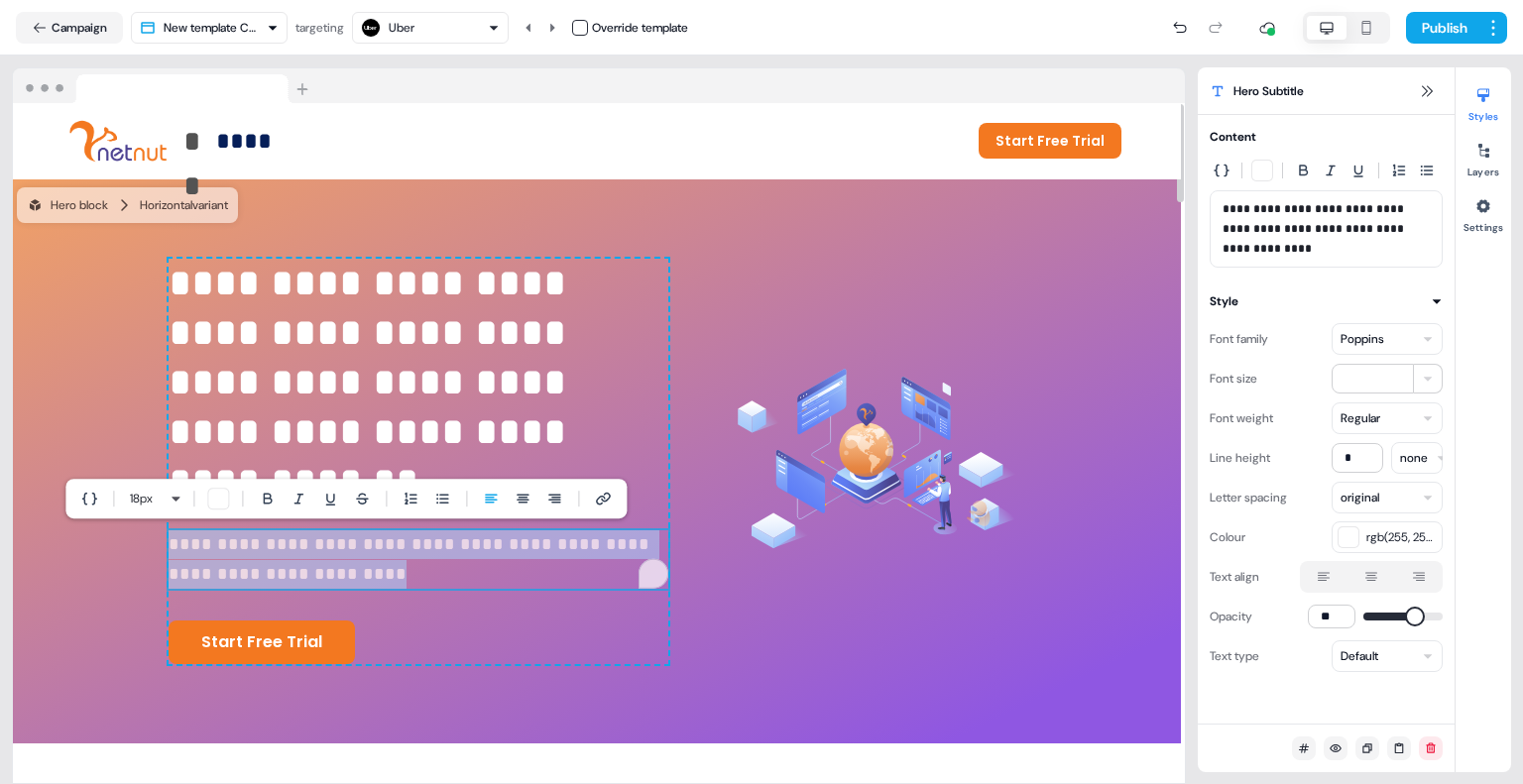 type 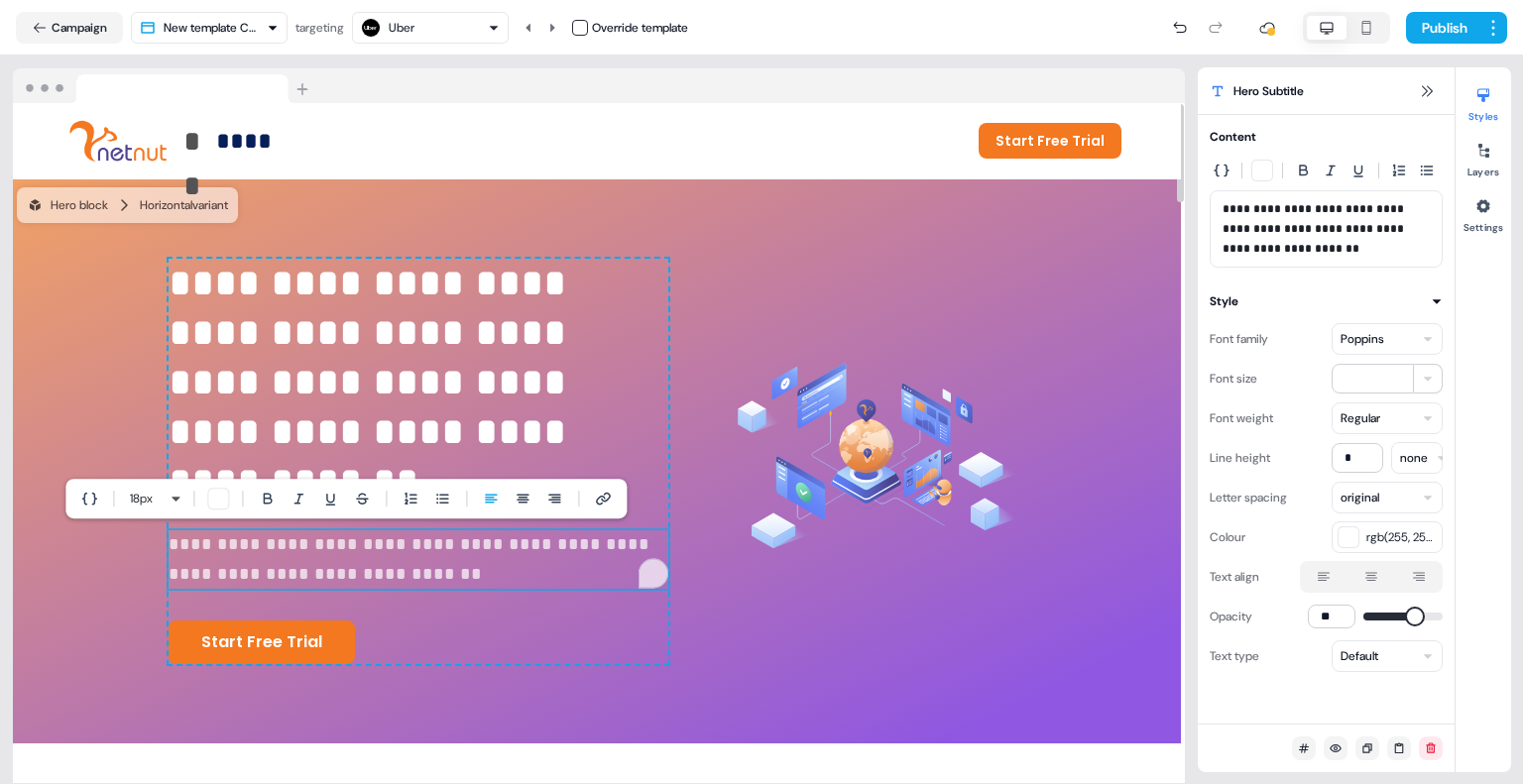 click on "**********" at bounding box center [417, 559] 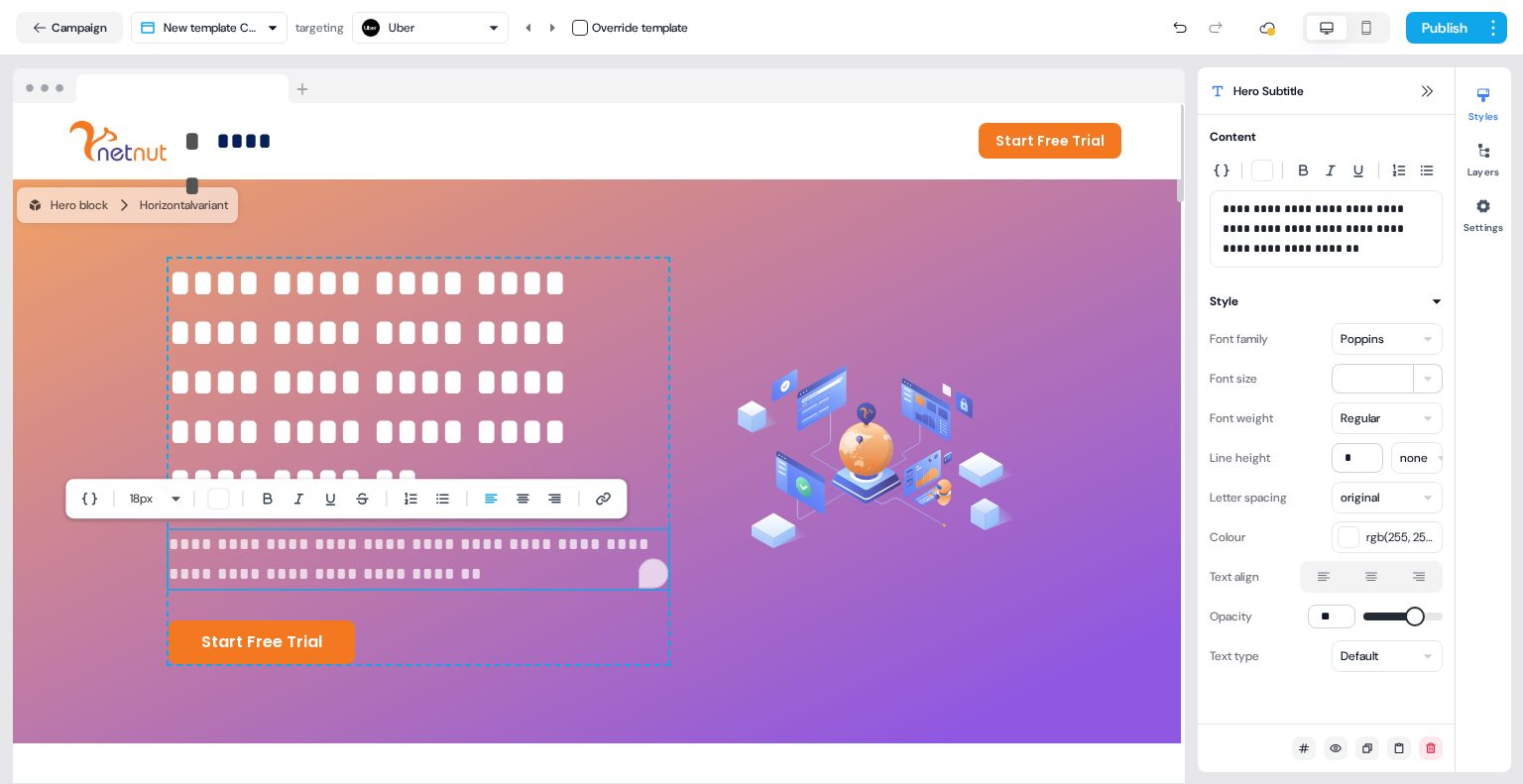 click on "**********" at bounding box center [417, 559] 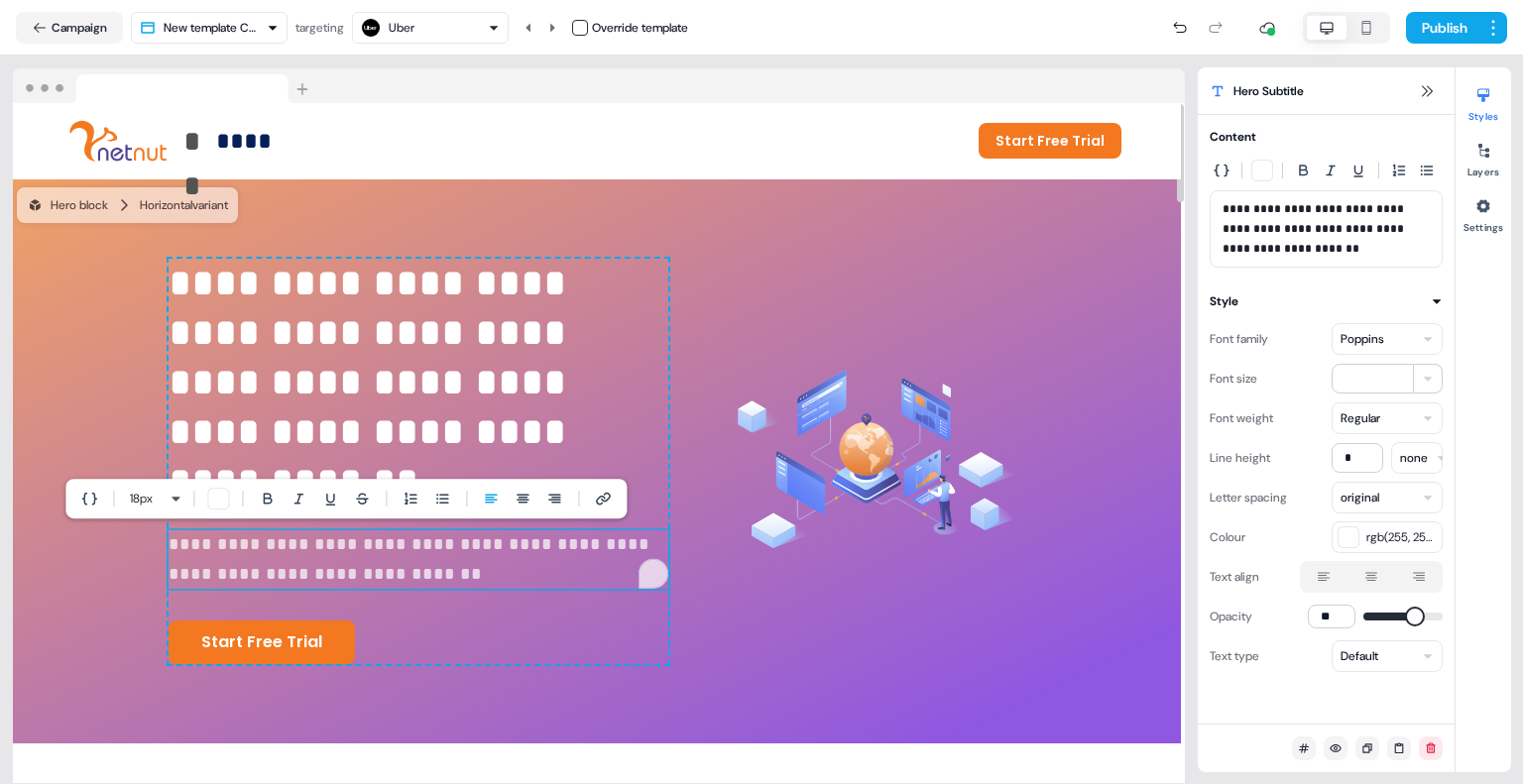 click on "**********" at bounding box center [417, 559] 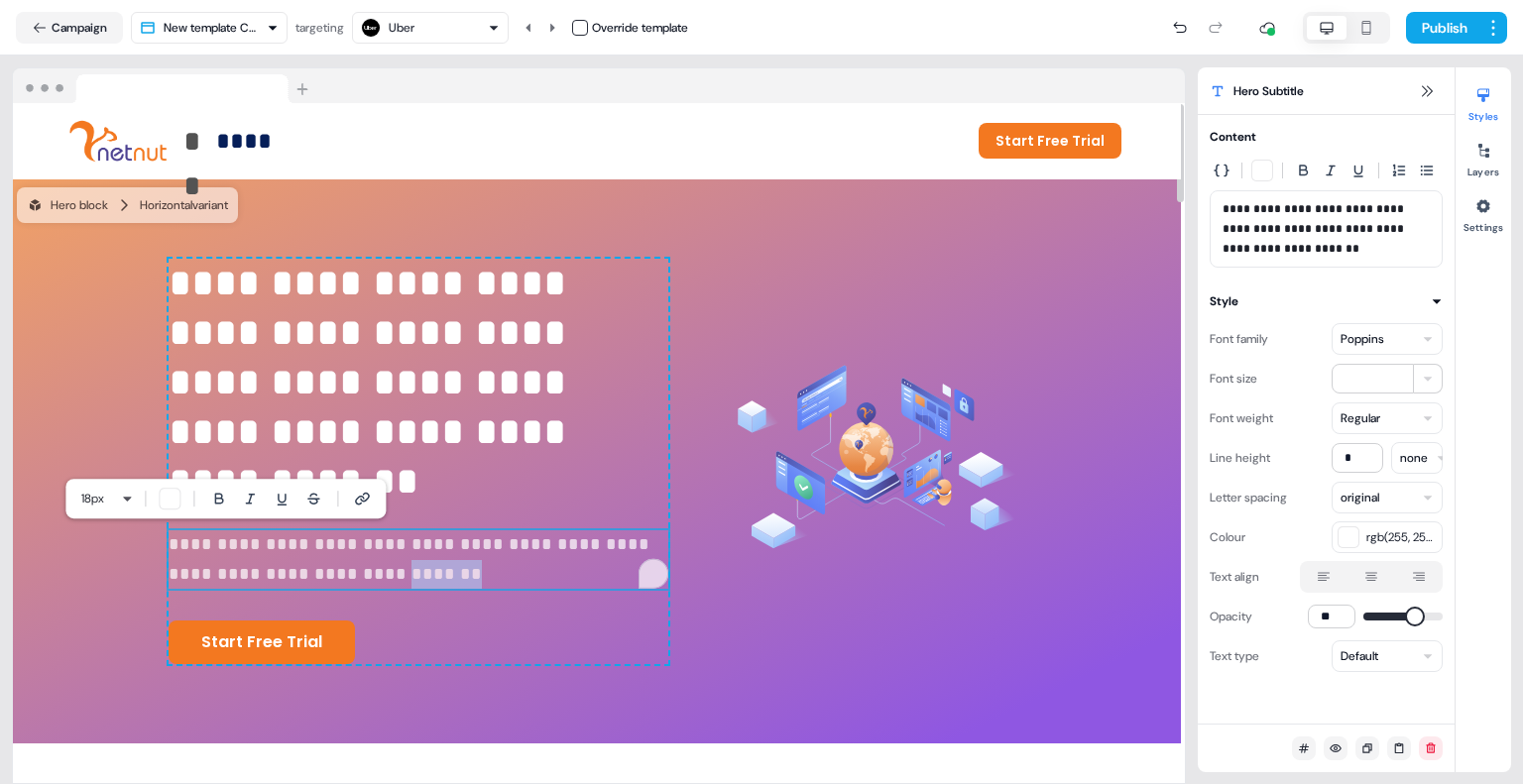 click on "**********" at bounding box center [417, 559] 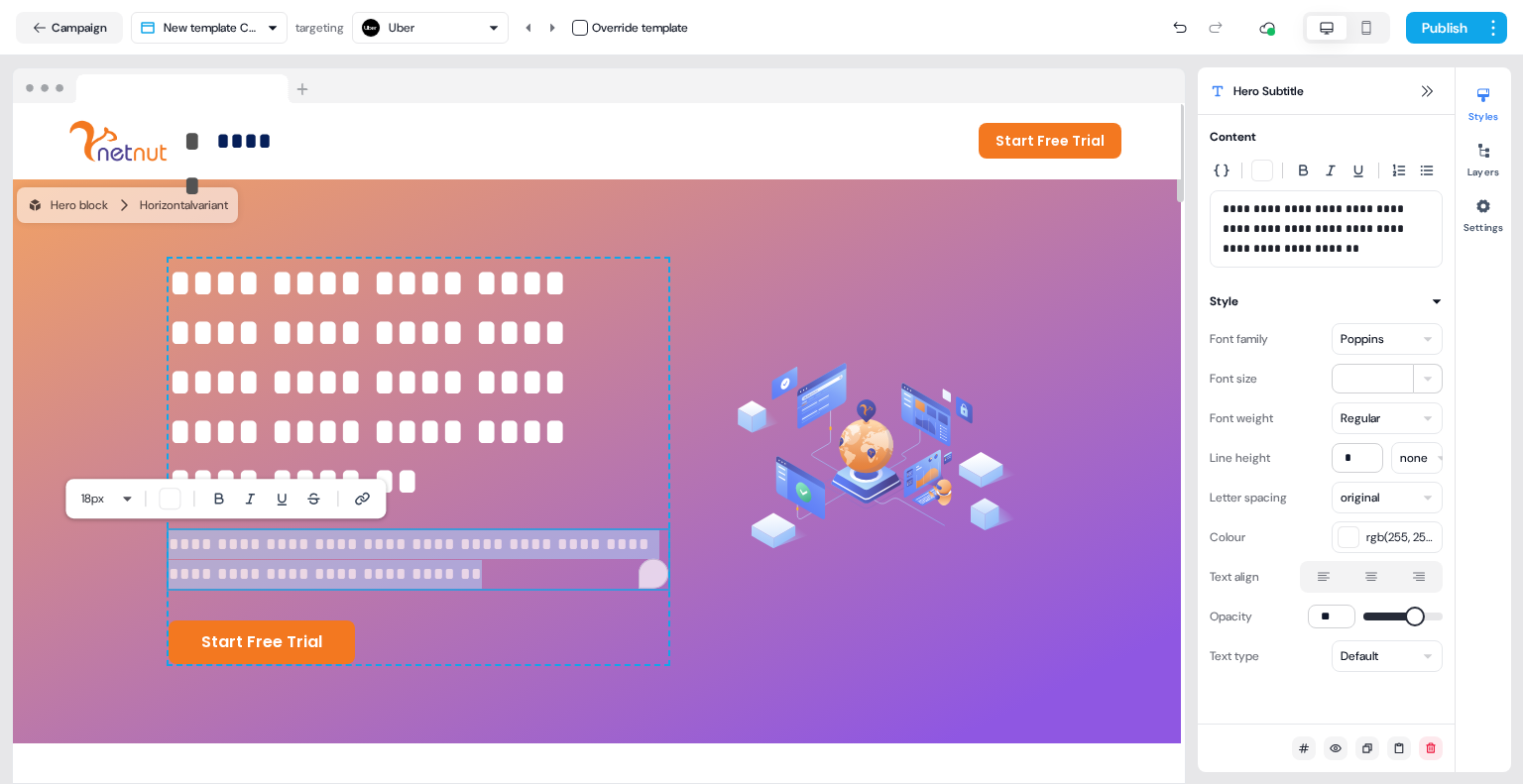 click on "**********" at bounding box center [417, 559] 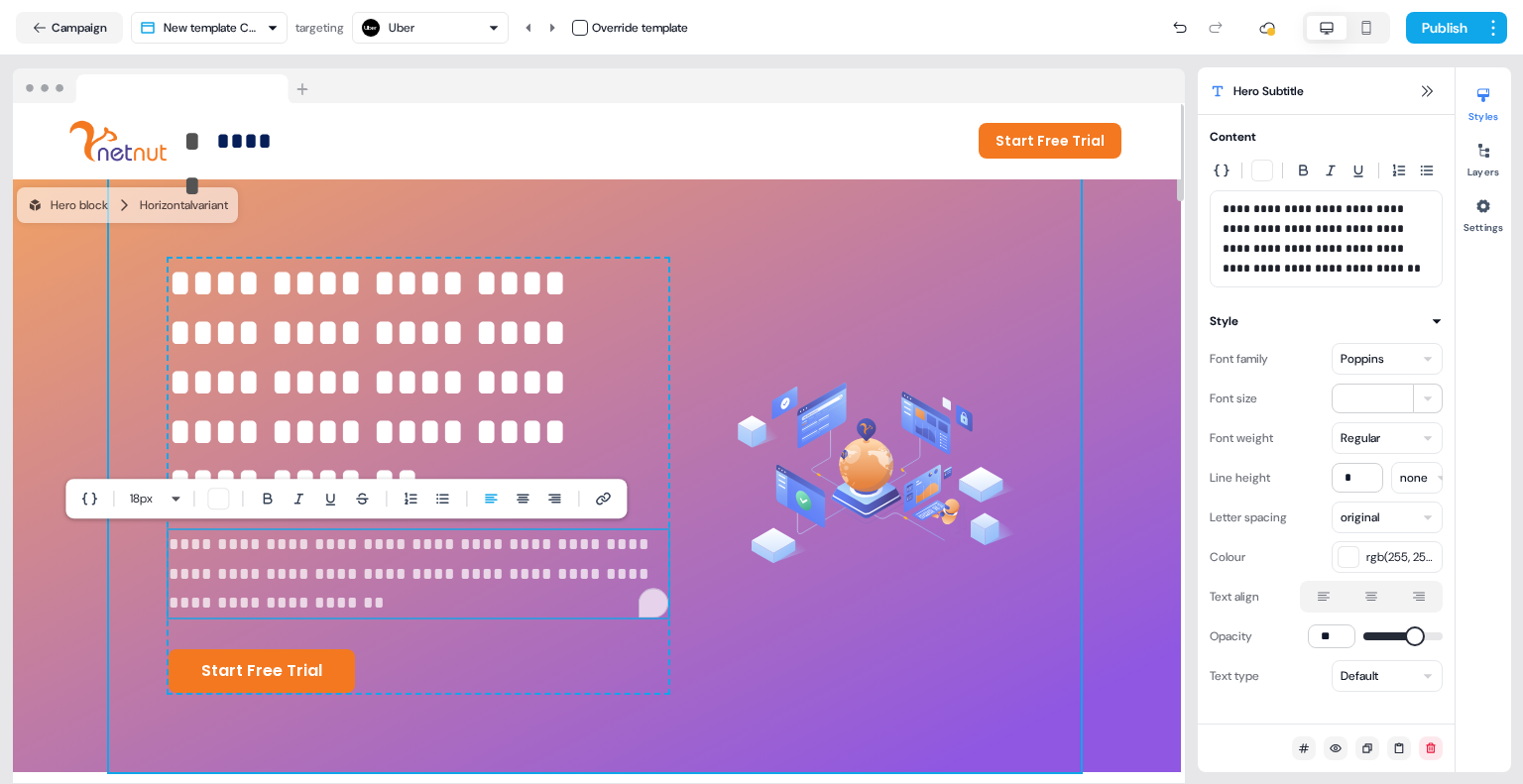 click on "**********" at bounding box center (594, 476) 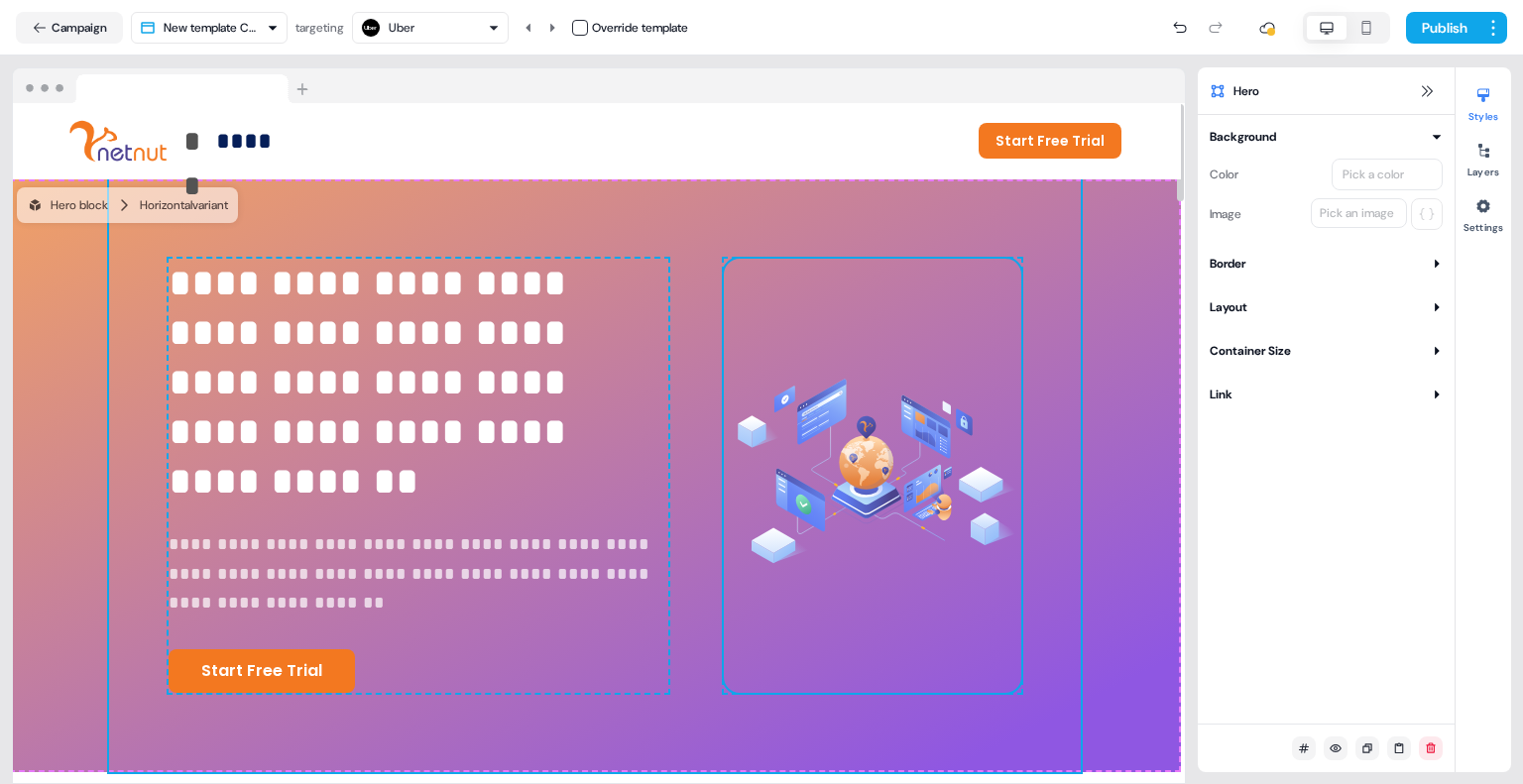 click at bounding box center (873, 476) 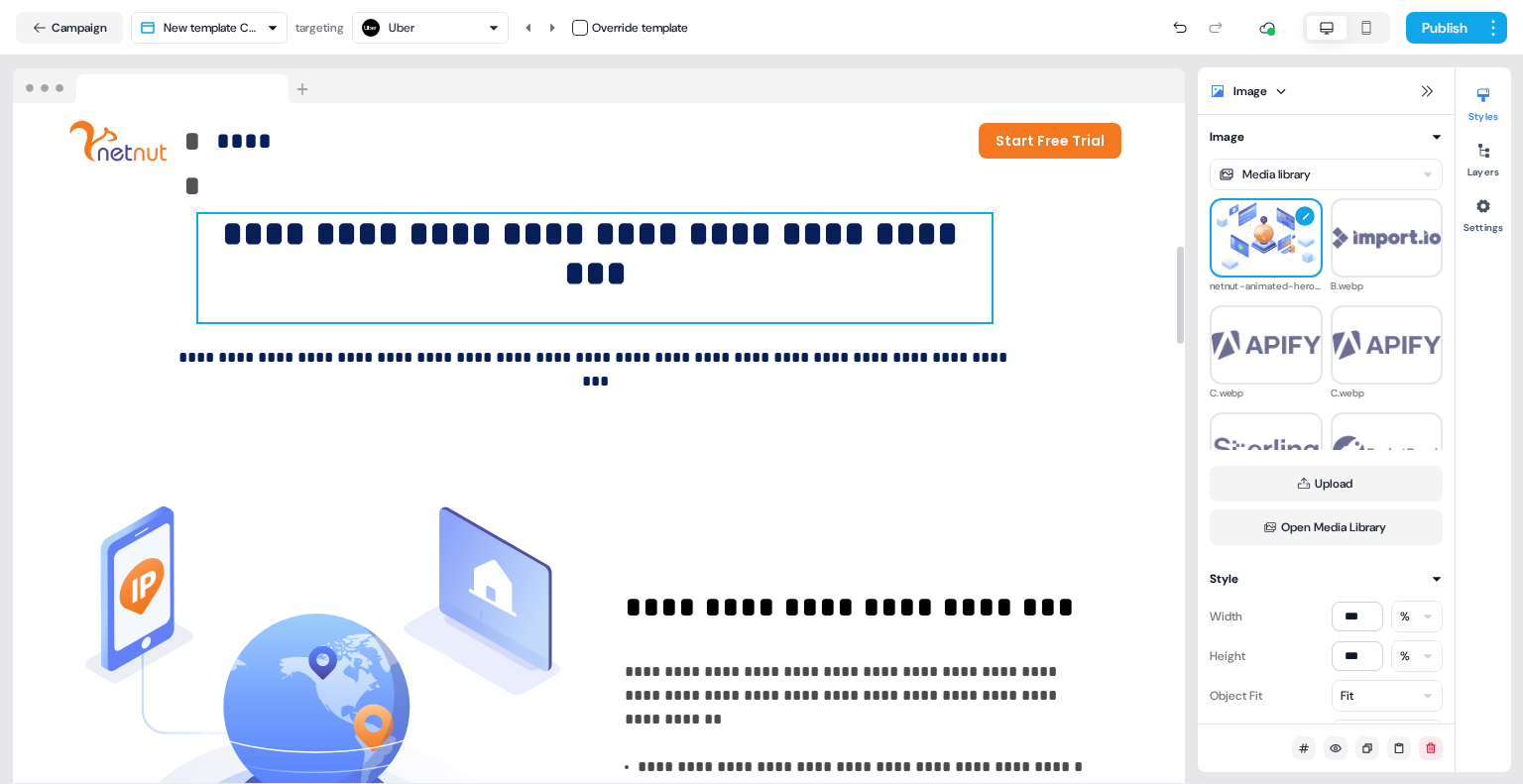 scroll, scrollTop: 991, scrollLeft: 4, axis: both 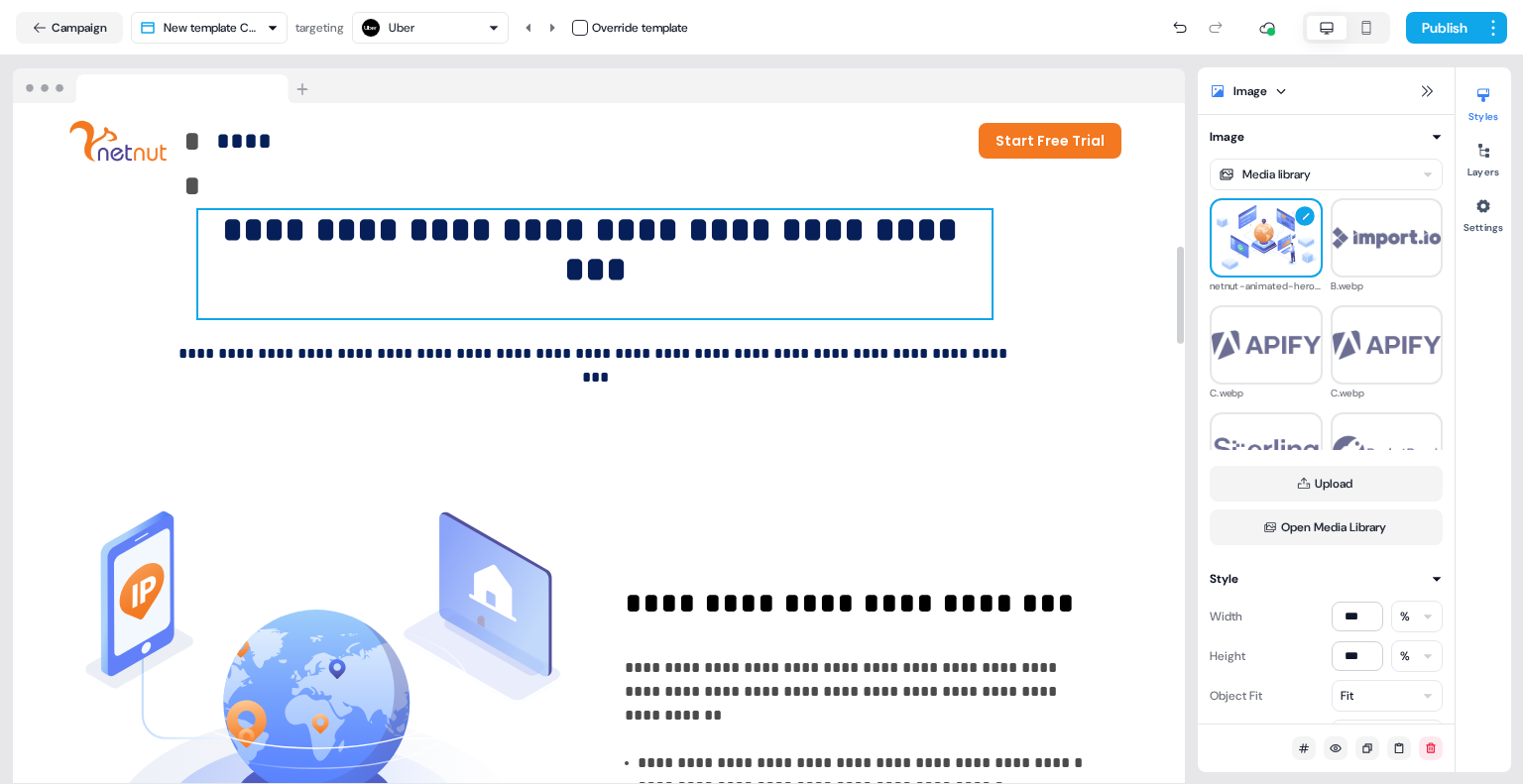 click on "**********" at bounding box center [595, 264] 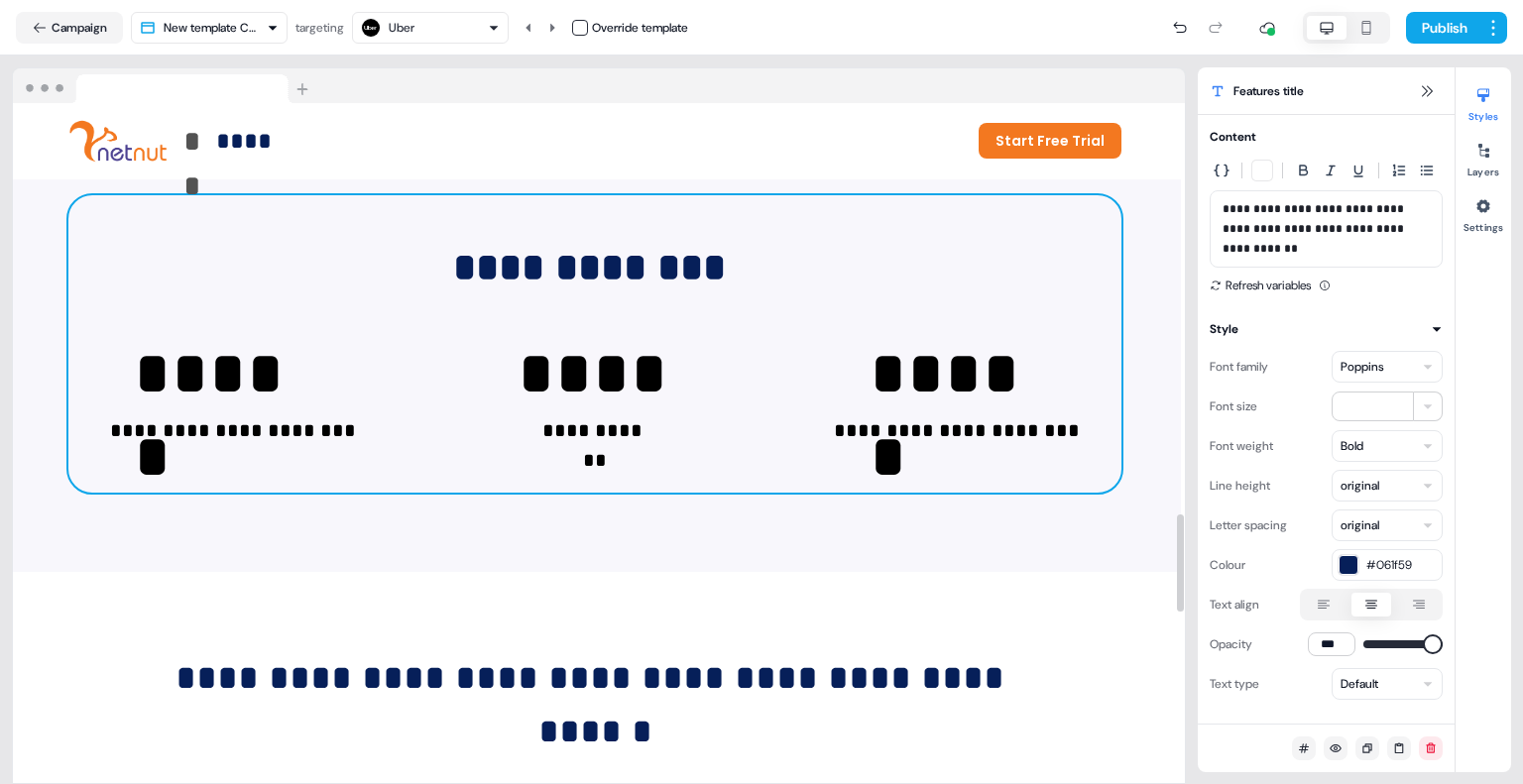scroll, scrollTop: 2857, scrollLeft: 4, axis: both 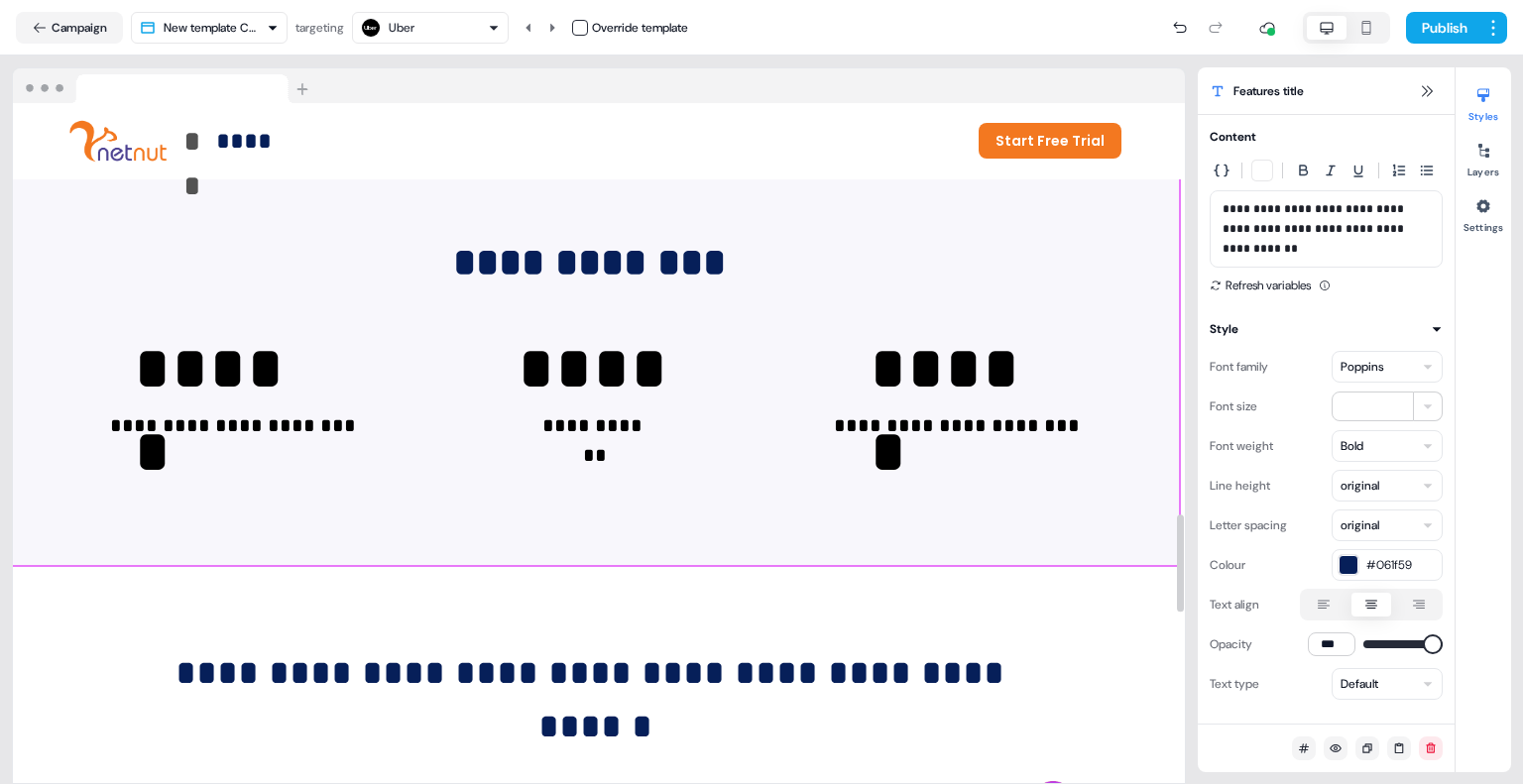 click on "**********" at bounding box center [595, 339] 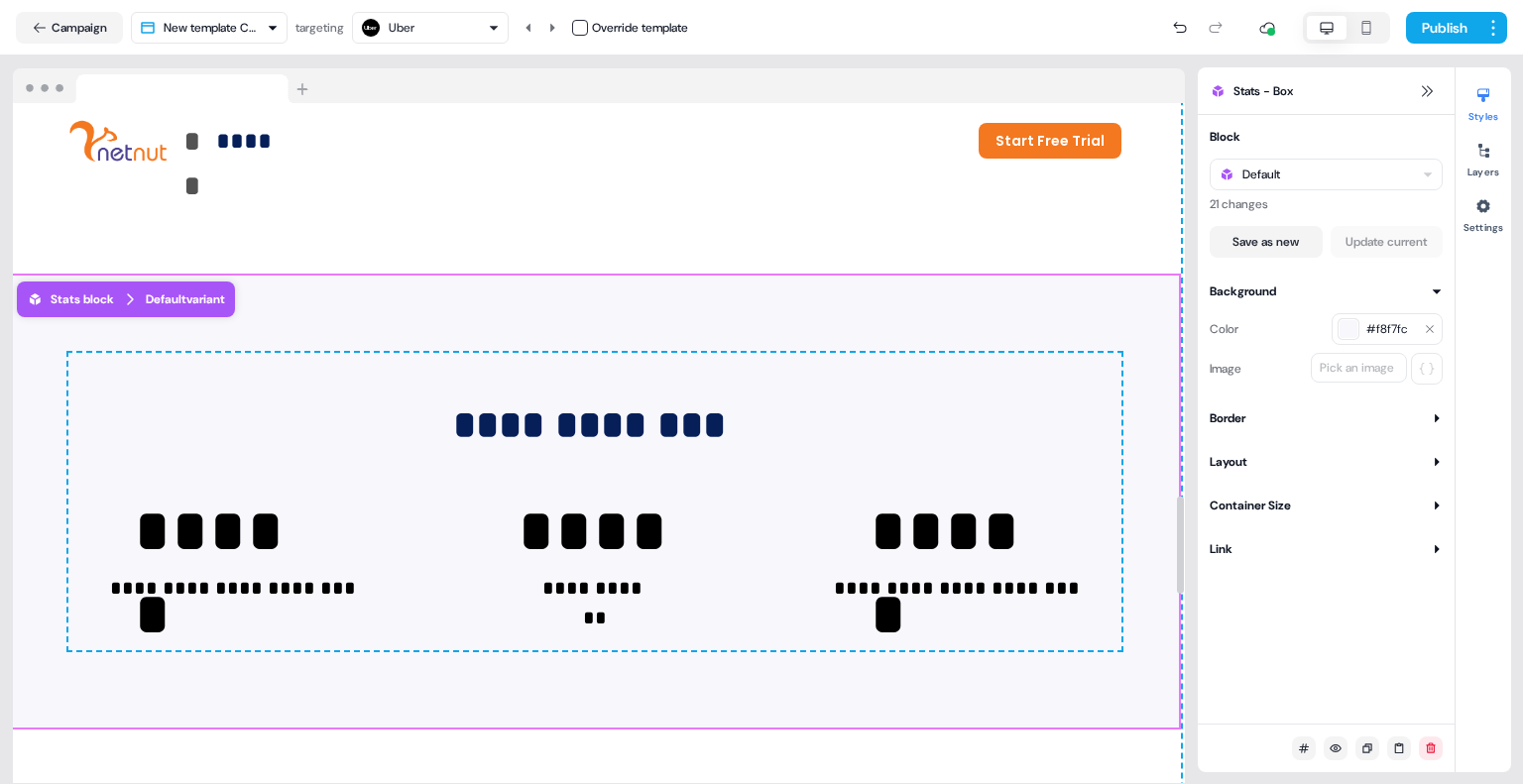 scroll, scrollTop: 2687, scrollLeft: 4, axis: both 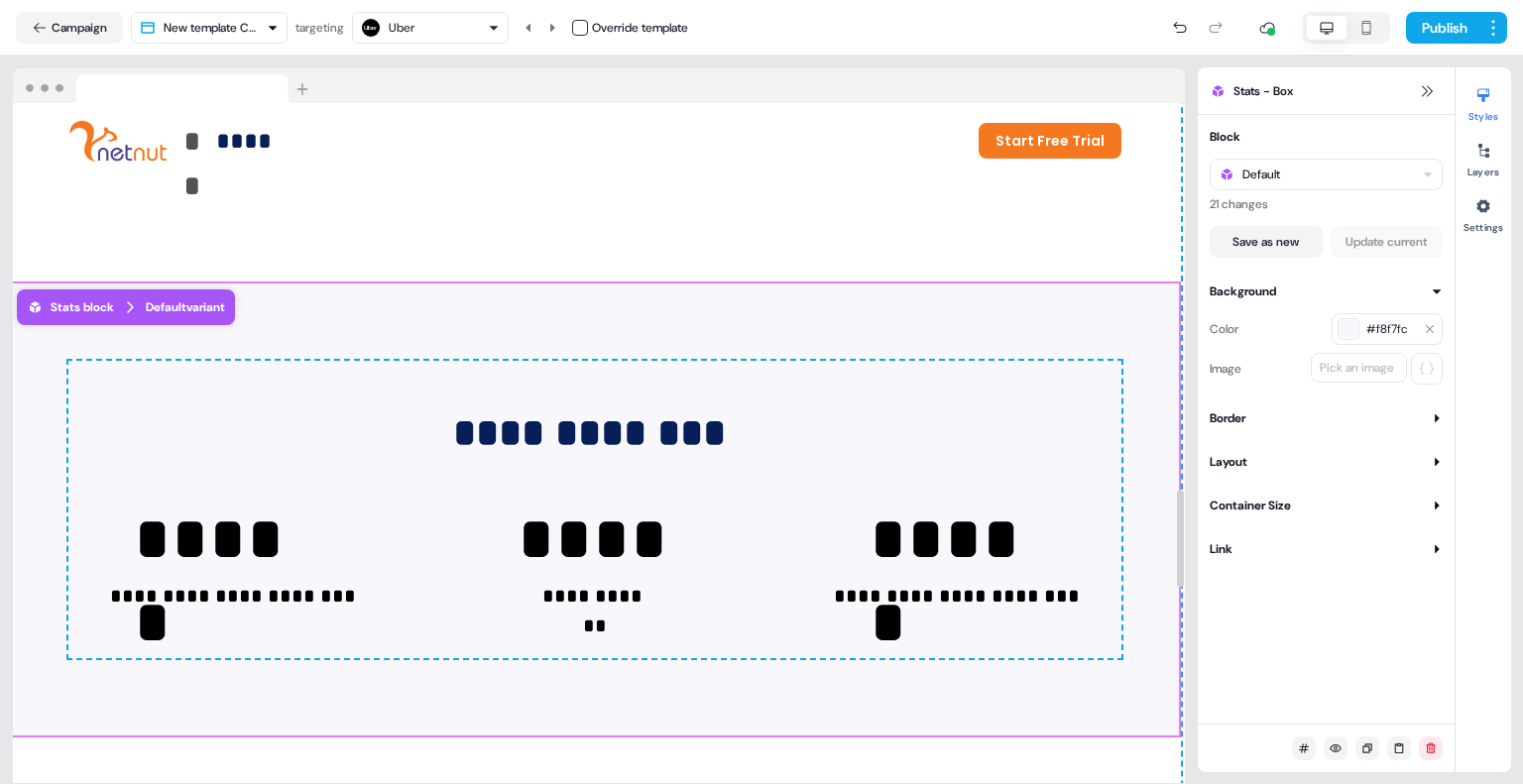 click 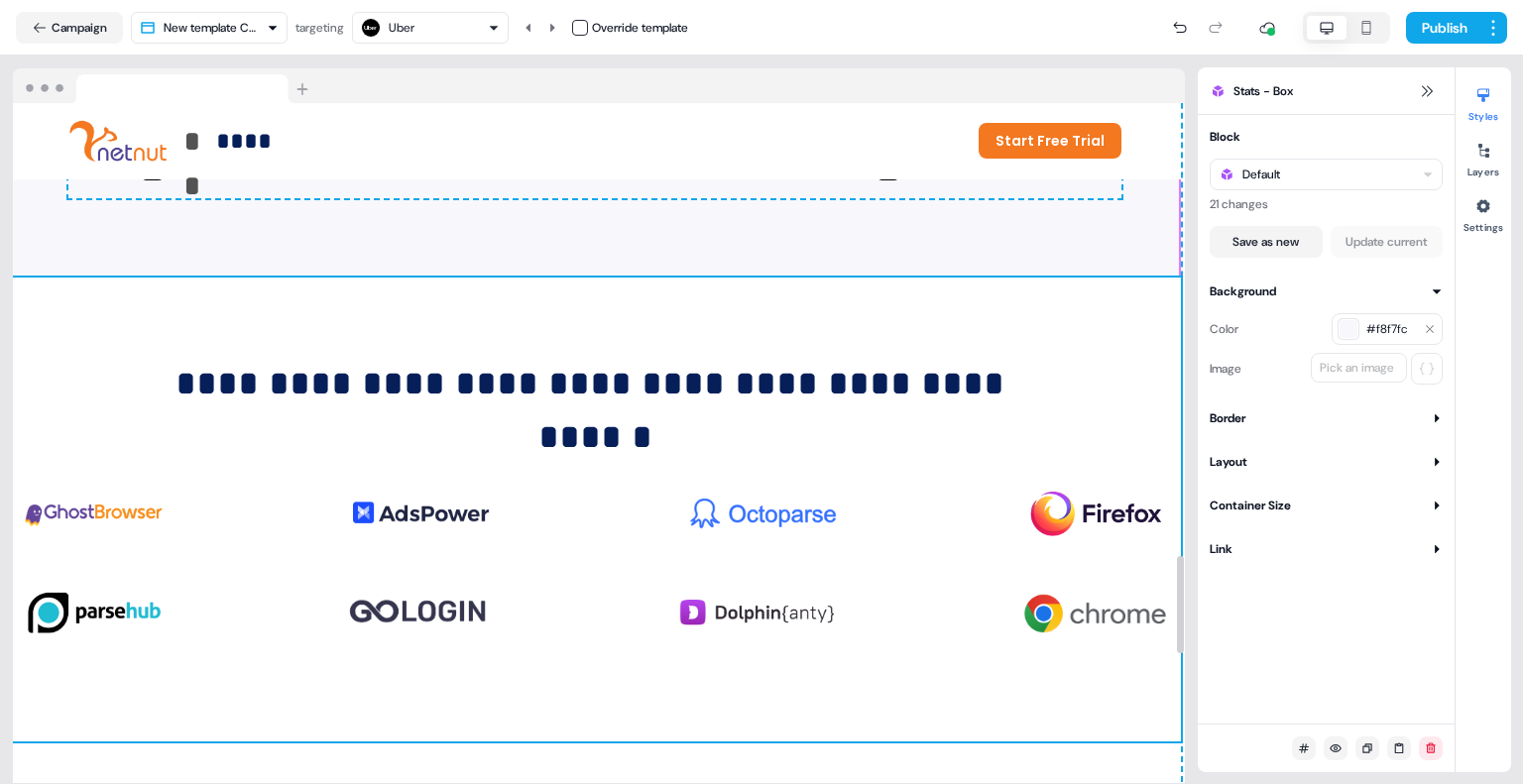 scroll, scrollTop: 3146, scrollLeft: 4, axis: both 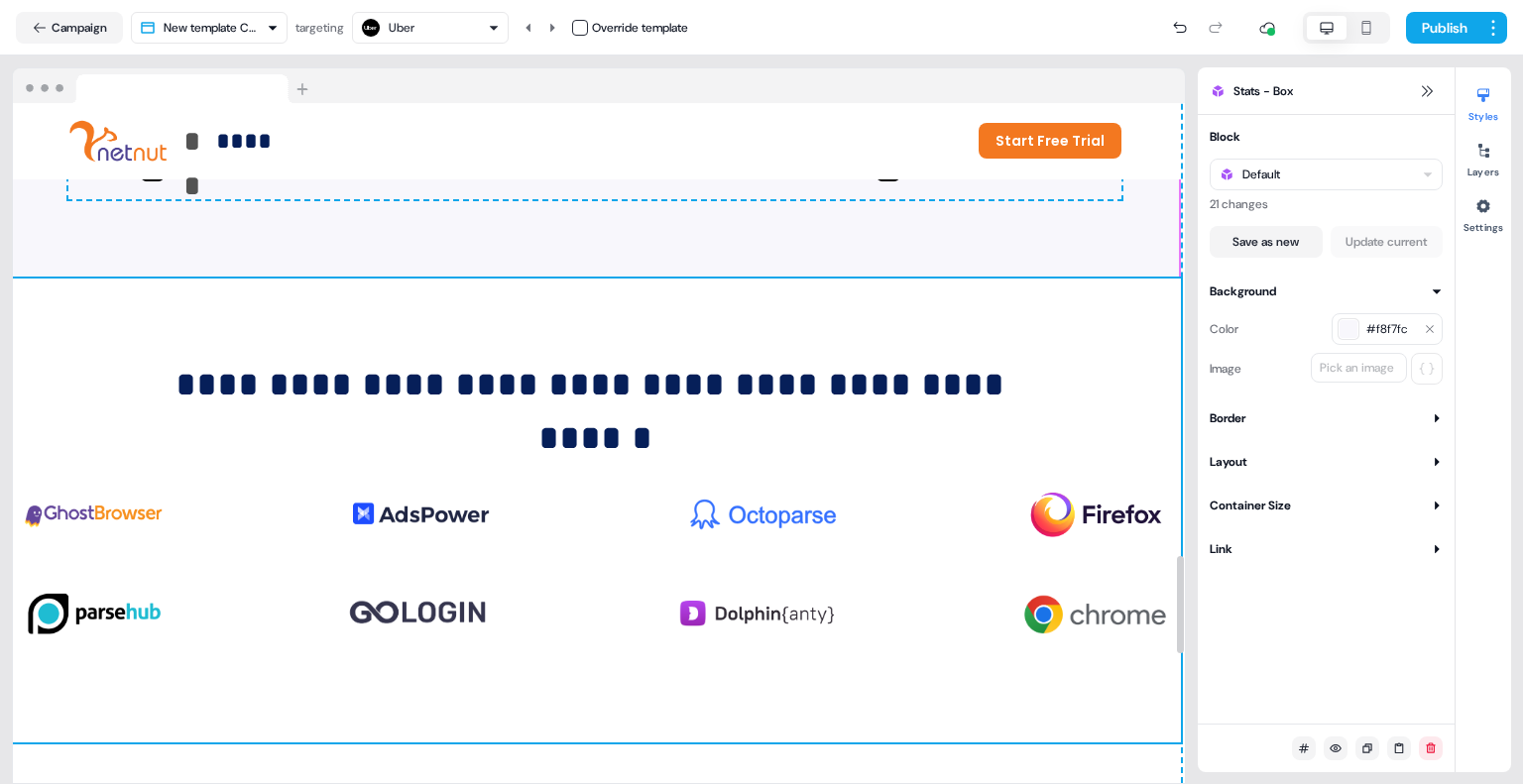 click on "**********" at bounding box center [595, 510] 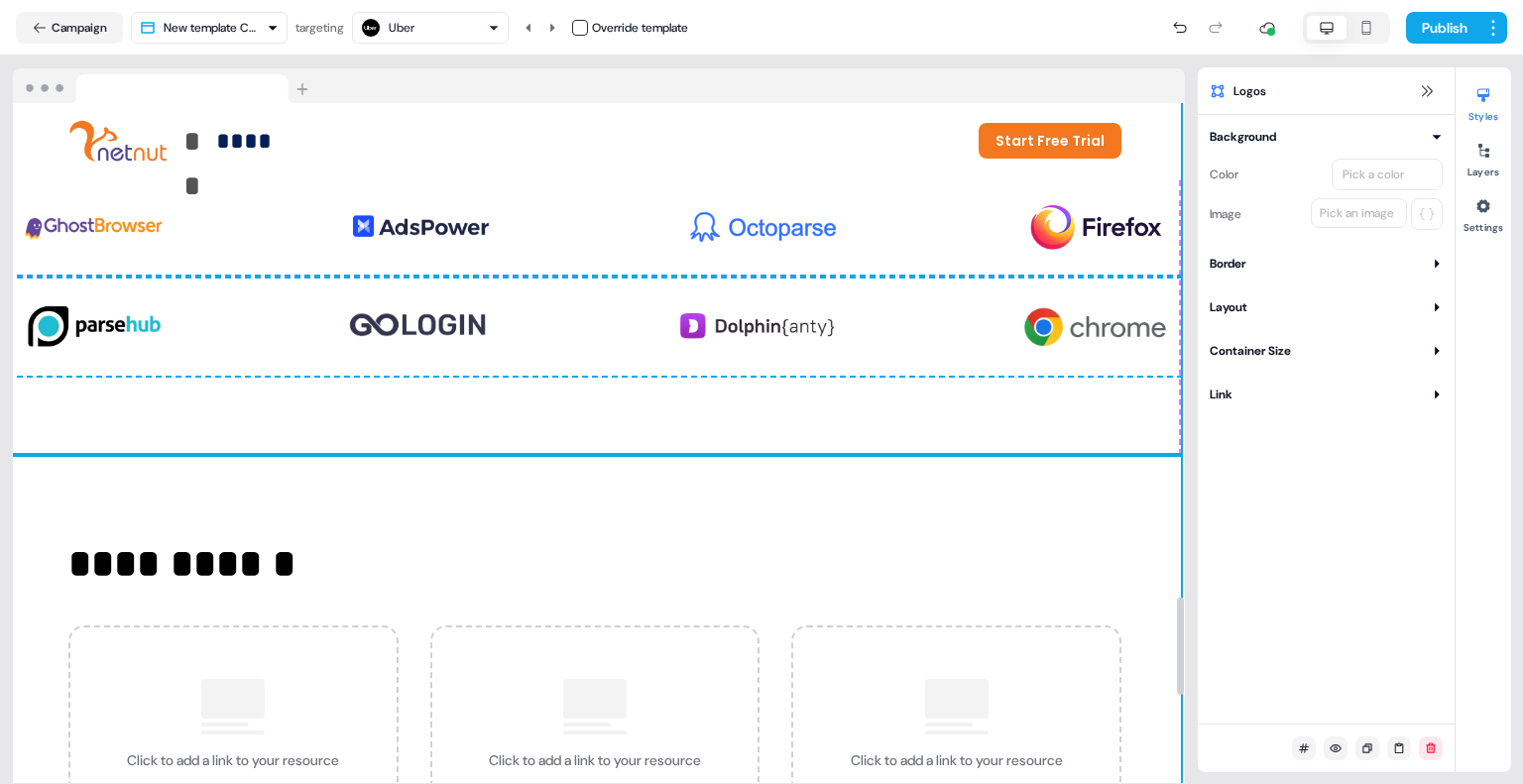 click on "**********" at bounding box center [595, 679] 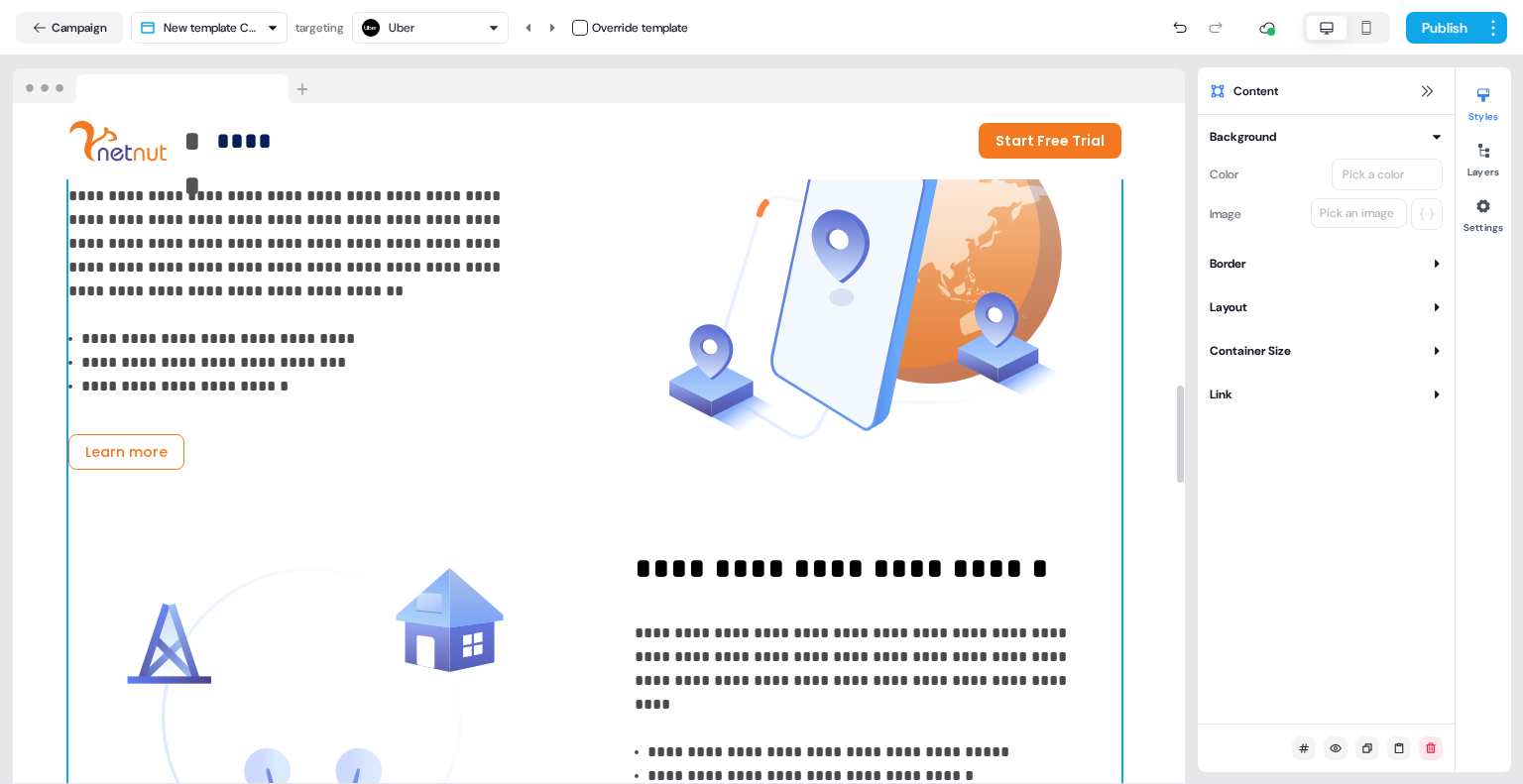 scroll, scrollTop: 1959, scrollLeft: 4, axis: both 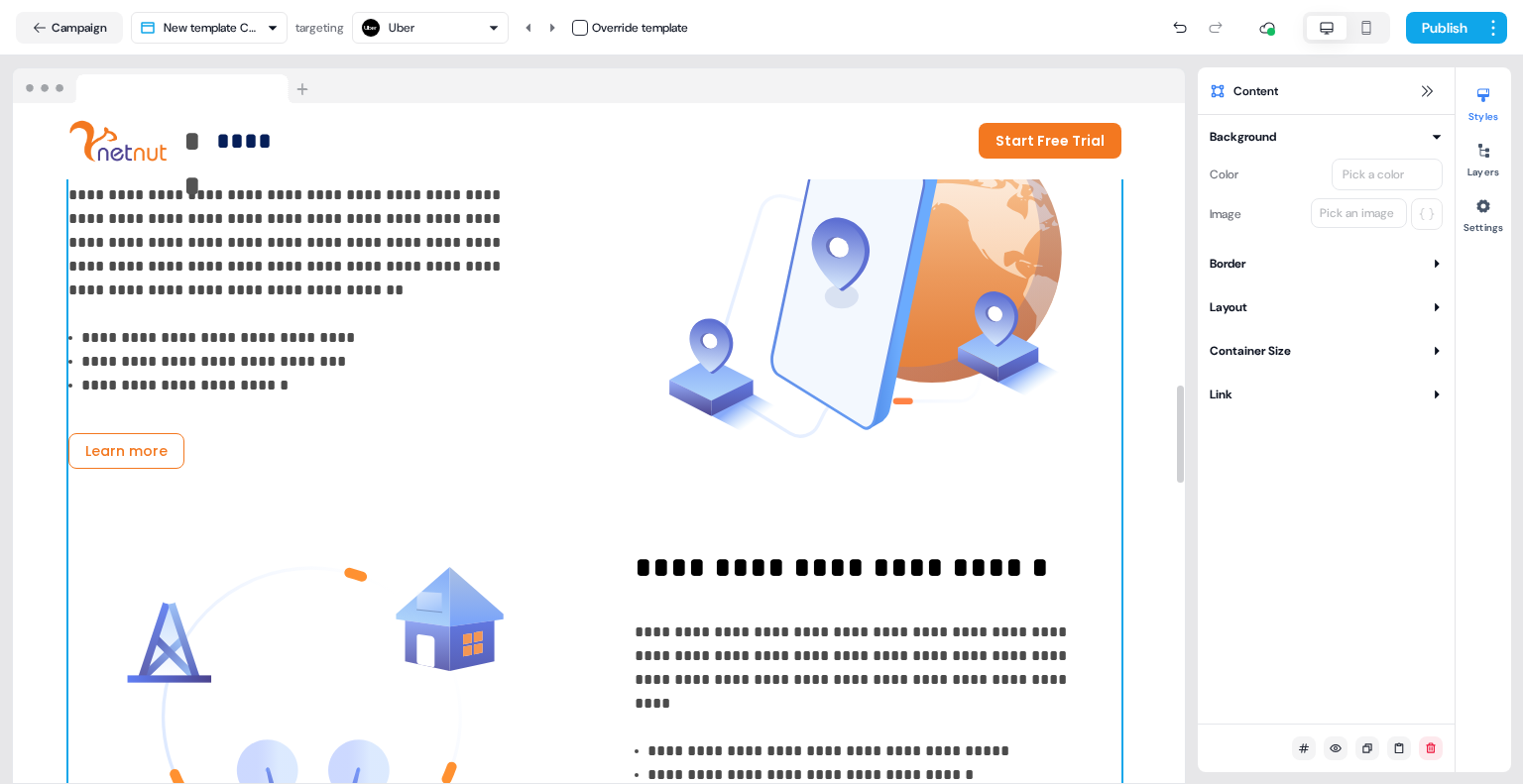 click on "**********" at bounding box center (595, 220) 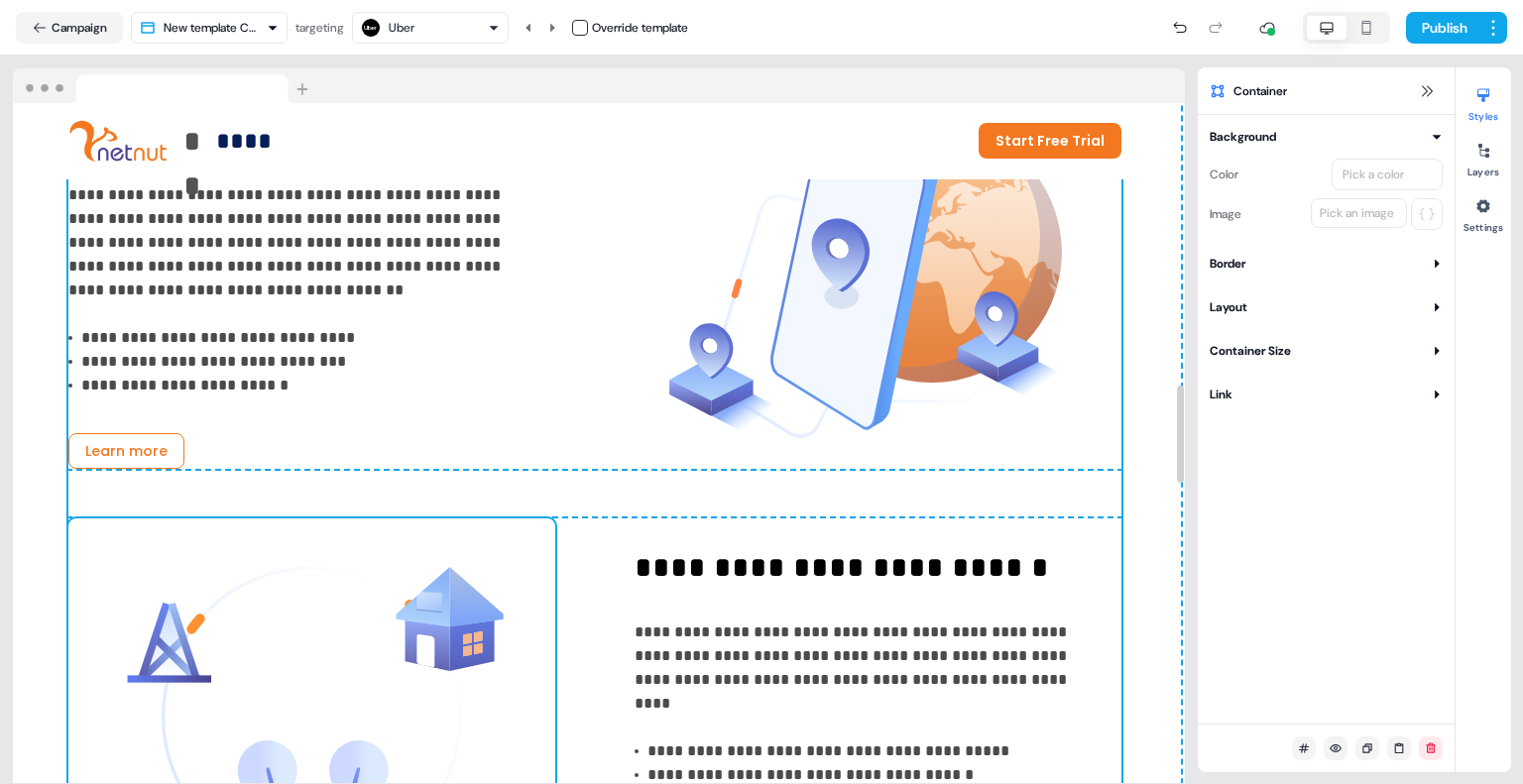 click at bounding box center [311, 717] 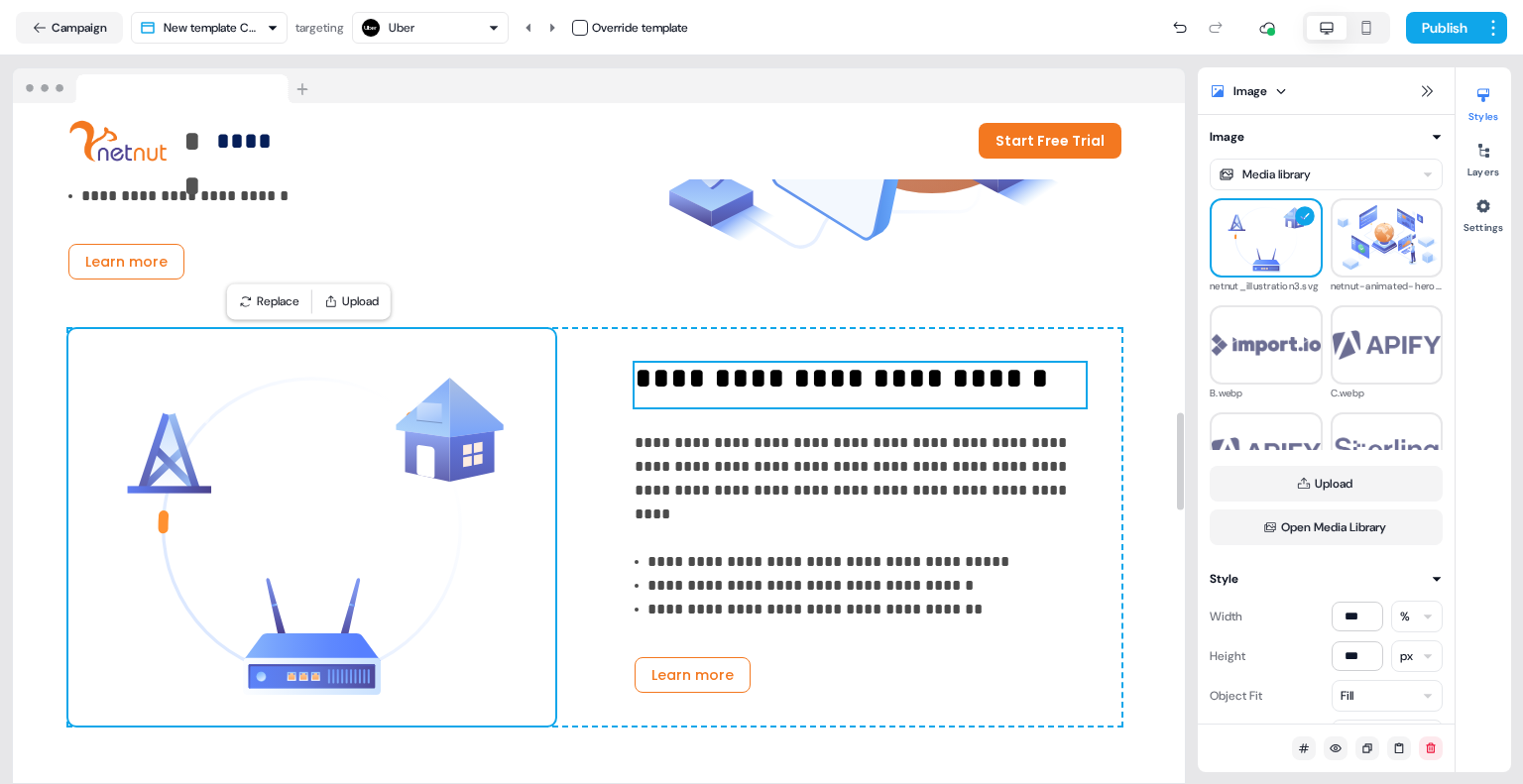 scroll, scrollTop: 2149, scrollLeft: 4, axis: both 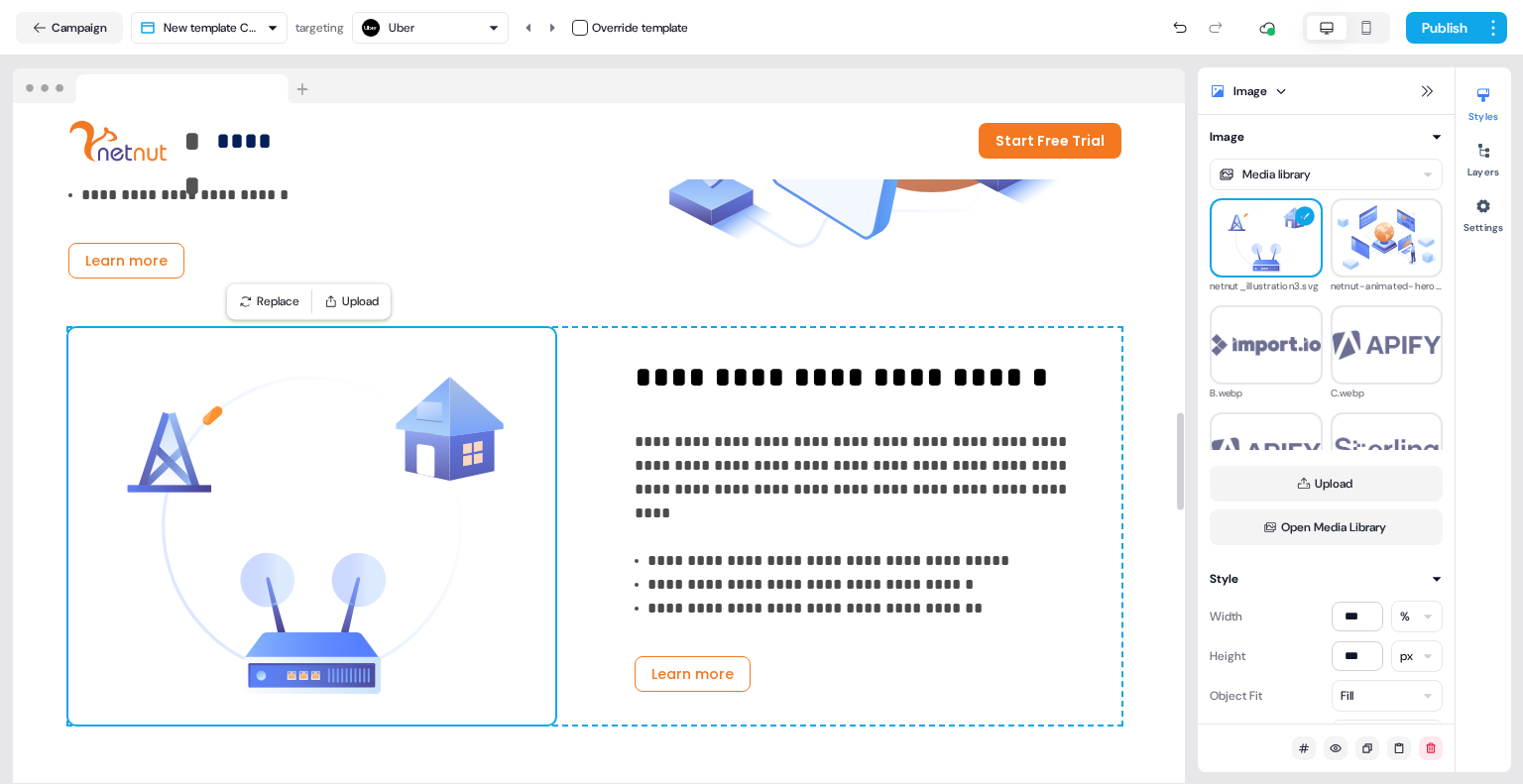 click on "**********" at bounding box center [595, 526] 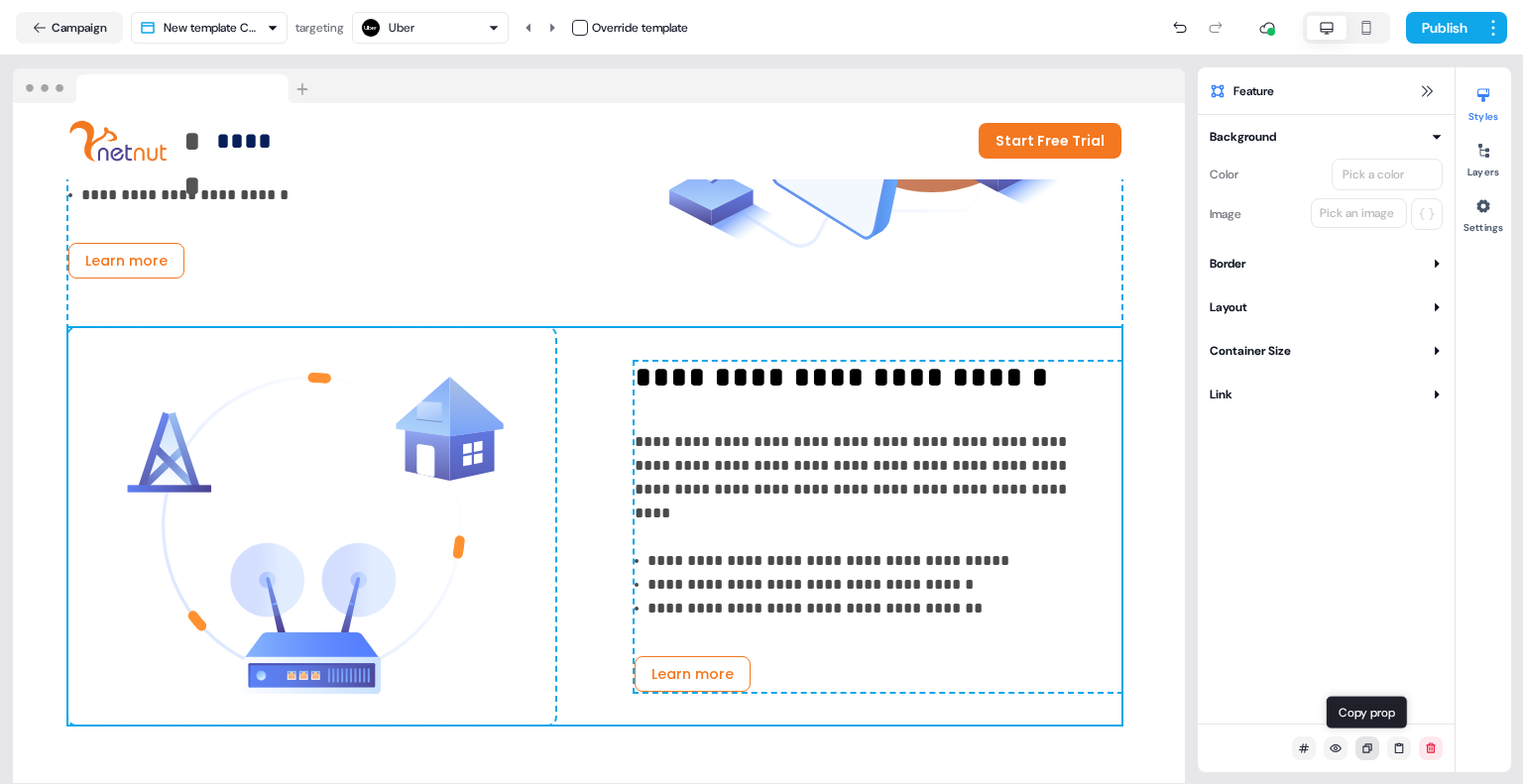 click at bounding box center [1367, 748] 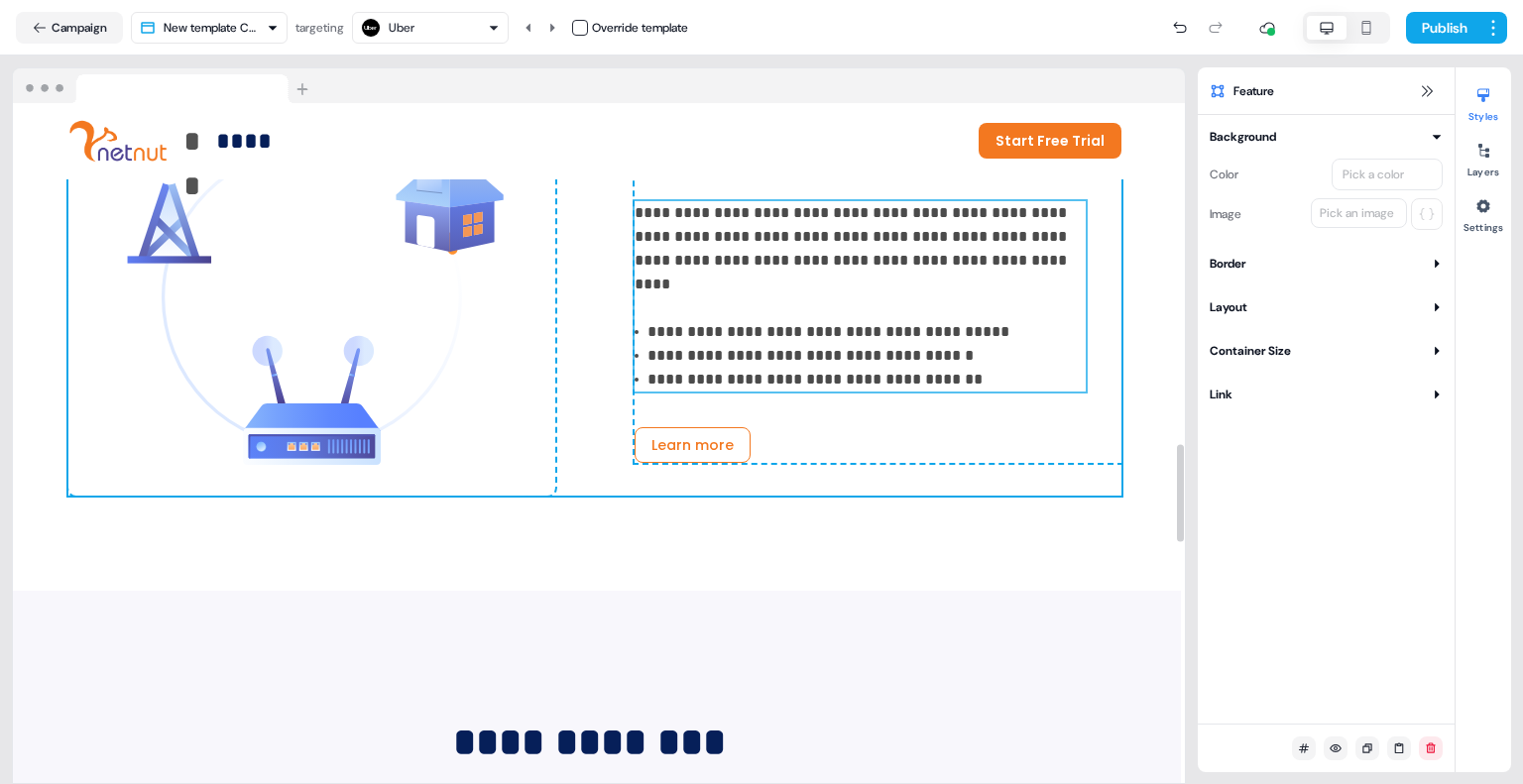 scroll, scrollTop: 2383, scrollLeft: 4, axis: both 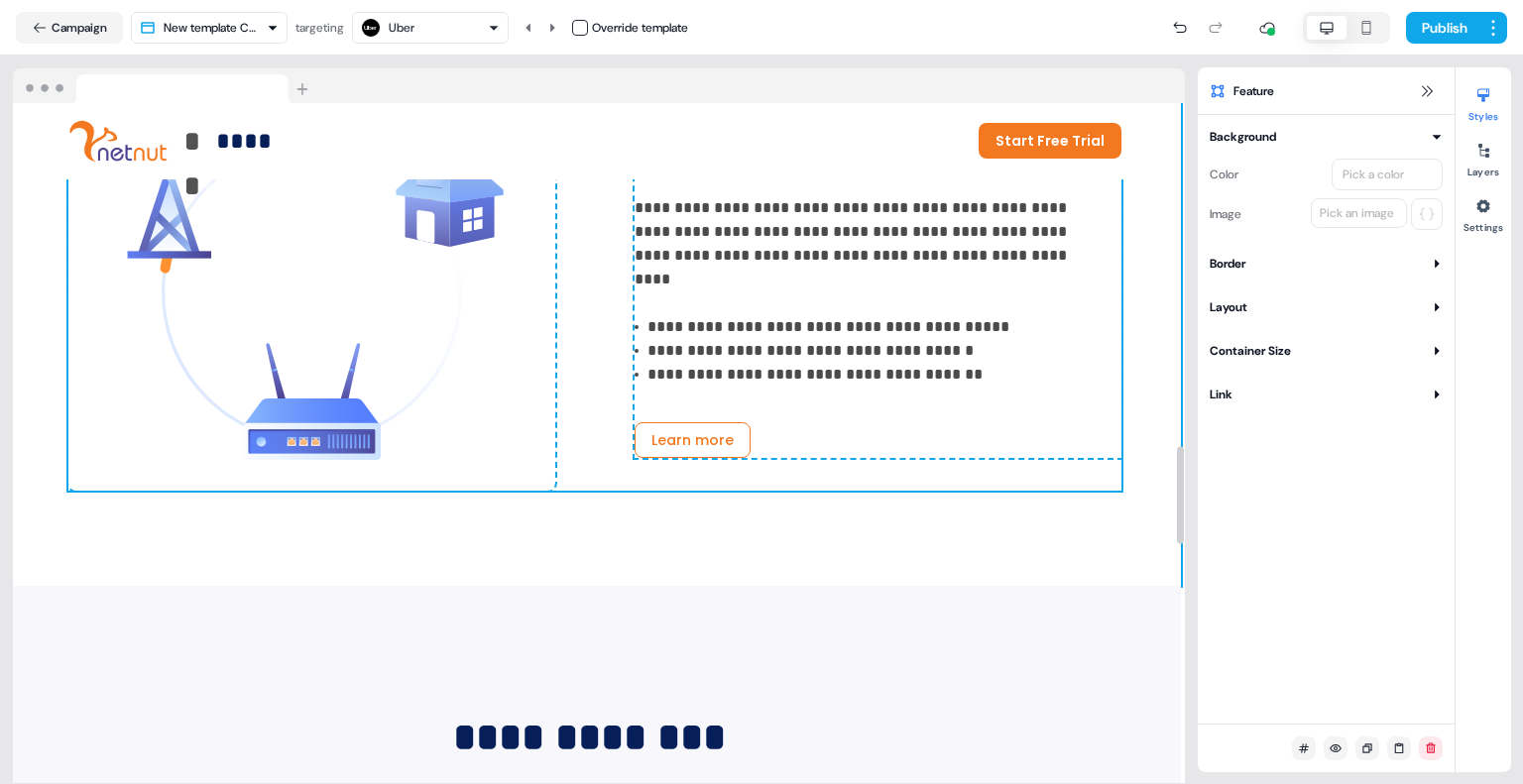 click on "**********" at bounding box center [595, -346] 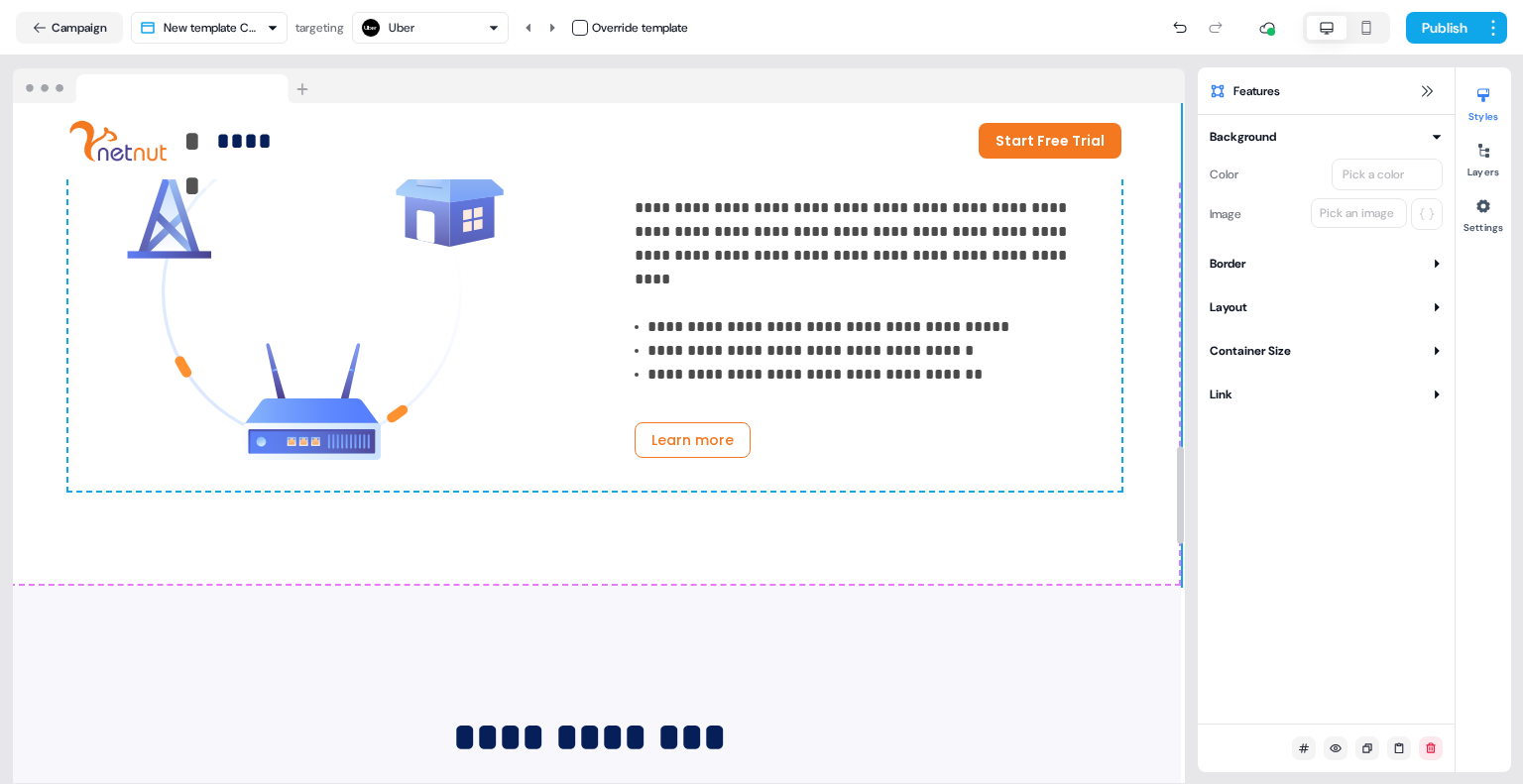 click on "**********" at bounding box center (595, -346) 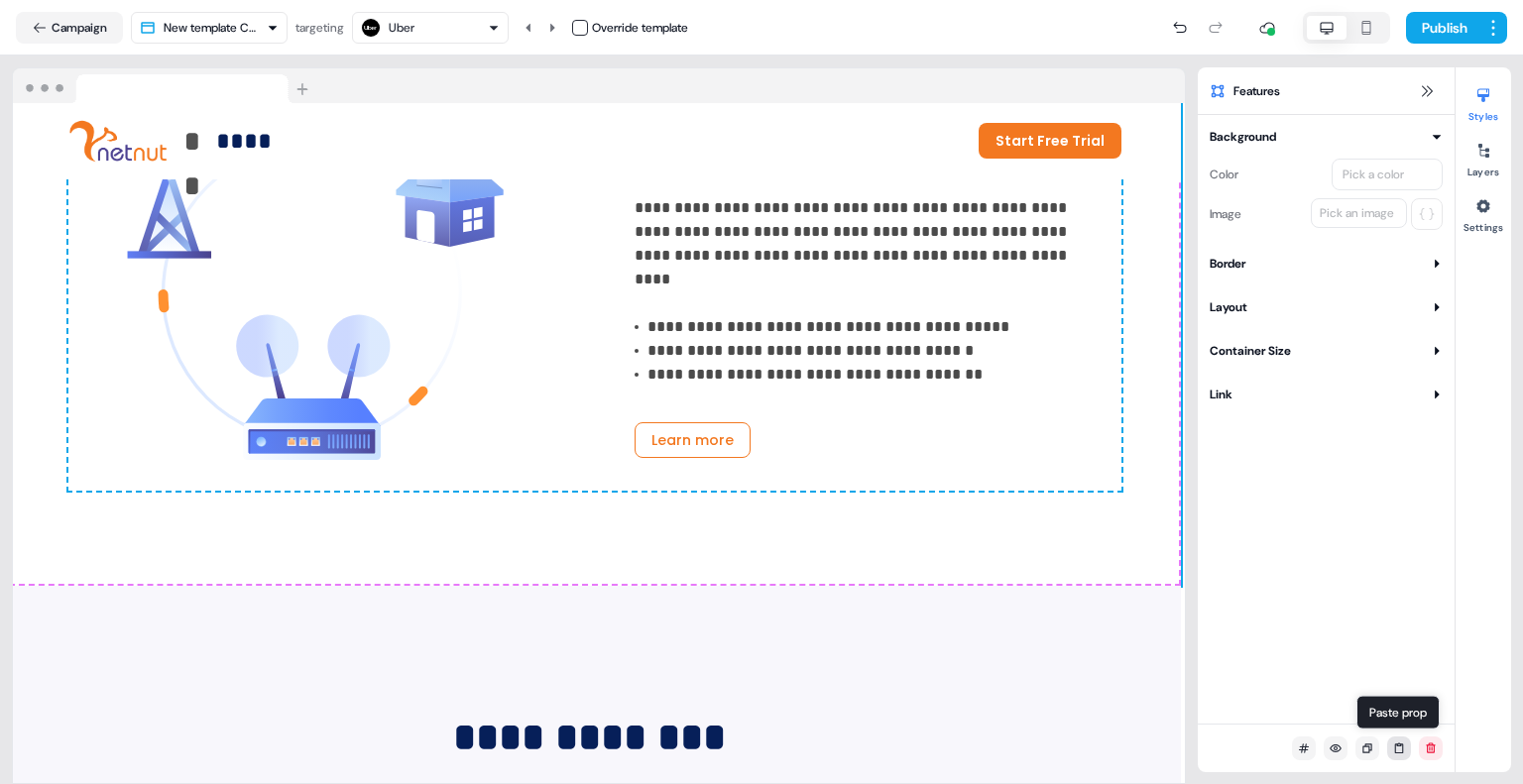 click at bounding box center [1399, 748] 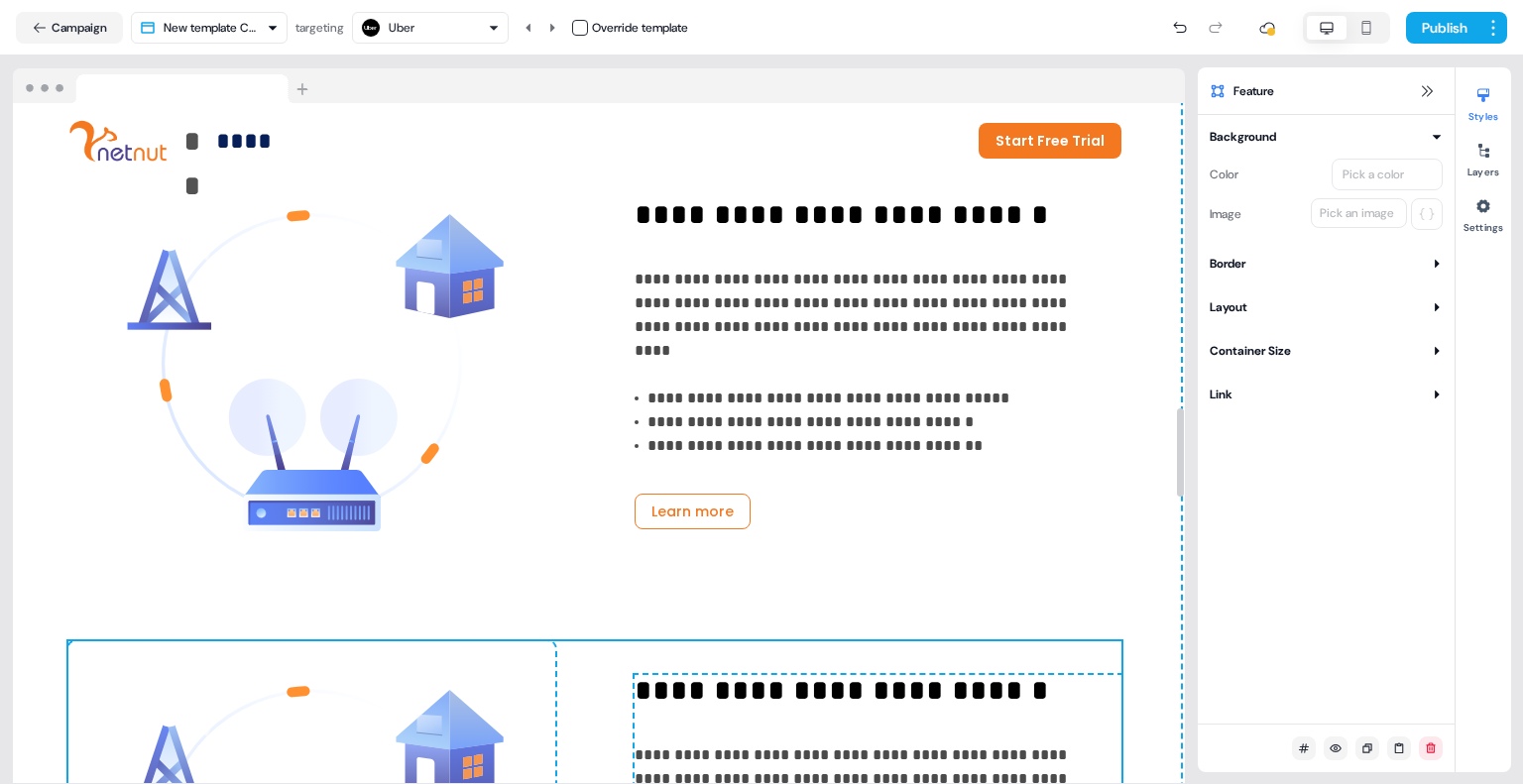type 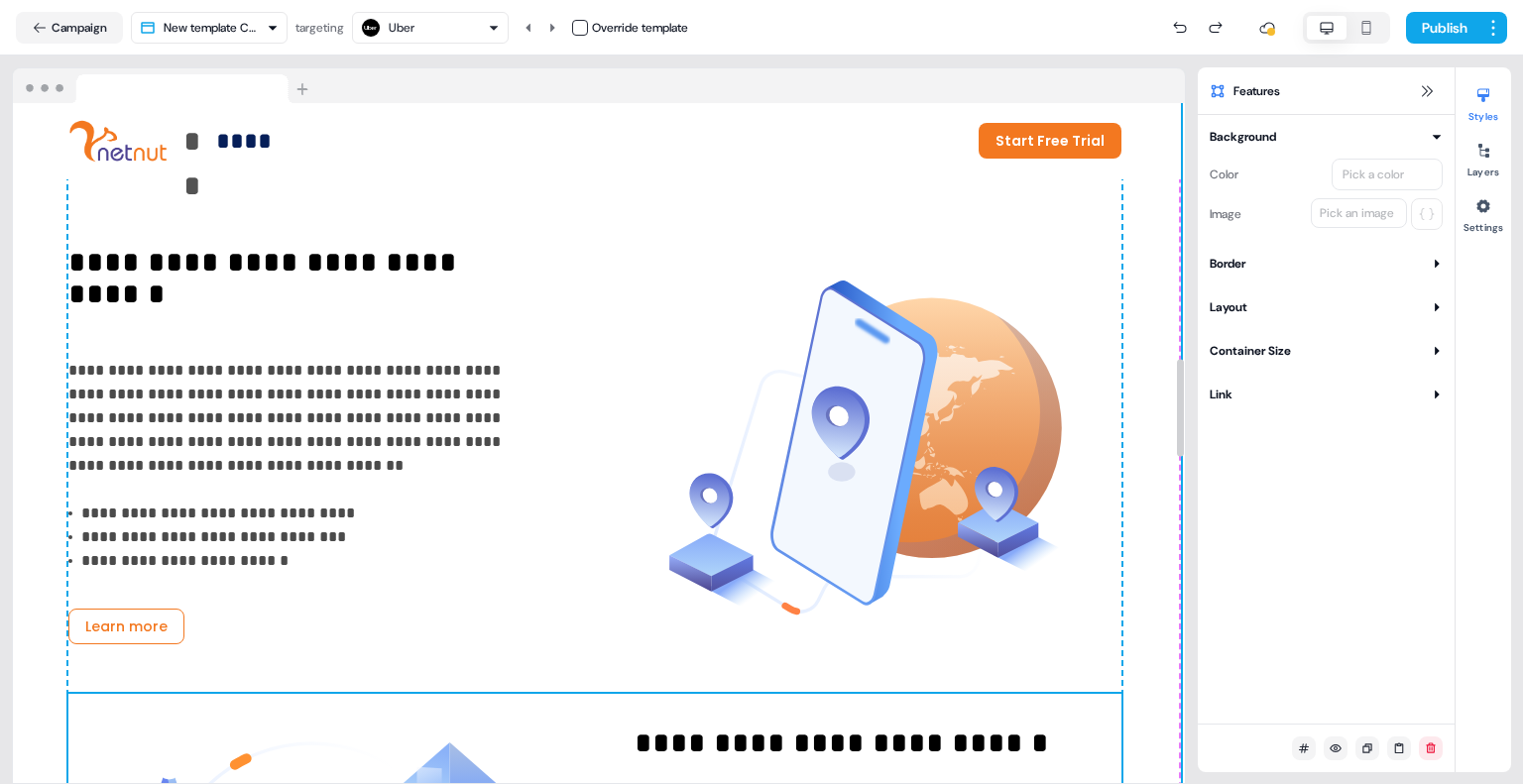 scroll, scrollTop: 1776, scrollLeft: 4, axis: both 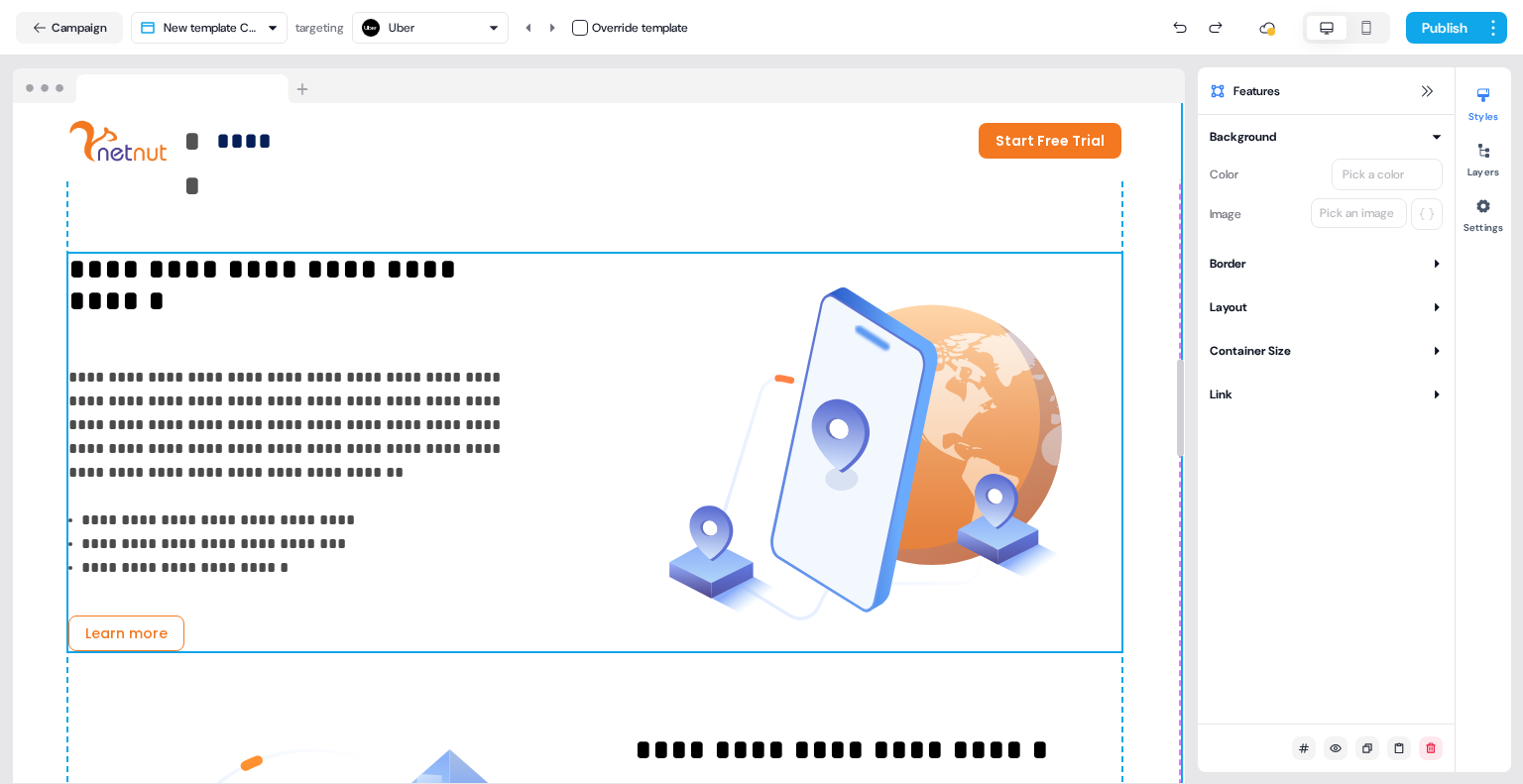 click on "**********" at bounding box center [595, 453] 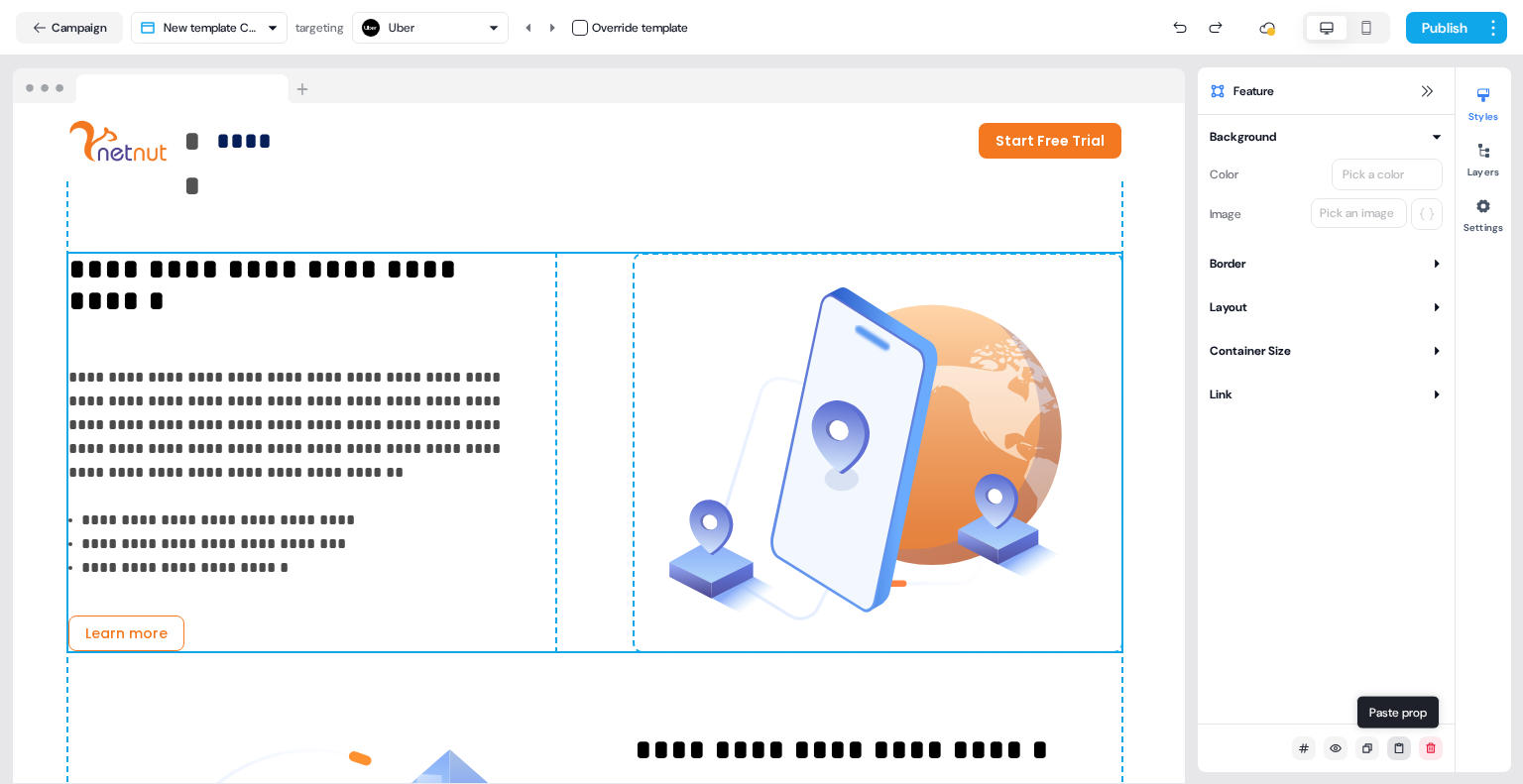 click at bounding box center (1399, 748) 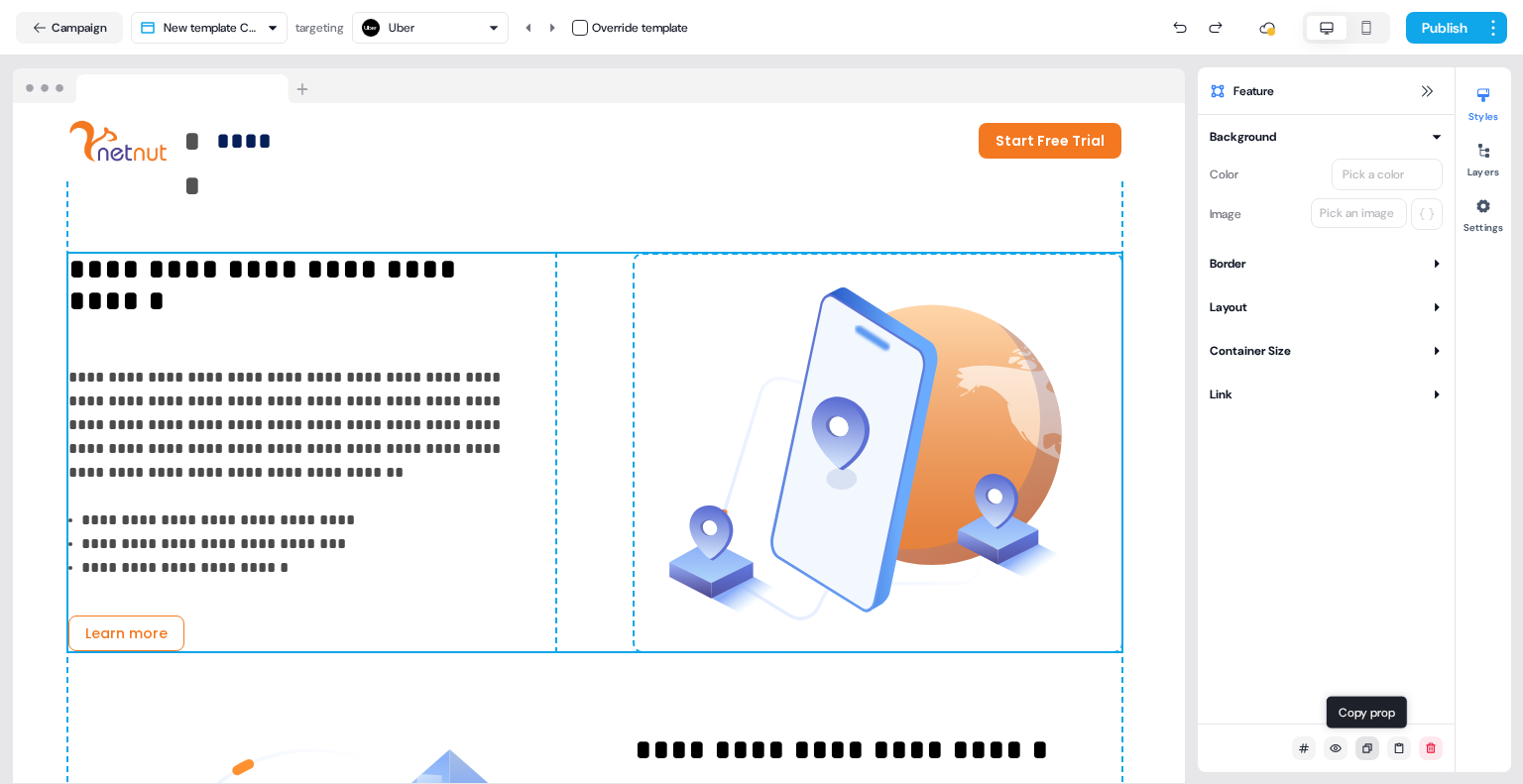 click at bounding box center [1367, 748] 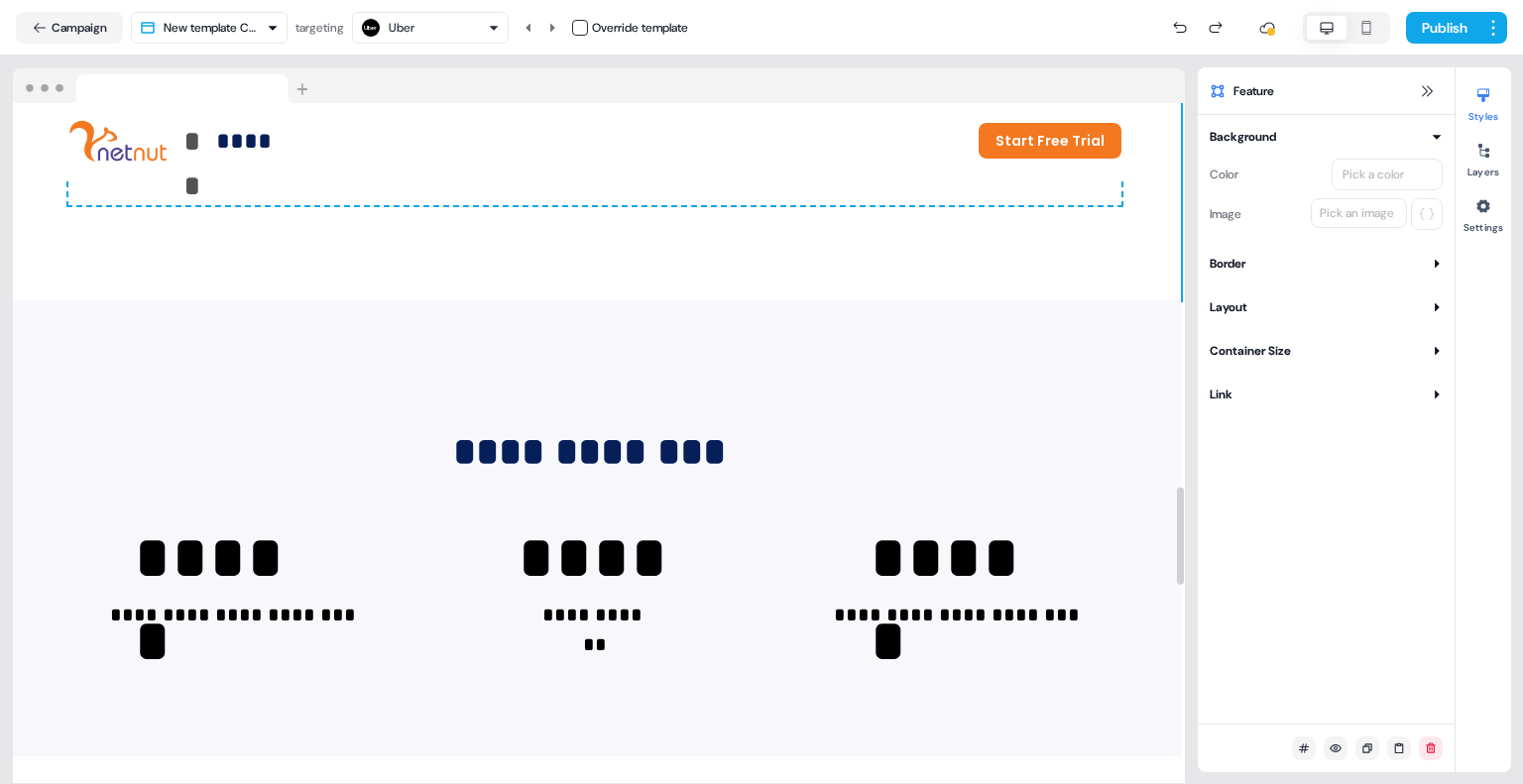 click on "**********" at bounding box center (595, -631) 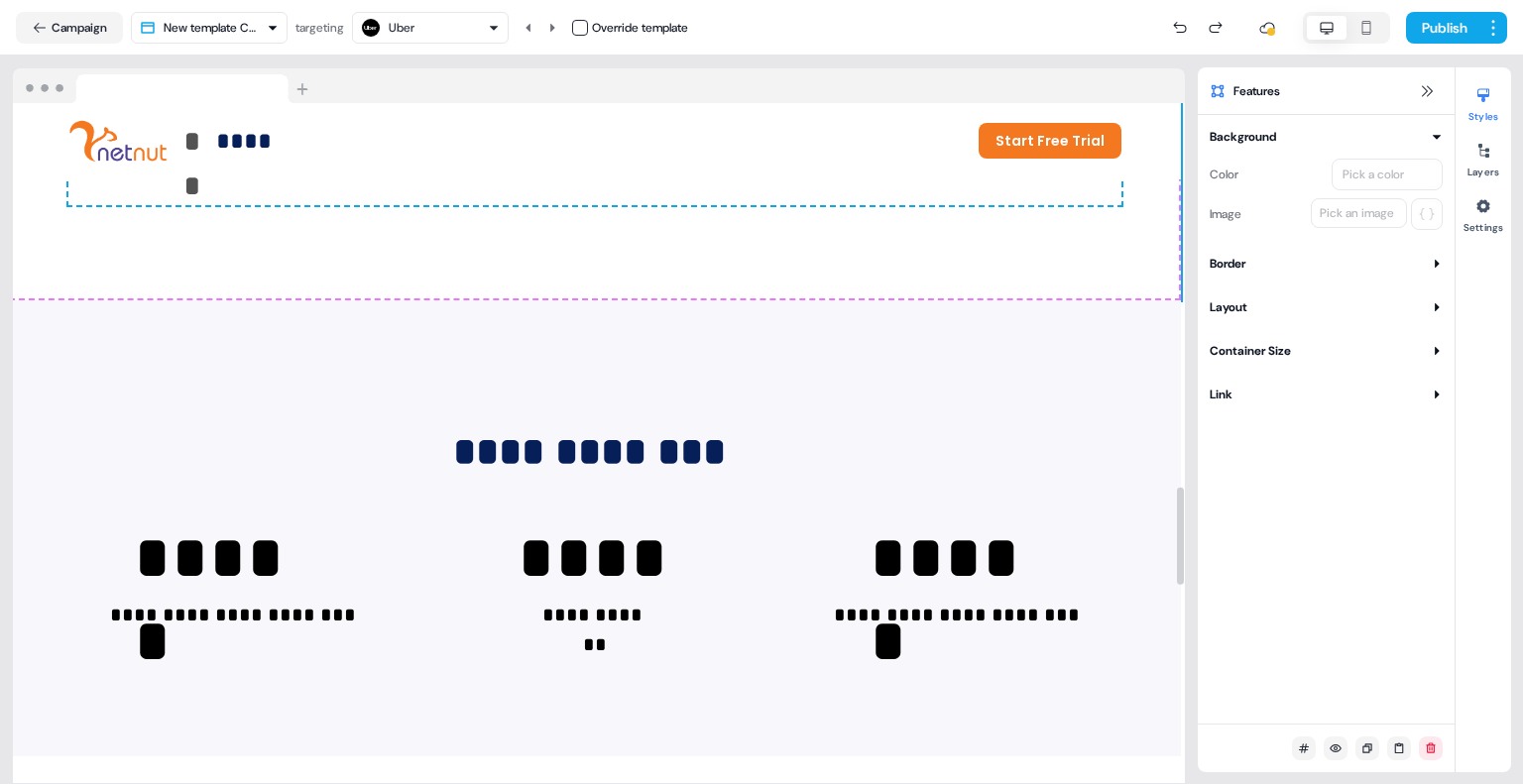 scroll, scrollTop: 2561, scrollLeft: 4, axis: both 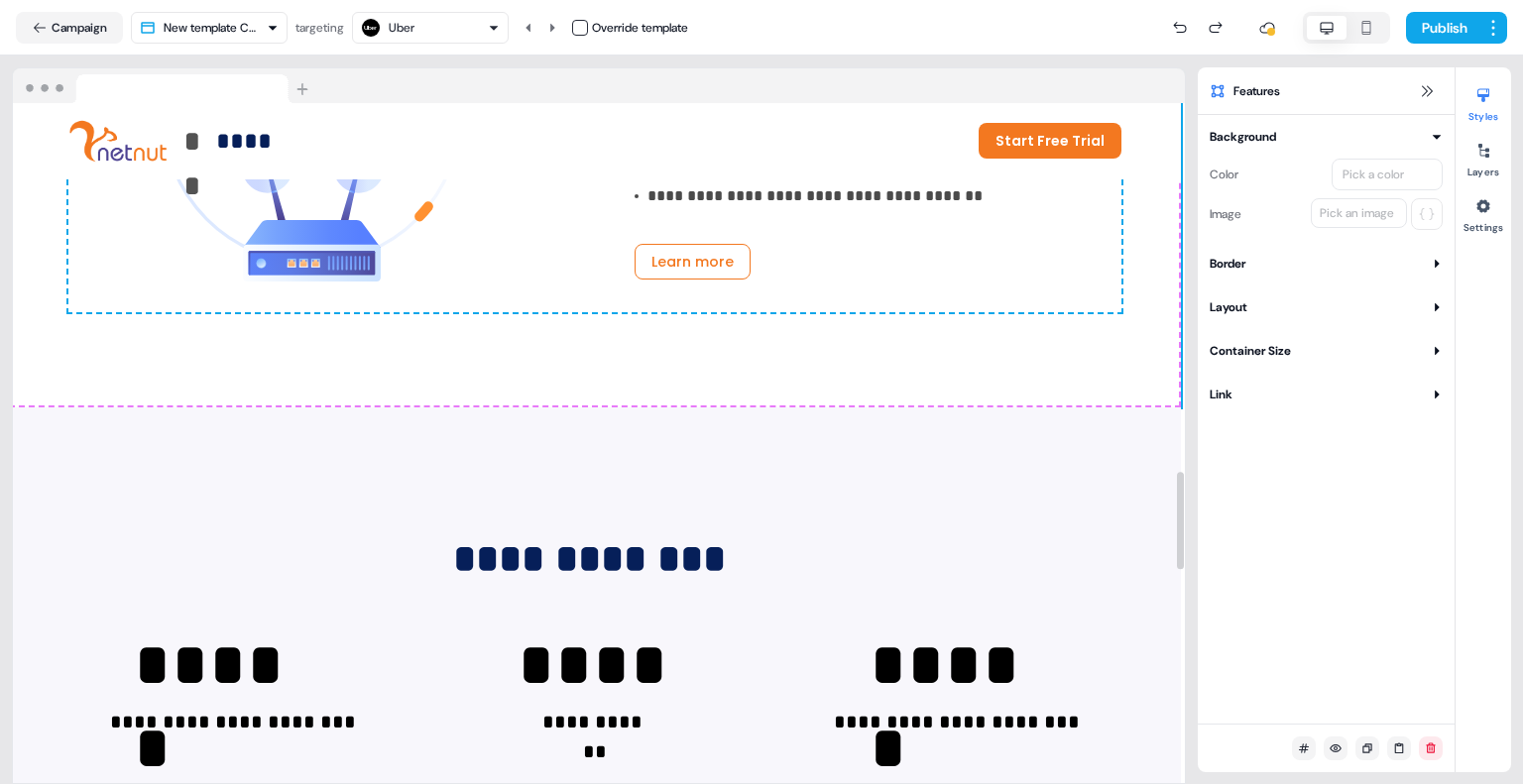 click on "**********" at bounding box center (595, -524) 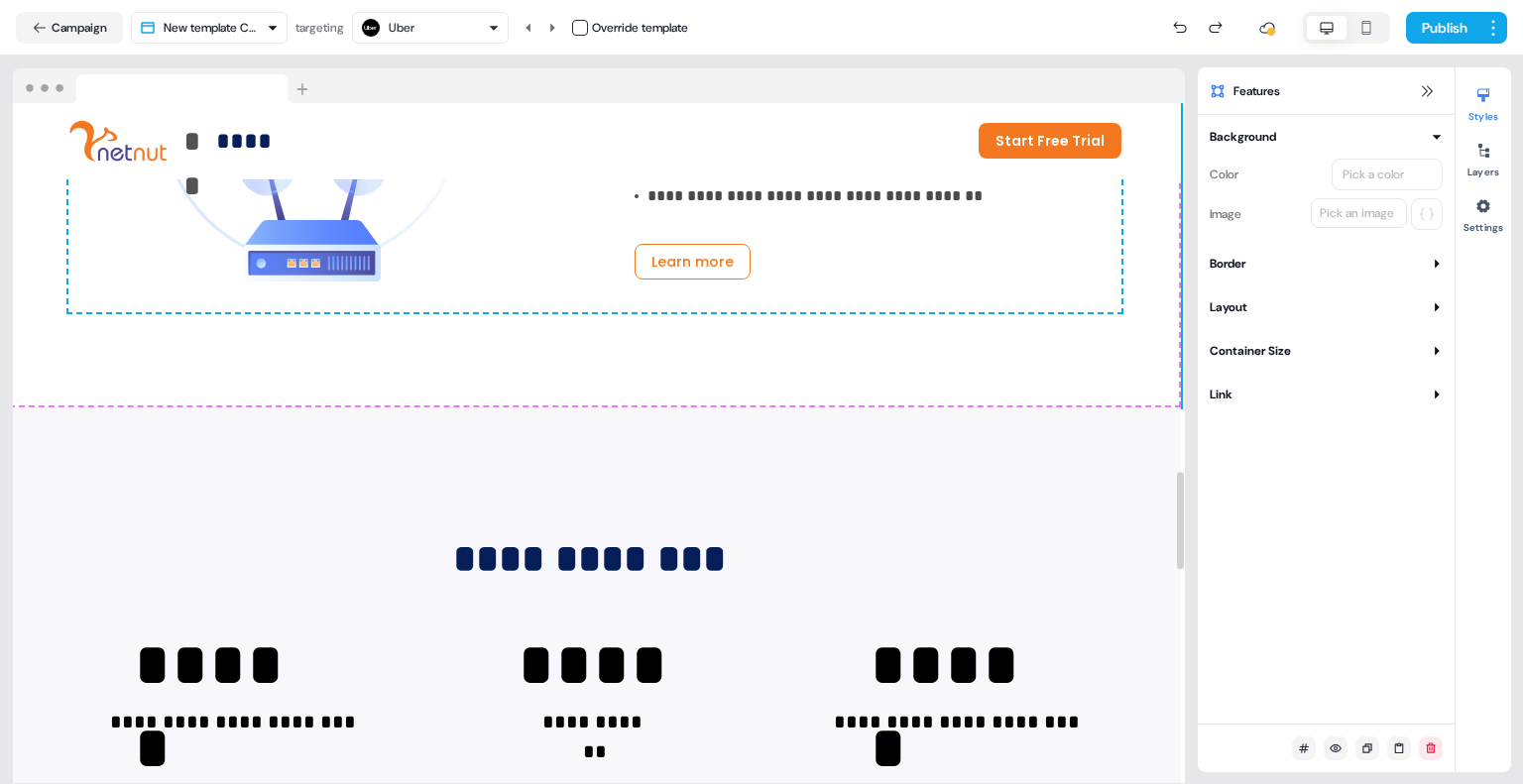 click on "**********" at bounding box center (595, -524) 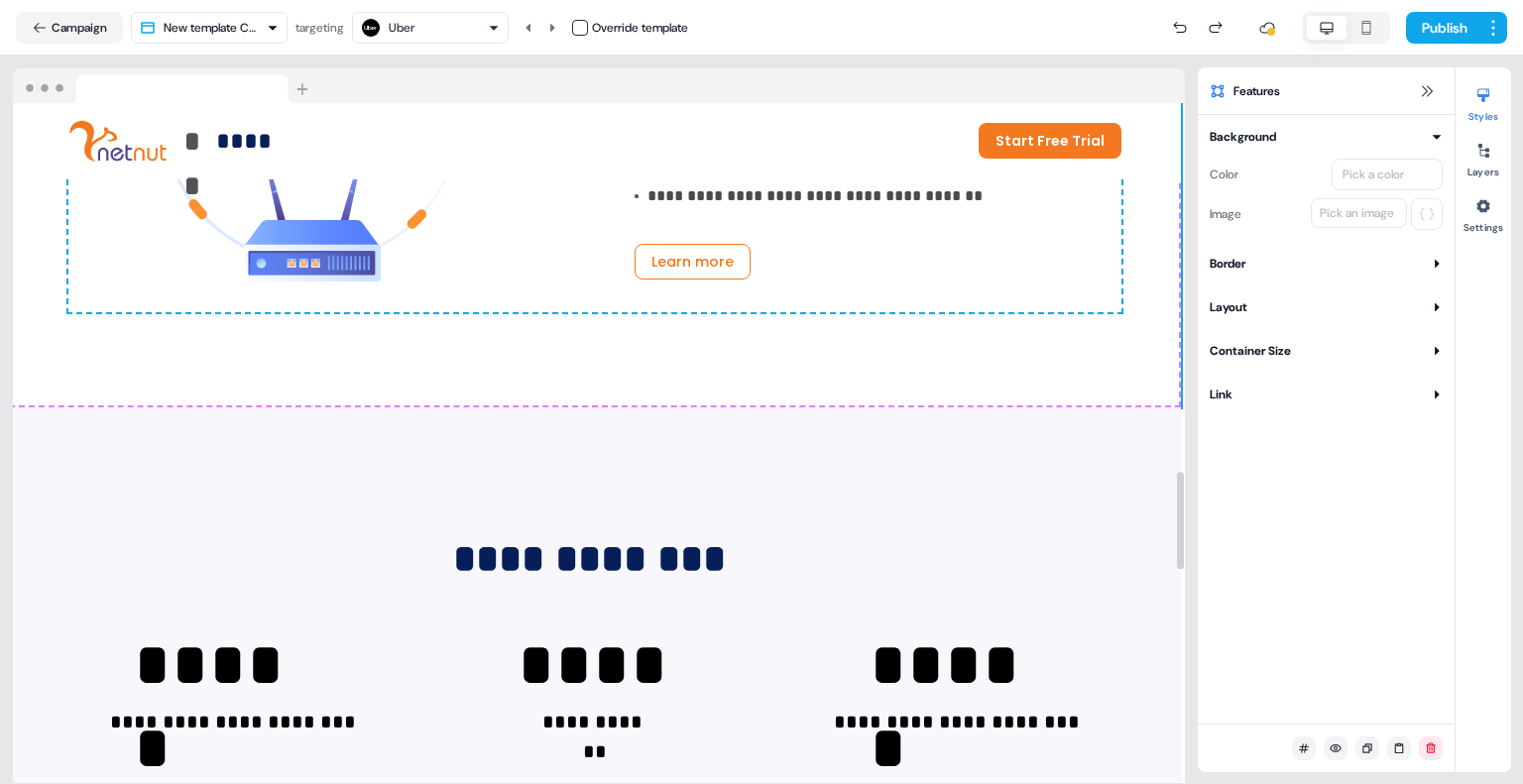 click on "**********" at bounding box center [595, -524] 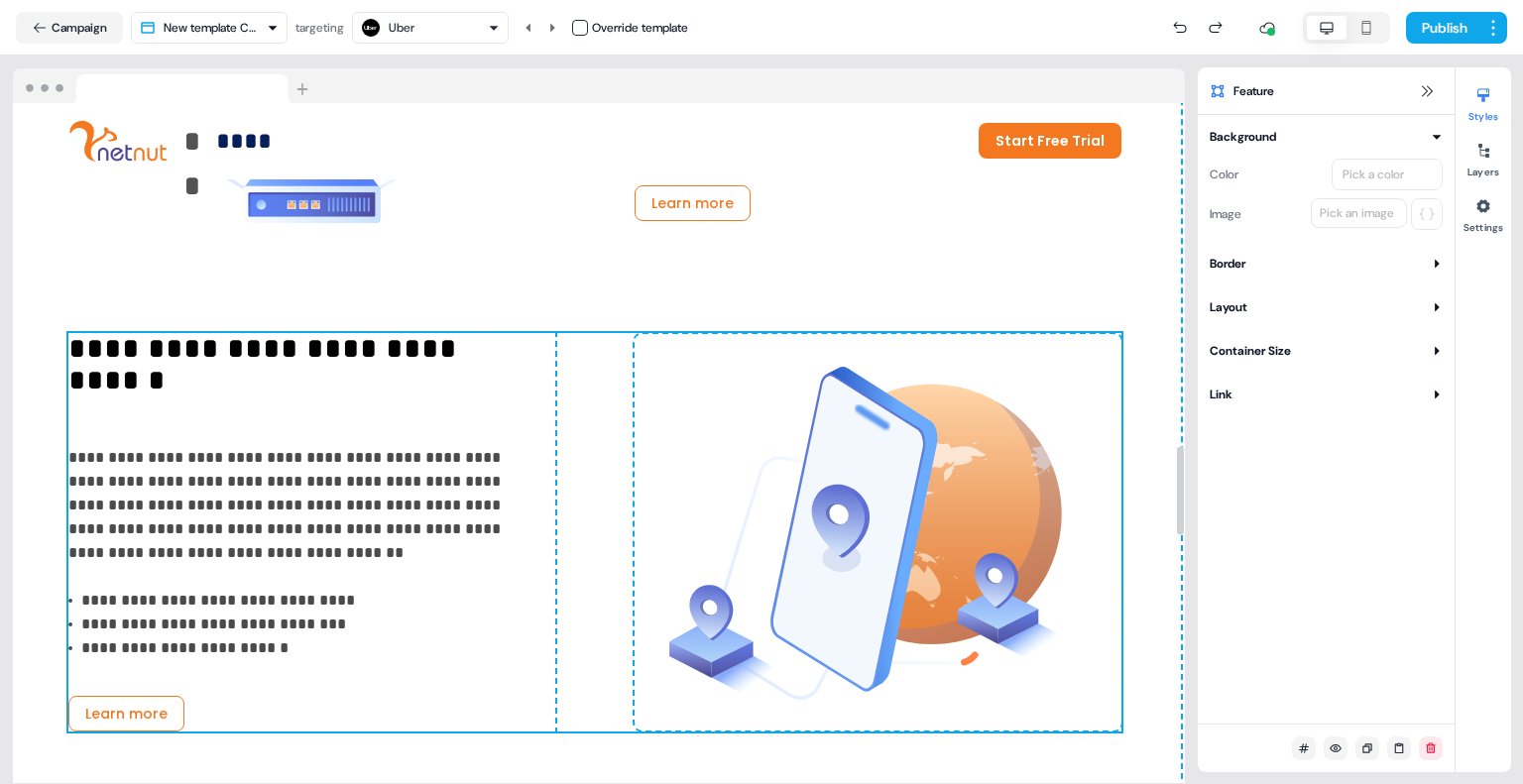 scroll, scrollTop: 2625, scrollLeft: 4, axis: both 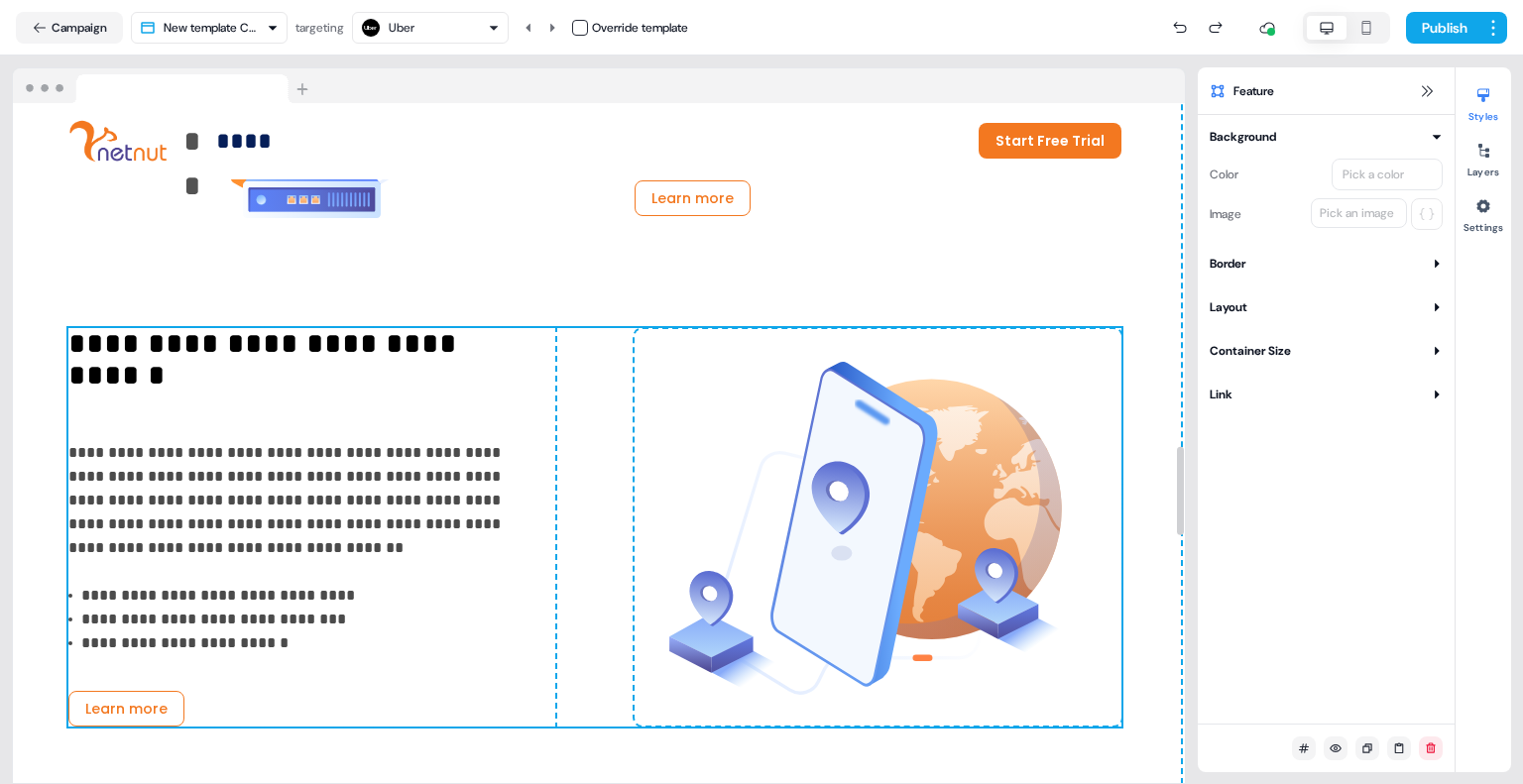 click at bounding box center (878, 527) 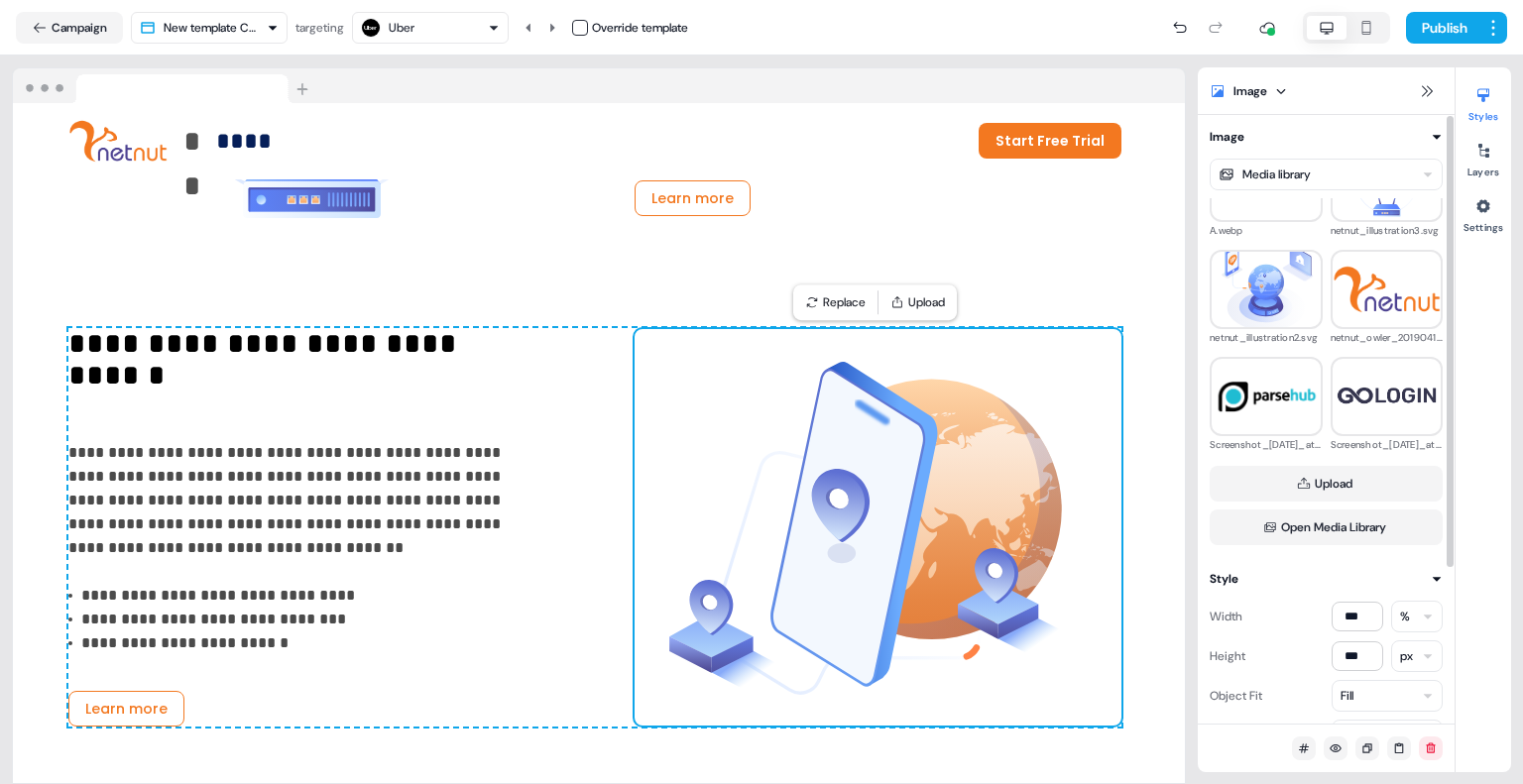 scroll, scrollTop: 471, scrollLeft: 0, axis: vertical 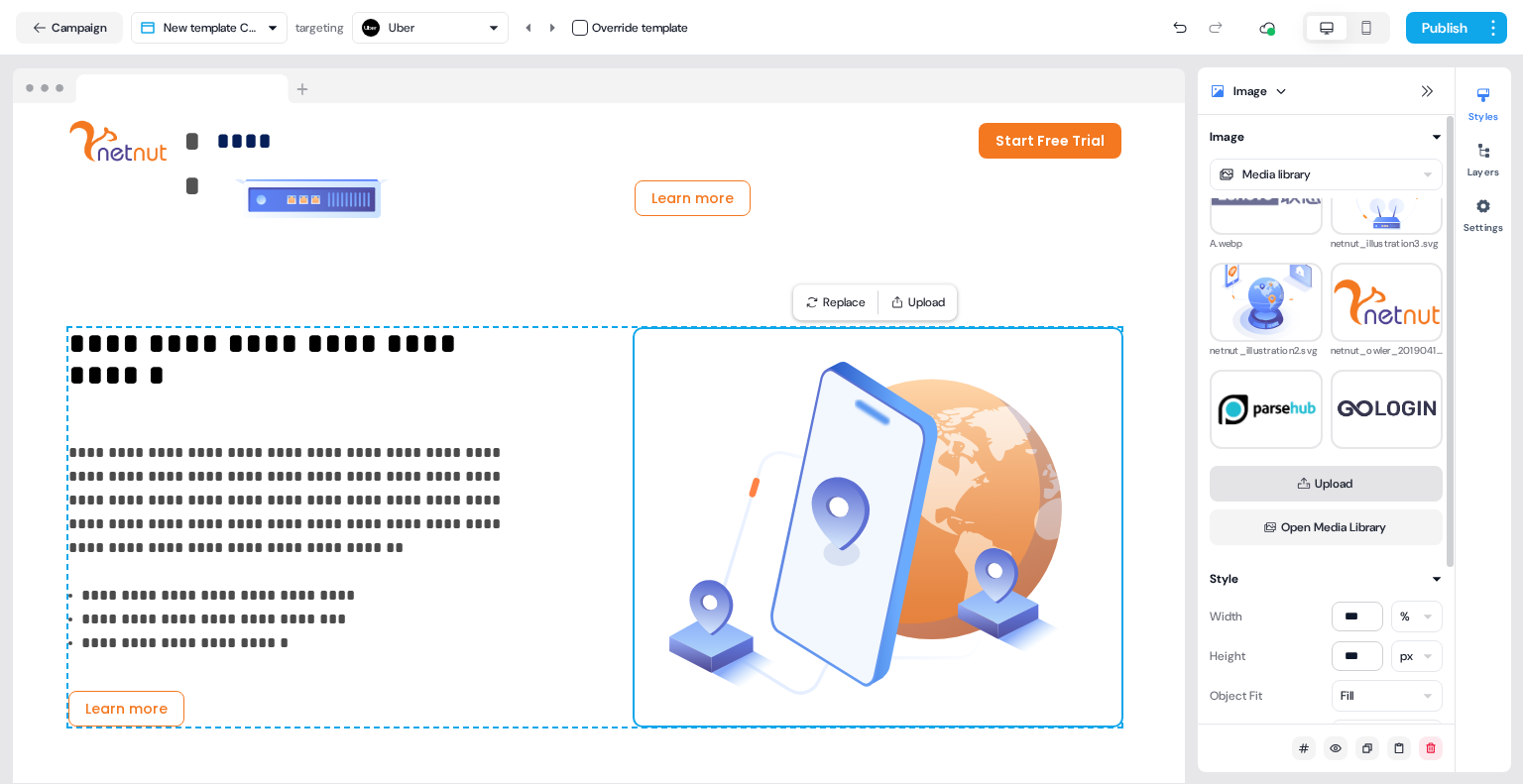 click on "Upload" at bounding box center [1326, 484] 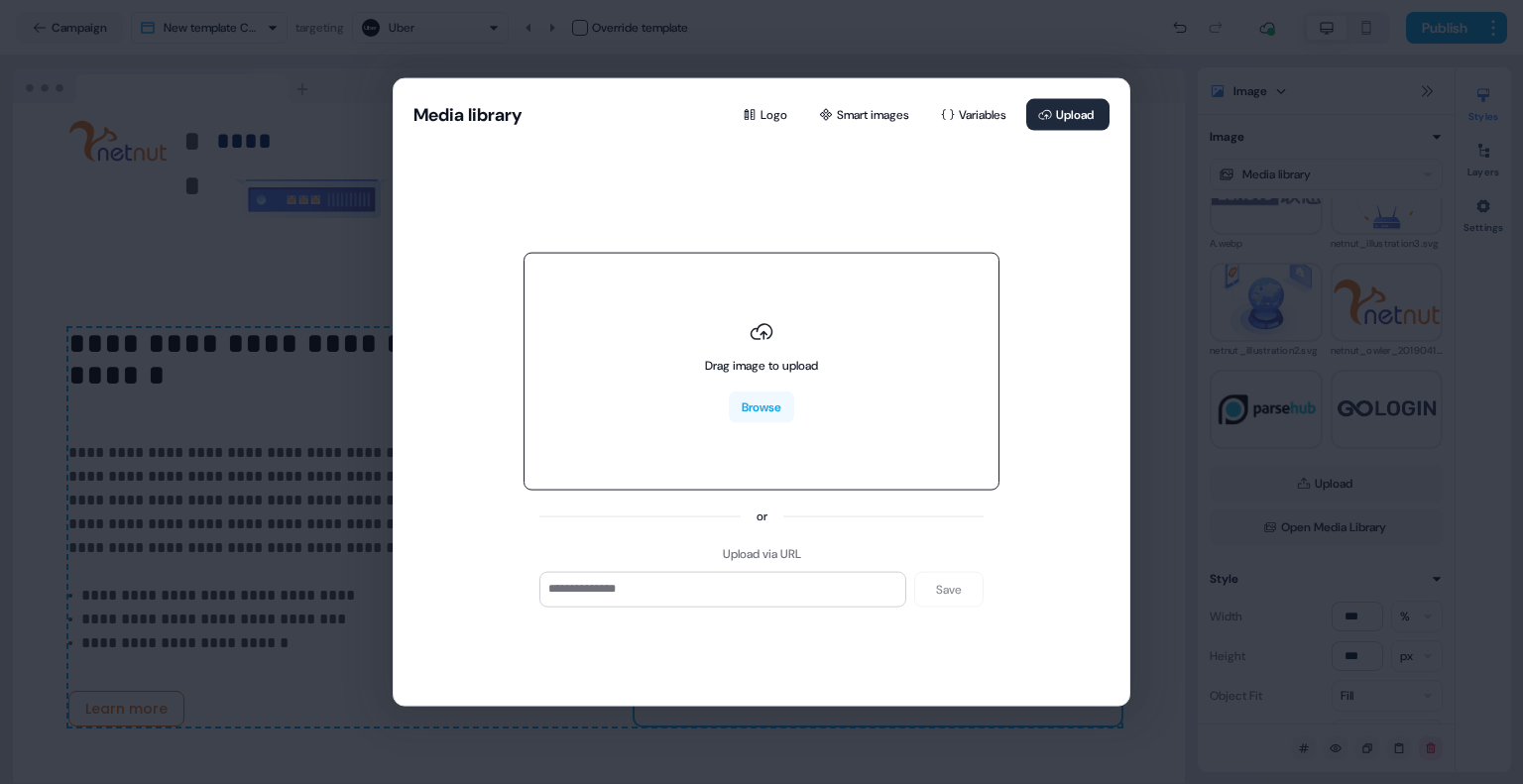 click on "Drag image to upload Browse" at bounding box center [762, 371] 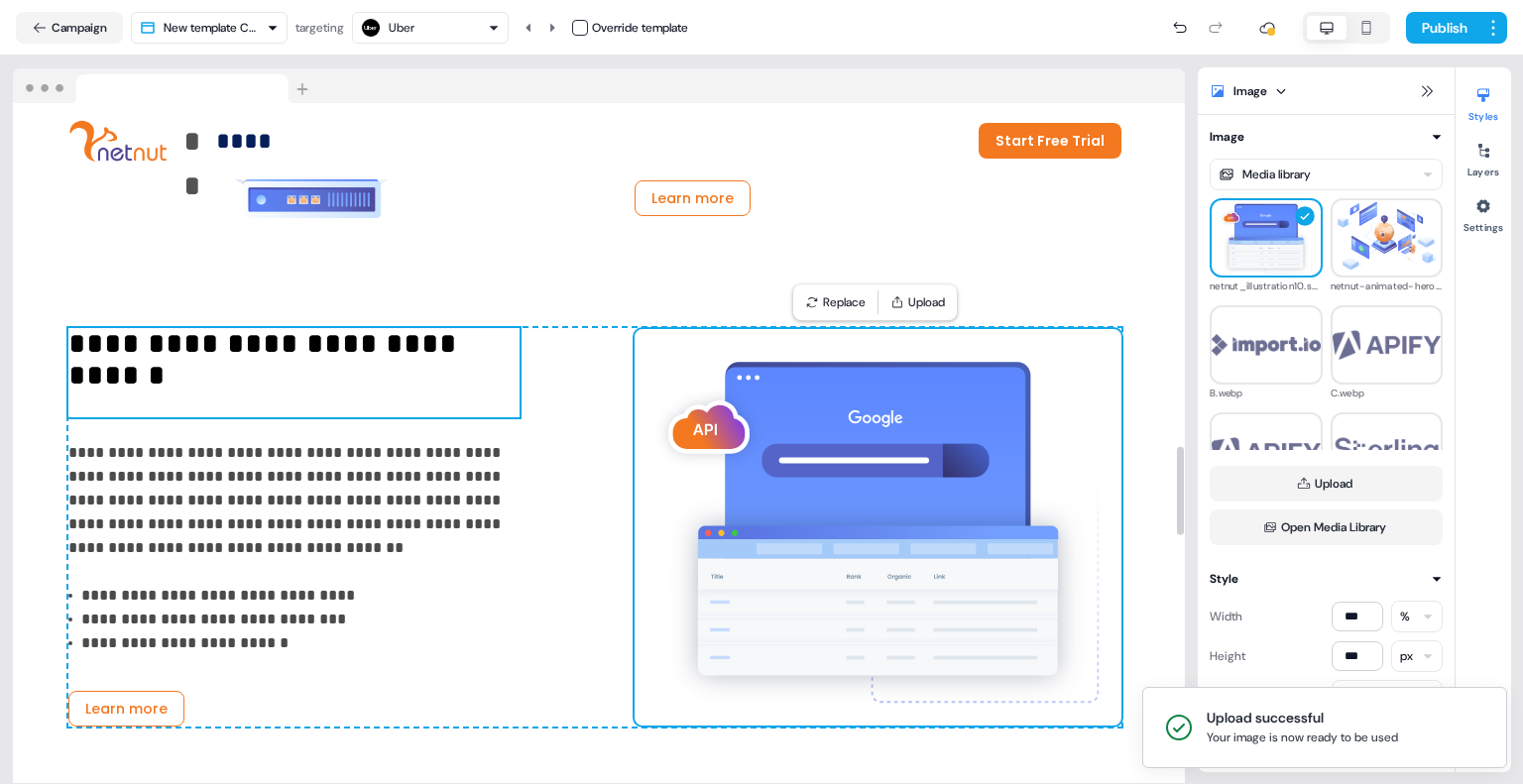 click on "**********" at bounding box center [293, 373] 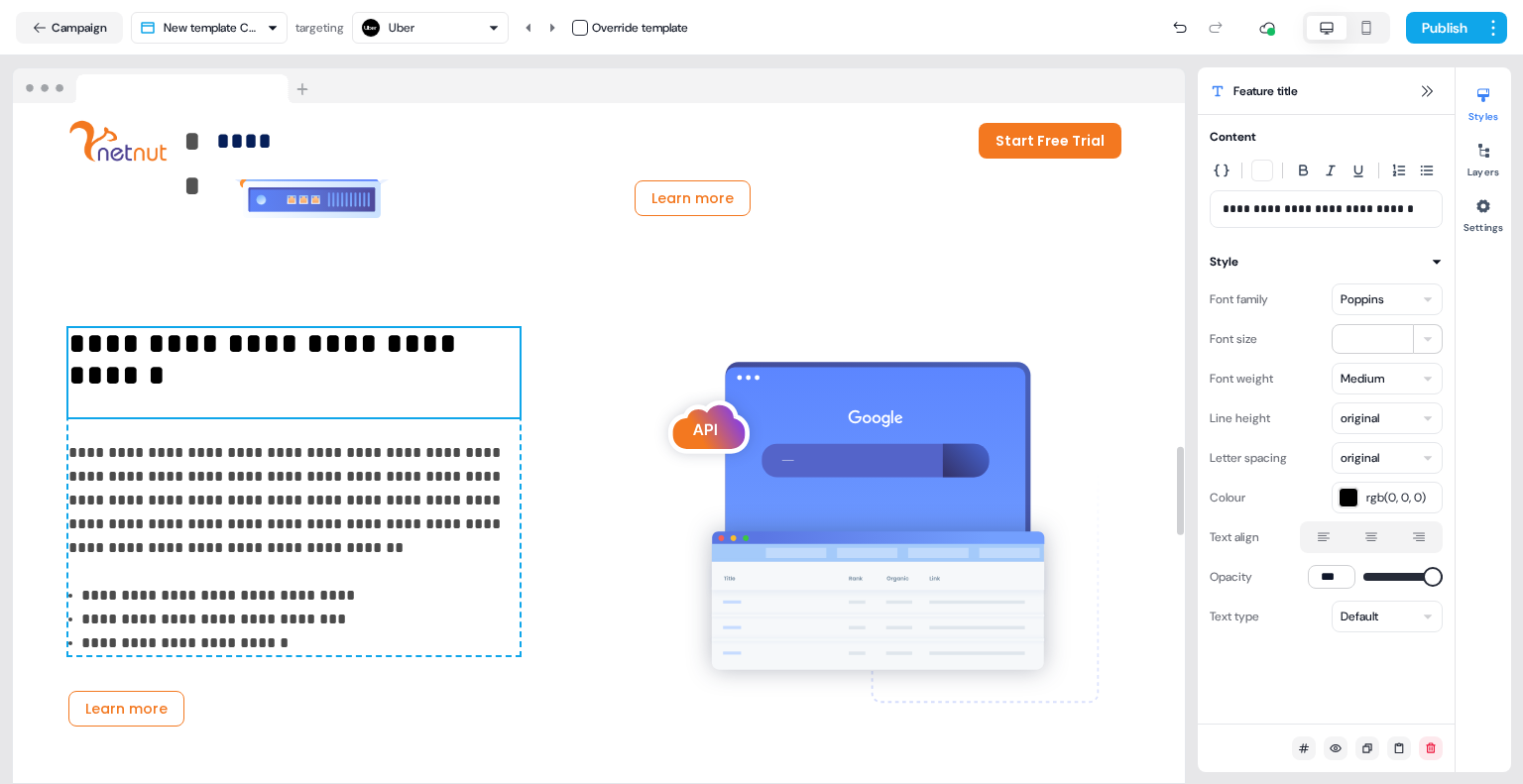 click on "**********" at bounding box center (293, 373) 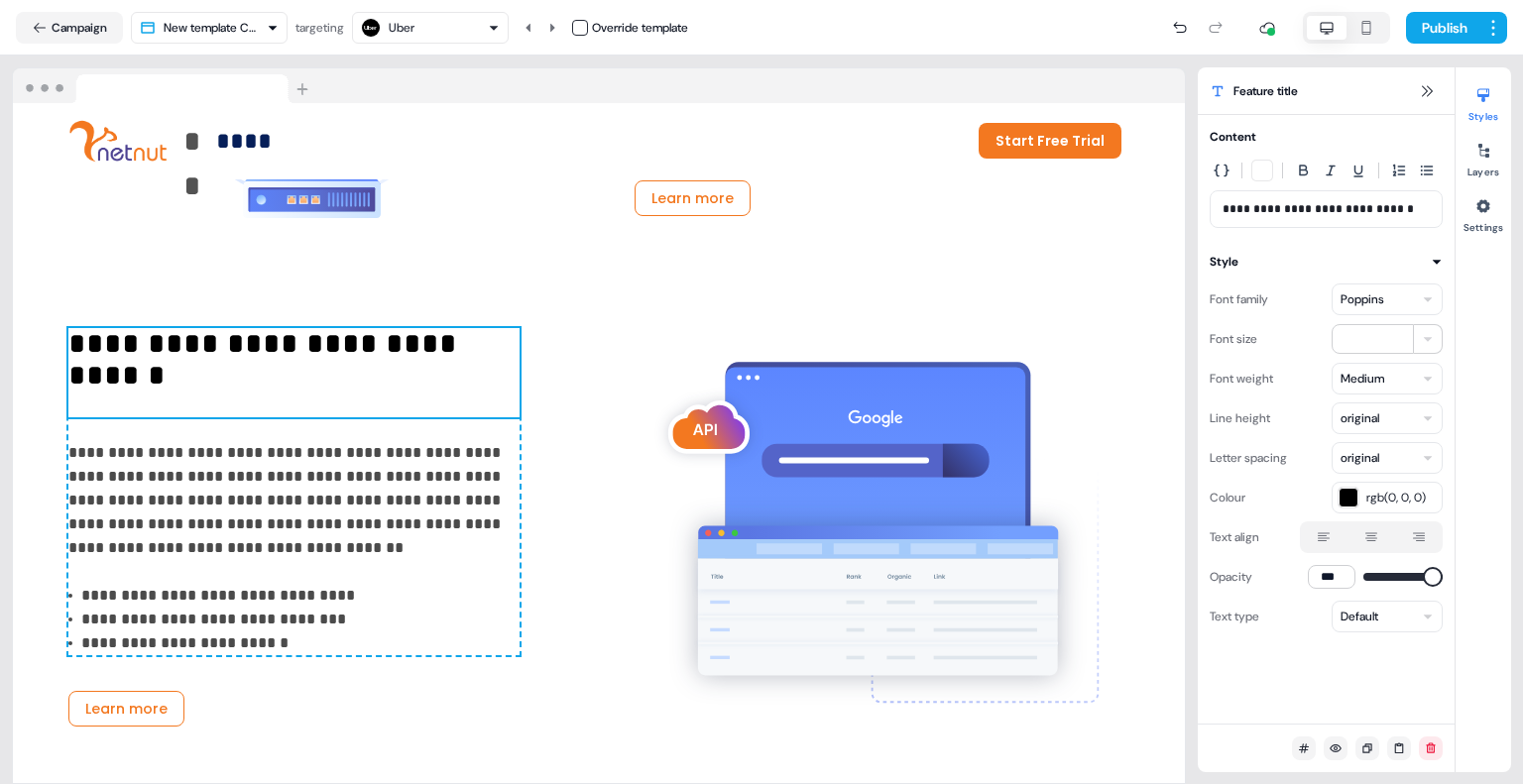 click on "**********" at bounding box center [1327, 209] 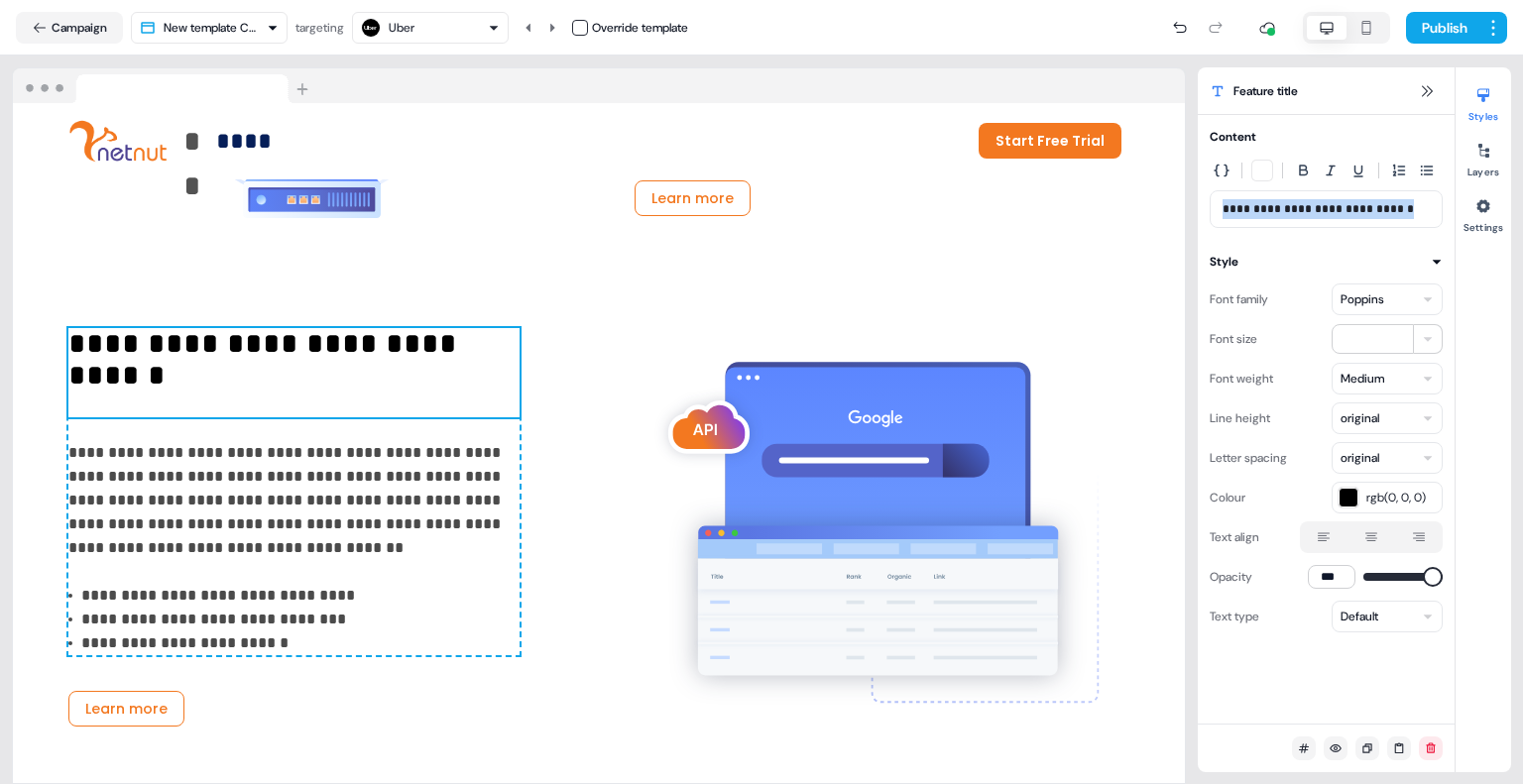 paste 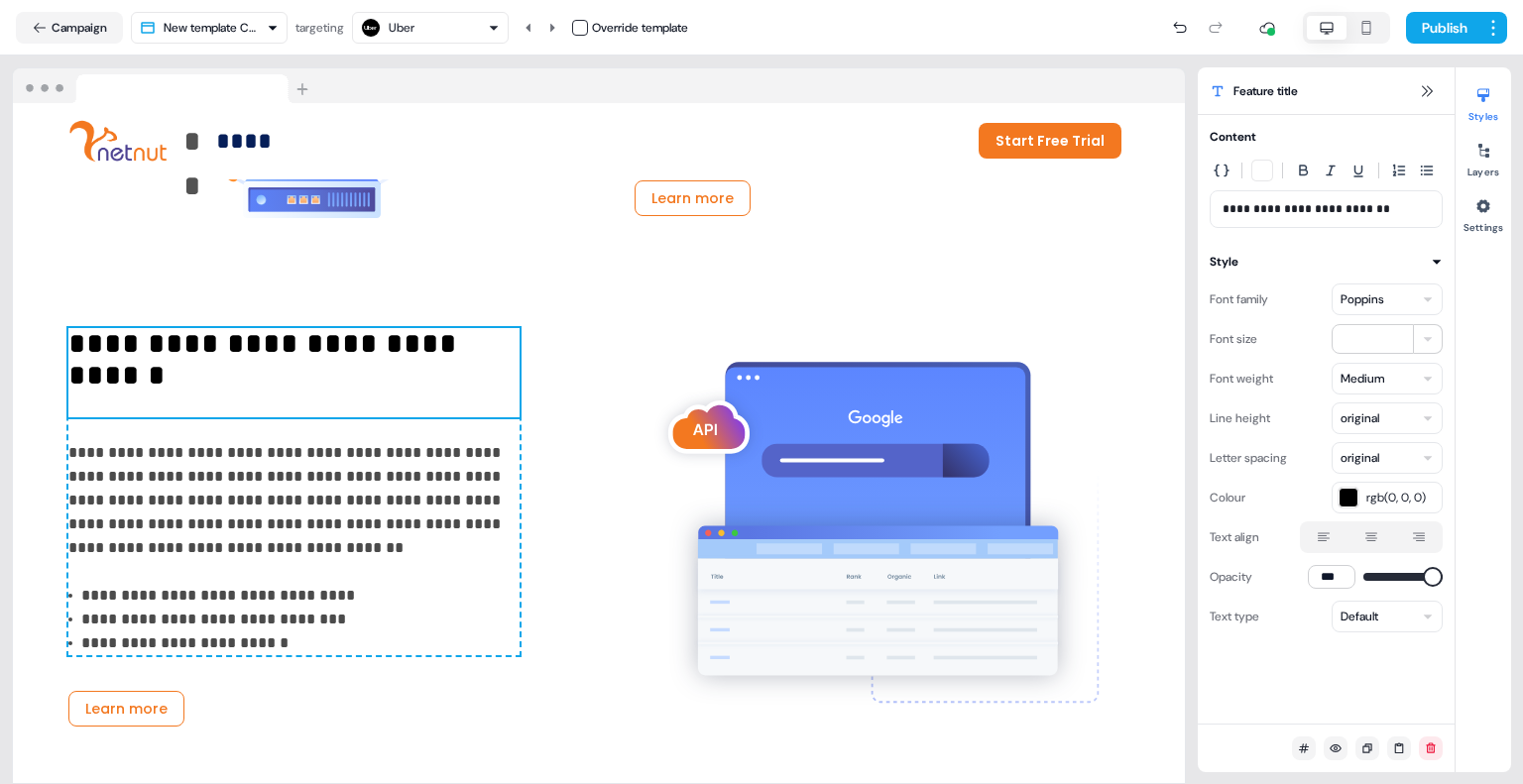 type 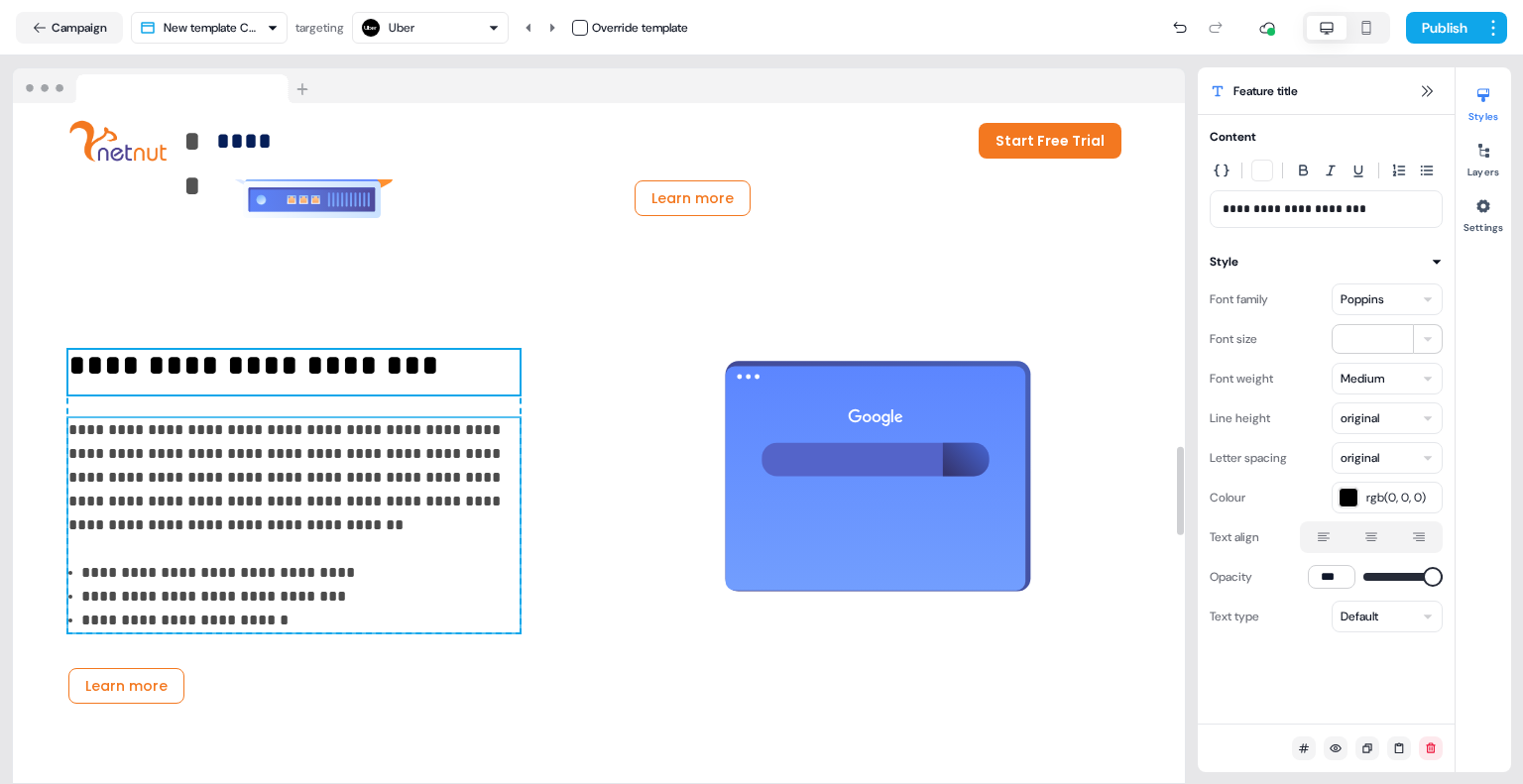 click on "**********" at bounding box center (293, 490) 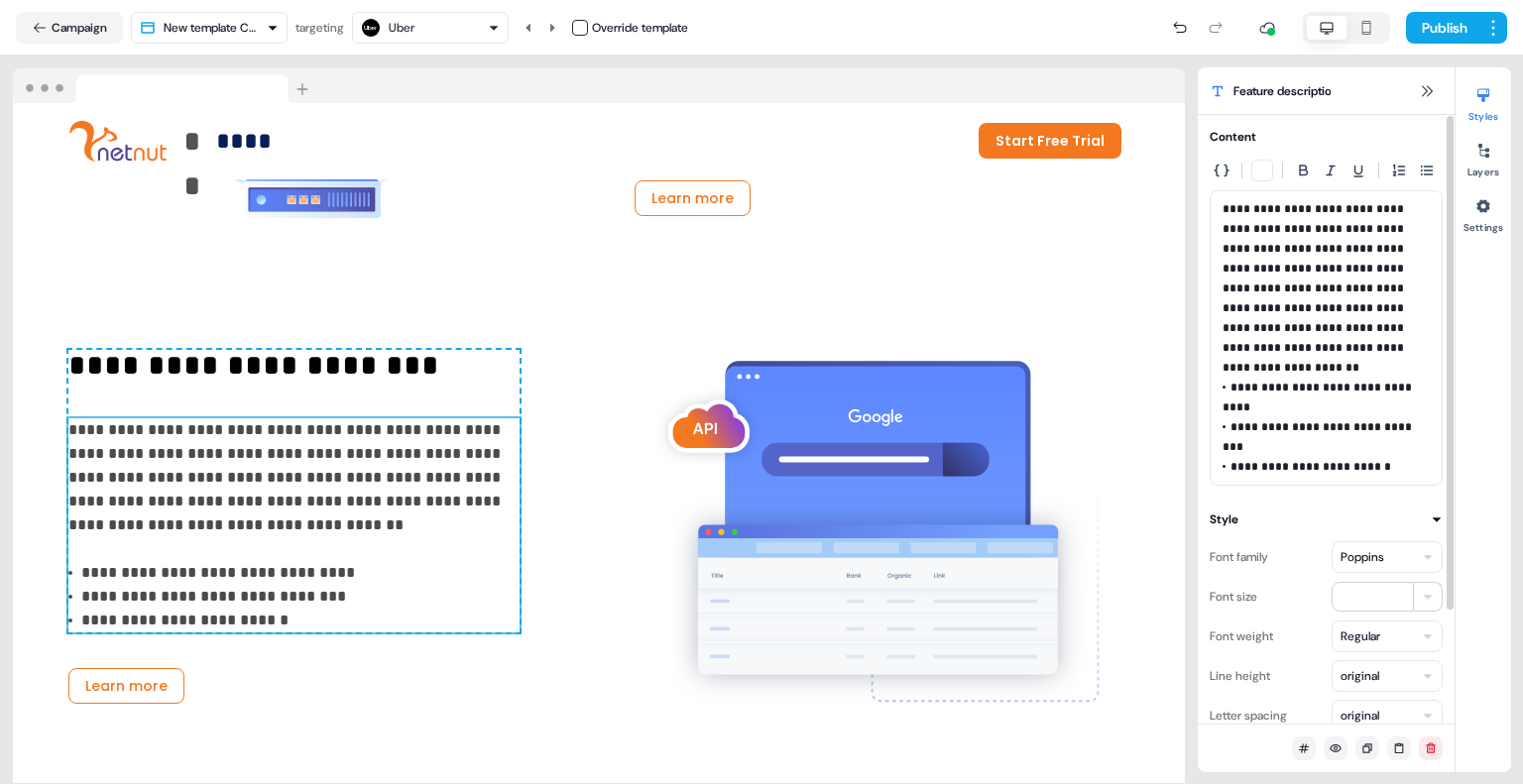 click on "**********" at bounding box center (1327, 288) 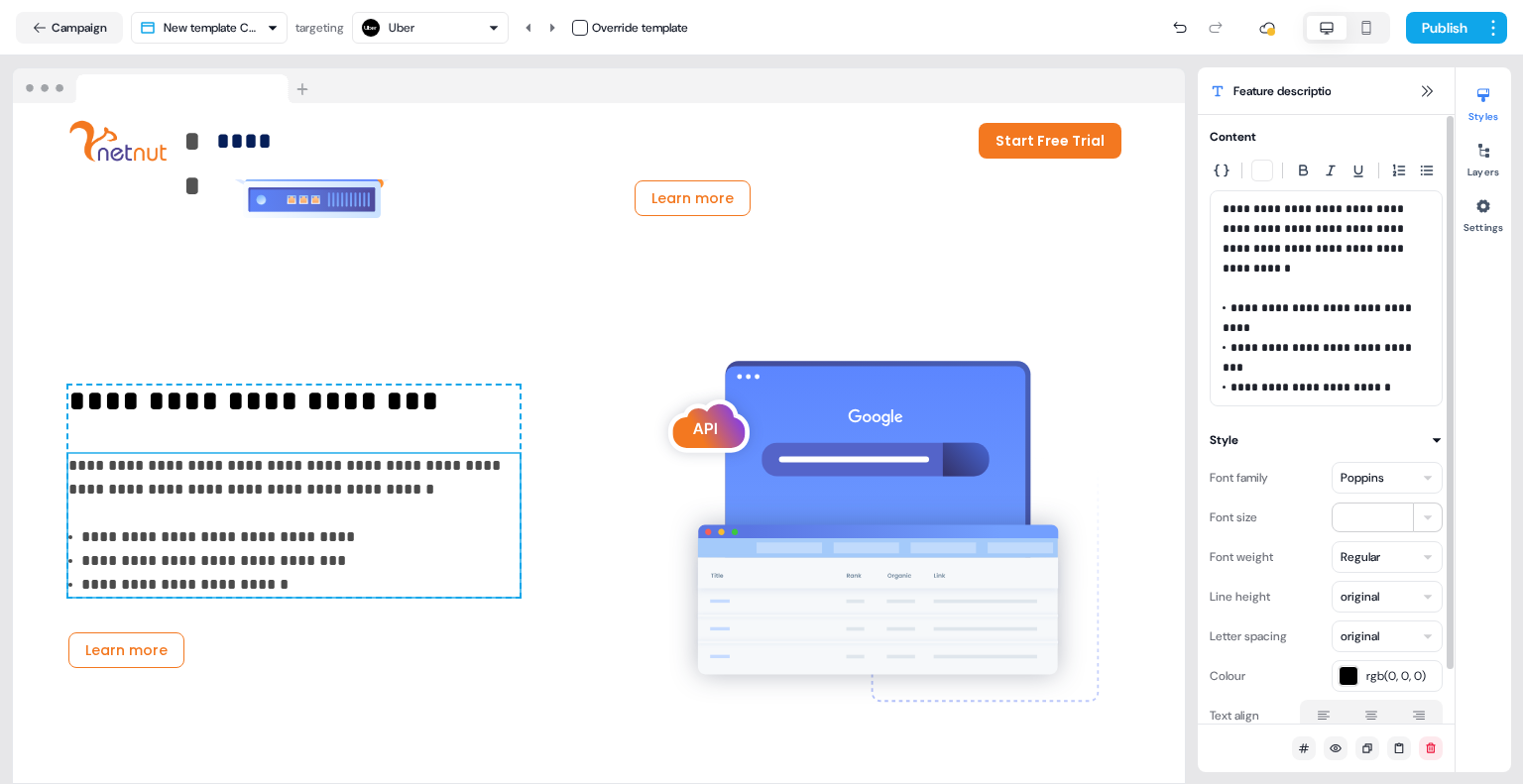 click on "**********" at bounding box center (1326, 318) 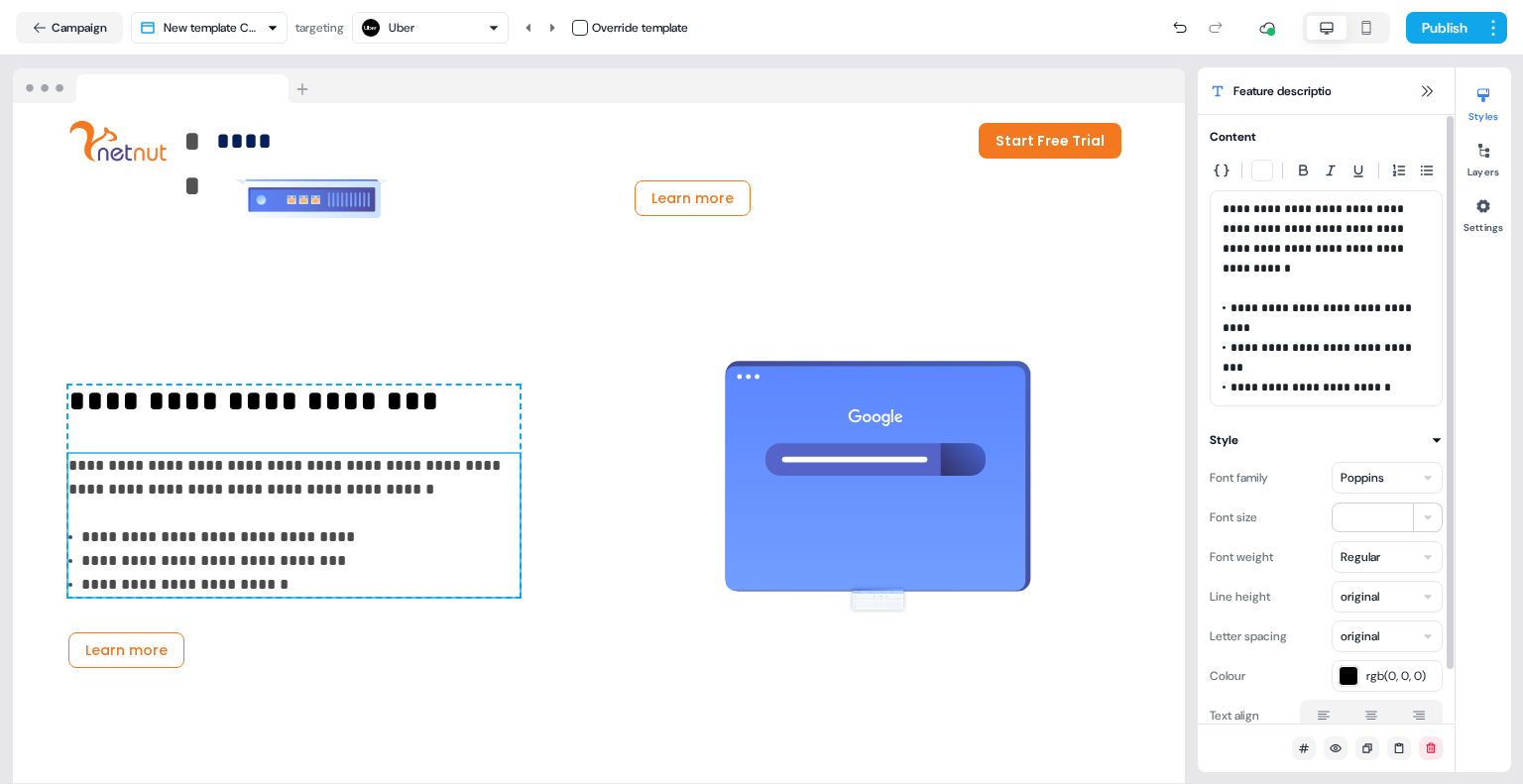click on "**********" at bounding box center [1326, 318] 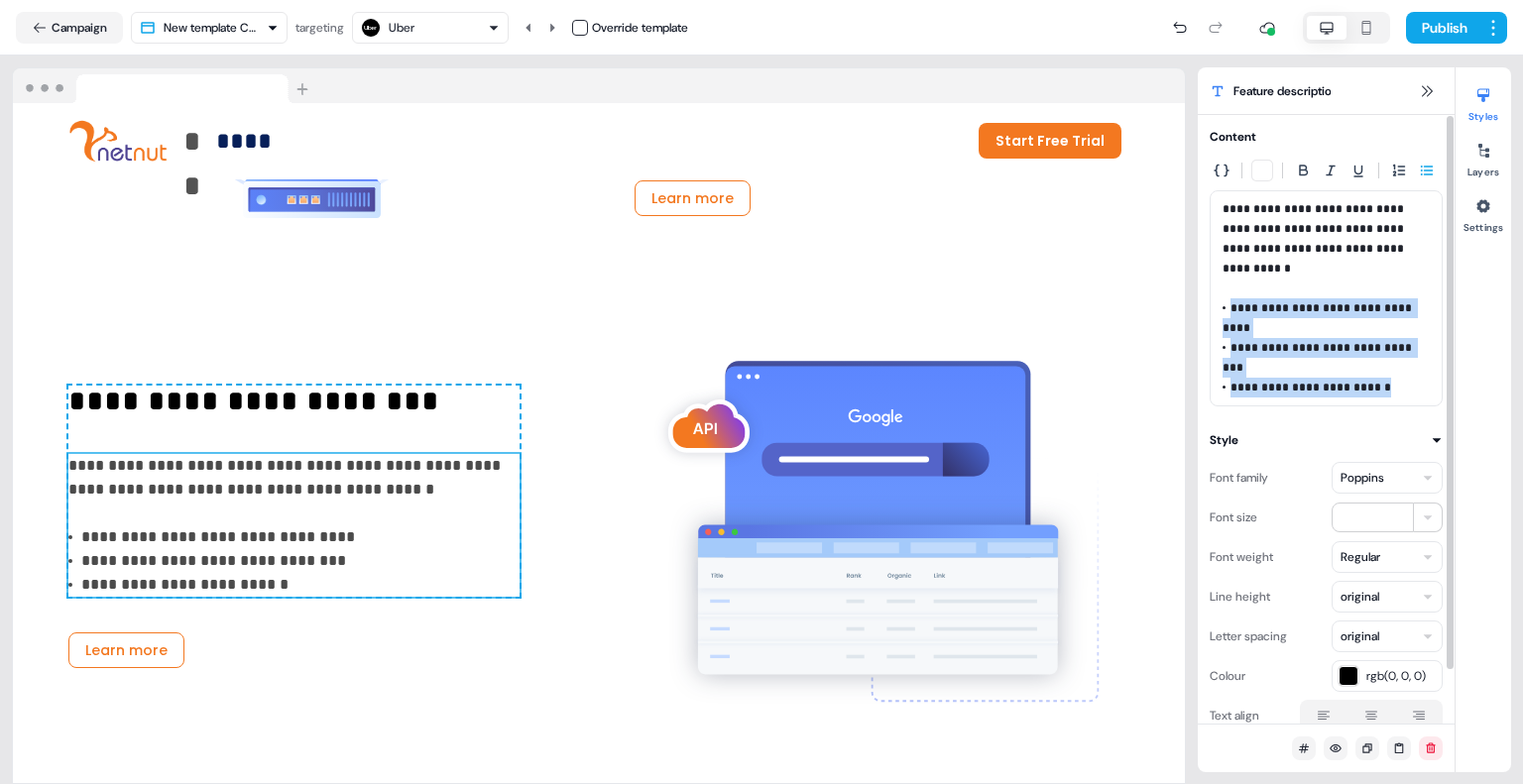 click on "**********" at bounding box center [1326, 298] 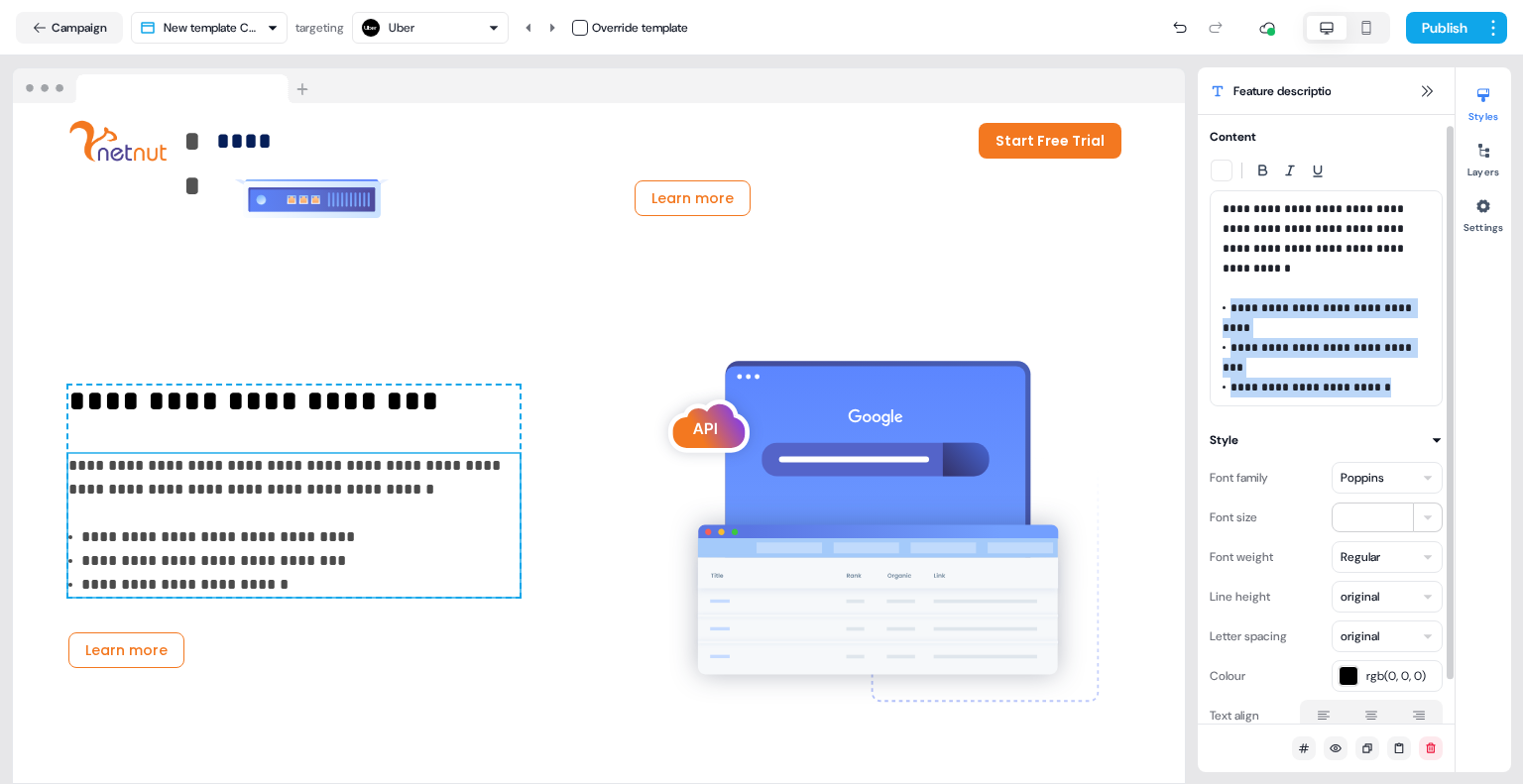 scroll, scrollTop: 15, scrollLeft: 0, axis: vertical 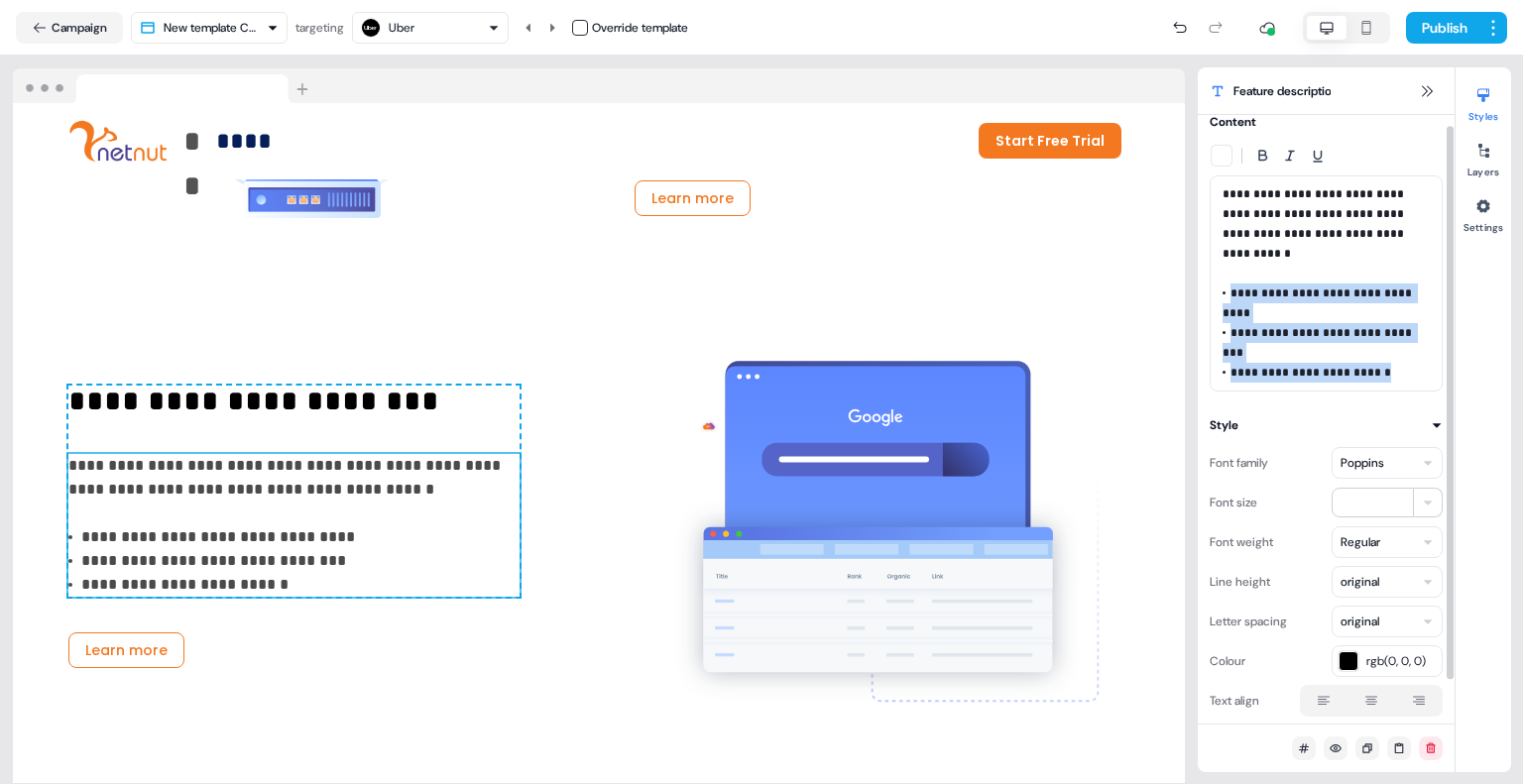 paste 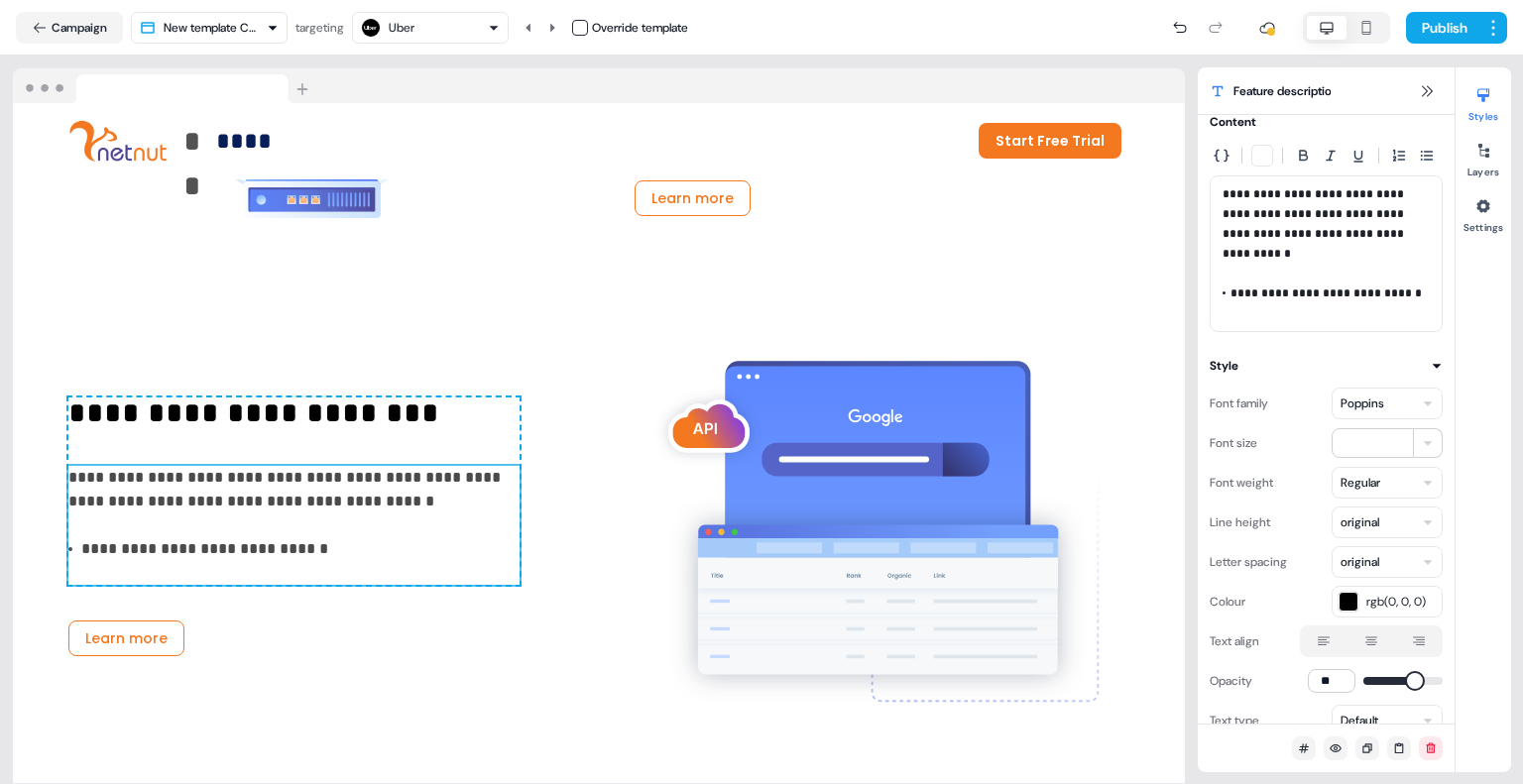 type 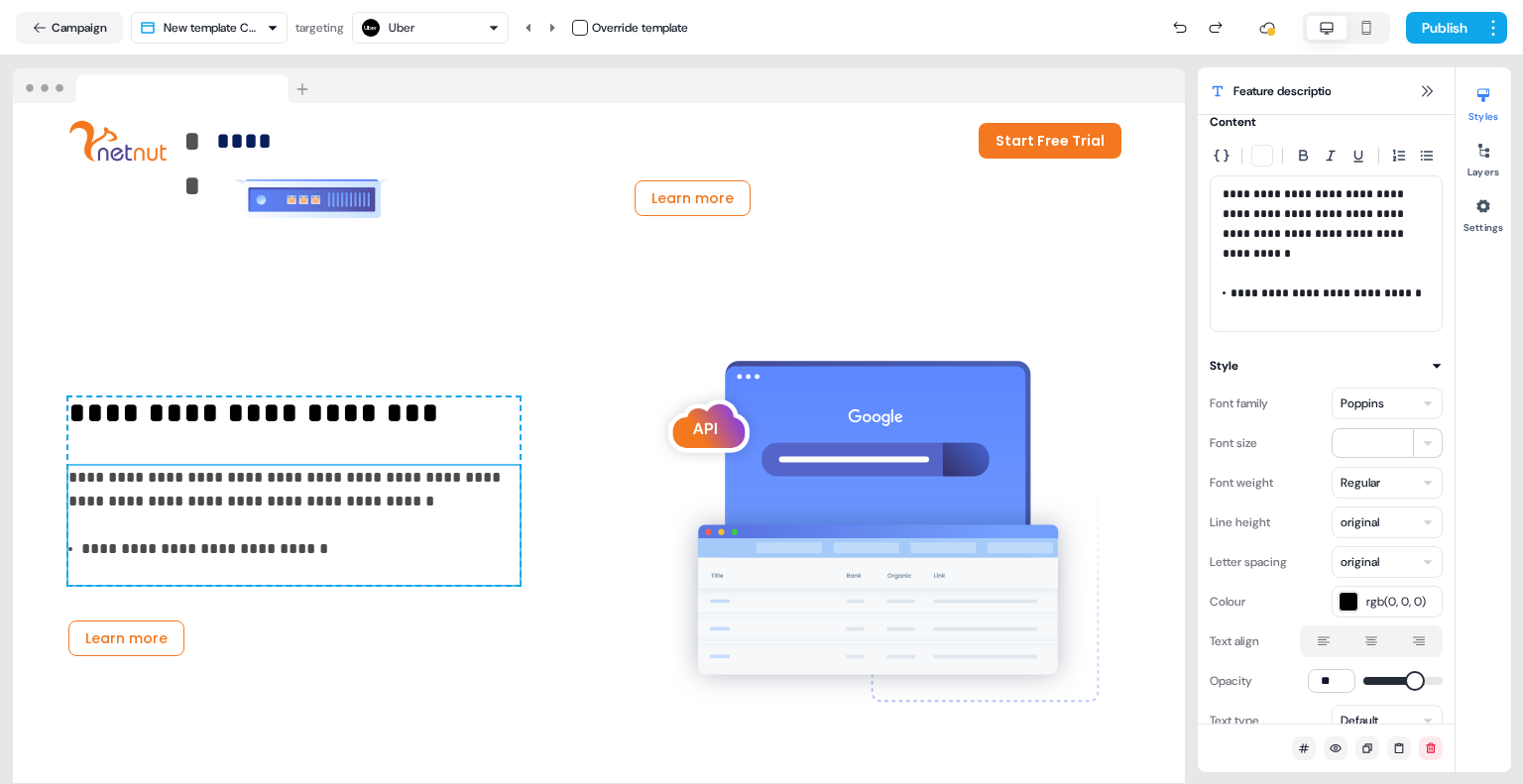 scroll, scrollTop: 0, scrollLeft: 0, axis: both 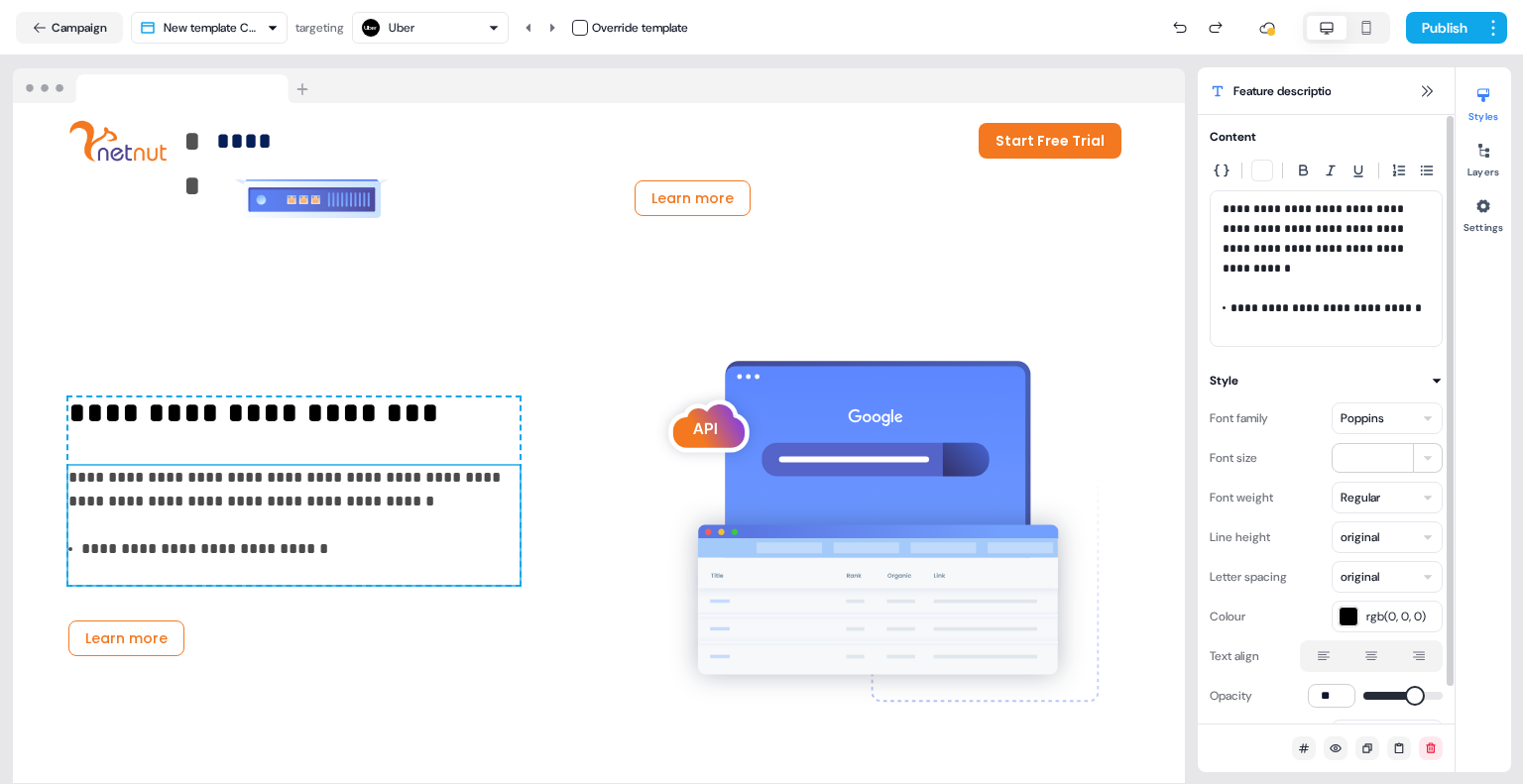 click on "**********" at bounding box center [1326, 269] 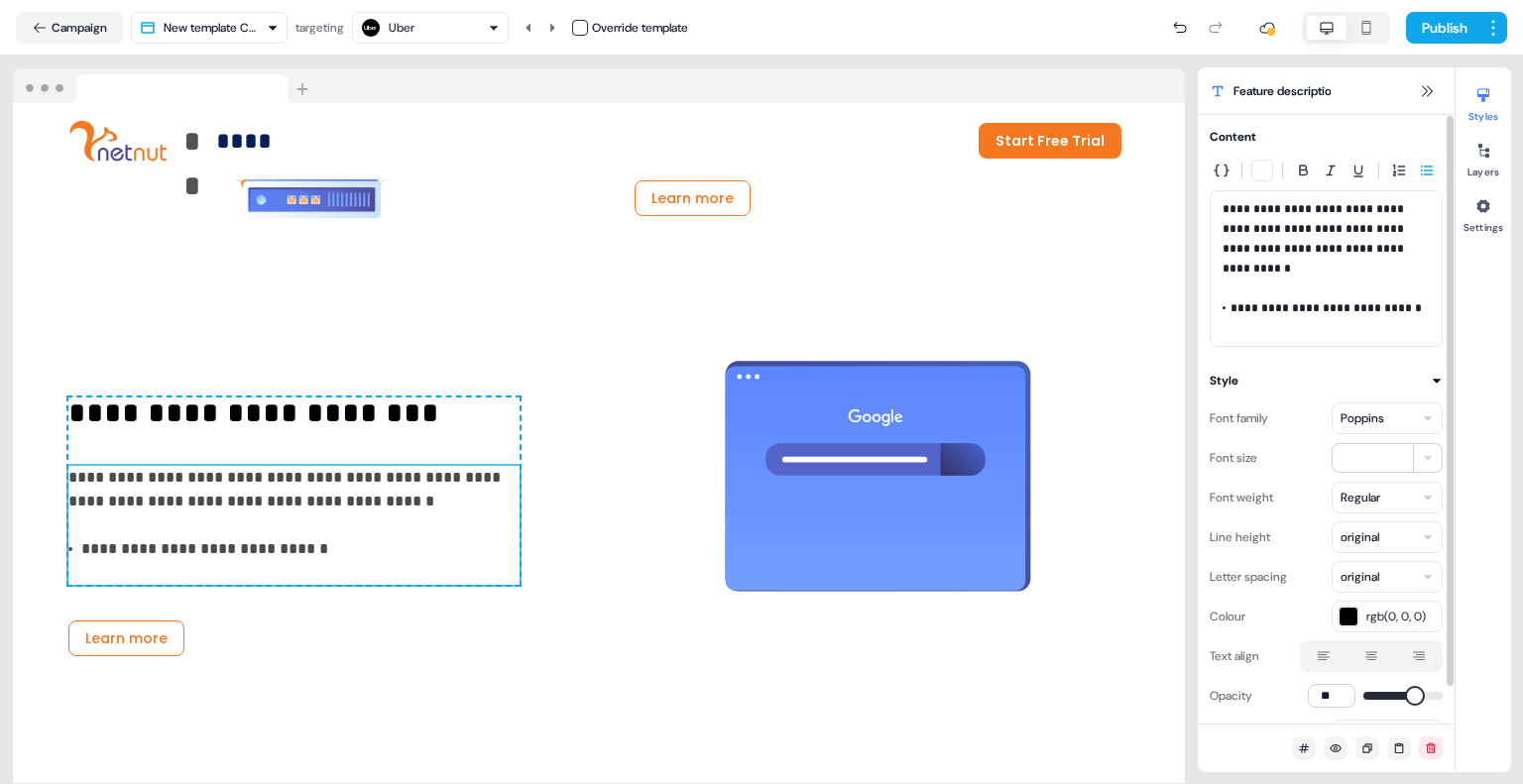 click on "**********" at bounding box center [1326, 308] 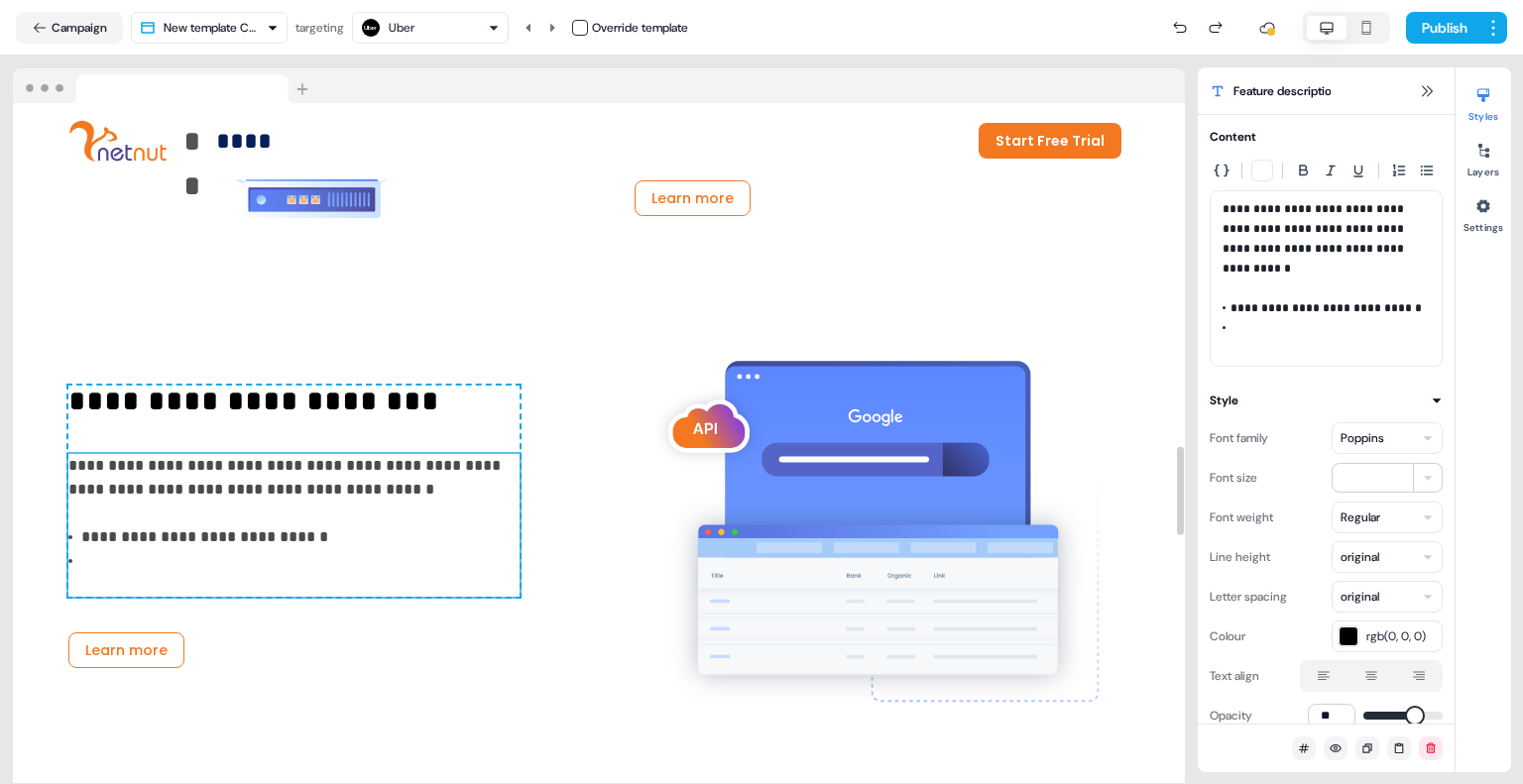 click on "**********" at bounding box center (293, 537) 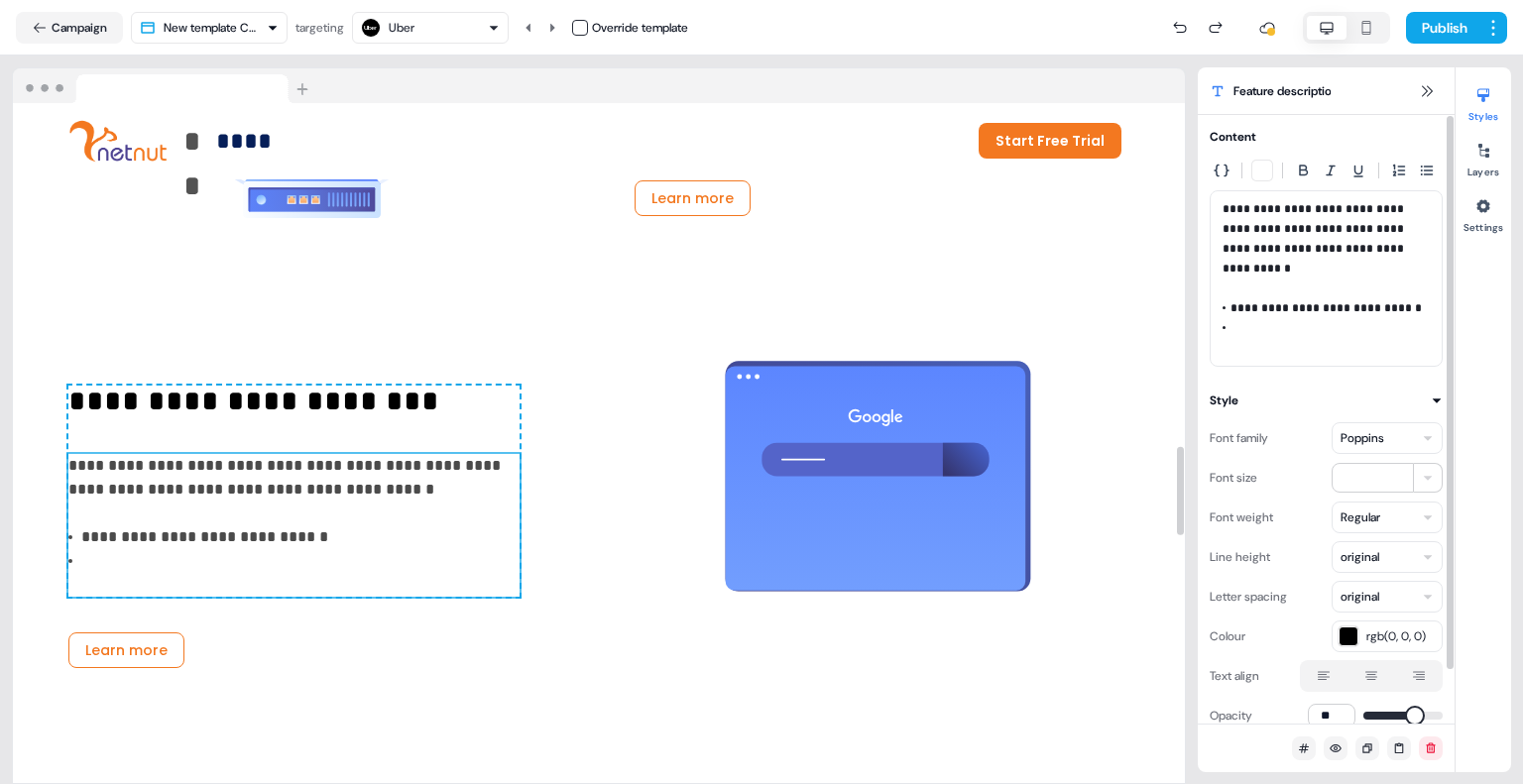 click at bounding box center [1326, 328] 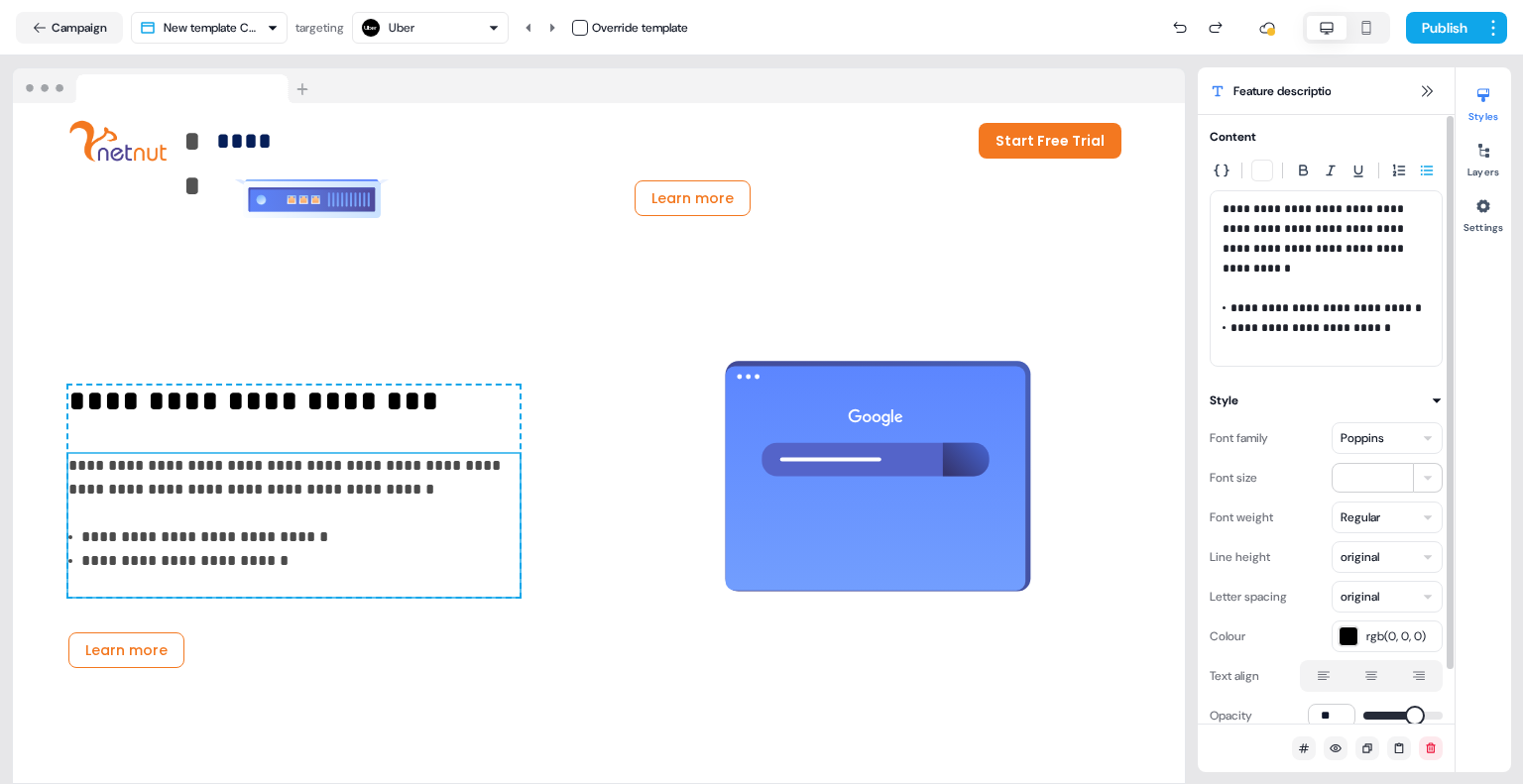 click on "**********" at bounding box center (1326, 328) 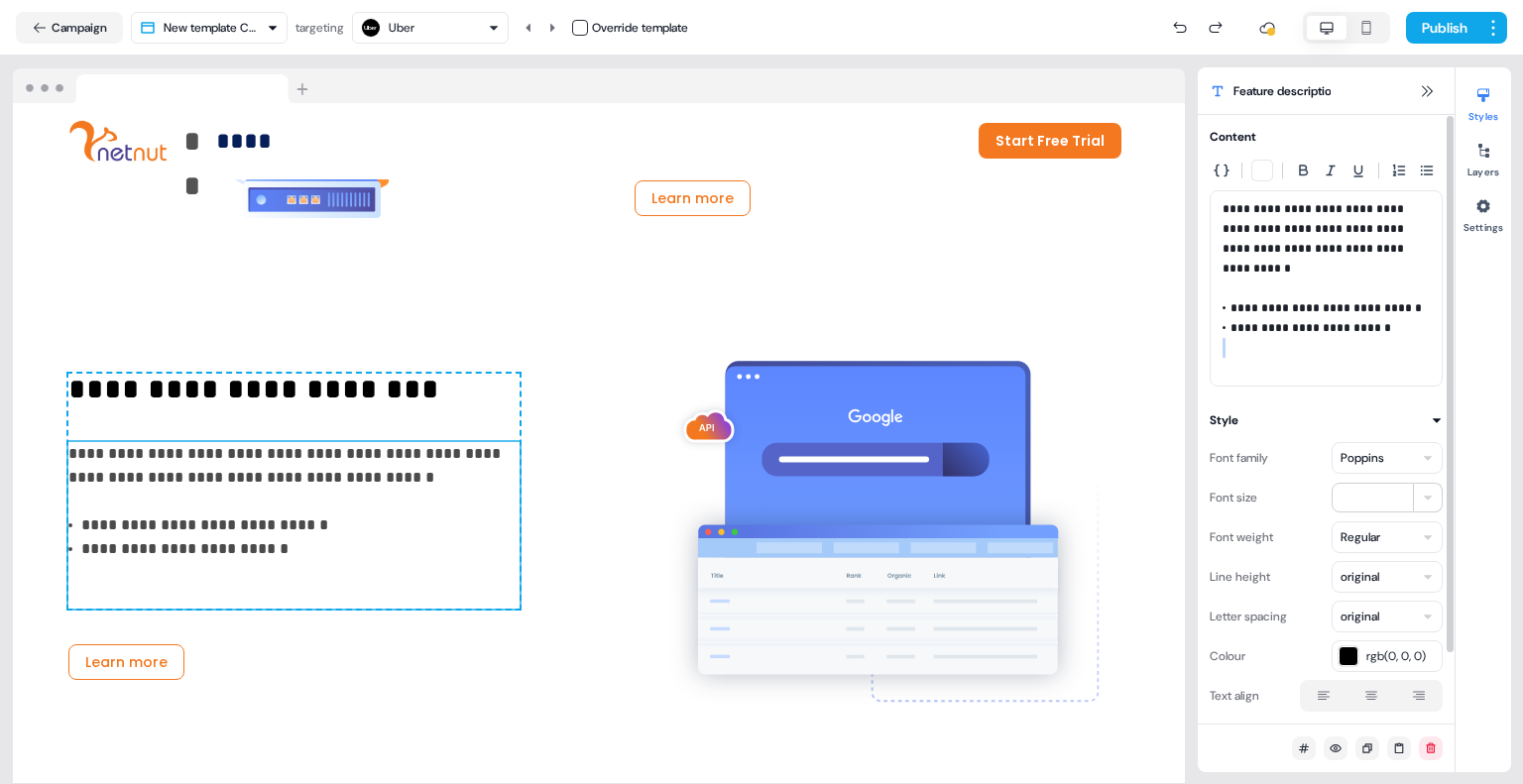 type 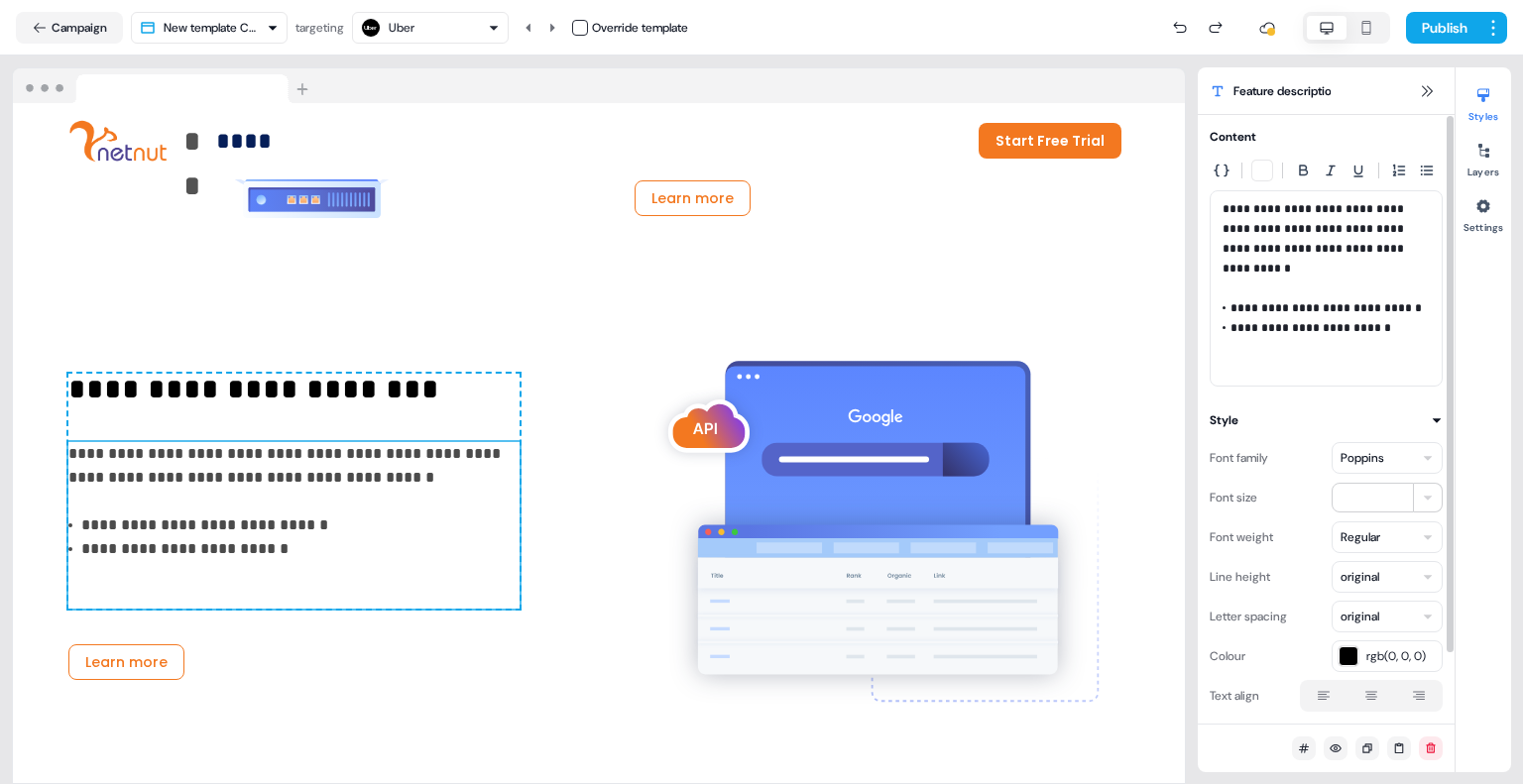 click on "**********" at bounding box center (1326, 328) 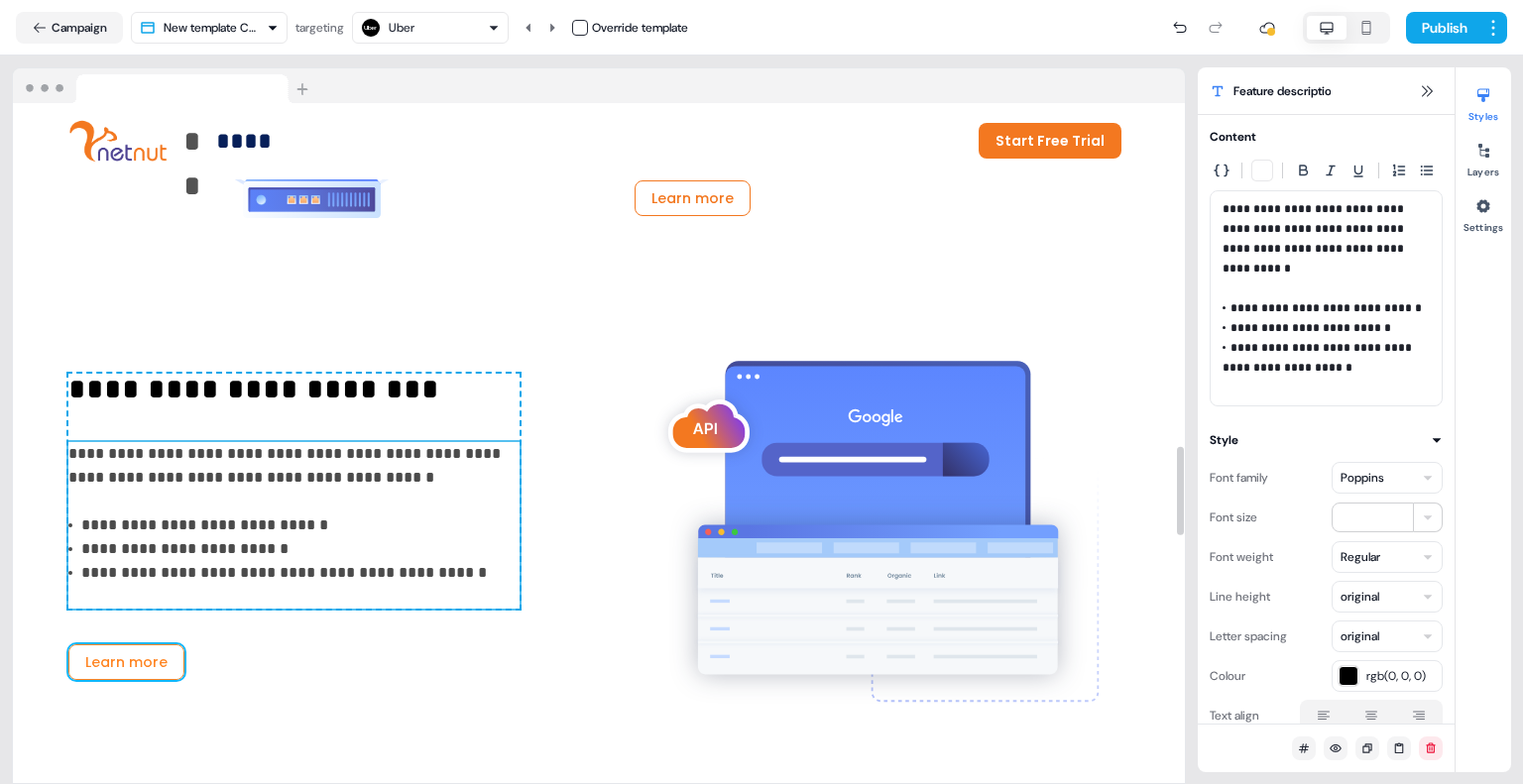 click on "Learn more" at bounding box center [126, 662] 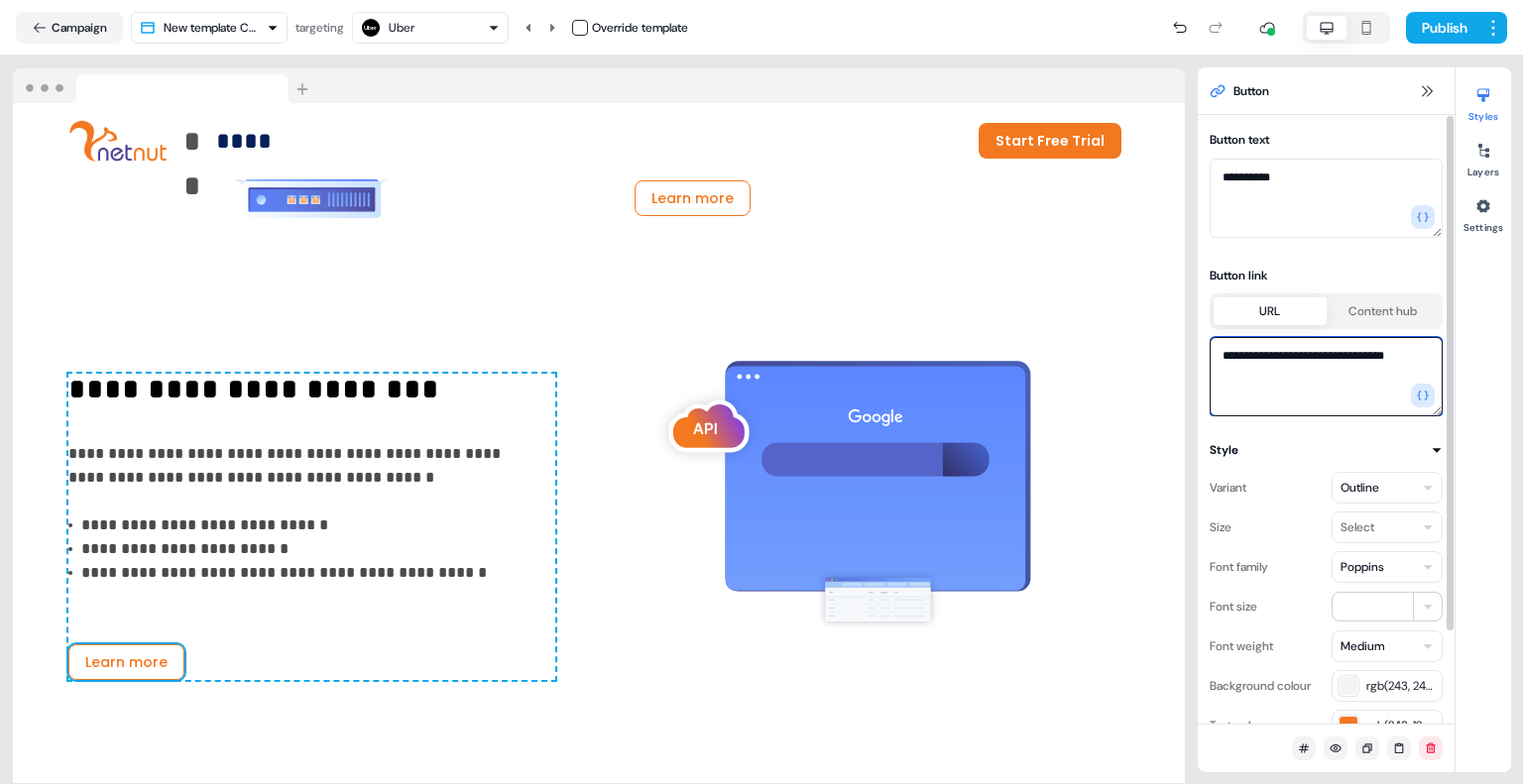 click on "**********" at bounding box center [1326, 377] 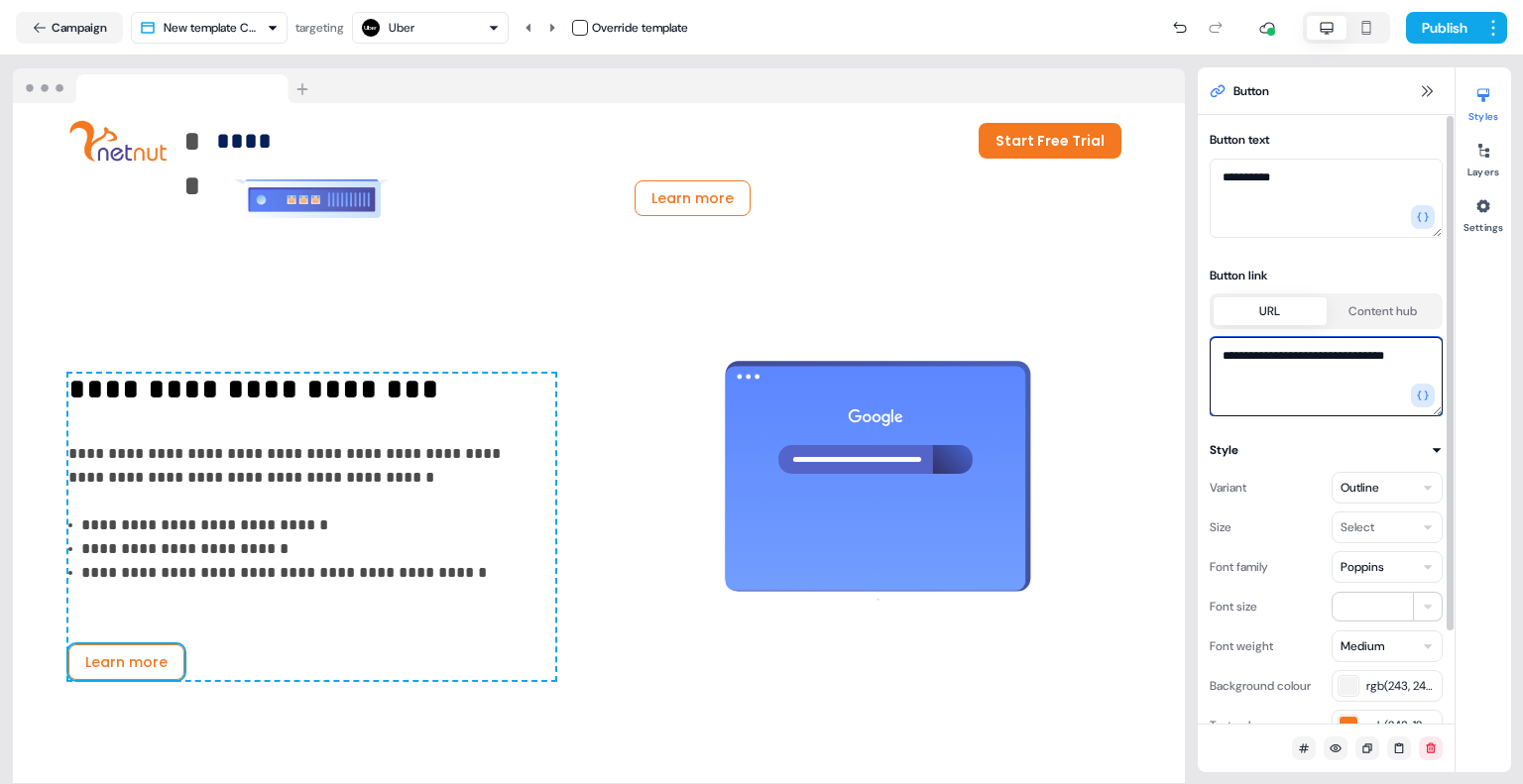 paste on "**" 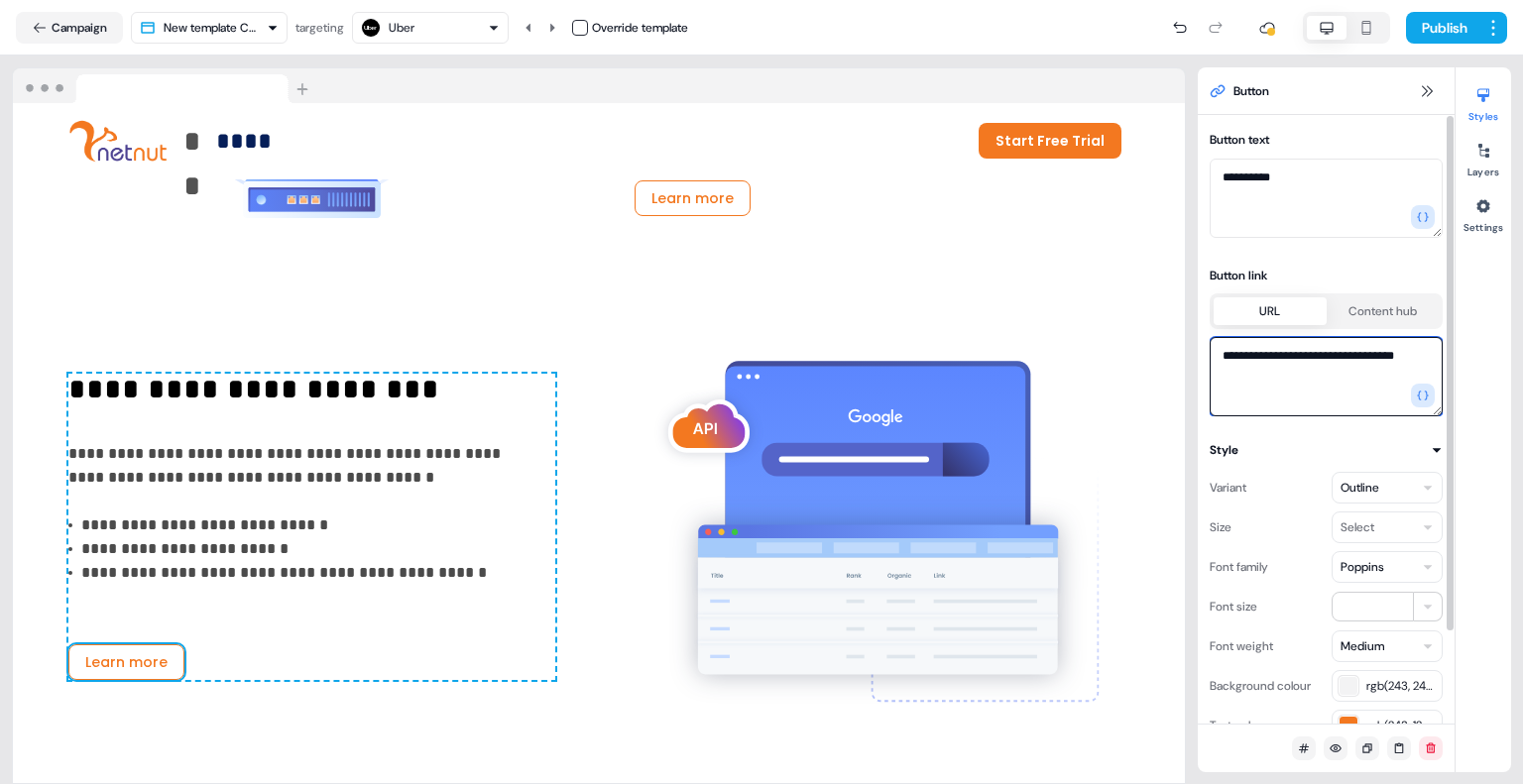type on "**********" 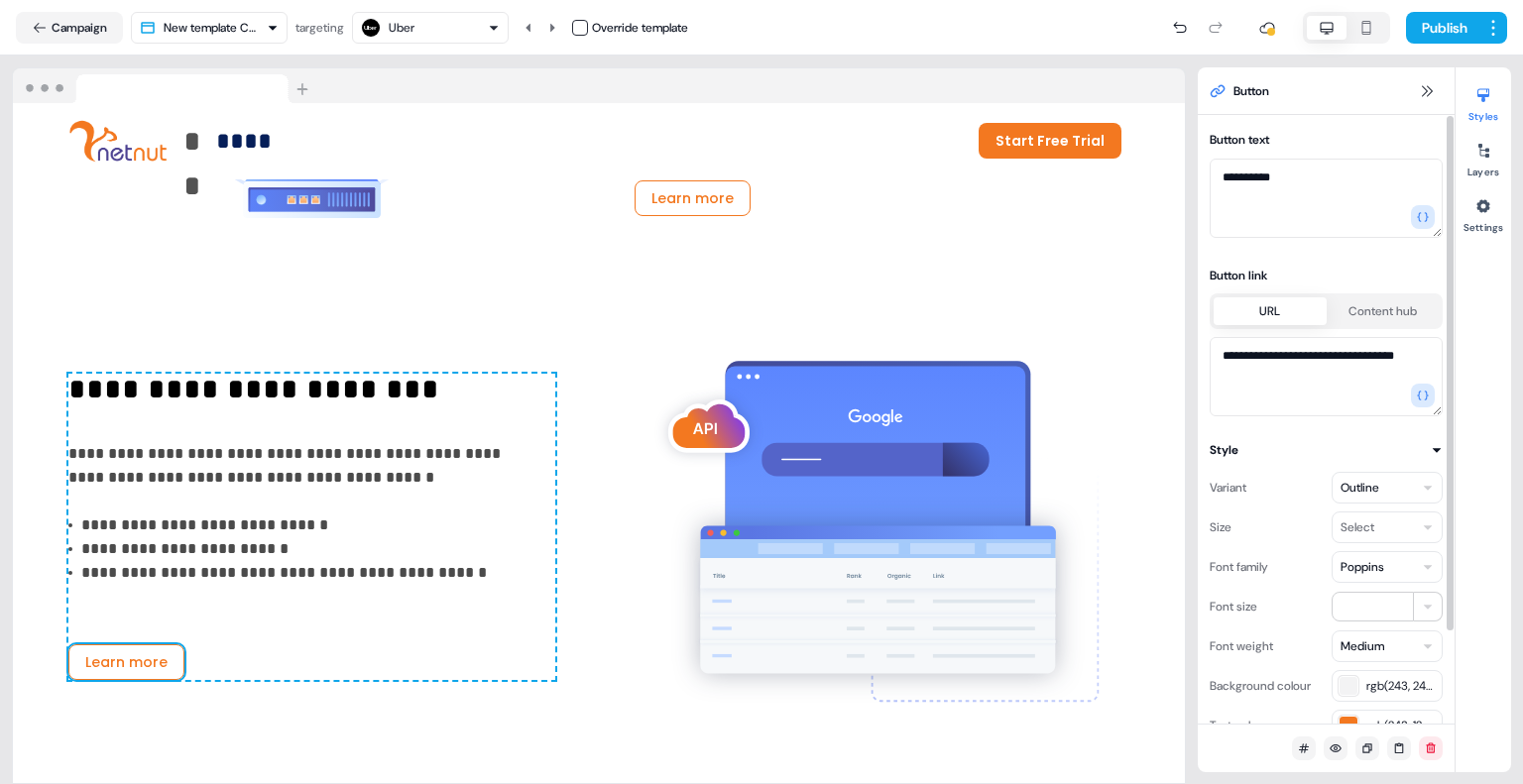 click on "Style" at bounding box center [1326, 450] 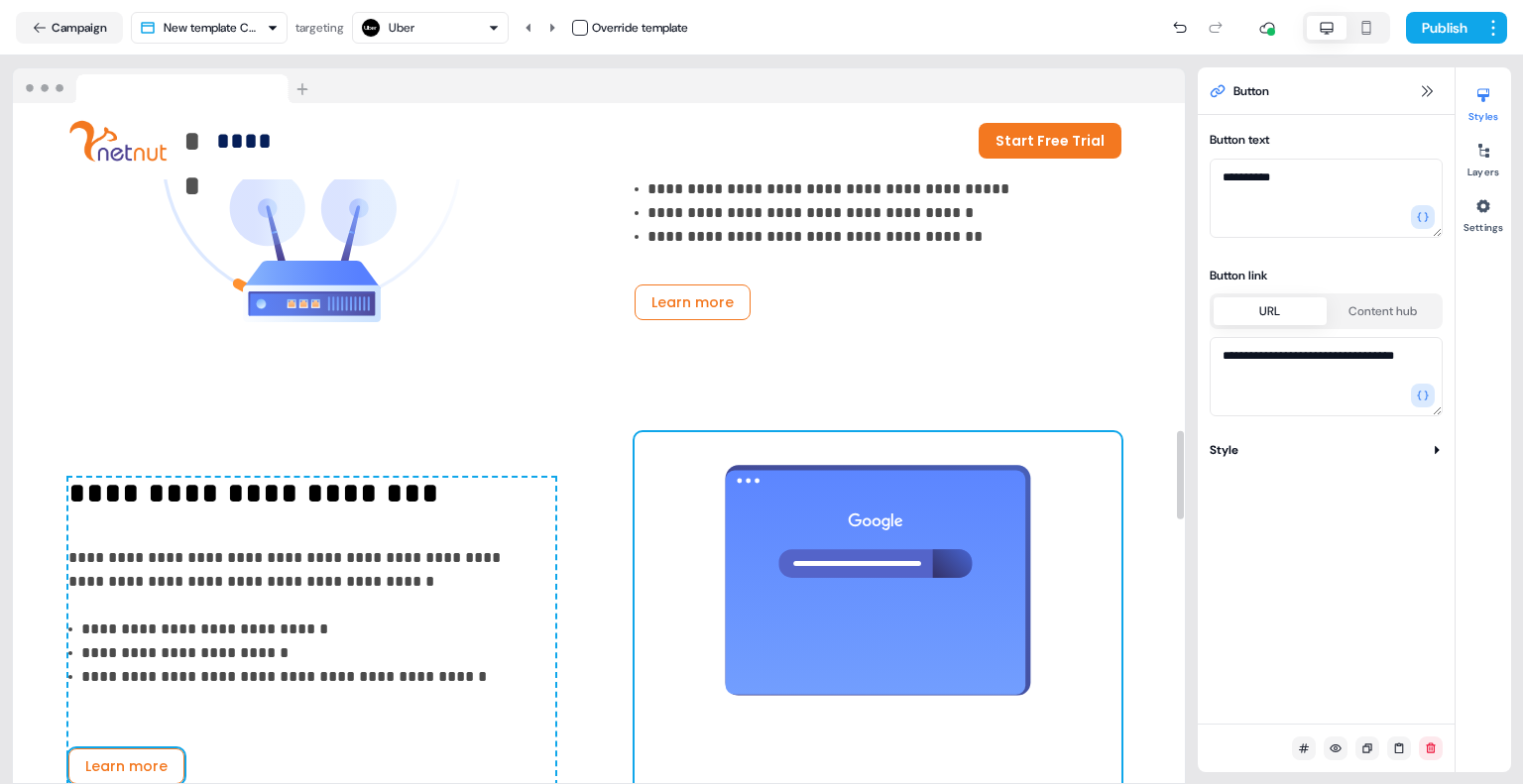 scroll, scrollTop: 2501, scrollLeft: 4, axis: both 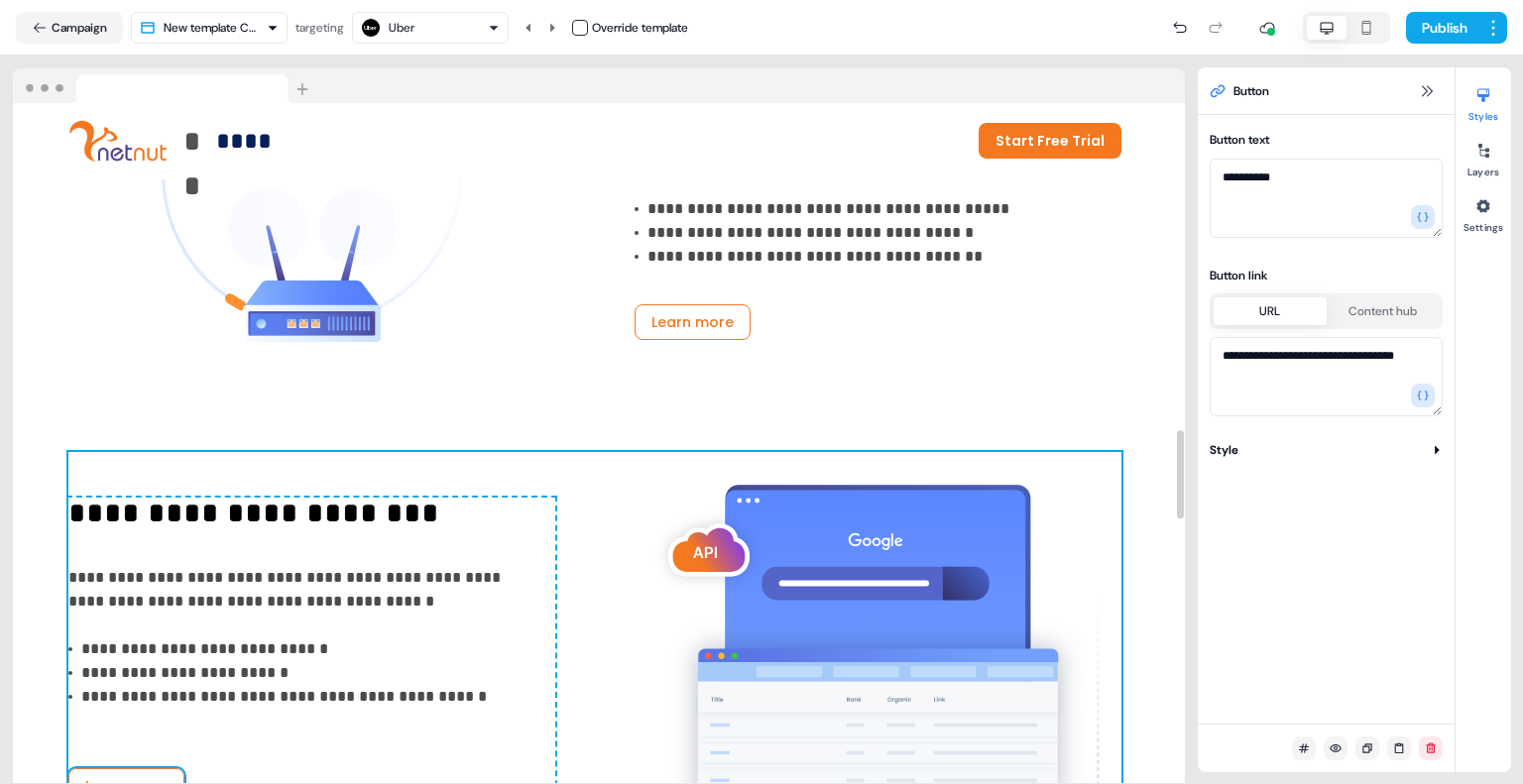 click on "**********" at bounding box center [595, 650] 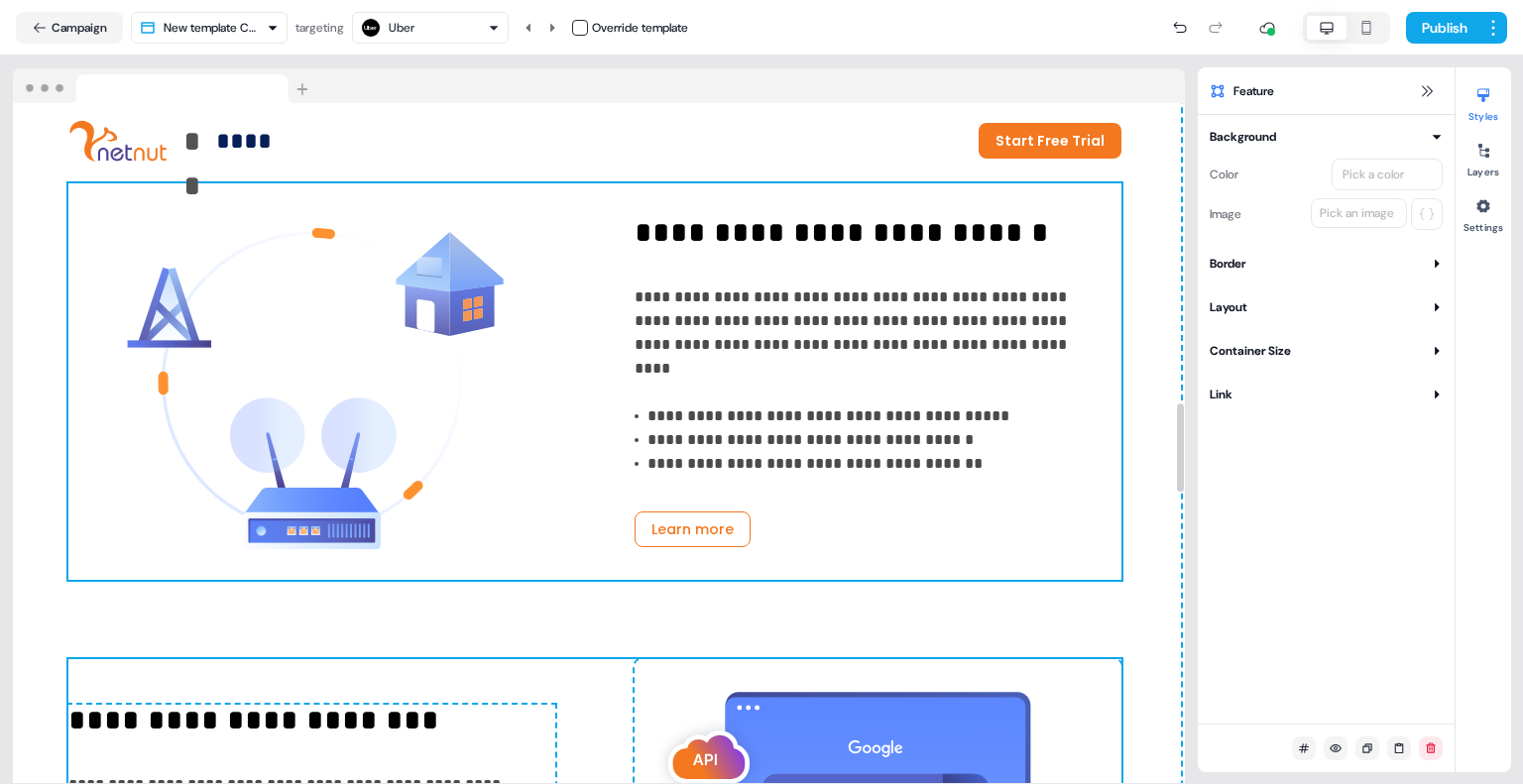 scroll, scrollTop: 2295, scrollLeft: 4, axis: both 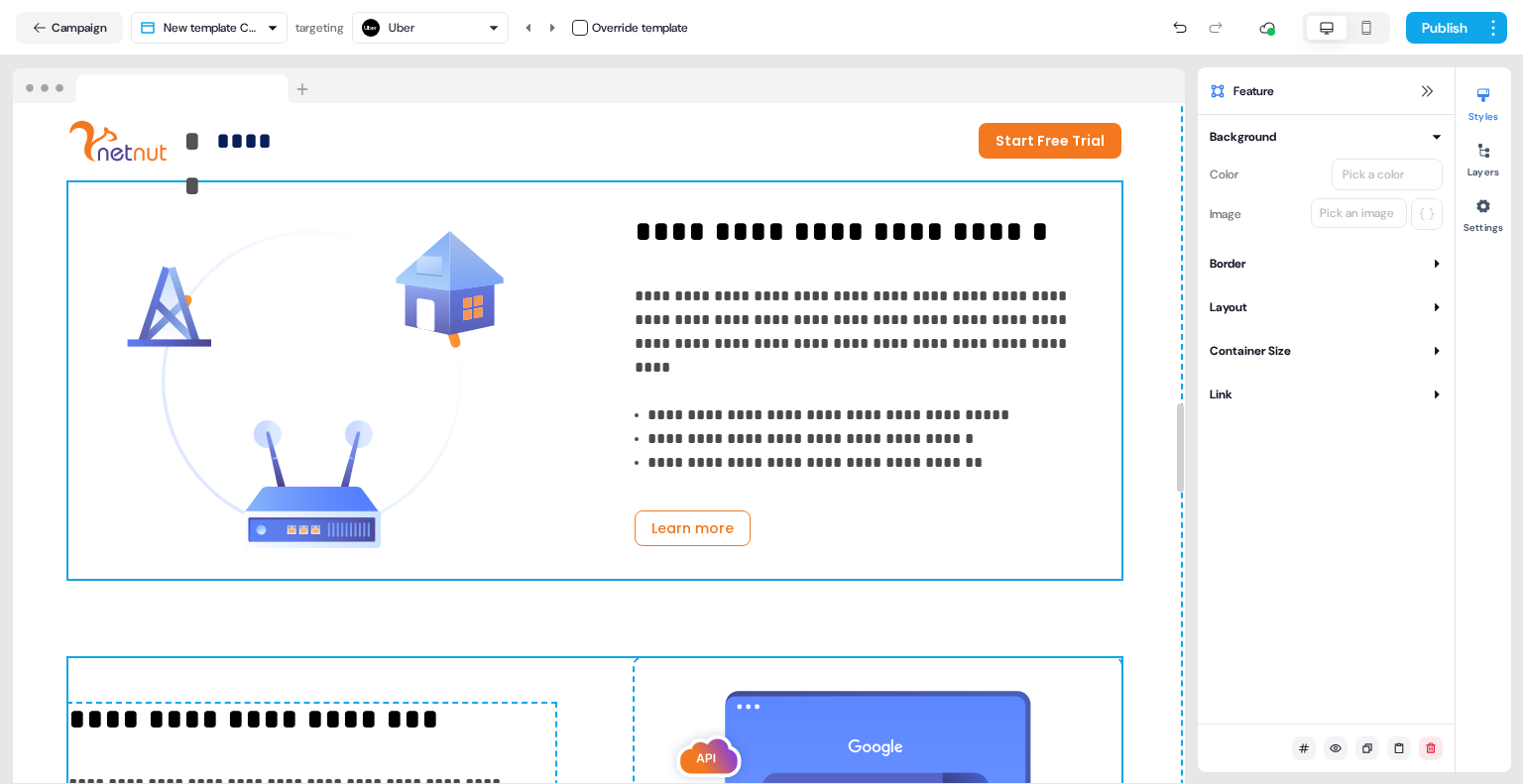click on "**********" at bounding box center (595, 381) 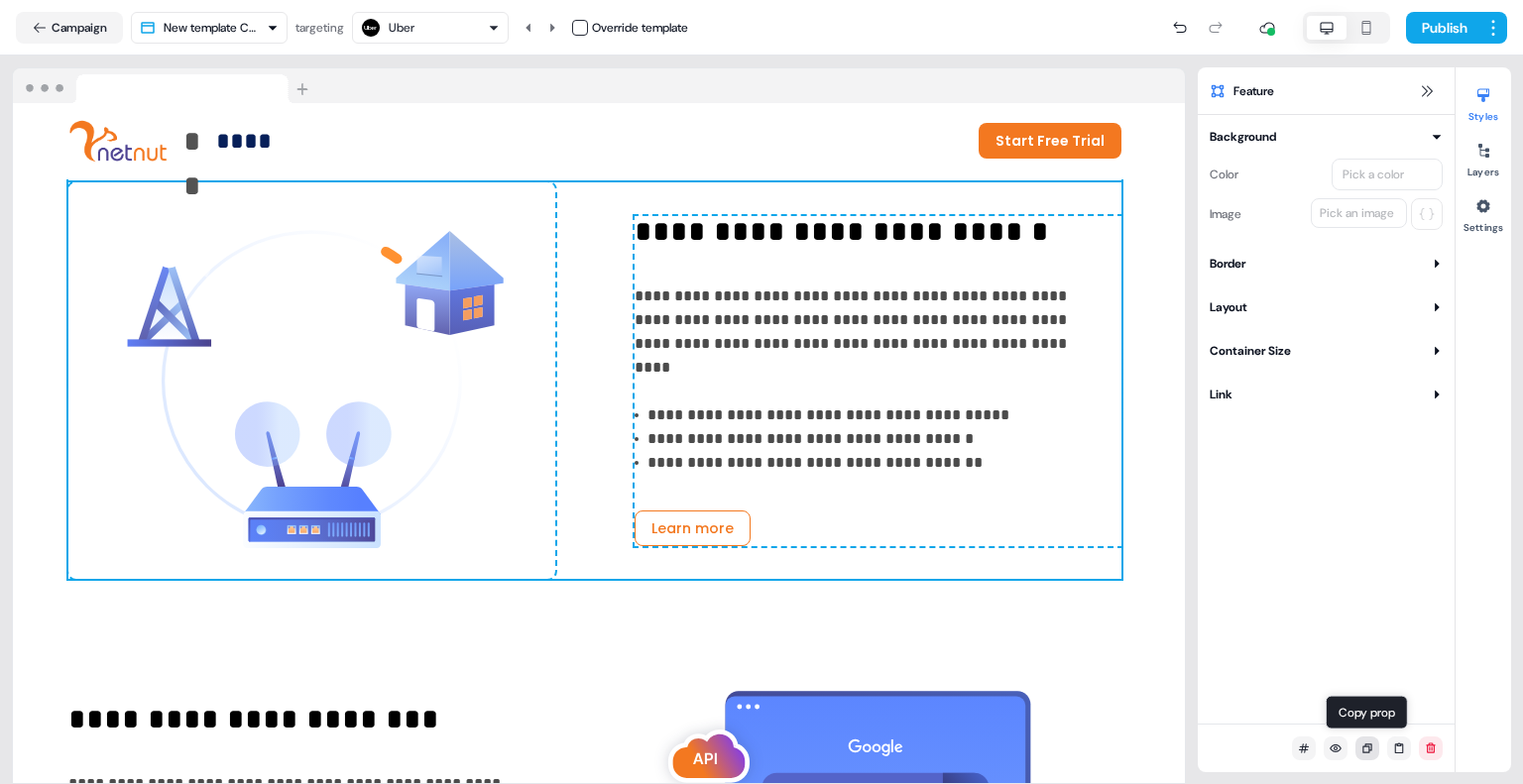 click at bounding box center (1367, 748) 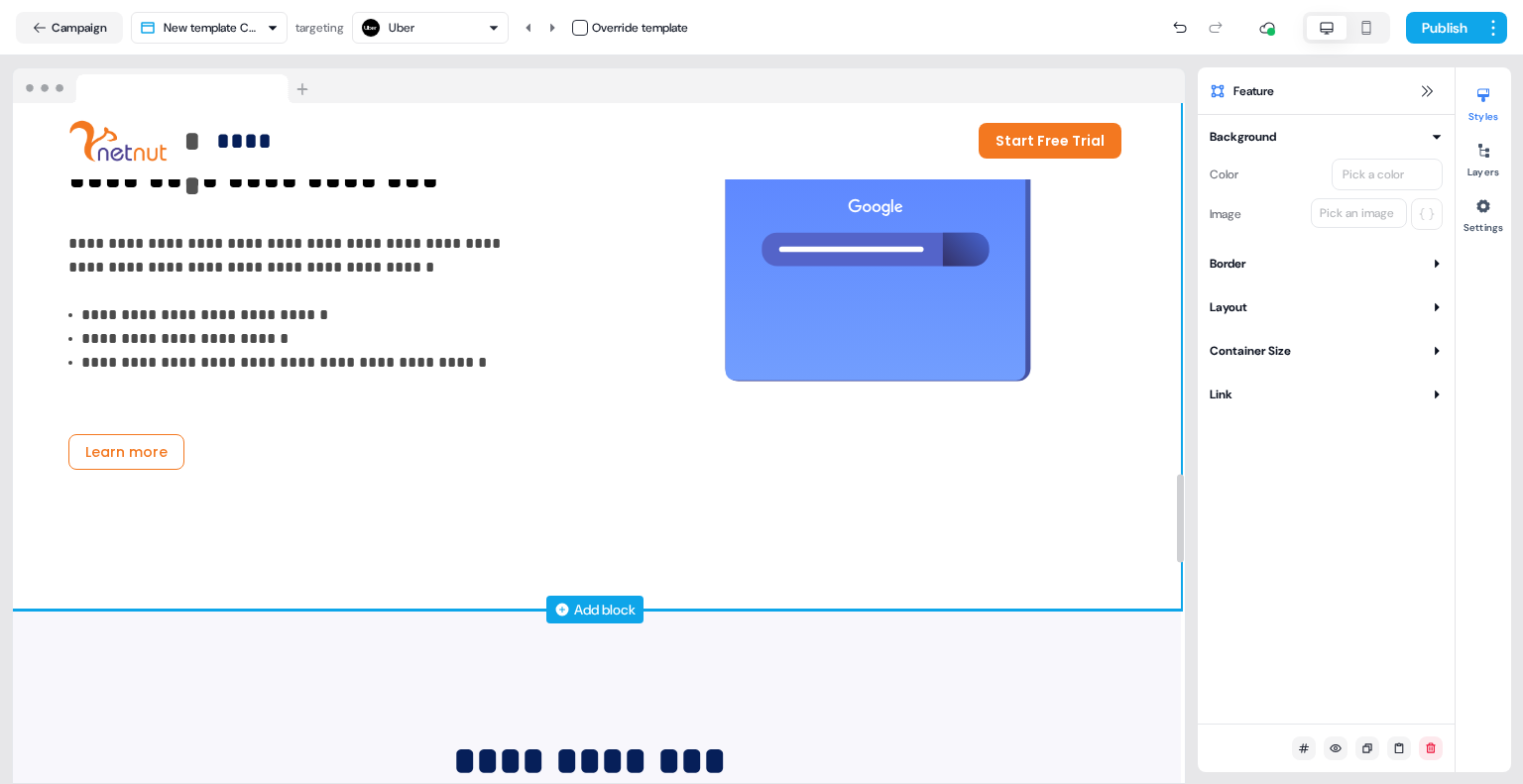 scroll, scrollTop: 2837, scrollLeft: 4, axis: both 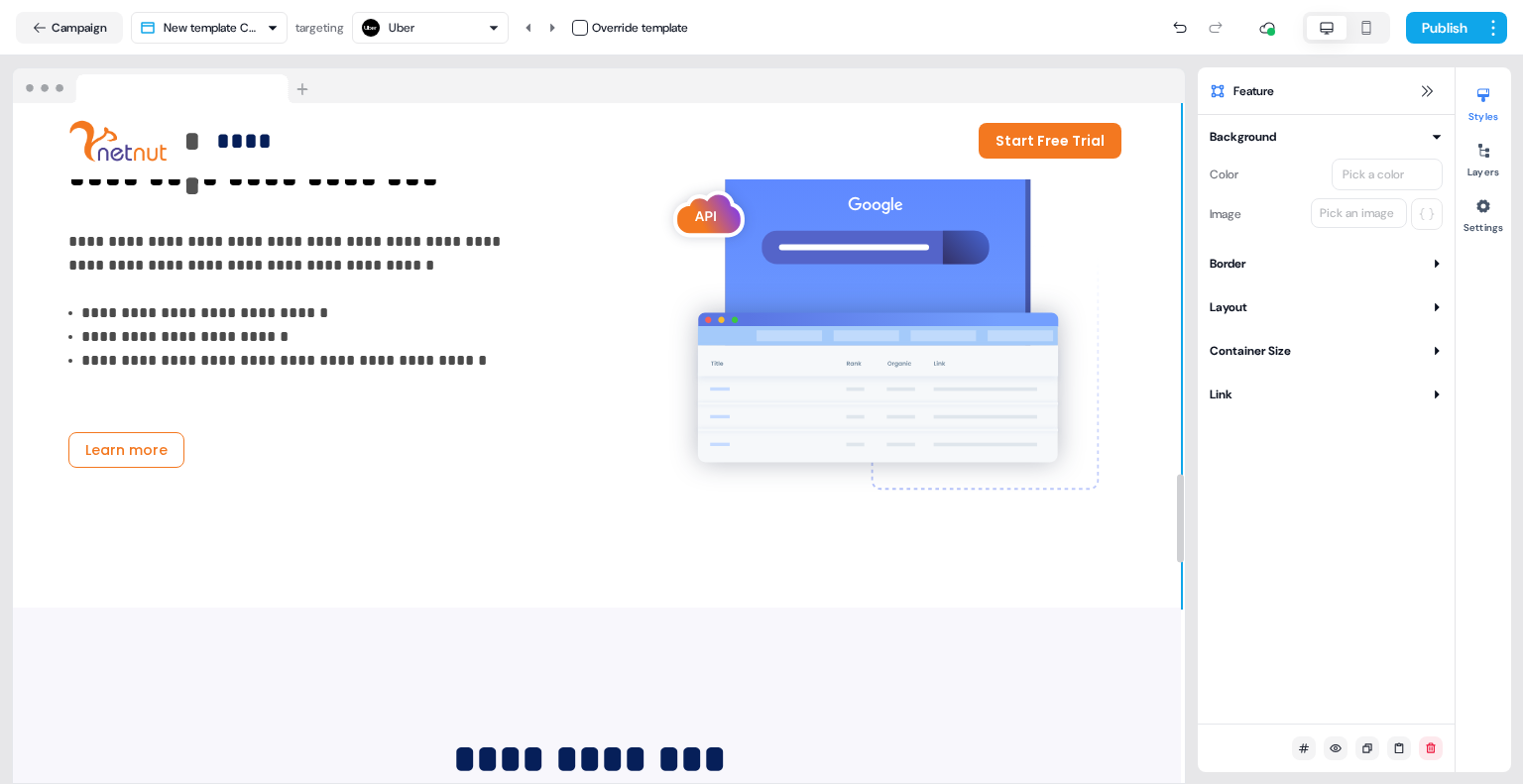 click on "**********" at bounding box center [595, -562] 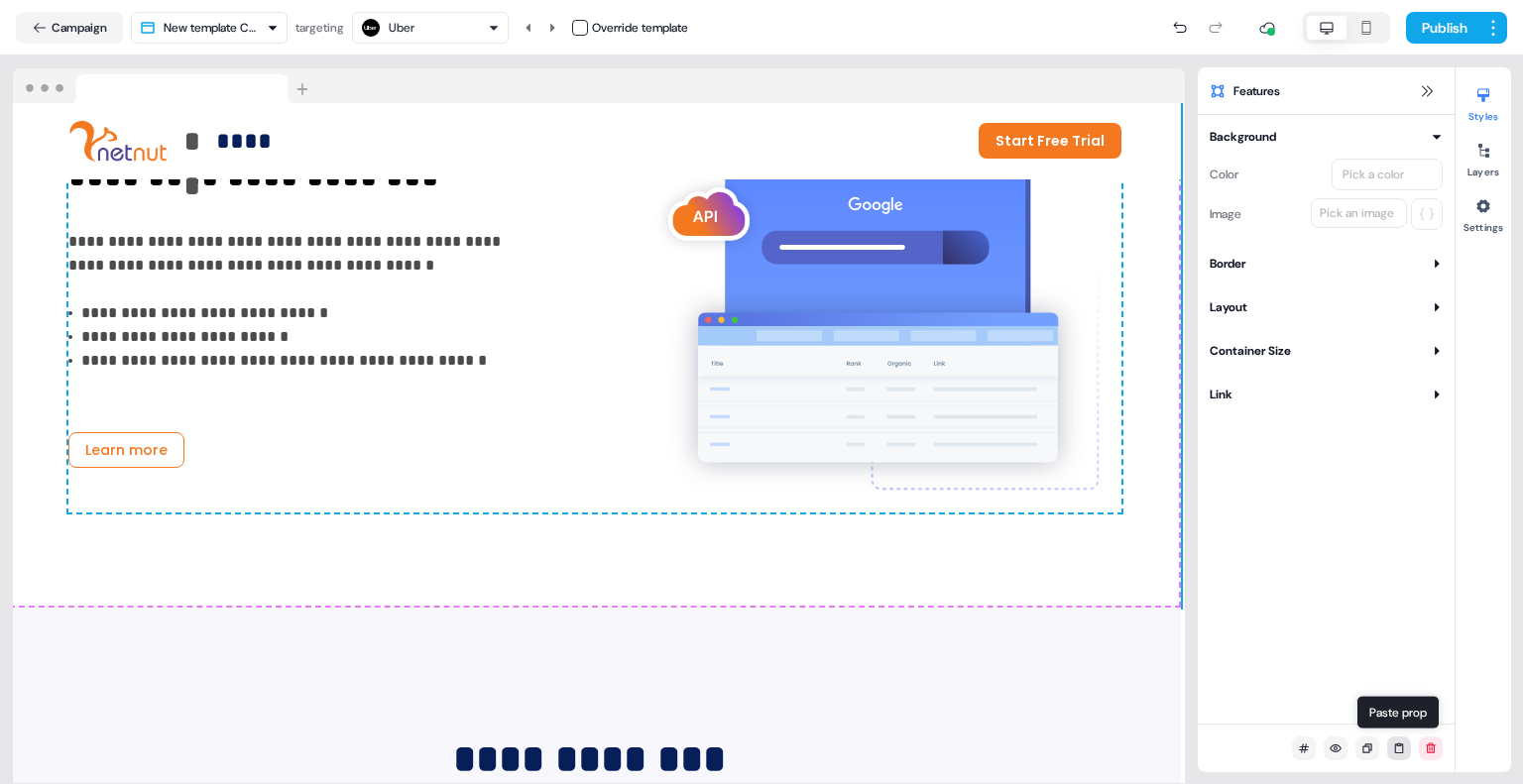 click 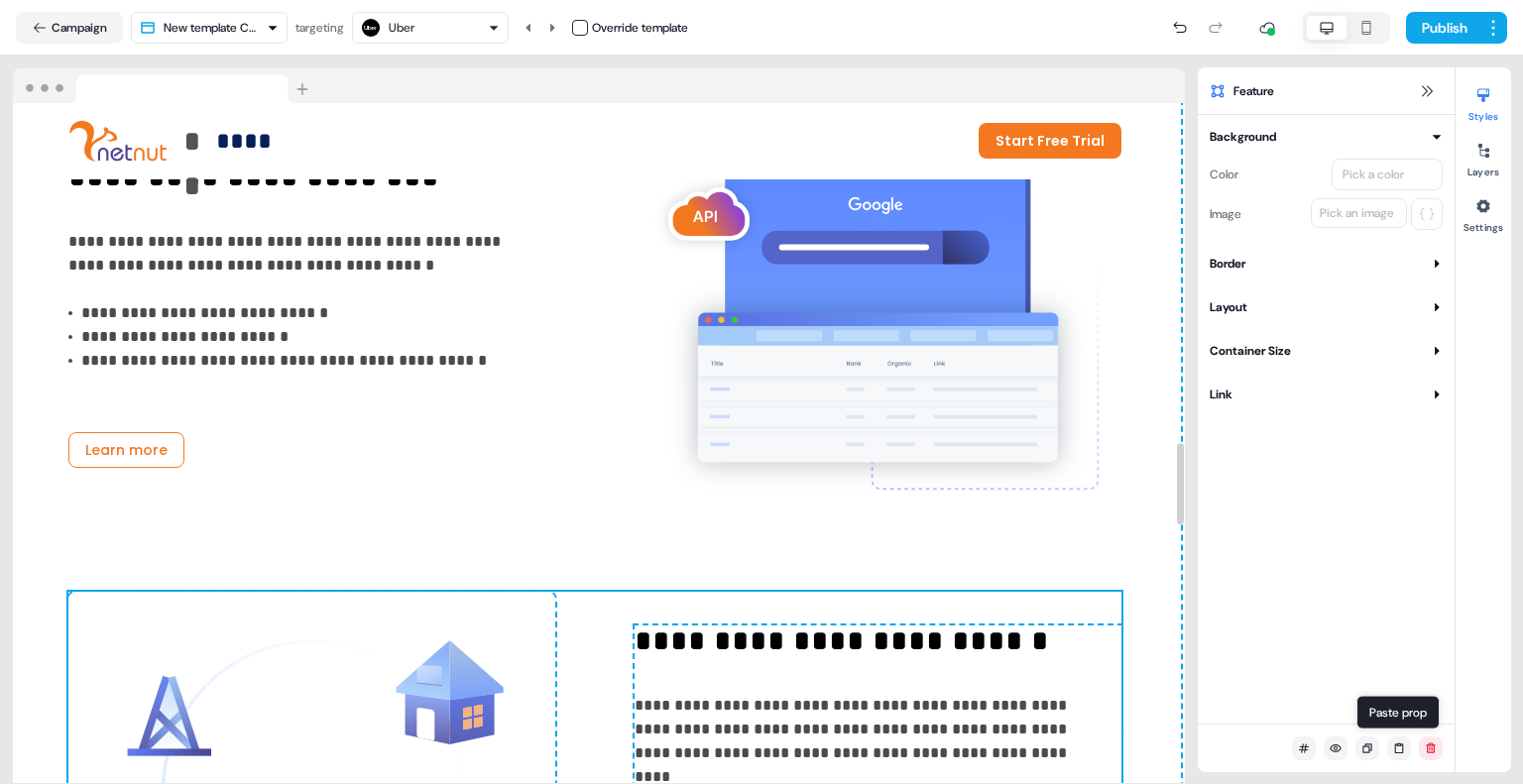 scroll, scrollTop: 2920, scrollLeft: 4, axis: both 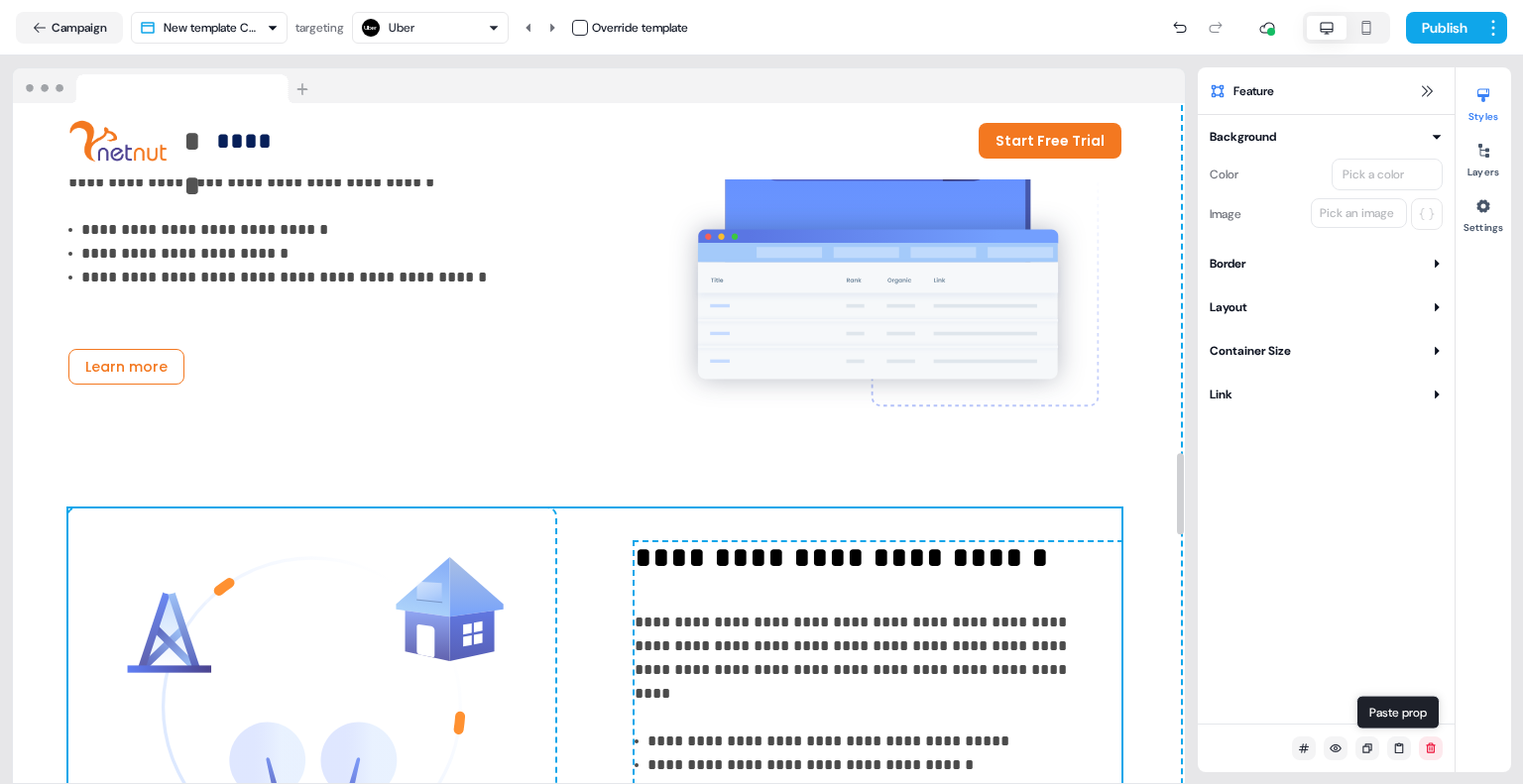 click at bounding box center [311, 707] 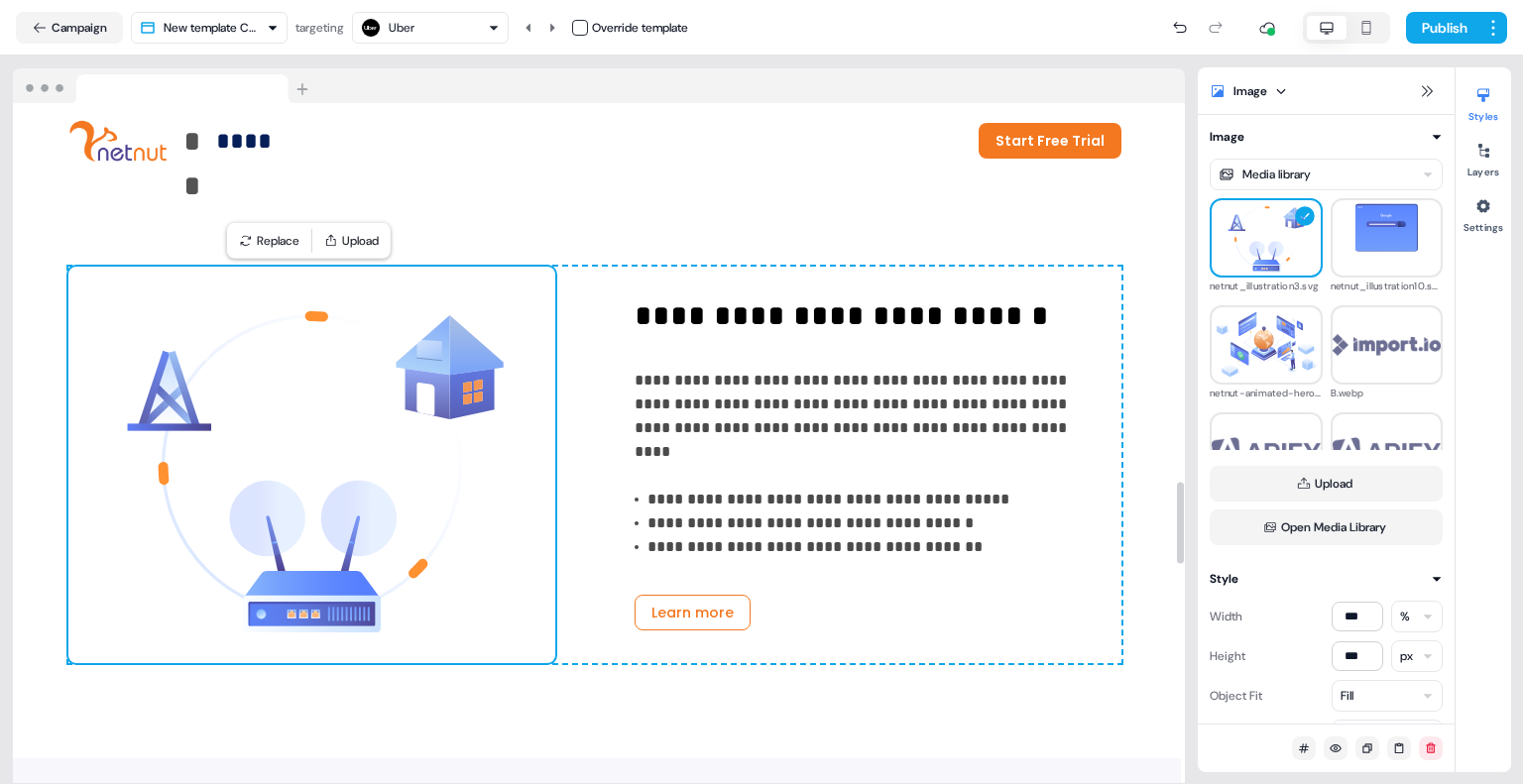 scroll, scrollTop: 3218, scrollLeft: 4, axis: both 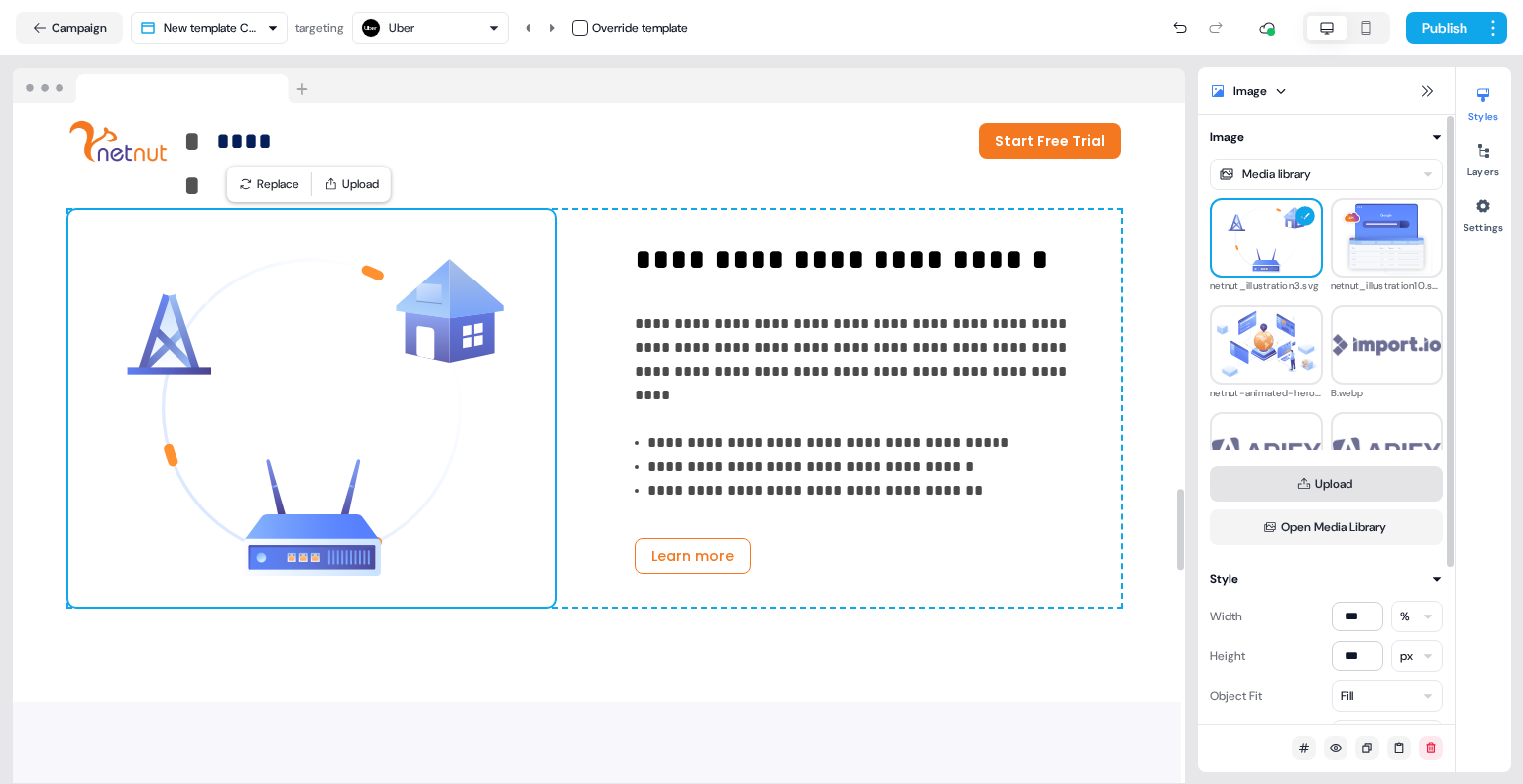 click on "Upload" at bounding box center [1326, 484] 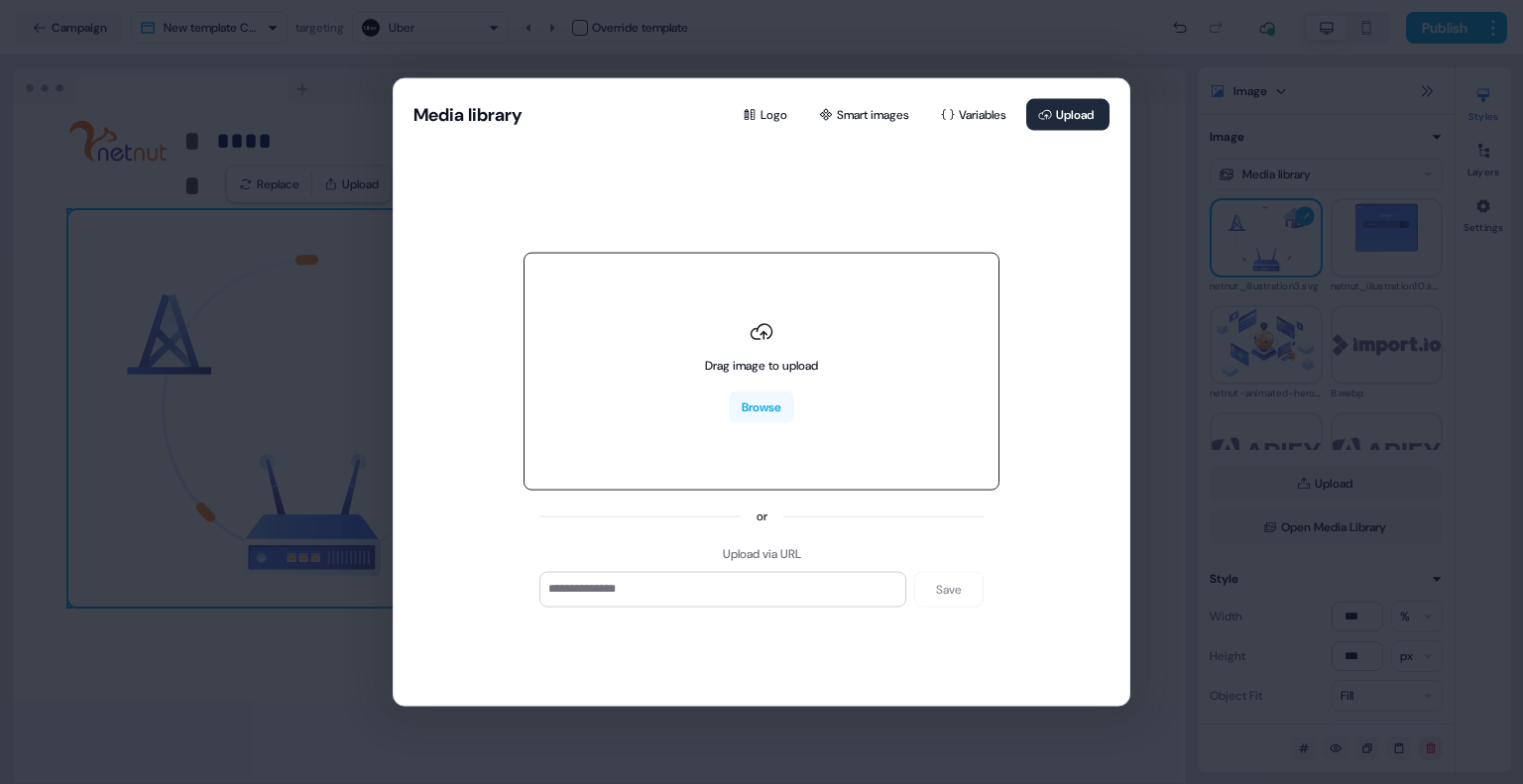 click on "Drag image to upload Browse" at bounding box center (762, 371) 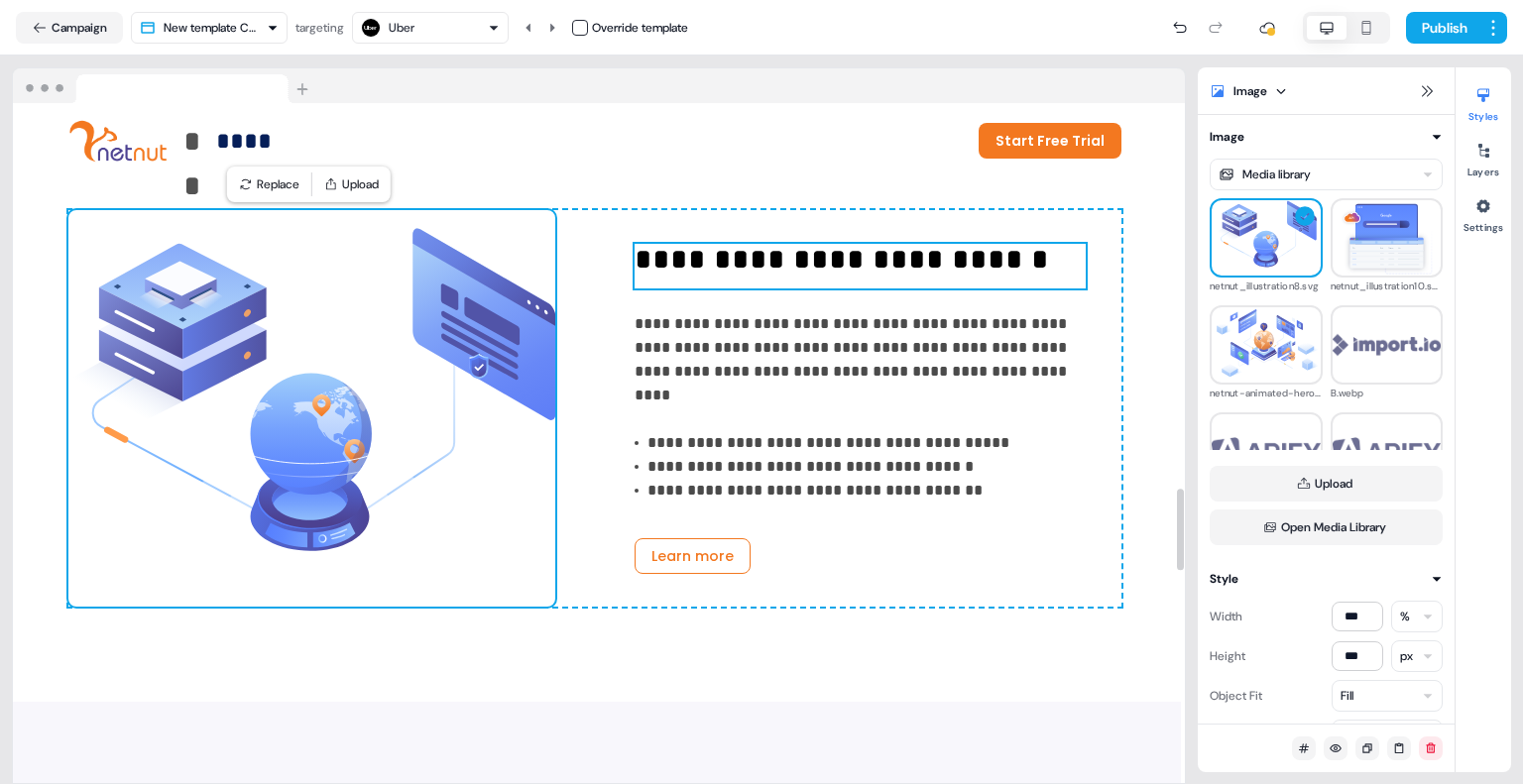 click on "**********" at bounding box center [860, 266] 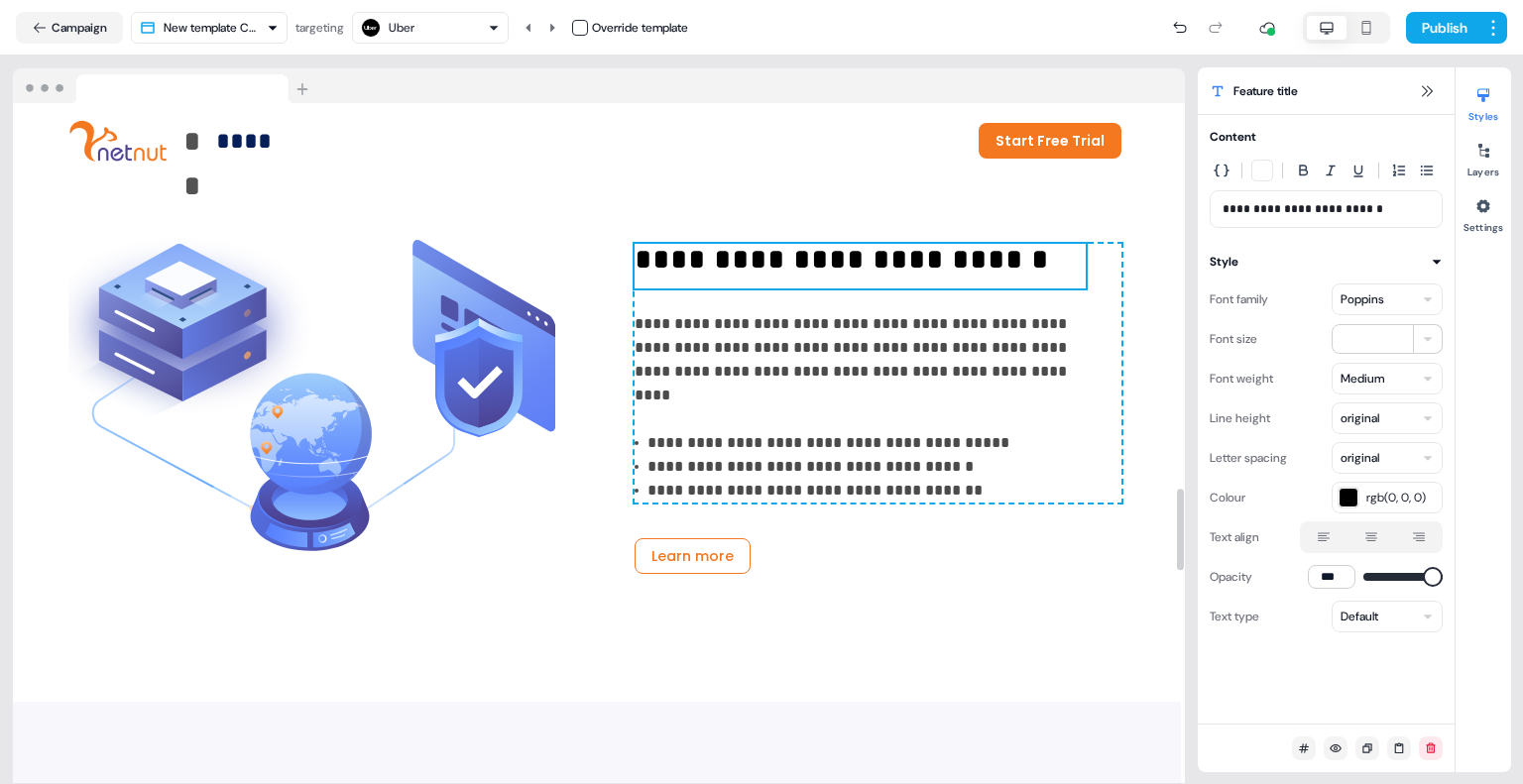 click on "**********" at bounding box center (860, 266) 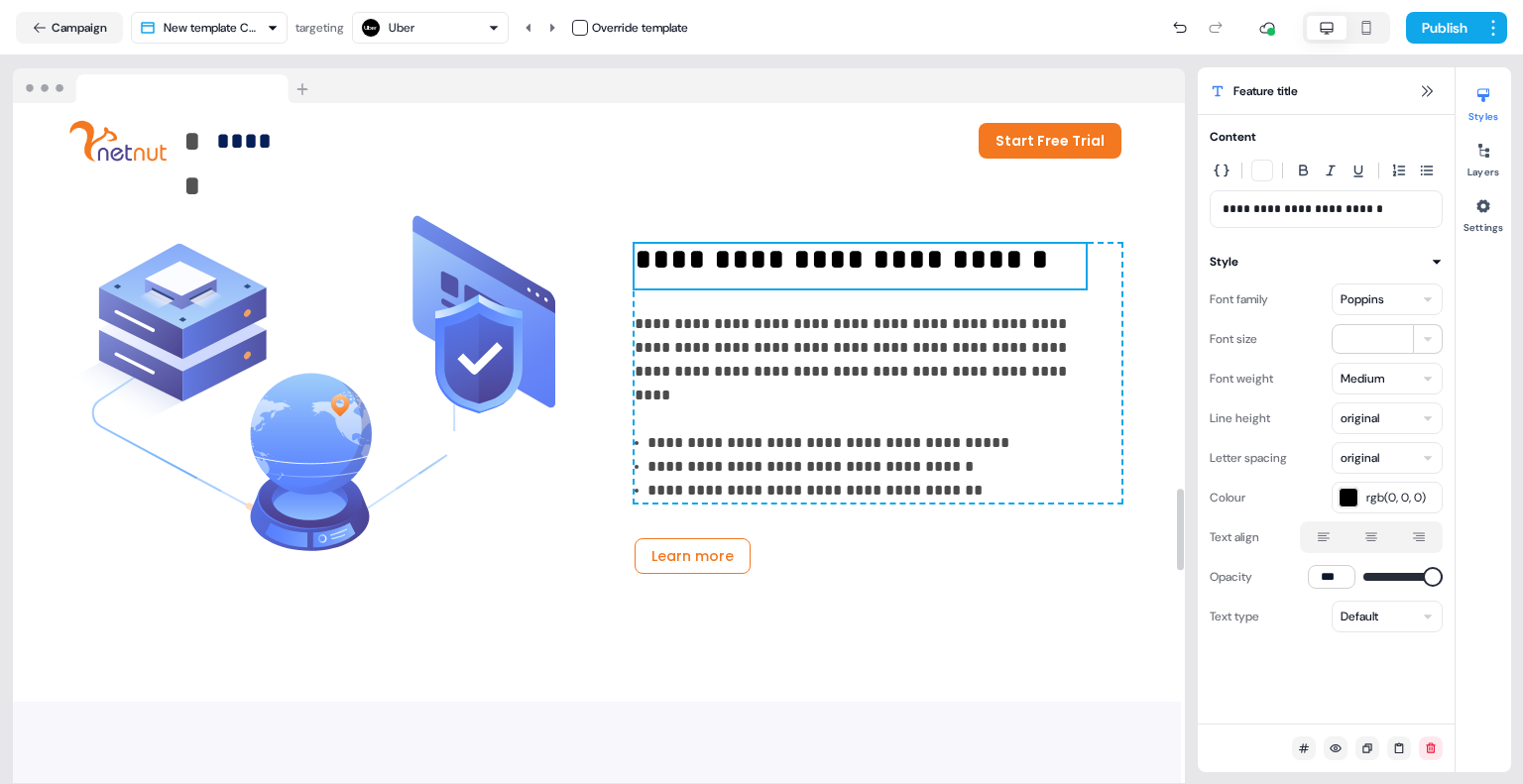 click on "**********" at bounding box center [860, 266] 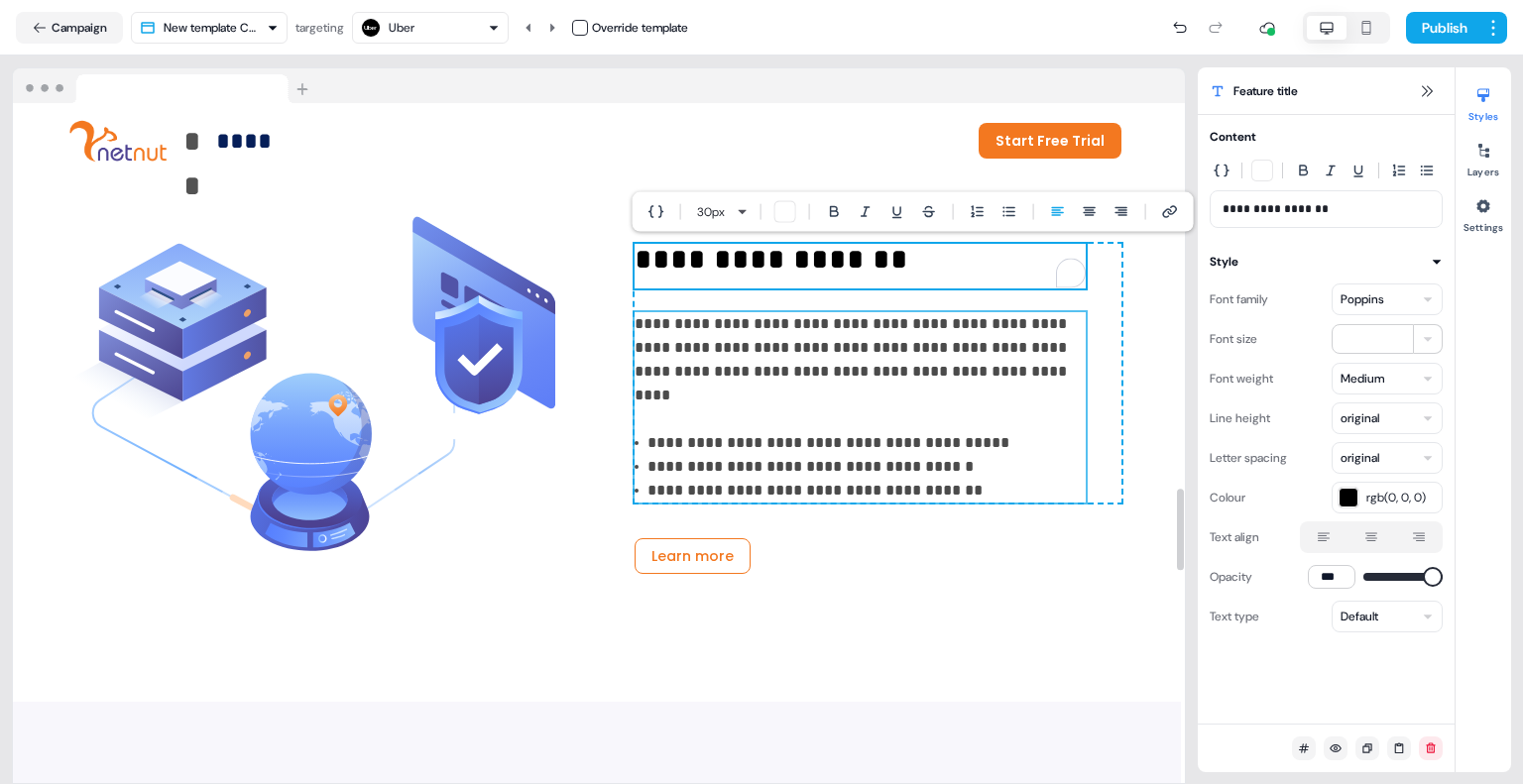 click on "**********" at bounding box center [860, 372] 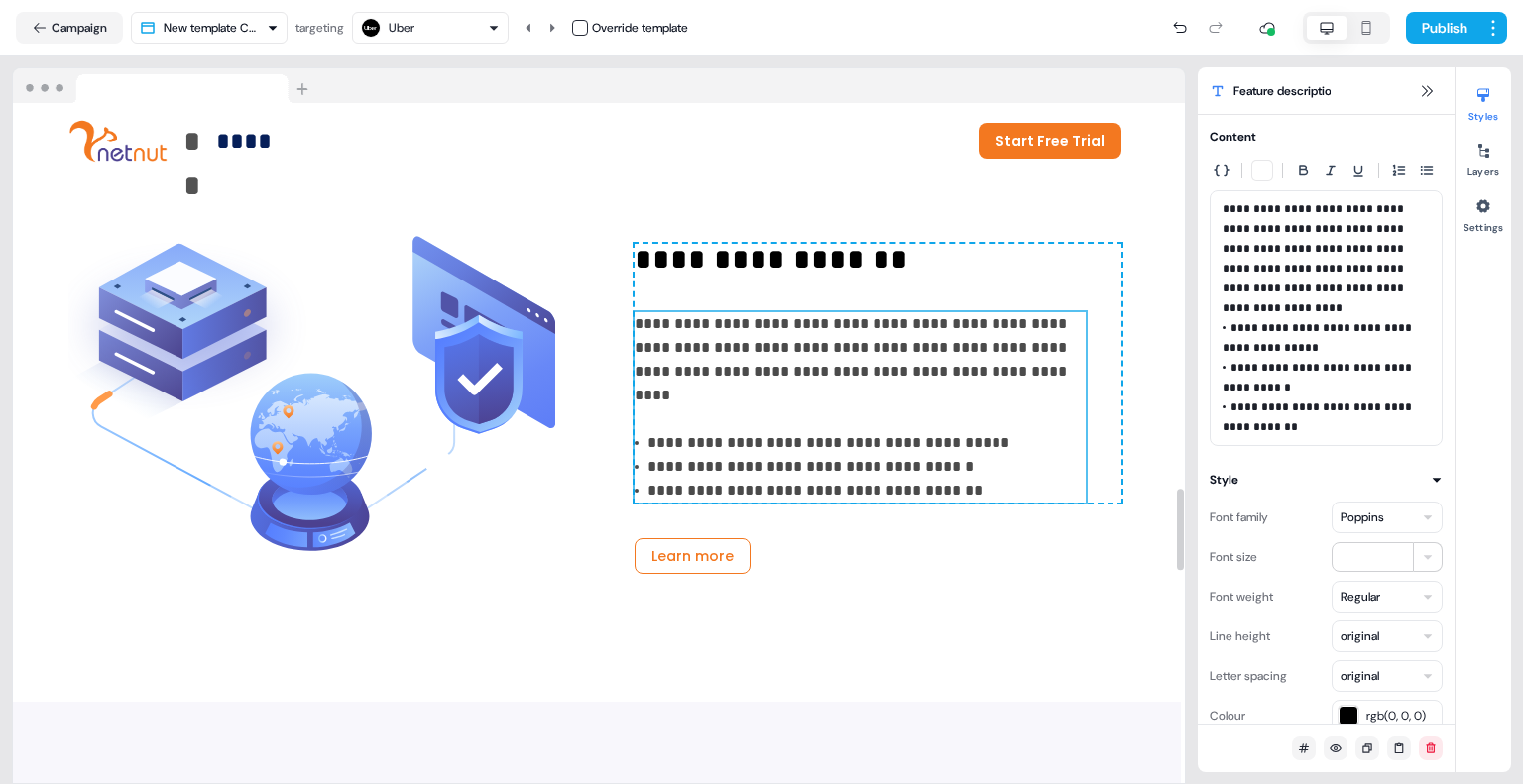 click on "**********" at bounding box center (860, 372) 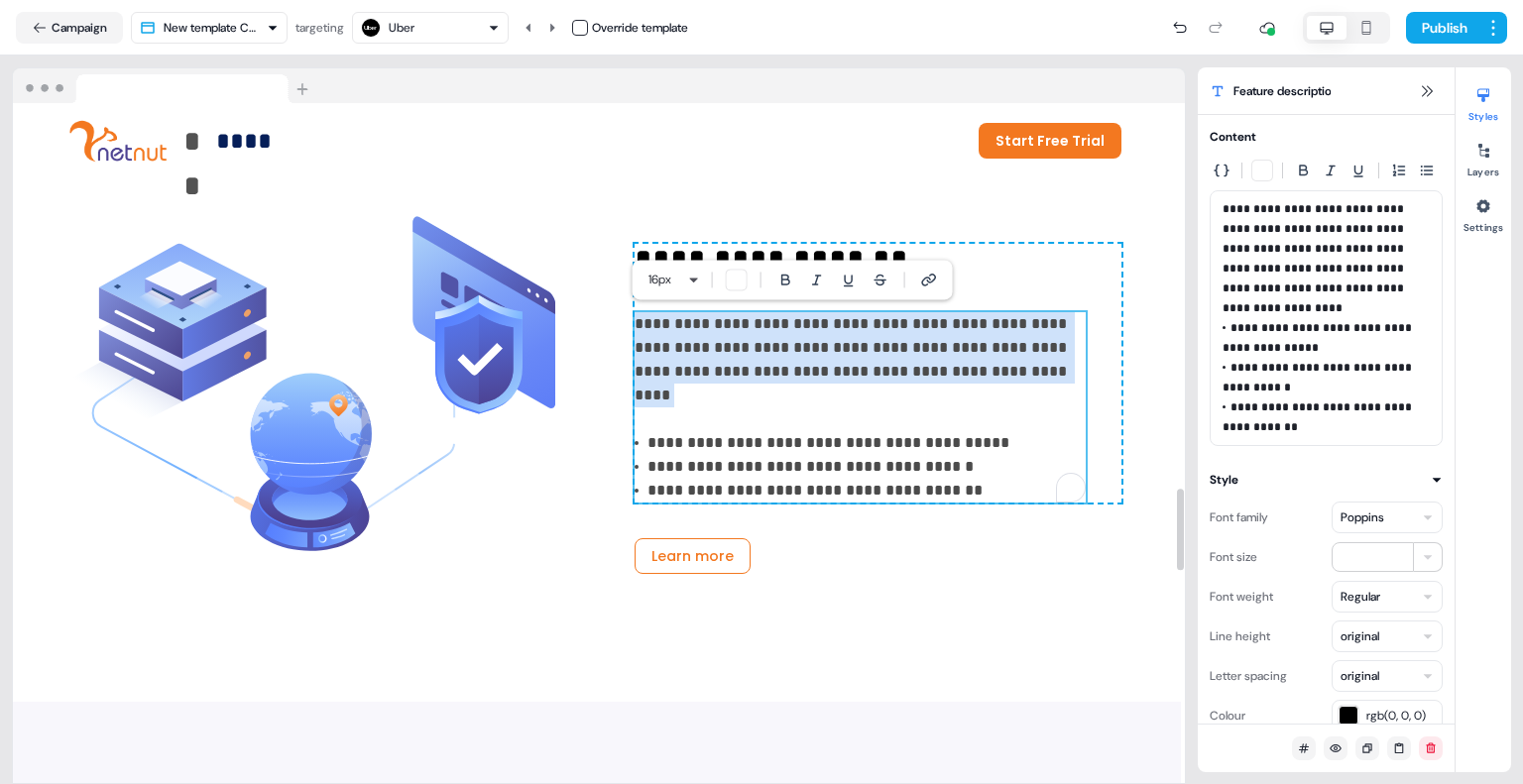 click on "**********" at bounding box center (860, 372) 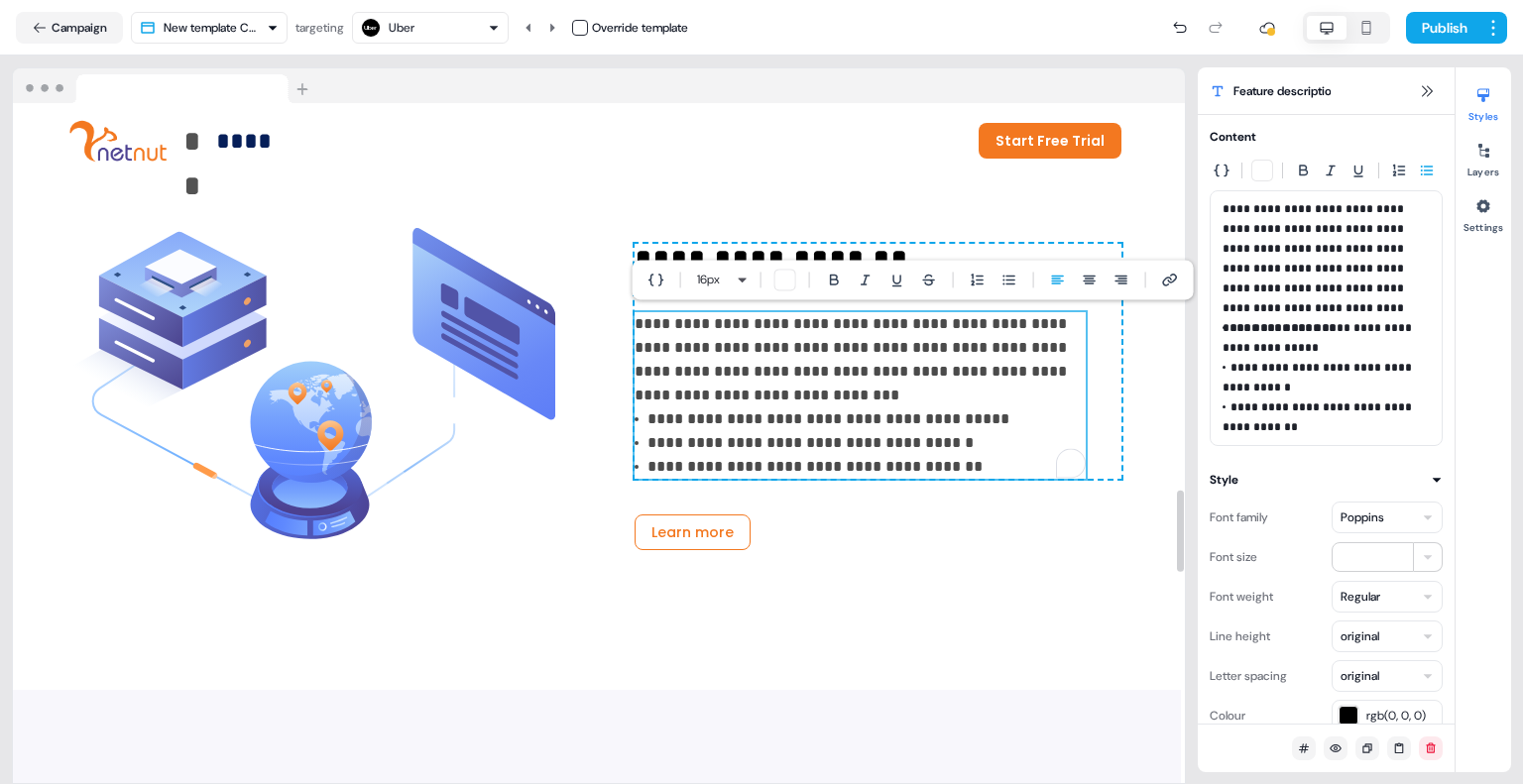 scroll, scrollTop: 3218, scrollLeft: 4, axis: both 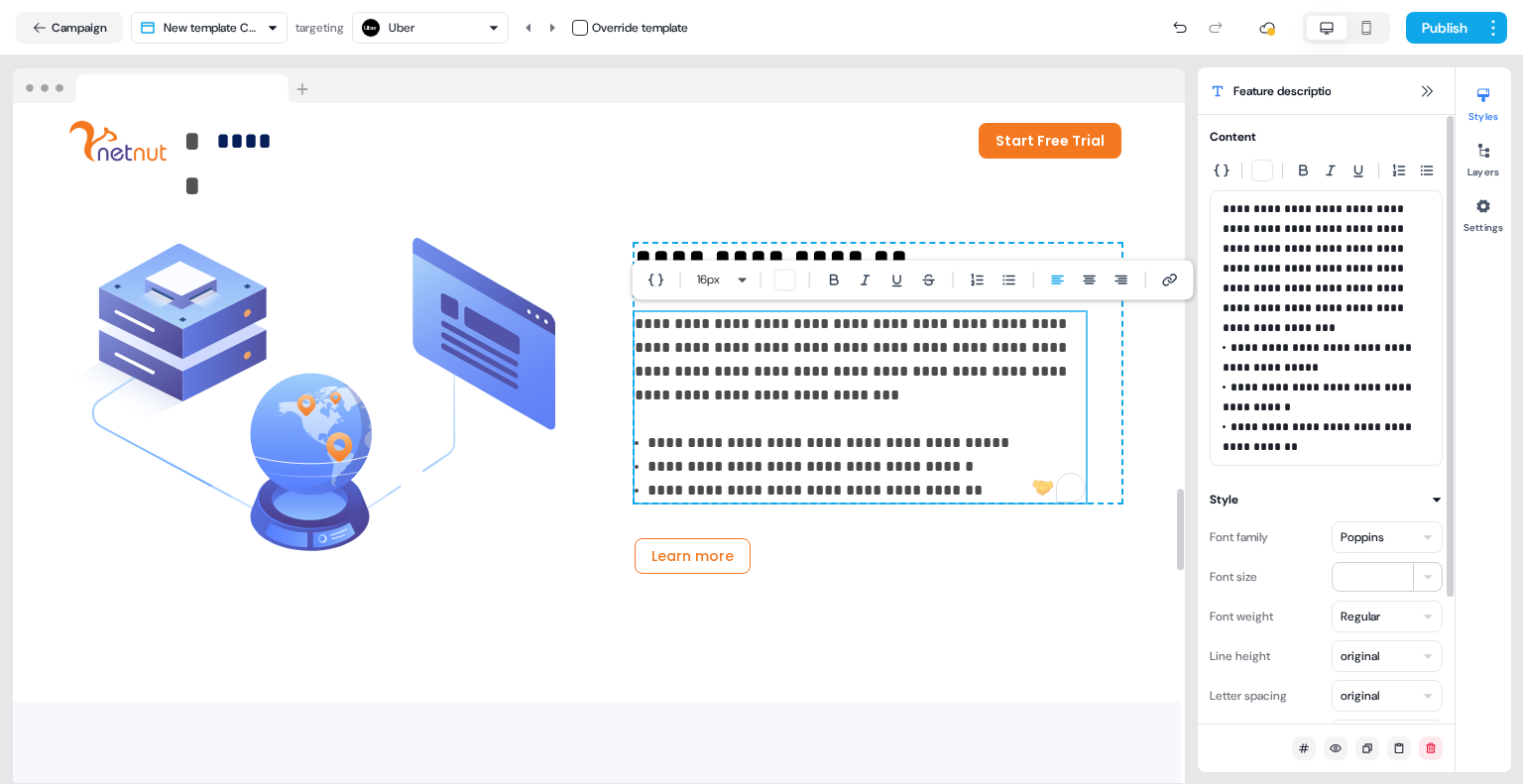click on "**********" at bounding box center [1319, 358] 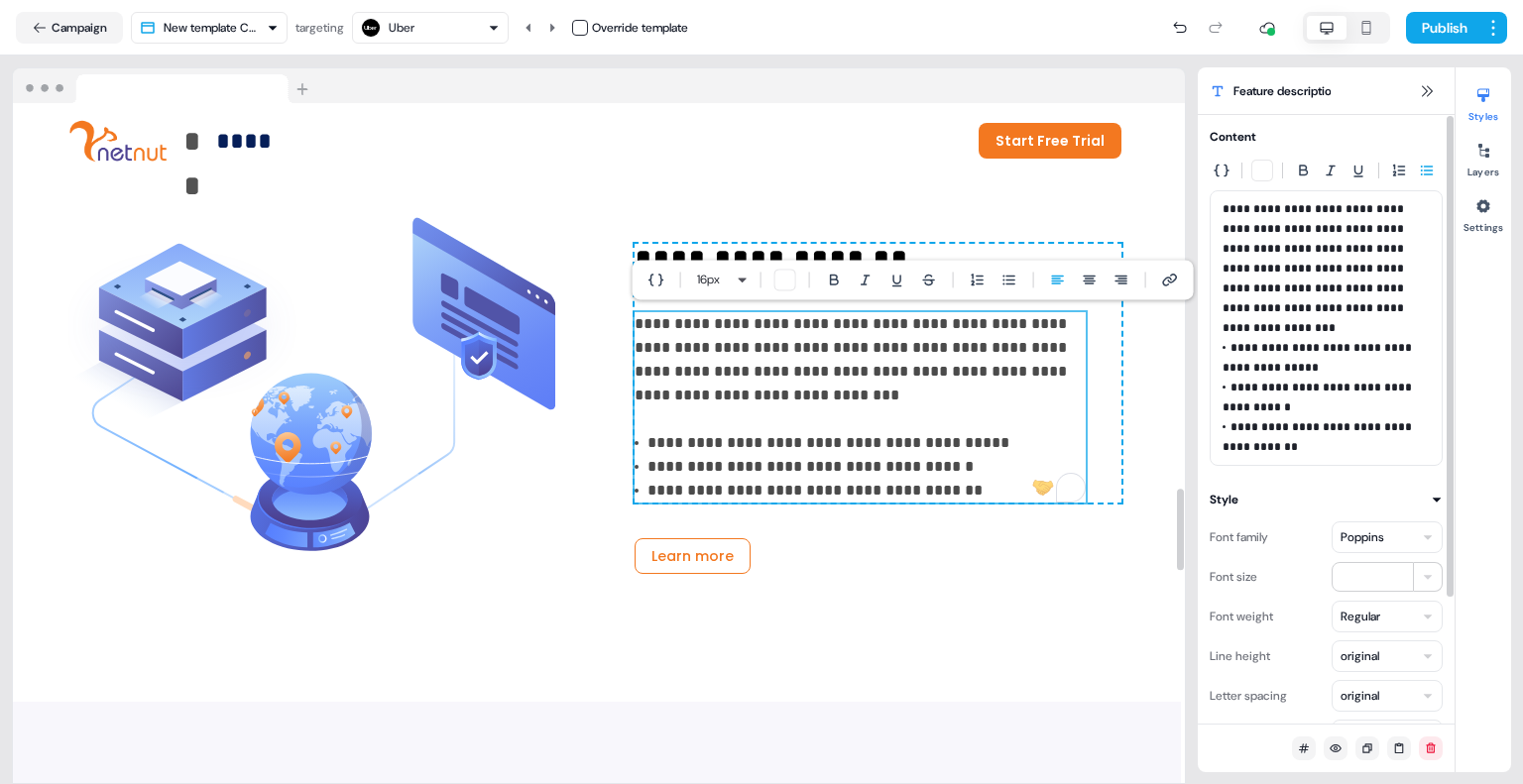 click on "**********" at bounding box center [1319, 358] 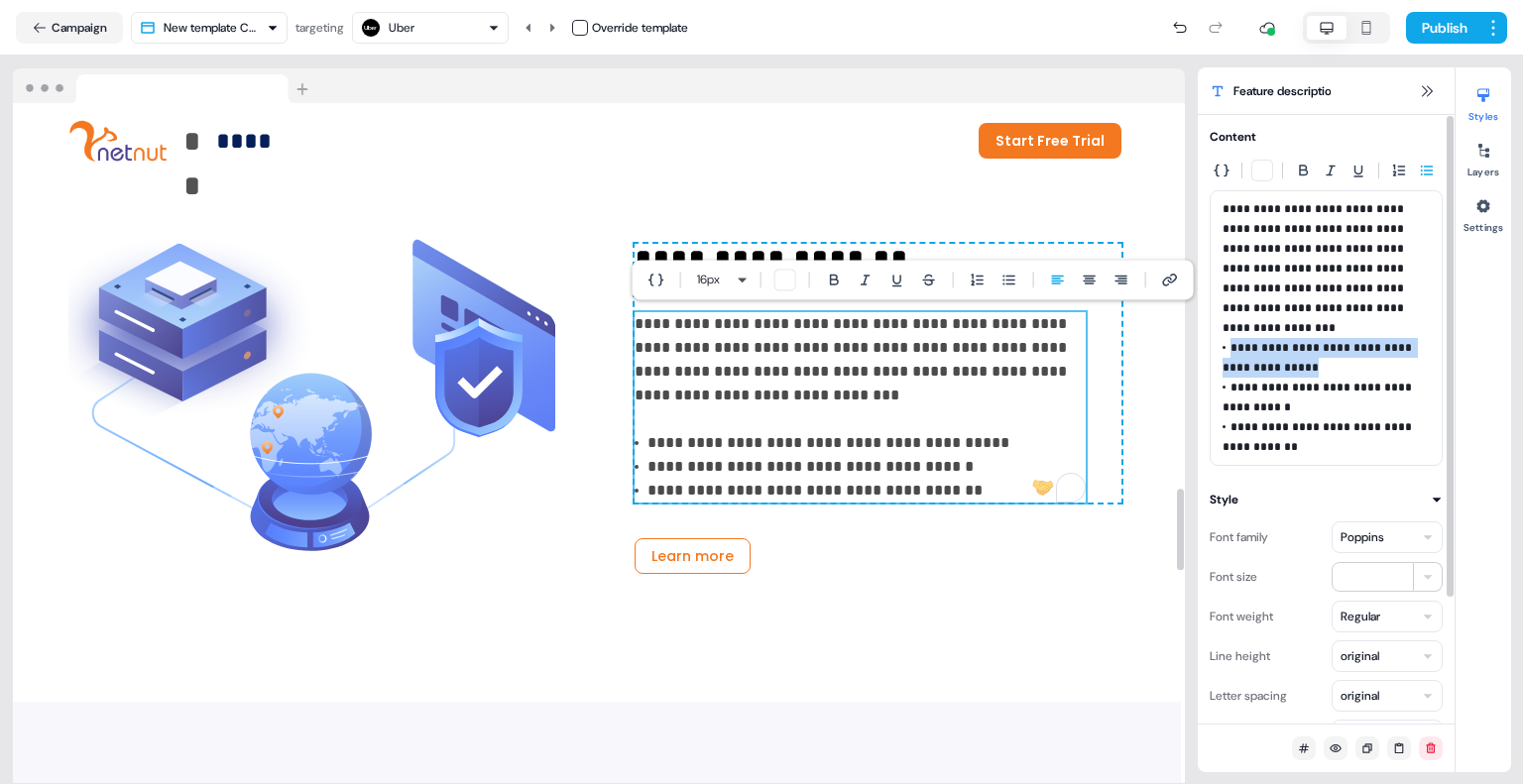 click on "**********" at bounding box center [1319, 358] 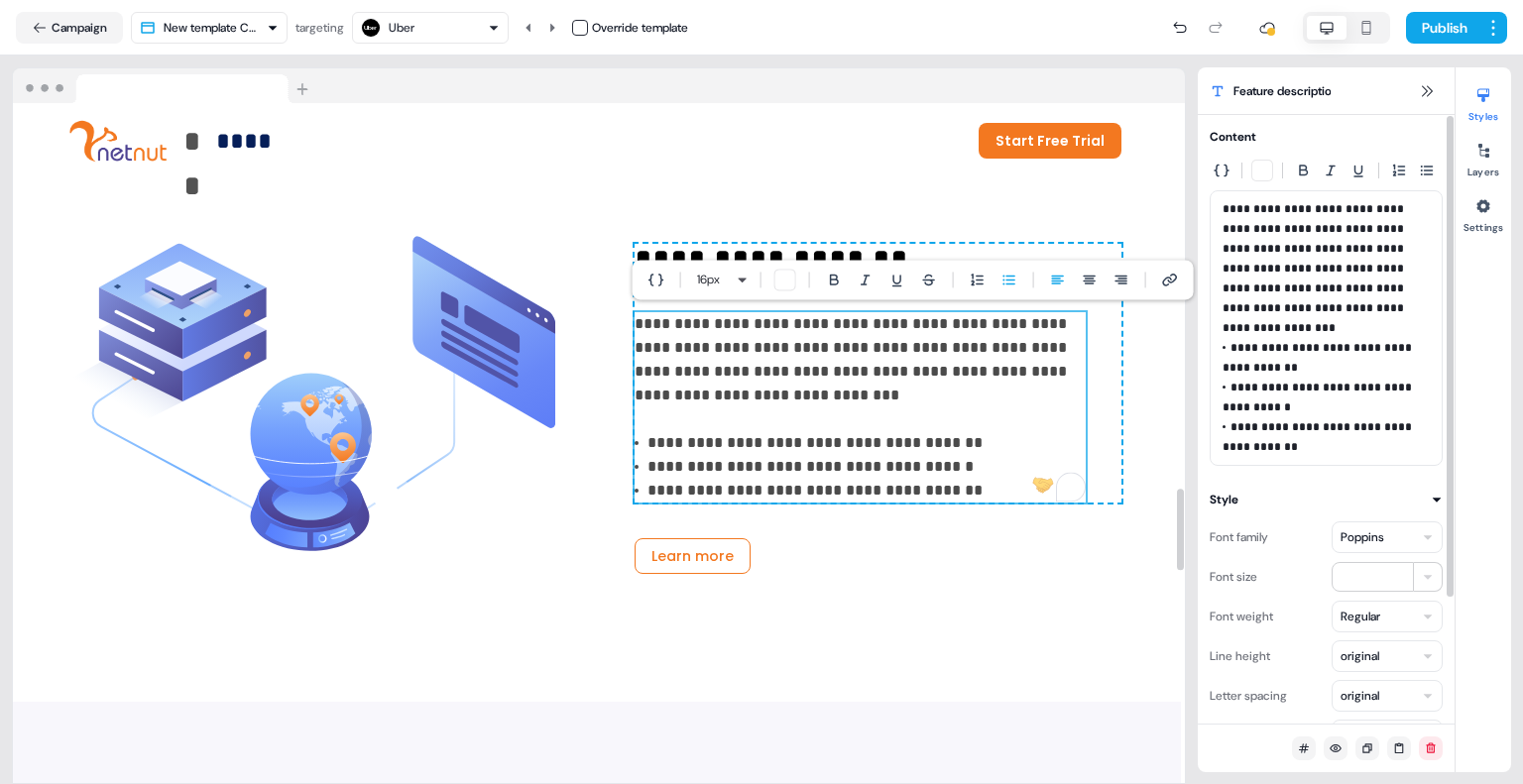 click on "**********" at bounding box center [1319, 397] 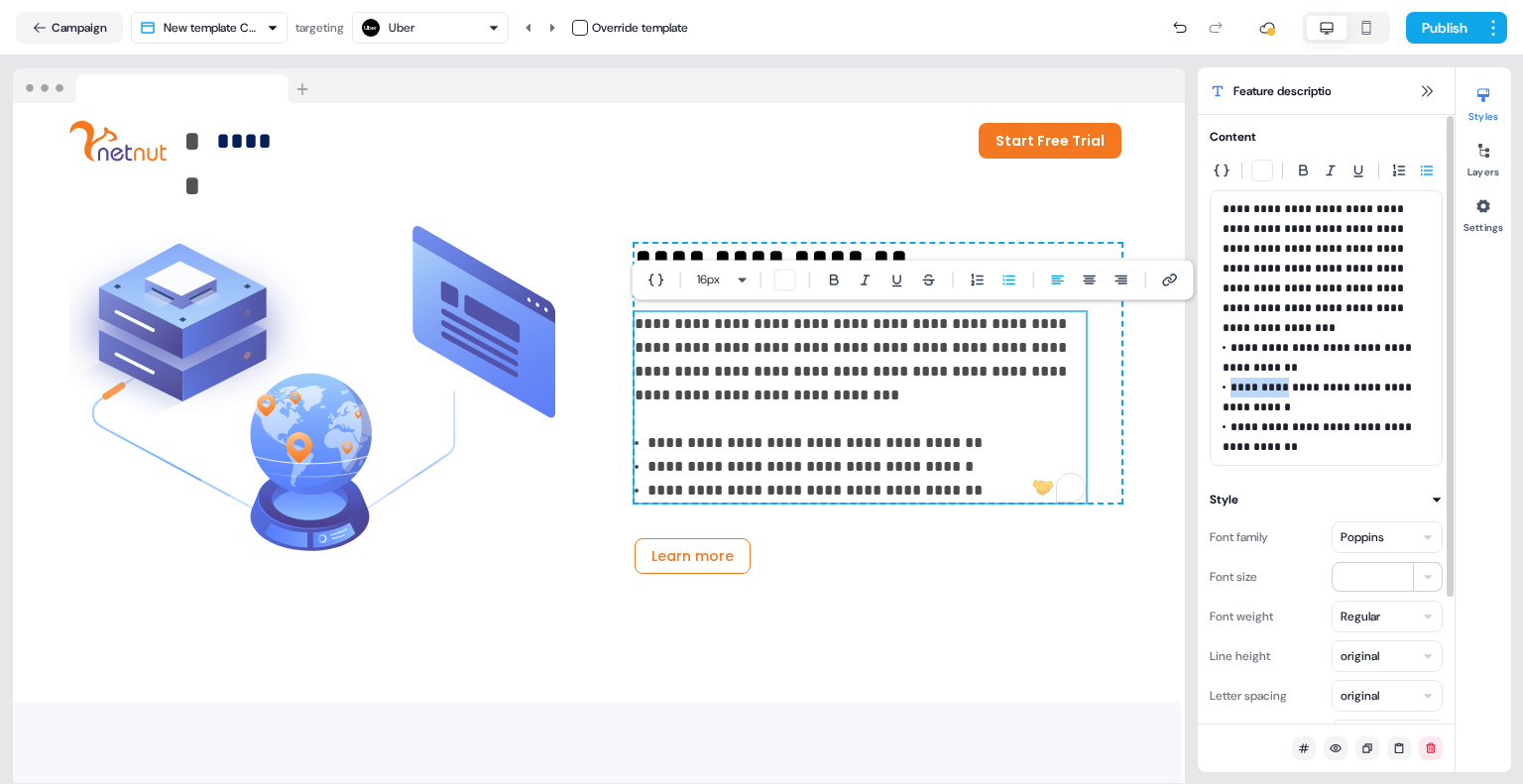 click on "**********" at bounding box center (1319, 397) 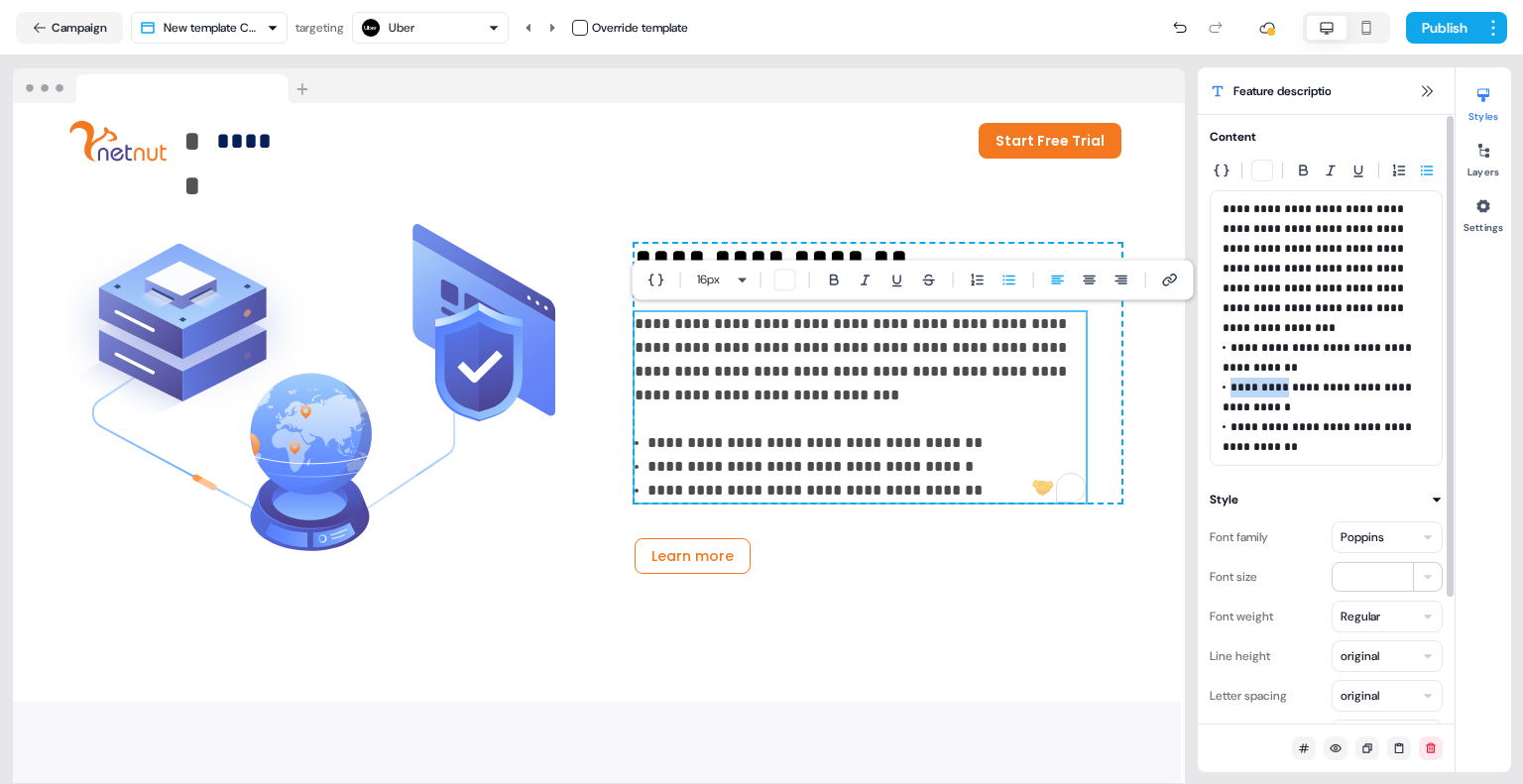 click on "**********" at bounding box center [1319, 397] 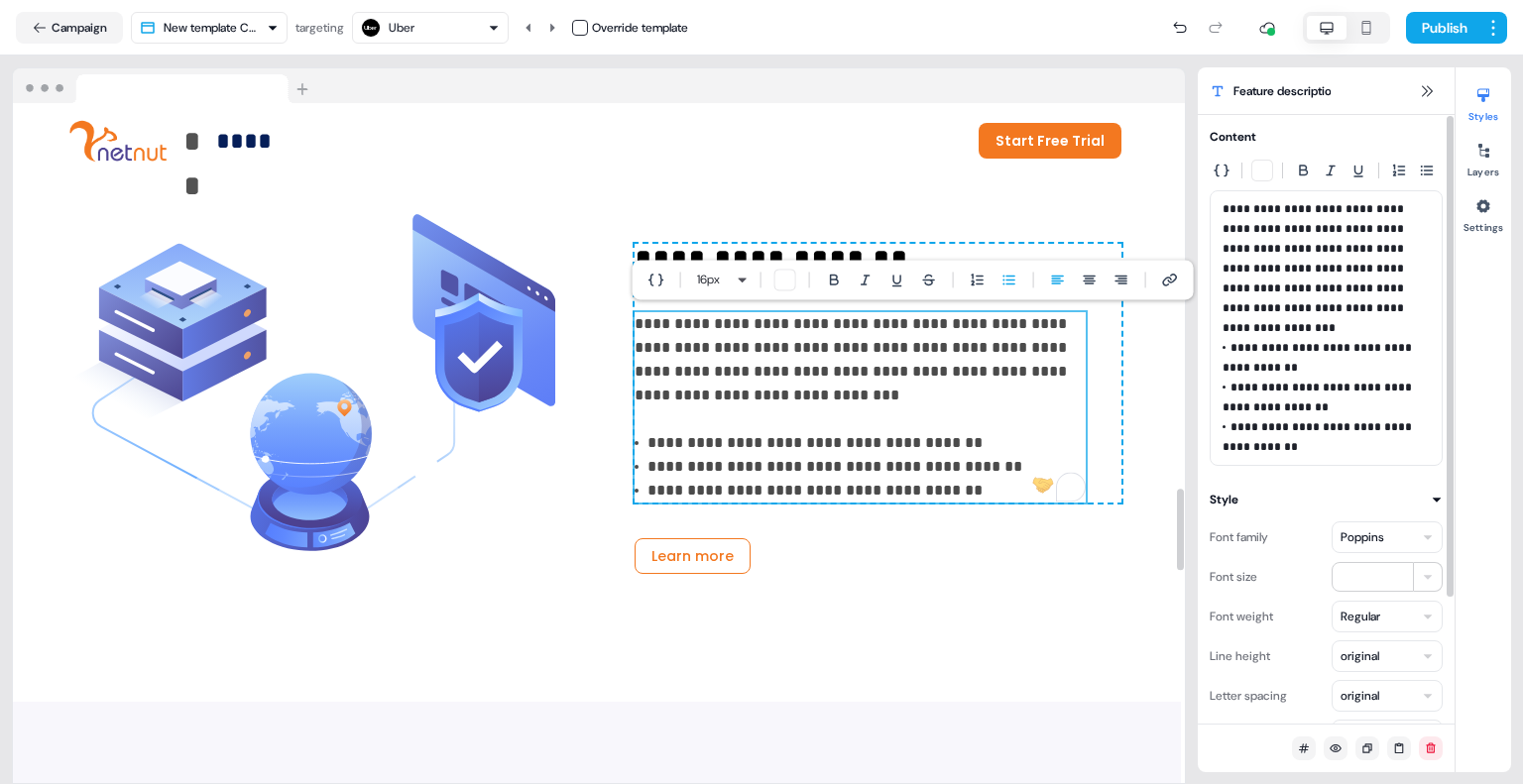 click on "**********" at bounding box center [1319, 437] 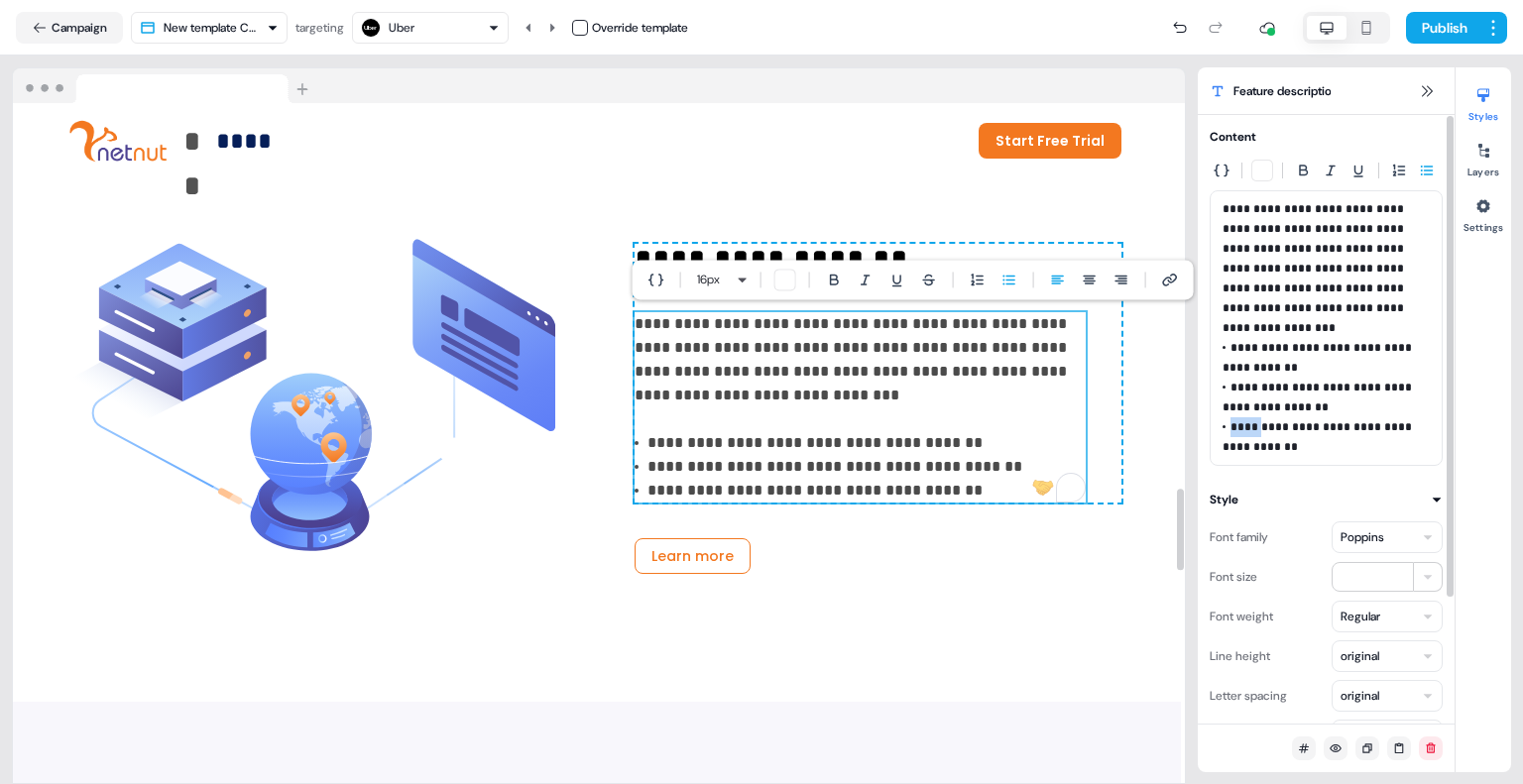 click on "**********" at bounding box center (1319, 437) 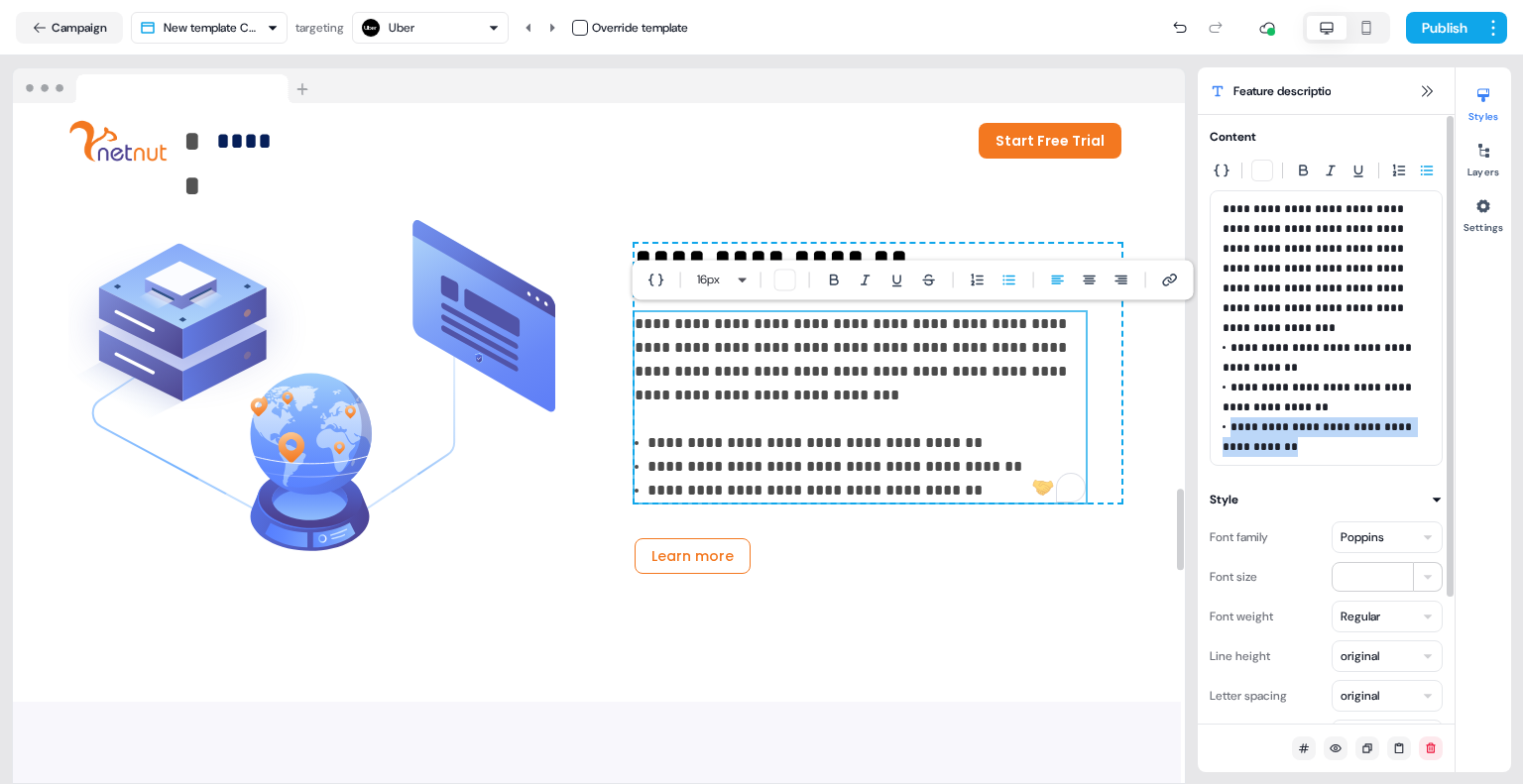 click on "**********" at bounding box center [1319, 437] 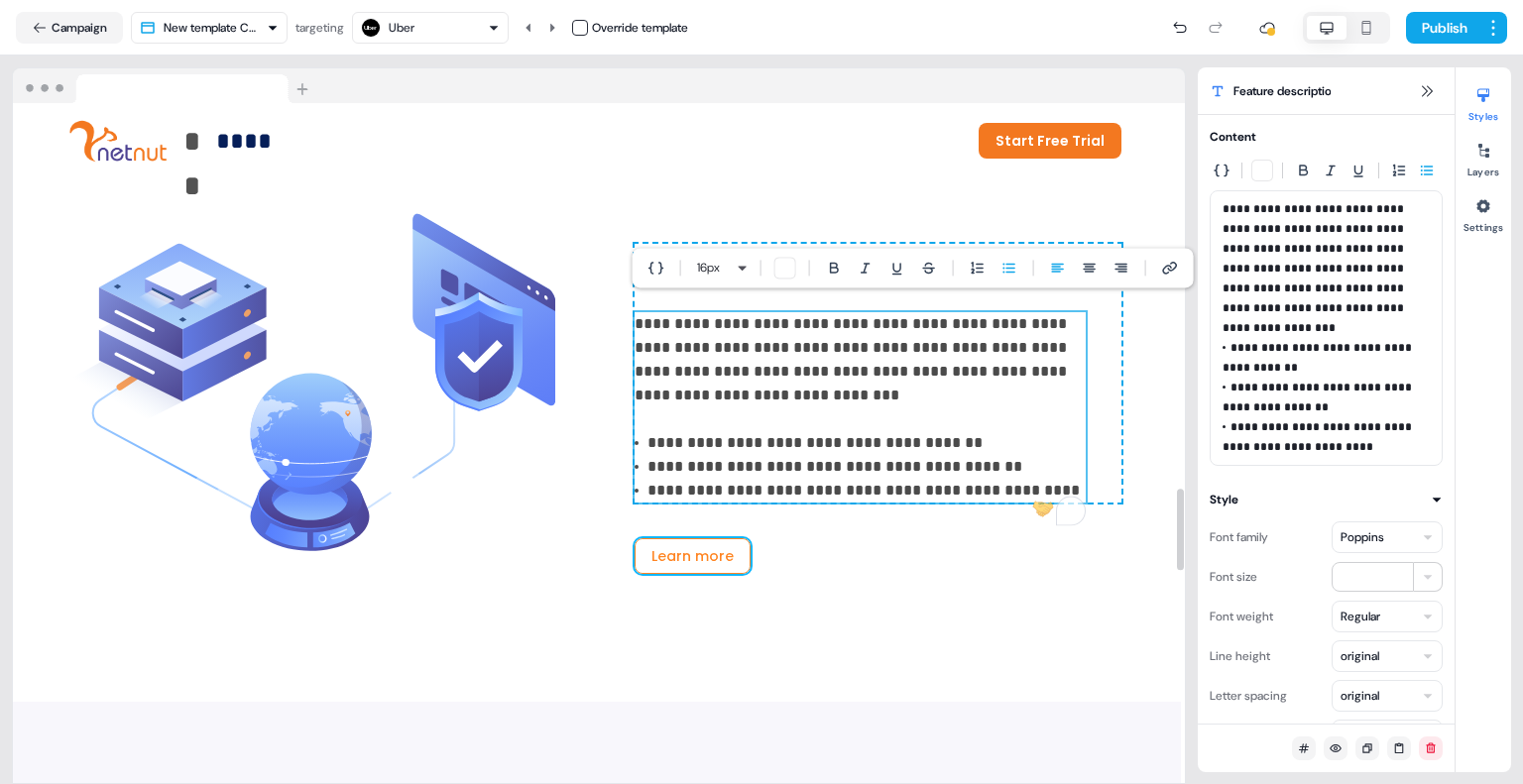 click on "Learn more" at bounding box center [692, 556] 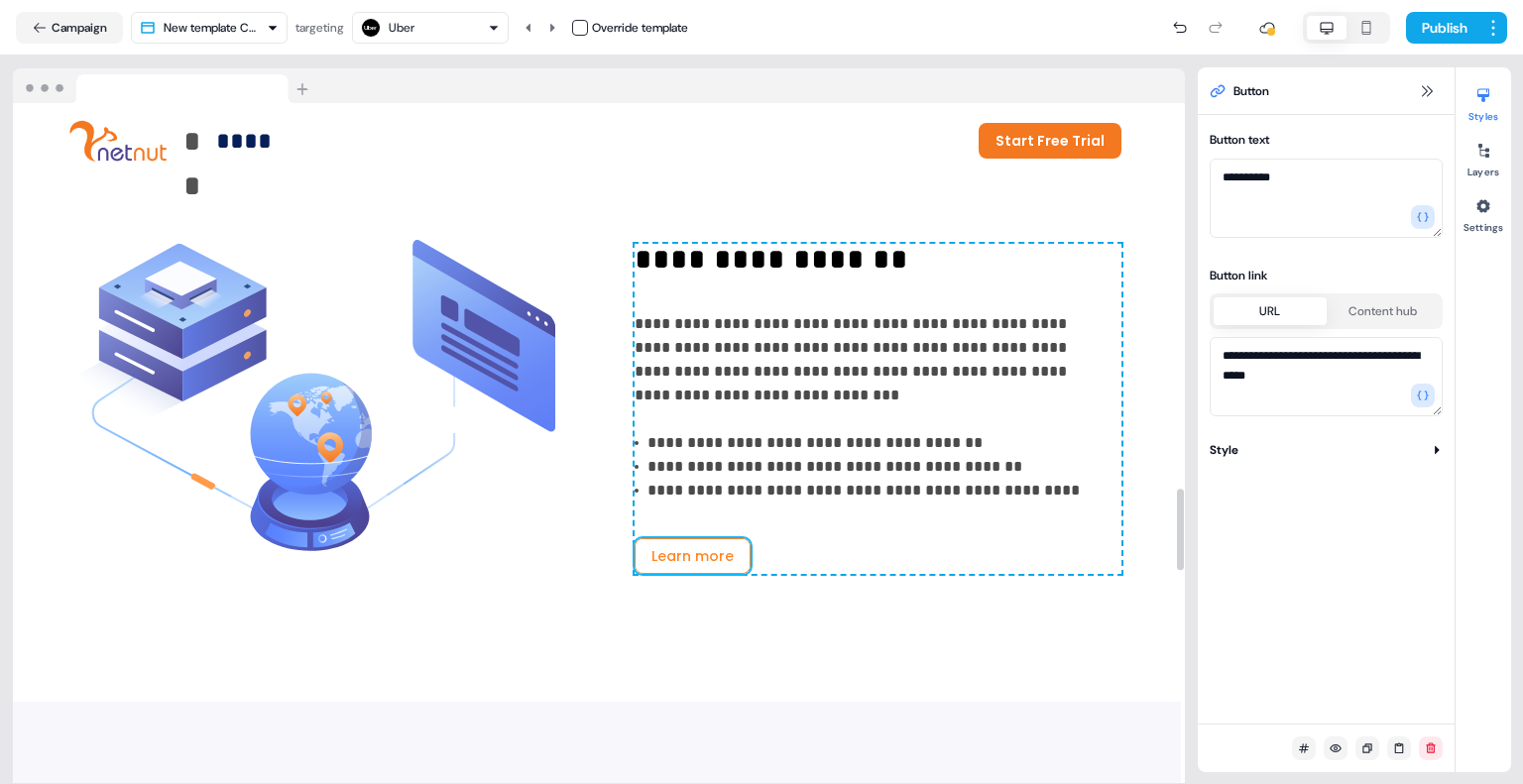 click on "Learn more" at bounding box center [692, 556] 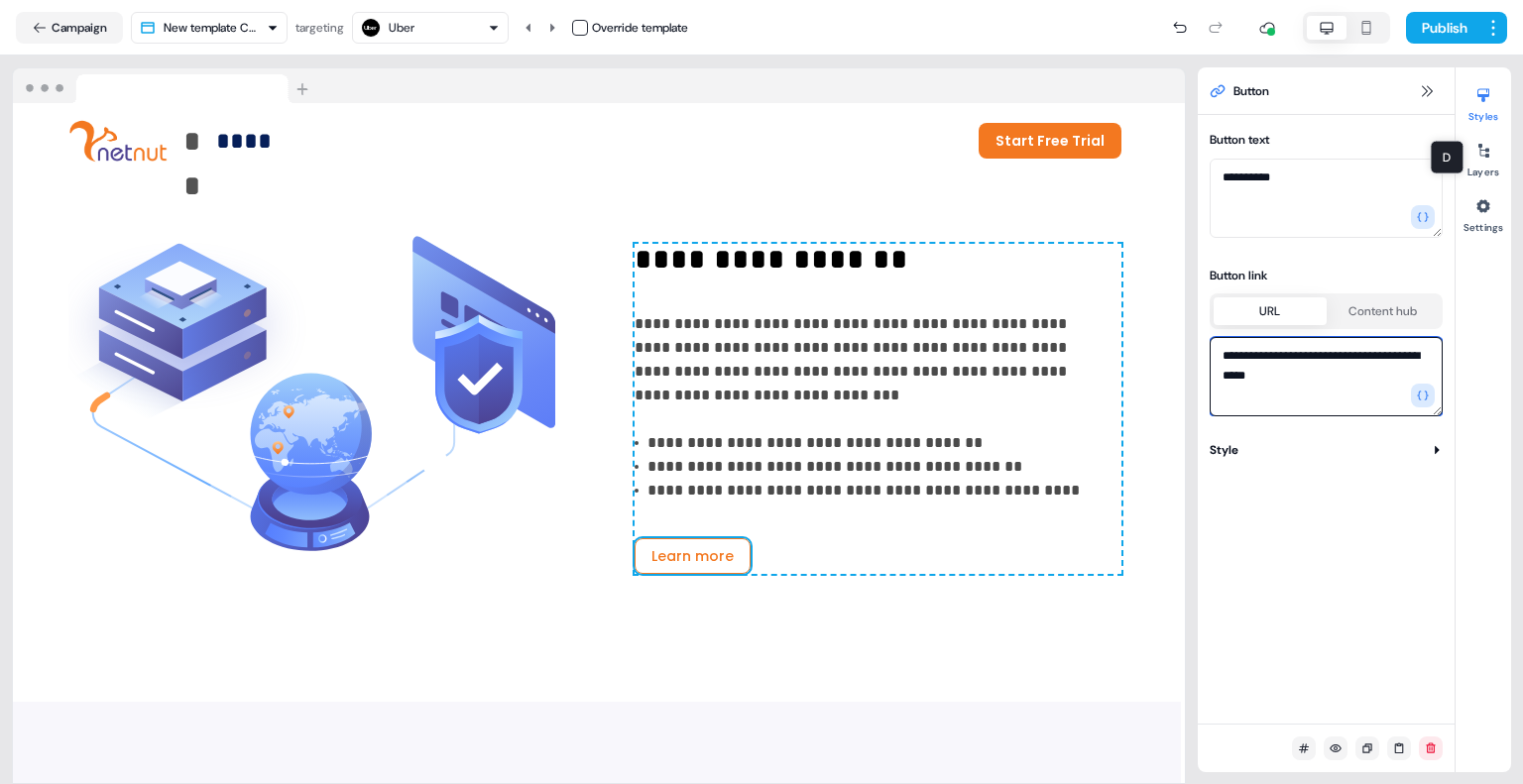 click on "**********" at bounding box center (1326, 377) 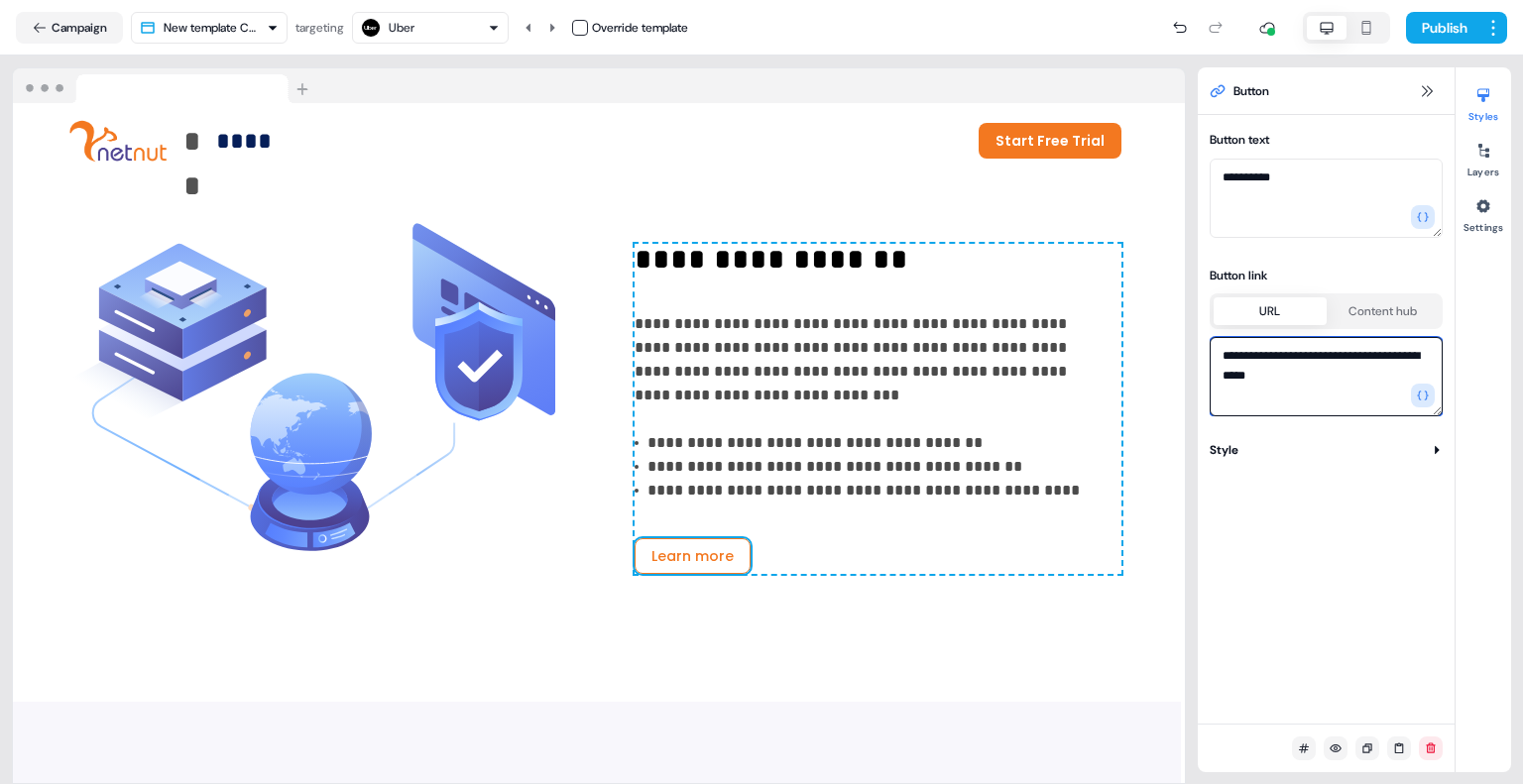 paste 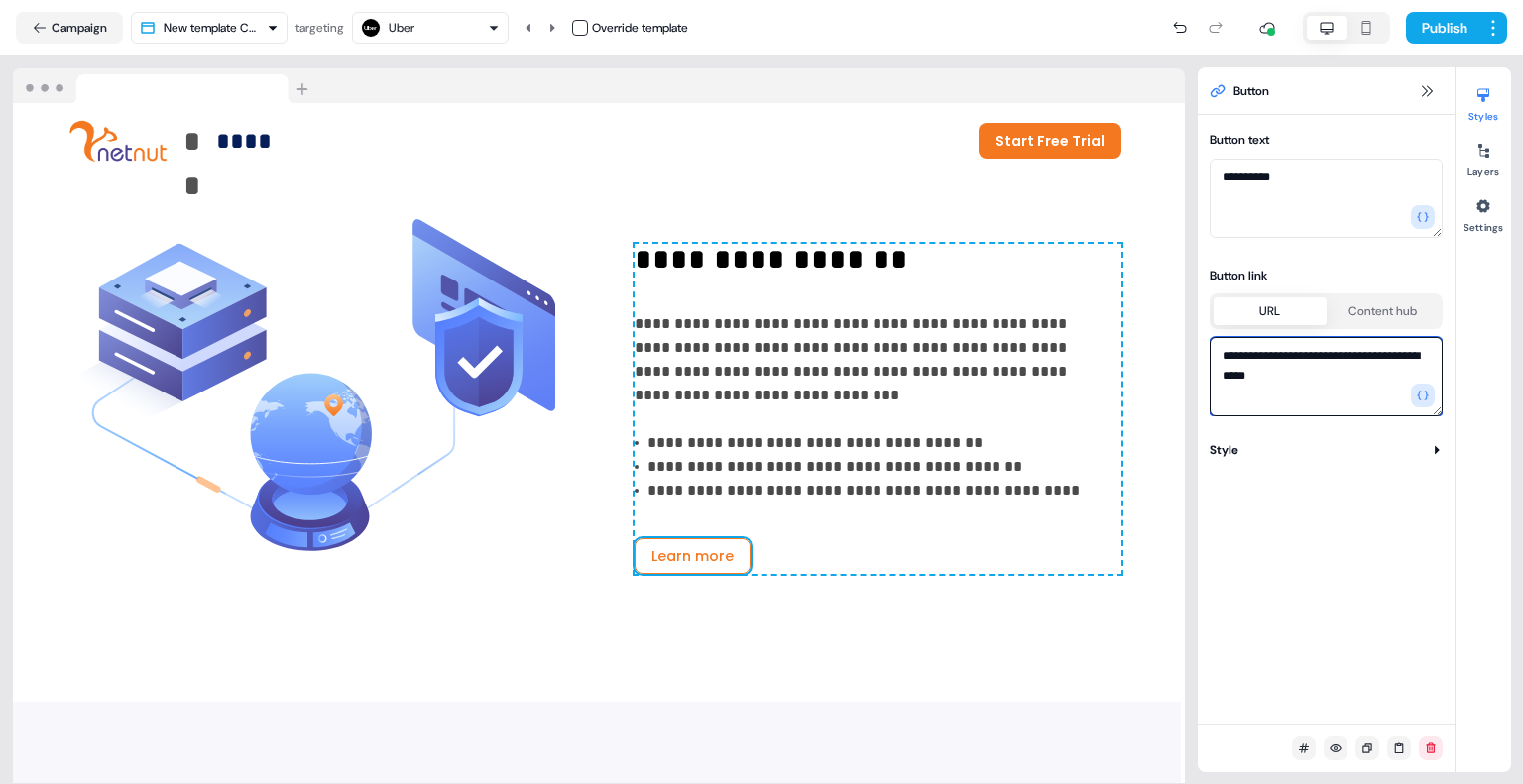 type on "**********" 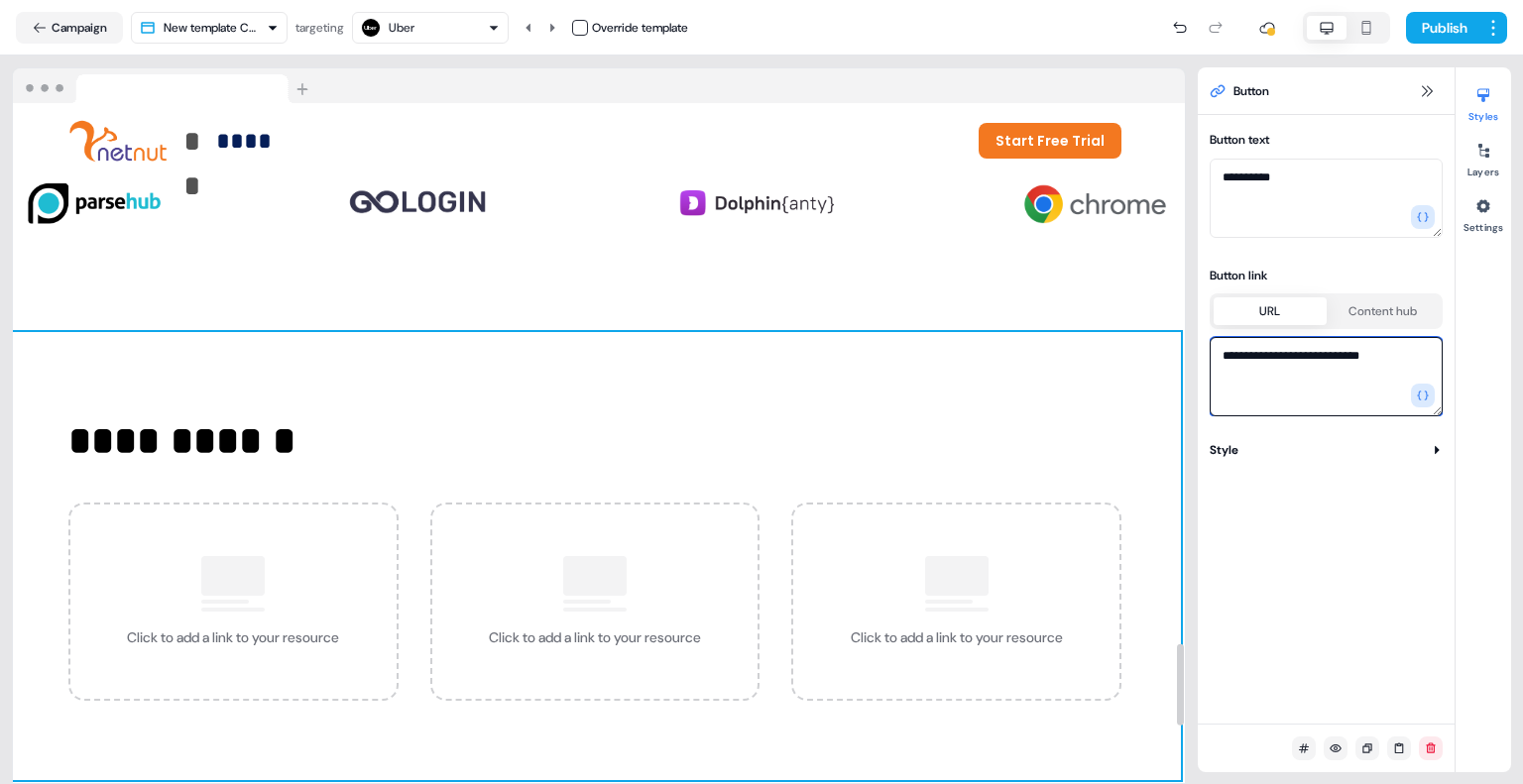 scroll, scrollTop: 4516, scrollLeft: 4, axis: both 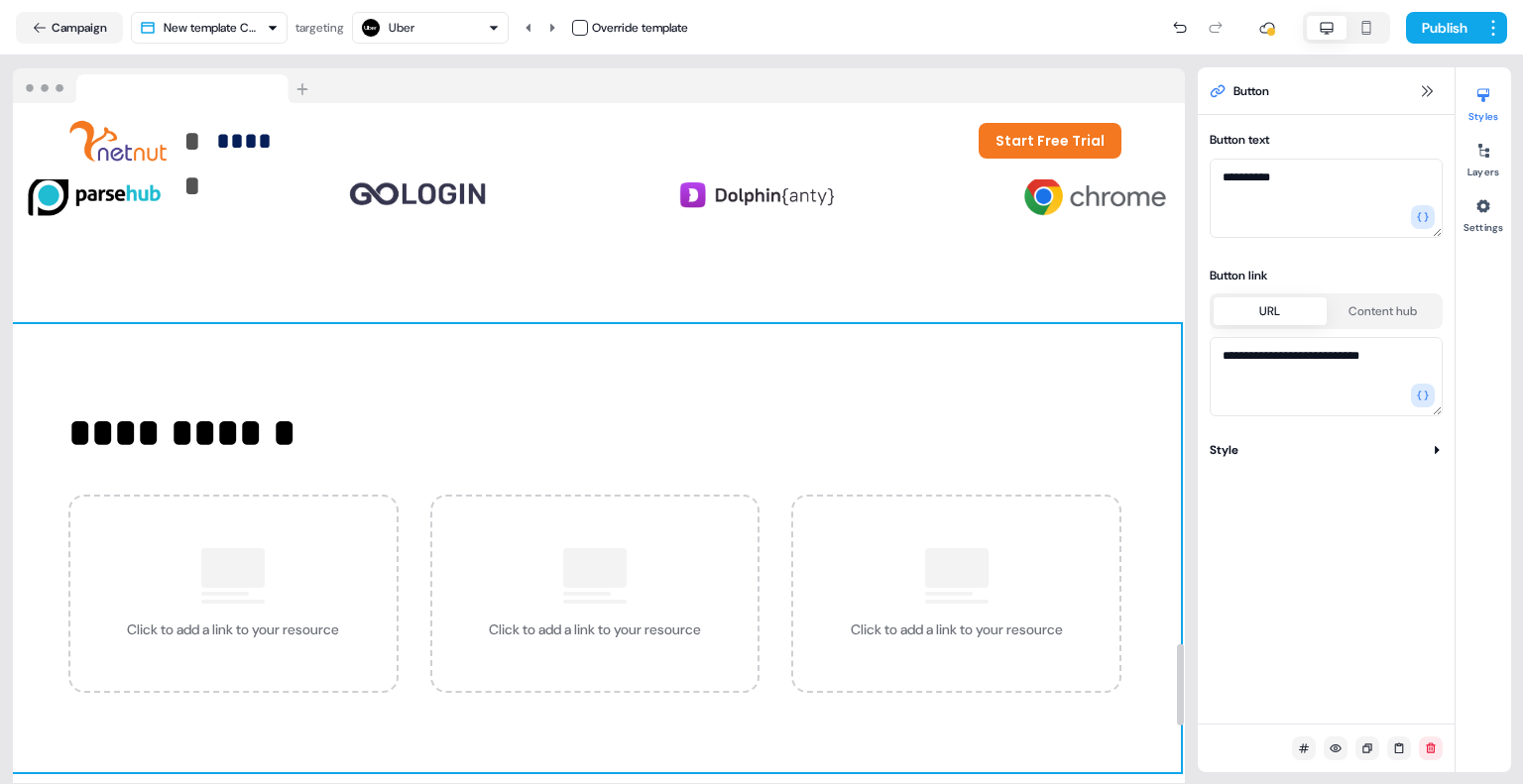 click on "**********" at bounding box center [595, 548] 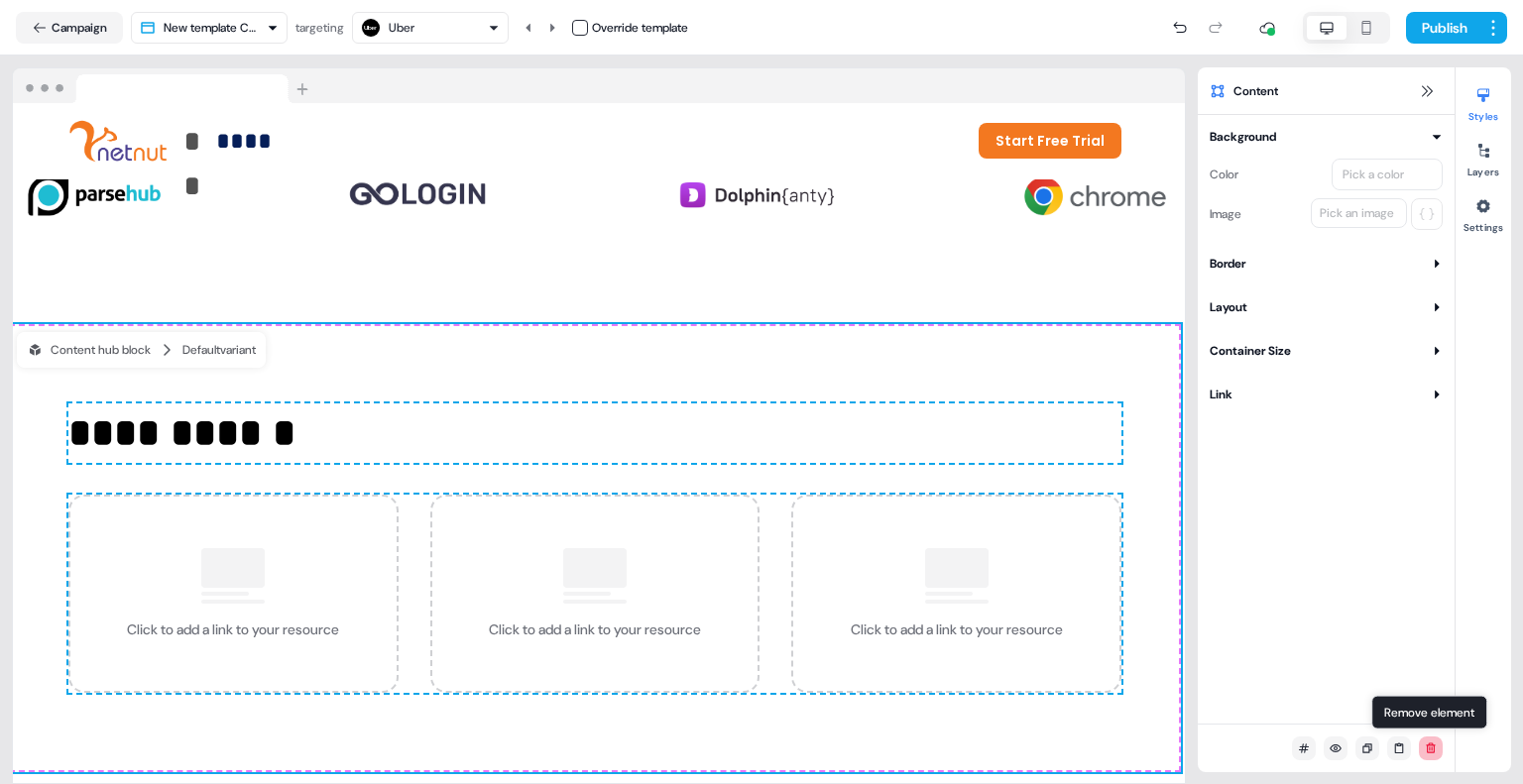 click 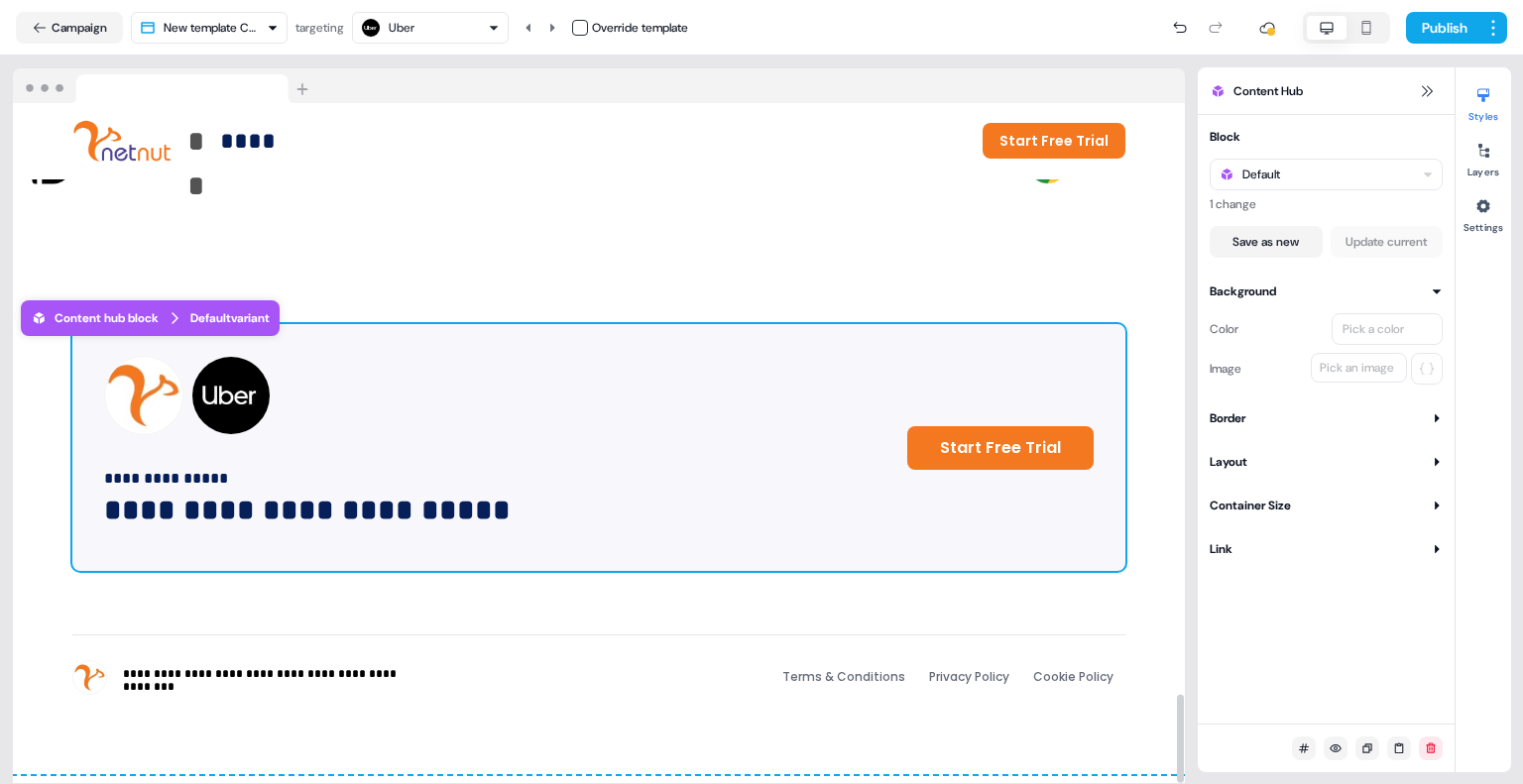 scroll, scrollTop: 4504, scrollLeft: 0, axis: vertical 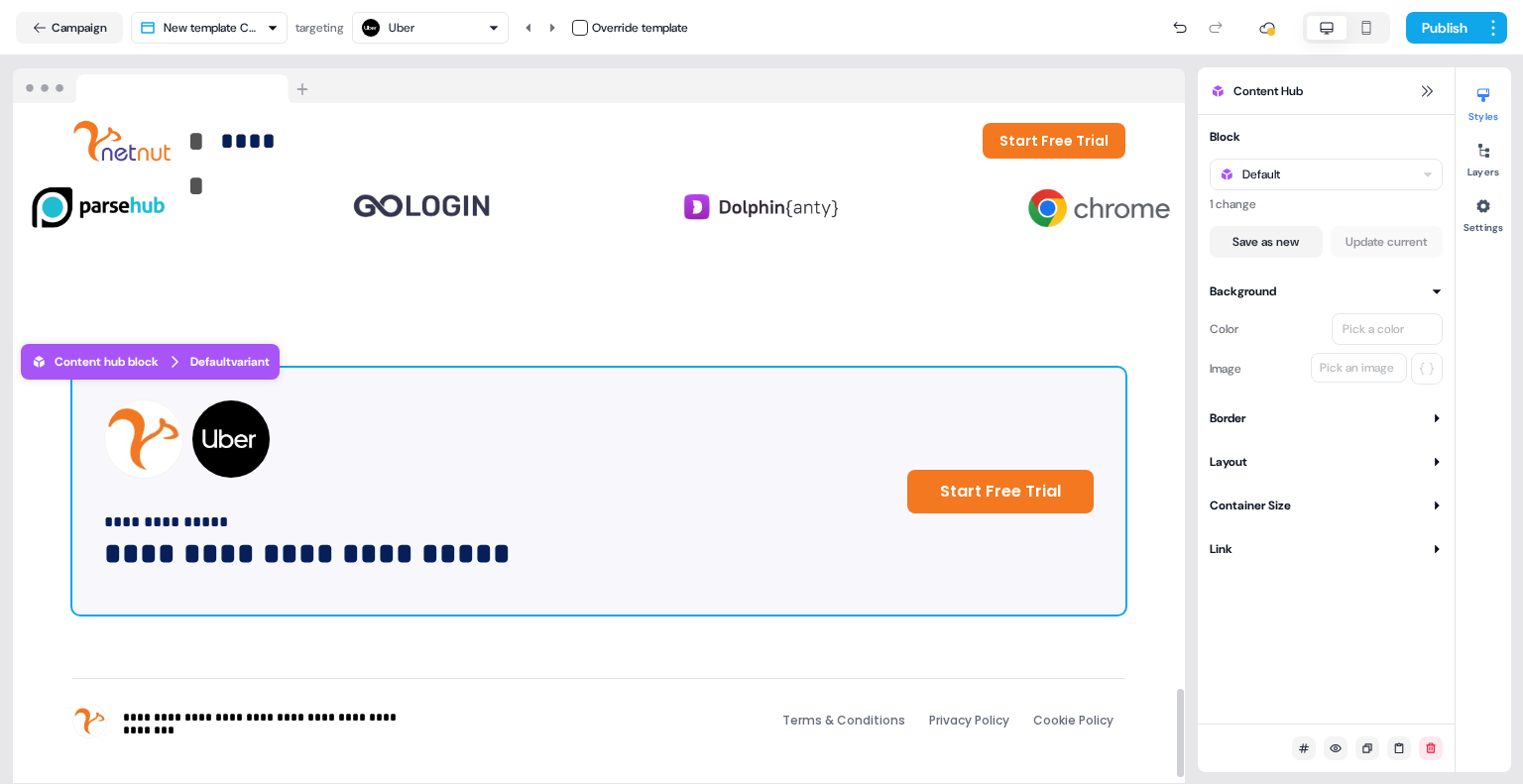 click on "**********" at bounding box center (599, 491) 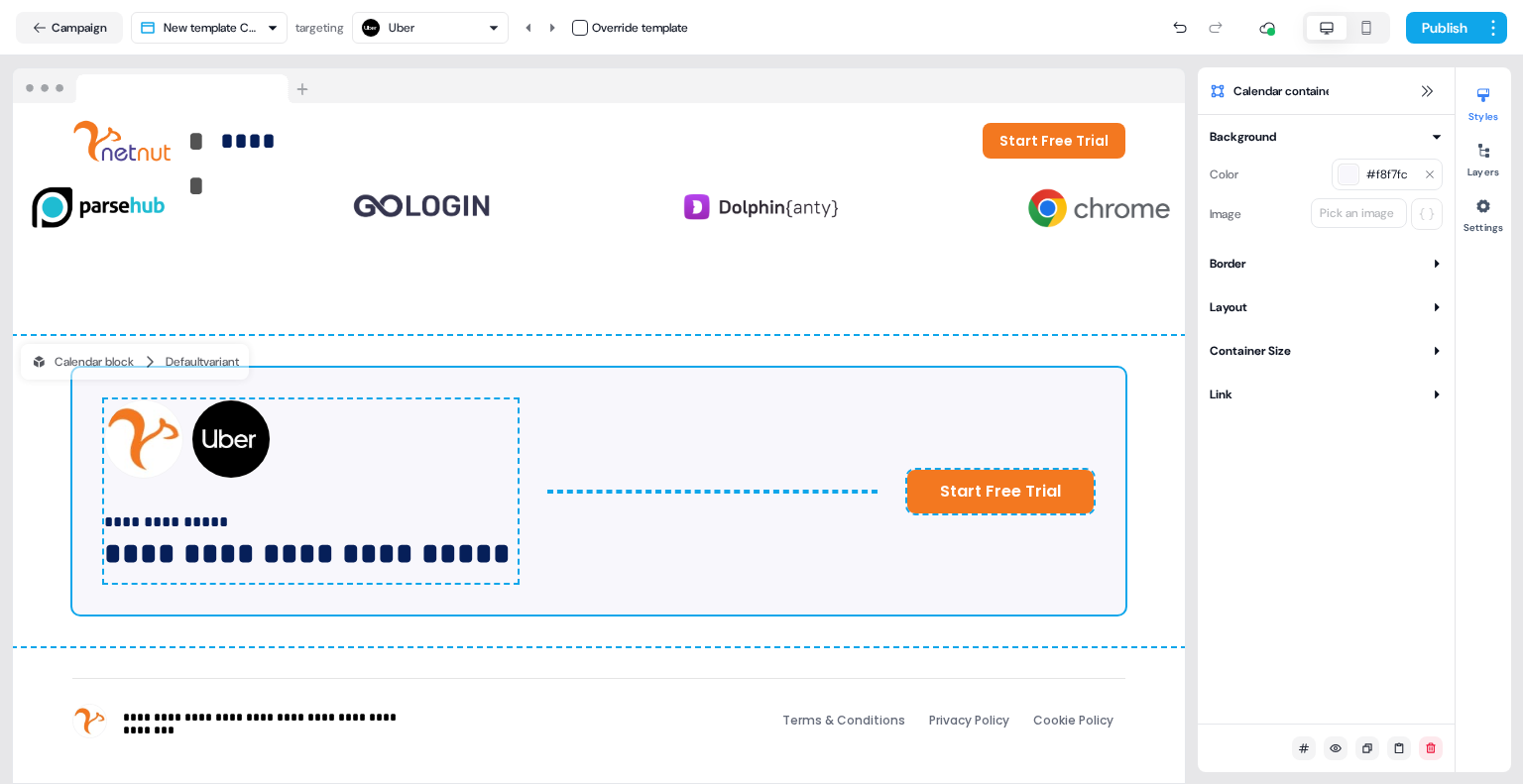 drag, startPoint x: 1439, startPoint y: 748, endPoint x: 1277, endPoint y: 570, distance: 240.68236 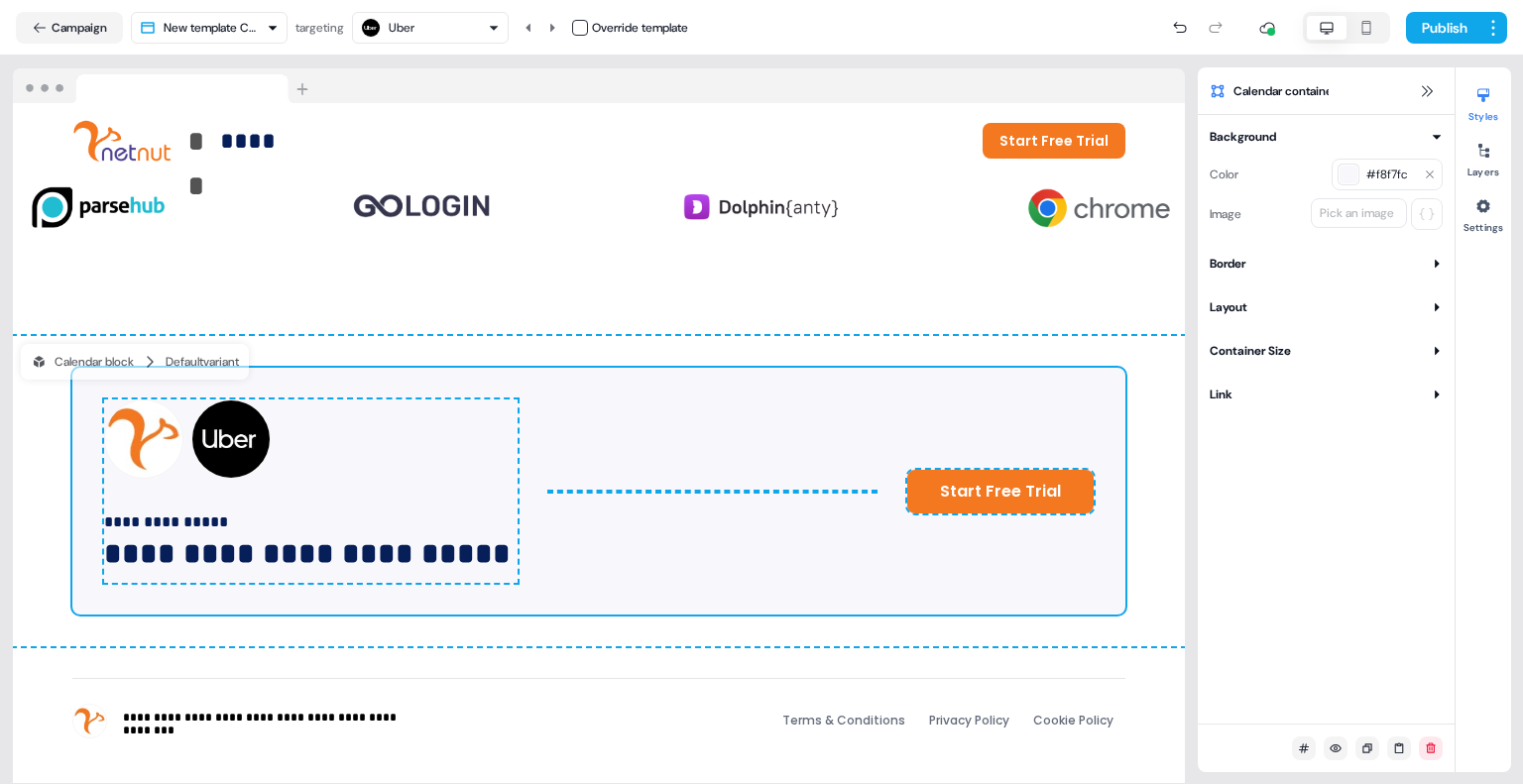 click on "Calendar container Background Color #f8f7fc Image Pick an image Border Thickness *** Corner radius *** Layout Orientation Gap Auto Padding **** Container Size Width *** % Height * px Max width **** px Max height None Link" at bounding box center [1326, 419] 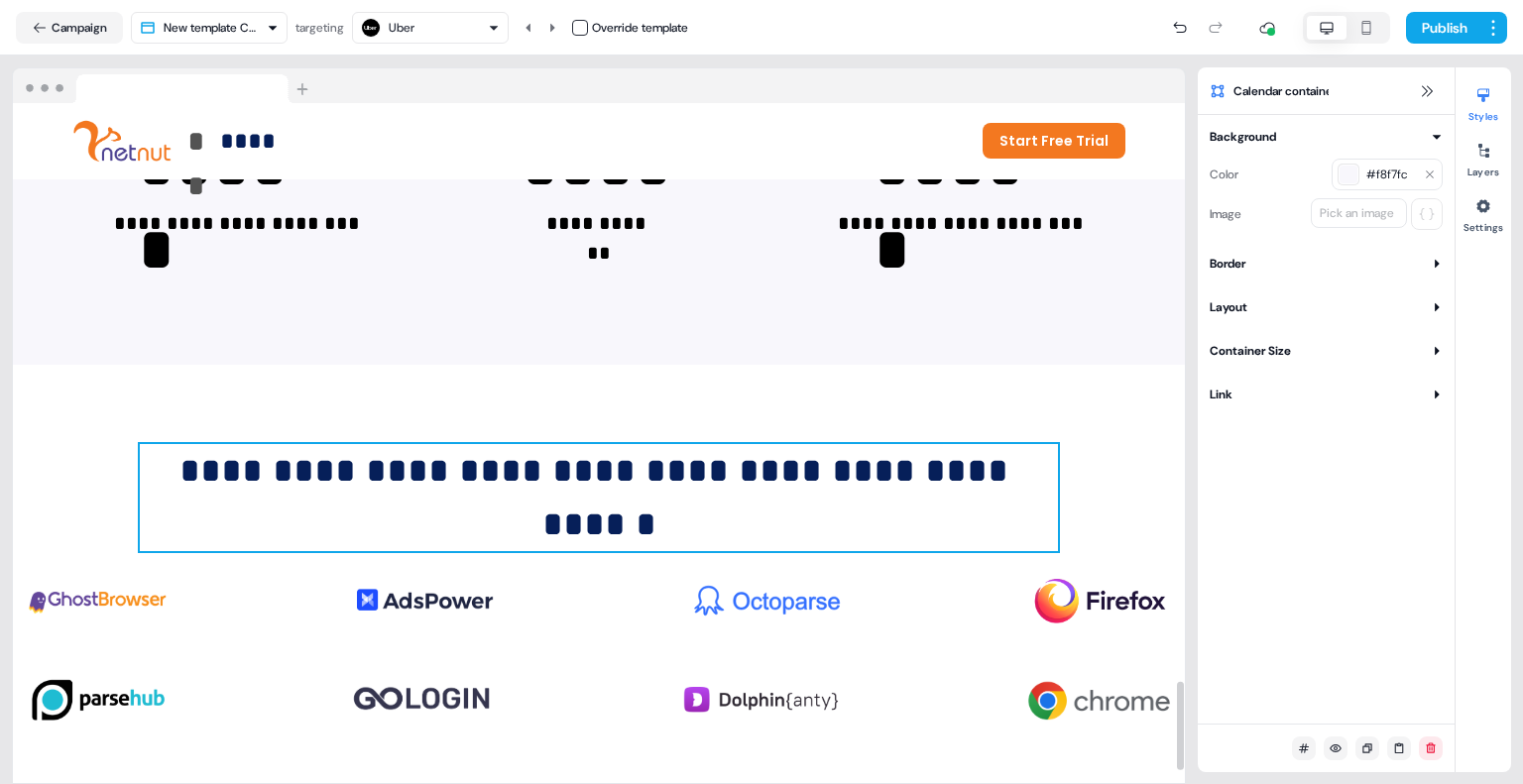scroll, scrollTop: 4547, scrollLeft: 0, axis: vertical 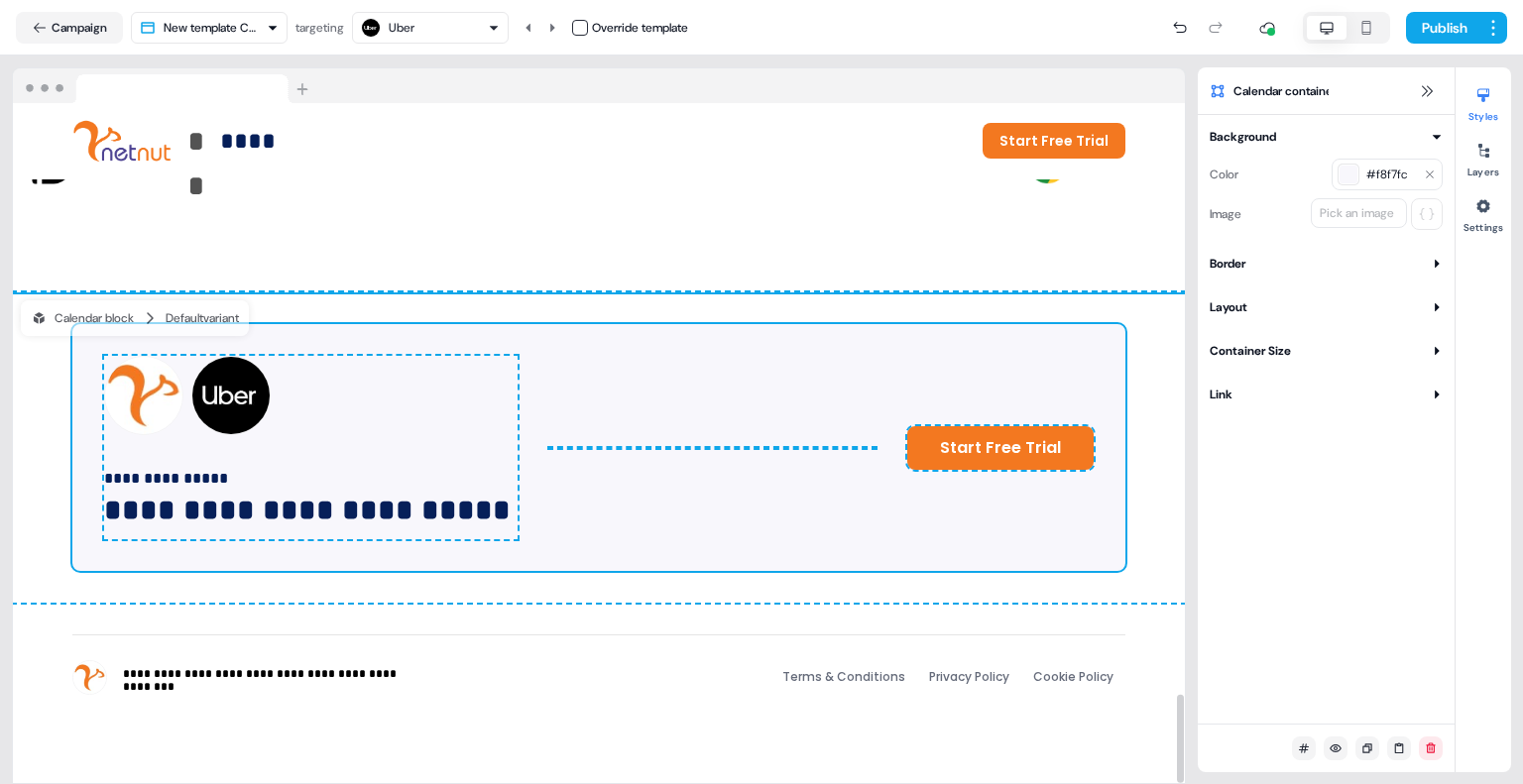 click on "**********" at bounding box center (599, 60) 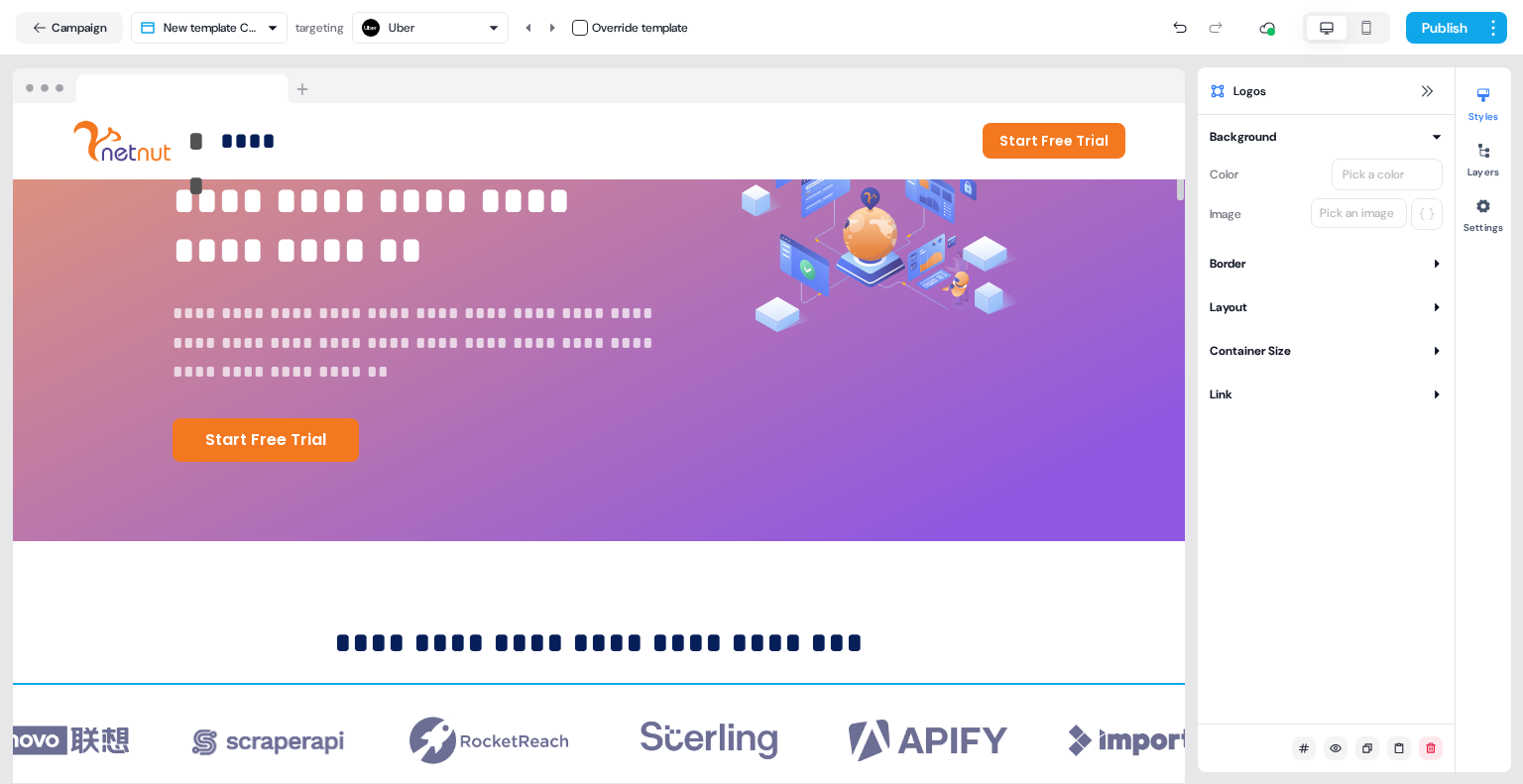 scroll, scrollTop: 0, scrollLeft: 0, axis: both 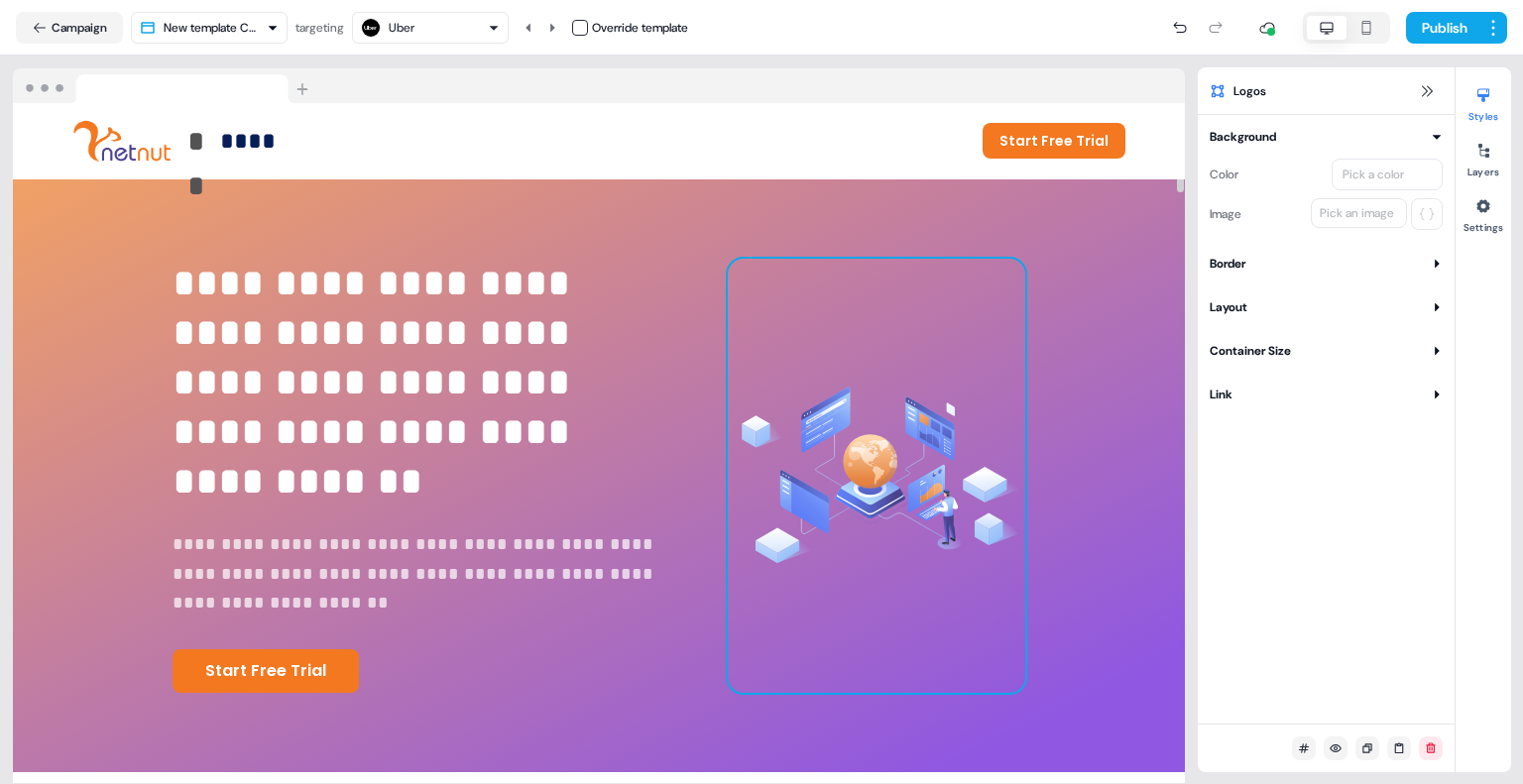 click at bounding box center (877, 476) 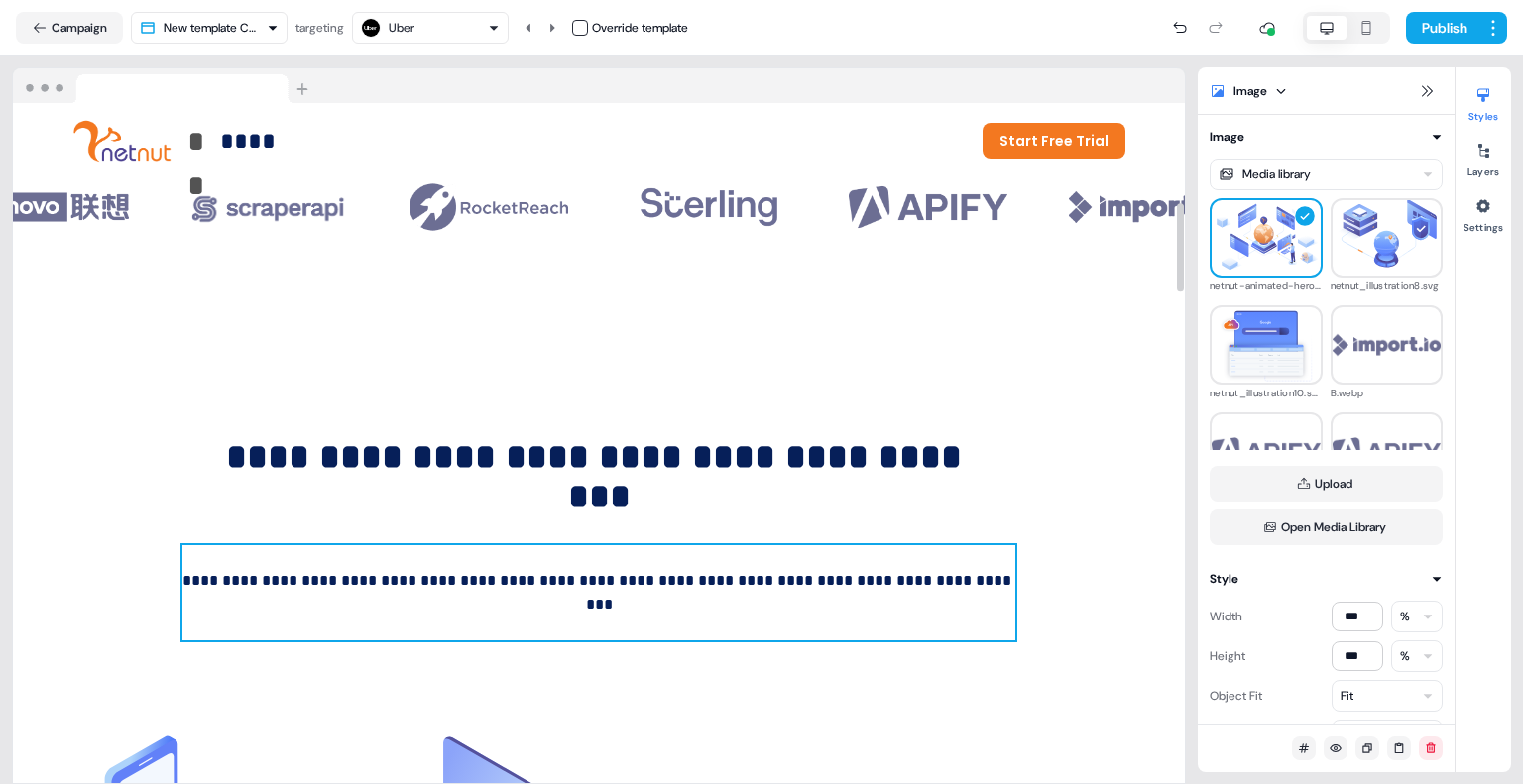 scroll, scrollTop: 765, scrollLeft: 0, axis: vertical 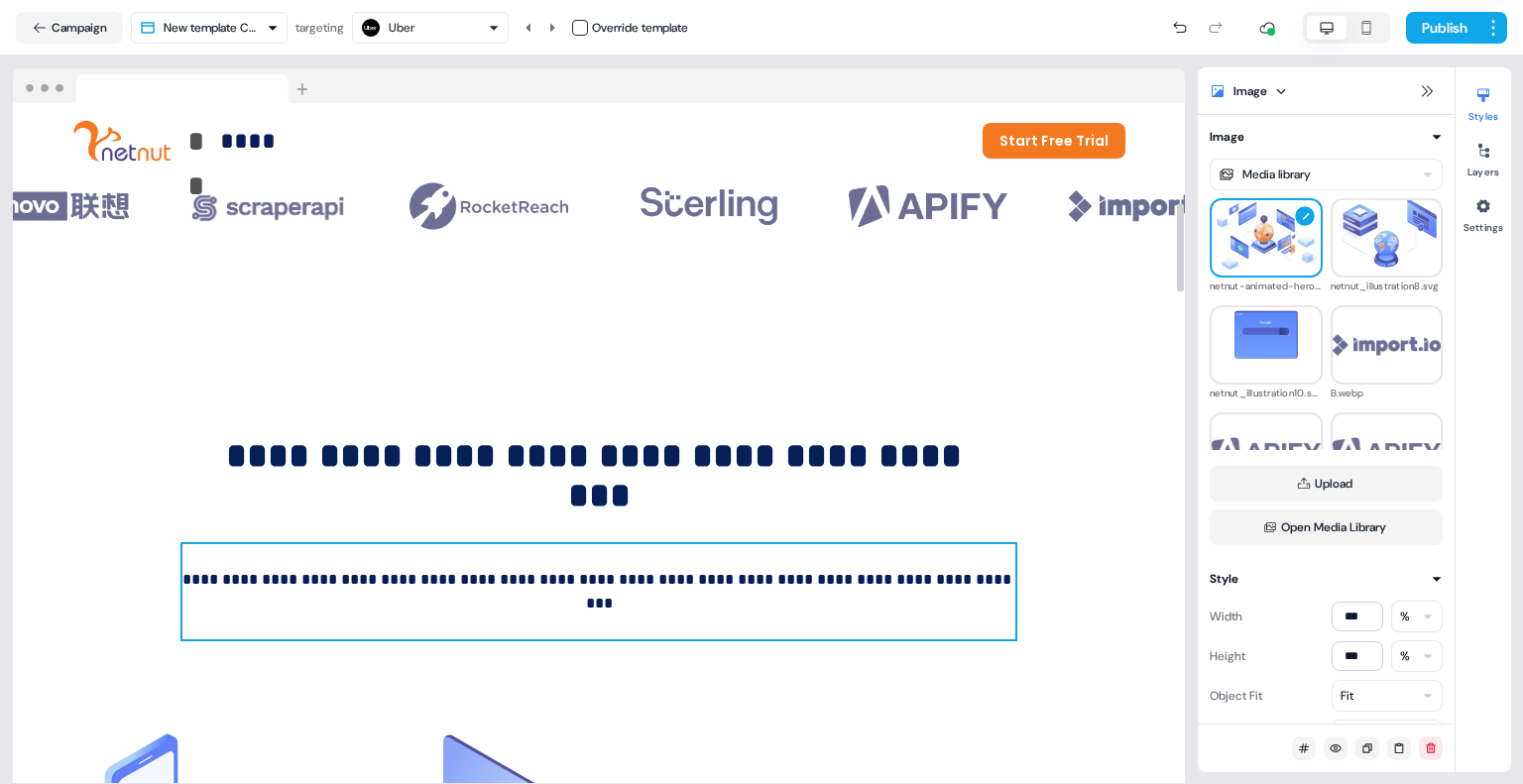 click on "**********" at bounding box center [599, 592] 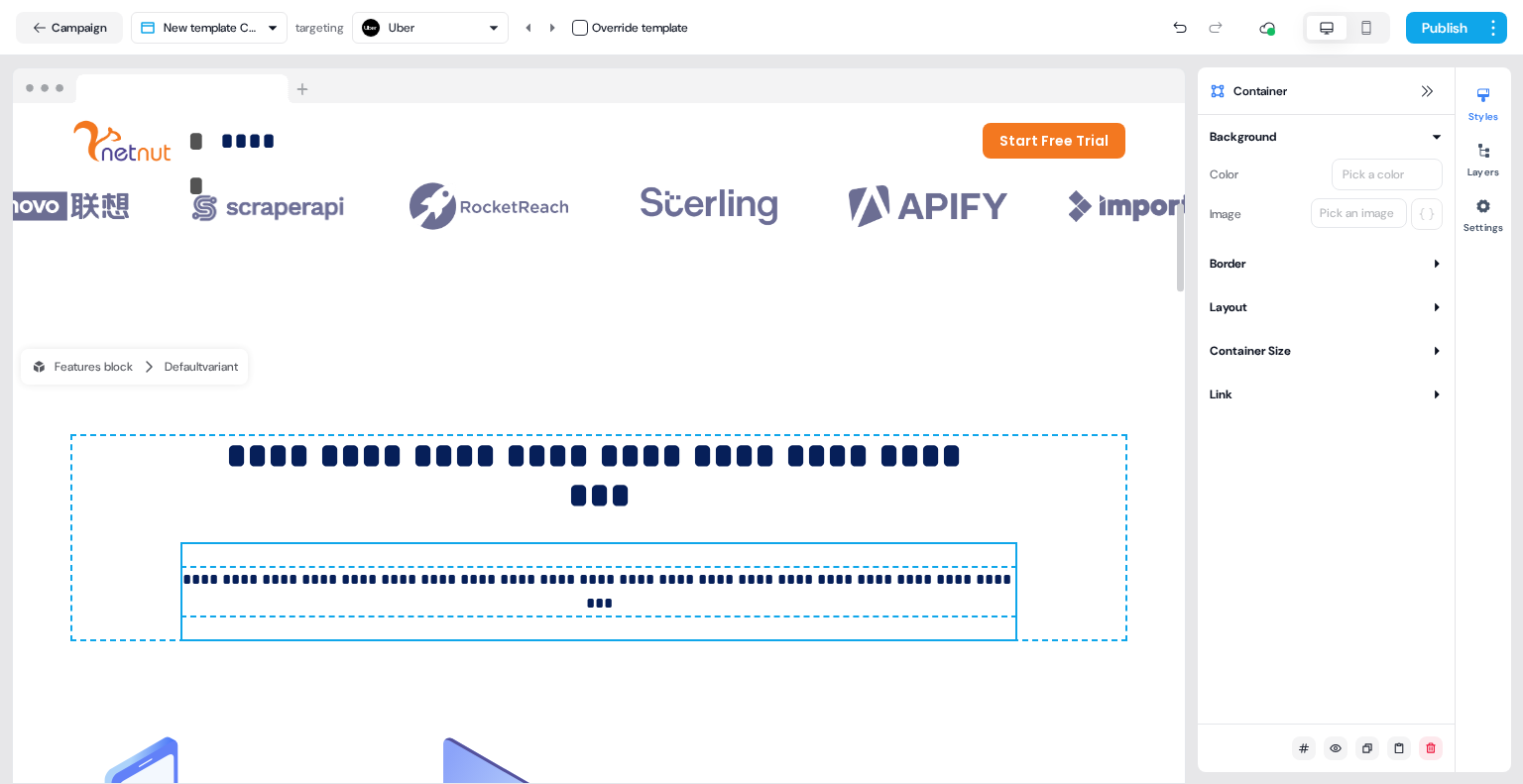 click on "**********" at bounding box center [599, 592] 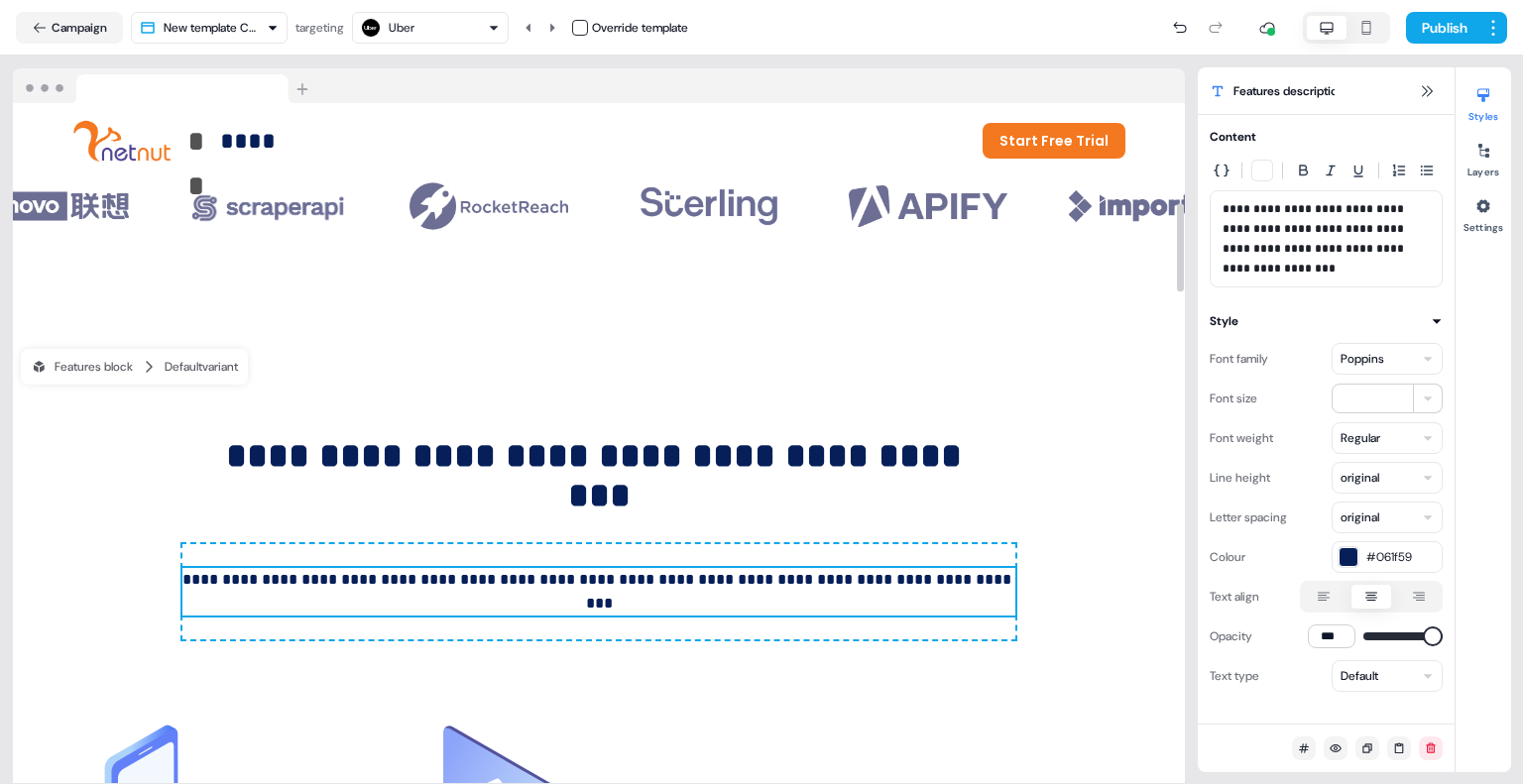 click on "**********" at bounding box center (599, 592) 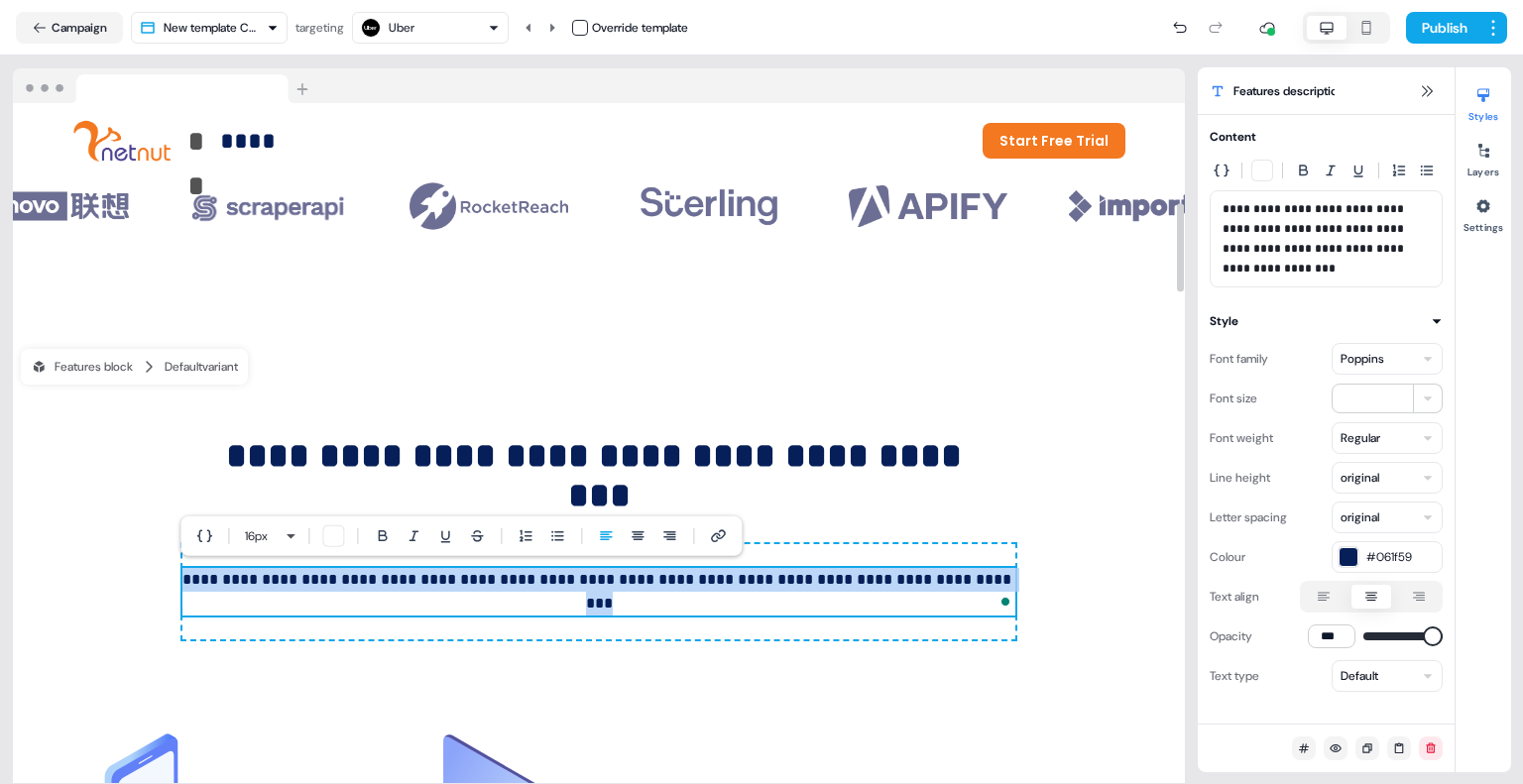 click on "**********" at bounding box center [599, 592] 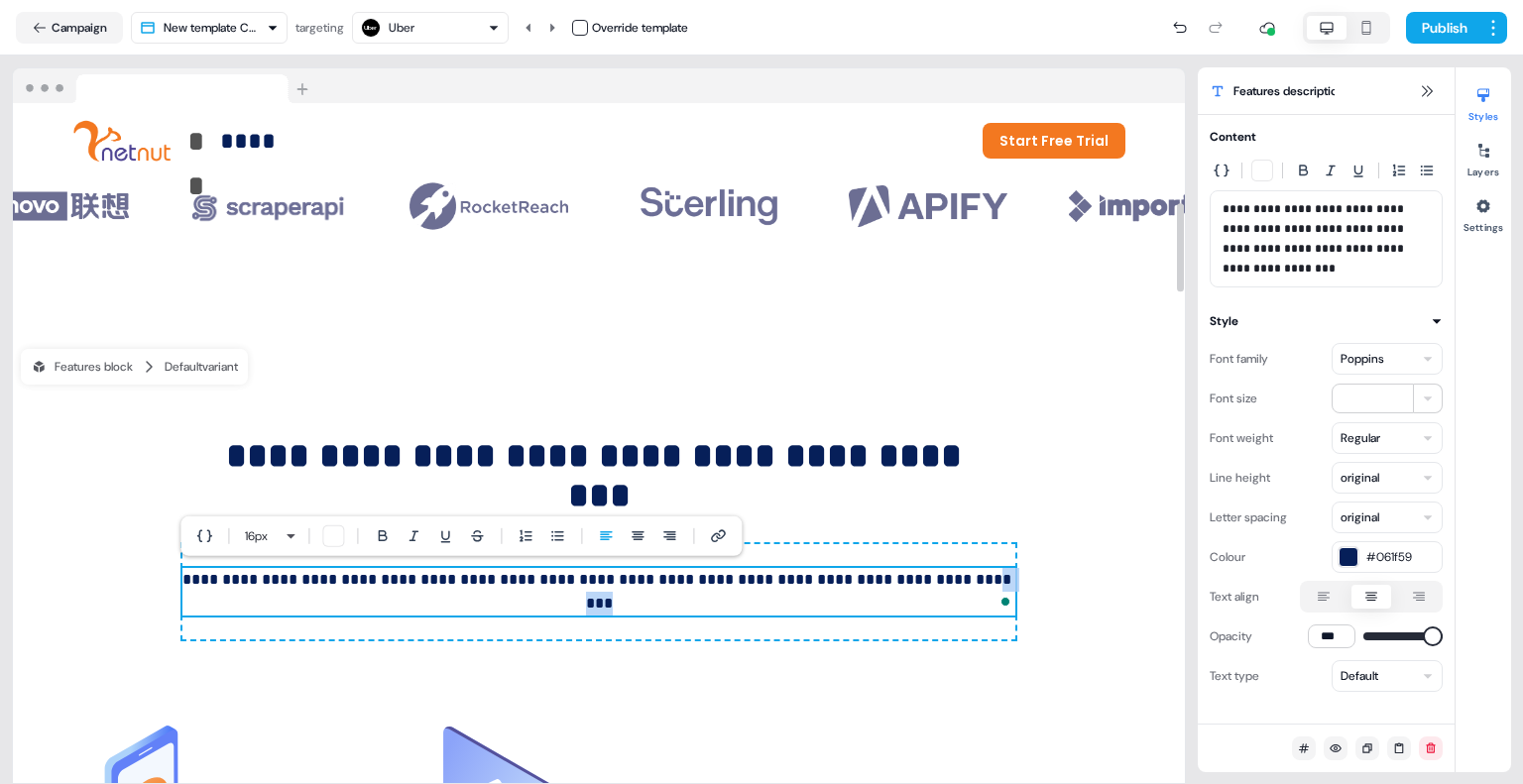 click on "**********" at bounding box center (599, 592) 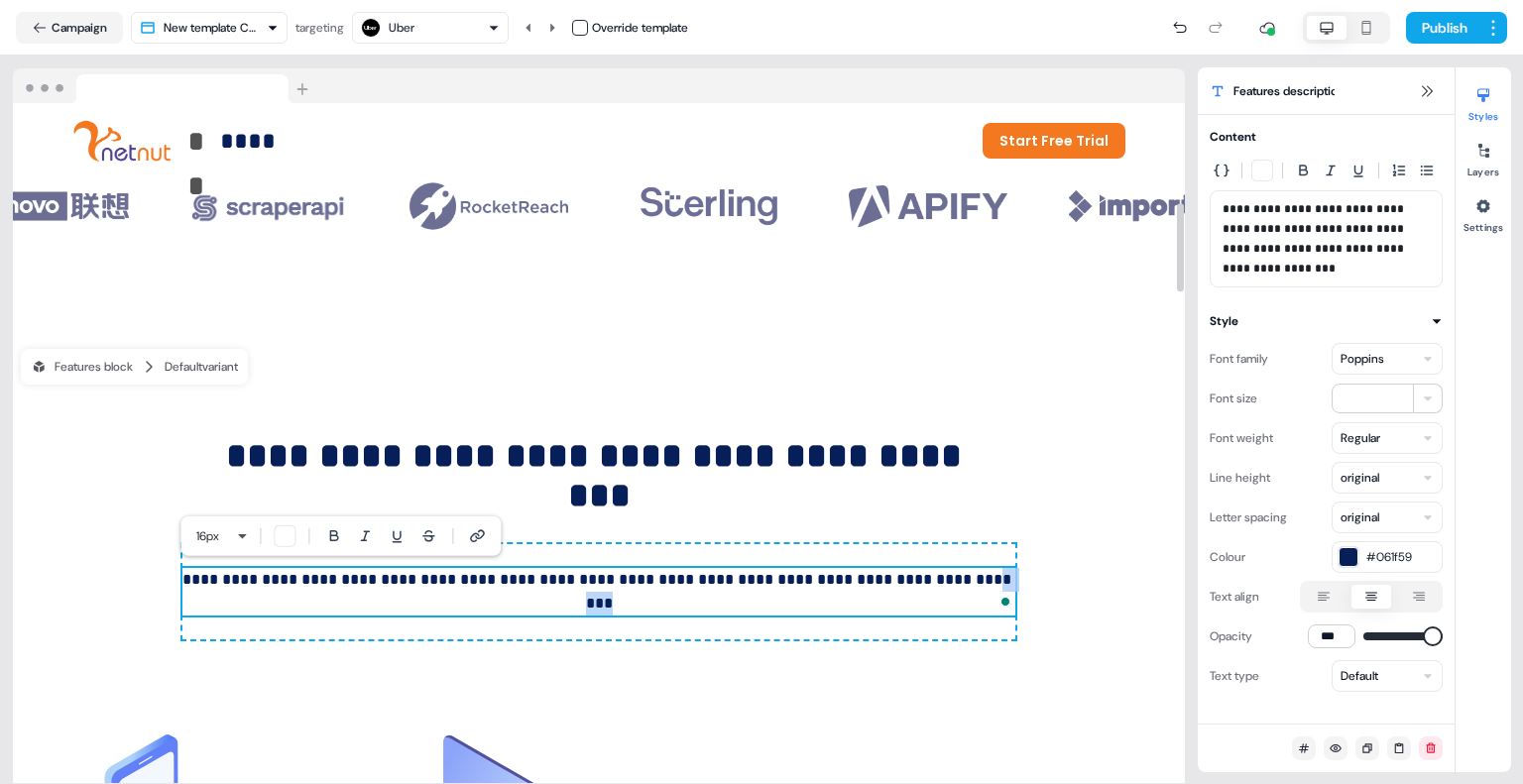 type 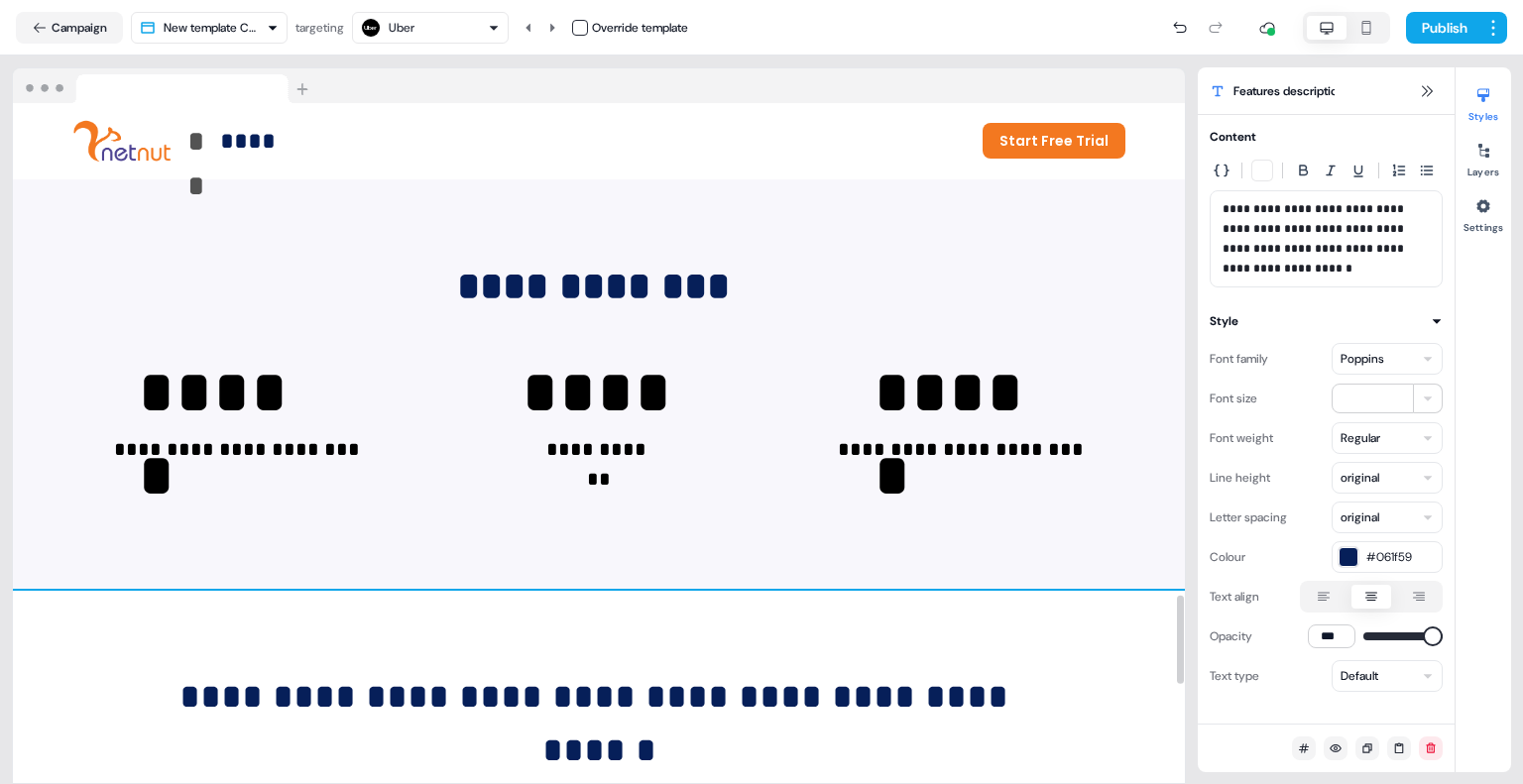 click on "**********" at bounding box center [599, 823] 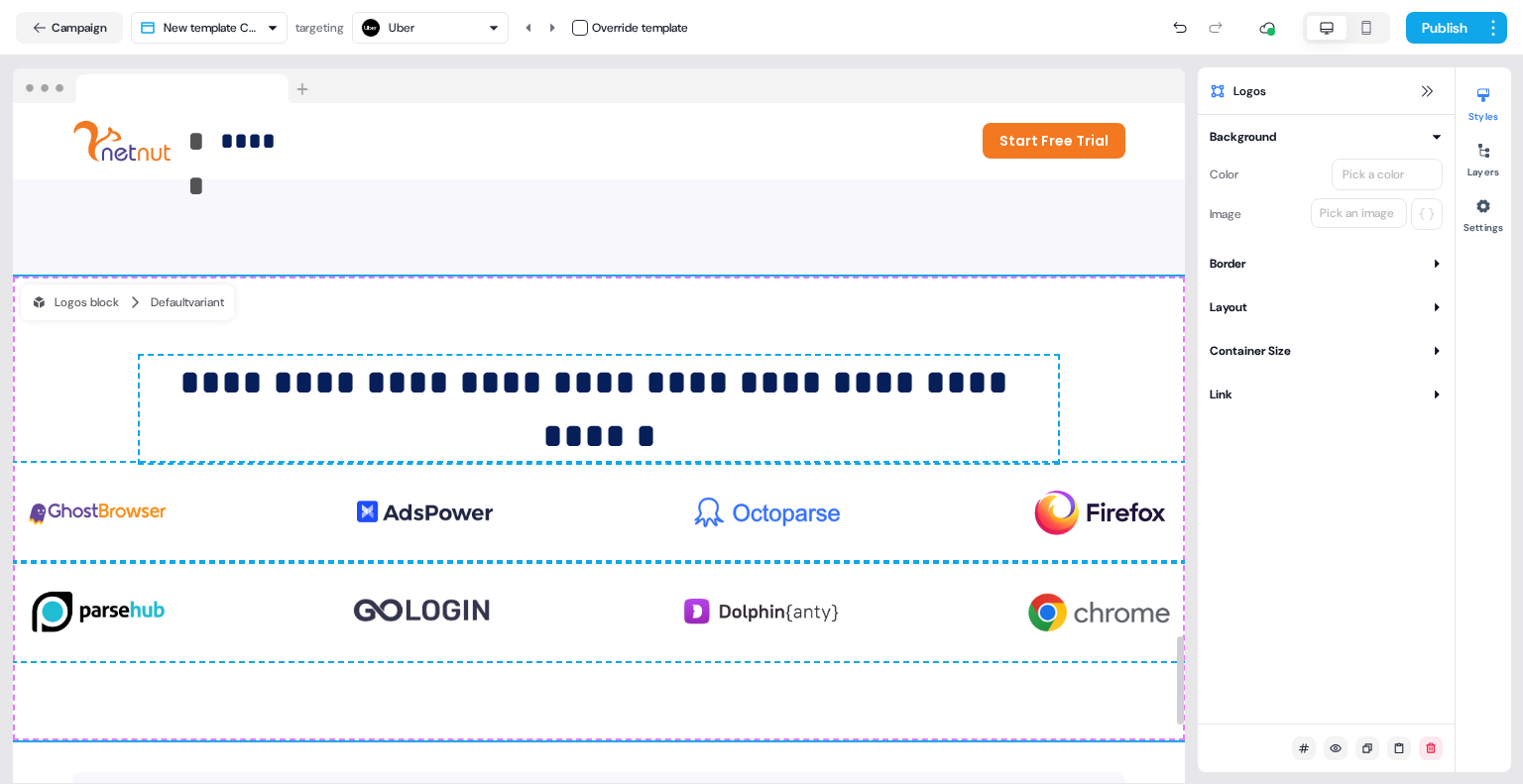 scroll, scrollTop: 4101, scrollLeft: 0, axis: vertical 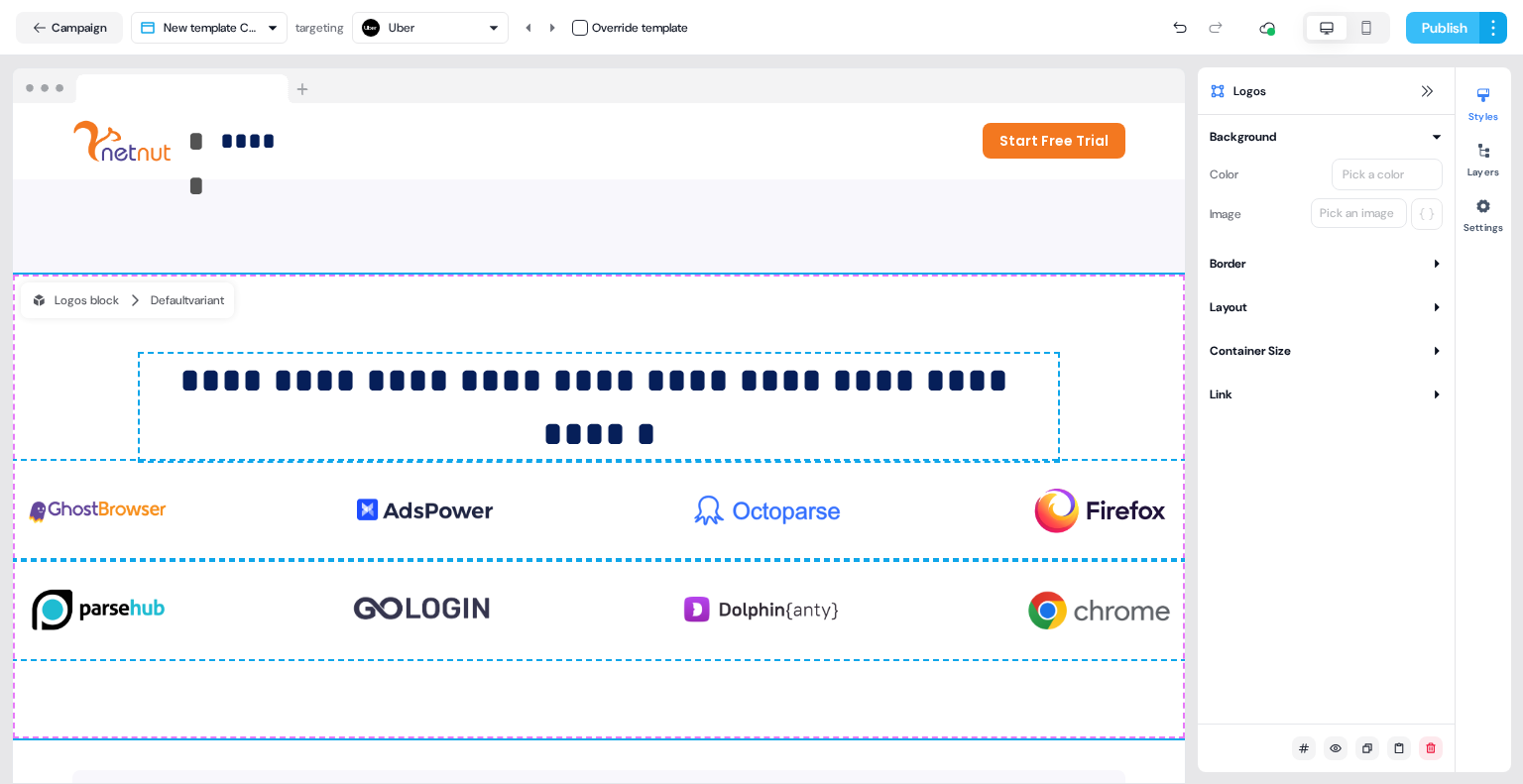 click on "Publish" at bounding box center (1443, 28) 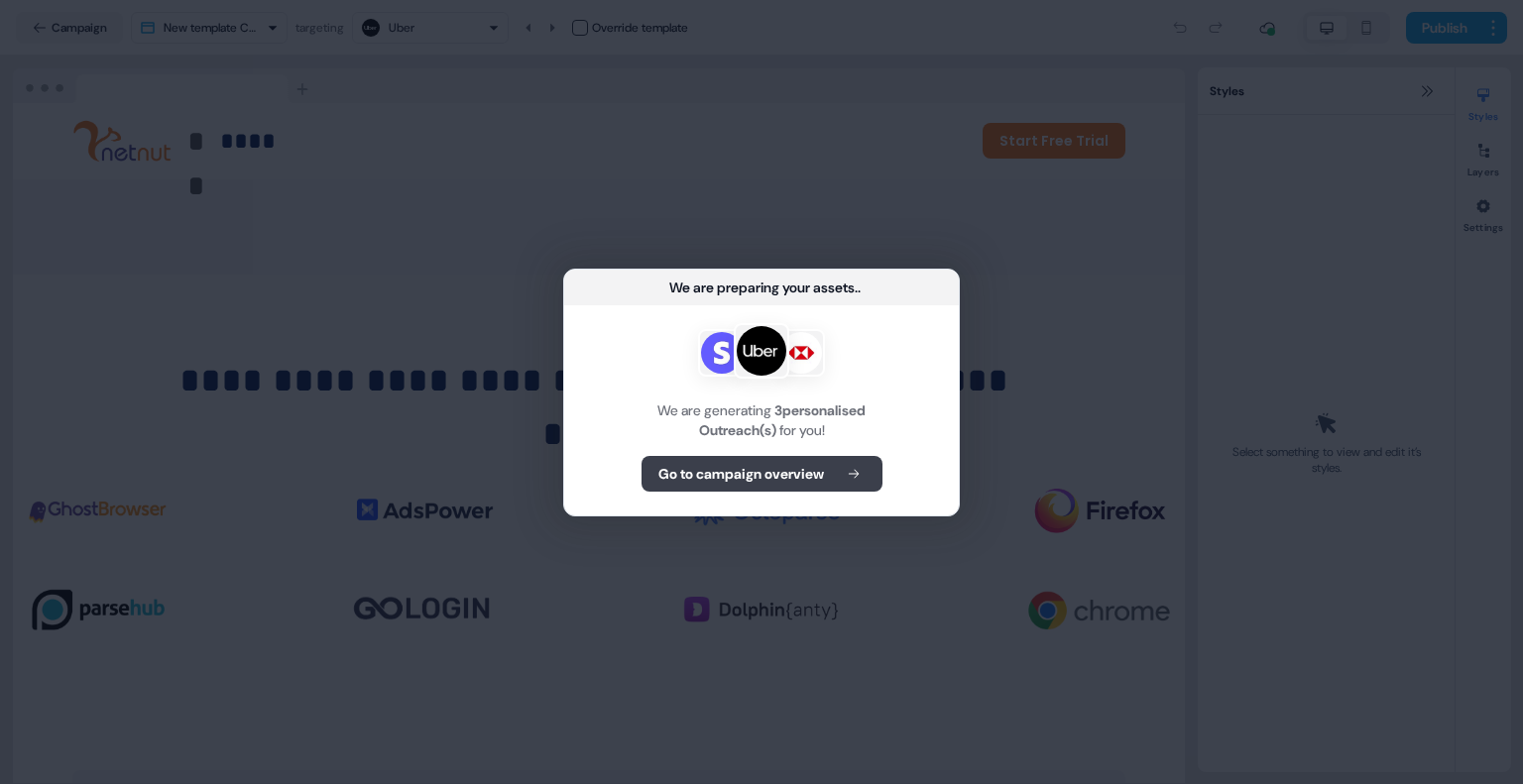 click on "Go to campaign overview" at bounding box center (762, 474) 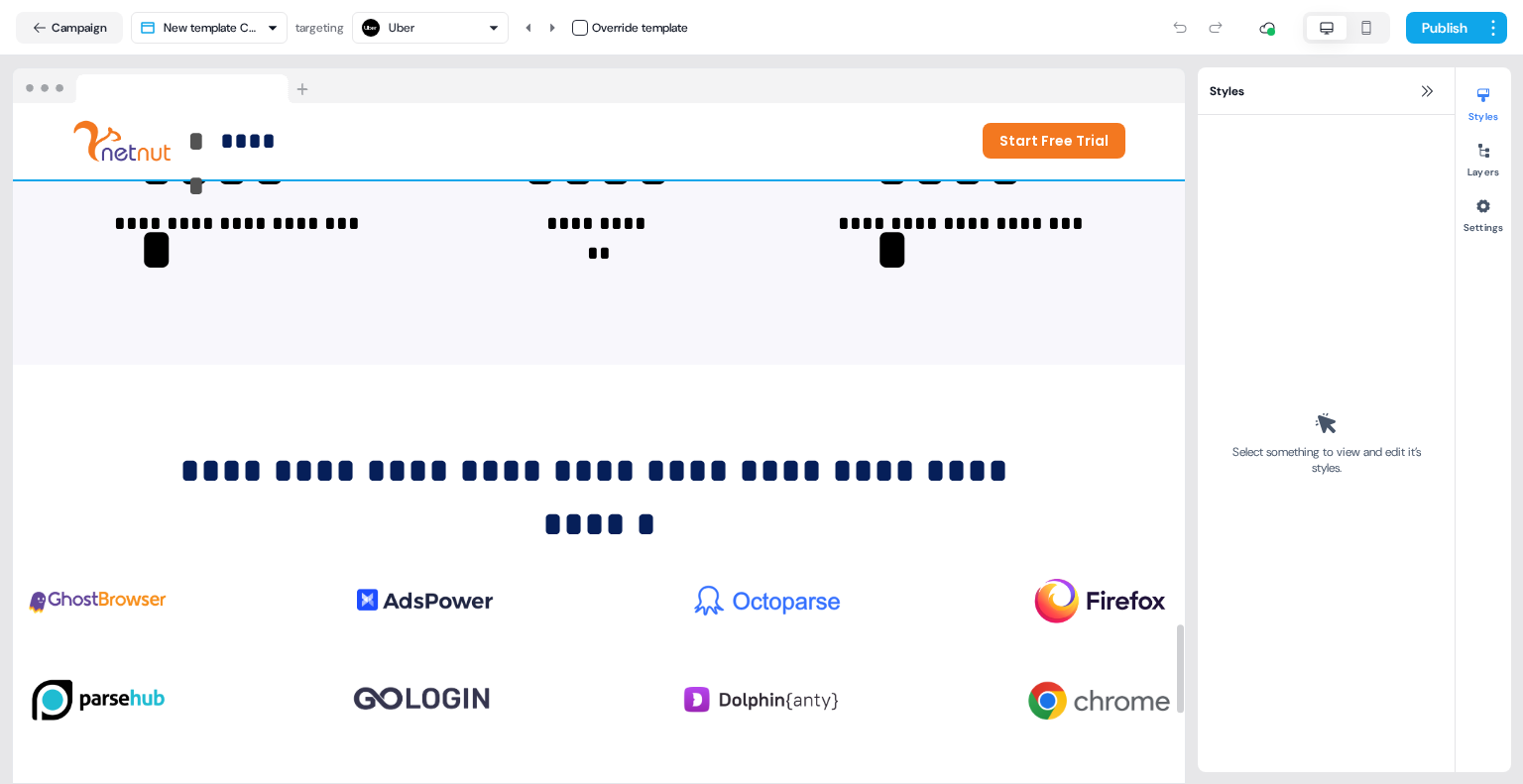 scroll, scrollTop: 4010, scrollLeft: 0, axis: vertical 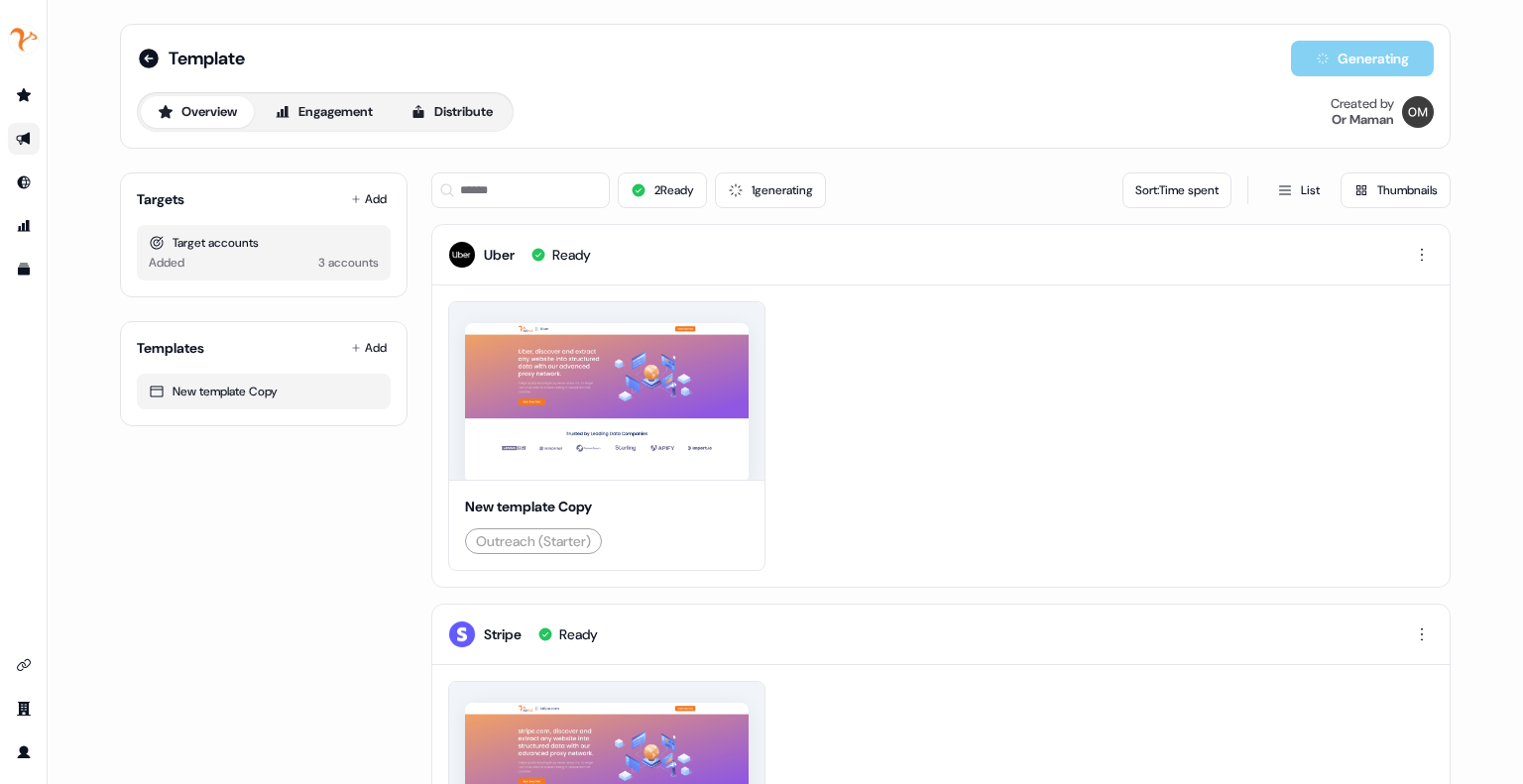 click on "2  Ready 1  generating Sort:  Time spent List Thumbnails" at bounding box center (941, 190) 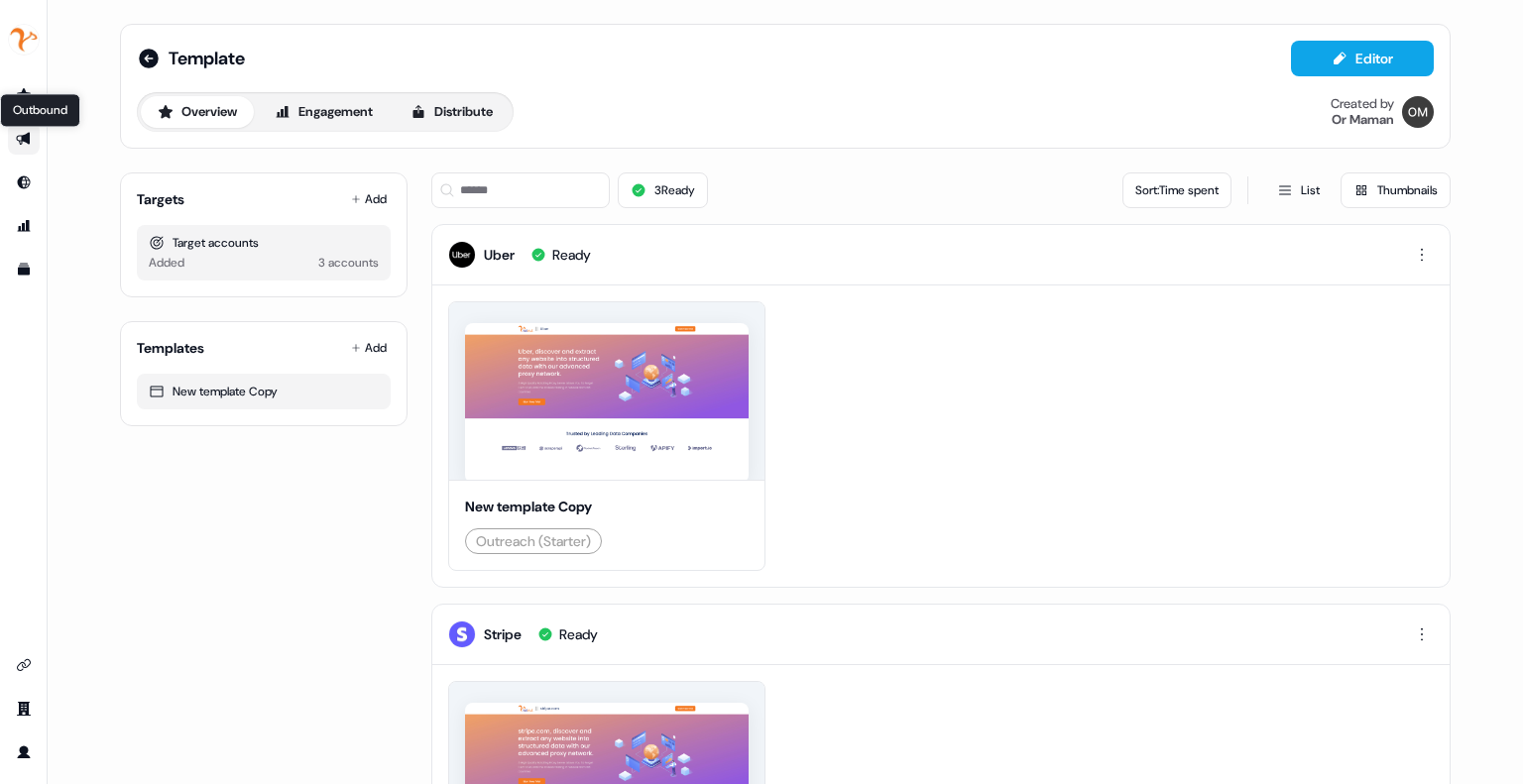 click 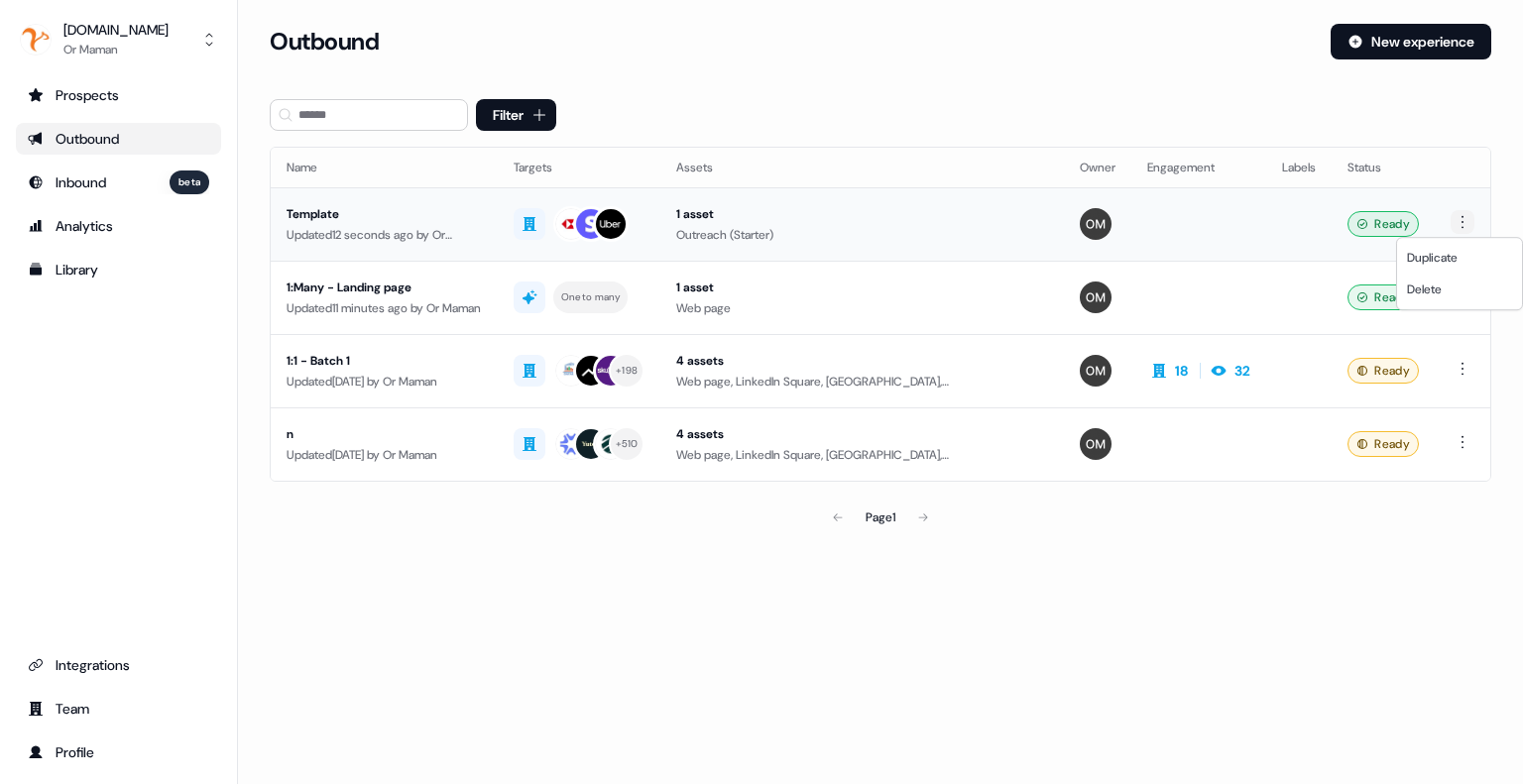 click on "For the best experience switch devices to a bigger screen. Go to Userled.io NetNut.io Or Maman Prospects Outbound Inbound beta Analytics Library   Integrations Team Profile Loading... Outbound New experience Filter Name Targets Assets Owner Engagement Labels Status Template Updated  12 seconds ago   by   Or Maman 1   asset Outreach (Starter) Ready 1:Many - Landing page Updated  11 minutes ago   by   Or Maman One to many 1   asset Web page Ready 1:1 - Batch 1 Updated  1 month ago   by   Or Maman + 198 4   assets Web page, LinkedIn Square, LinkedIn Square, LinkedIn Square 18 32 Ready n Updated  2 months ago   by   Or Maman + 510 4   assets Web page, LinkedIn Square, LinkedIn Square, LinkedIn Square Ready Page  1 Duplicate Delete" at bounding box center [762, 392] 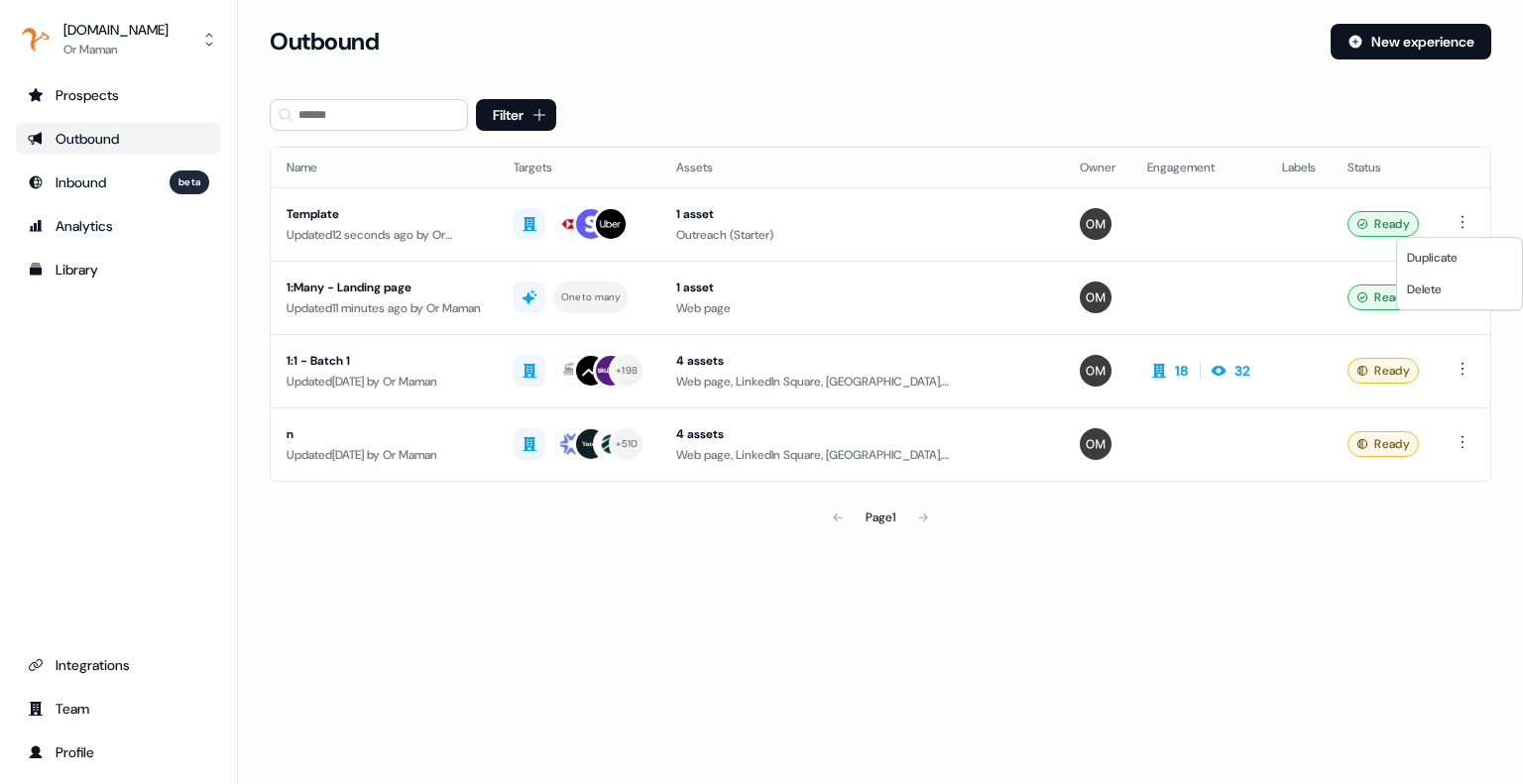 click on "For the best experience switch devices to a bigger screen. Go to Userled.io NetNut.io Or Maman Prospects Outbound Inbound beta Analytics Library   Integrations Team Profile Loading... Outbound New experience Filter Name Targets Assets Owner Engagement Labels Status Template Updated  12 seconds ago   by   Or Maman 1   asset Outreach (Starter) Ready 1:Many - Landing page Updated  11 minutes ago   by   Or Maman One to many 1   asset Web page Ready 1:1 - Batch 1 Updated  1 month ago   by   Or Maman + 198 4   assets Web page, LinkedIn Square, LinkedIn Square, LinkedIn Square 18 32 Ready n Updated  2 months ago   by   Or Maman + 510 4   assets Web page, LinkedIn Square, LinkedIn Square, LinkedIn Square Ready Page  1 Duplicate Delete" at bounding box center (762, 392) 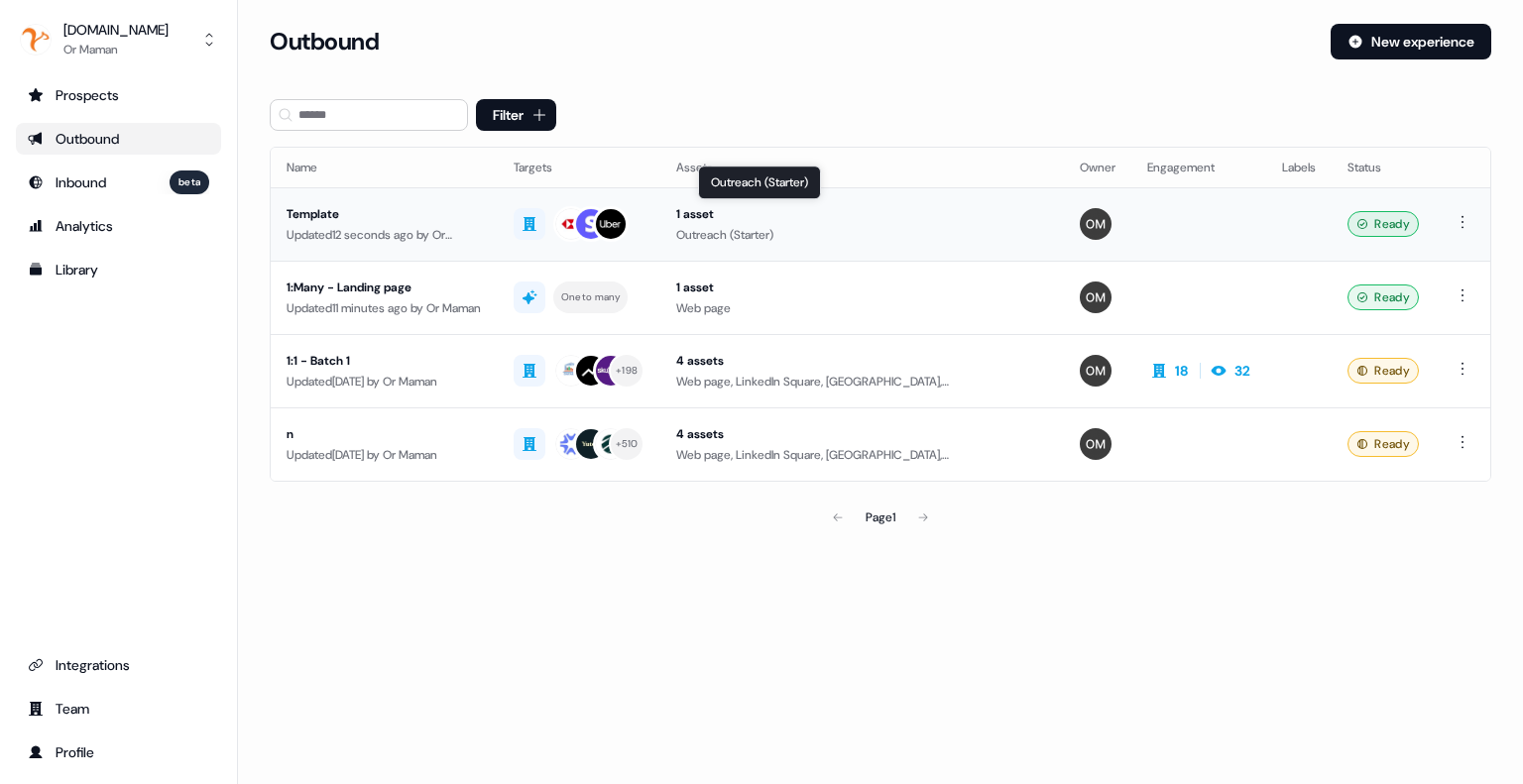 click on "Outreach (Starter)" at bounding box center [862, 235] 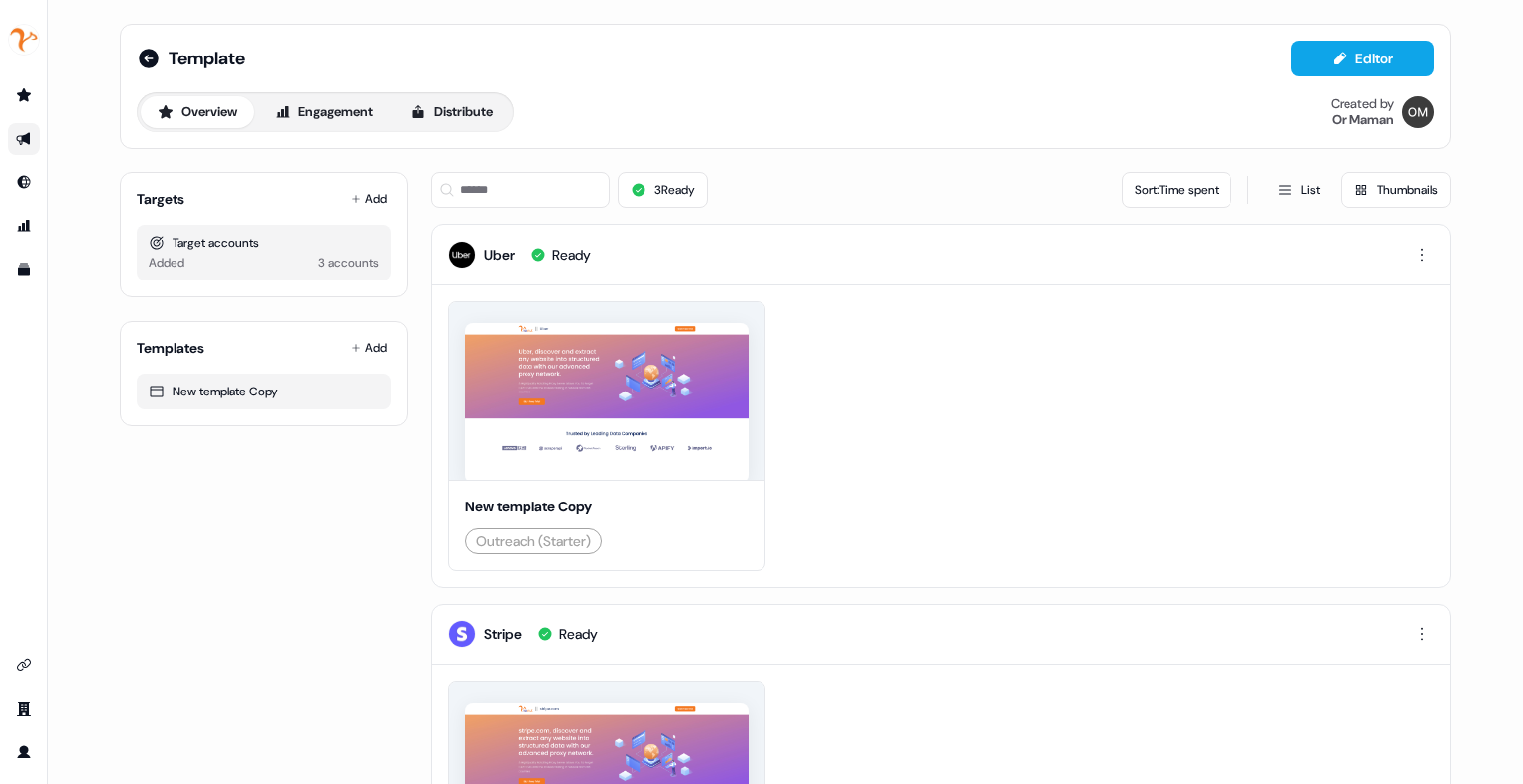 click 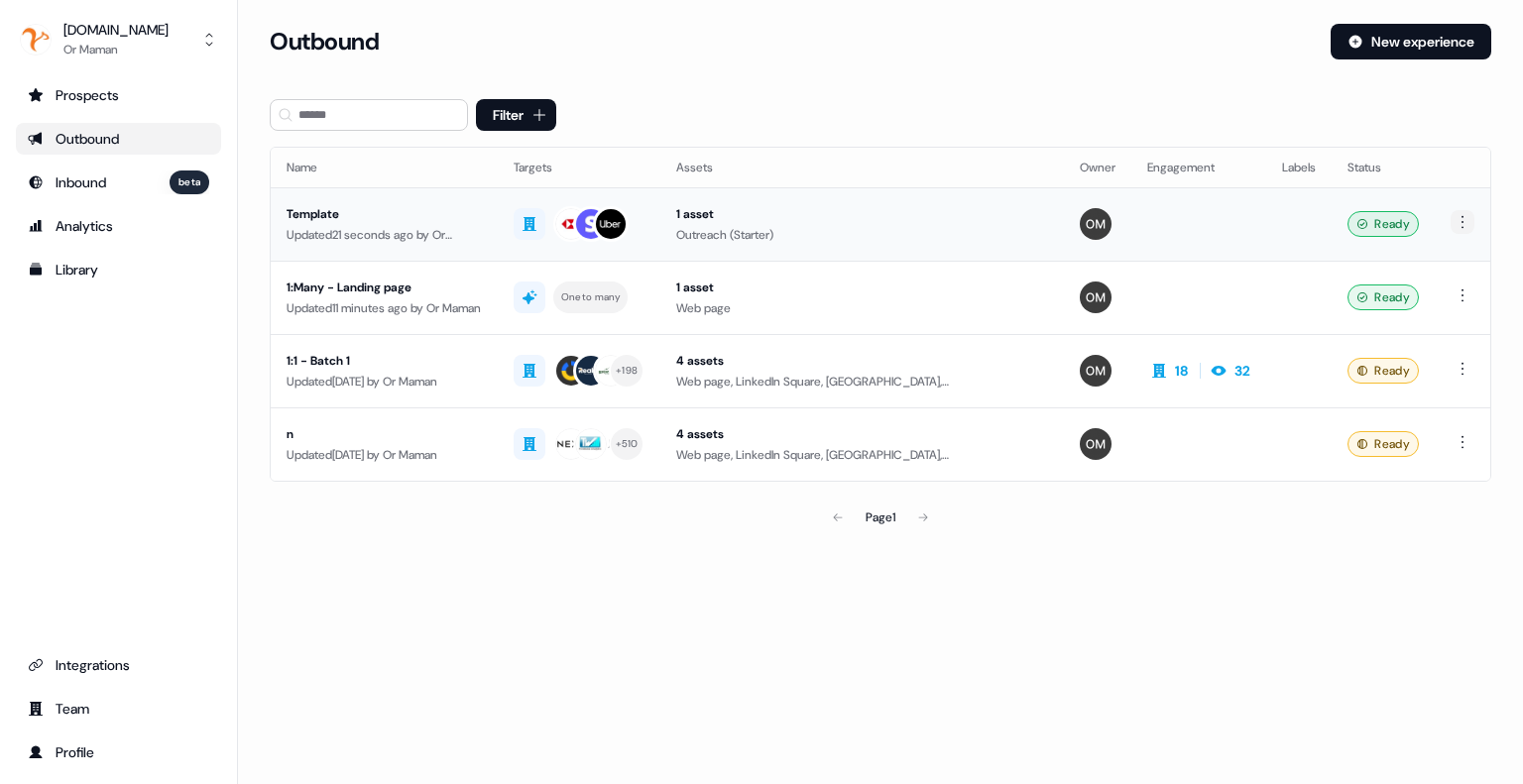 click on "For the best experience switch devices to a bigger screen. Go to Userled.io NetNut.io Or Maman Prospects Outbound Inbound beta Analytics Library   Integrations Team Profile Loading... Outbound New experience Filter Name Targets Assets Owner Engagement Labels Status Template Updated  21 seconds ago   by   Or Maman 1   asset Outreach (Starter) Ready 1:Many - Landing page Updated  11 minutes ago   by   Or Maman One to many 1   asset Web page Ready 1:1 - Batch 1 Updated  1 month ago   by   Or Maman + 198 4   assets Web page, LinkedIn Square, LinkedIn Square, LinkedIn Square 18 32 Ready n Updated  2 months ago   by   Or Maman UB + 510 4   assets Web page, LinkedIn Square, LinkedIn Square, LinkedIn Square Ready Page  1" at bounding box center (762, 392) 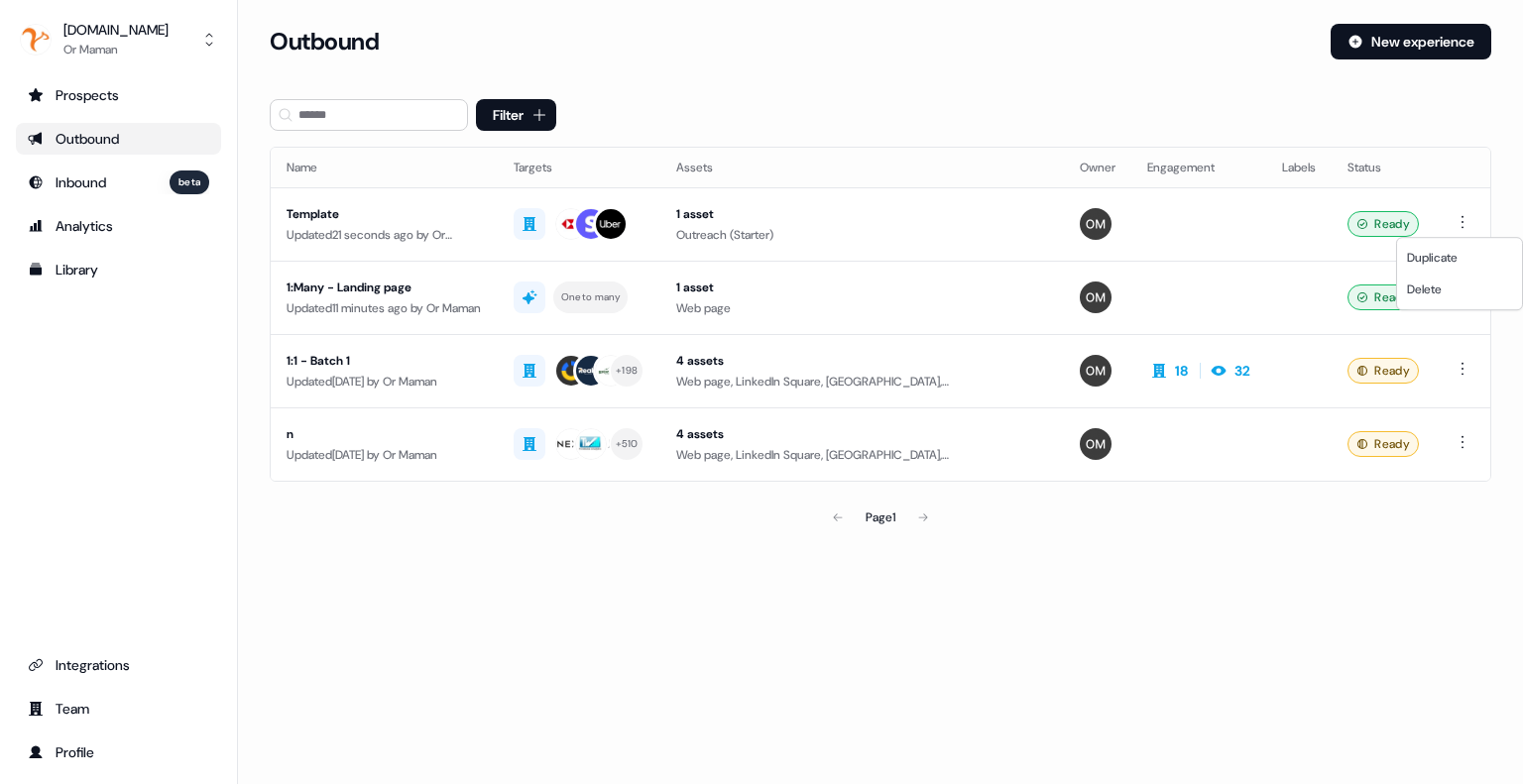 click on "For the best experience switch devices to a bigger screen. Go to Userled.io NetNut.io Or Maman Prospects Outbound Inbound beta Analytics Library   Integrations Team Profile Loading... Outbound New experience Filter Name Targets Assets Owner Engagement Labels Status Template Updated  21 seconds ago   by   Or Maman 1   asset Outreach (Starter) Ready 1:Many - Landing page Updated  11 minutes ago   by   Or Maman One to many 1   asset Web page Ready 1:1 - Batch 1 Updated  1 month ago   by   Or Maman + 198 4   assets Web page, LinkedIn Square, LinkedIn Square, LinkedIn Square 18 32 Ready n Updated  2 months ago   by   Or Maman UB + 510 4   assets Web page, LinkedIn Square, LinkedIn Square, LinkedIn Square Ready Page  1 Duplicate Delete" at bounding box center [762, 392] 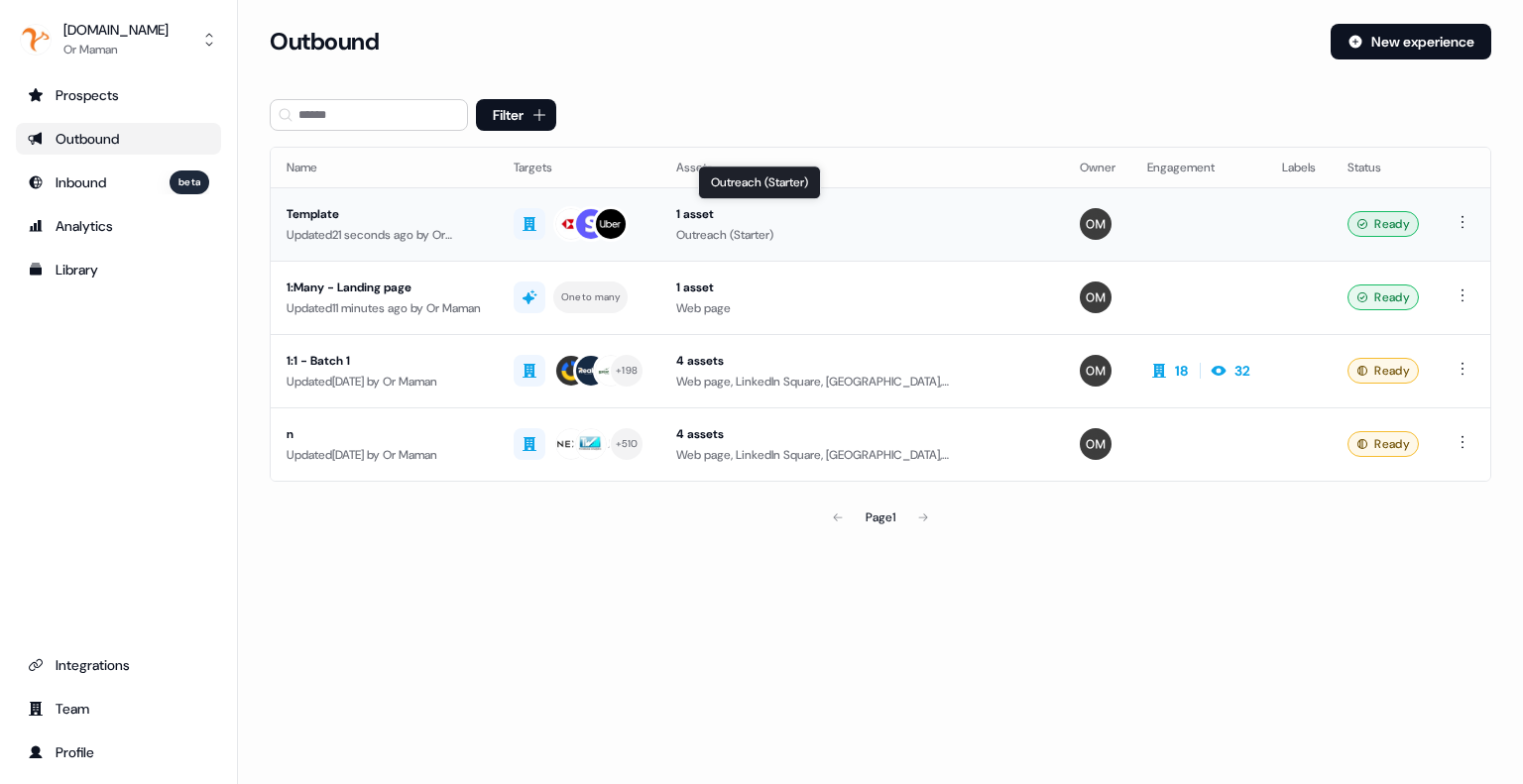 click on "Outreach (Starter)" at bounding box center [862, 235] 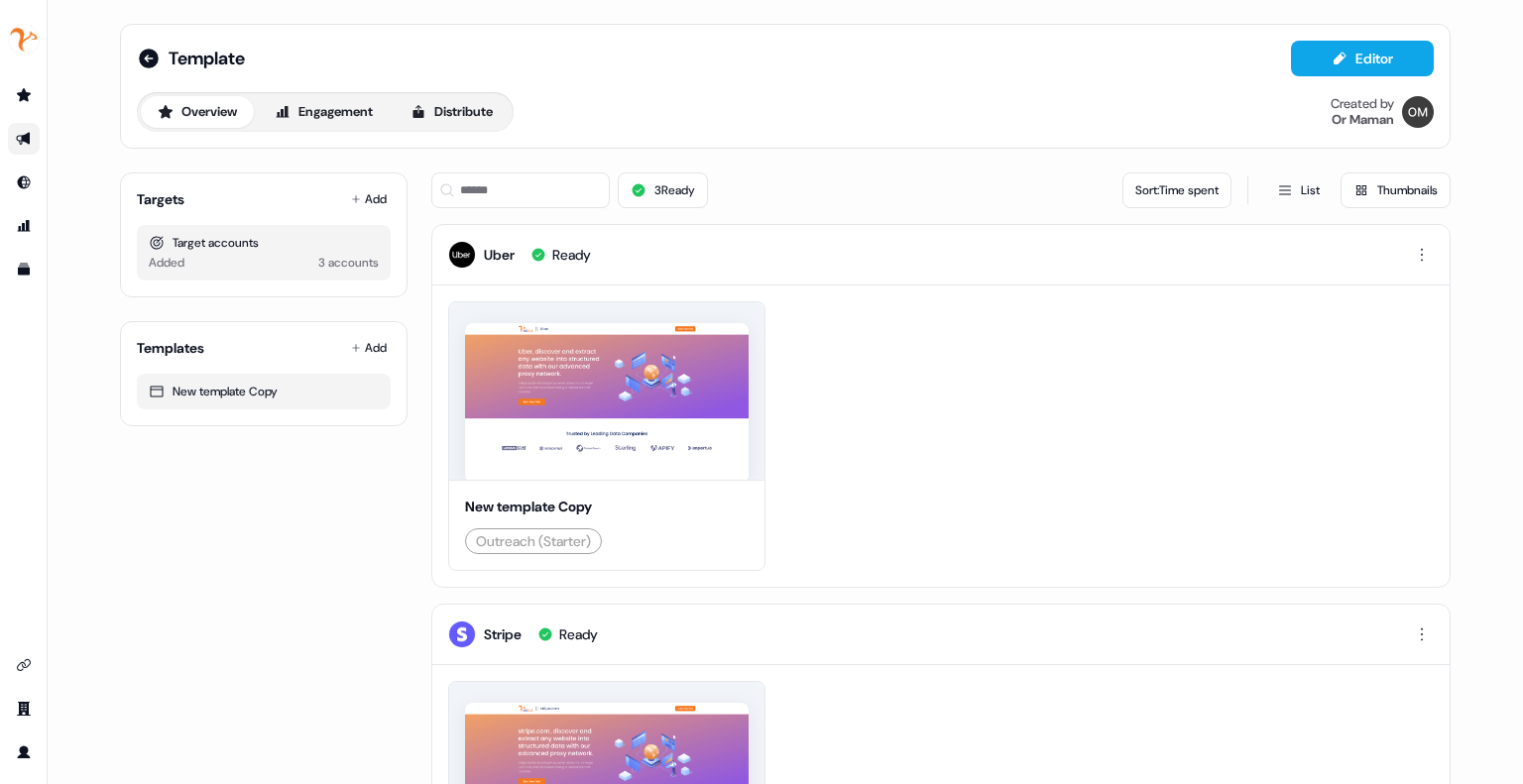 click on "3  Ready Sort:  Time spent List Thumbnails" at bounding box center [941, 190] 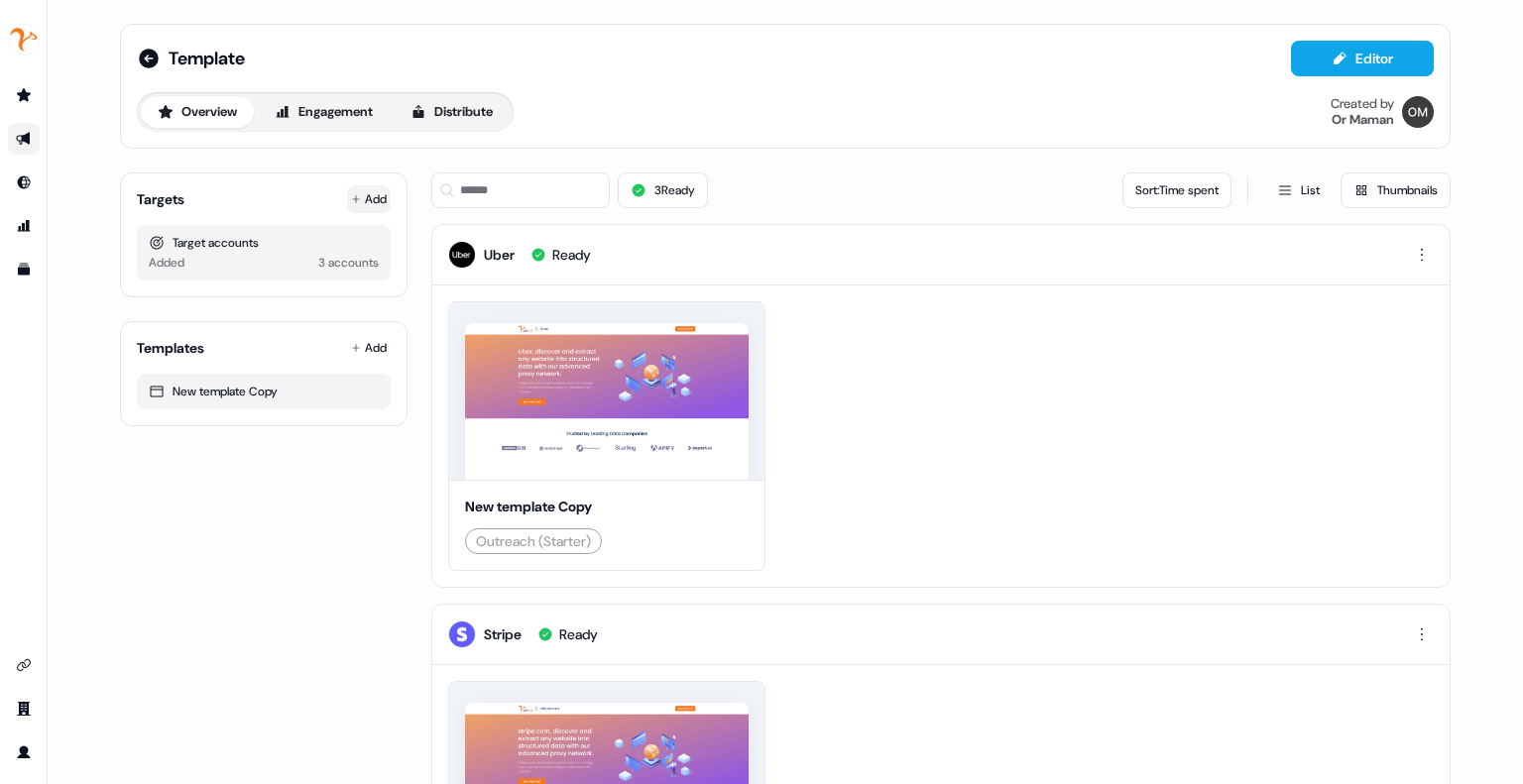 click on "Add" at bounding box center (369, 199) 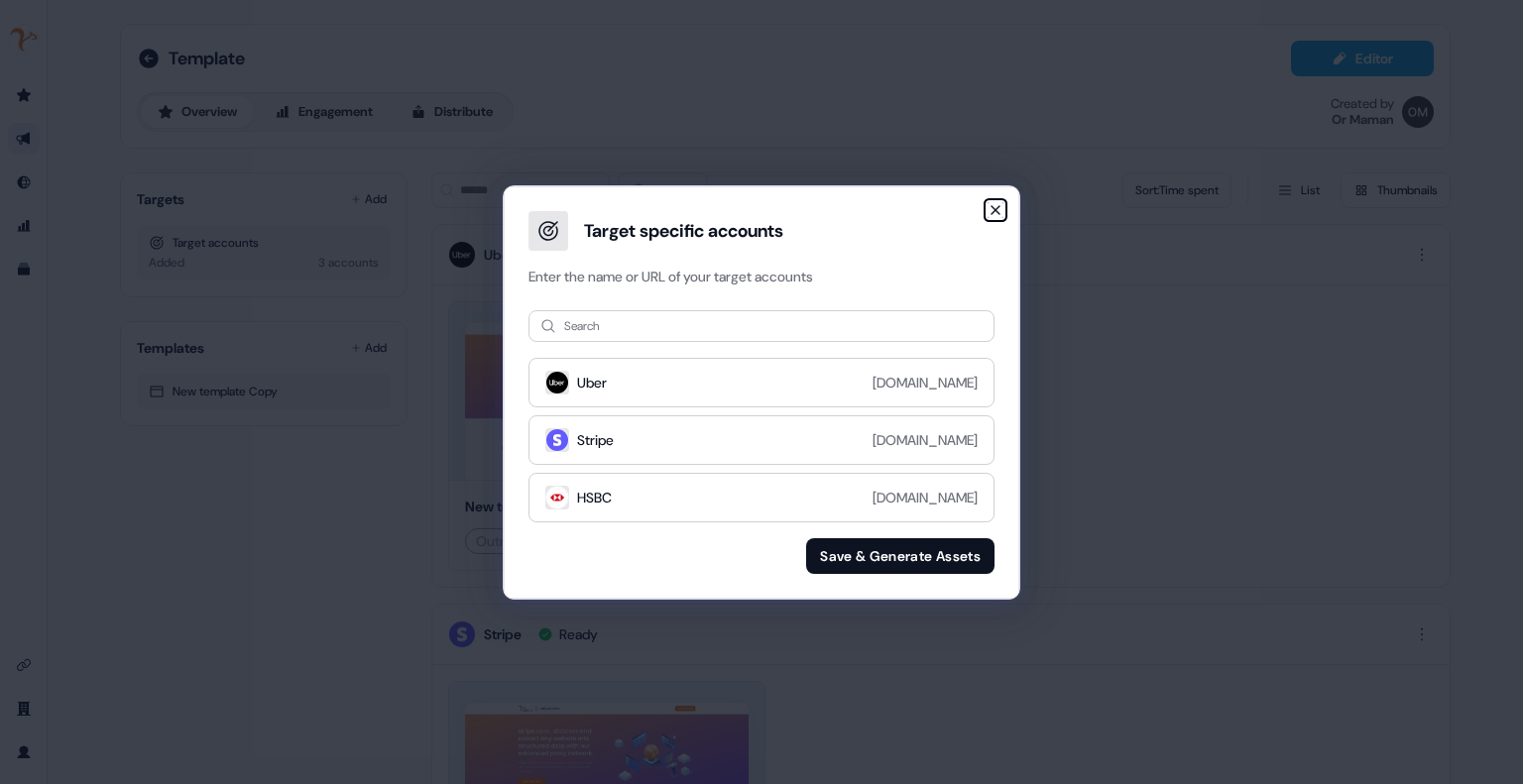 click 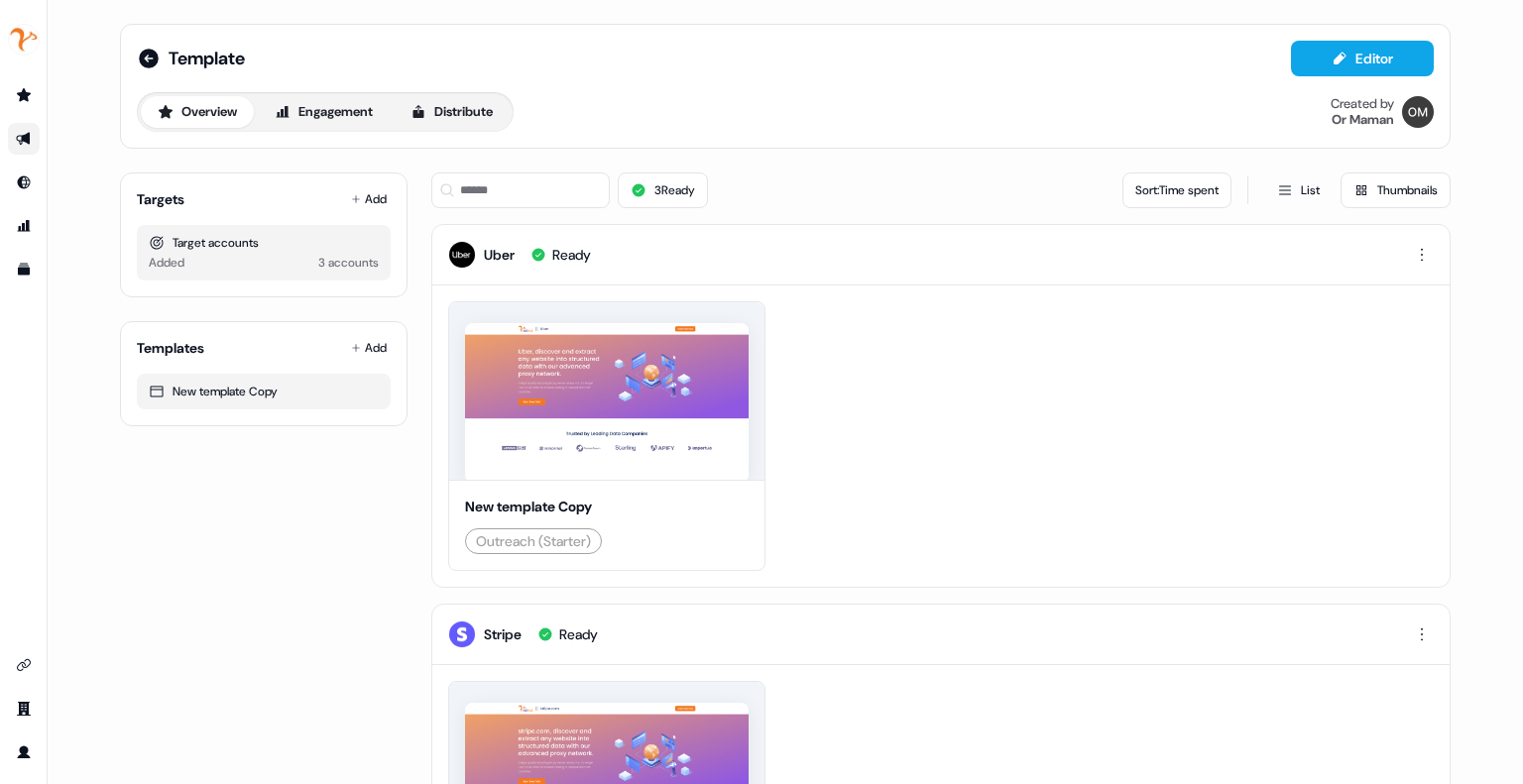 click on "3  Ready Sort:  Time spent List Thumbnails" at bounding box center (941, 190) 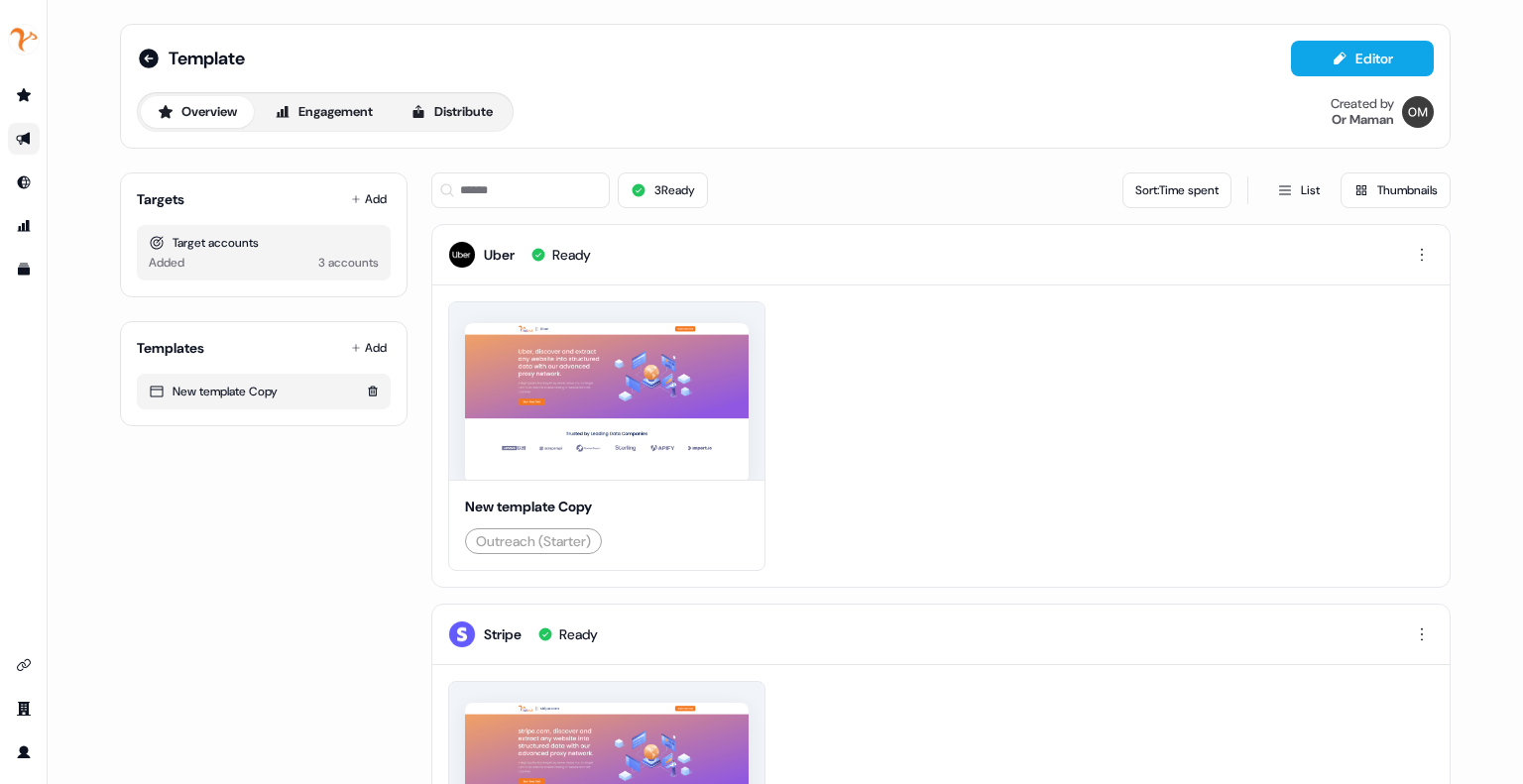 click on "New template Copy" at bounding box center (264, 392) 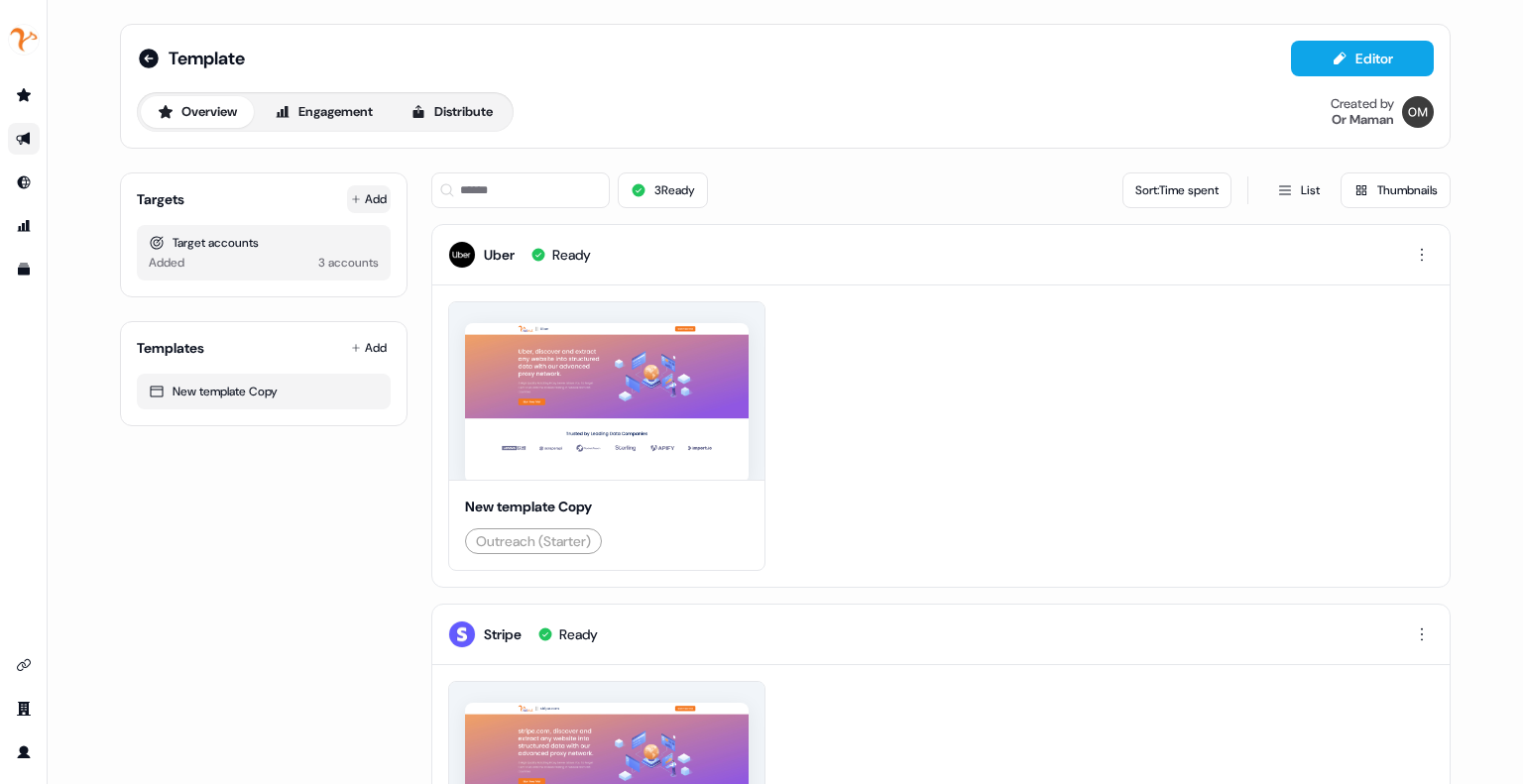 click on "Add" at bounding box center [369, 199] 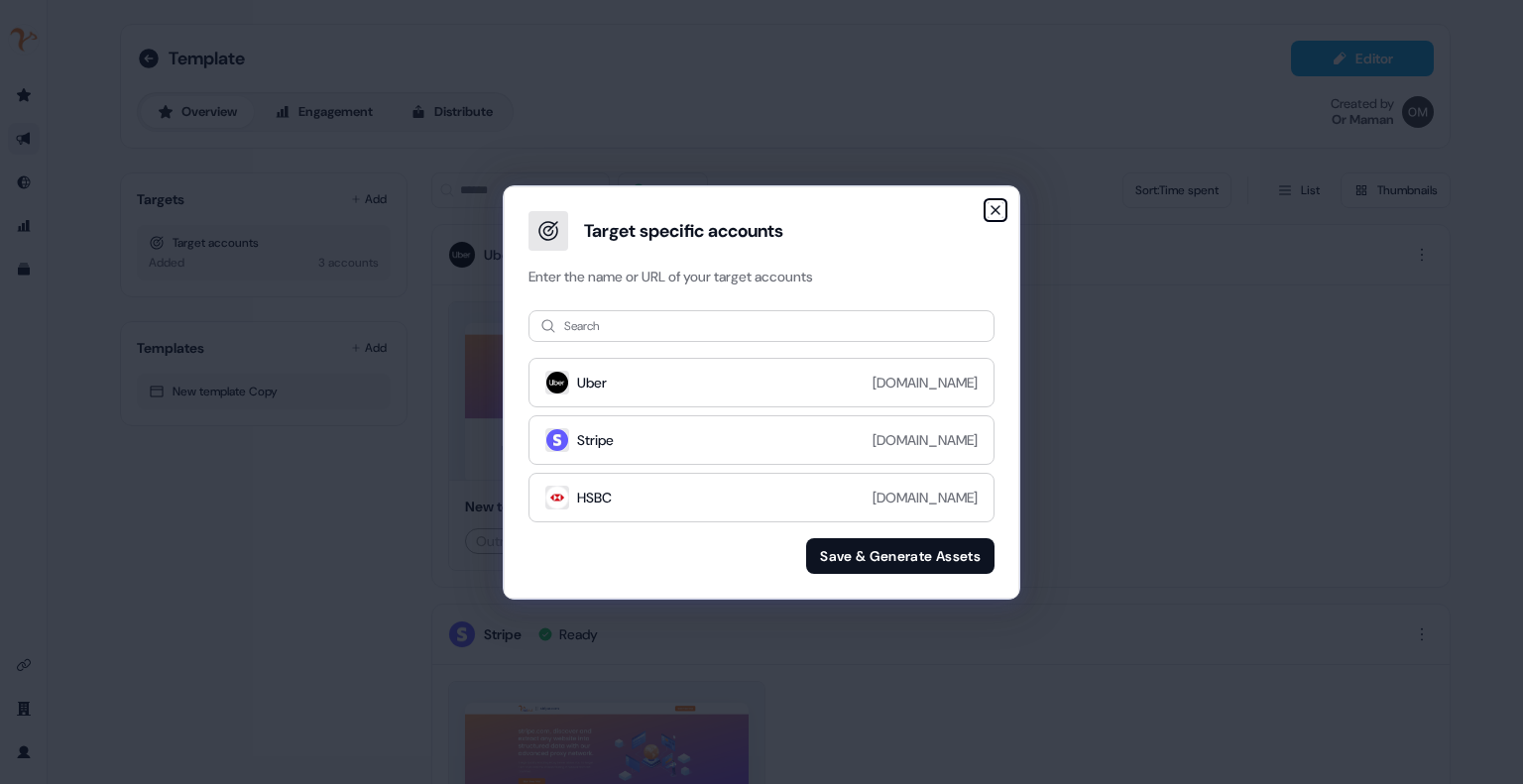 click 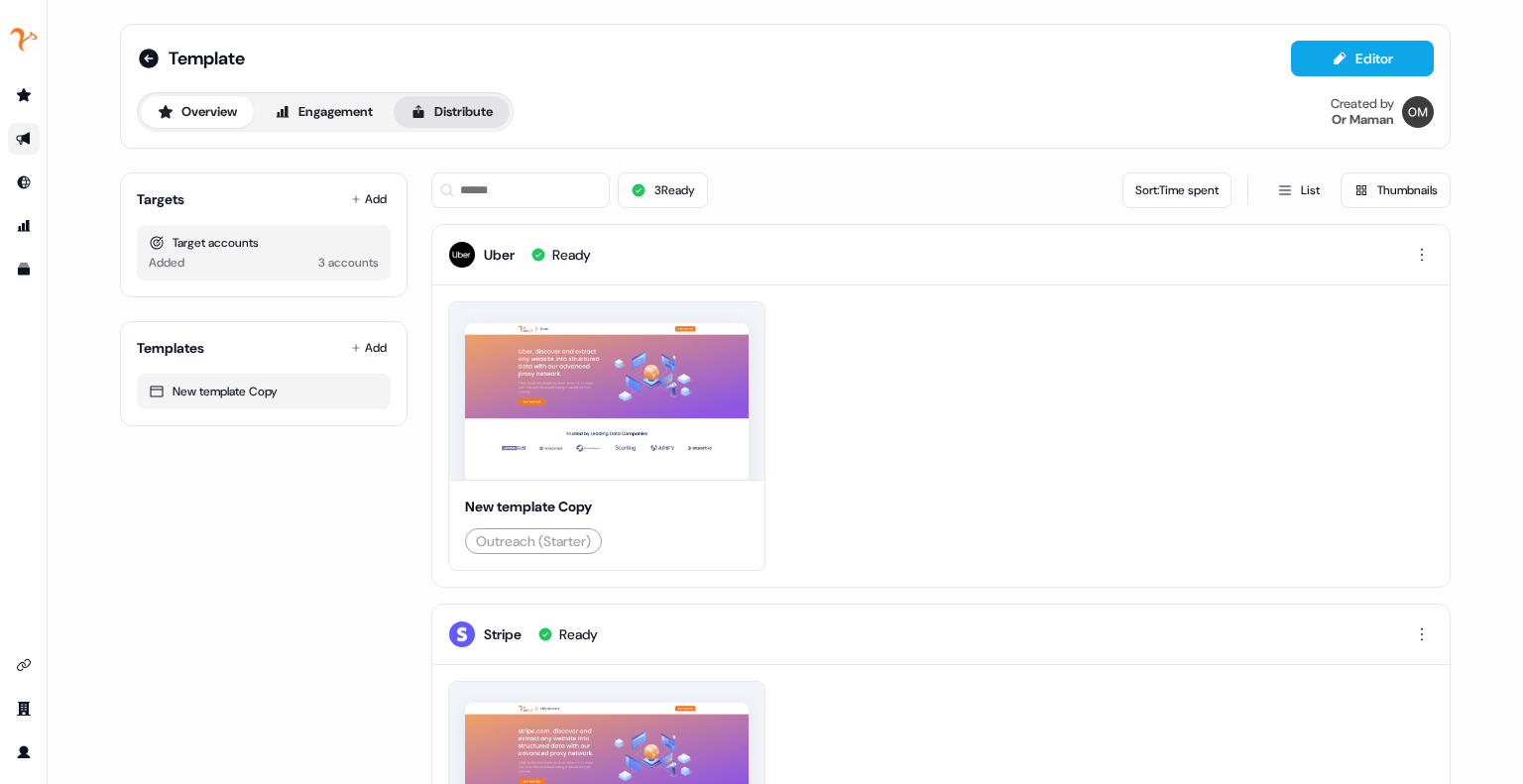 click on "Distribute" at bounding box center [451, 112] 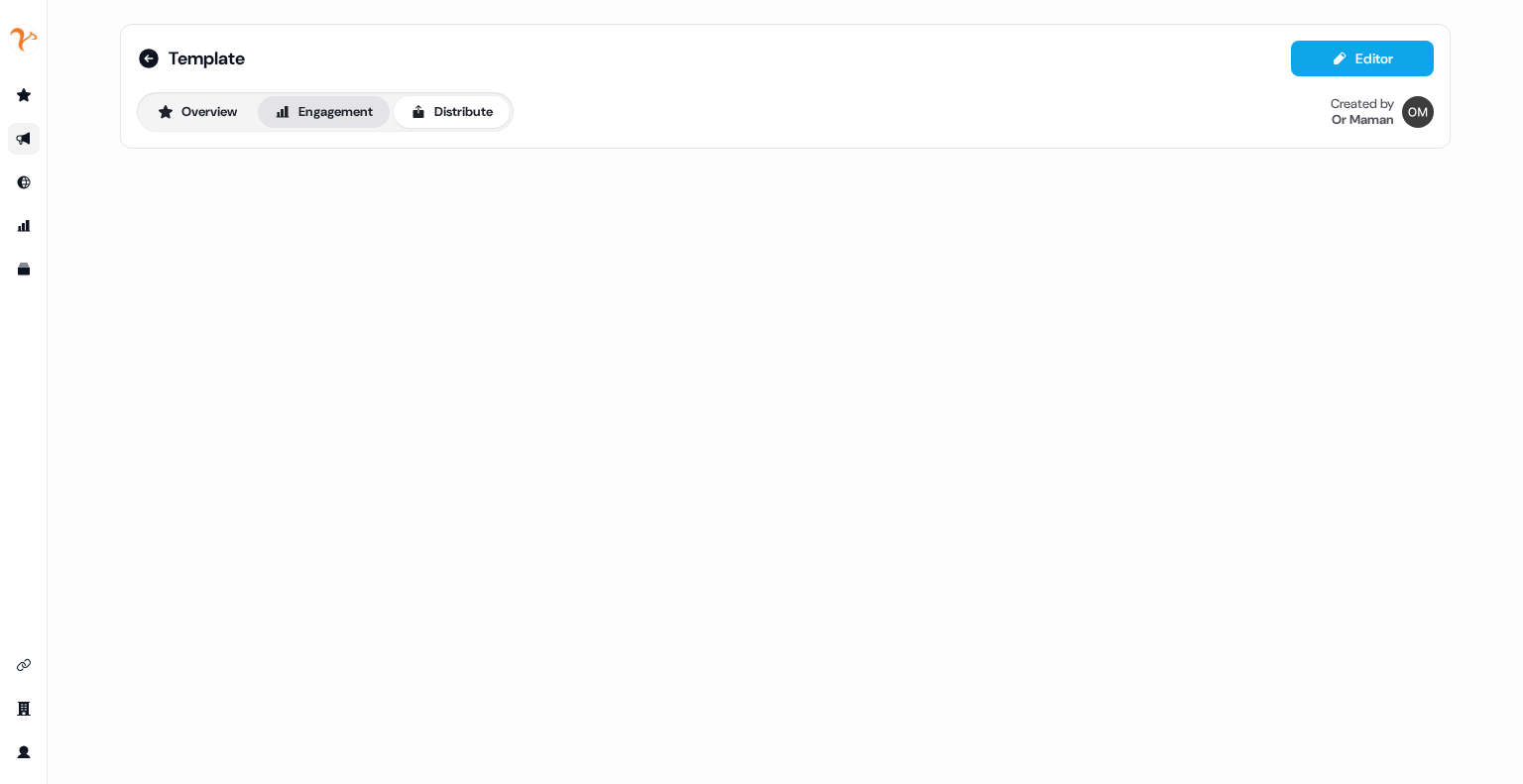 click on "Engagement" at bounding box center (323, 112) 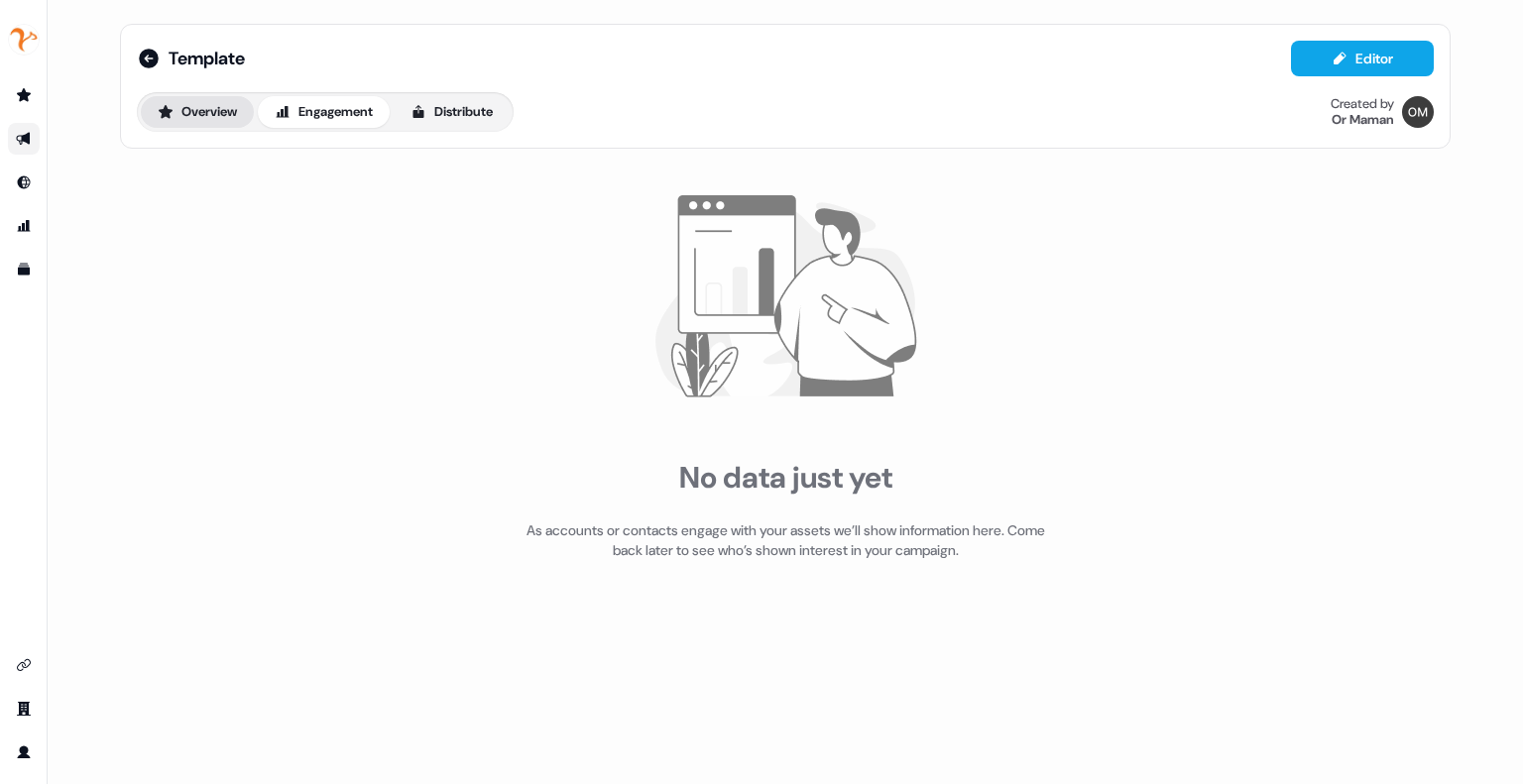 click on "Overview" at bounding box center (197, 112) 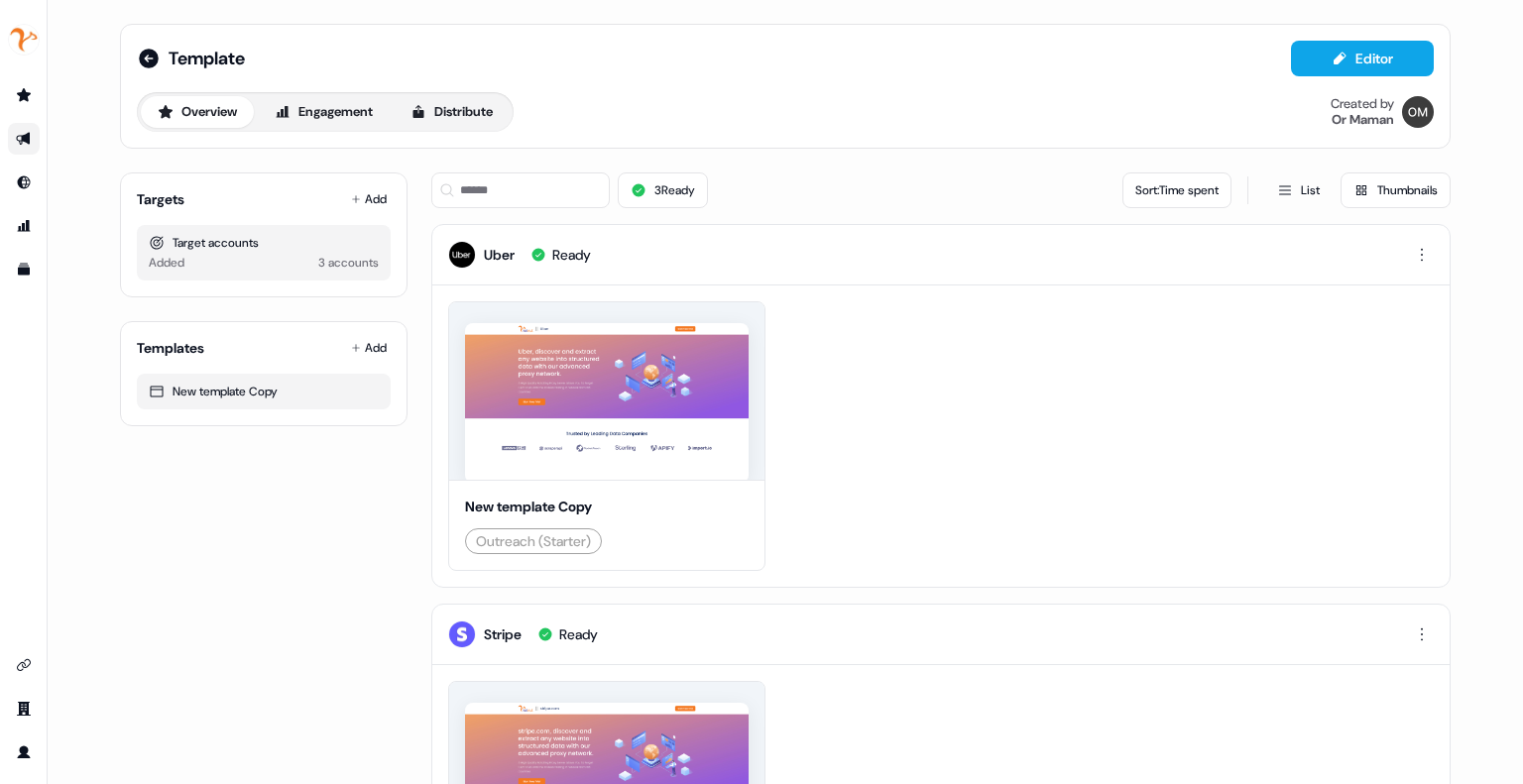 click 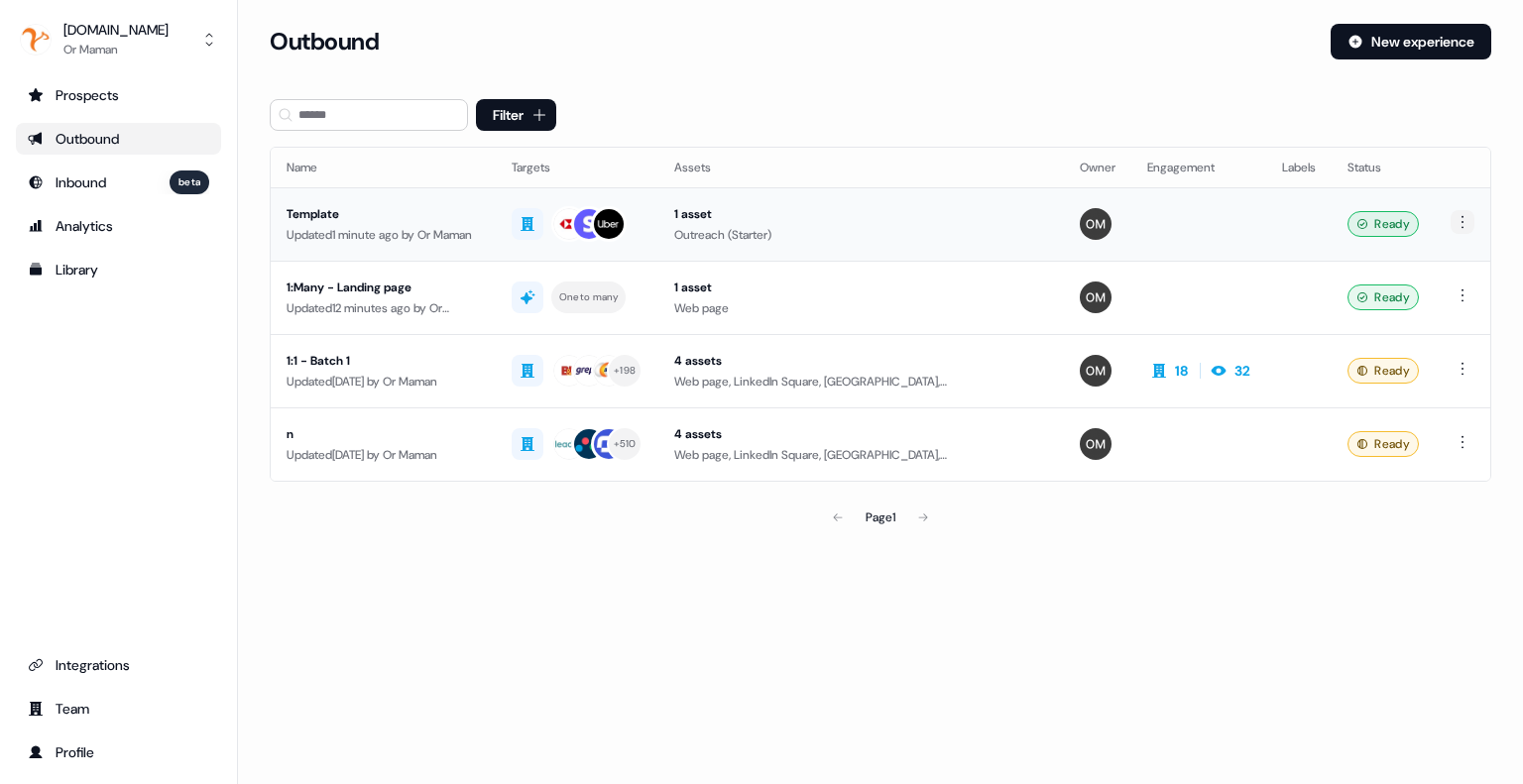 click on "For the best experience switch devices to a bigger screen. Go to Userled.io NetNut.io Or Maman Prospects Outbound Inbound beta Analytics Library   Integrations Team Profile Loading... Outbound New experience Filter Name Targets Assets Owner Engagement Labels Status Template Updated  1 minute ago   by   Or Maman 1   asset Outreach (Starter) Ready 1:Many - Landing page Updated  12 minutes ago   by   Or Maman One to many 1   asset Web page Ready 1:1 - Batch 1 Updated  1 month ago   by   Or Maman + 198 4   assets Web page, LinkedIn Square, LinkedIn Square, LinkedIn Square 18 32 Ready n Updated  2 months ago   by   Or Maman + 510 4   assets Web page, LinkedIn Square, LinkedIn Square, LinkedIn Square Ready Page  1" at bounding box center [762, 392] 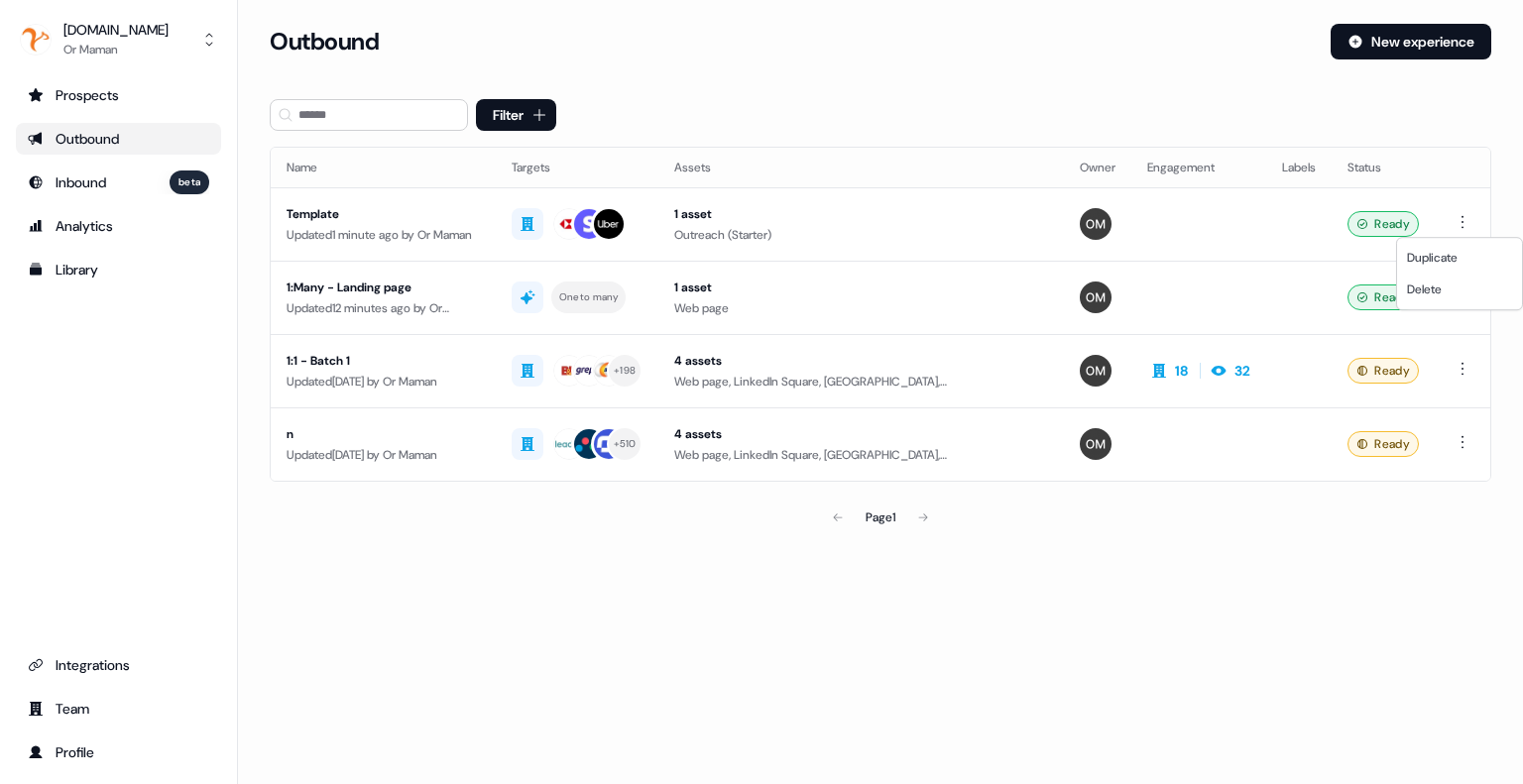 click on "For the best experience switch devices to a bigger screen. Go to Userled.io NetNut.io Or Maman Prospects Outbound Inbound beta Analytics Library   Integrations Team Profile Loading... Outbound New experience Filter Name Targets Assets Owner Engagement Labels Status Template Updated  1 minute ago   by   Or Maman 1   asset Outreach (Starter) Ready 1:Many - Landing page Updated  12 minutes ago   by   Or Maman One to many 1   asset Web page Ready 1:1 - Batch 1 Updated  1 month ago   by   Or Maman + 198 4   assets Web page, LinkedIn Square, LinkedIn Square, LinkedIn Square 18 32 Ready n Updated  2 months ago   by   Or Maman + 510 4   assets Web page, LinkedIn Square, LinkedIn Square, LinkedIn Square Ready Page  1 Duplicate Delete" at bounding box center [762, 392] 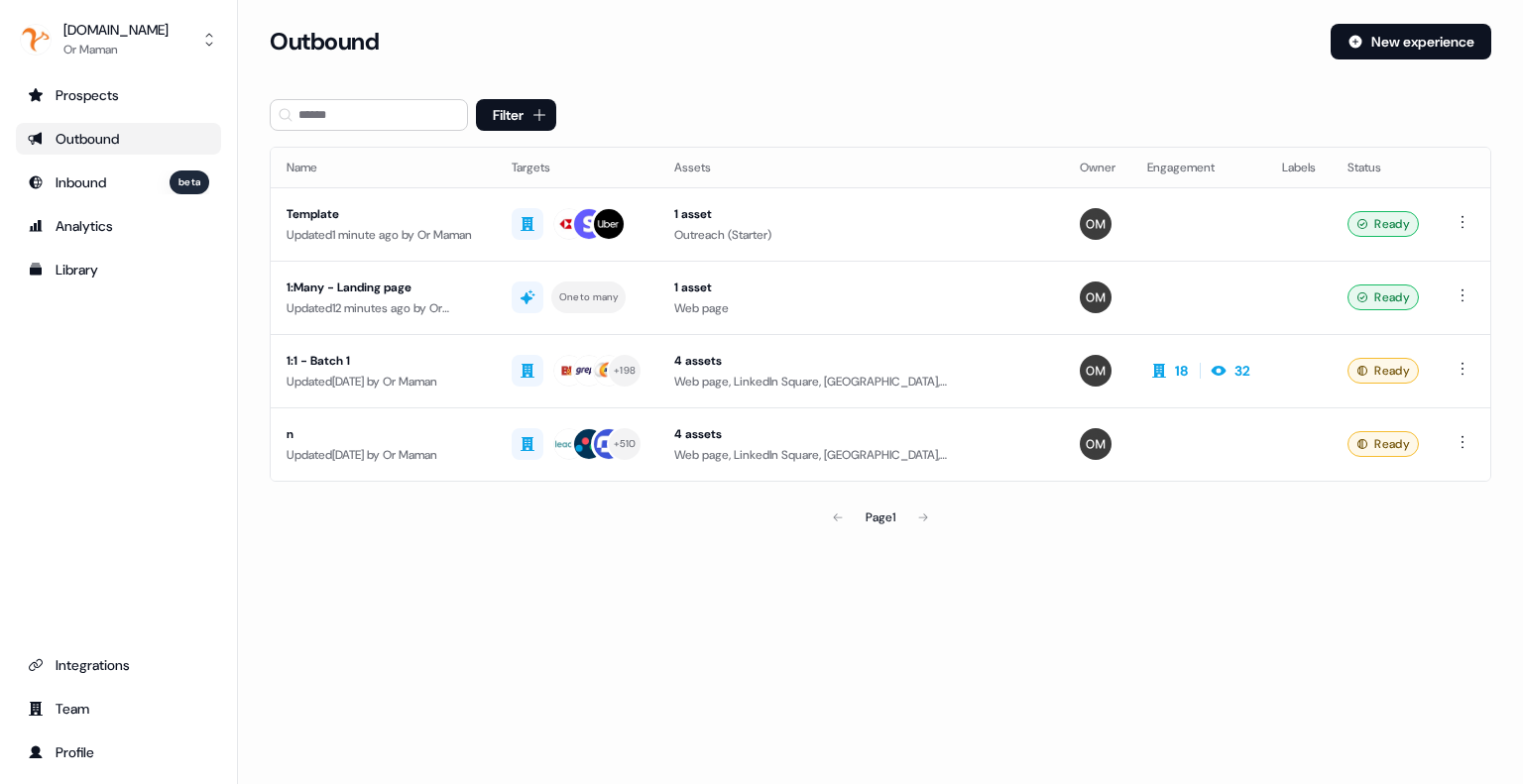 click on "Loading... Outbound New experience Filter Name Targets Assets Owner Engagement Labels Status Template Updated  1 minute ago   by   Or Maman 1   asset Outreach (Starter) Ready 1:Many - Landing page Updated  12 minutes ago   by   Or Maman One to many 1   asset Web page Ready 1:1 - Batch 1 Updated  1 month ago   by   Or Maman + 198 4   assets Web page, LinkedIn Square, LinkedIn Square, LinkedIn Square 18 32 Ready n Updated  2 months ago   by   Or Maman + 510 4   assets Web page, LinkedIn Square, LinkedIn Square, LinkedIn Square Ready Page  1" at bounding box center (880, 308) 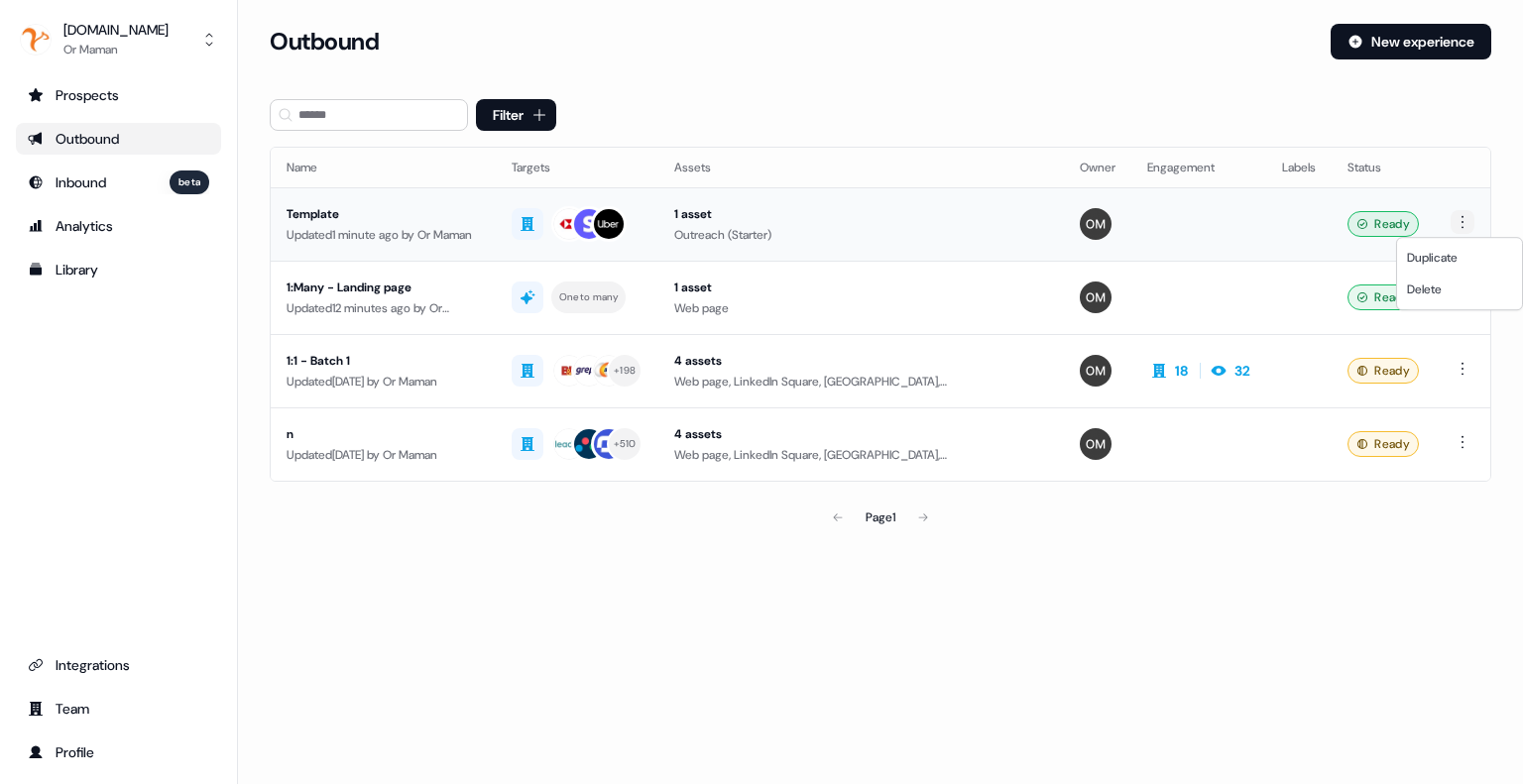click on "For the best experience switch devices to a bigger screen. Go to Userled.io NetNut.io Or Maman Prospects Outbound Inbound beta Analytics Library   Integrations Team Profile Loading... Outbound New experience Filter Name Targets Assets Owner Engagement Labels Status Template Updated  1 minute ago   by   Or Maman 1   asset Outreach (Starter) Ready 1:Many - Landing page Updated  12 minutes ago   by   Or Maman One to many 1   asset Web page Ready 1:1 - Batch 1 Updated  1 month ago   by   Or Maman + 198 4   assets Web page, LinkedIn Square, LinkedIn Square, LinkedIn Square 18 32 Ready n Updated  2 months ago   by   Or Maman + 510 4   assets Web page, LinkedIn Square, LinkedIn Square, LinkedIn Square Ready Page  1 Duplicate Delete" at bounding box center (762, 392) 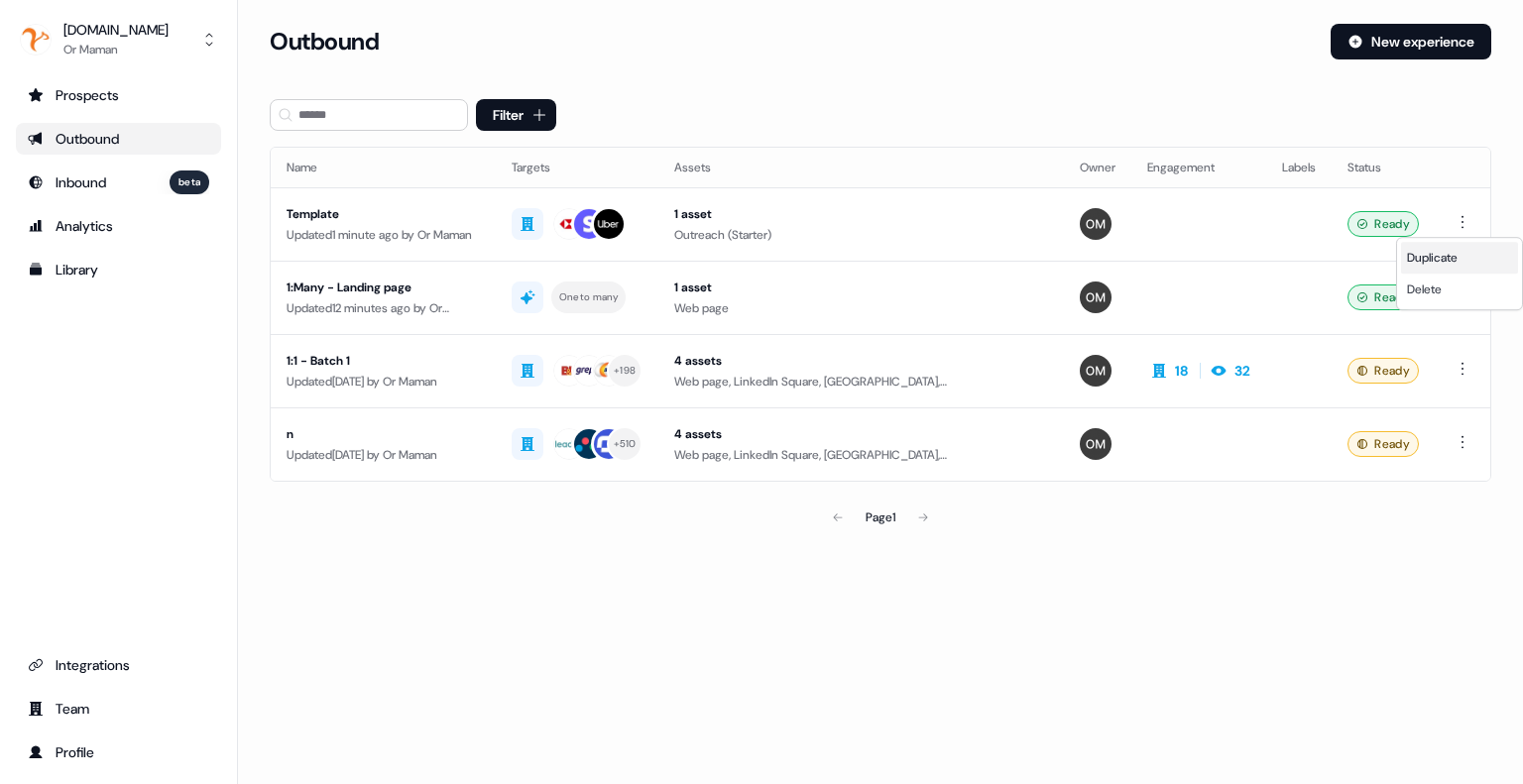 click on "Duplicate" at bounding box center [1460, 258] 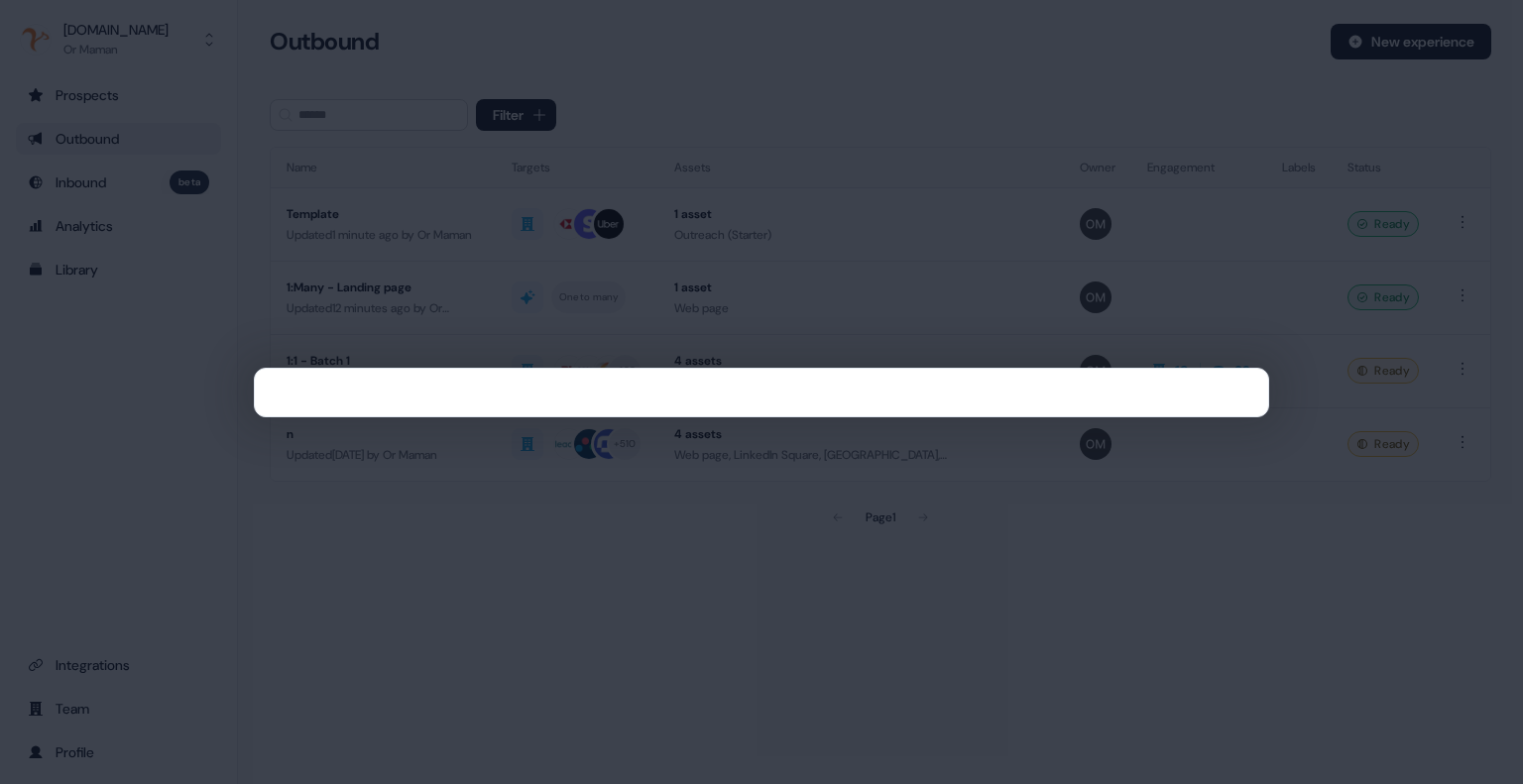 click at bounding box center [762, 392] 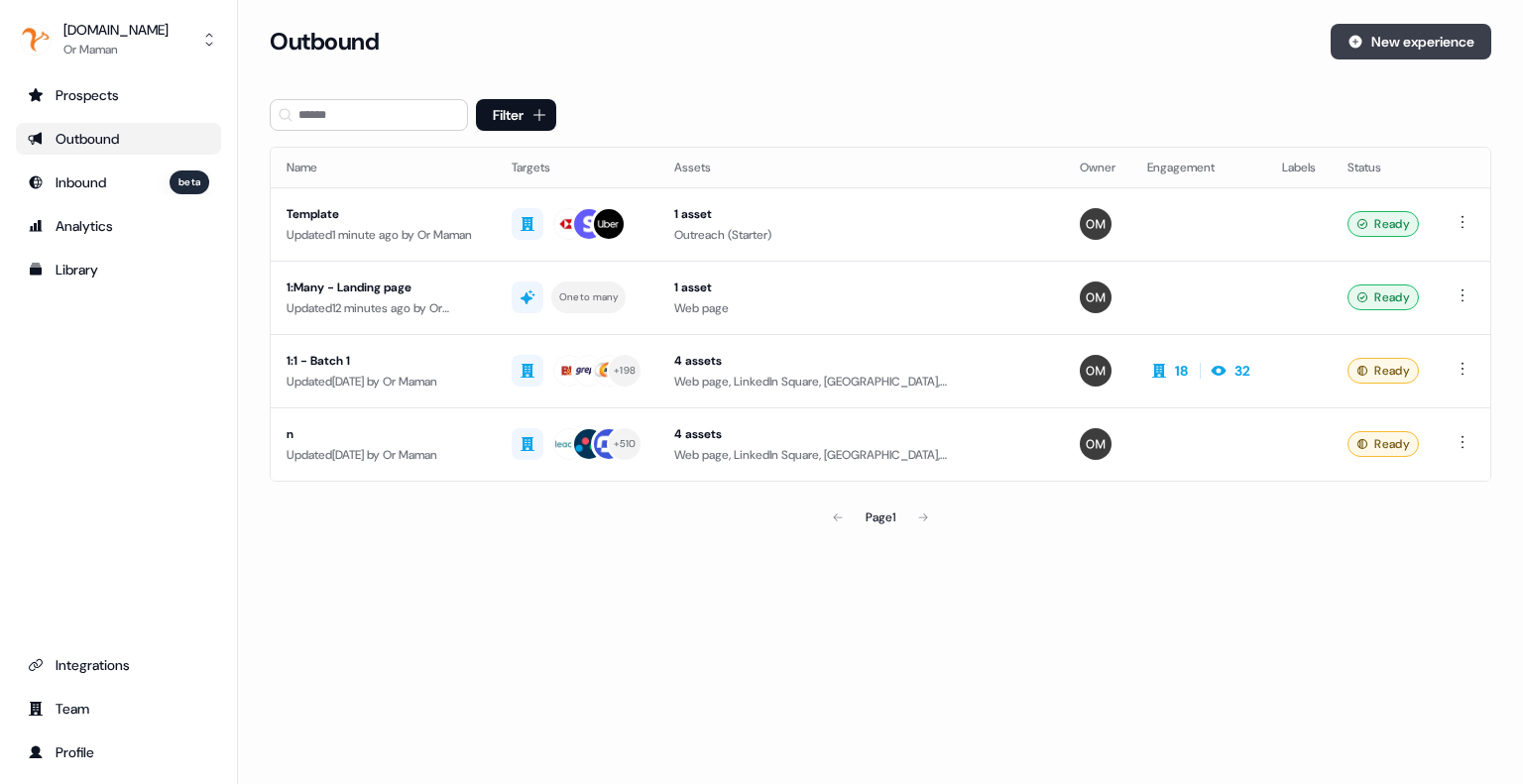 click on "New experience" at bounding box center (1411, 42) 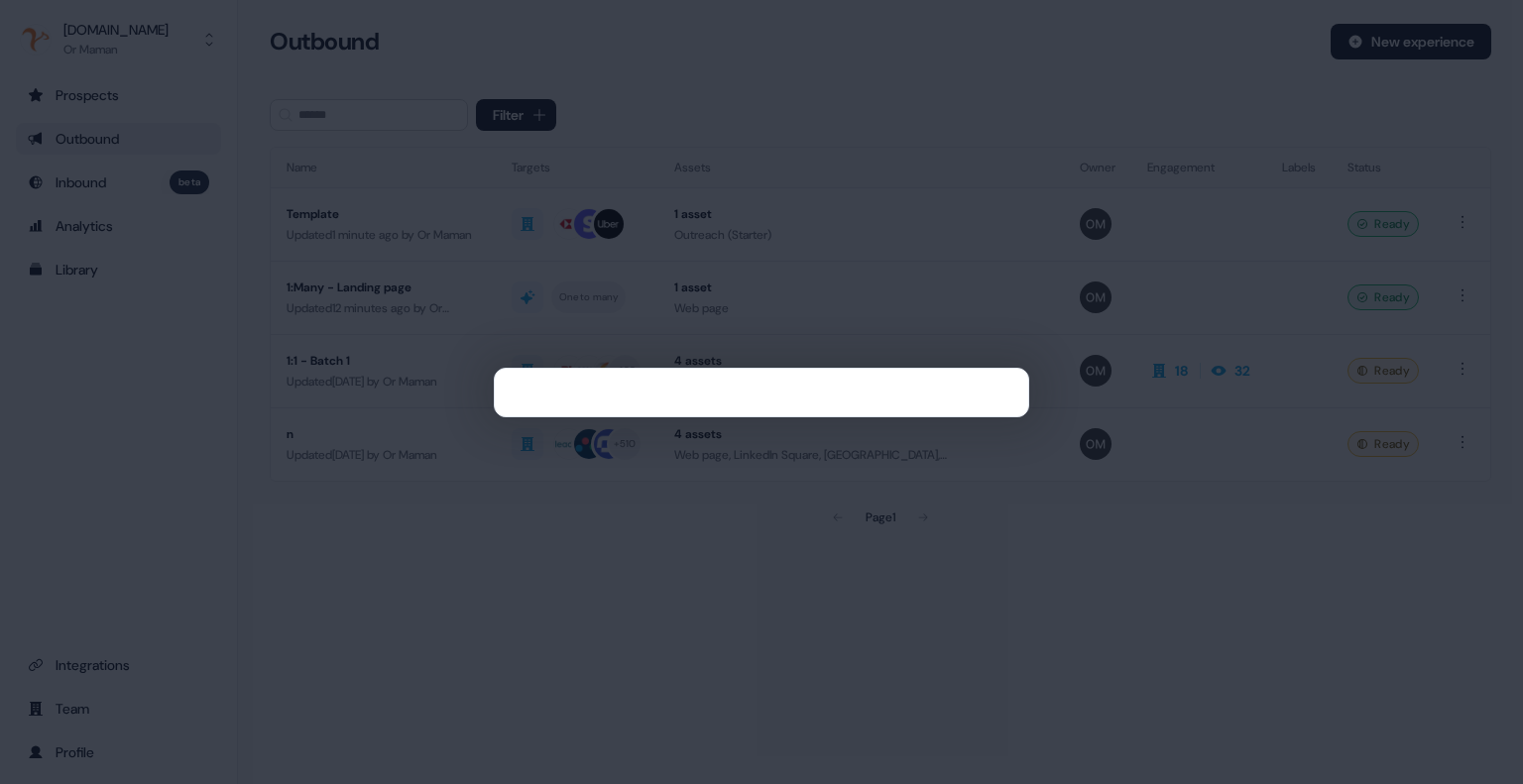 click at bounding box center [762, 392] 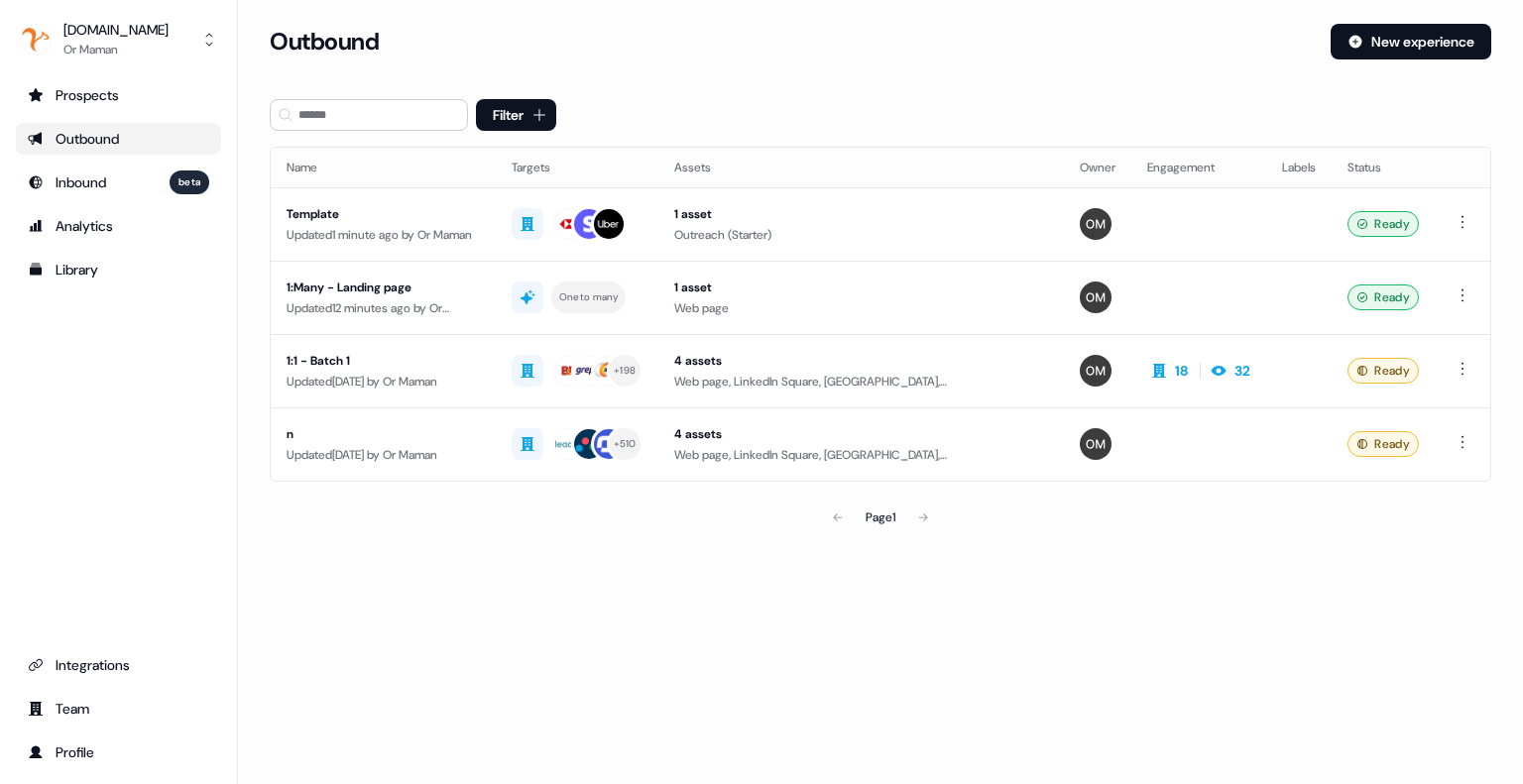click on "Loading... Outbound New experience Filter Name Targets Assets Owner Engagement Labels Status Template Updated  1 minute ago   by   Or Maman 1   asset Outreach (Starter) Ready 1:Many - Landing page Updated  12 minutes ago   by   Or Maman One to many 1   asset Web page Ready 1:1 - Batch 1 Updated  1 month ago   by   Or Maman + 198 4   assets Web page, LinkedIn Square, LinkedIn Square, LinkedIn Square 18 32 Ready n Updated  2 months ago   by   Or Maman + 510 4   assets Web page, LinkedIn Square, LinkedIn Square, LinkedIn Square Ready Page  1" at bounding box center [880, 308] 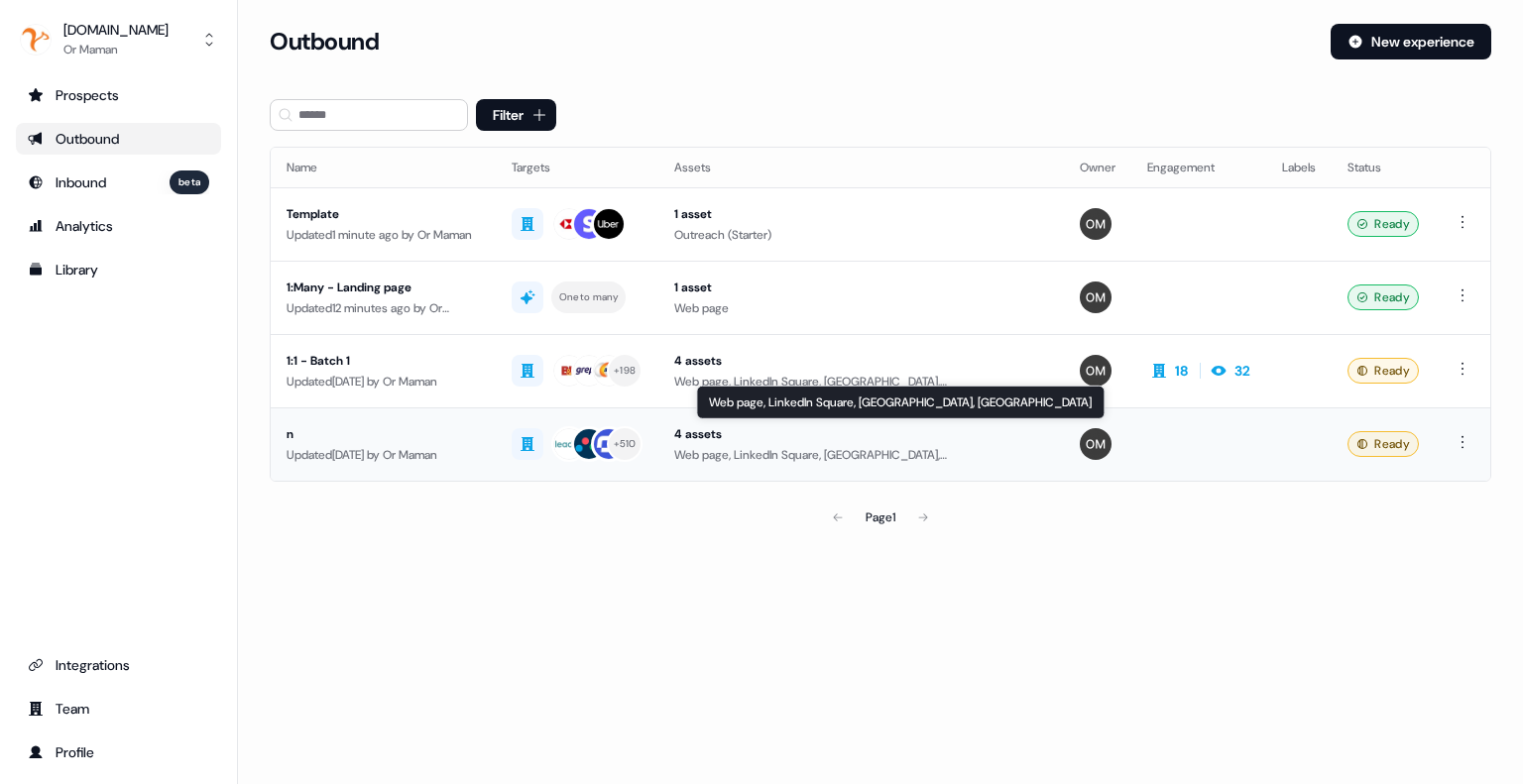 click on "Web page, LinkedIn Square, [GEOGRAPHIC_DATA], [GEOGRAPHIC_DATA]" at bounding box center [861, 455] 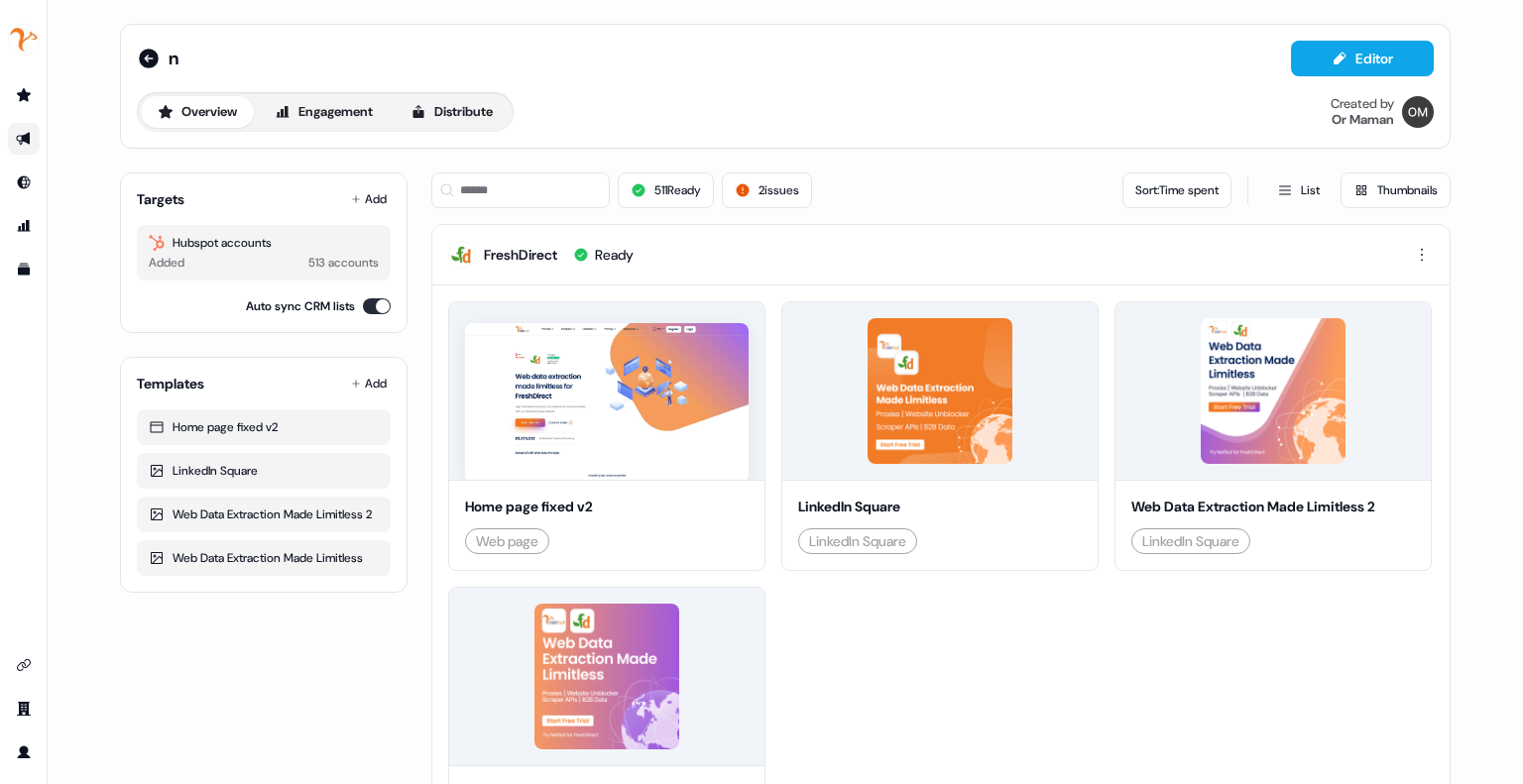 click on "Overview Engagement Distribute Created by Or   Maman" at bounding box center [785, 112] 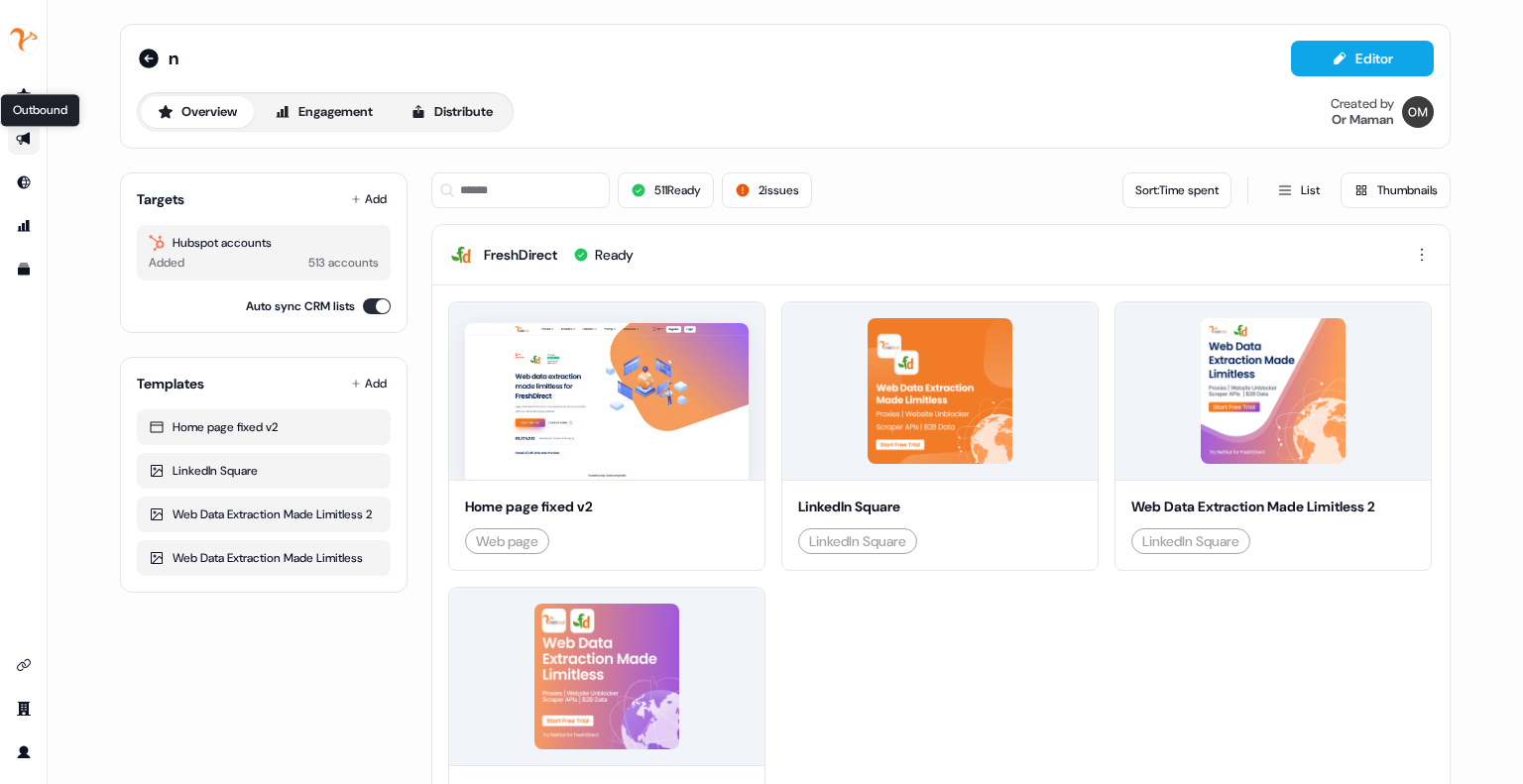 click 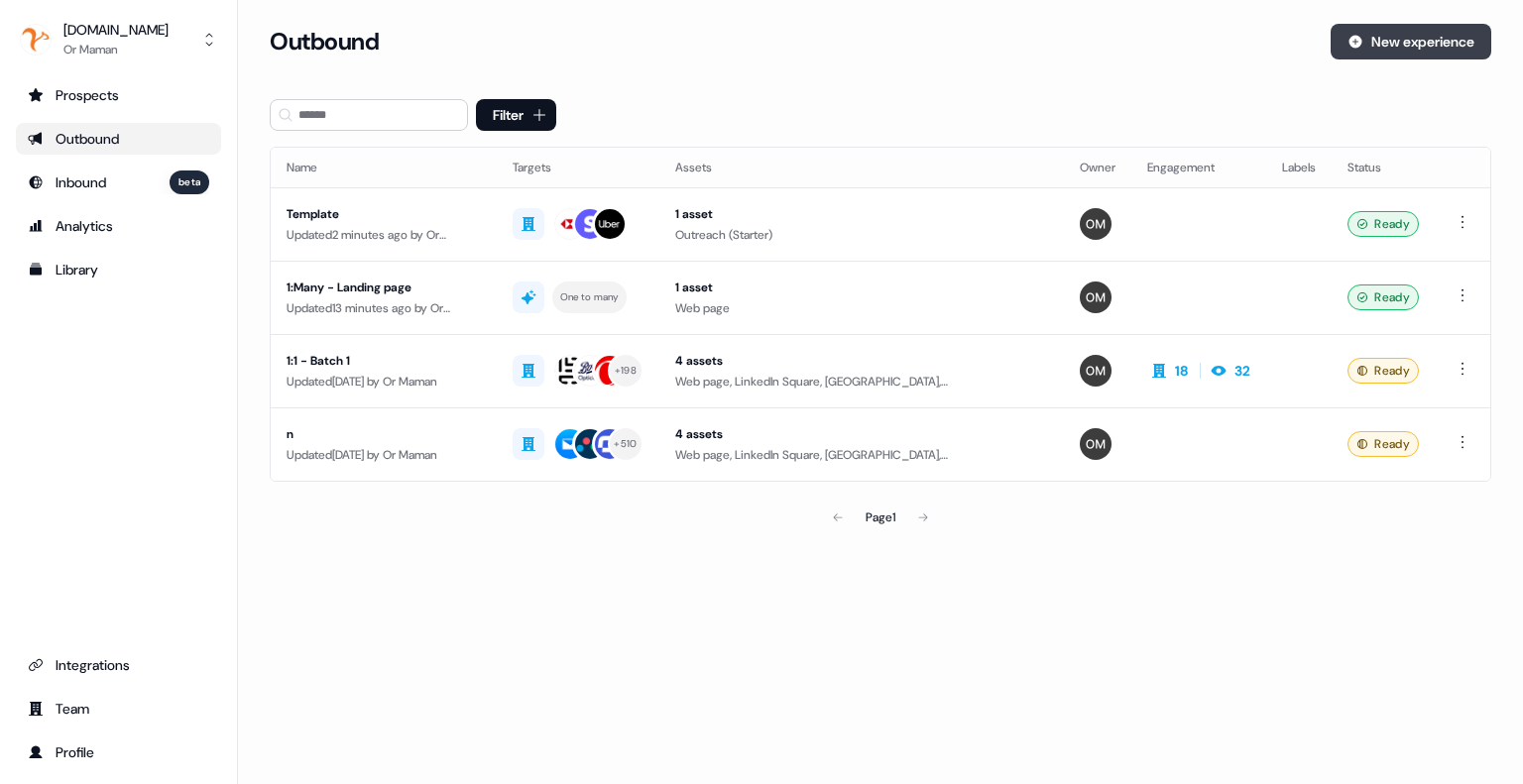 click on "New experience" at bounding box center (1411, 42) 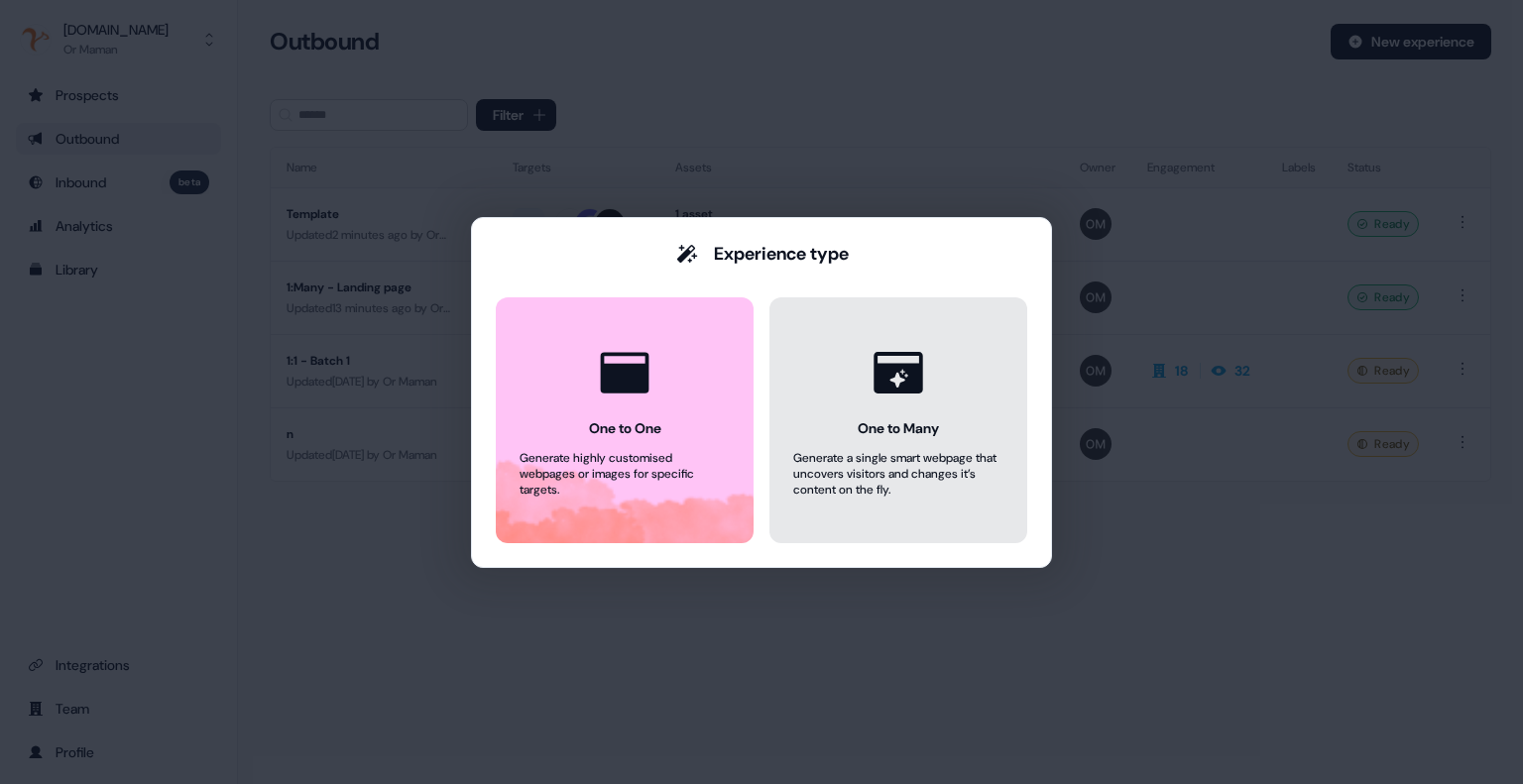 click 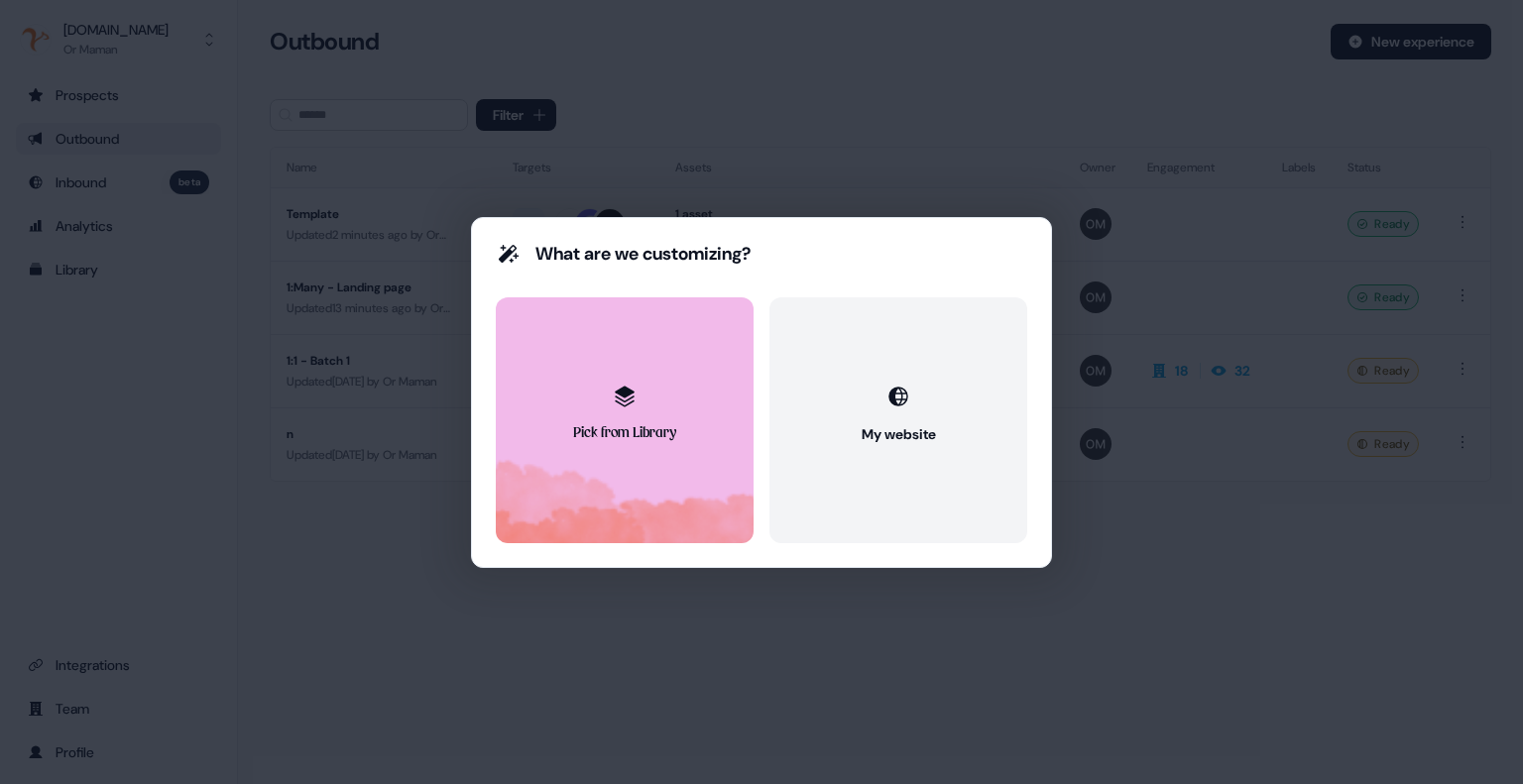 click on "Pick from Library" at bounding box center (625, 420) 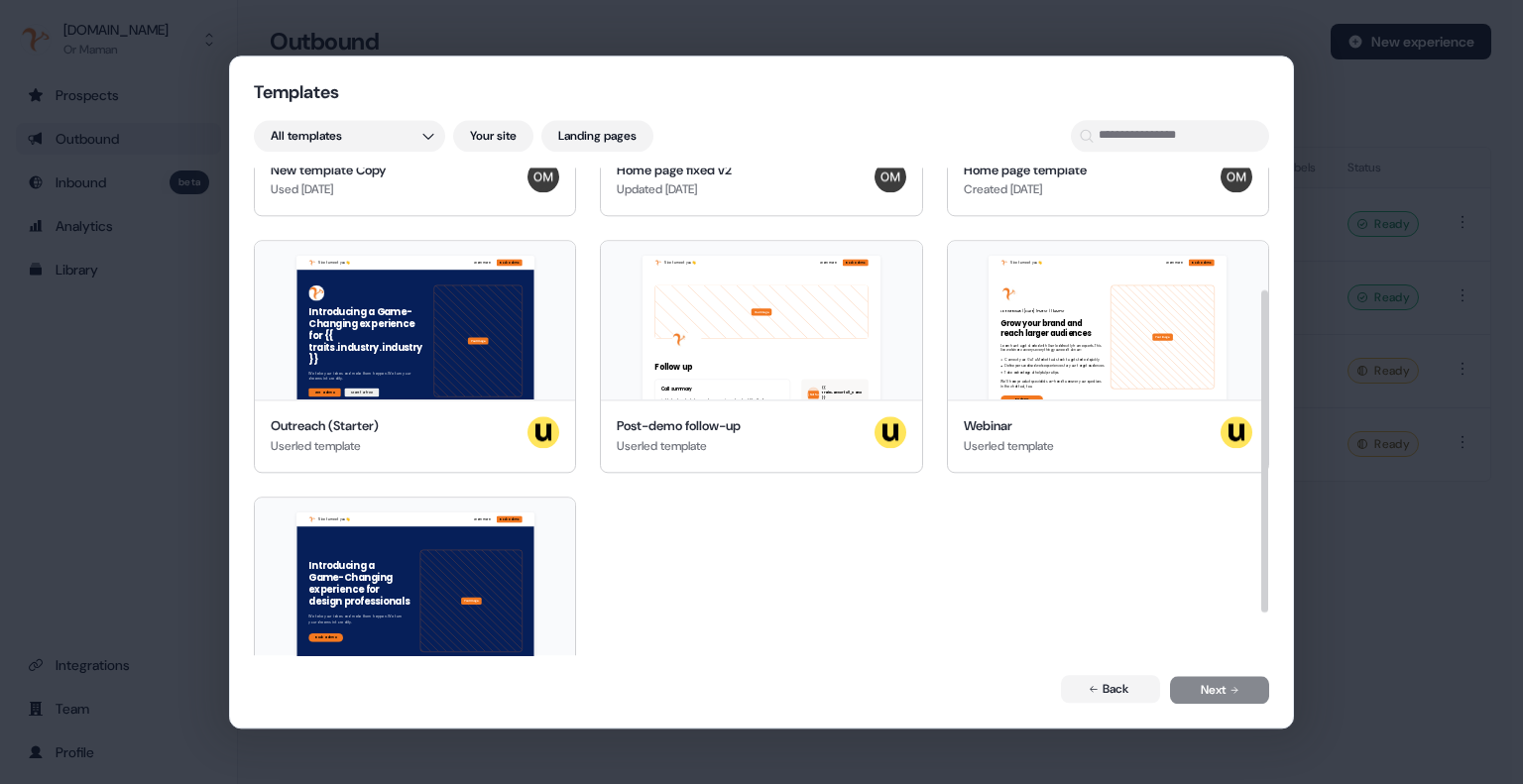 scroll, scrollTop: 254, scrollLeft: 0, axis: vertical 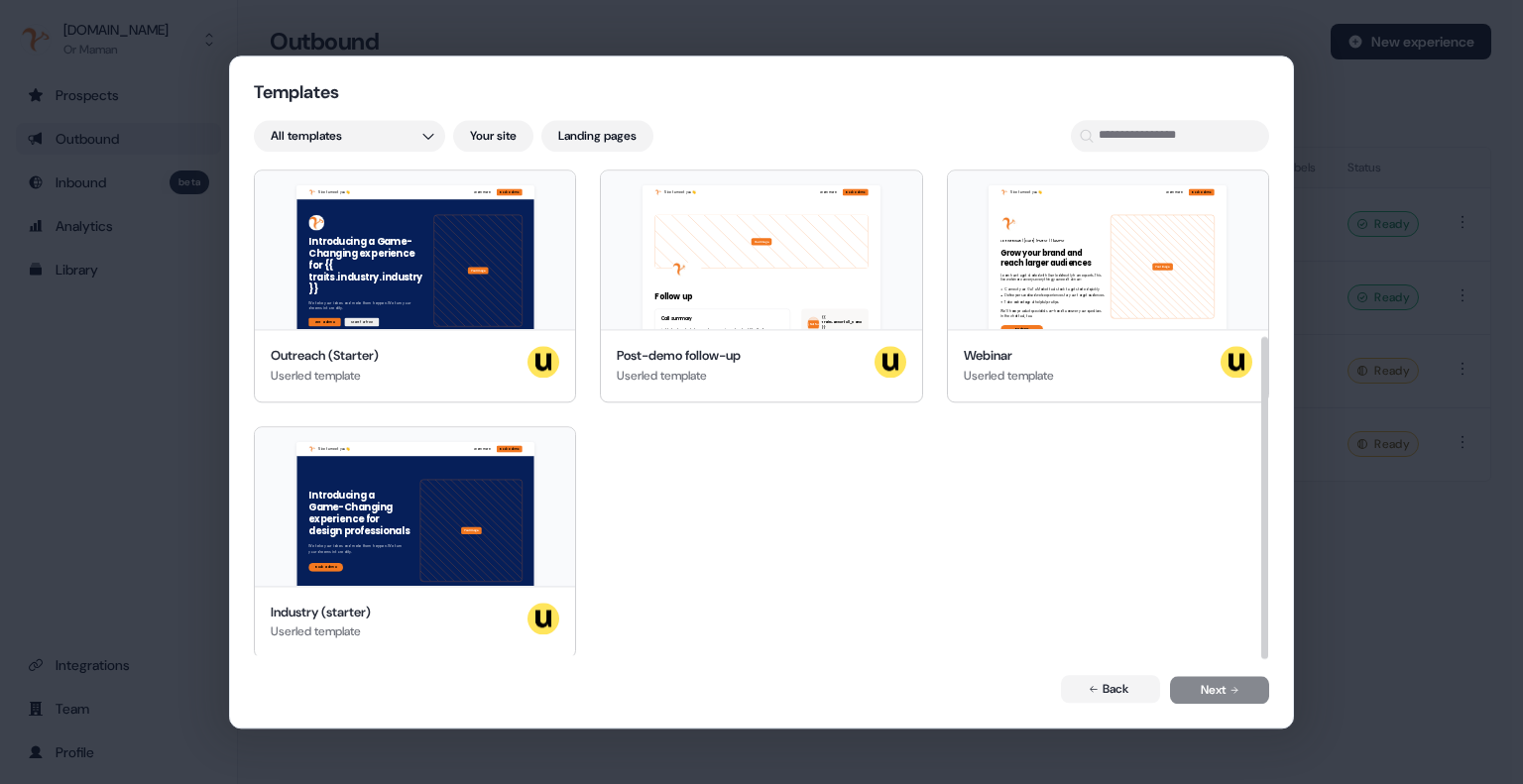 click on "New template Copy Used 14 days ago Home page fixed v2 Updated 1 month ago Home page template Created 2 months ago Nice to meet you 👋 Learn more Book a demo Introducing a Game-Changing experience for {{ traits.industry.industry }} We take your ideas and make them happen. We turn your dreams into reality. Get a demo Start for free Your image Join our team of incredible partners Outreach (Starter) Userled template Nice to meet you 👋 Learn more Book a demo Your image Follow up Call summary Understand what current conversion rates look like & discuss target KPIs 3 key features will be delivered by Q2 2035. The lower priority requests will be delivered by Q3. Next steps 45min session to discuss how to hit the ground running ie. Set up Sales landing pages & increase conversion of current Ads Introduce Bob & Jane to 2x customers Terms Term: 3 month POC including 1 hr/ week onboarding sessions to hit the ground running Pricing: £XXXX for 3 months  Not found {{ traits.owner.full_name }} {{ traits.owner.title }}" at bounding box center (762, 286) 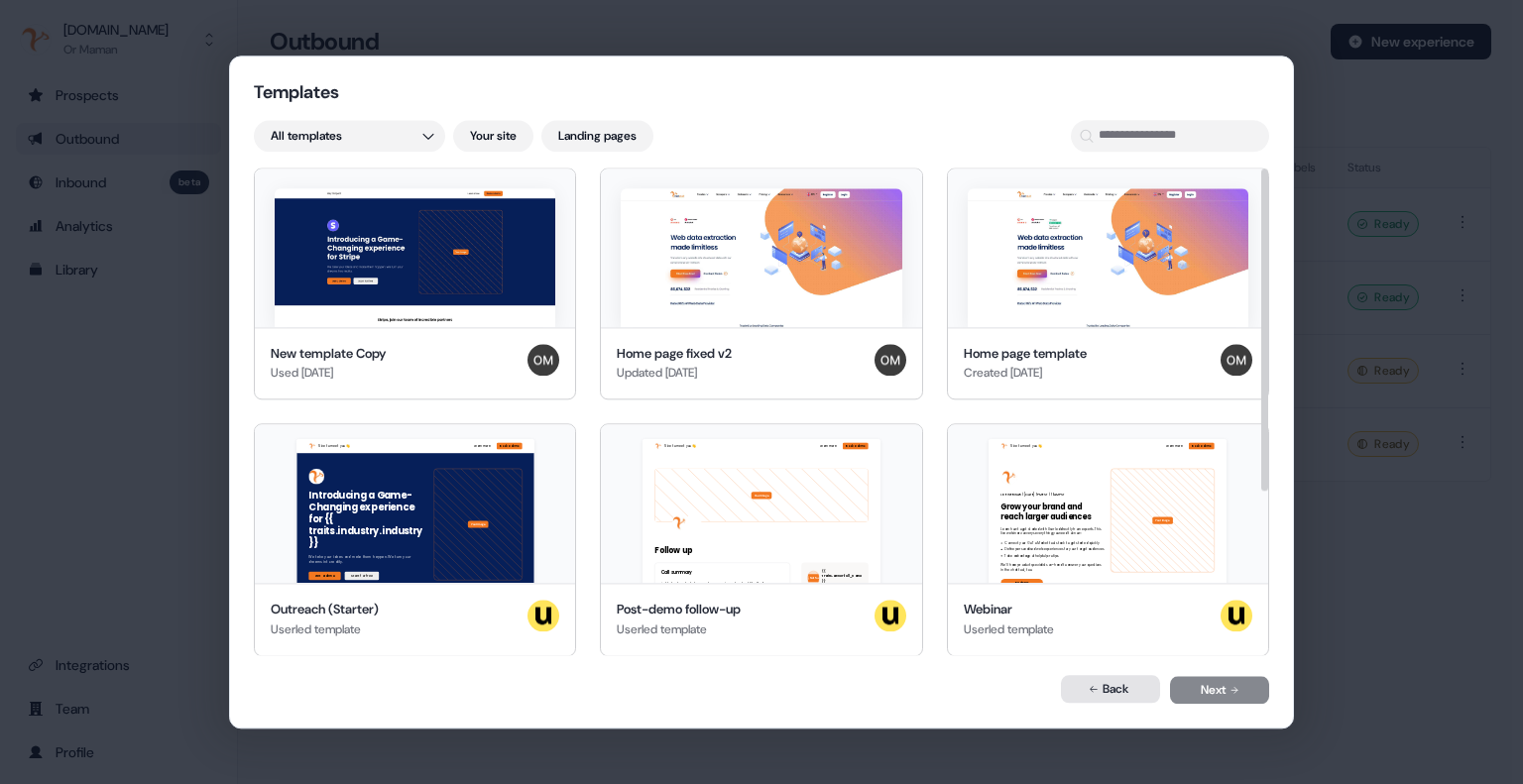 click on "Back" at bounding box center [1111, 689] 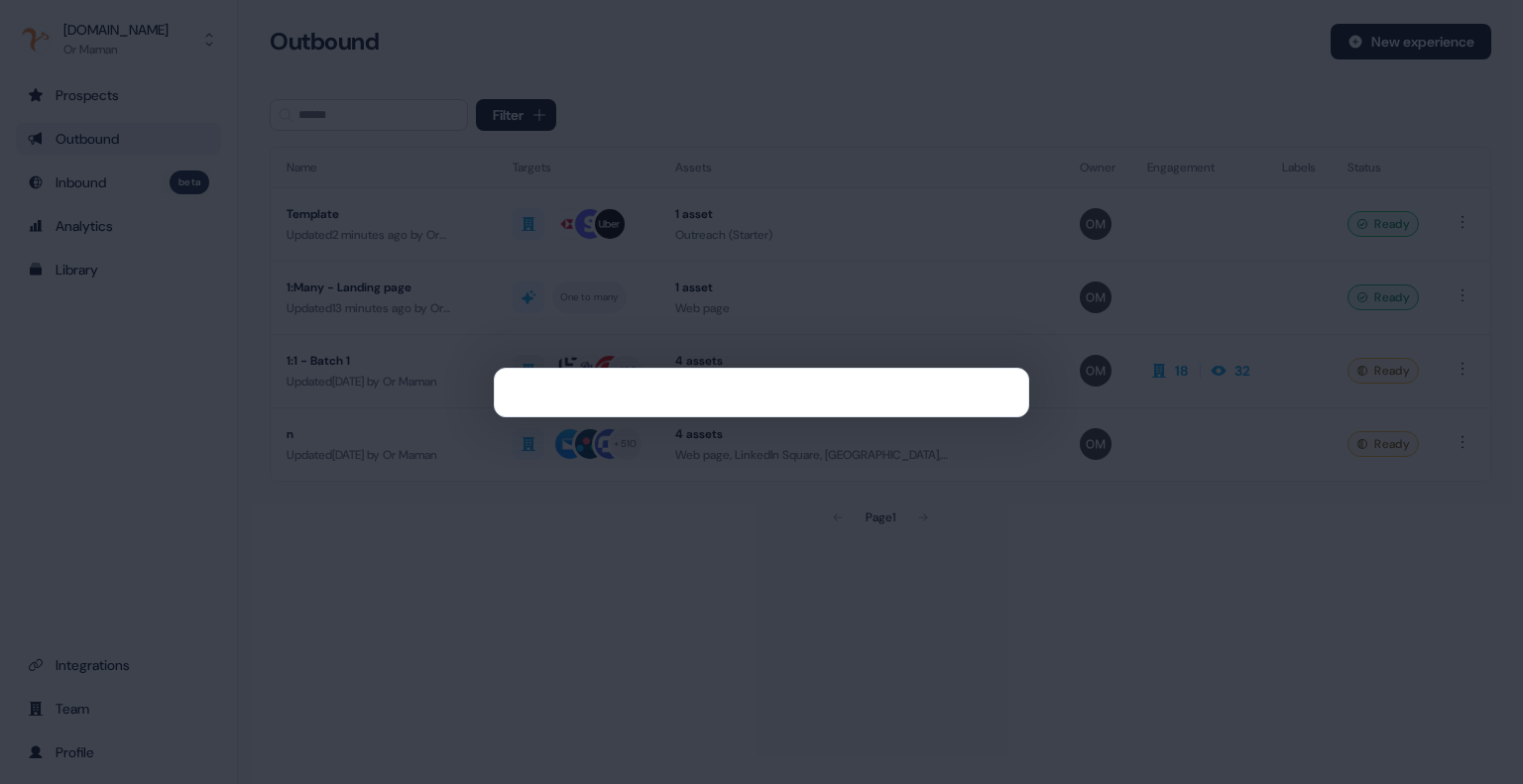 click at bounding box center (762, 392) 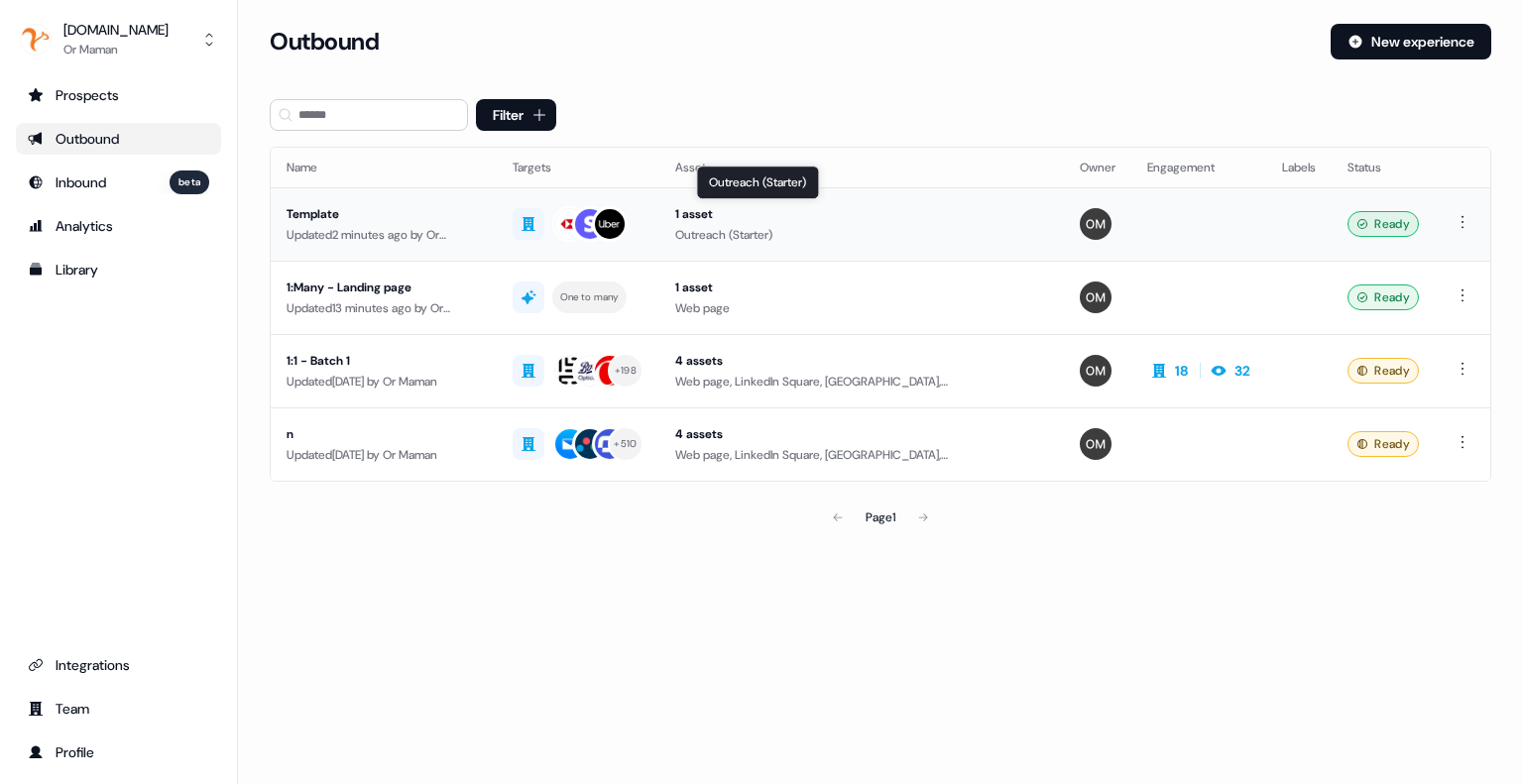 click on "Outreach (Starter)" at bounding box center [862, 235] 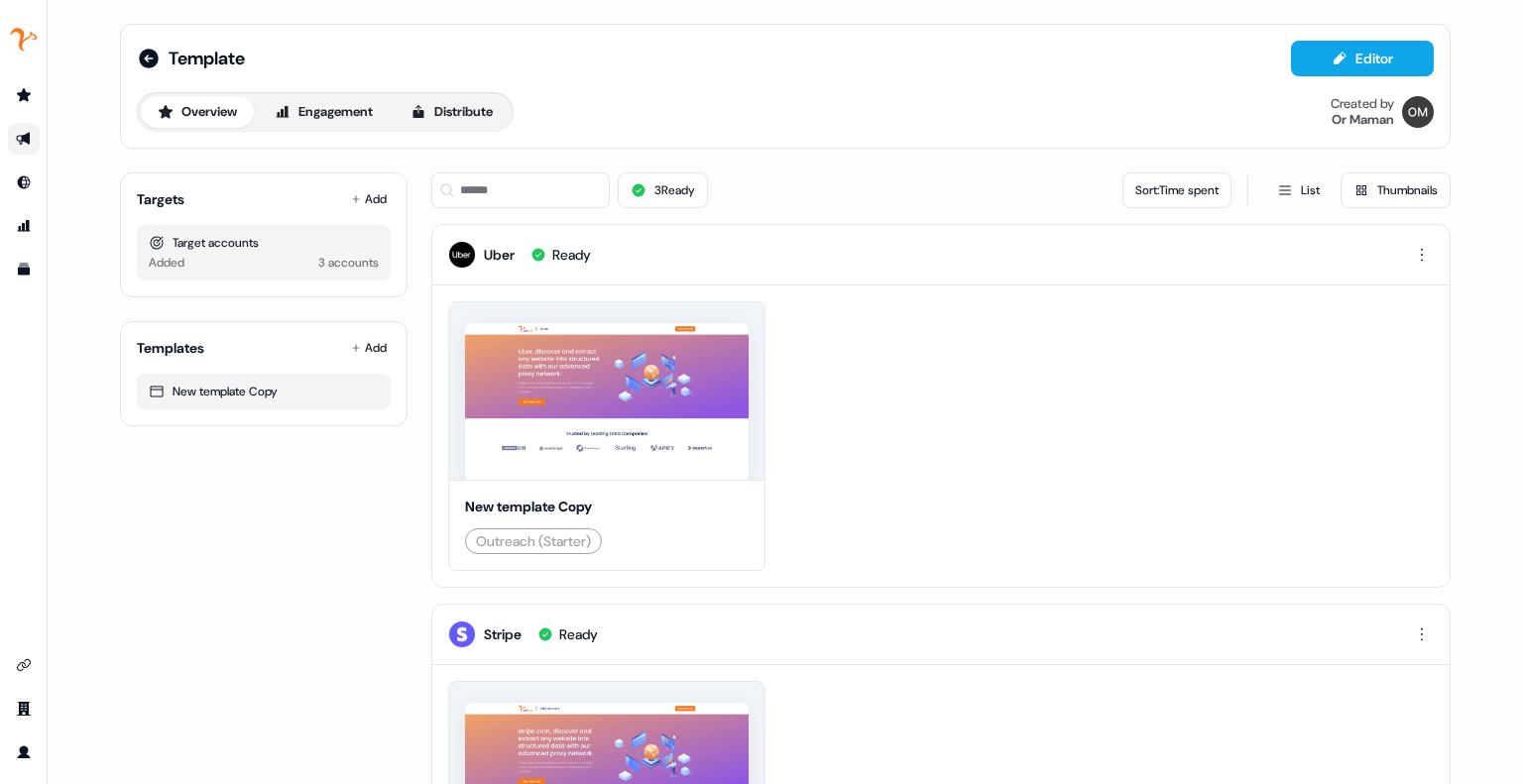 click on "3   accounts" at bounding box center (348, 263) 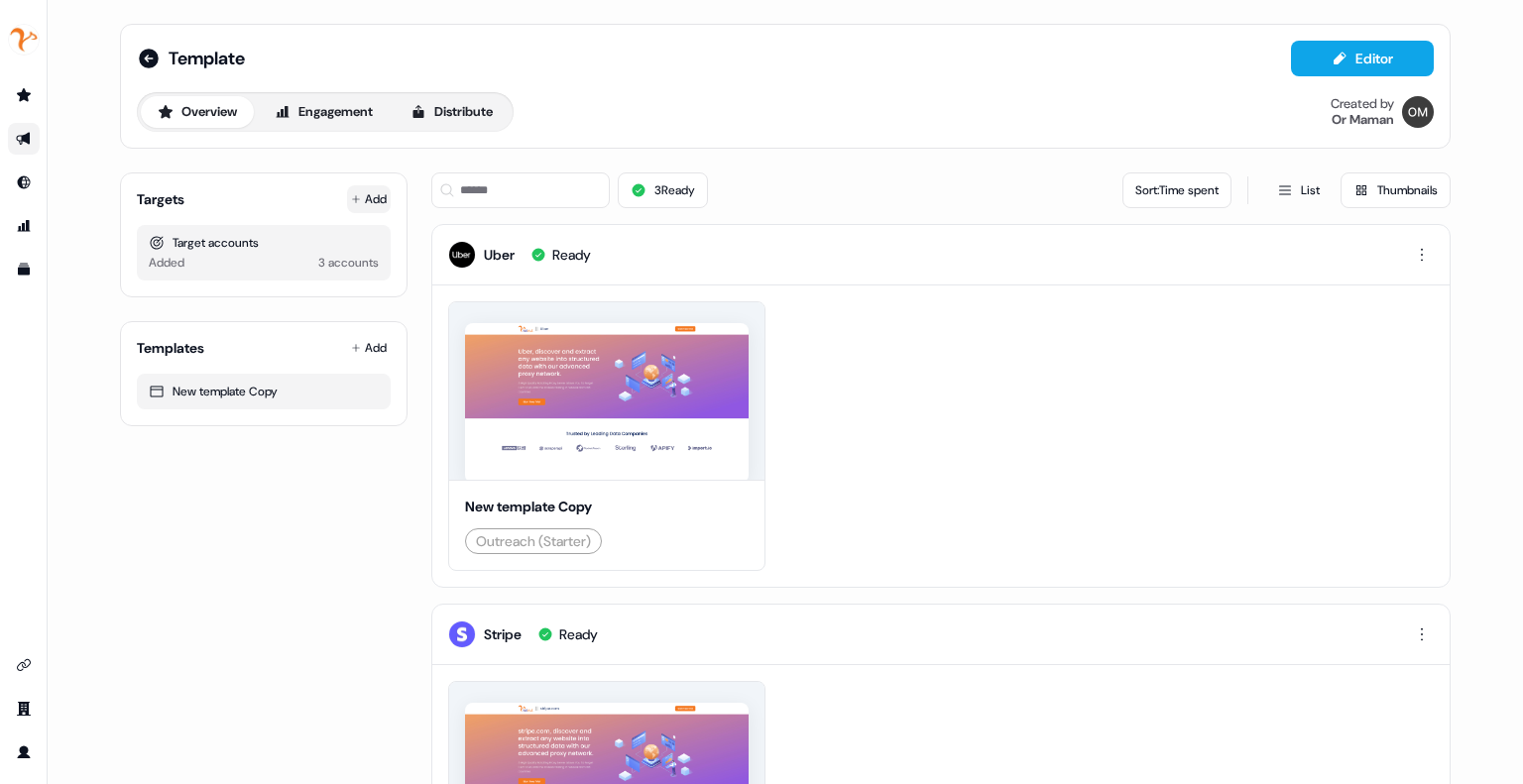 click on "Add" at bounding box center [369, 199] 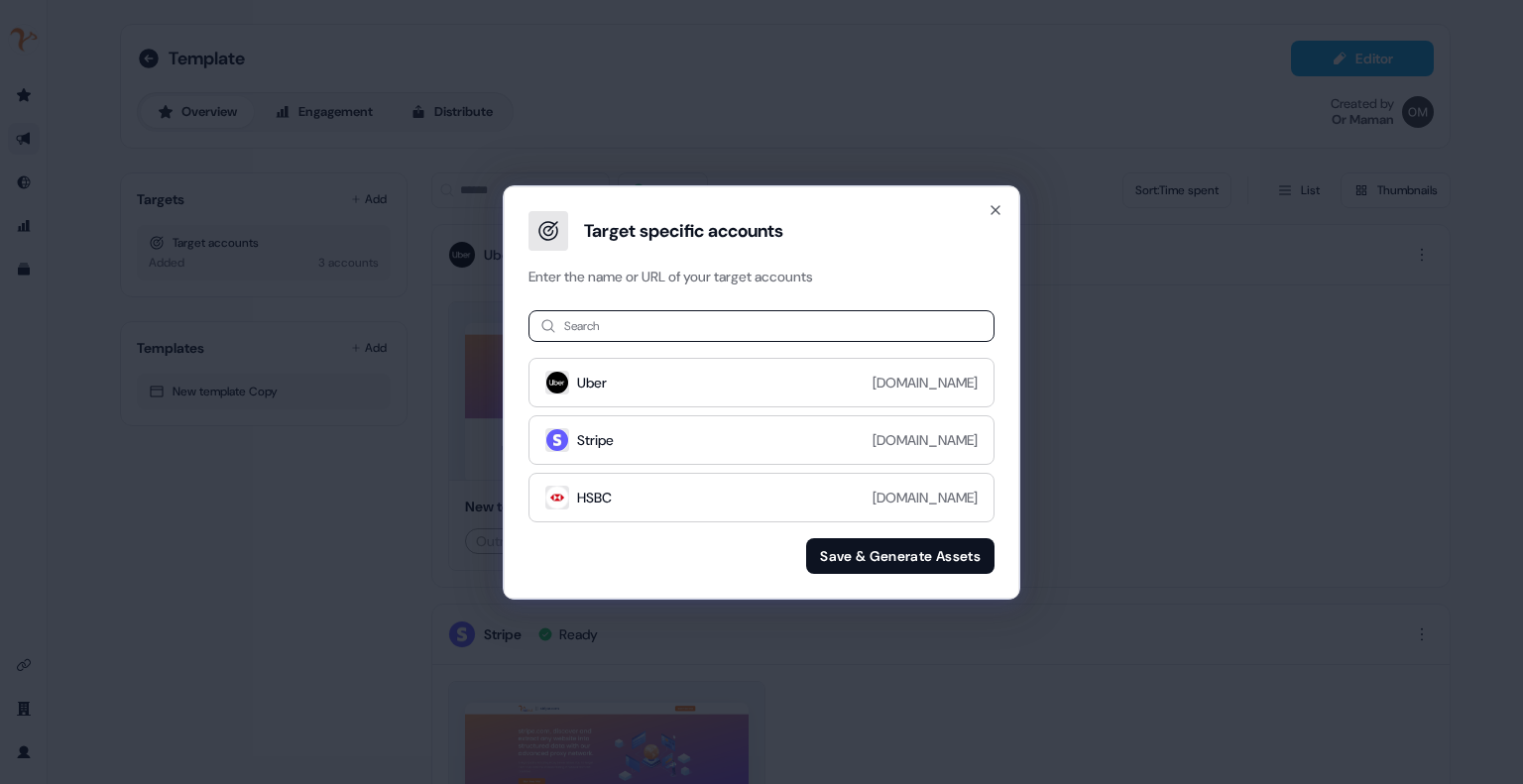 click on "Target specific accounts Enter the name or URL of your target accounts Search Uber uber.com Stripe stripe.com HSBC hsbc.com Save & Generate Assets Close" at bounding box center (762, 392) 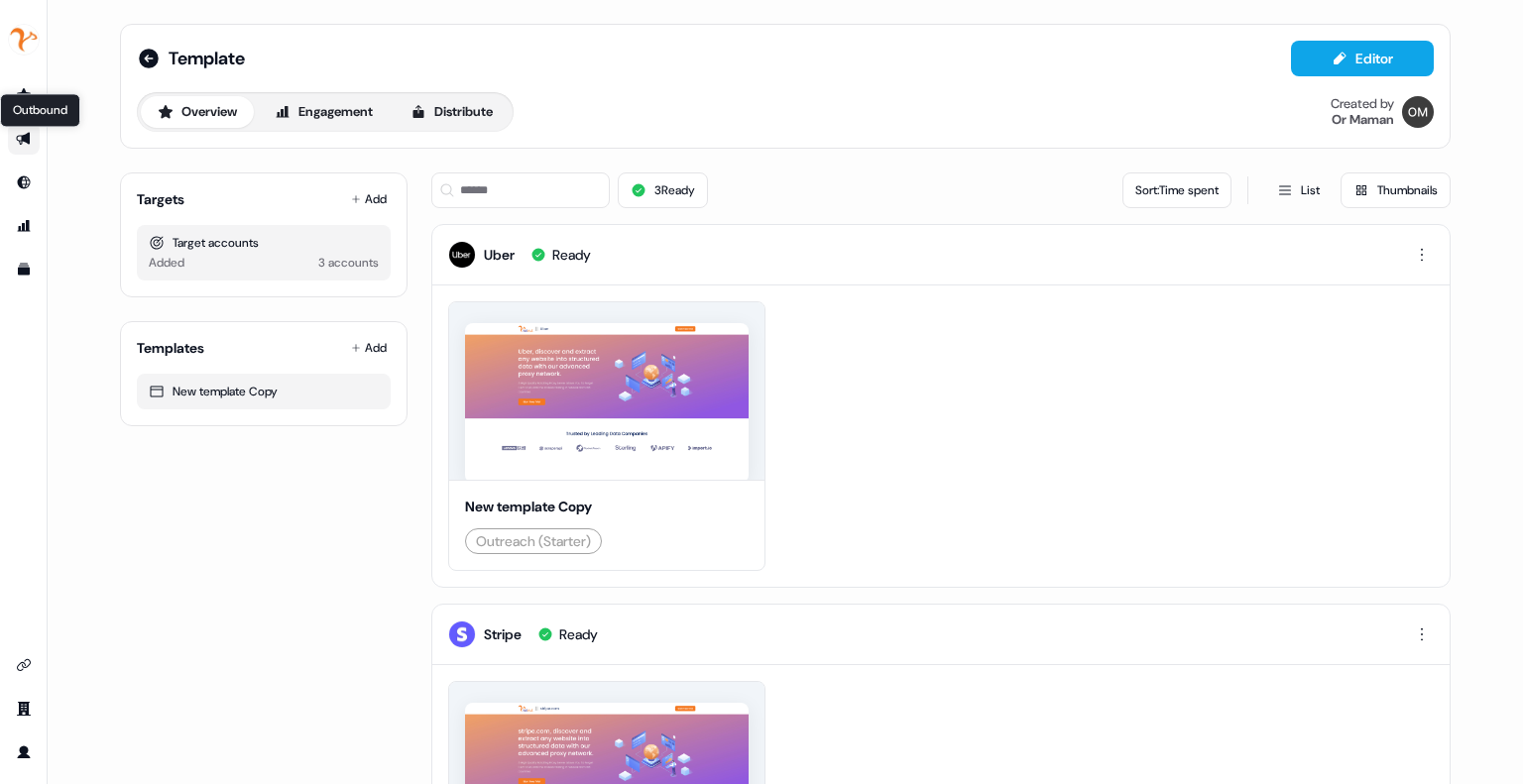 click 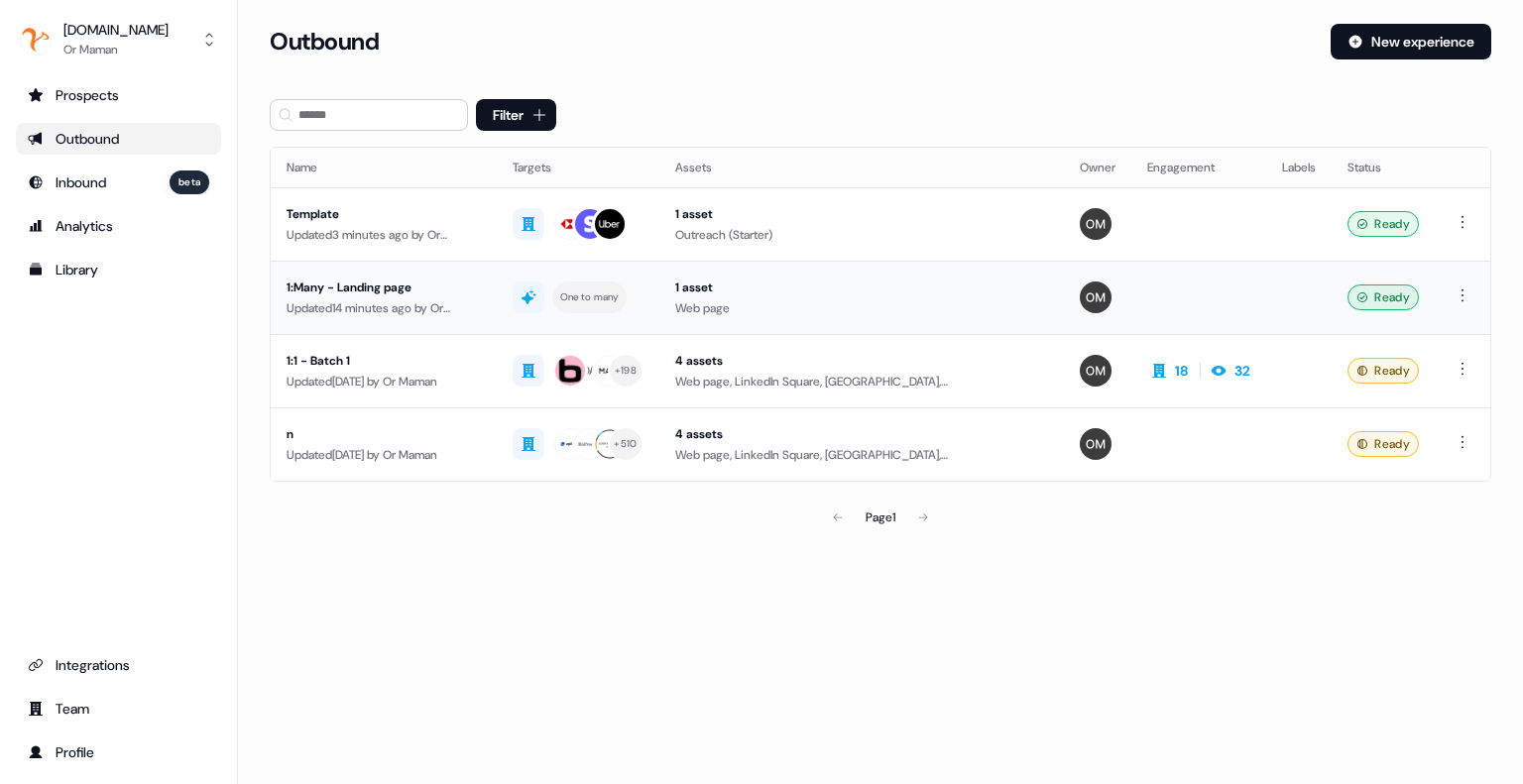 click on "Updated  14 minutes ago   by   Or Maman" at bounding box center (384, 308) 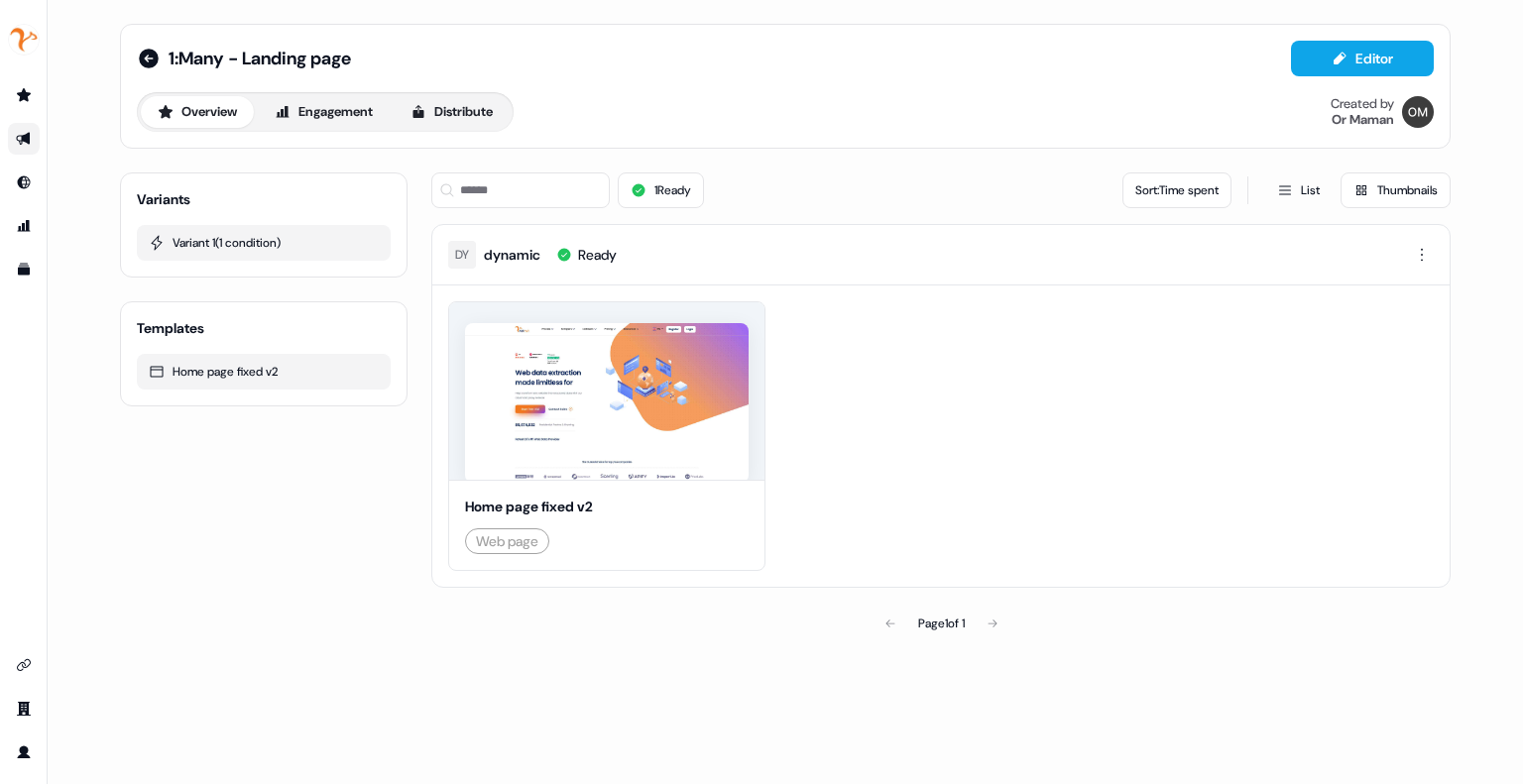 click on "1:Many - Landing page Editor Overview Engagement Distribute Created by Or   Maman" at bounding box center [785, 86] 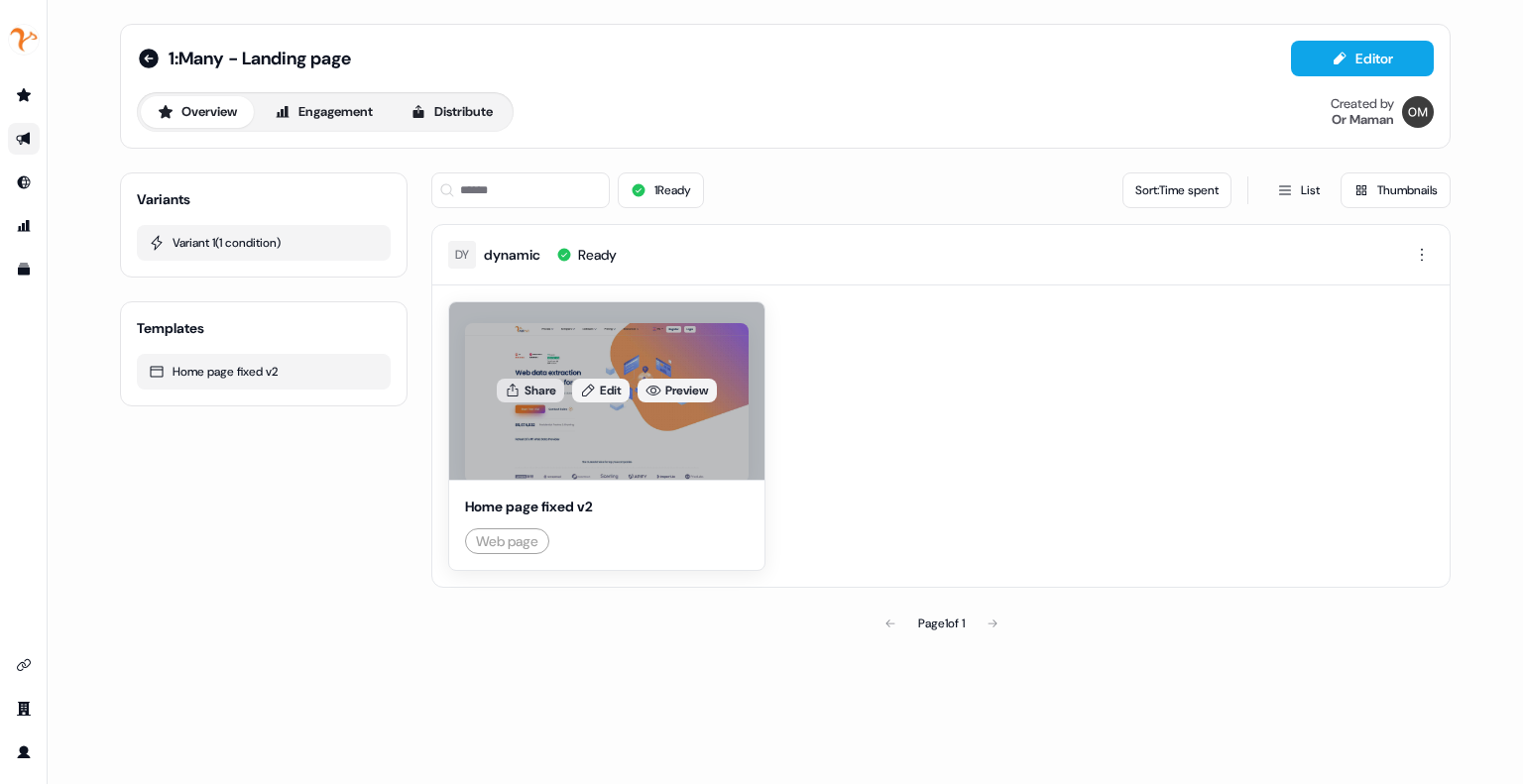 click on "Share" at bounding box center (530, 391) 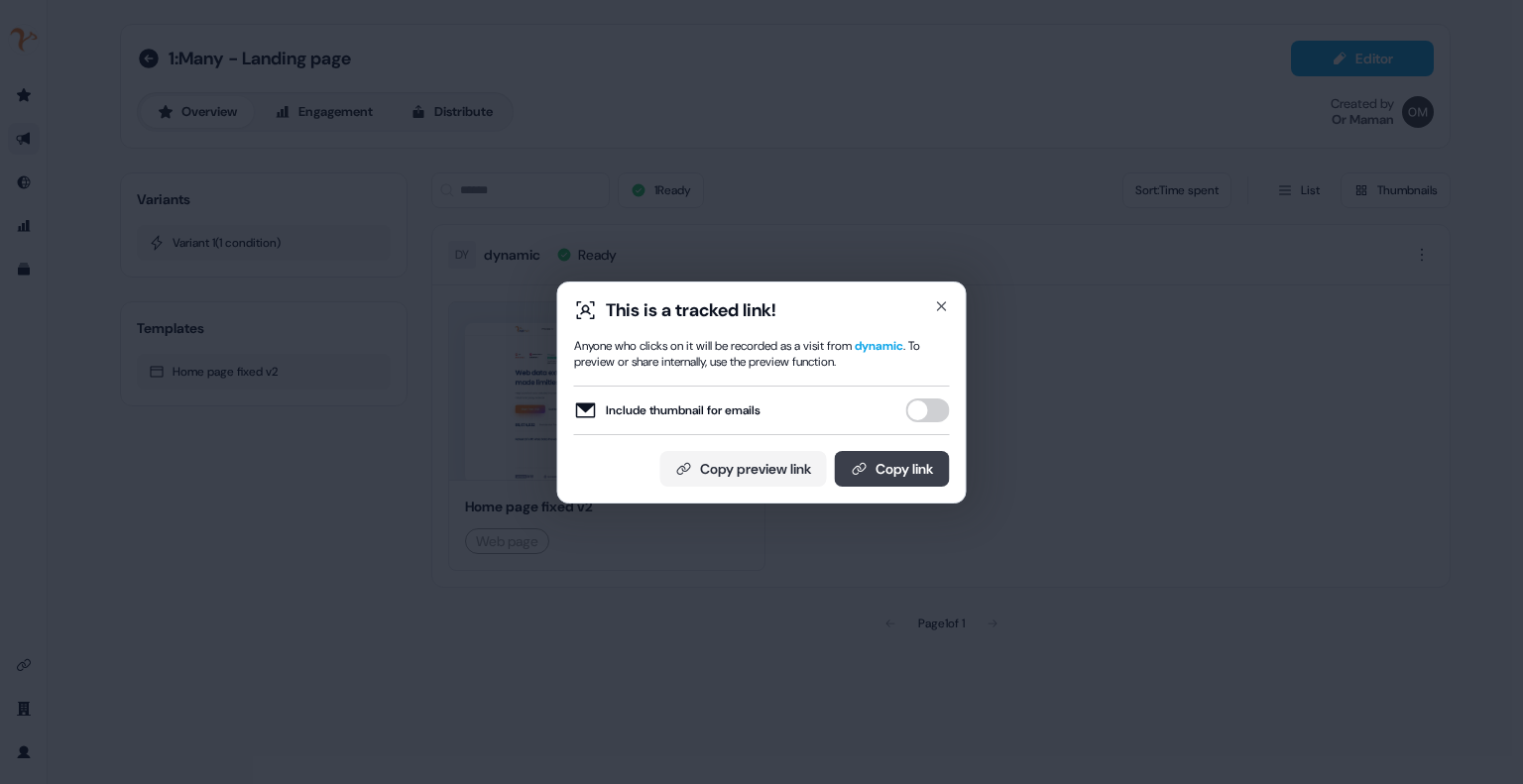 click on "Copy link" at bounding box center [892, 469] 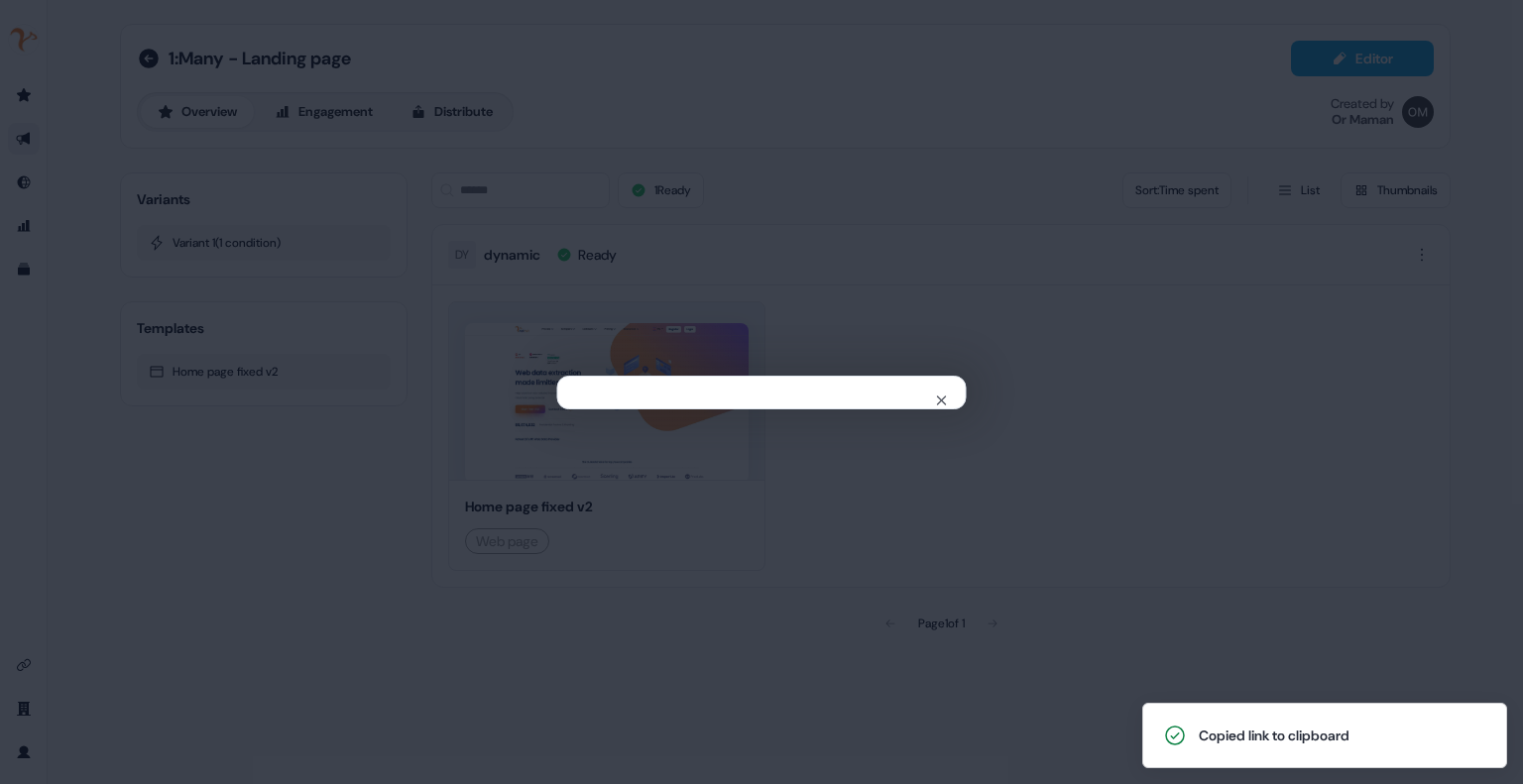 click on "Close" at bounding box center (762, 392) 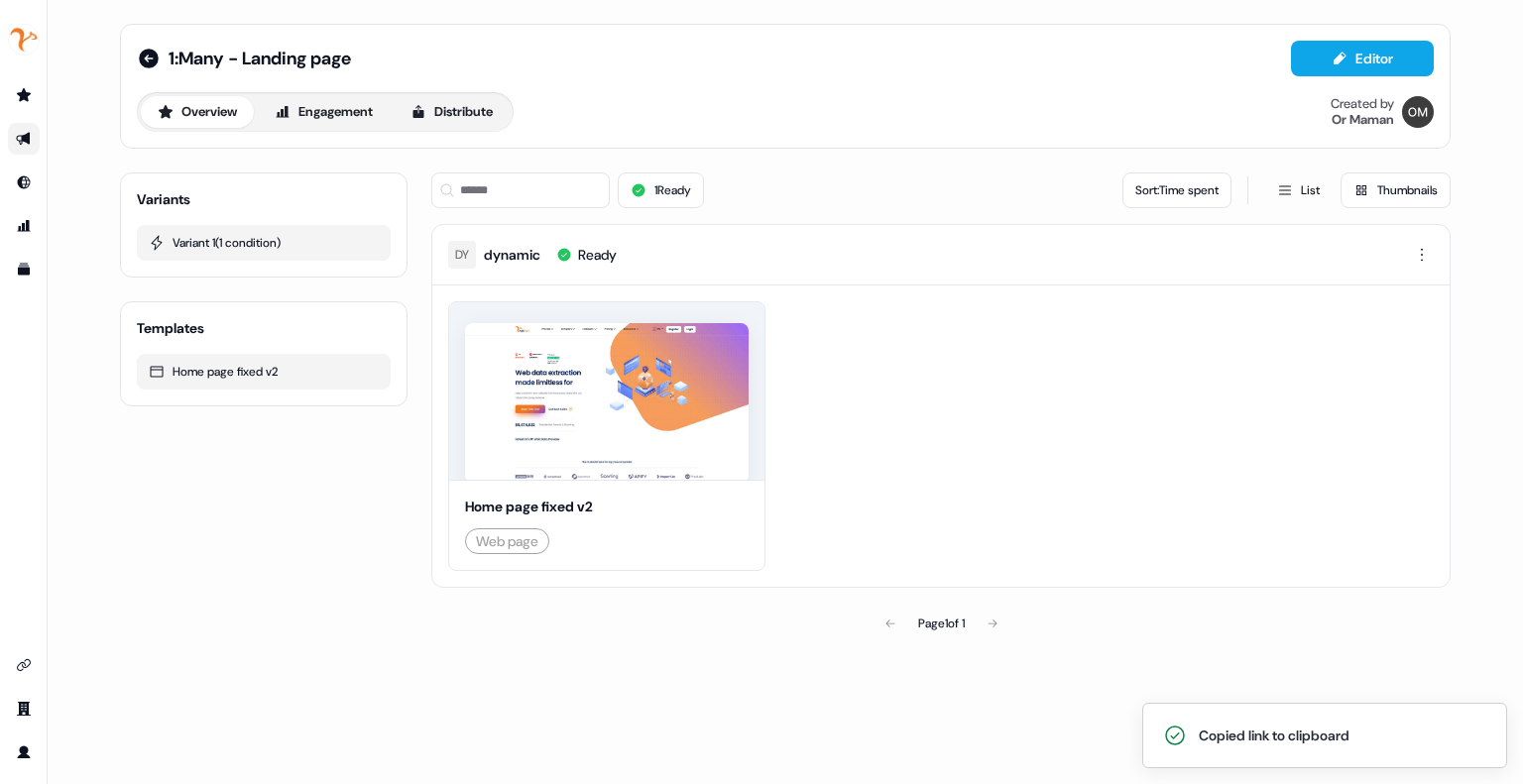 click on "Variants Variant 1  ( 1   condition ) Templates Home page fixed v2" at bounding box center [264, 399] 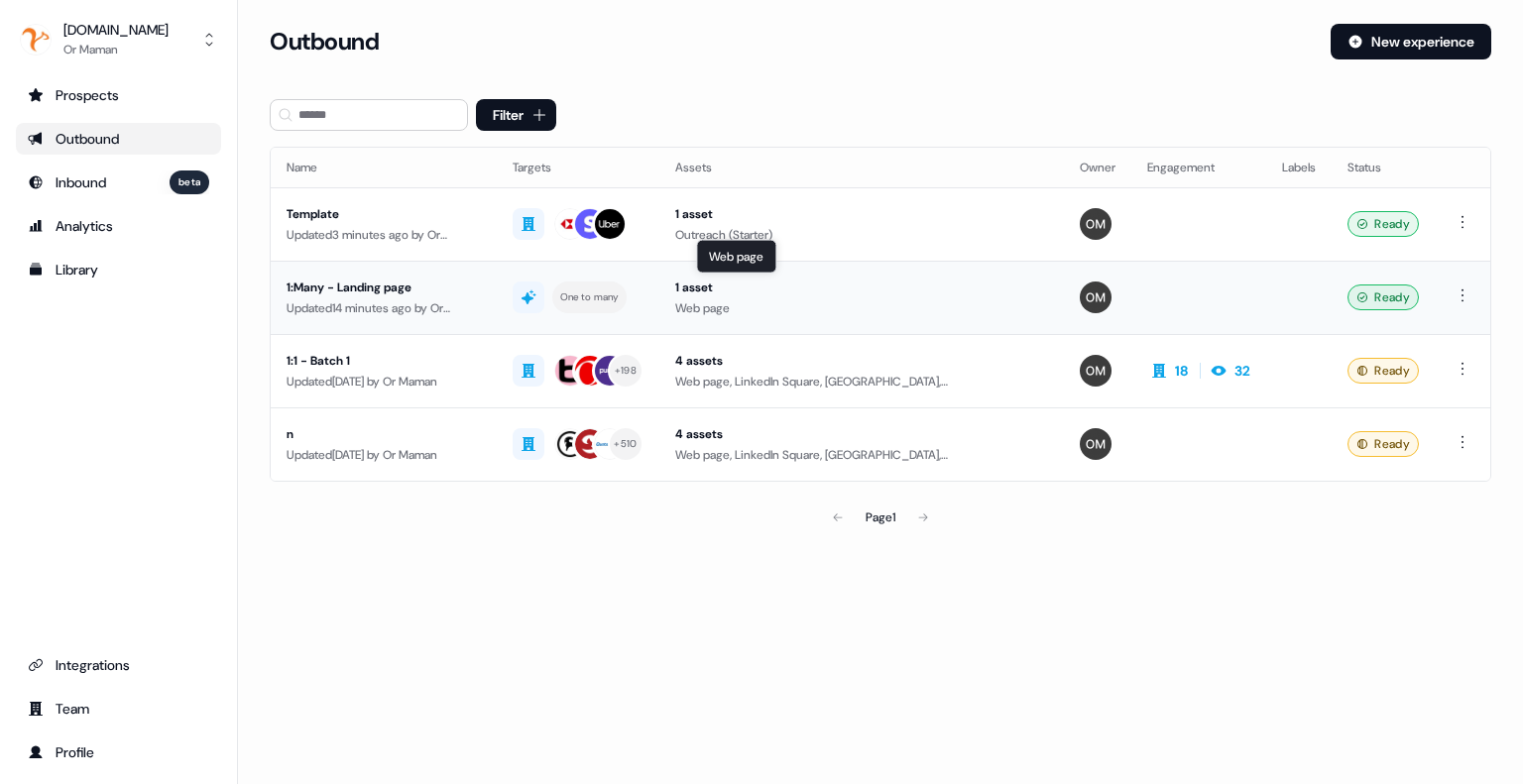 click on "1   asset" at bounding box center (862, 287) 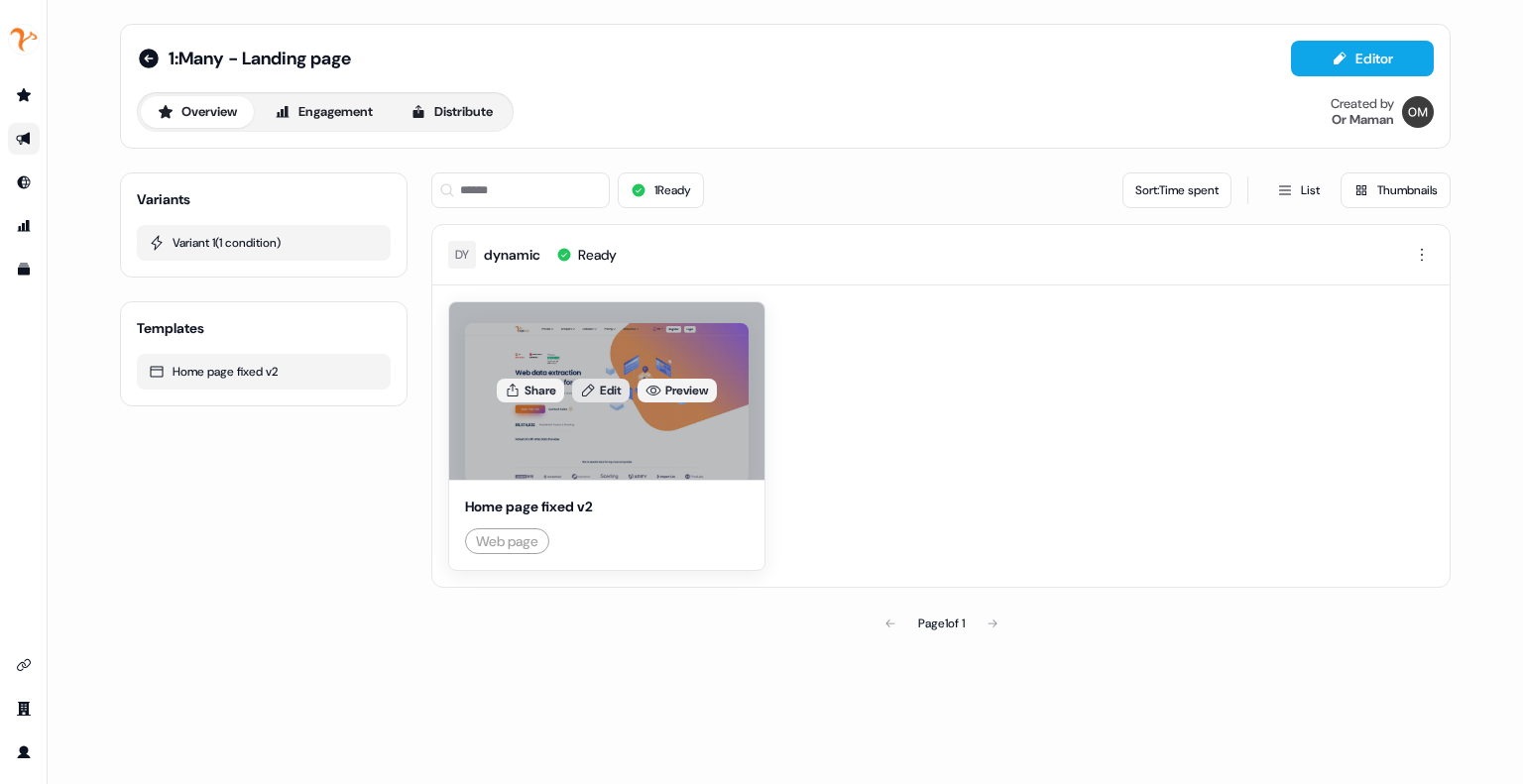 click on "Edit" at bounding box center [601, 391] 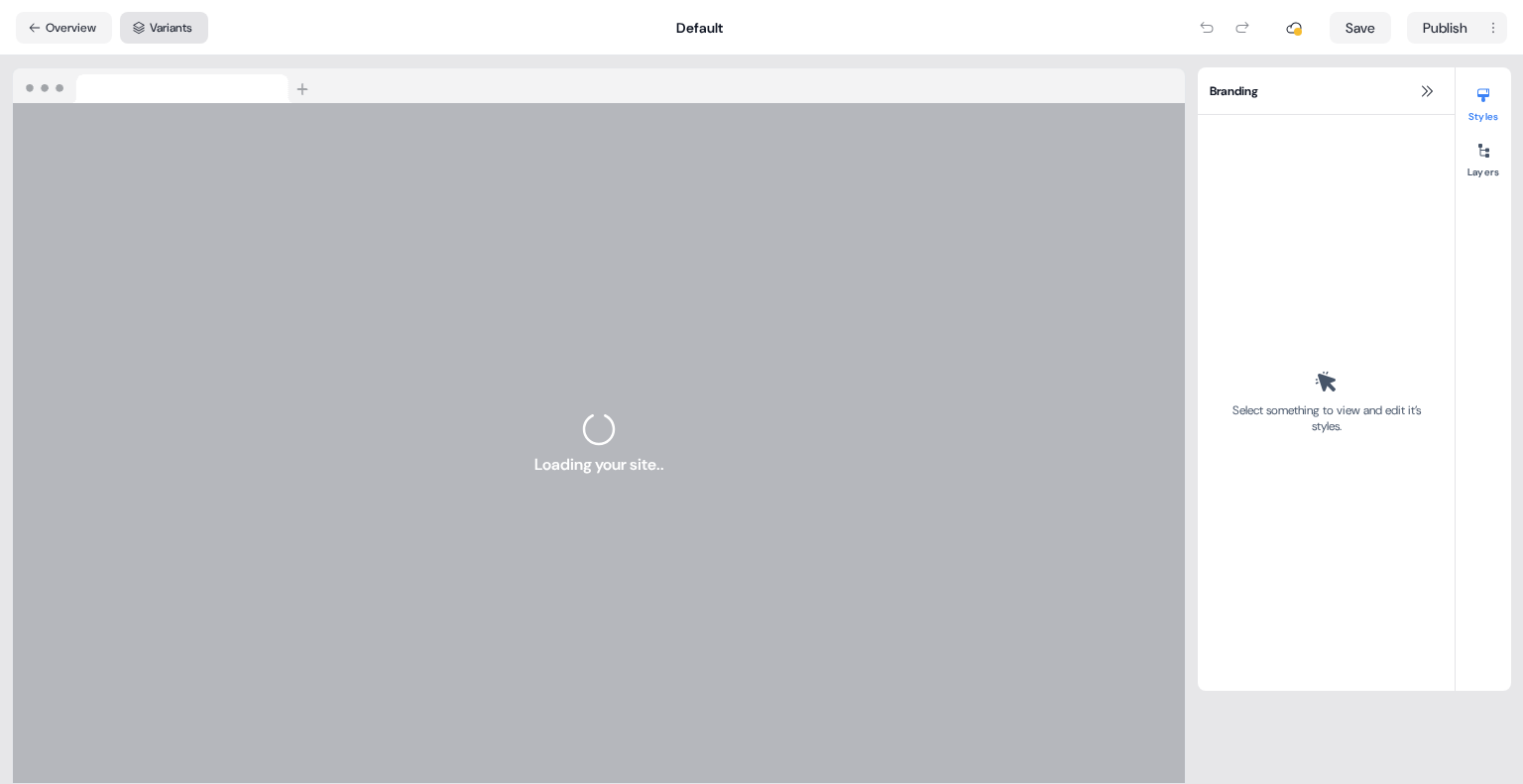 scroll, scrollTop: 0, scrollLeft: 0, axis: both 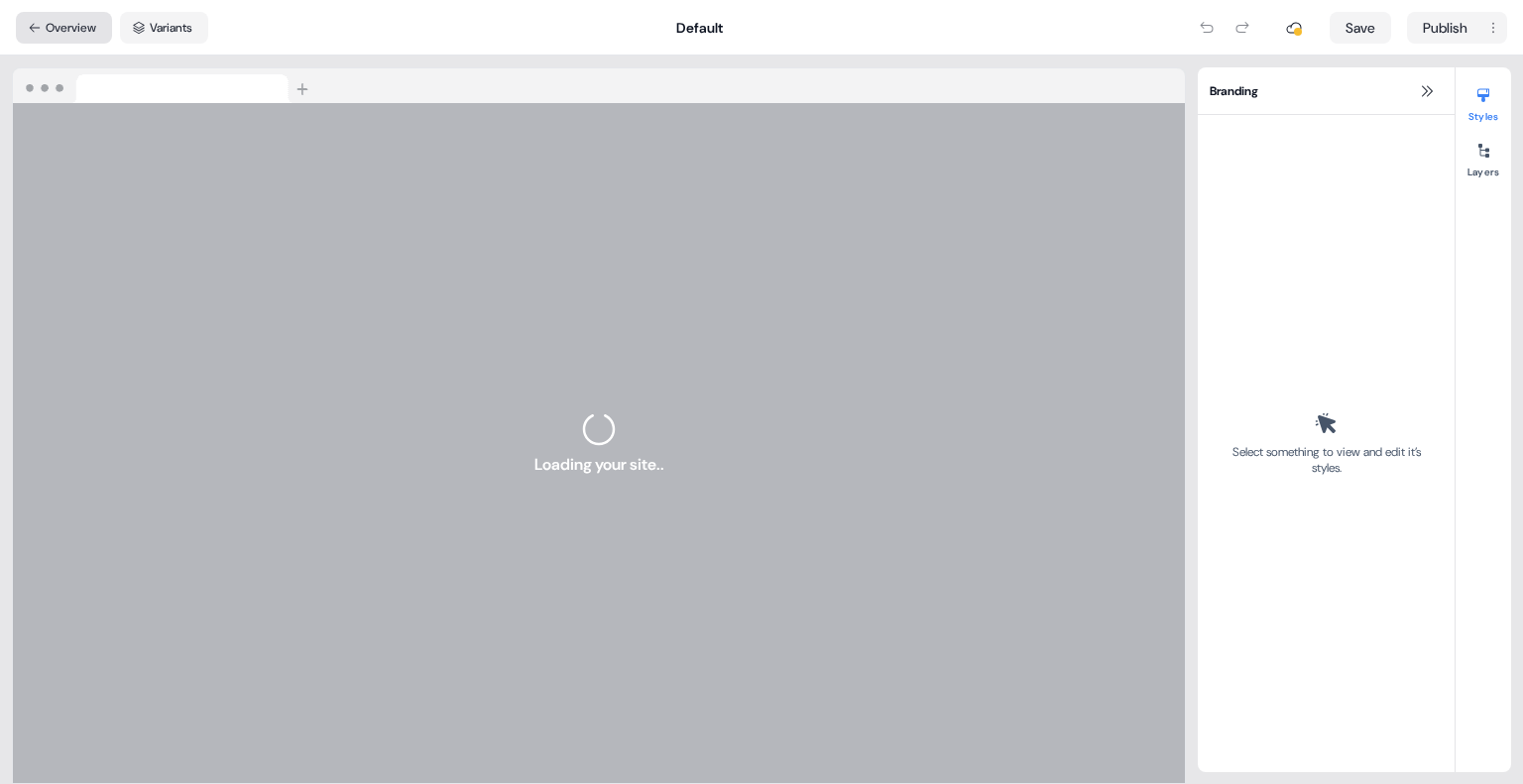 click on "Overview" at bounding box center (63, 28) 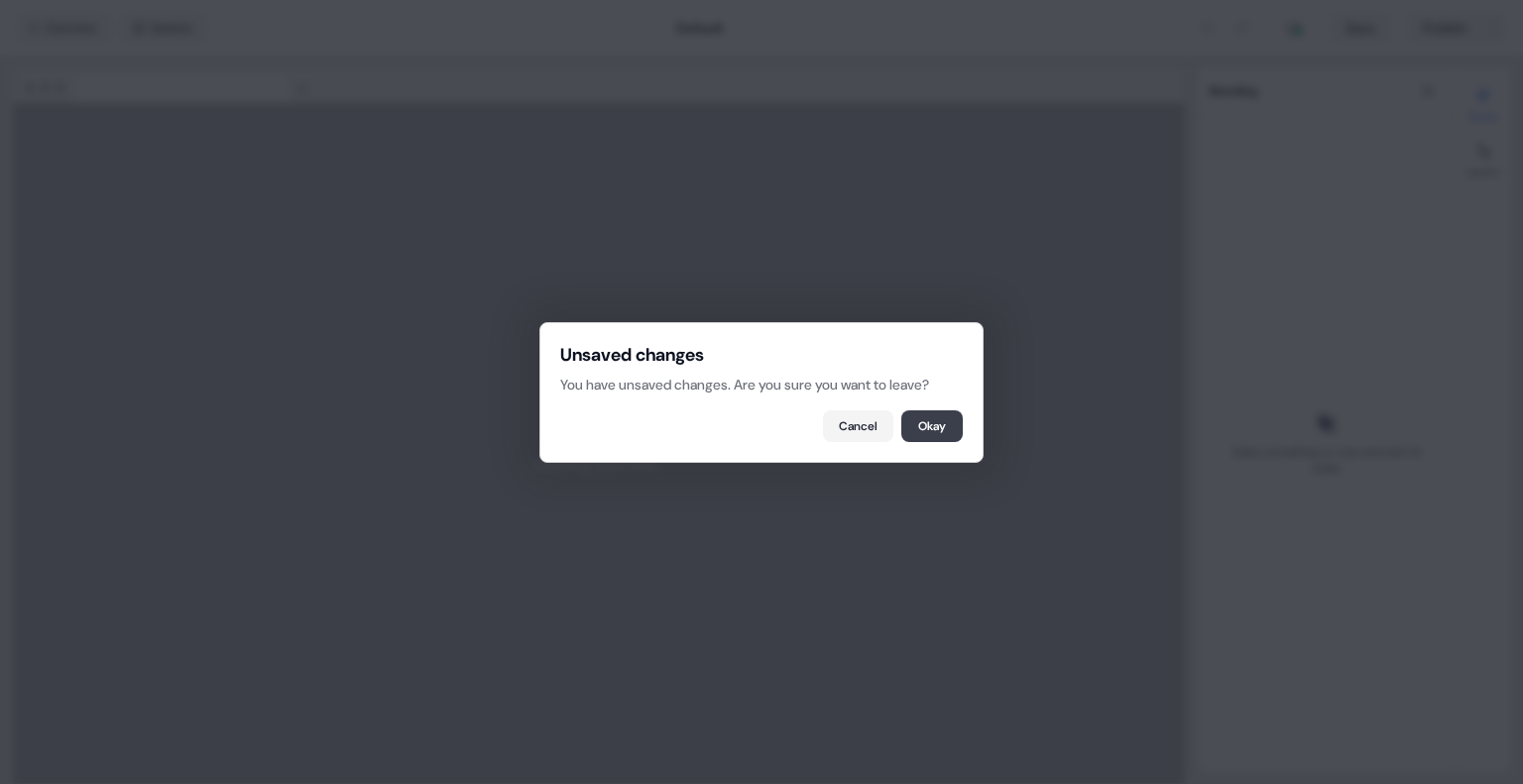 click on "Okay" at bounding box center (932, 426) 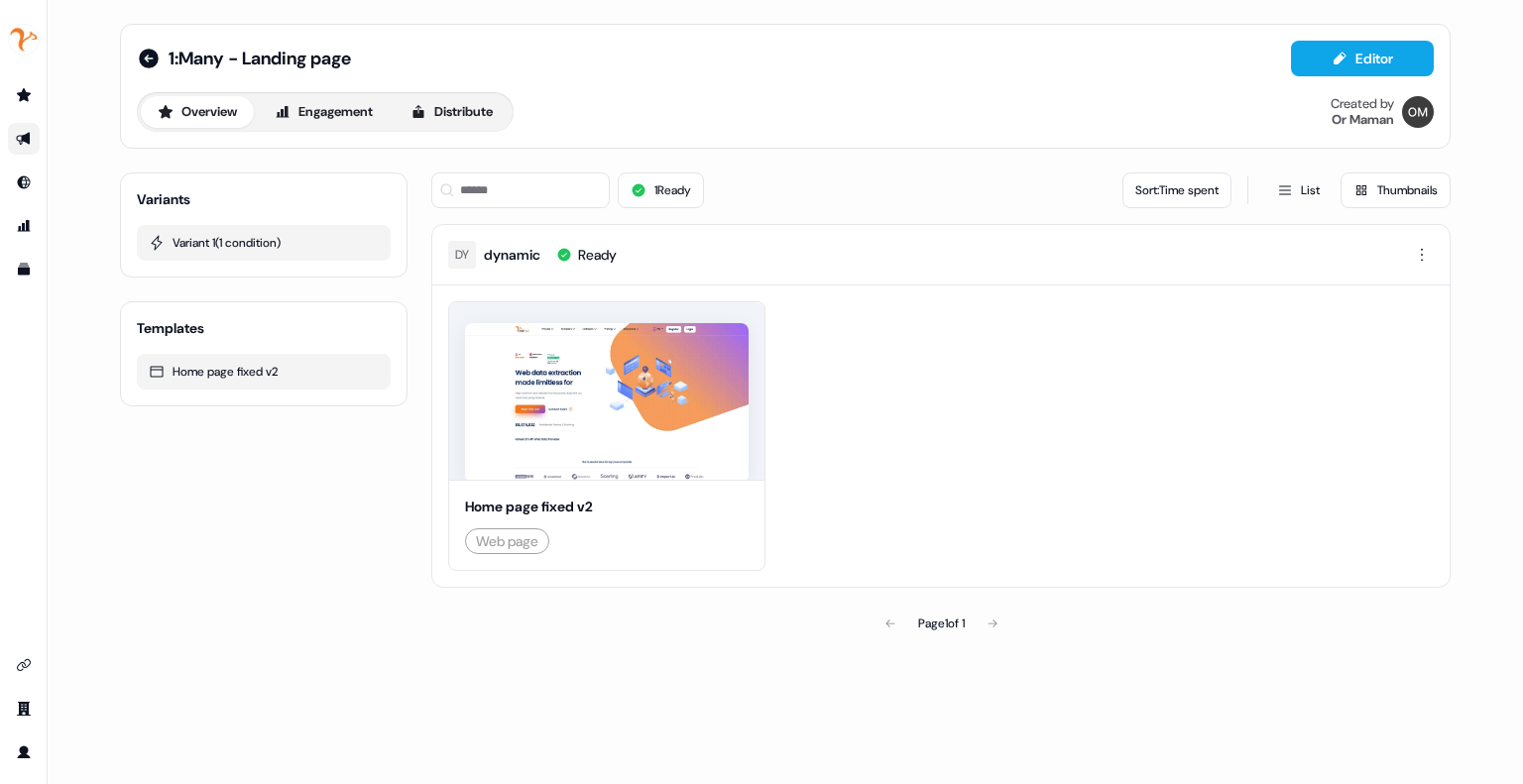 click 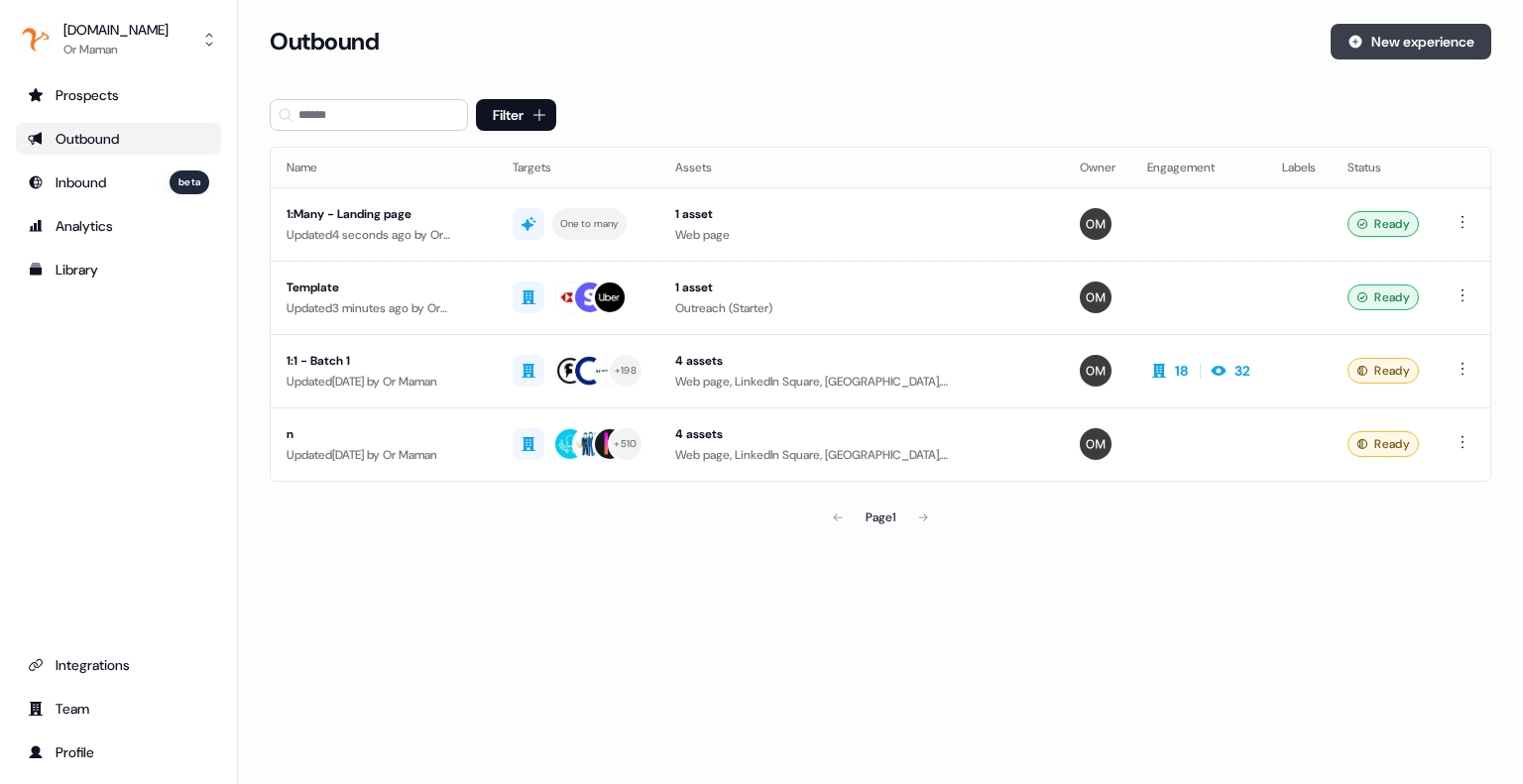 click on "New experience" at bounding box center [1411, 42] 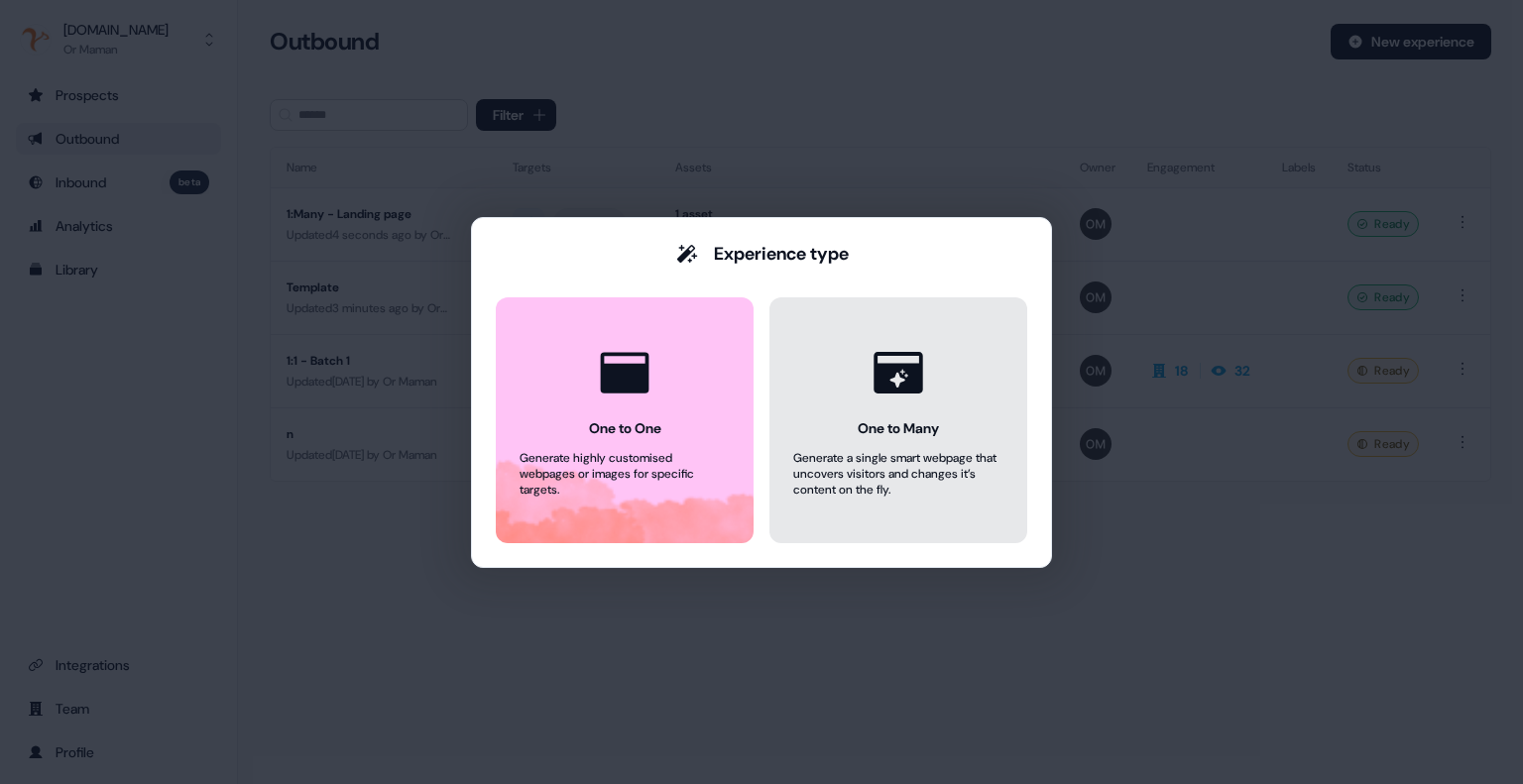 click on "One to Many Generate a single smart webpage that uncovers visitors and changes it’s content on the fly." at bounding box center (898, 420) 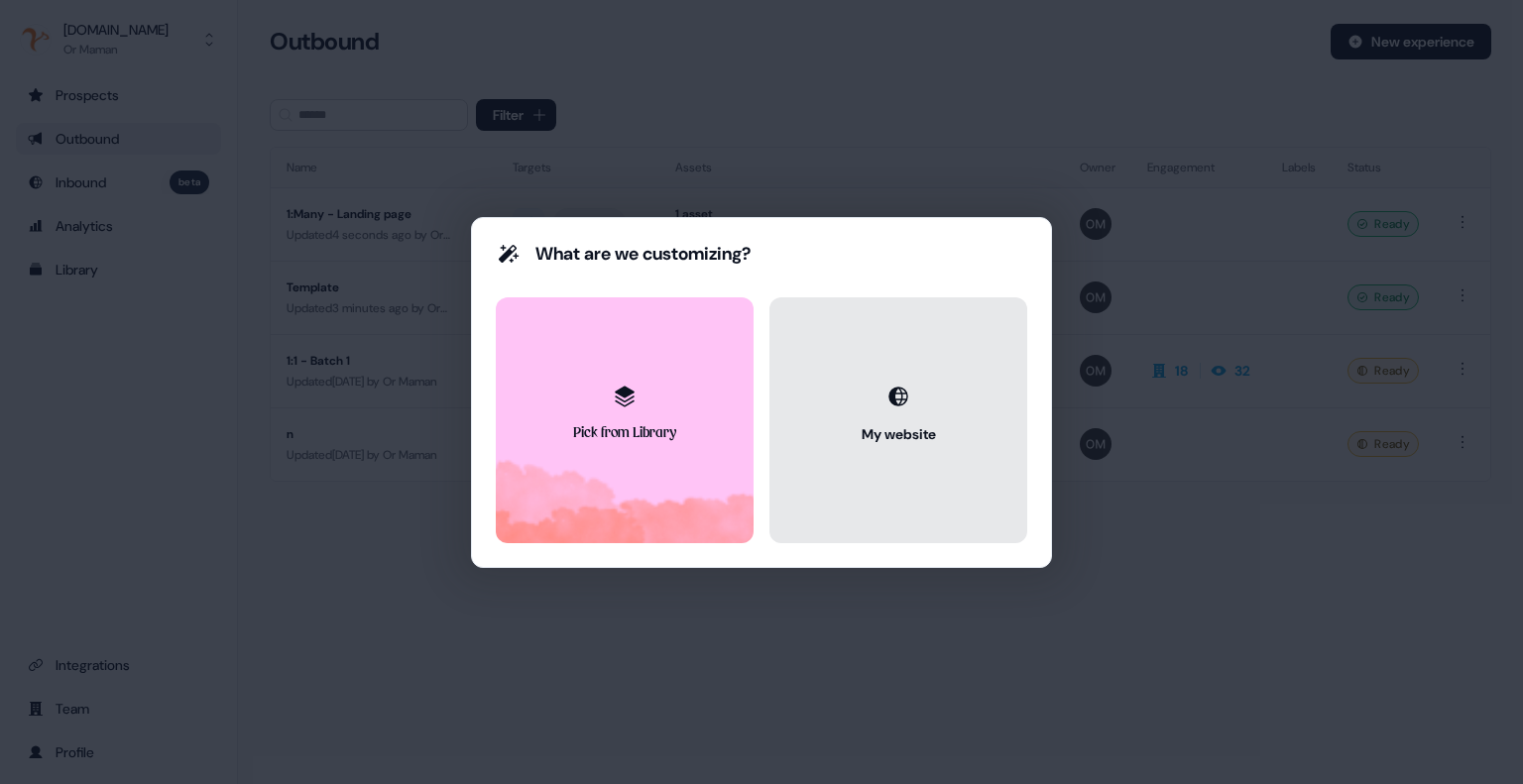 click on "My website" at bounding box center [898, 420] 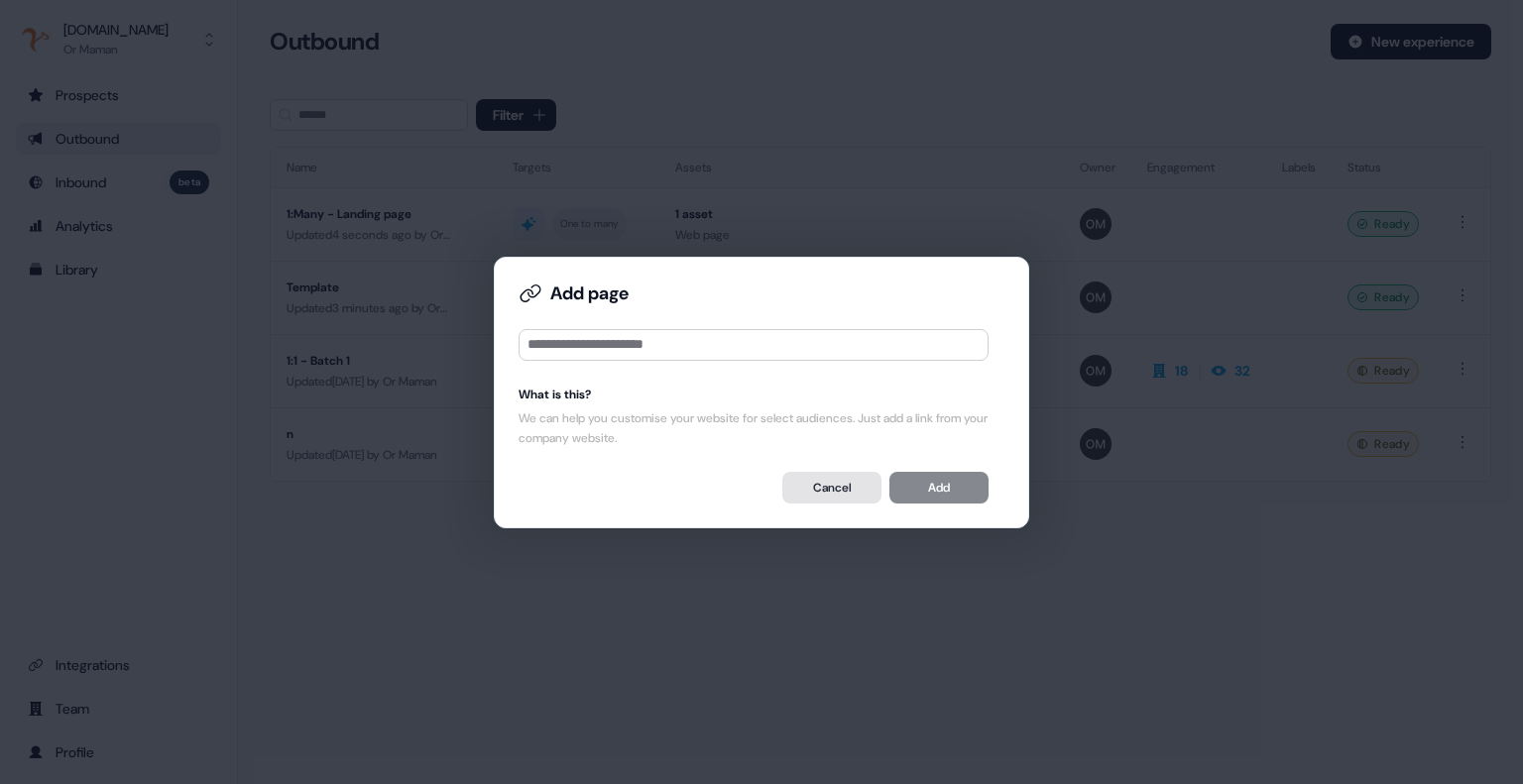 click on "Cancel" at bounding box center (832, 488) 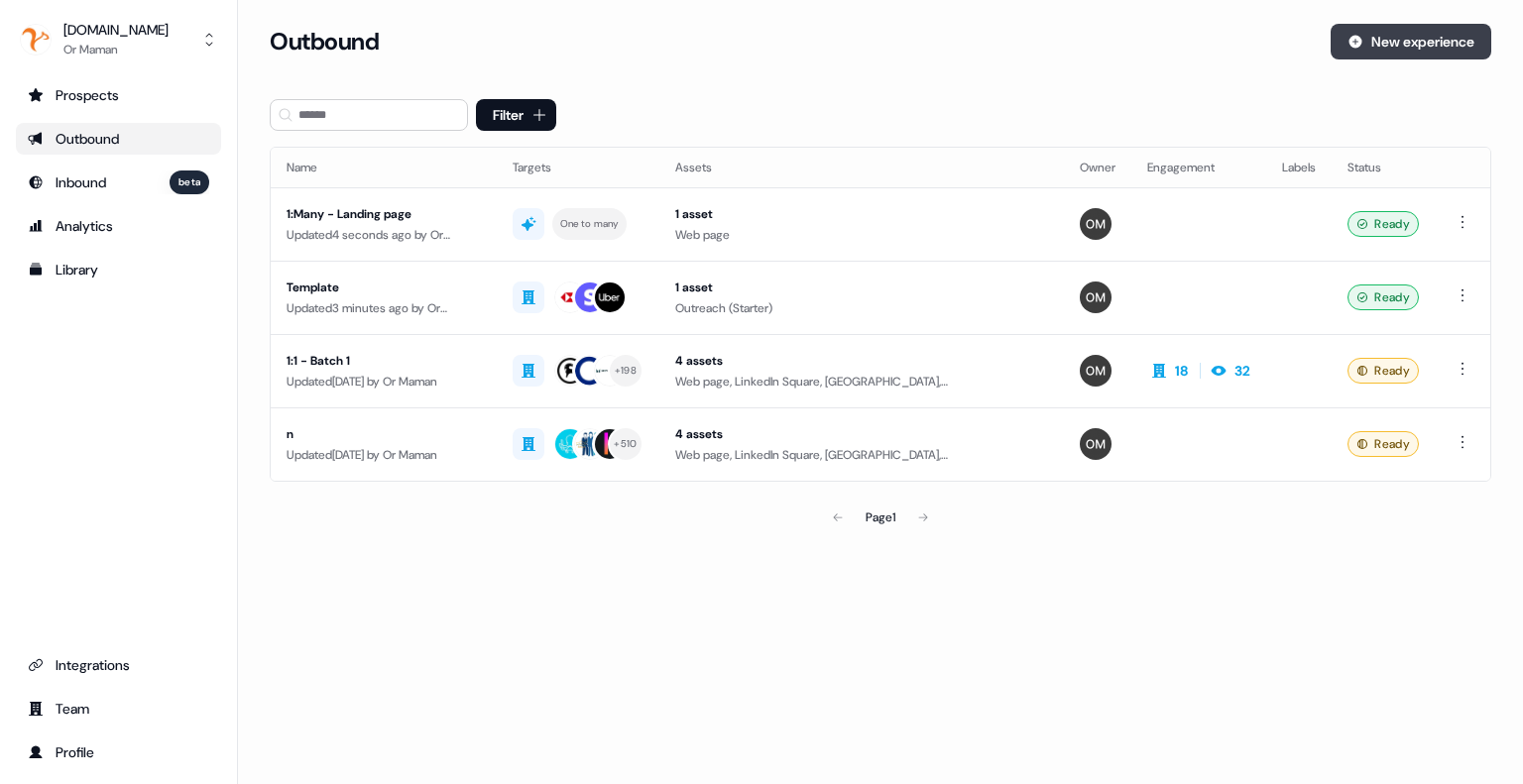 click on "New experience" at bounding box center [1411, 42] 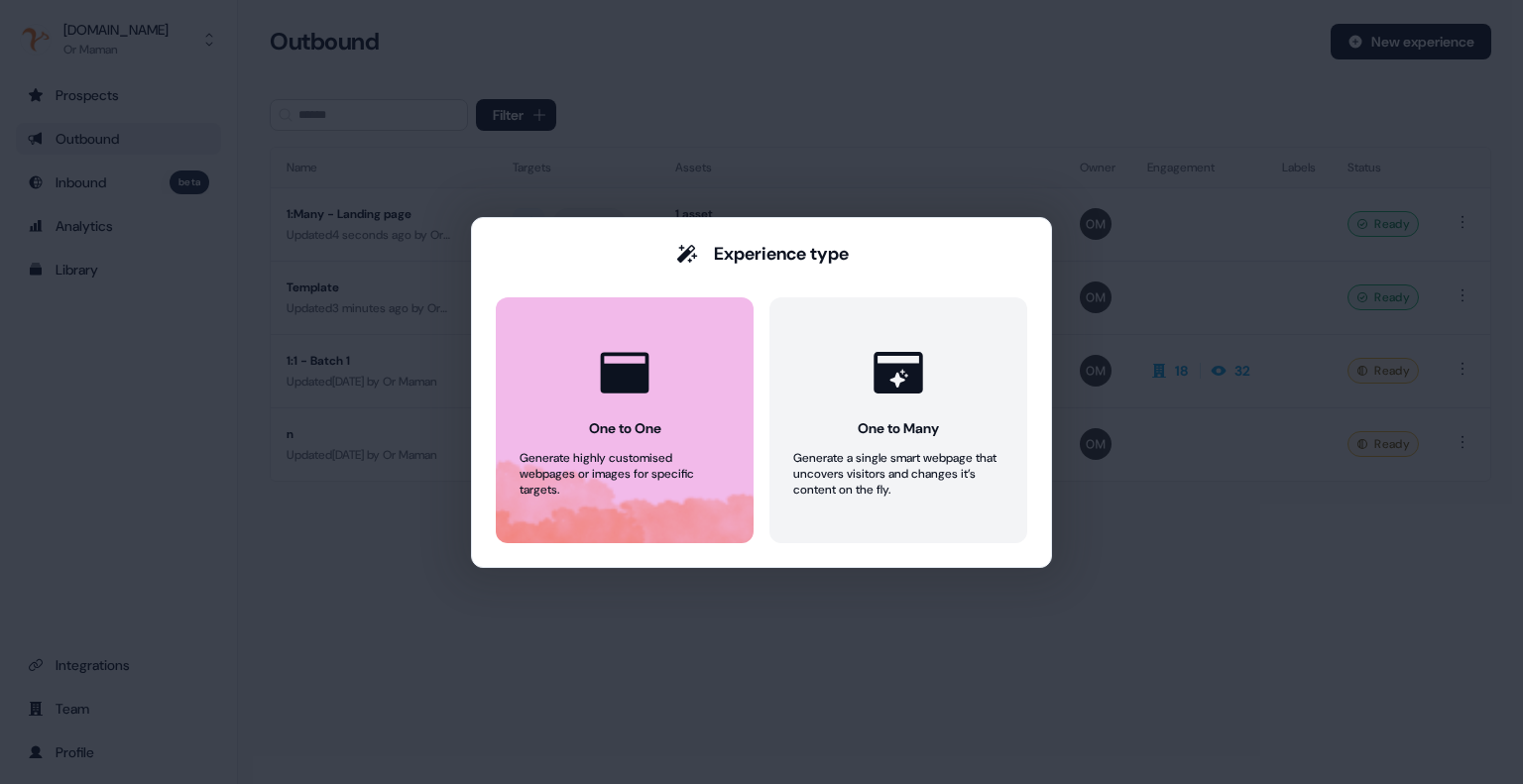 click on "One to One Generate highly customised webpages or images for specific targets." at bounding box center [625, 420] 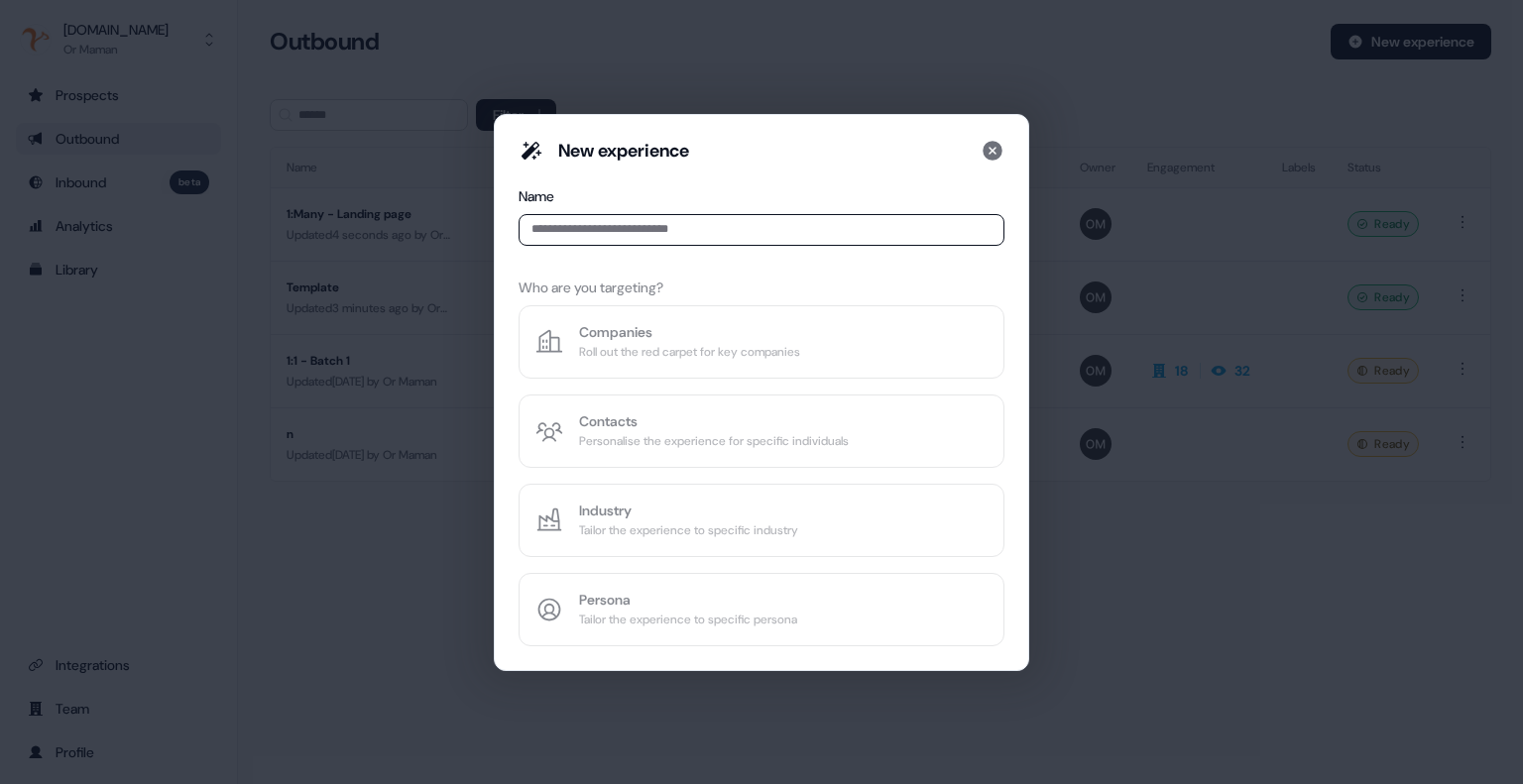 click on "New experience Name Who are you targeting? Companies Roll out the red carpet for key companies Contacts Personalise the experience for specific individuals Industry Tailor the experience to specific industry Persona Tailor the experience to specific persona" at bounding box center [762, 392] 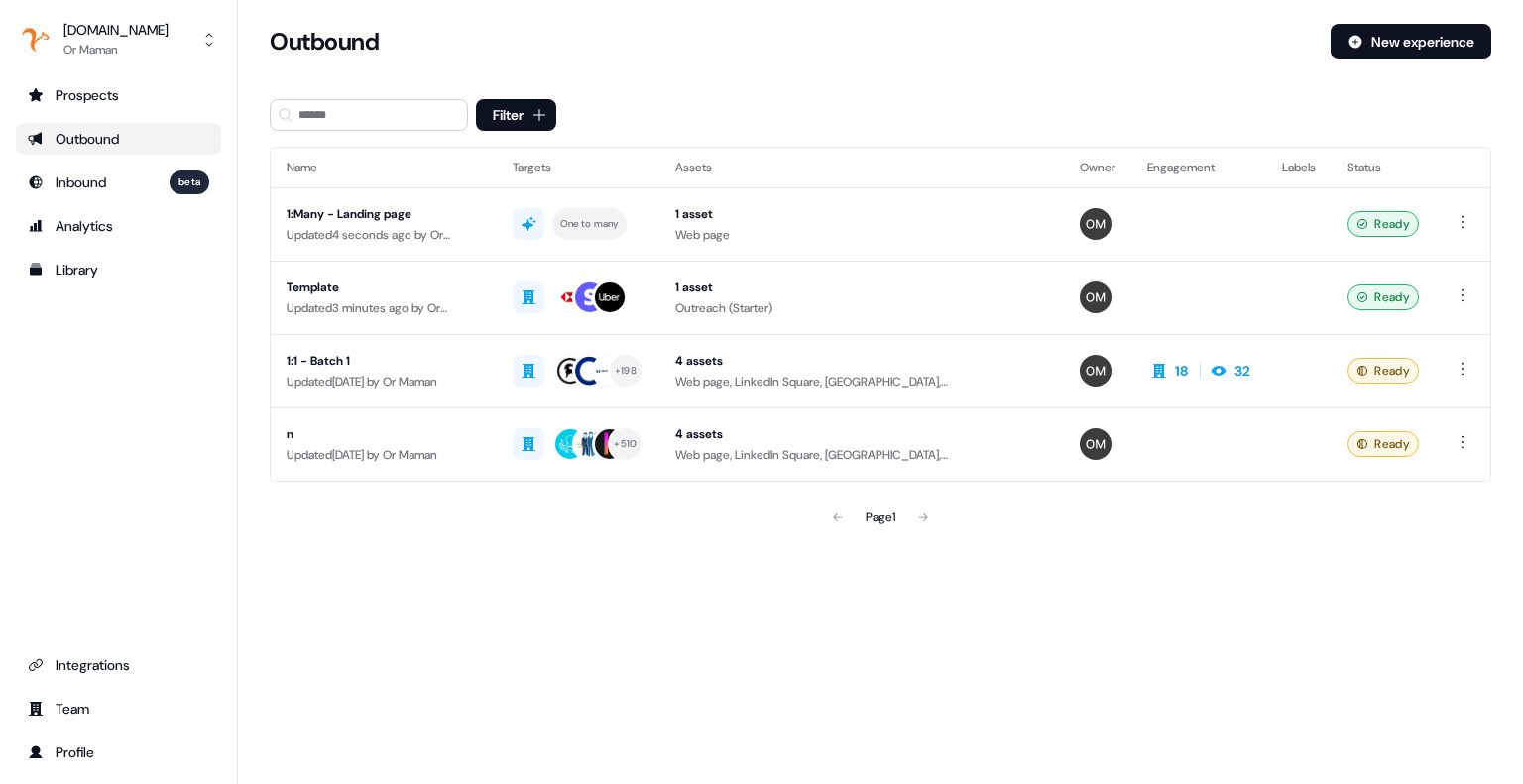click on "Outbound New experience" at bounding box center (880, 54) 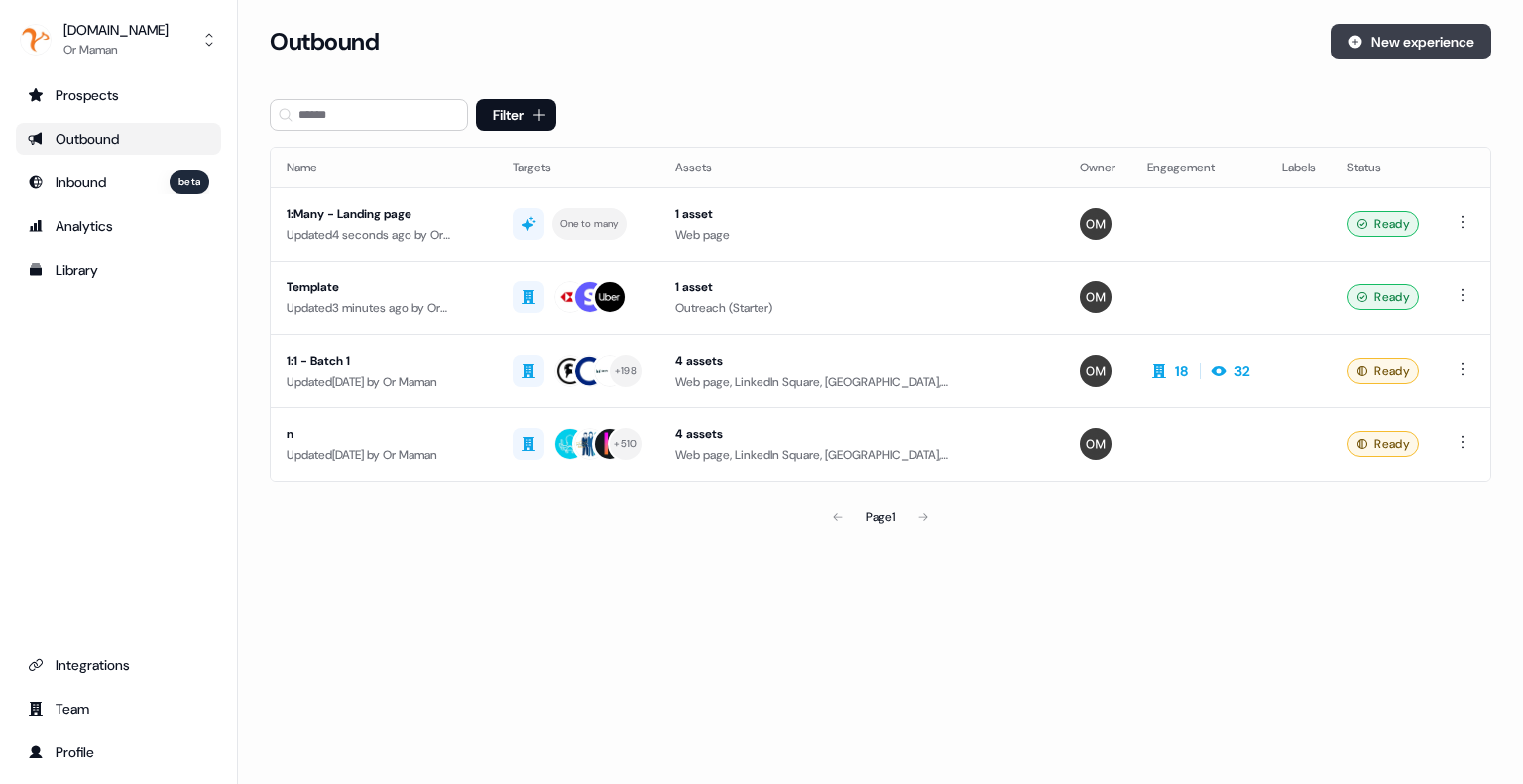 click on "New experience" at bounding box center (1411, 42) 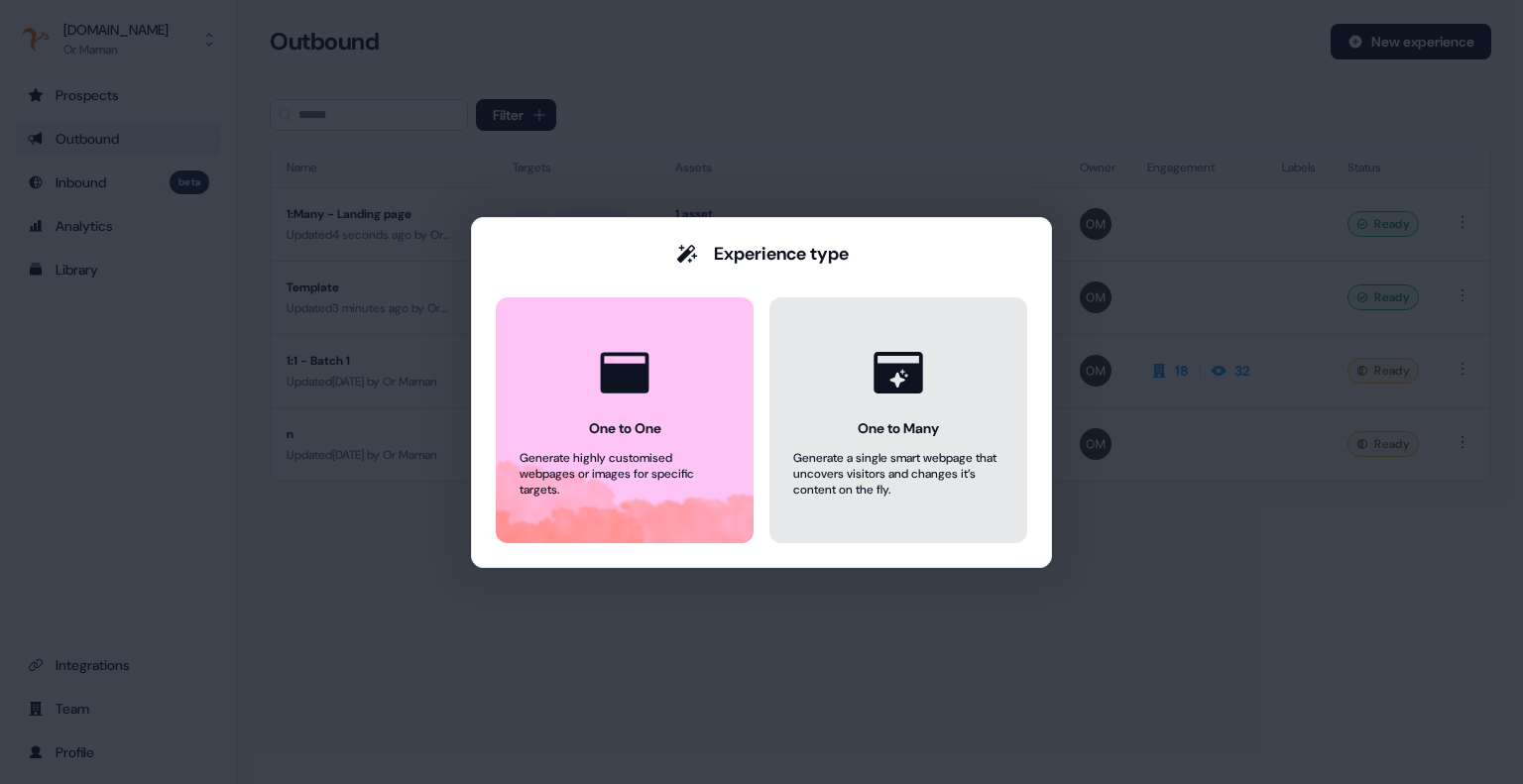 click on "One to Many Generate a single smart webpage that uncovers visitors and changes it’s content on the fly." at bounding box center (898, 420) 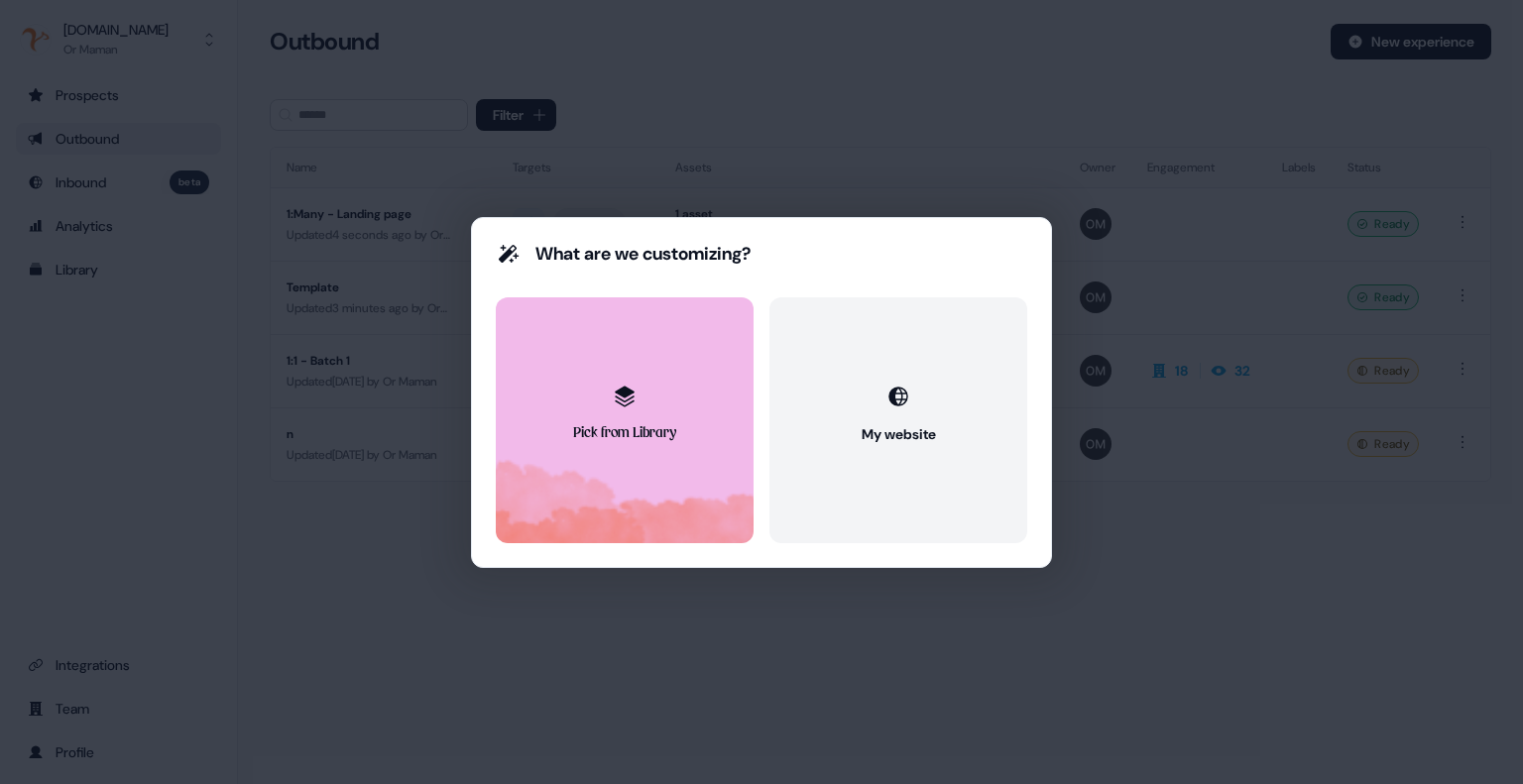 click on "Pick from Library" at bounding box center (625, 420) 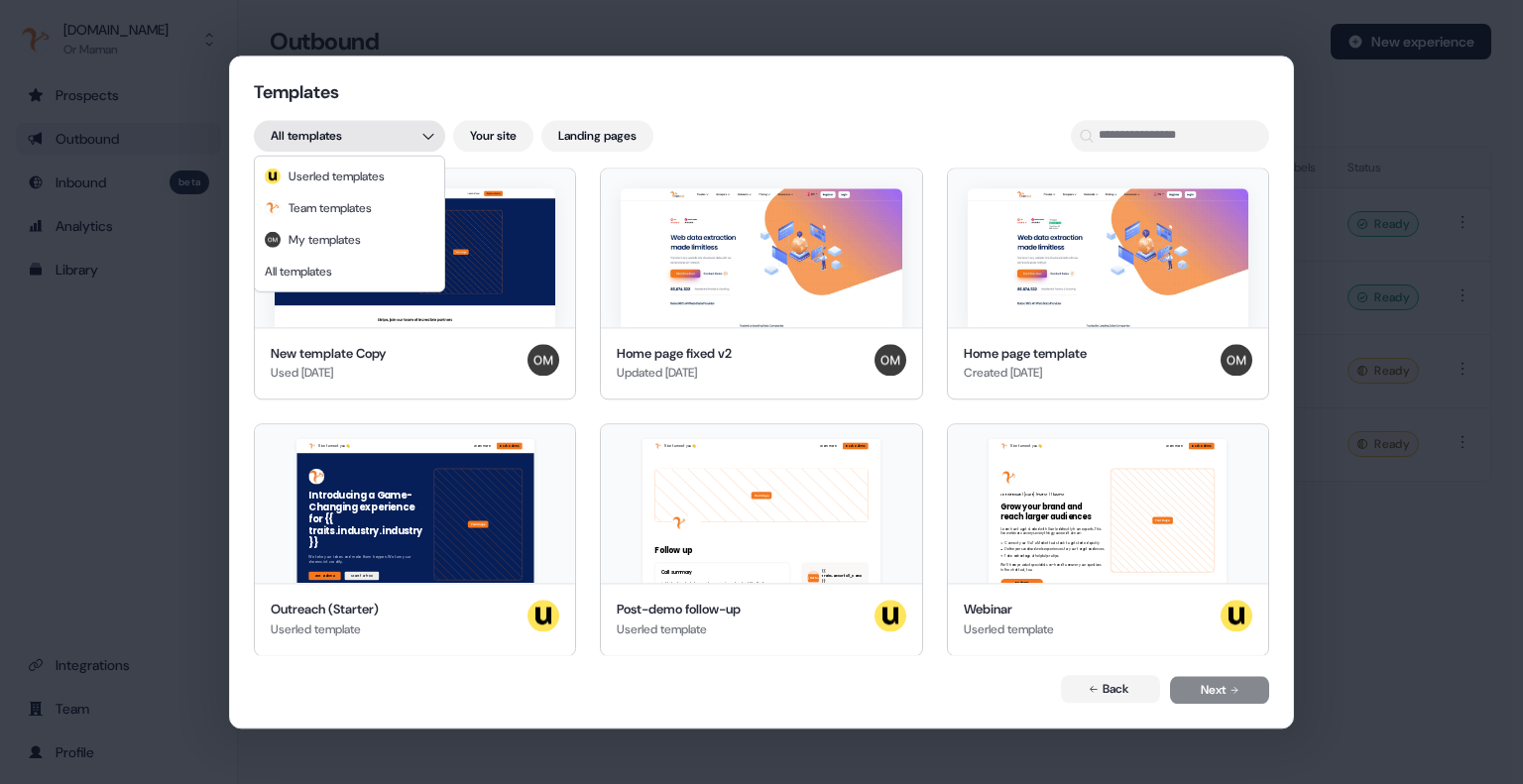 click on "Templates All   templates Your site Landing pages New template Copy Used 14 days ago Home page fixed v2 Updated 1 month ago Home page template Created 2 months ago Nice to meet you 👋 Learn more Book a demo Introducing a Game-Changing experience for {{ traits.industry.industry }} We take your ideas and make them happen. We turn your dreams into reality. Get a demo Start for free Your image Join our team of incredible partners Outreach (Starter) Userled template Nice to meet you 👋 Learn more Book a demo Your image Follow up Call summary Understand what current conversion rates look like & discuss target KPIs 3 key features will be delivered by Q2 2035. The lower priority requests will be delivered by Q3. Next steps 45min session to discuss how to hit the ground running ie. Set up Sales landing pages & increase conversion of current Ads Introduce Bob & Jane to 2x customers Terms Term: 3 month POC including 1 hr/ week onboarding sessions to hit the ground running Pricing: £XXXX for 3 months  Not found Back" at bounding box center [762, 392] 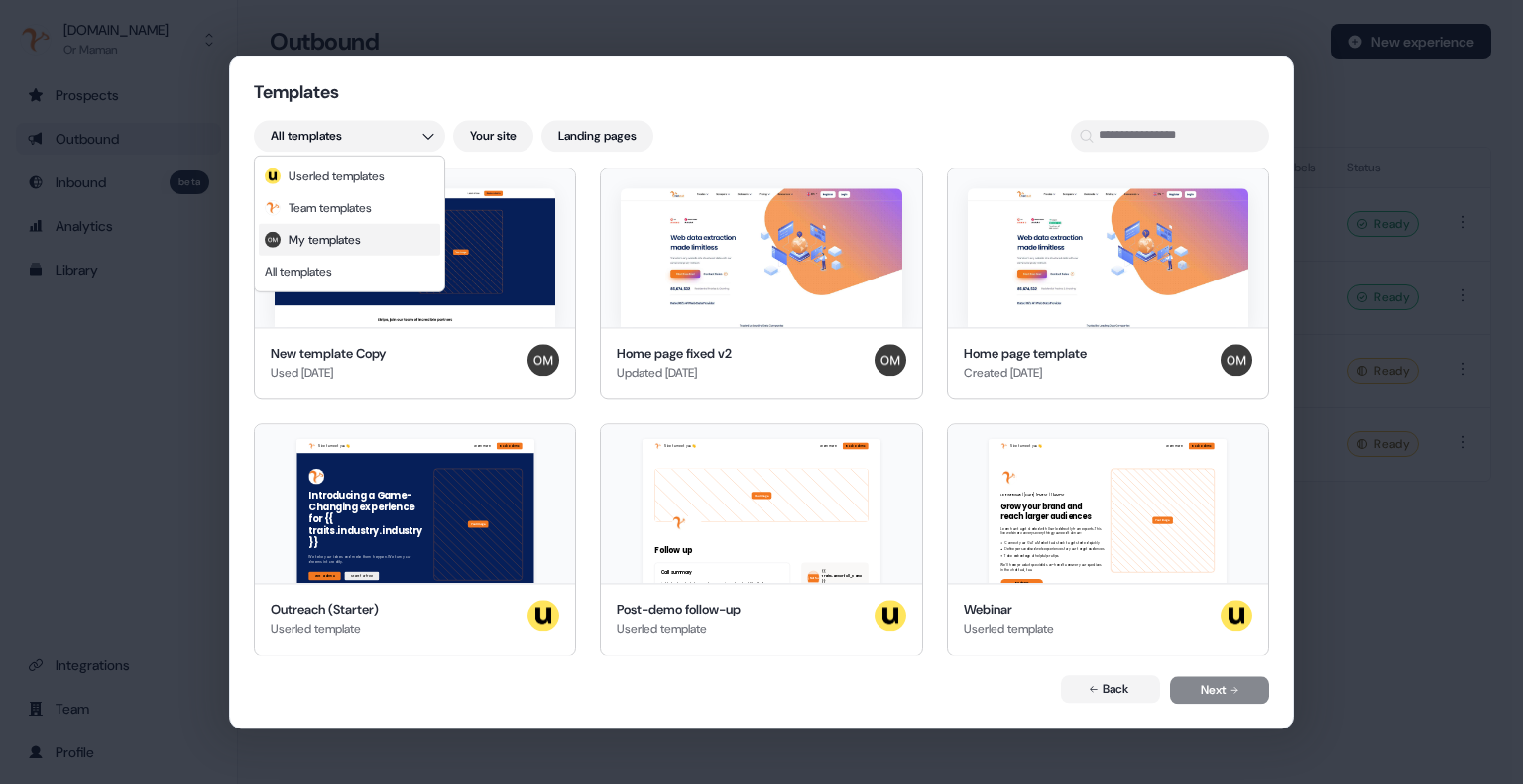click on "My templates" at bounding box center (349, 240) 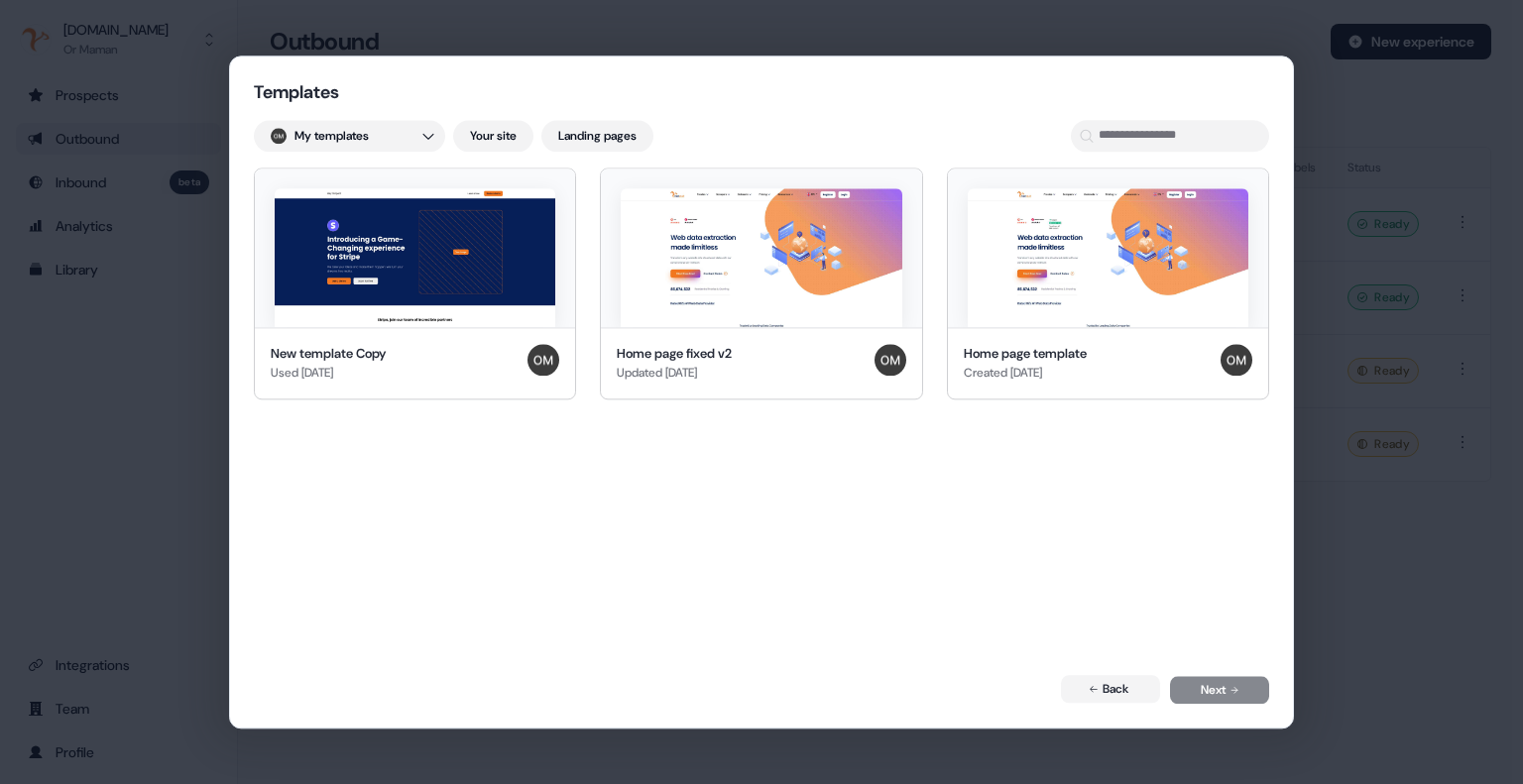 click on "New template Copy Used 14 days ago Home page fixed v2 Updated 1 month ago Home page template Created 2 months ago" at bounding box center (762, 411) 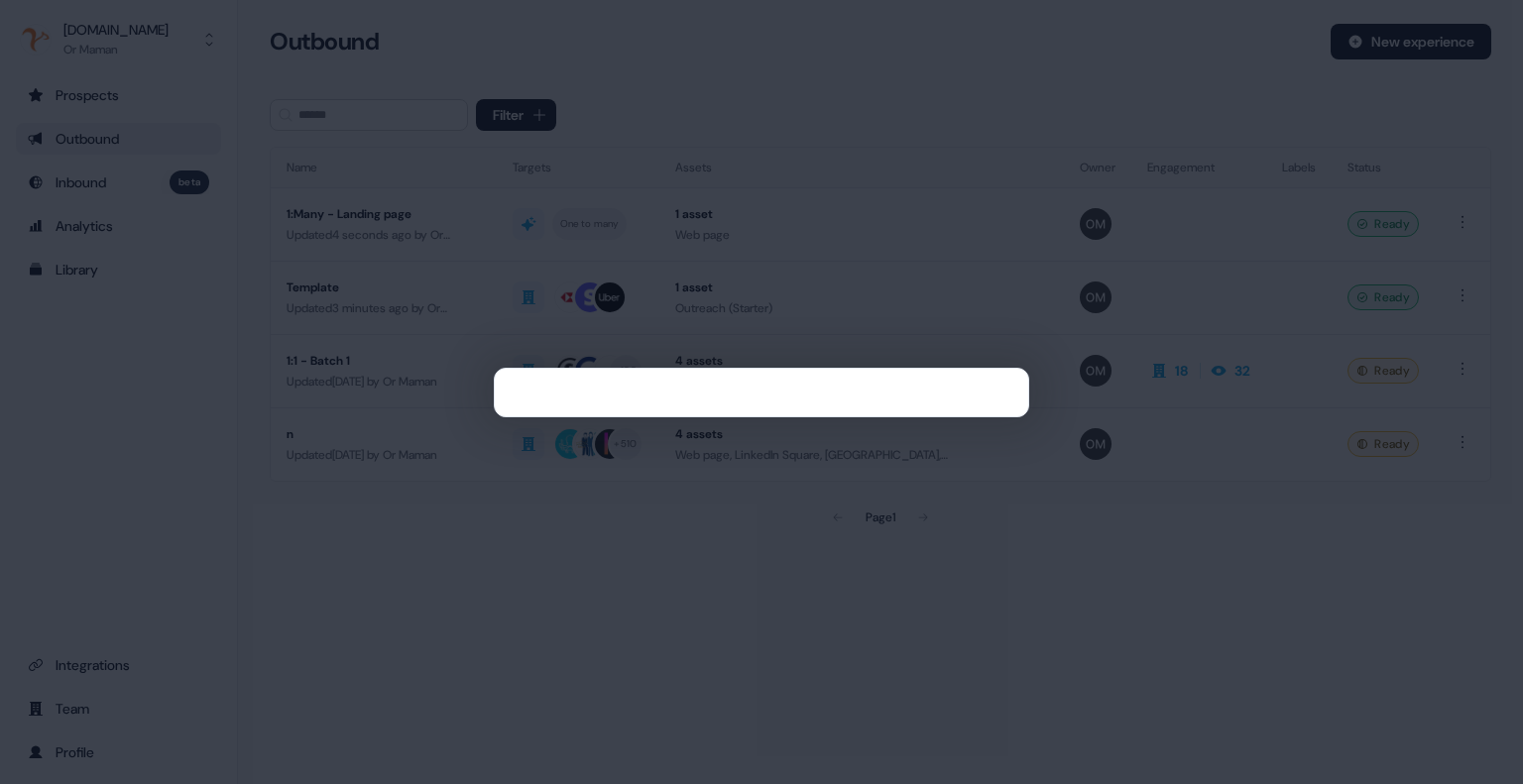 click at bounding box center [762, 392] 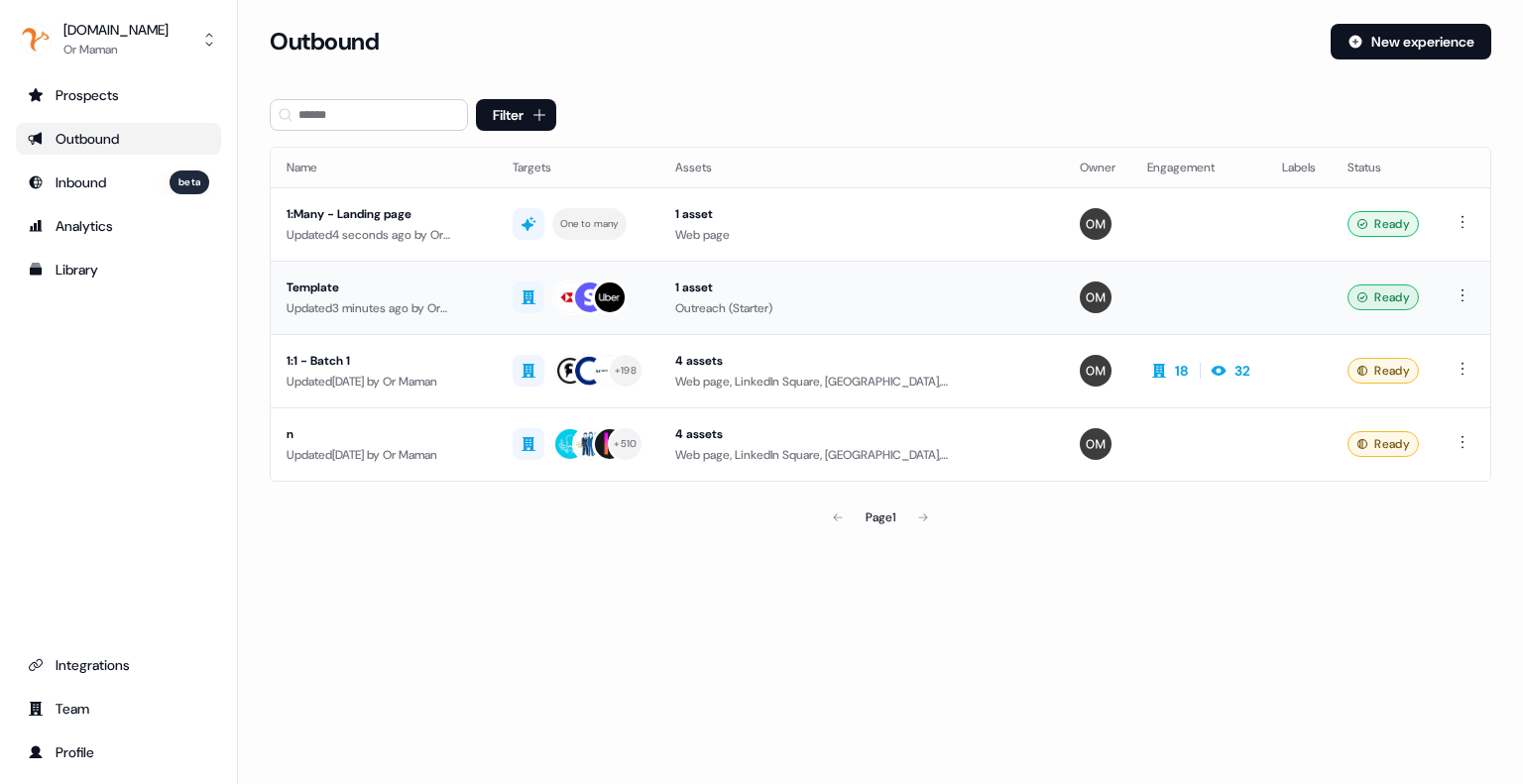 click on "Template" at bounding box center (384, 287) 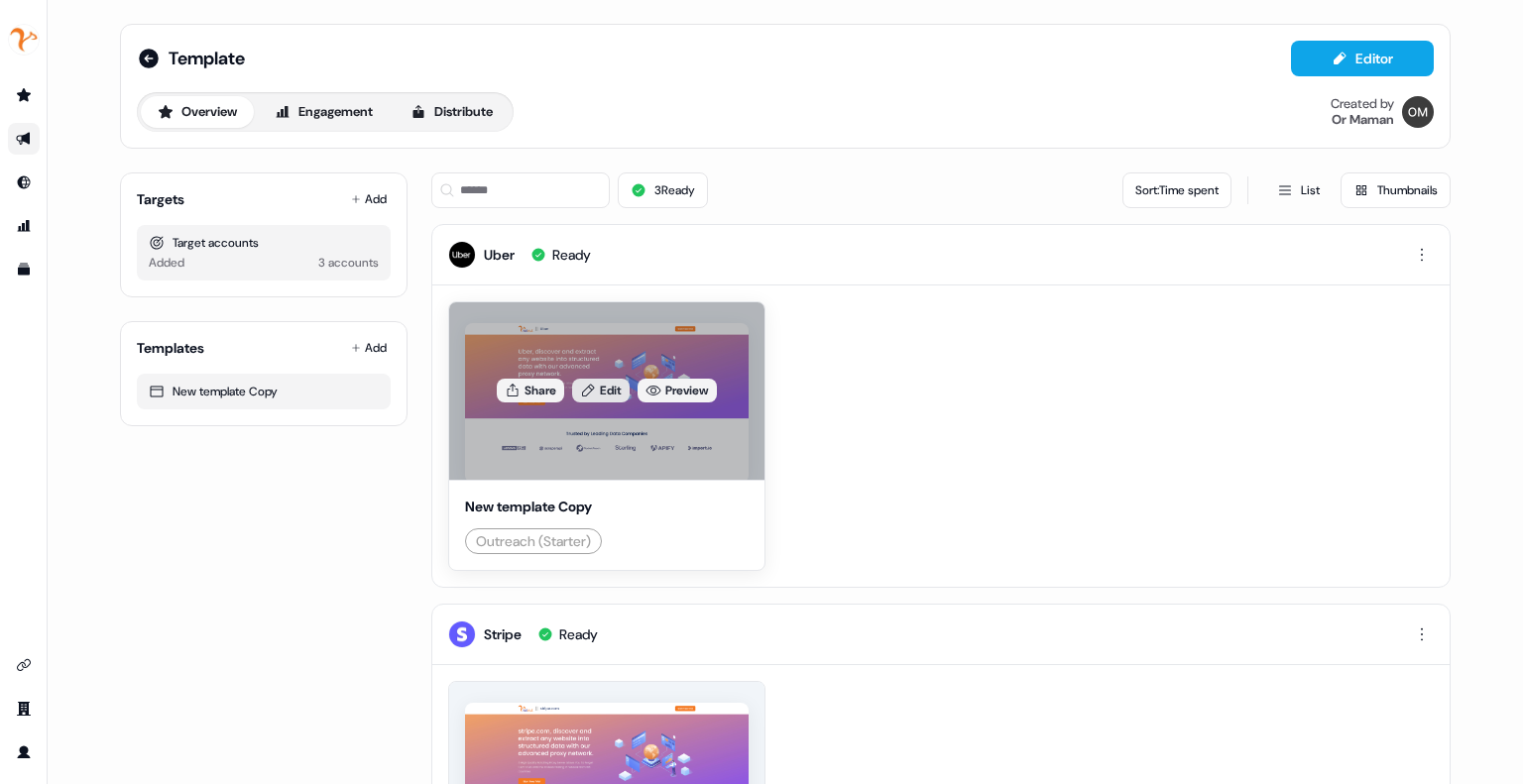 click on "Edit" at bounding box center [601, 391] 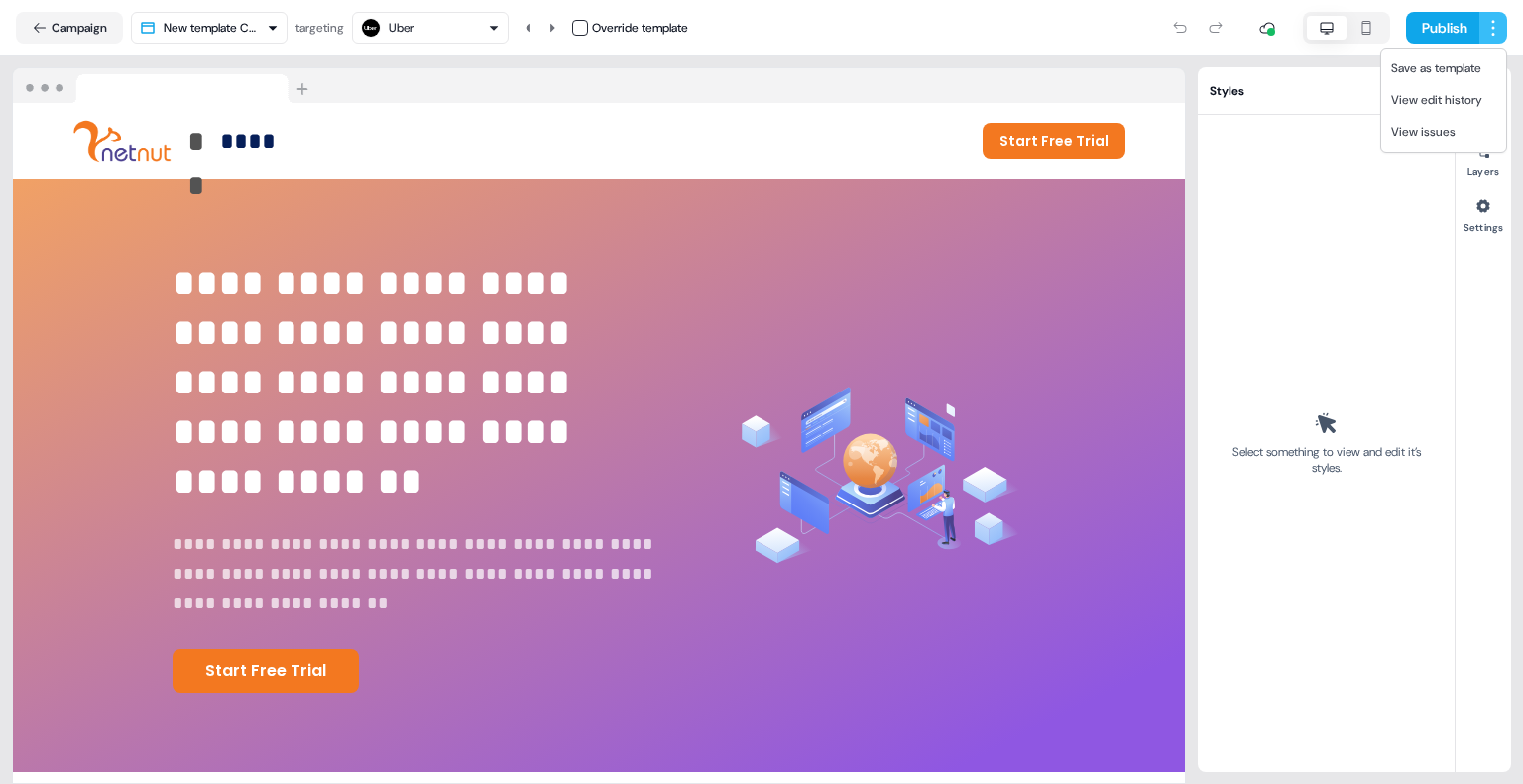 click on "**********" at bounding box center (762, 392) 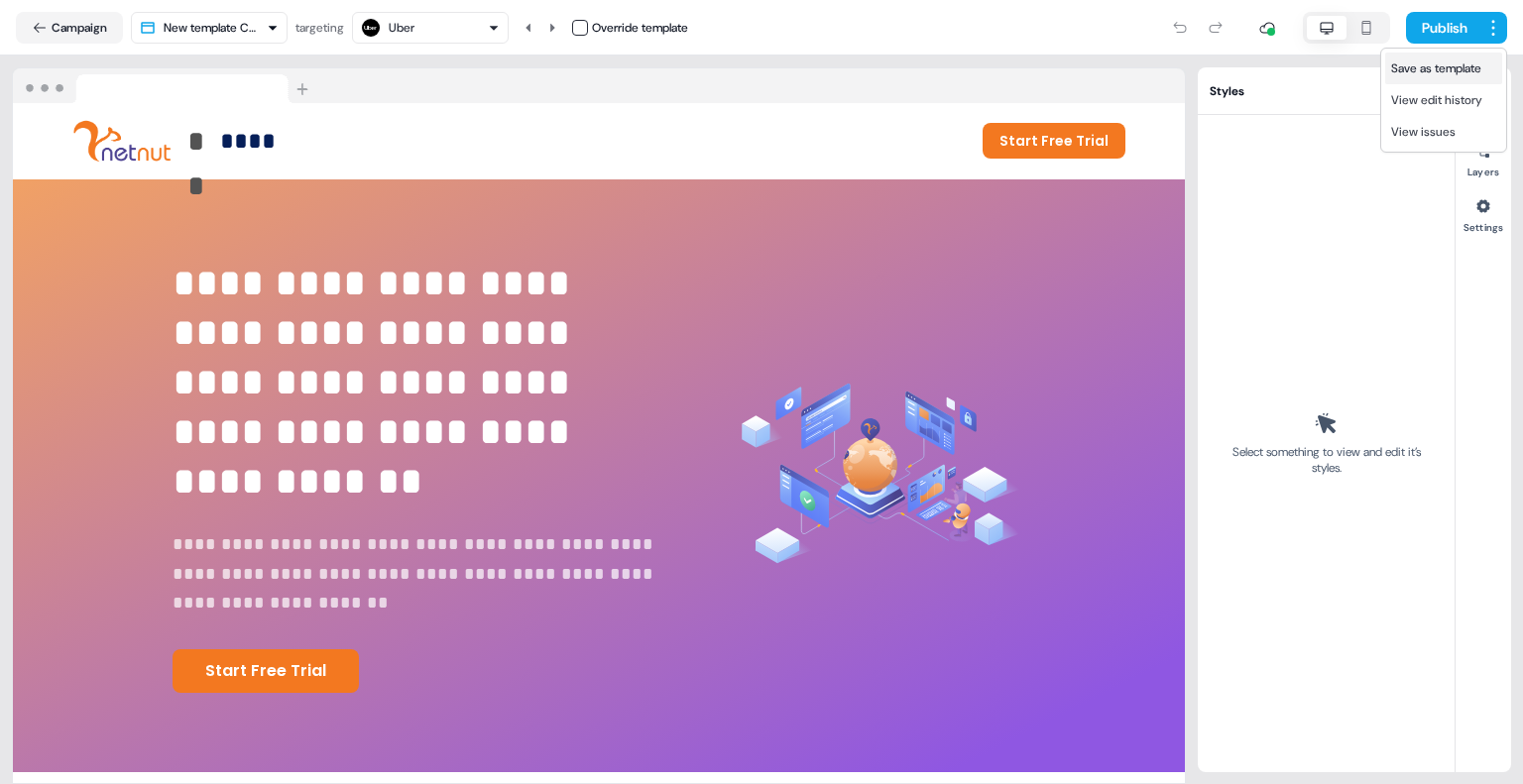 click on "Save as template" at bounding box center [1436, 68] 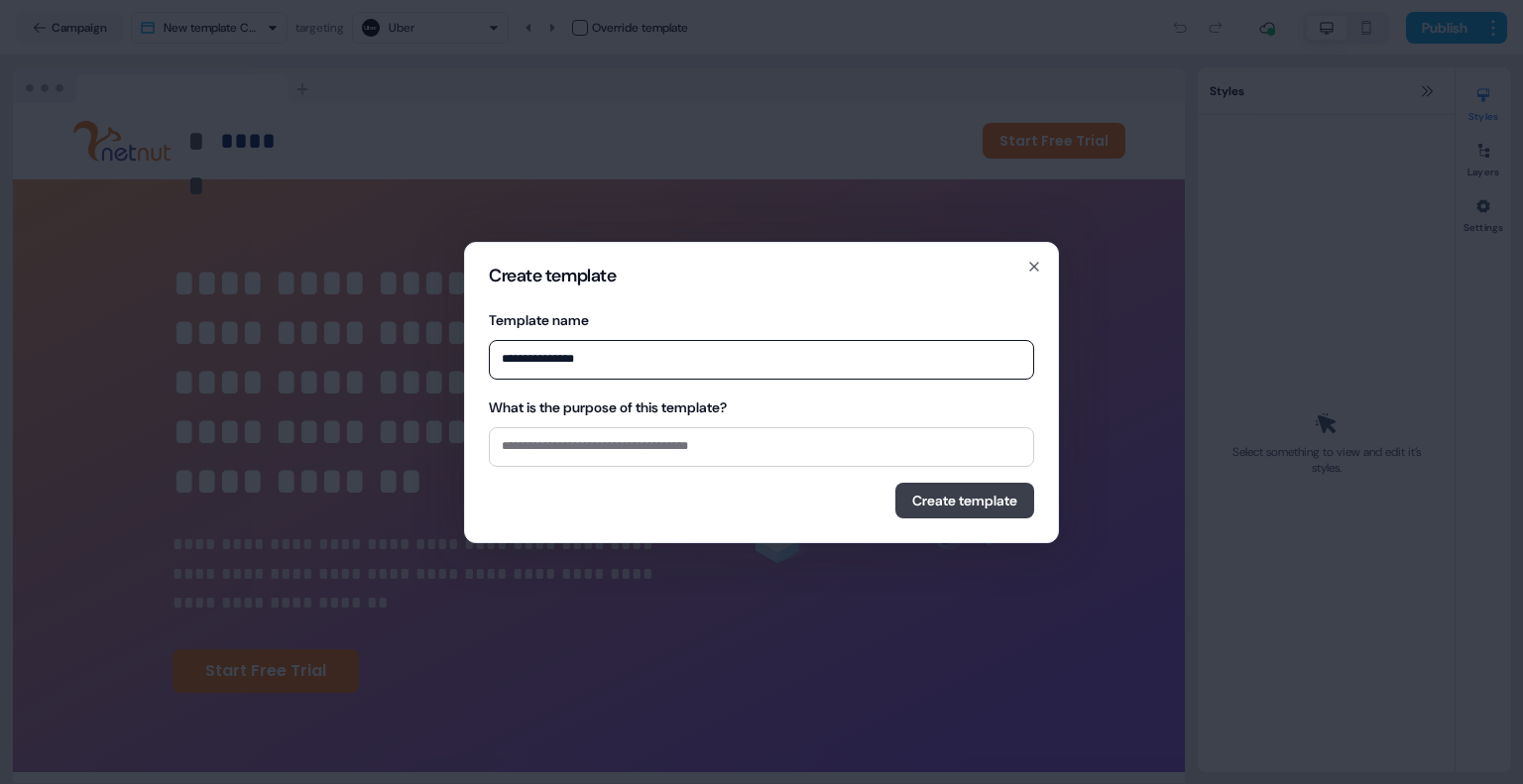 type on "**********" 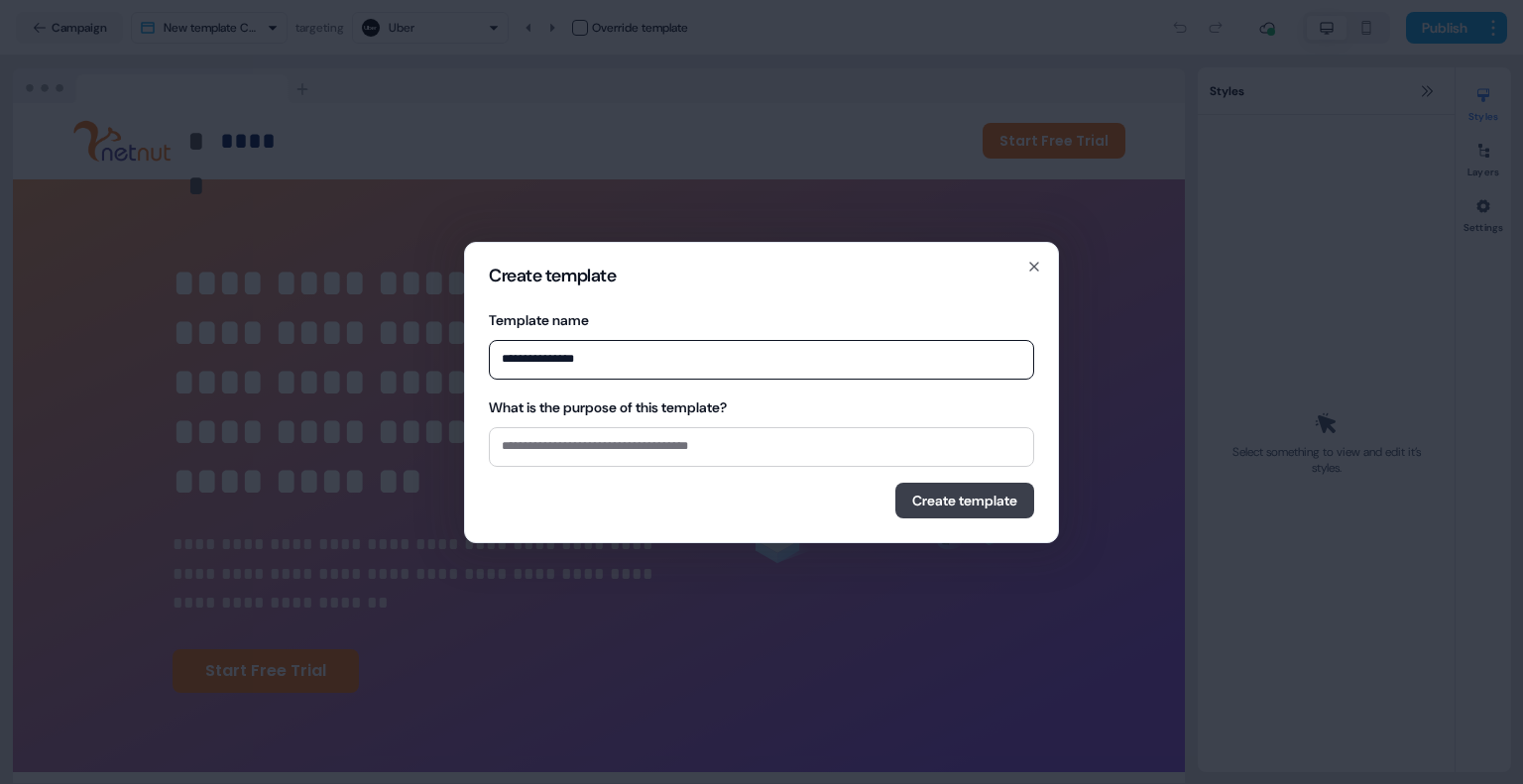 click on "Create template" at bounding box center [965, 501] 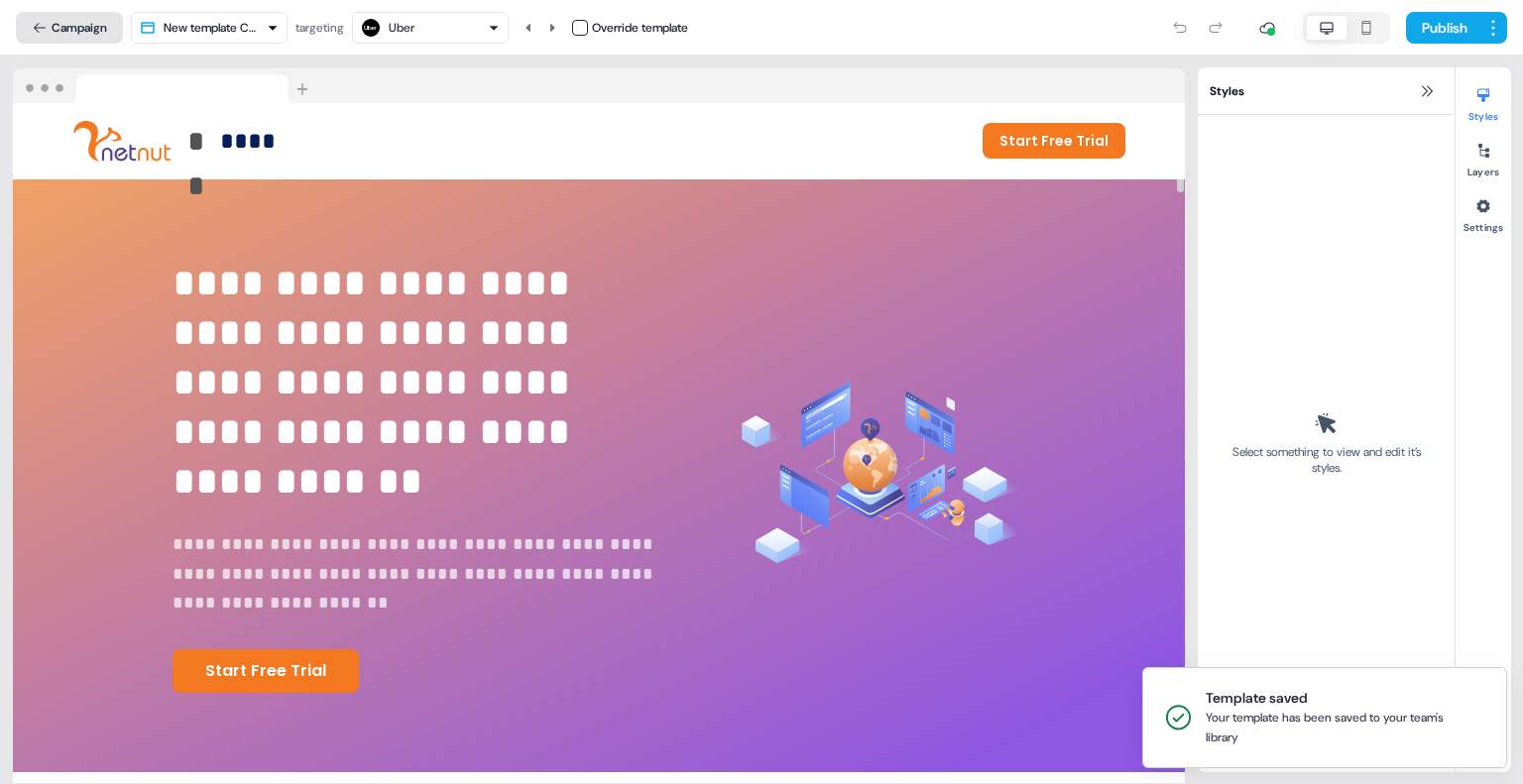 click on "Campaign" at bounding box center [69, 28] 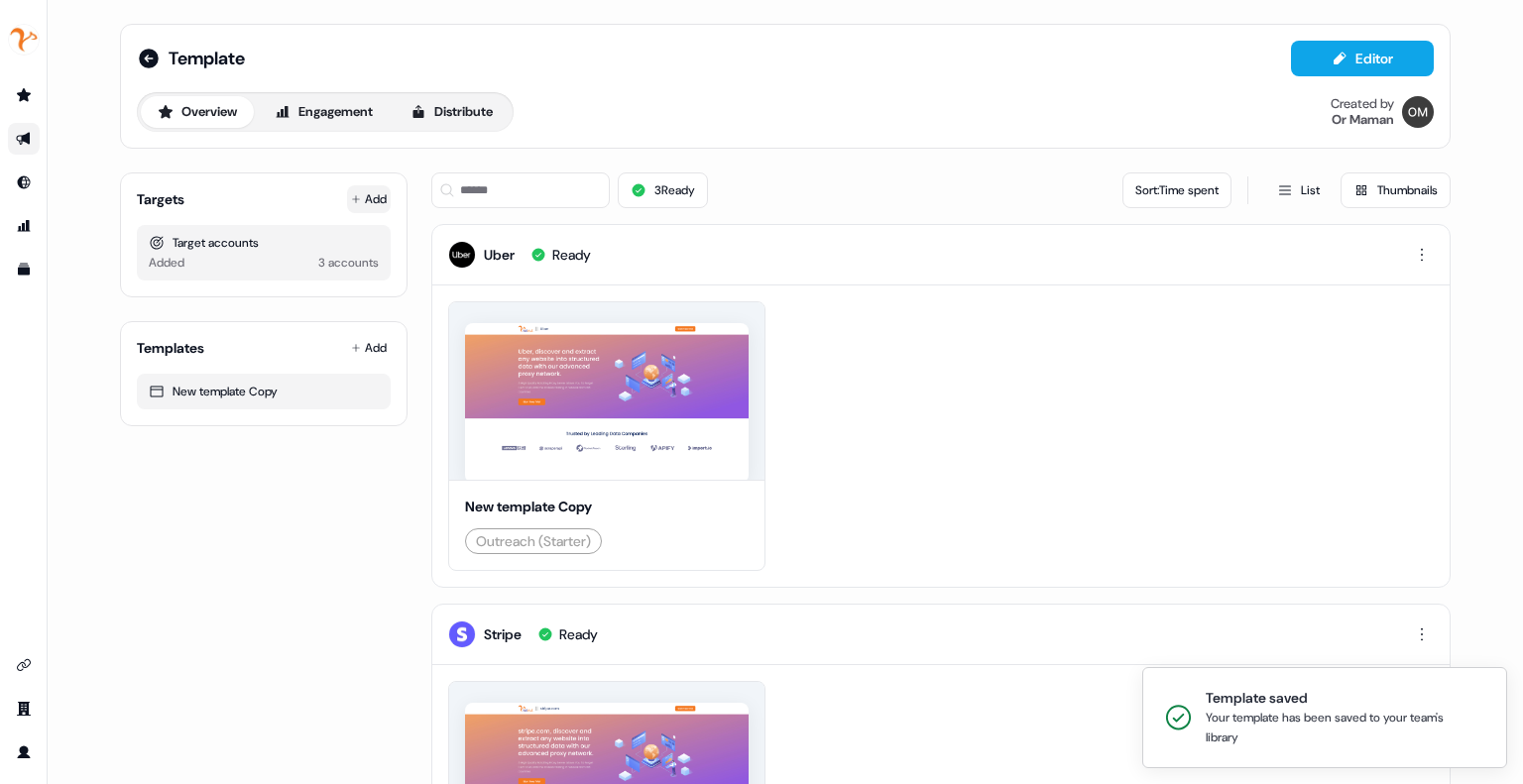 click on "Add" at bounding box center (369, 199) 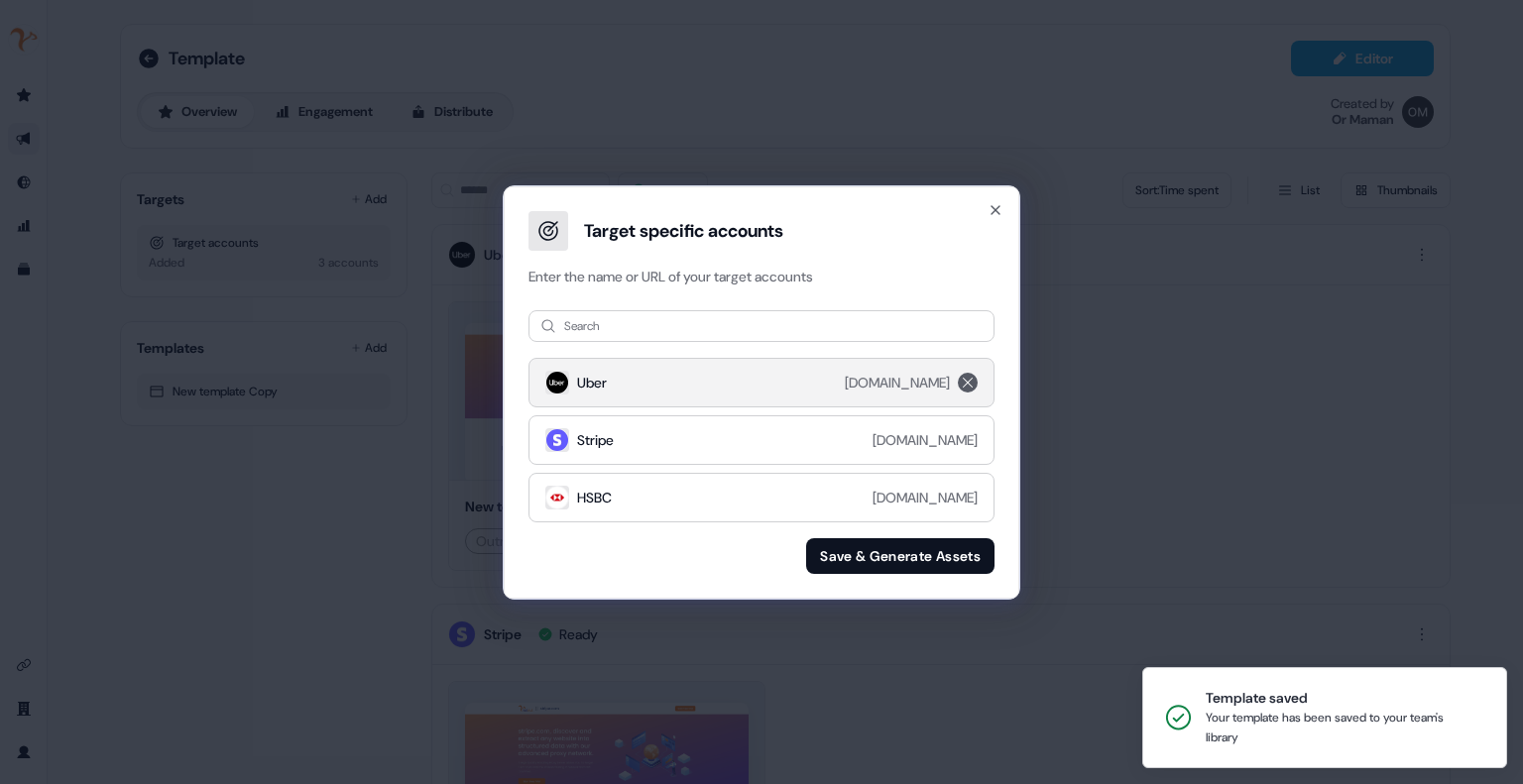click 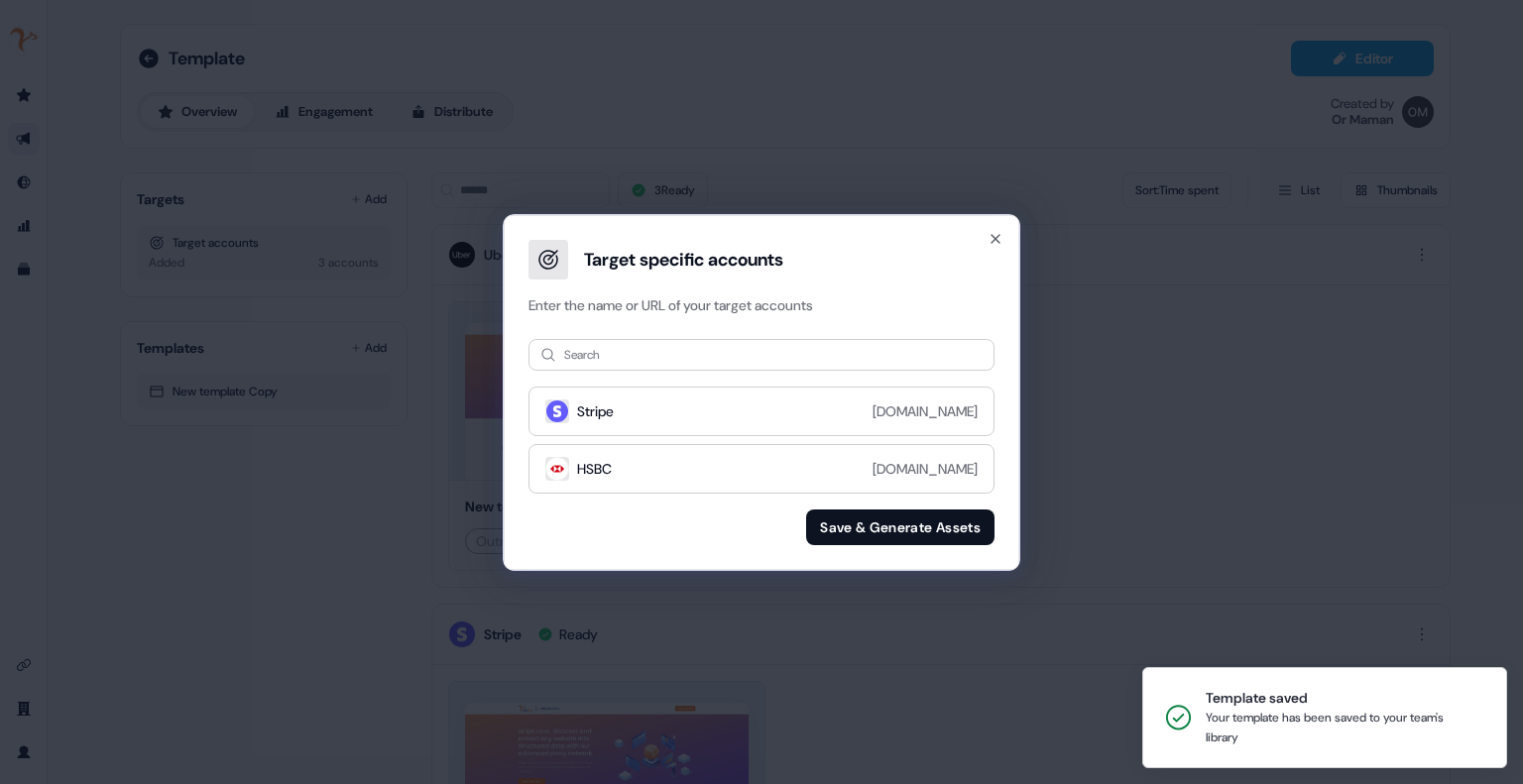 click on "Stripe stripe.com" at bounding box center (762, 411) 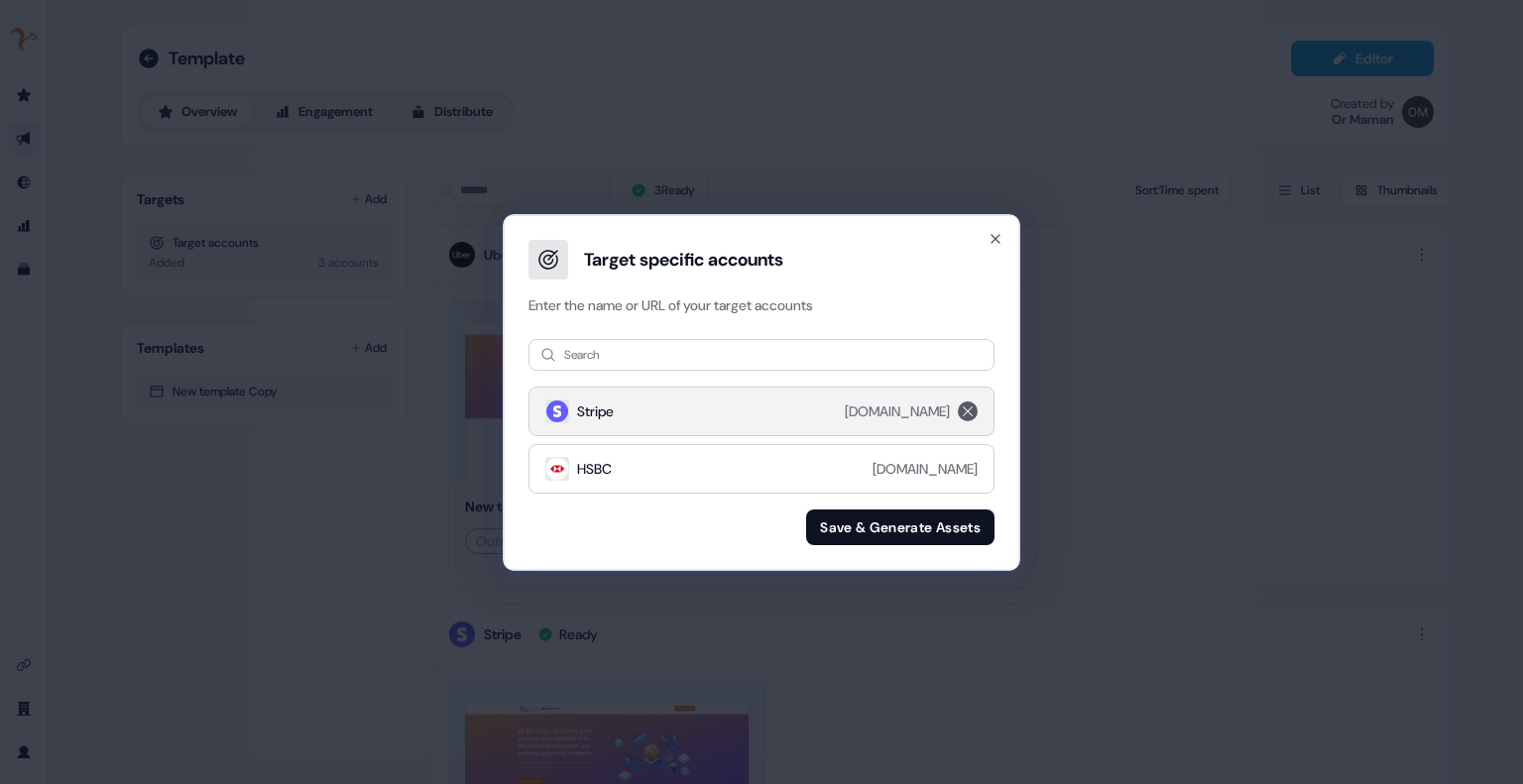 click 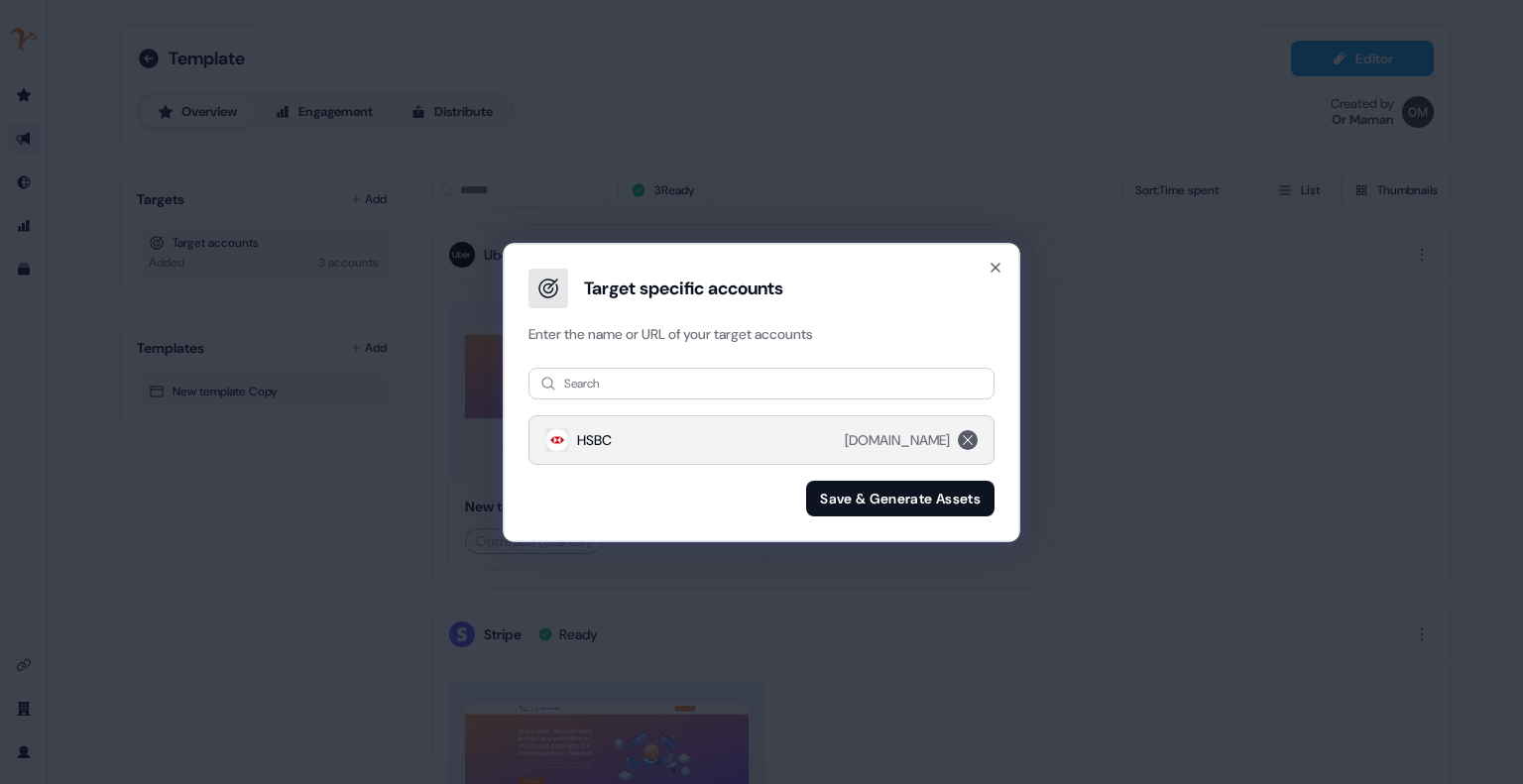 click 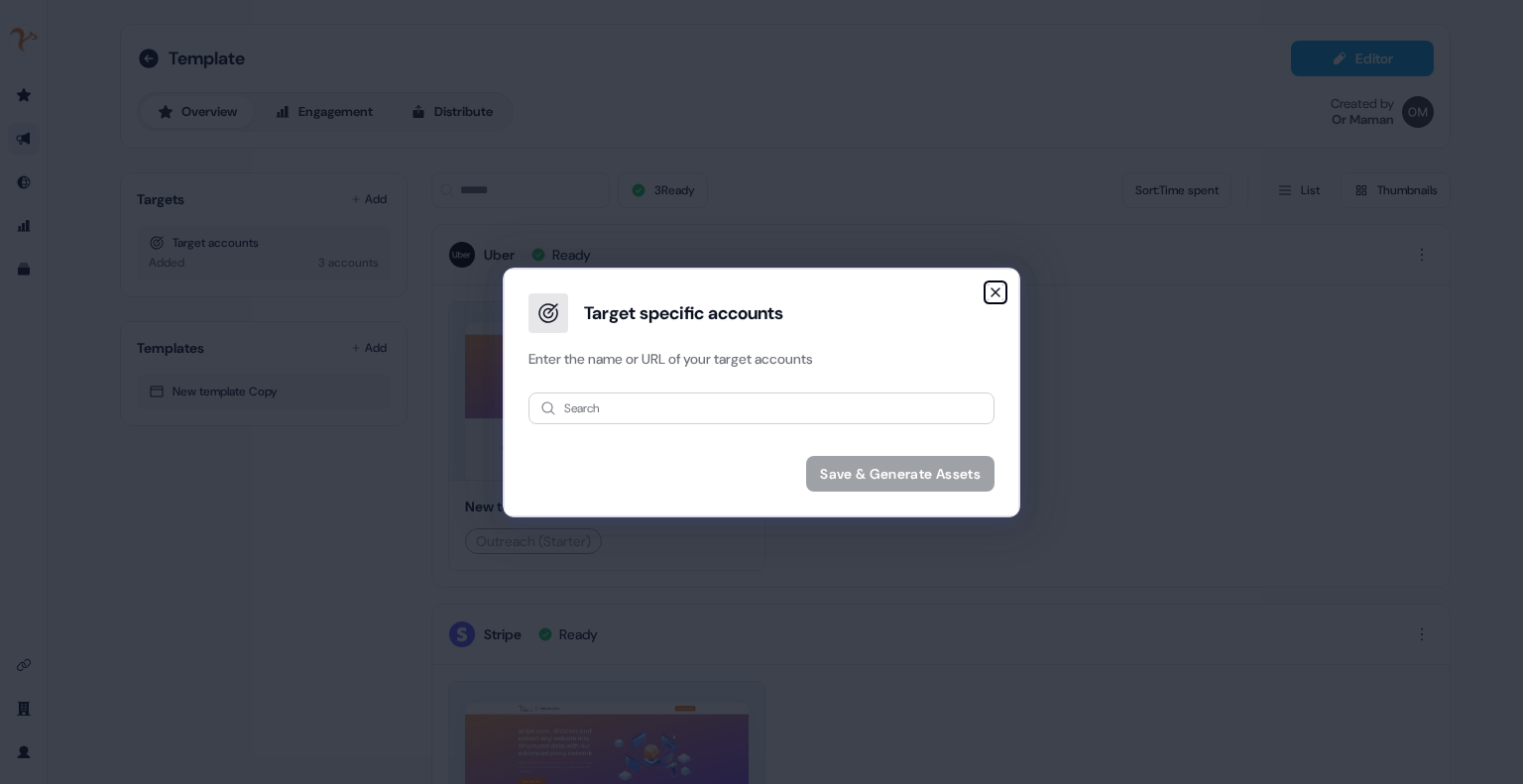 click 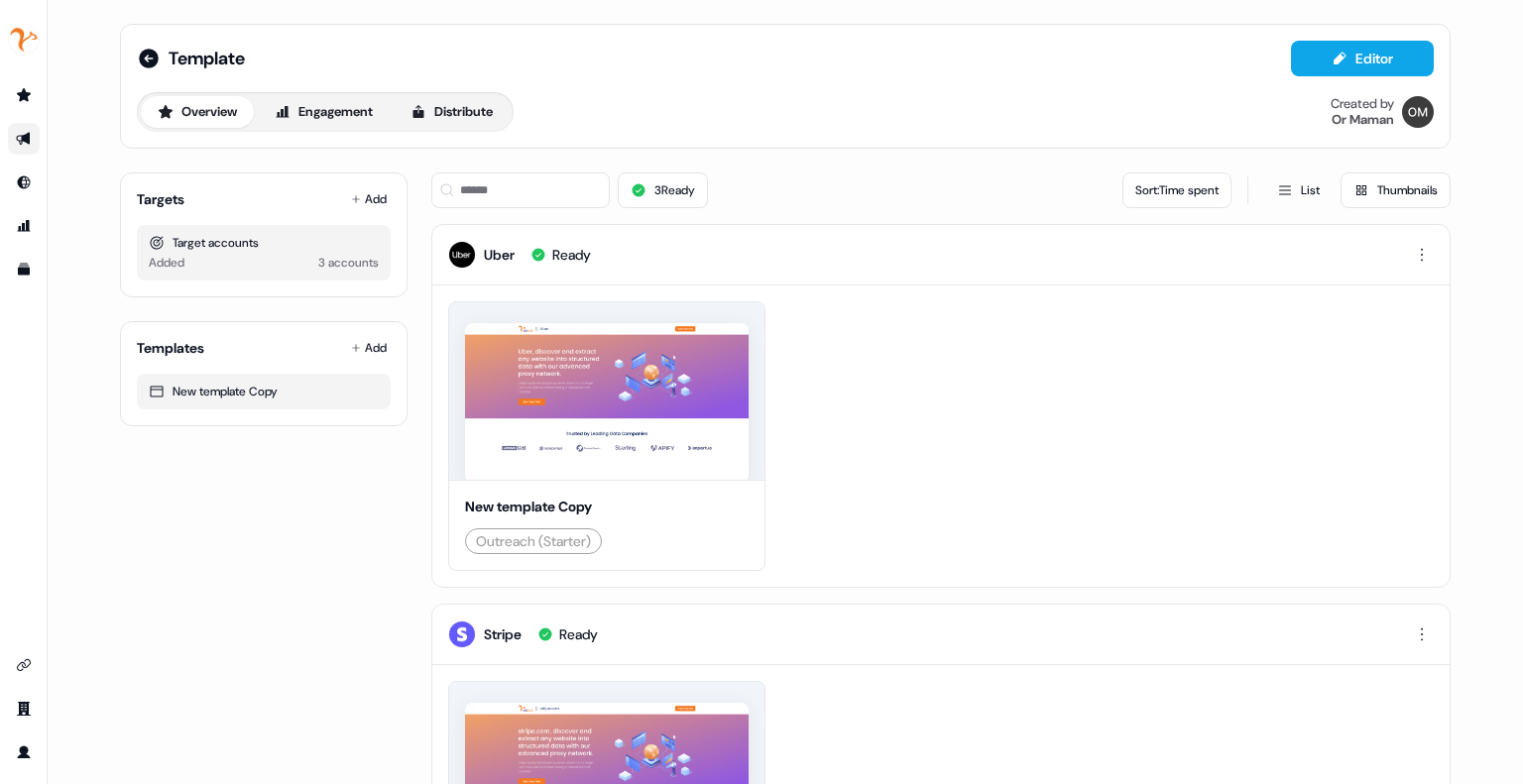 click on "Template Editor Overview Engagement Distribute Created by Or   Maman" at bounding box center (785, 86) 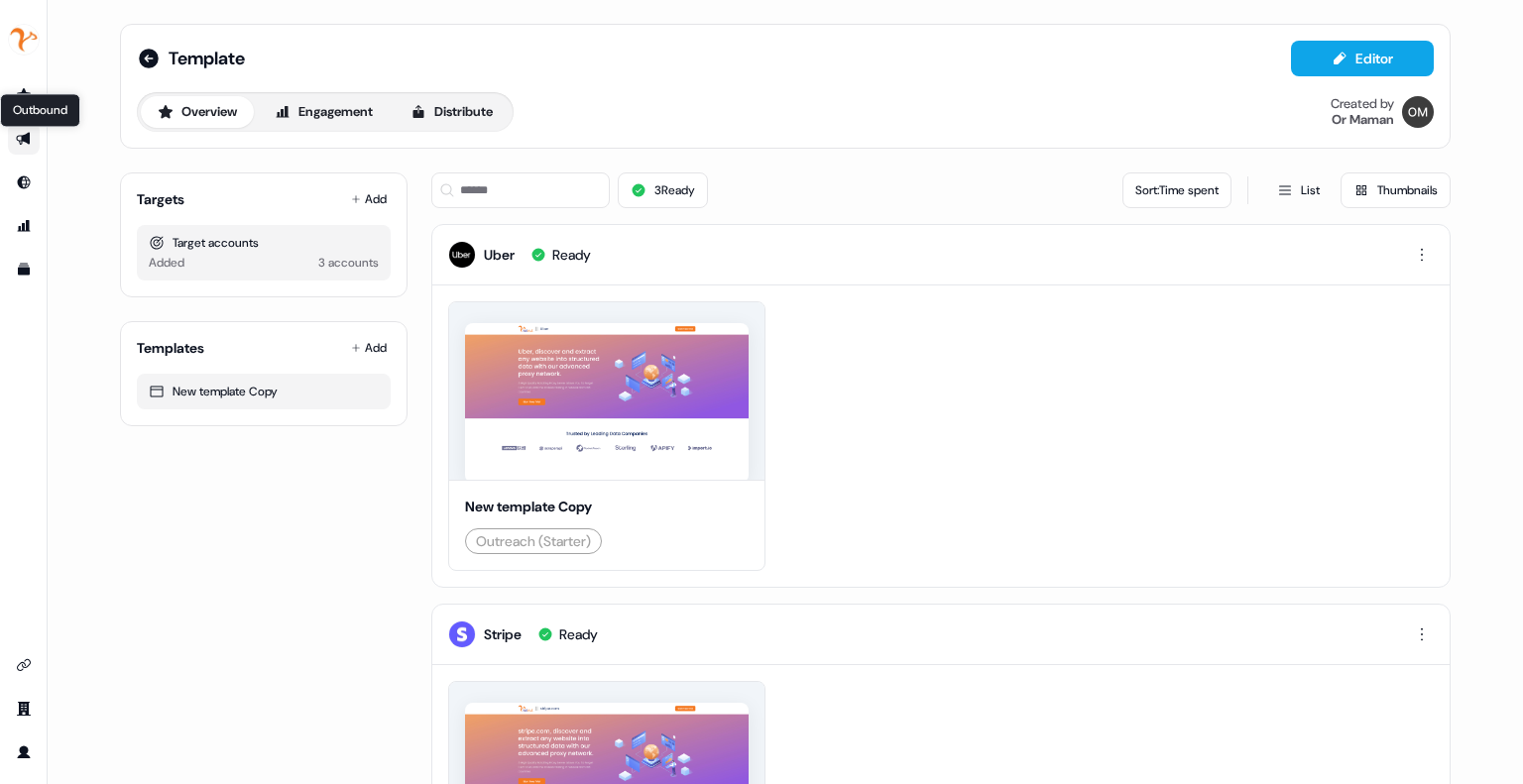 click 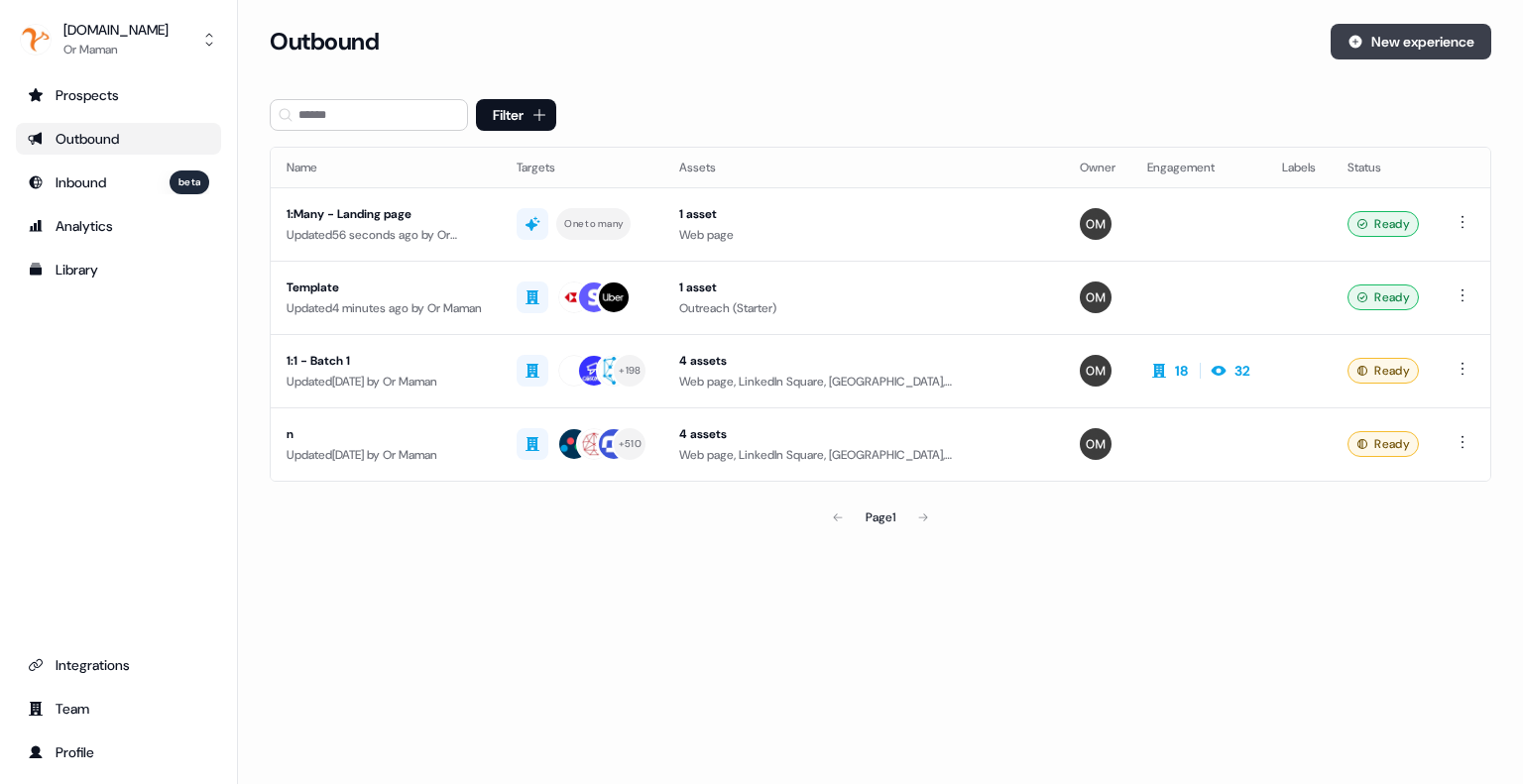 click on "New experience" at bounding box center (1411, 42) 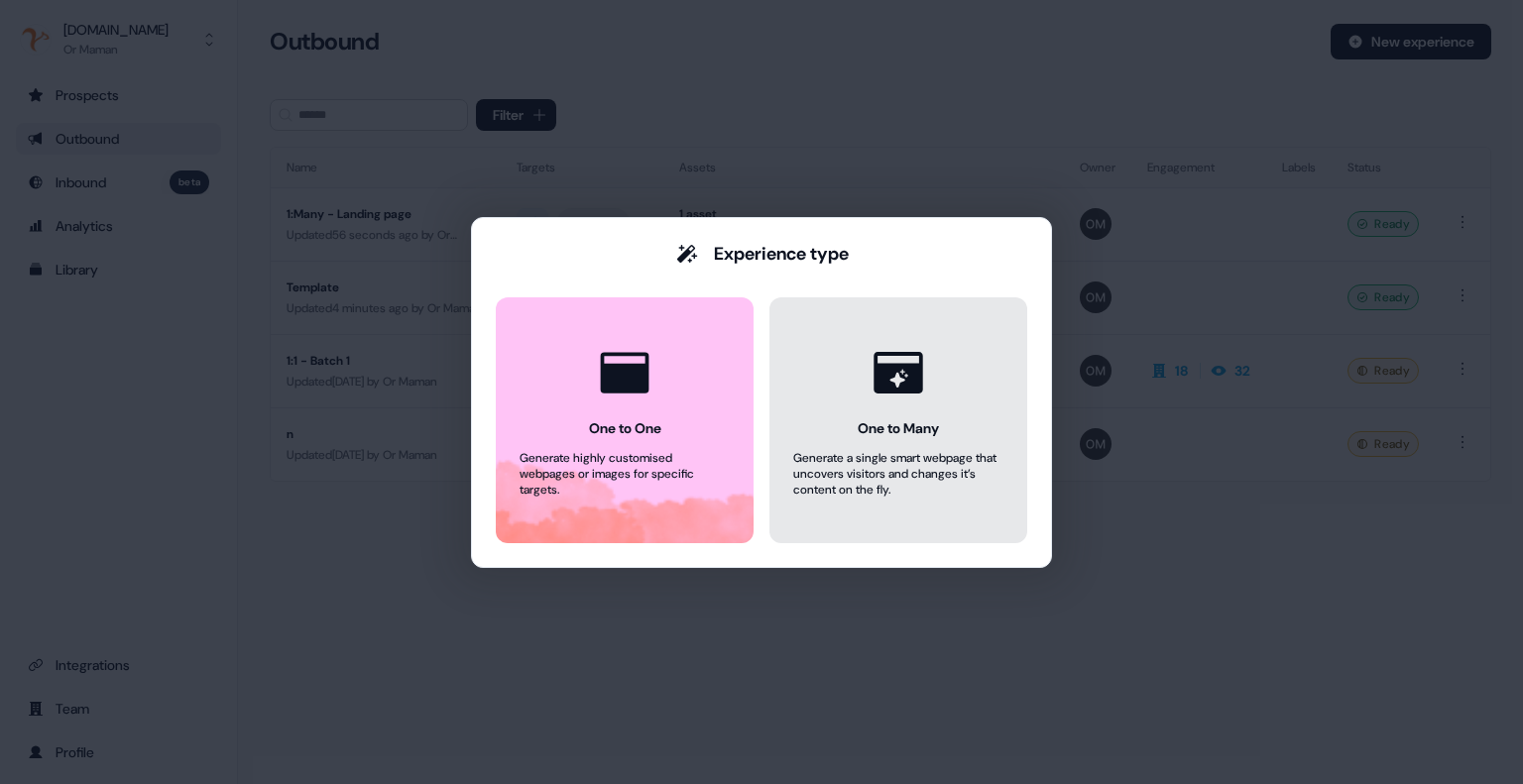 click 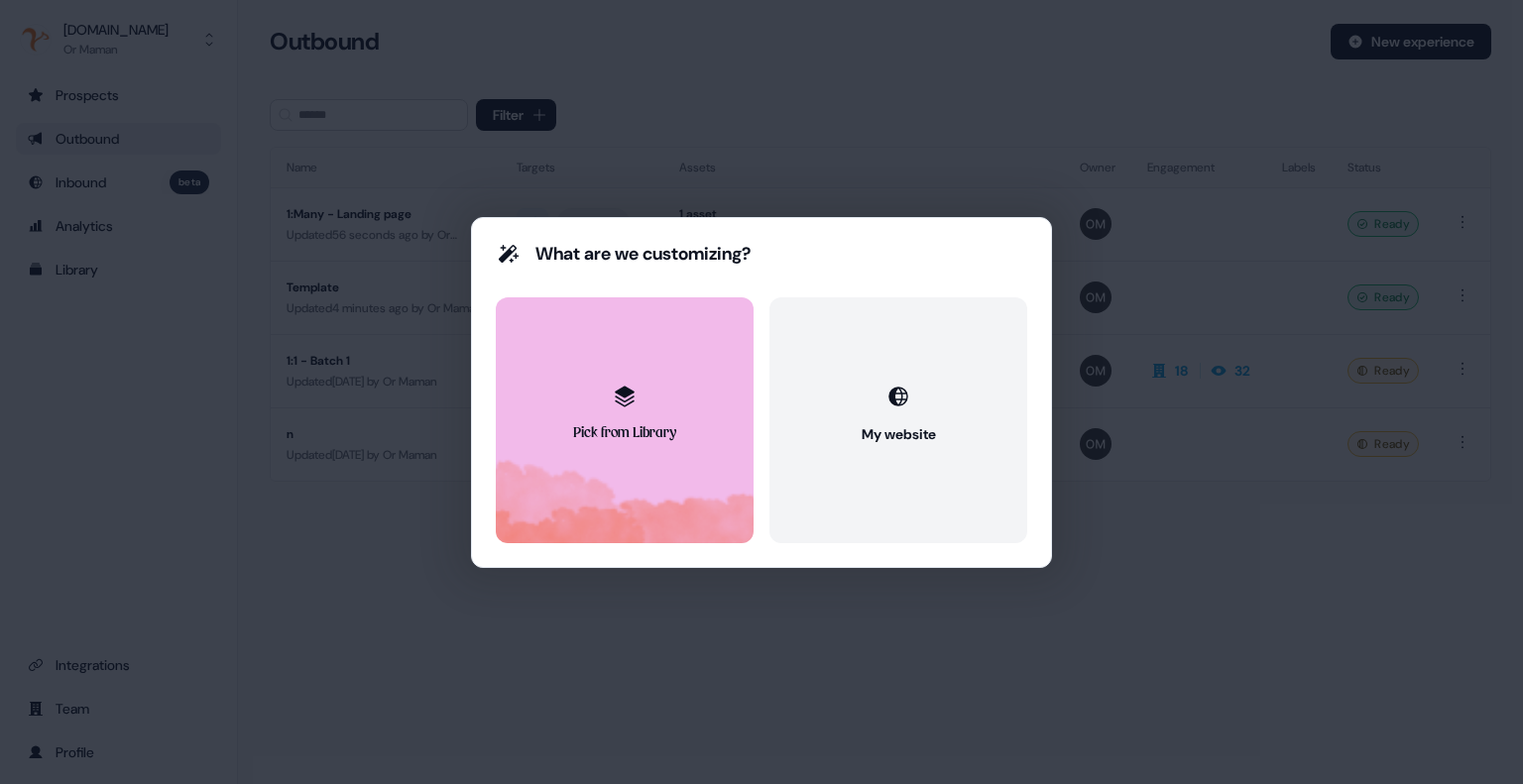 click on "Pick from Library" at bounding box center (625, 420) 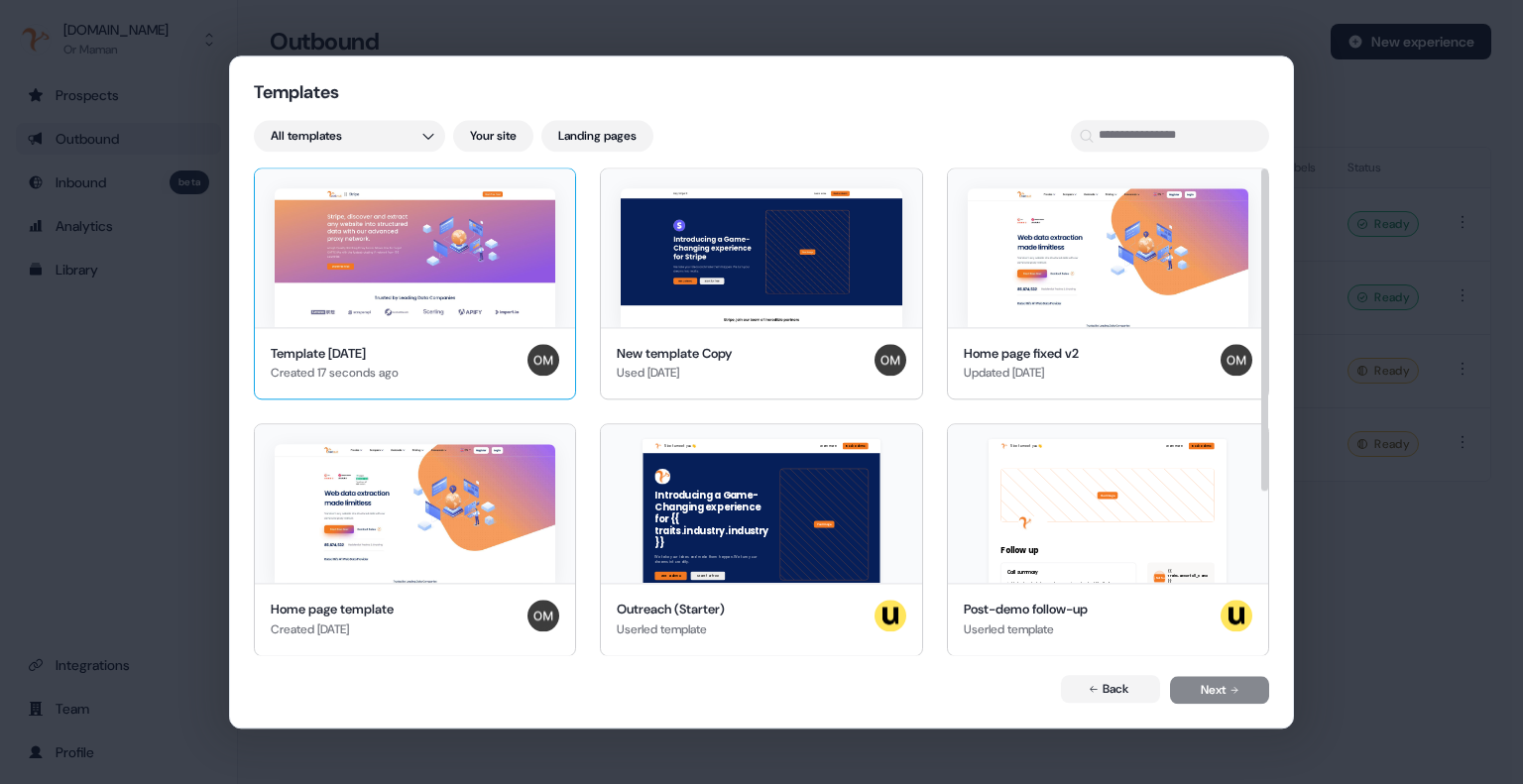 click at bounding box center (414, 258) 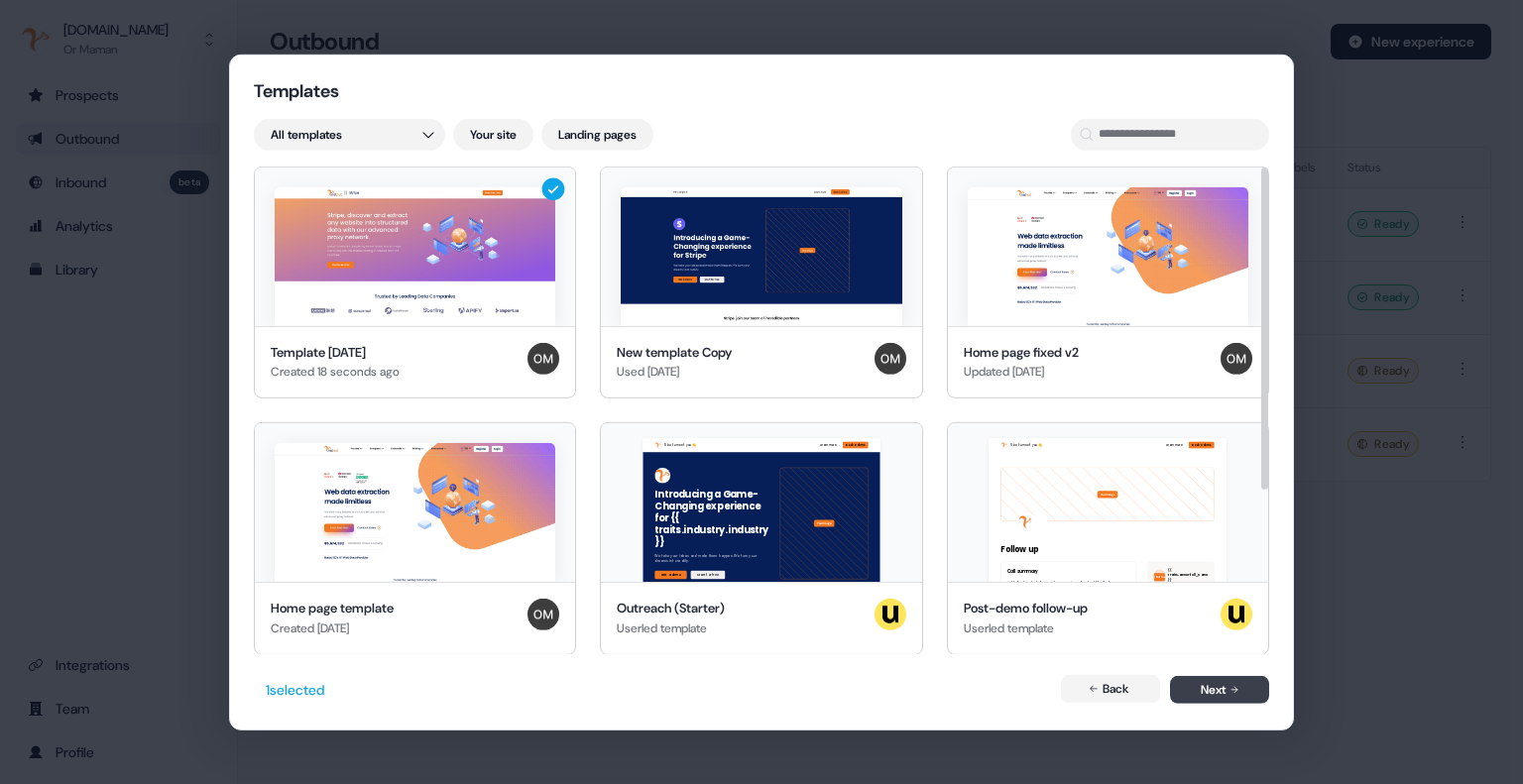 click on "Next" at bounding box center [1220, 690] 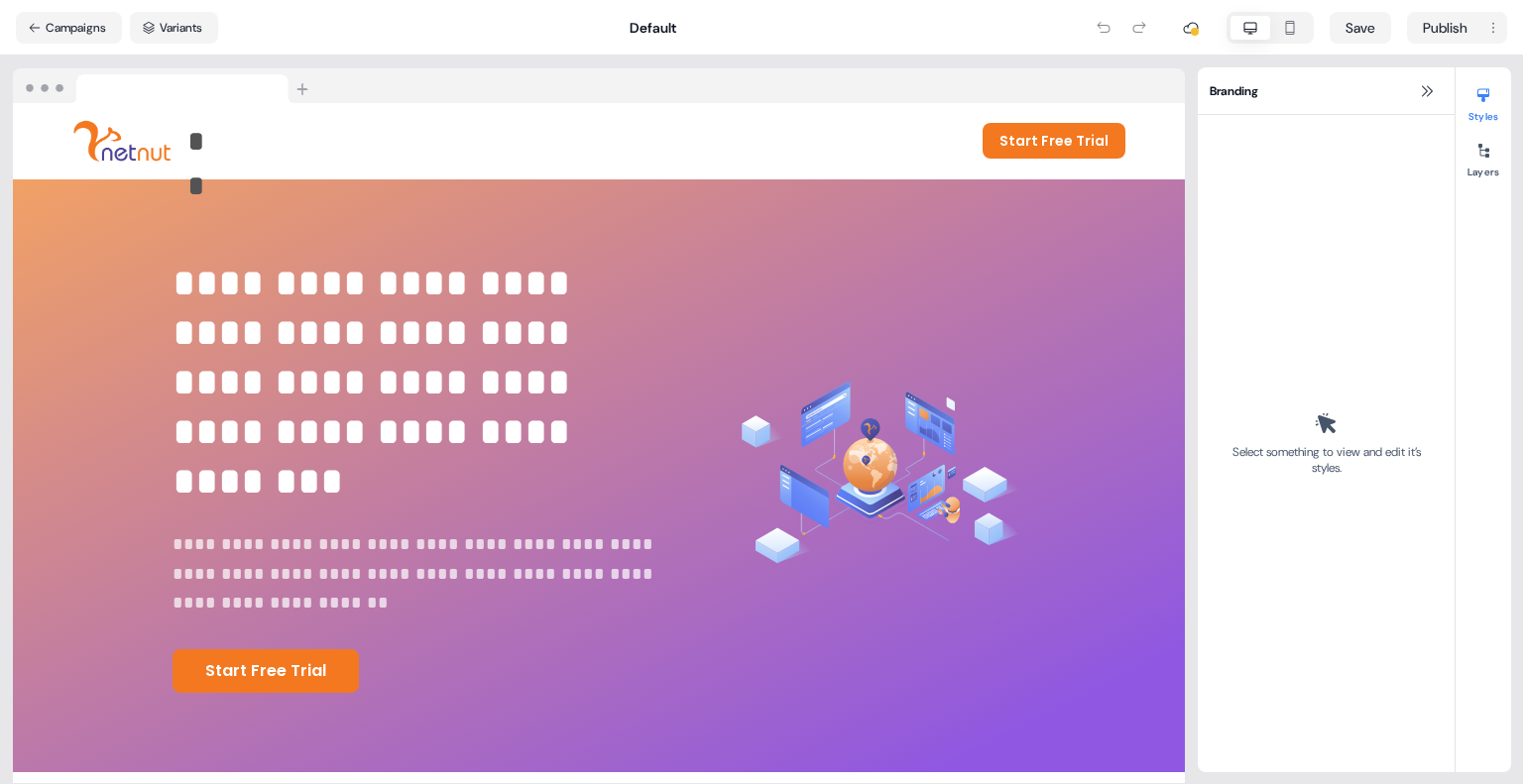 click on "Select something to view and edit it’s styles." at bounding box center (1326, 443) 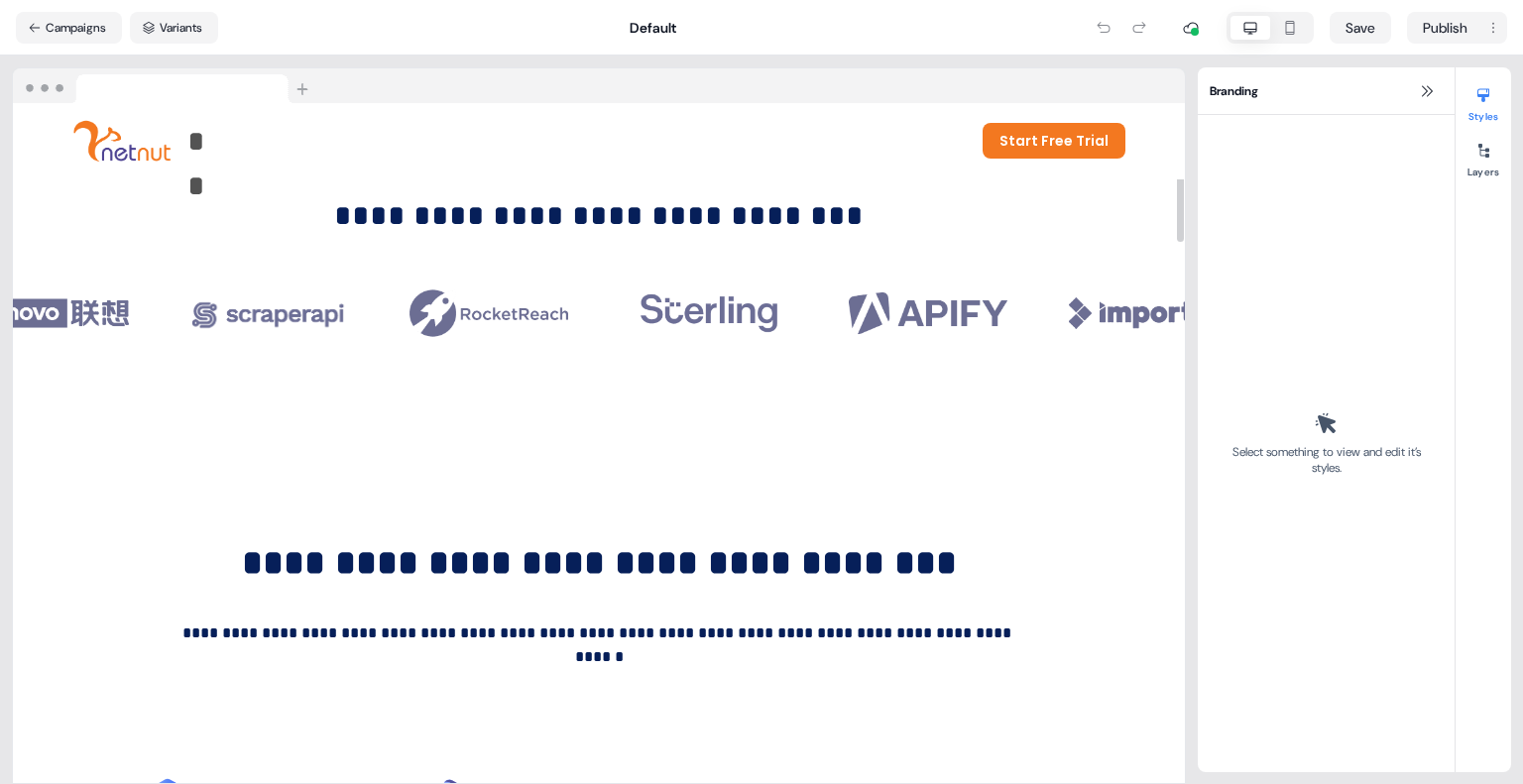 scroll, scrollTop: 0, scrollLeft: 0, axis: both 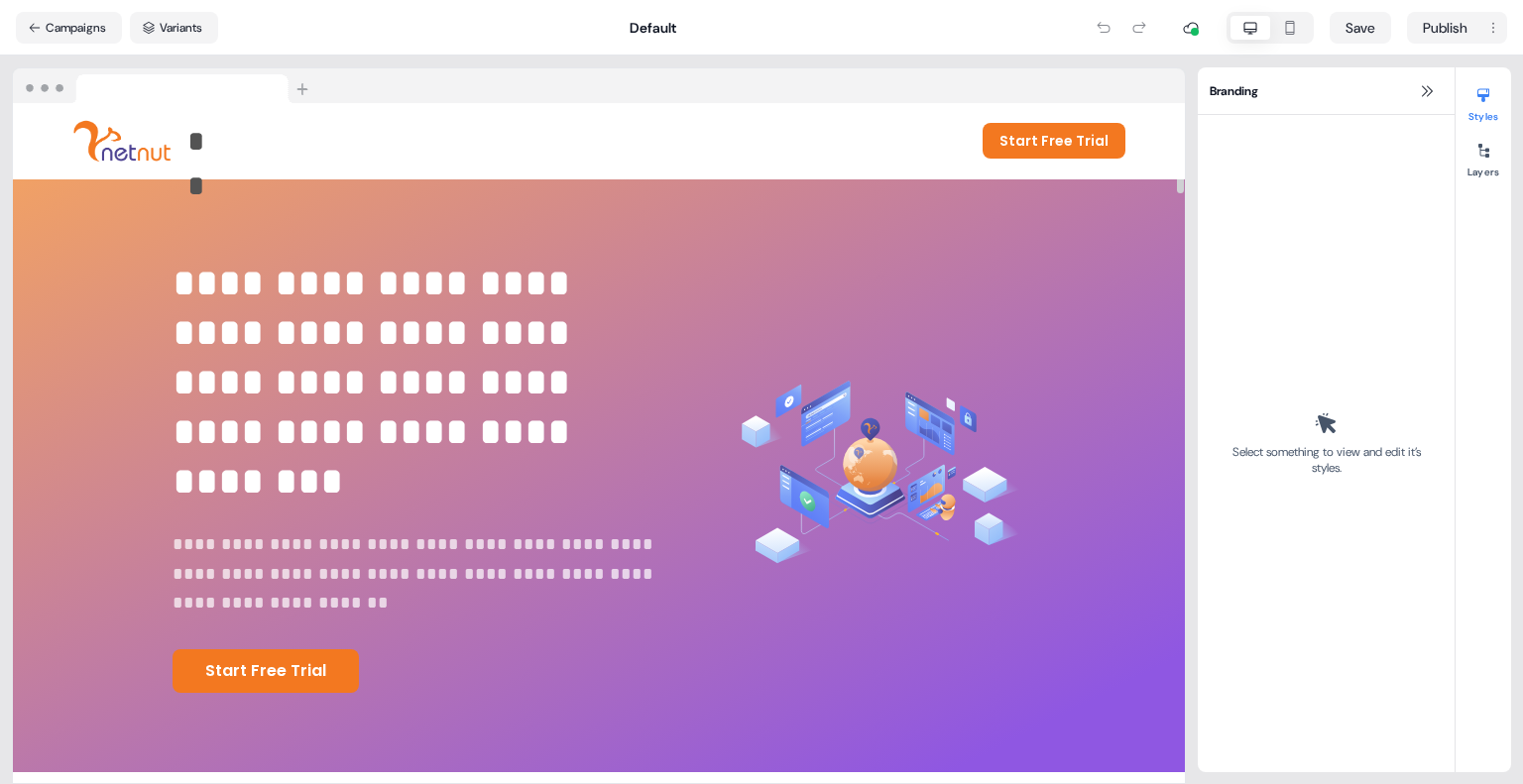click on "**********" at bounding box center [421, 383] 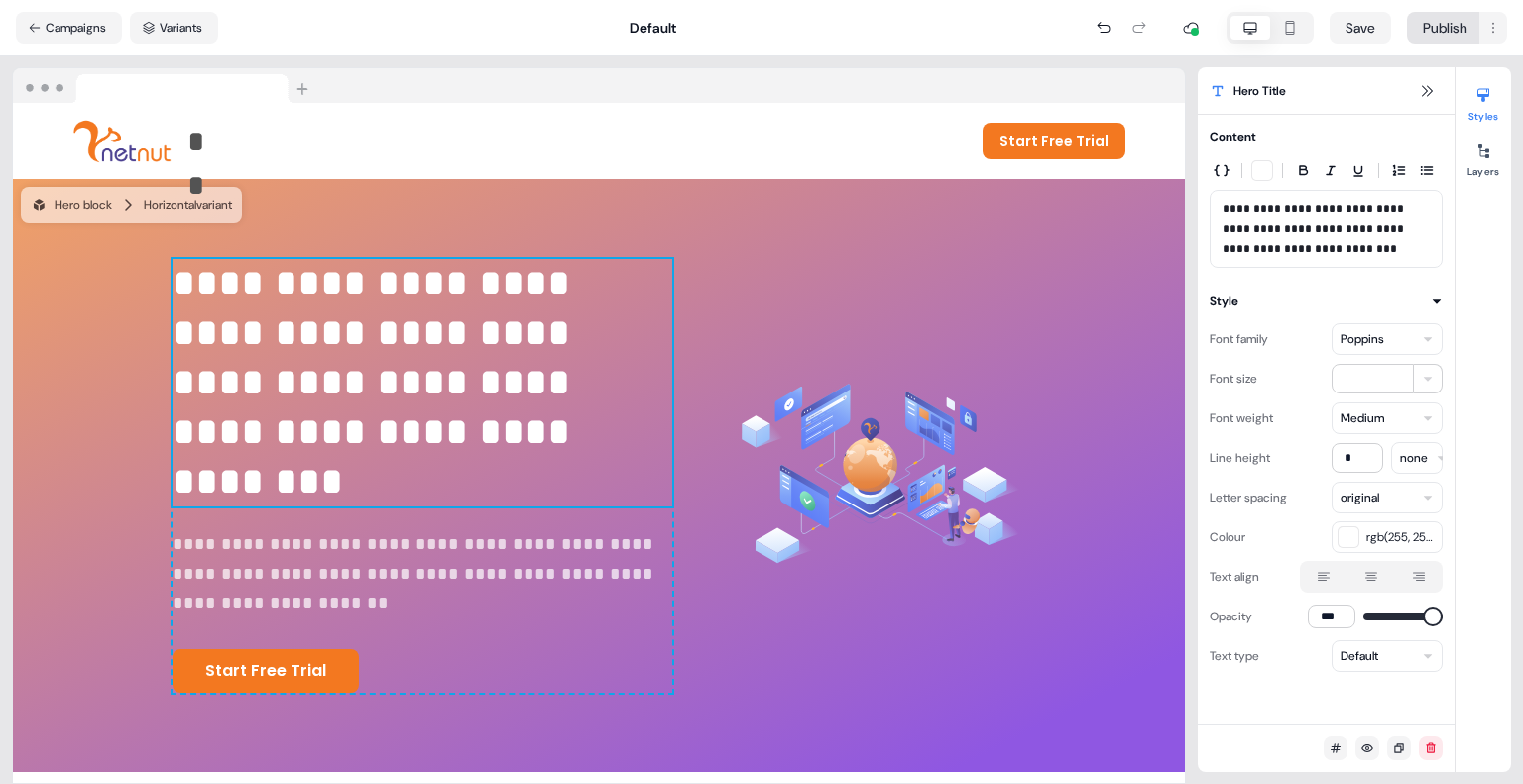 click on "**********" at bounding box center (762, 392) 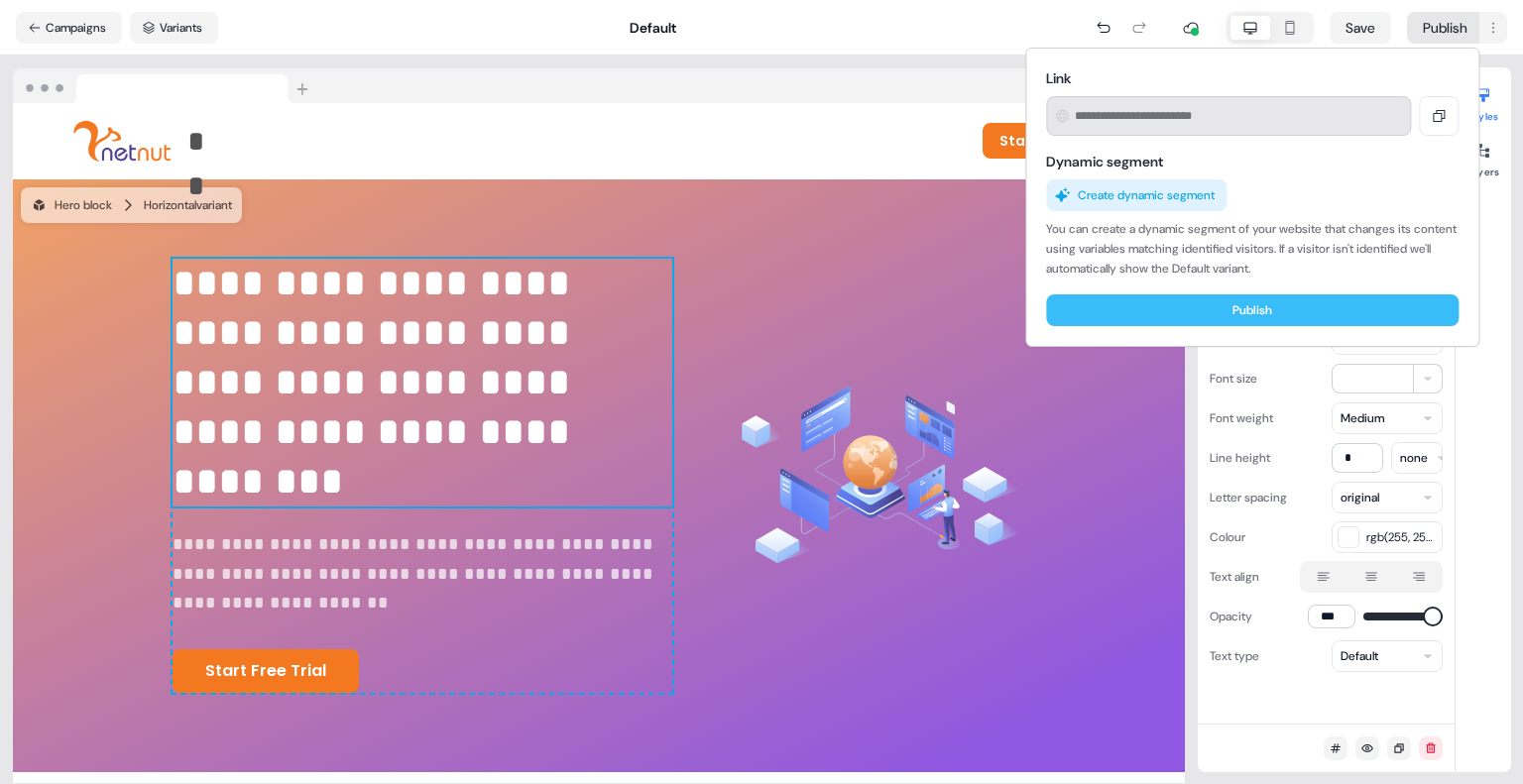 click on "Publish" at bounding box center (1252, 310) 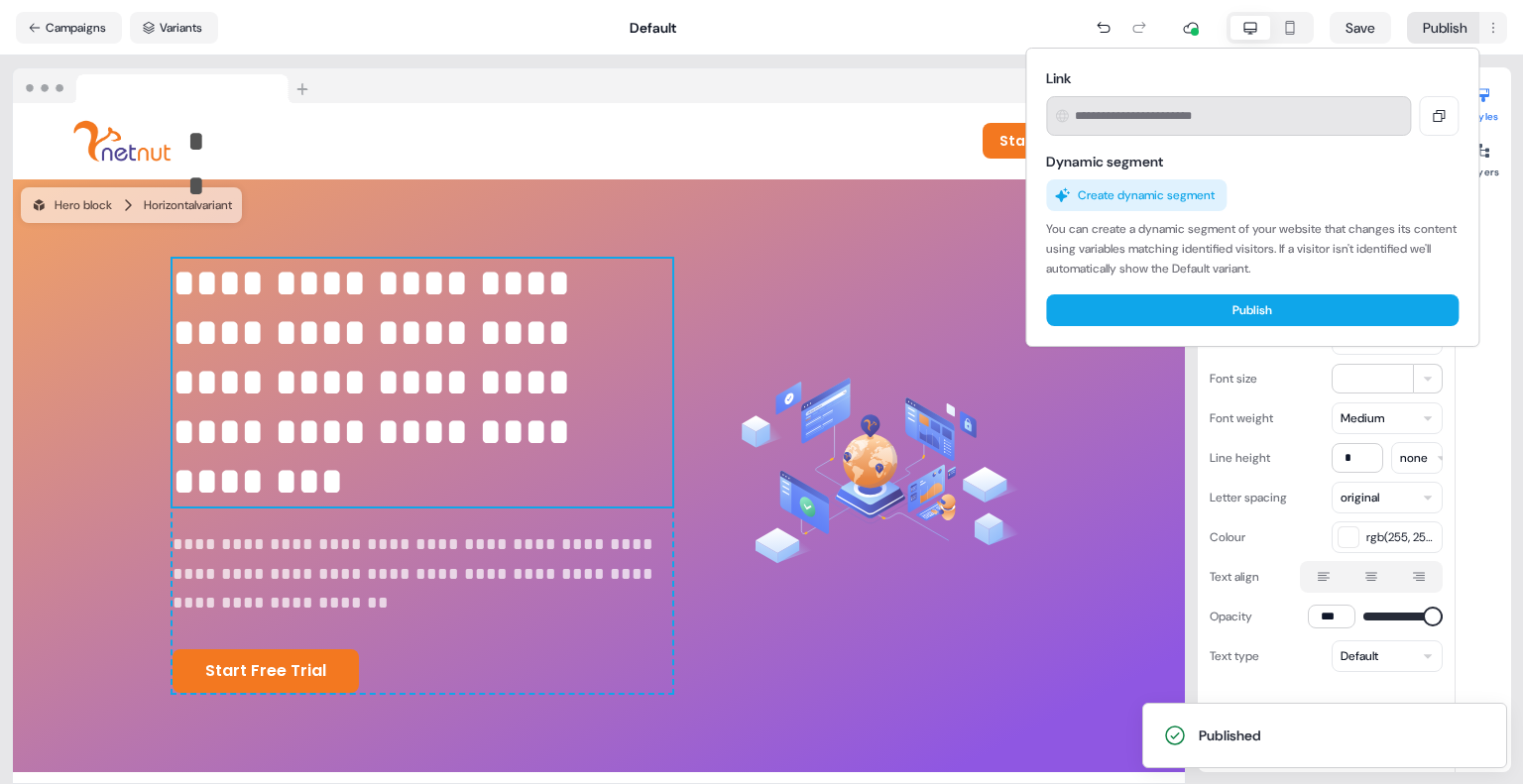 type on "**********" 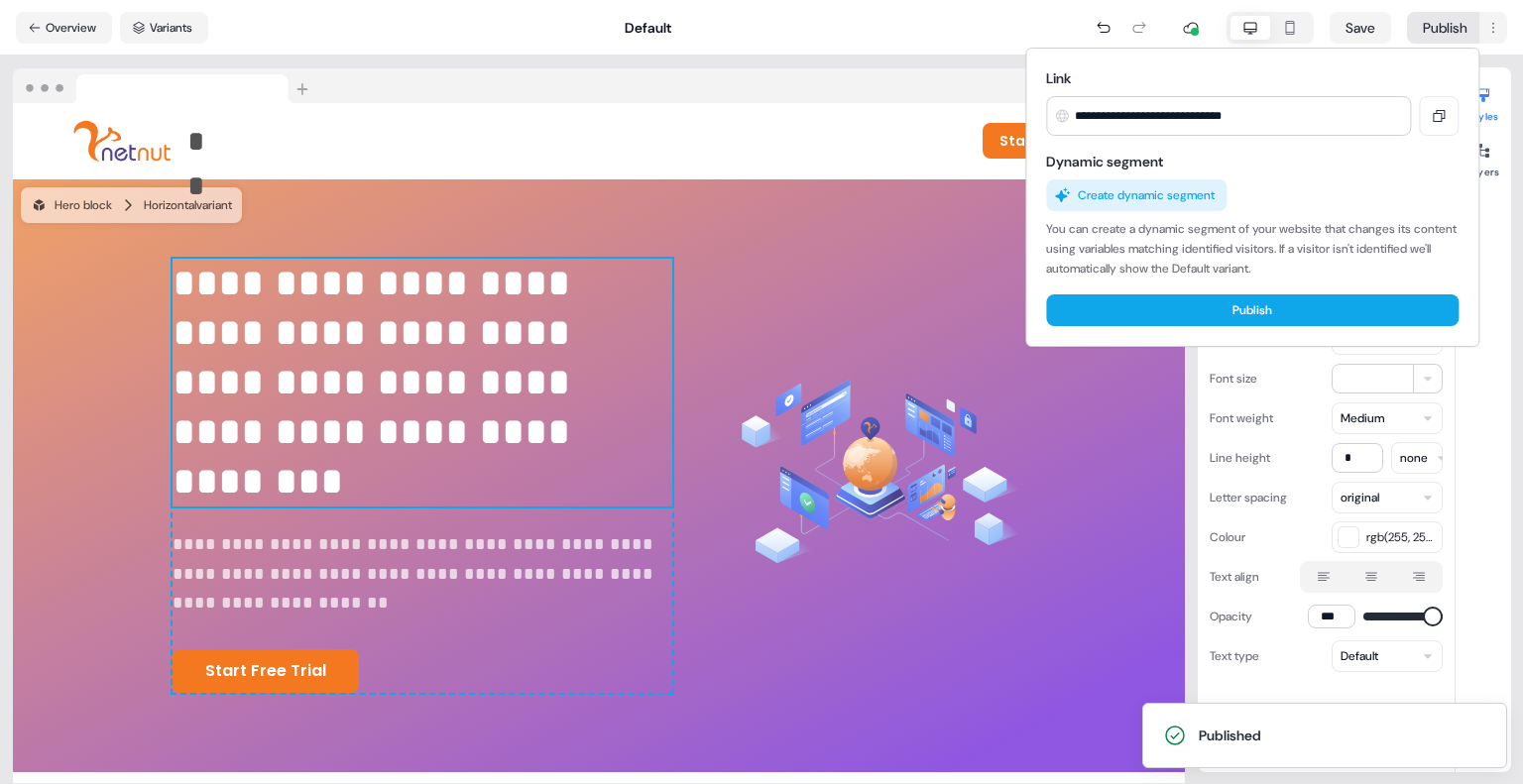 click on "**********" at bounding box center (762, 392) 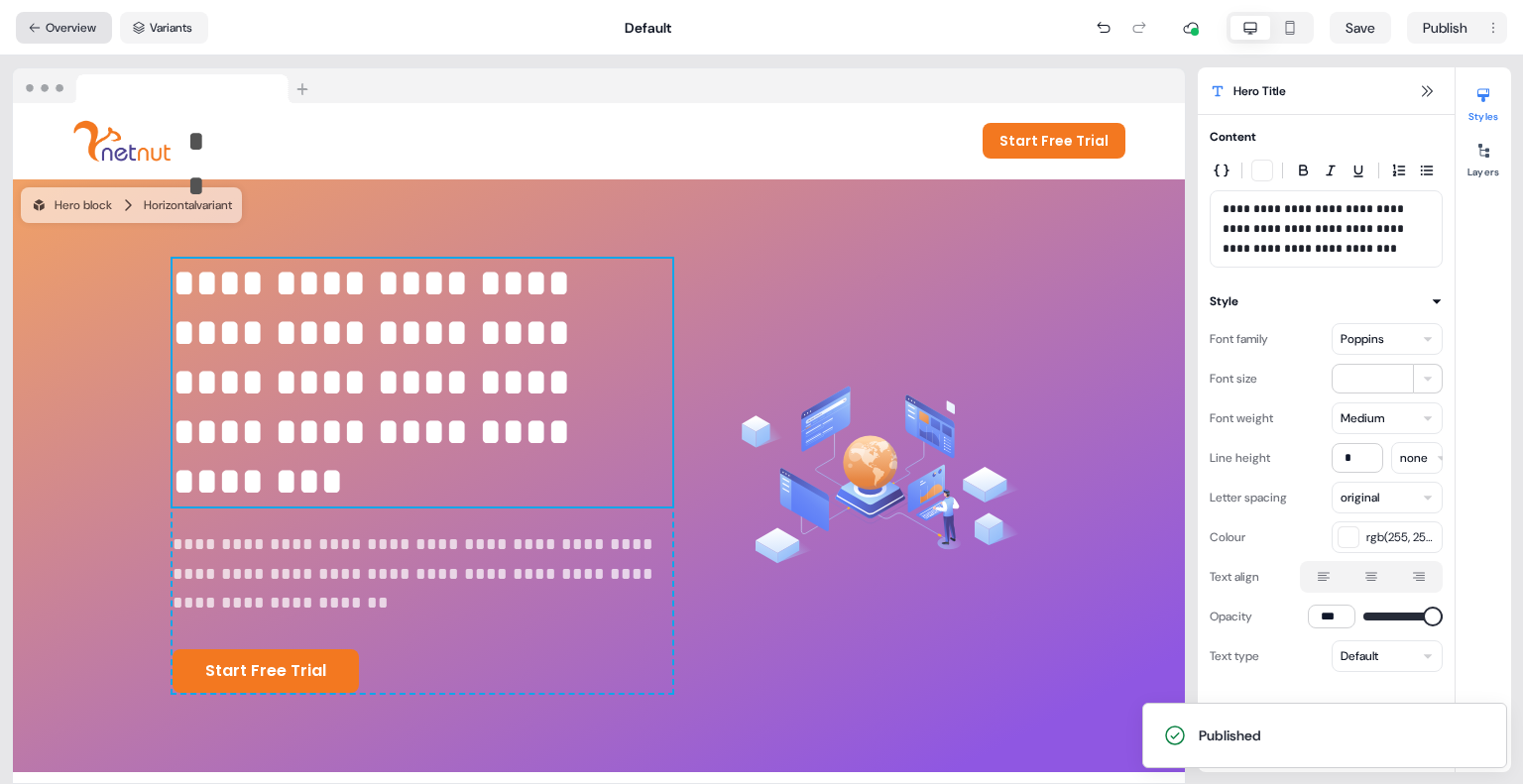 click on "Overview" at bounding box center (63, 28) 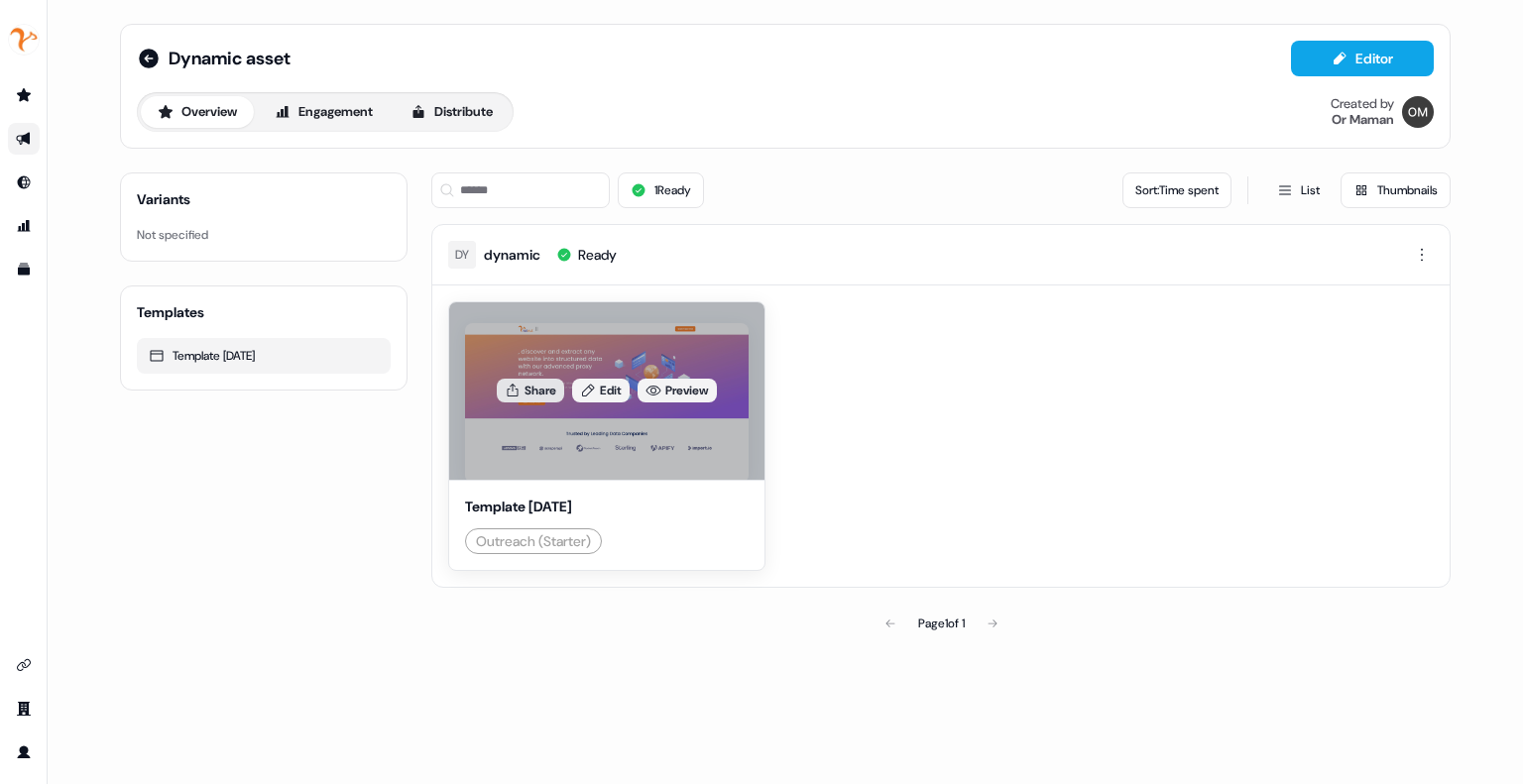 click on "Share" at bounding box center (530, 391) 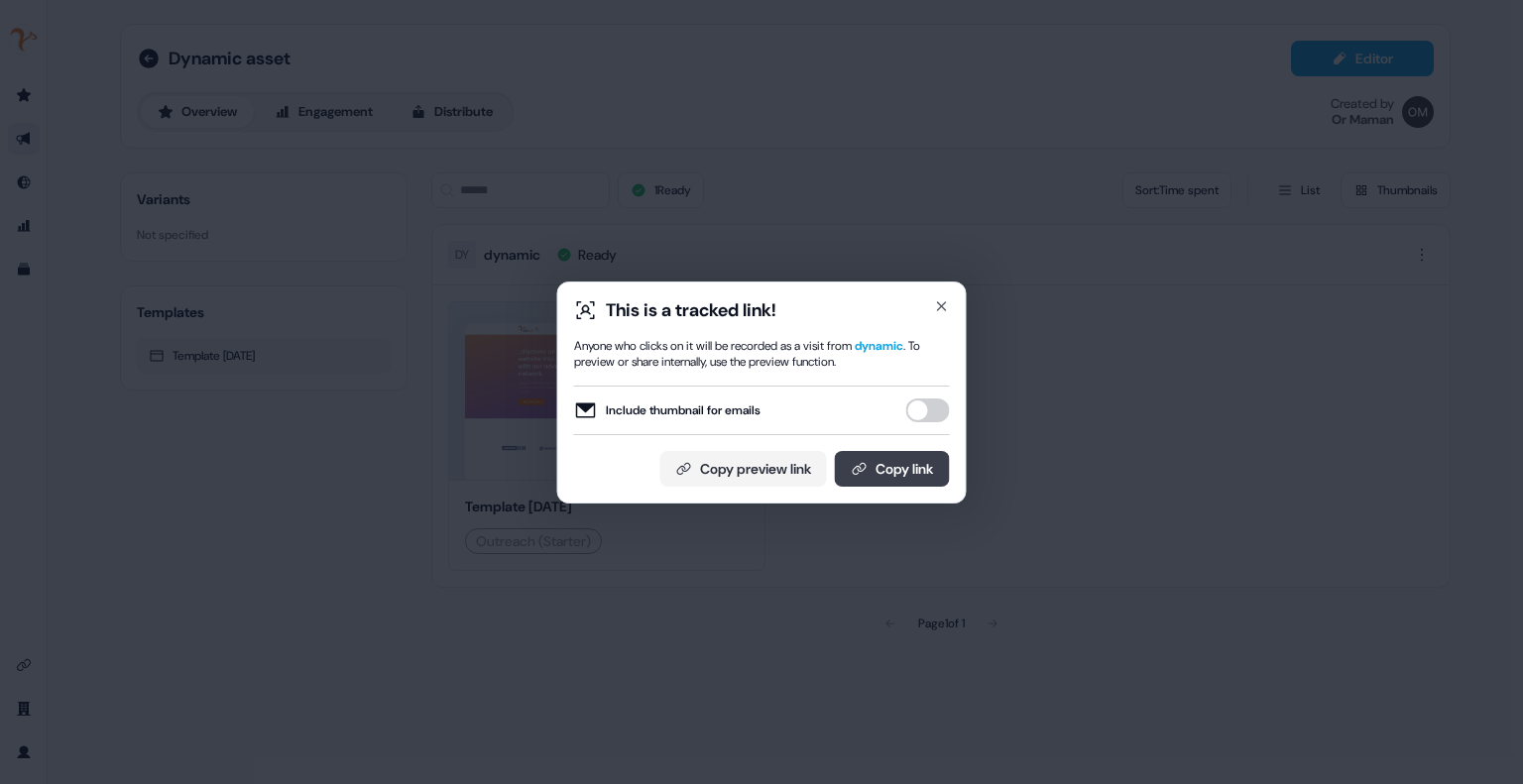 click on "Copy link" at bounding box center [892, 469] 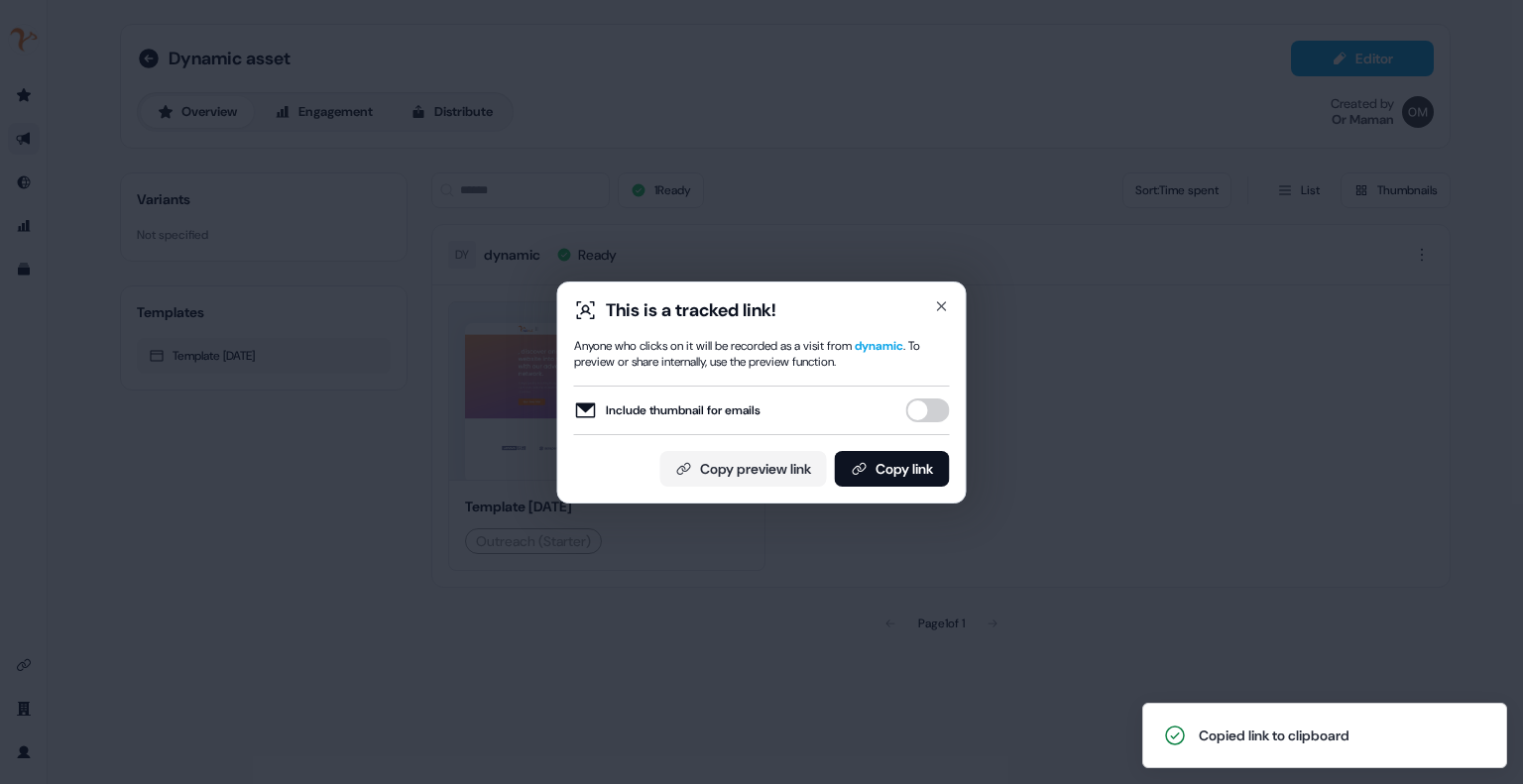 click on "This is a tracked link! Anyone who clicks on it will be recorded as a visit from   dynamic . To preview or share internally, use the preview function. Include thumbnail for emails Copy preview link Copy link Close" at bounding box center [762, 392] 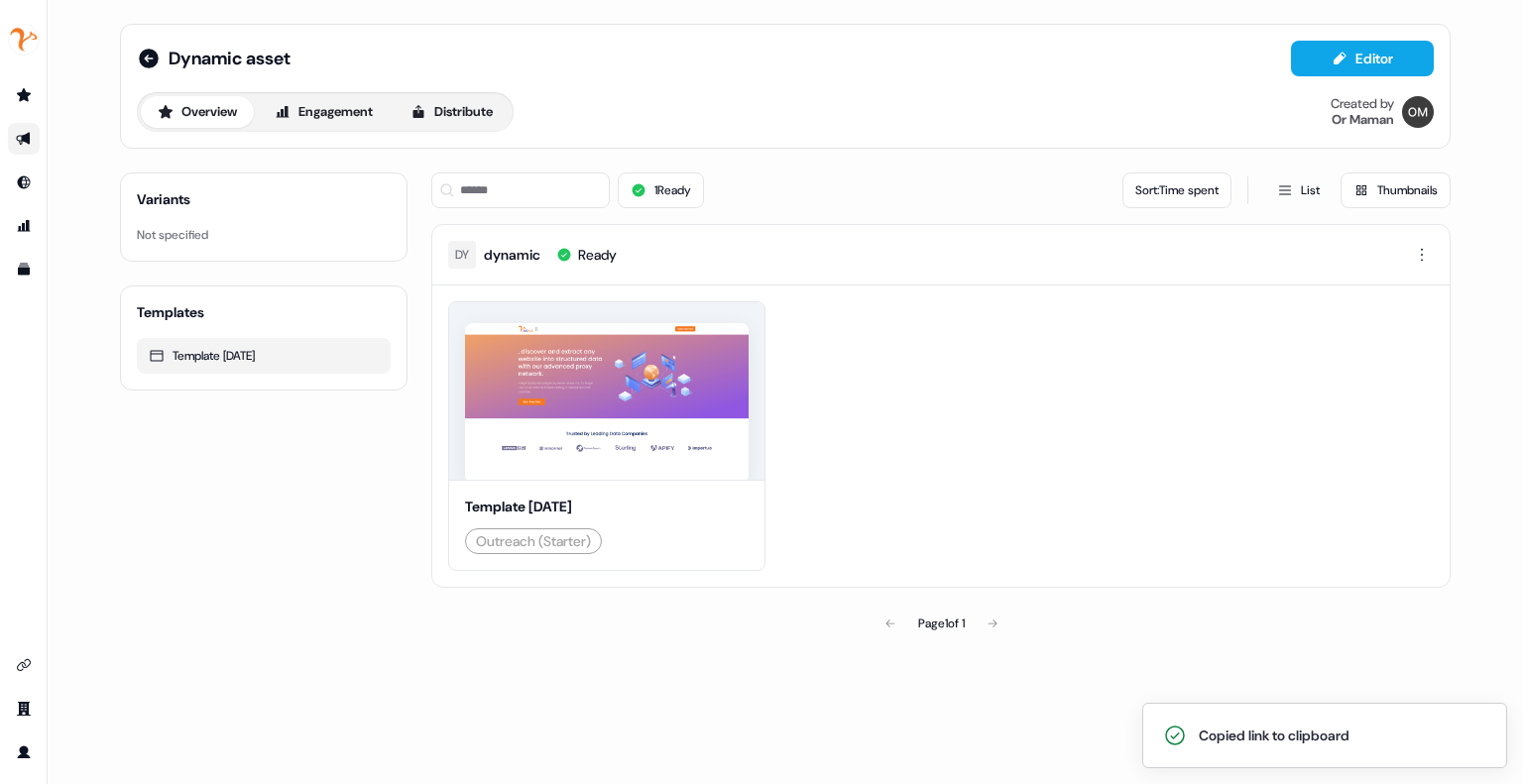 click at bounding box center (24, 139) 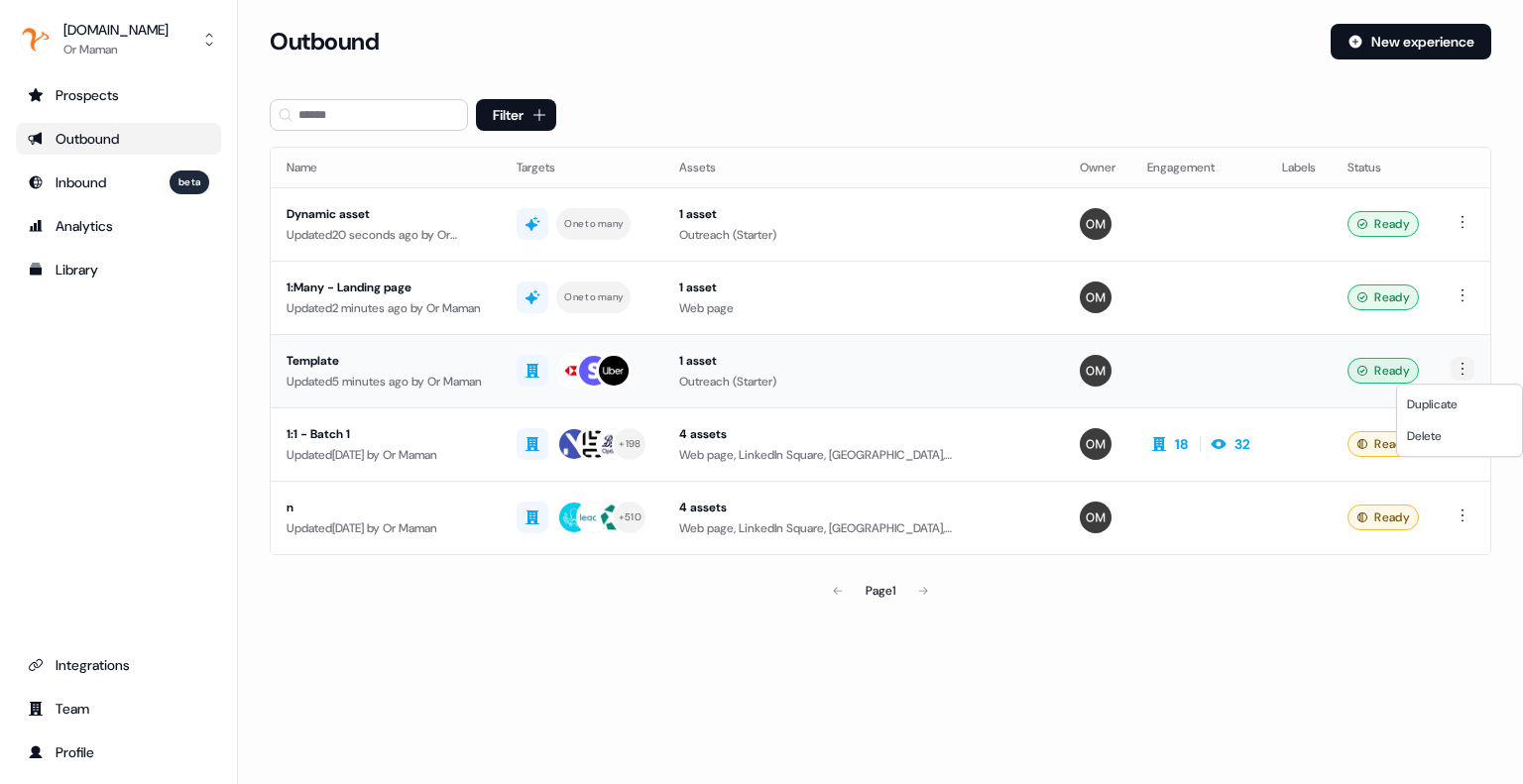 click on "For the best experience switch devices to a bigger screen. Go to Userled.io NetNut.io Or Maman Prospects Outbound Inbound beta Analytics Library   Integrations Team Profile Loading... Outbound New experience Filter Name Targets Assets Owner Engagement Labels Status Dynamic asset Updated  20 seconds ago   by   Or Maman One to many 1   asset Outreach (Starter) Ready 1:Many - Landing page Updated  2 minutes ago   by   Or Maman One to many 1   asset Web page Ready Template Updated  5 minutes ago   by   Or Maman 1   asset Outreach (Starter) Ready 1:1 - Batch 1 Updated  1 month ago   by   Or Maman + 198 4   assets Web page, LinkedIn Square, LinkedIn Square, LinkedIn Square 18 32 Ready n Updated  2 months ago   by   Or Maman + 510 4   assets Web page, LinkedIn Square, LinkedIn Square, LinkedIn Square Ready Page  1 Duplicate Delete" at bounding box center (762, 392) 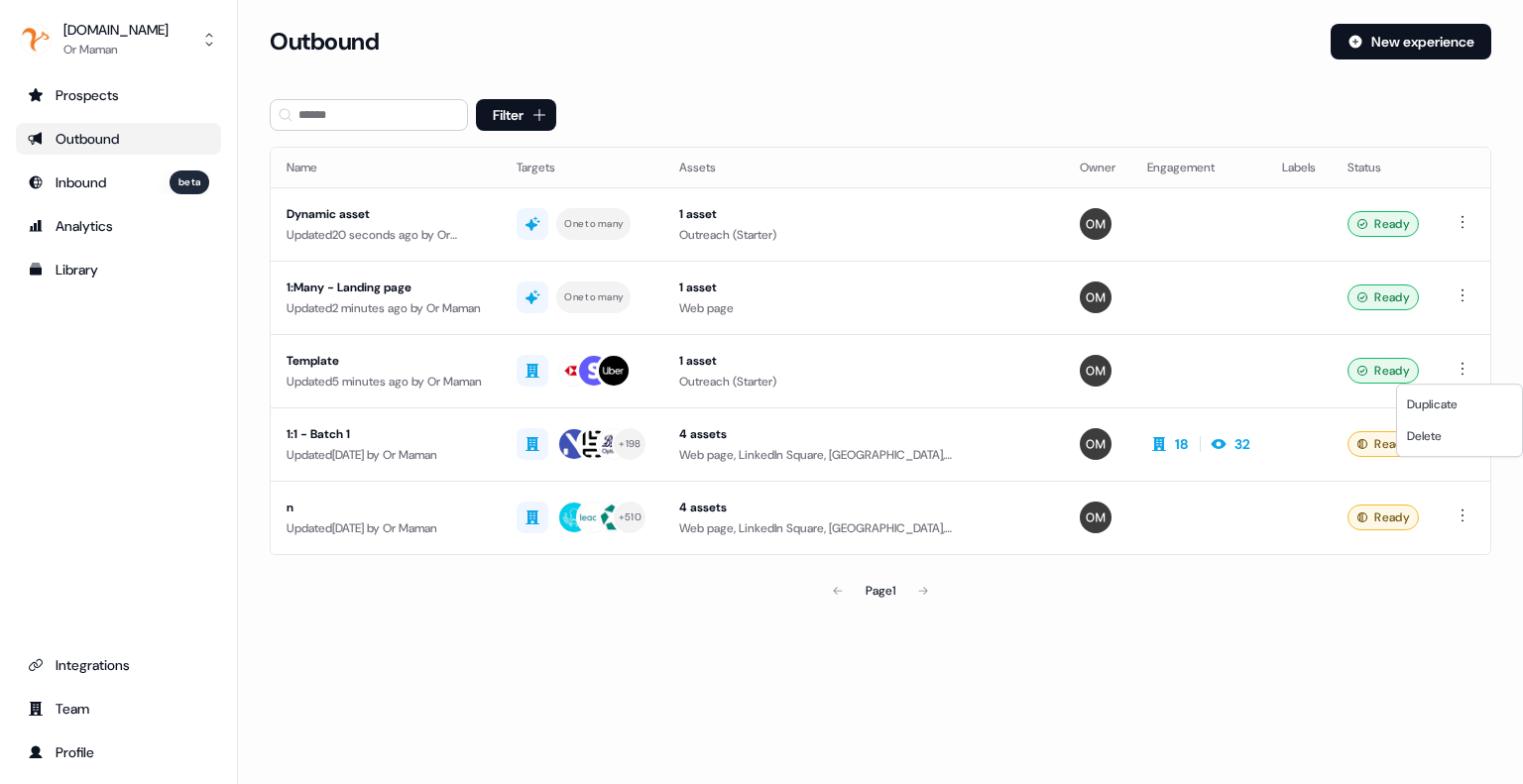 click on "For the best experience switch devices to a bigger screen. Go to Userled.io NetNut.io Or Maman Prospects Outbound Inbound beta Analytics Library   Integrations Team Profile Loading... Outbound New experience Filter Name Targets Assets Owner Engagement Labels Status Dynamic asset Updated  20 seconds ago   by   Or Maman One to many 1   asset Outreach (Starter) Ready 1:Many - Landing page Updated  2 minutes ago   by   Or Maman One to many 1   asset Web page Ready Template Updated  5 minutes ago   by   Or Maman 1   asset Outreach (Starter) Ready 1:1 - Batch 1 Updated  1 month ago   by   Or Maman + 198 4   assets Web page, LinkedIn Square, LinkedIn Square, LinkedIn Square 18 32 Ready n Updated  2 months ago   by   Or Maman + 510 4   assets Web page, LinkedIn Square, LinkedIn Square, LinkedIn Square Ready Page  1 Duplicate Delete" at bounding box center (762, 392) 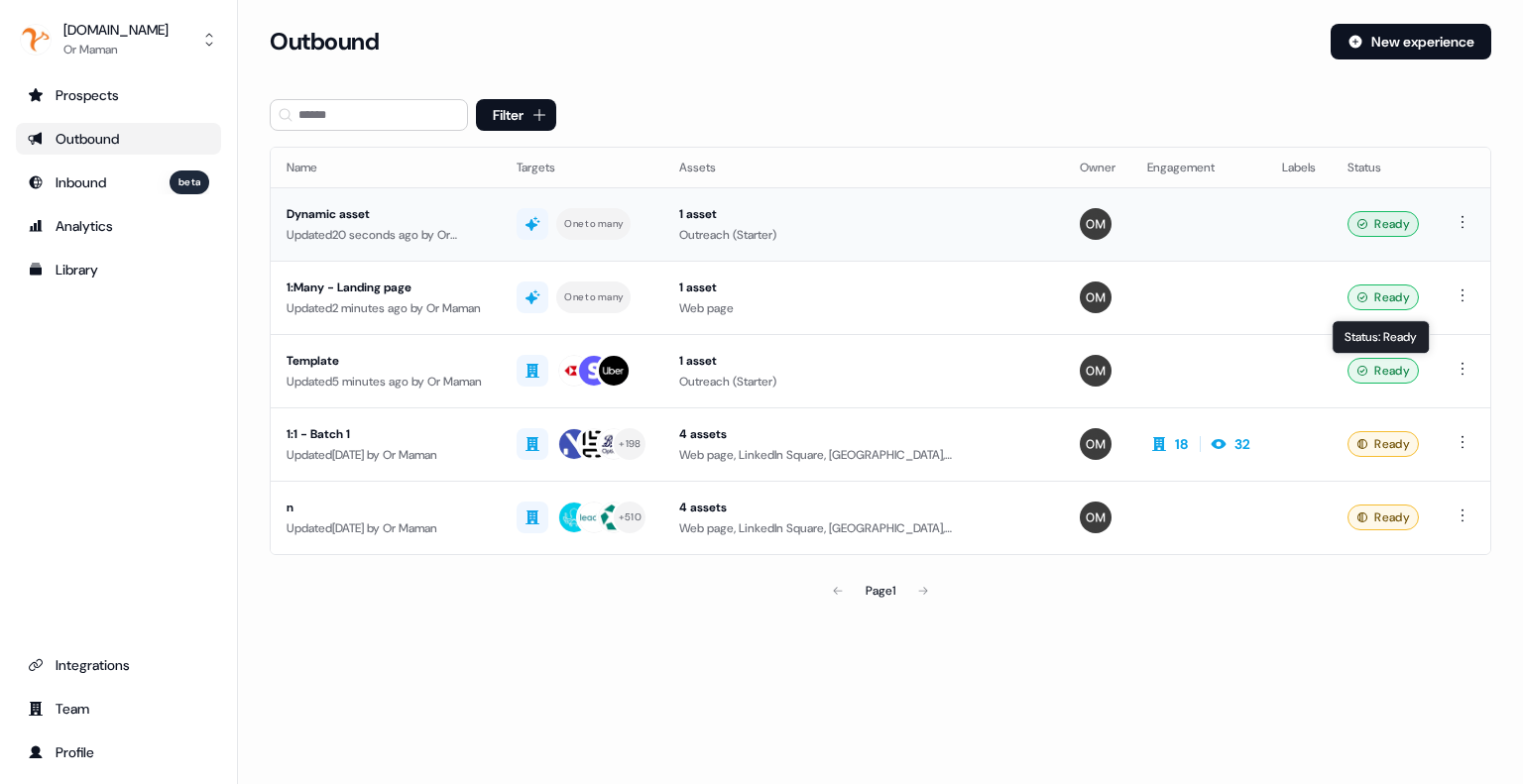 click on "1   asset Outreach (Starter)" at bounding box center [864, 224] 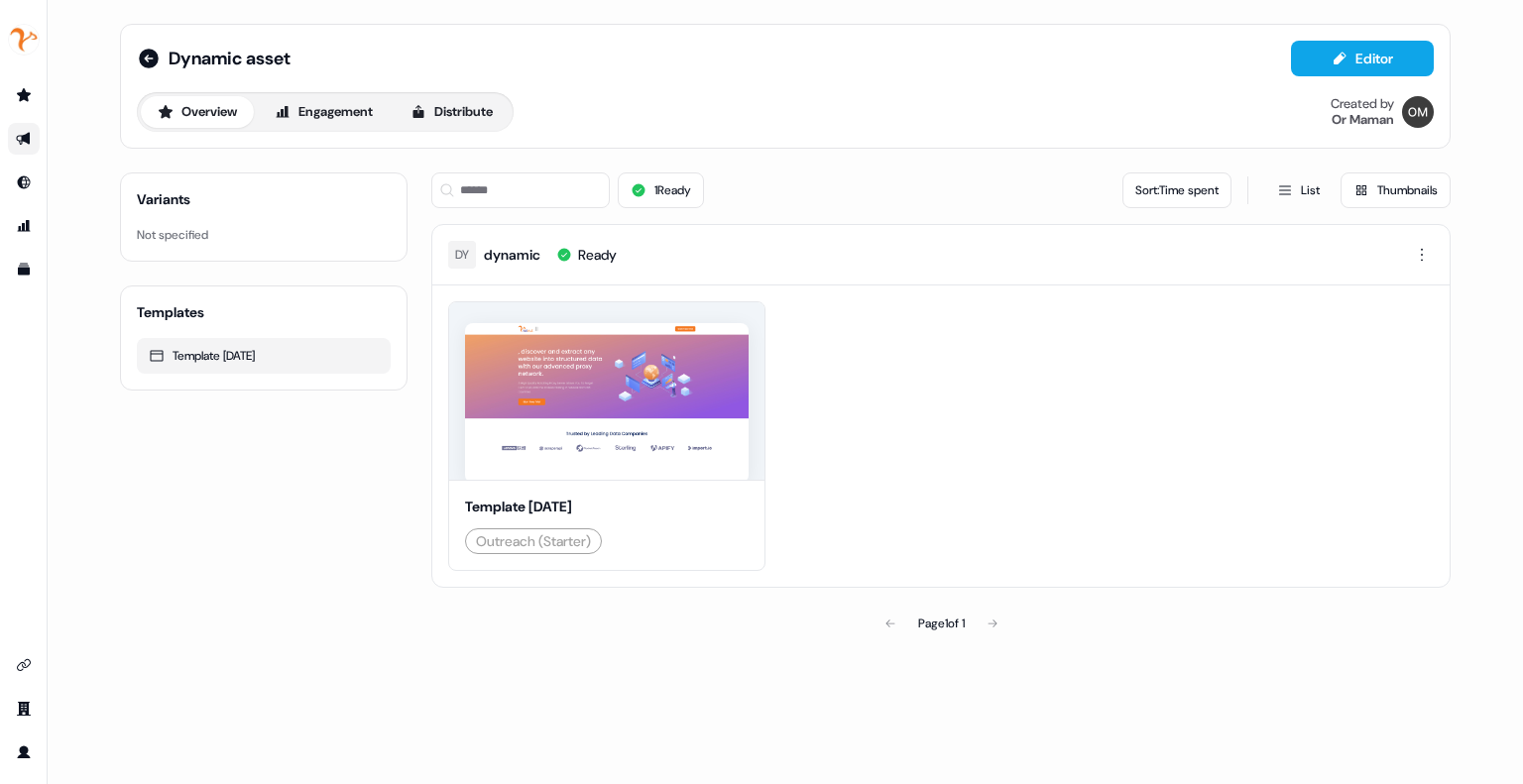click 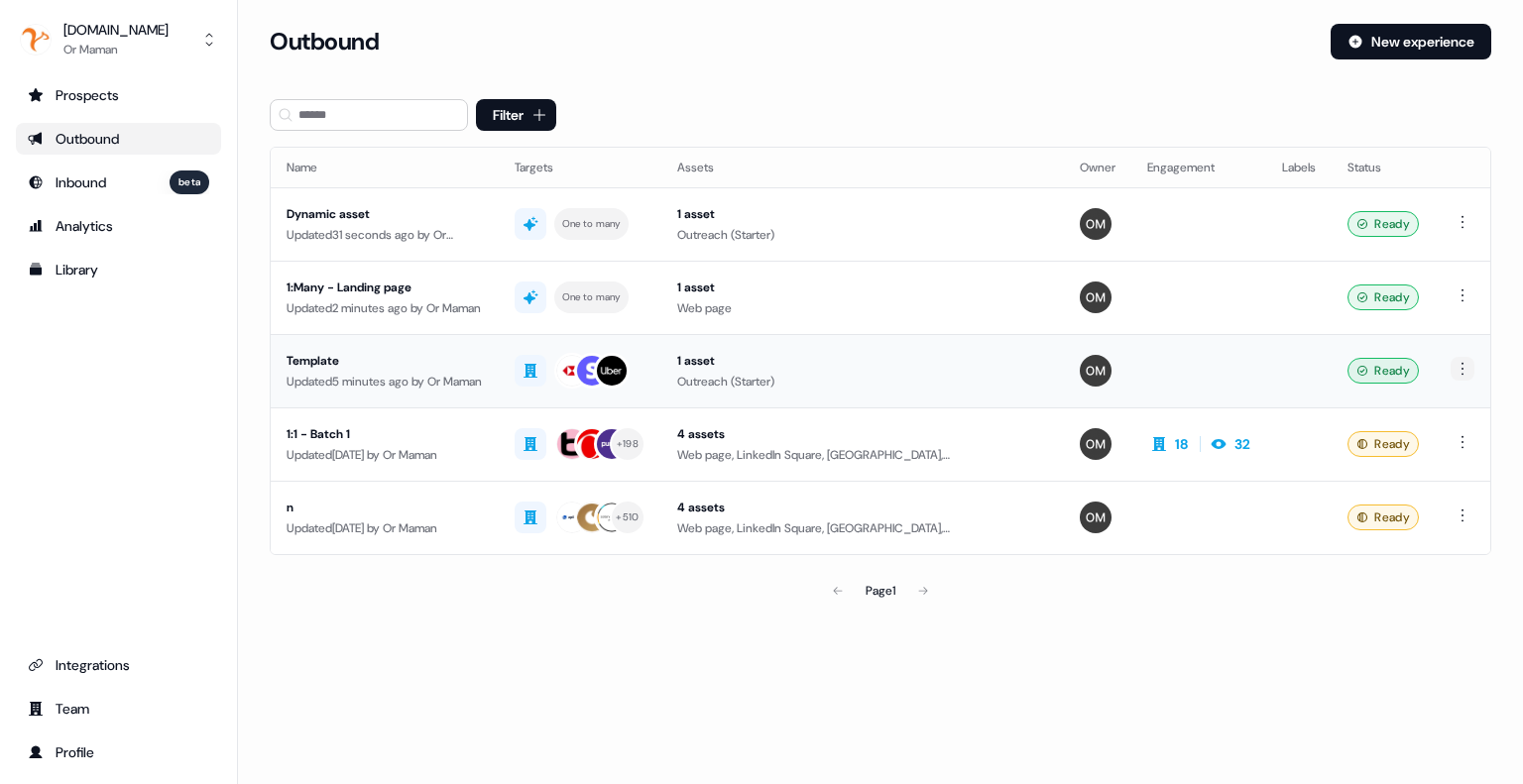 click on "For the best experience switch devices to a bigger screen. Go to Userled.io NetNut.io Or Maman Prospects Outbound Inbound beta Analytics Library   Integrations Team Profile Loading... Outbound New experience Filter Name Targets Assets Owner Engagement Labels Status Dynamic asset Updated  31 seconds ago   by   Or Maman One to many 1   asset Outreach (Starter) Ready 1:Many - Landing page Updated  2 minutes ago   by   Or Maman One to many 1   asset Web page Ready Template Updated  5 minutes ago   by   Or Maman 1   asset Outreach (Starter) Ready 1:1 - Batch 1 Updated  1 month ago   by   Or Maman + 198 4   assets Web page, LinkedIn Square, LinkedIn Square, LinkedIn Square 18 32 Ready n Updated  2 months ago   by   Or Maman + 510 4   assets Web page, LinkedIn Square, LinkedIn Square, LinkedIn Square Ready Page  1" at bounding box center (762, 392) 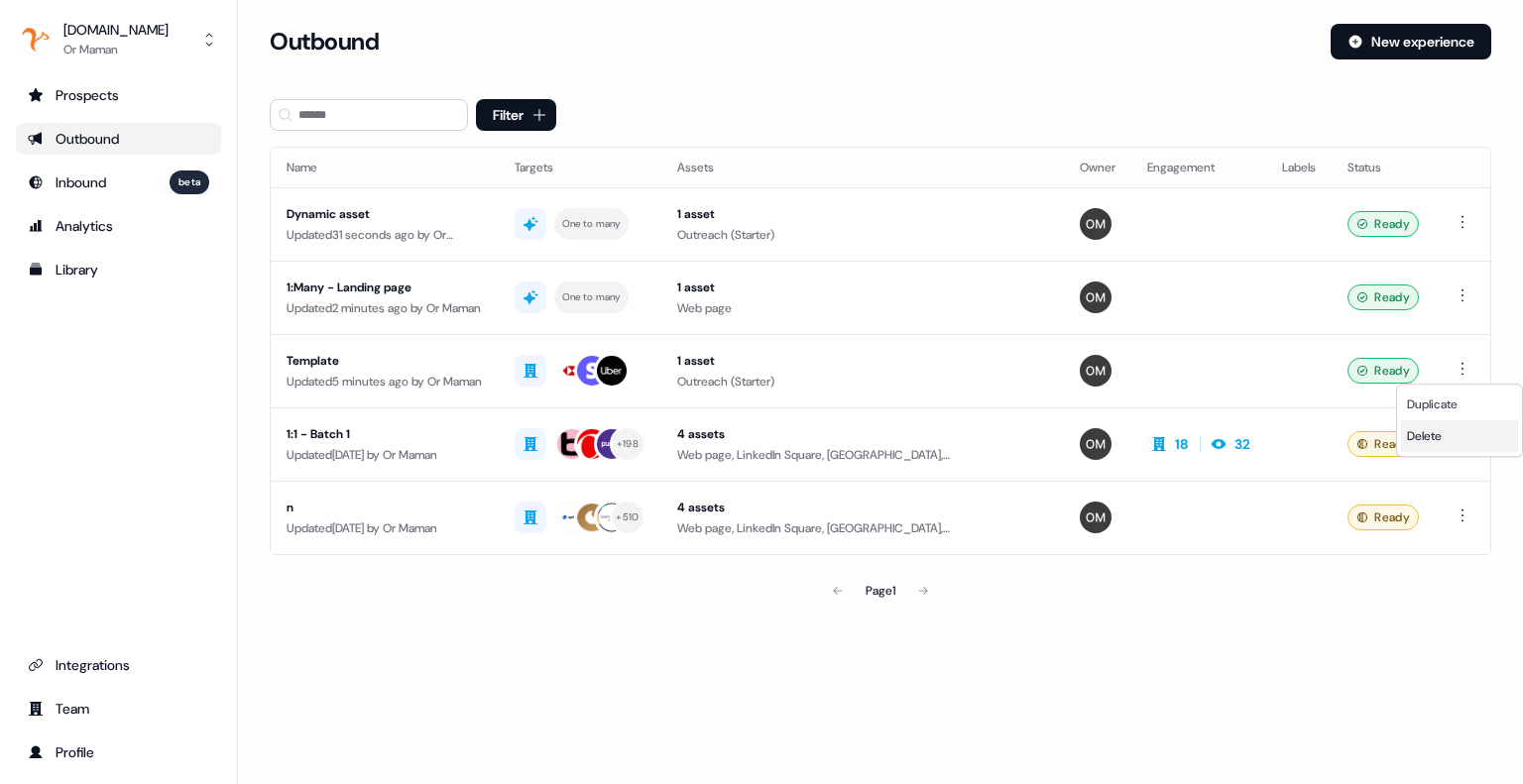 click on "Delete" at bounding box center (1424, 436) 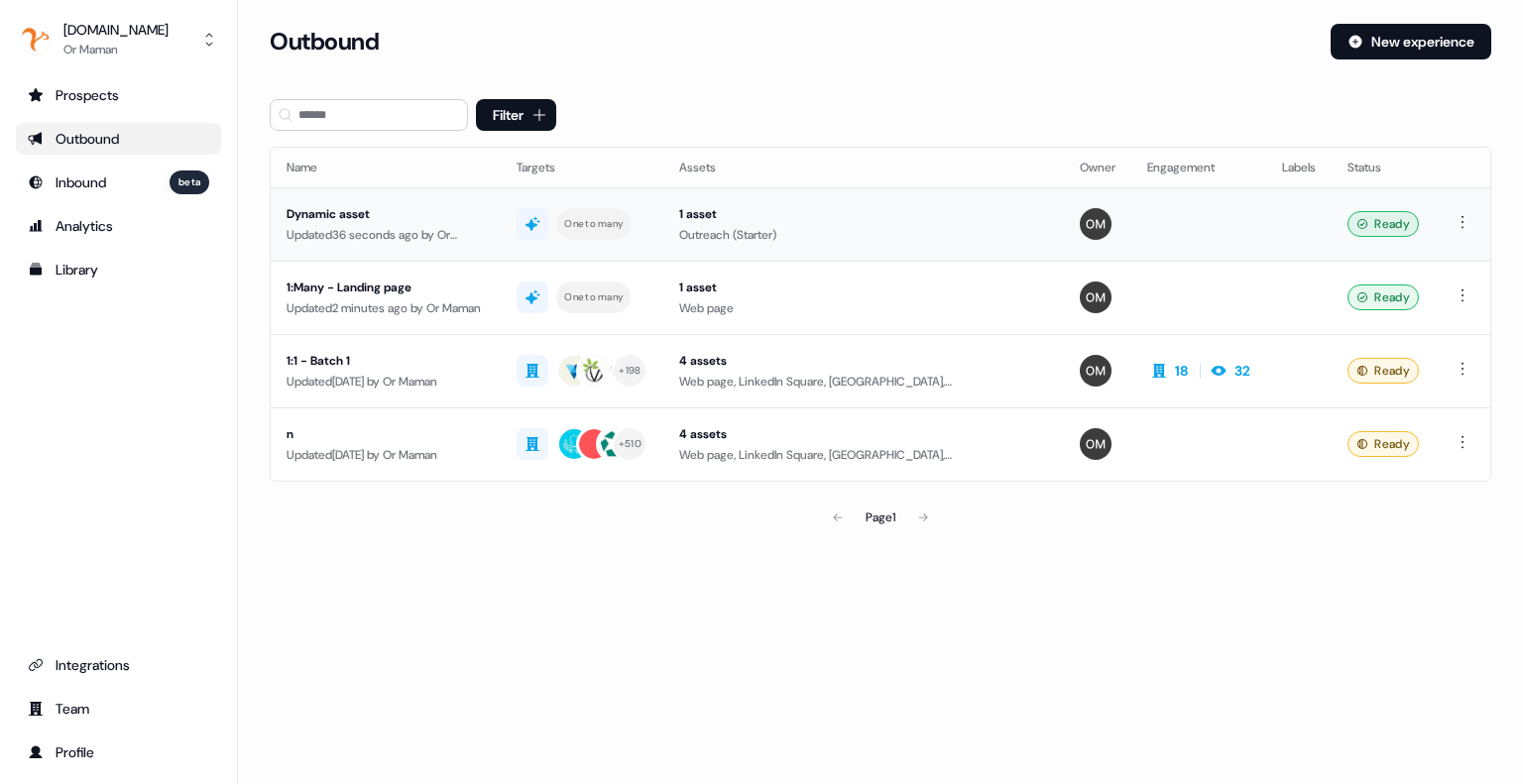 click on "Updated  36 seconds ago   by   Or Maman" at bounding box center (386, 235) 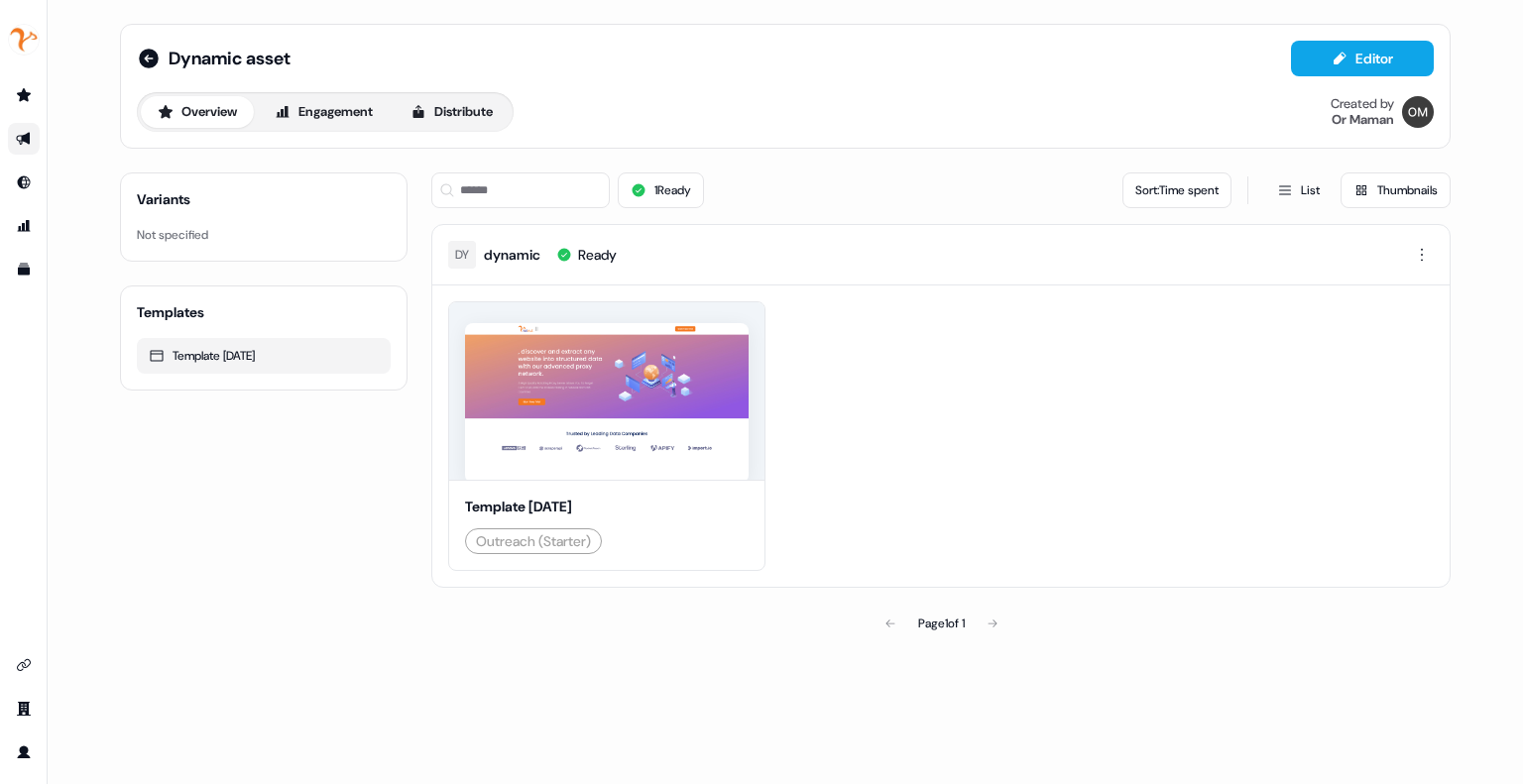 click on "1  Ready Sort:  Time spent List Thumbnails" at bounding box center (941, 190) 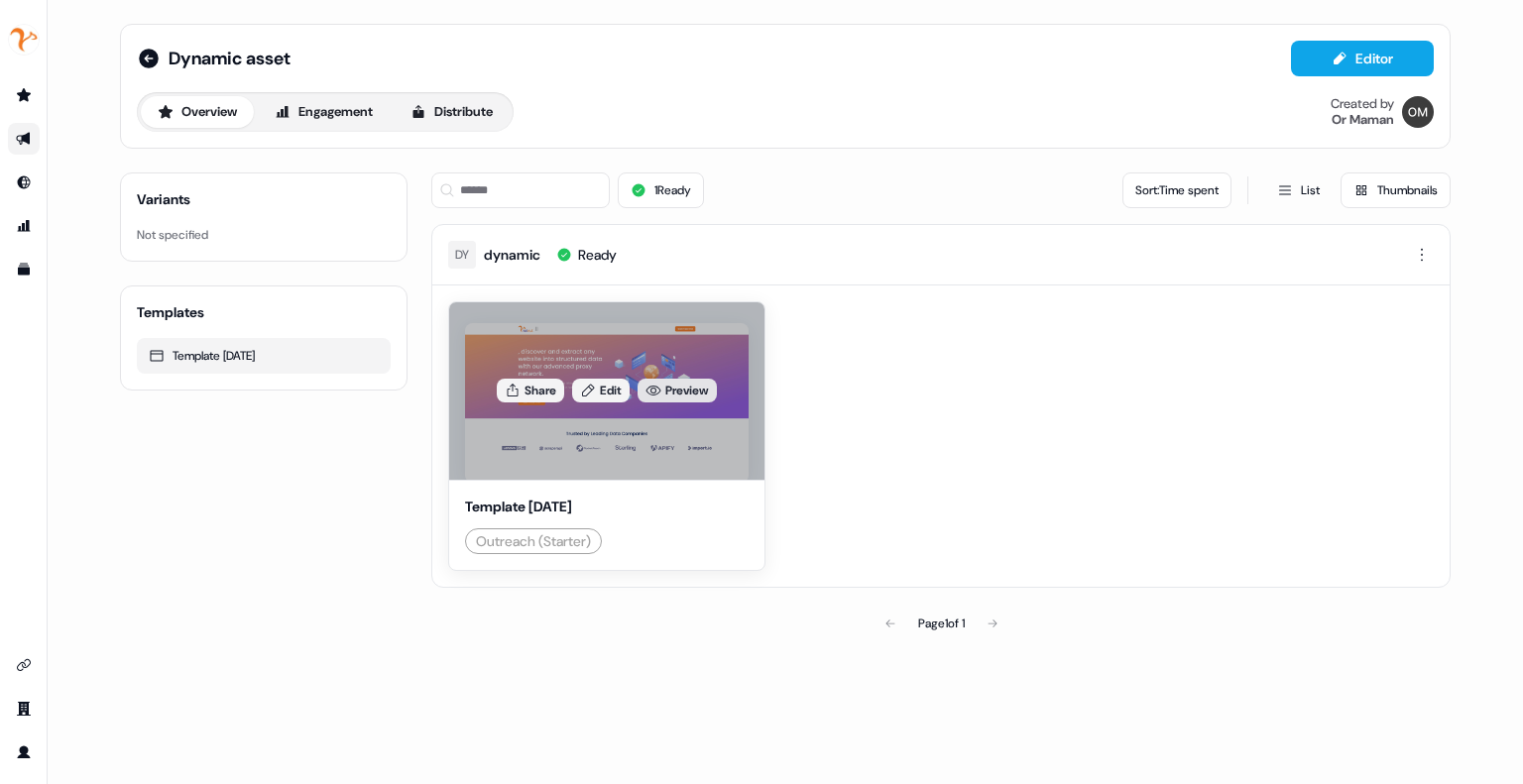 click on "Preview" at bounding box center [677, 391] 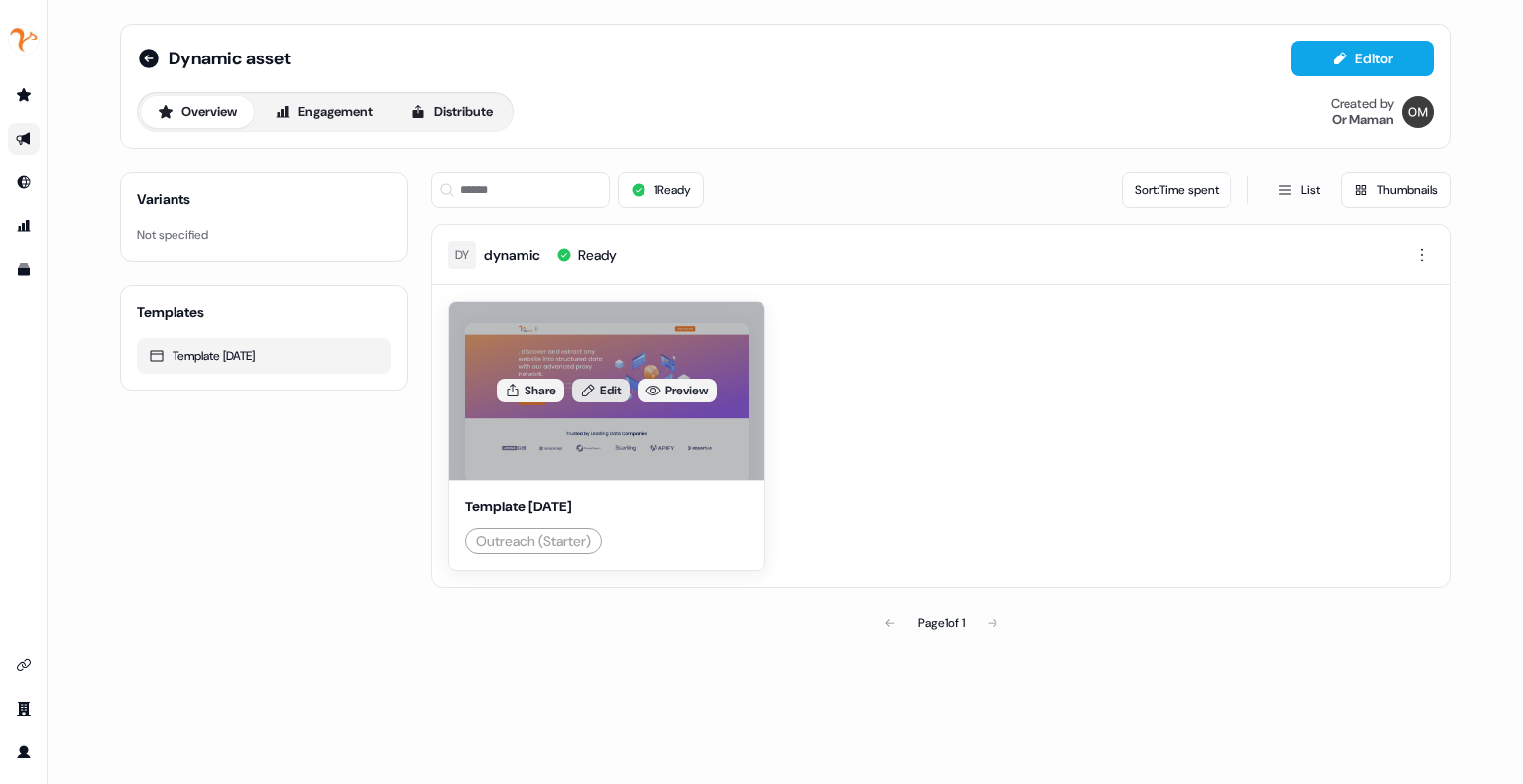 click on "Edit" at bounding box center (601, 391) 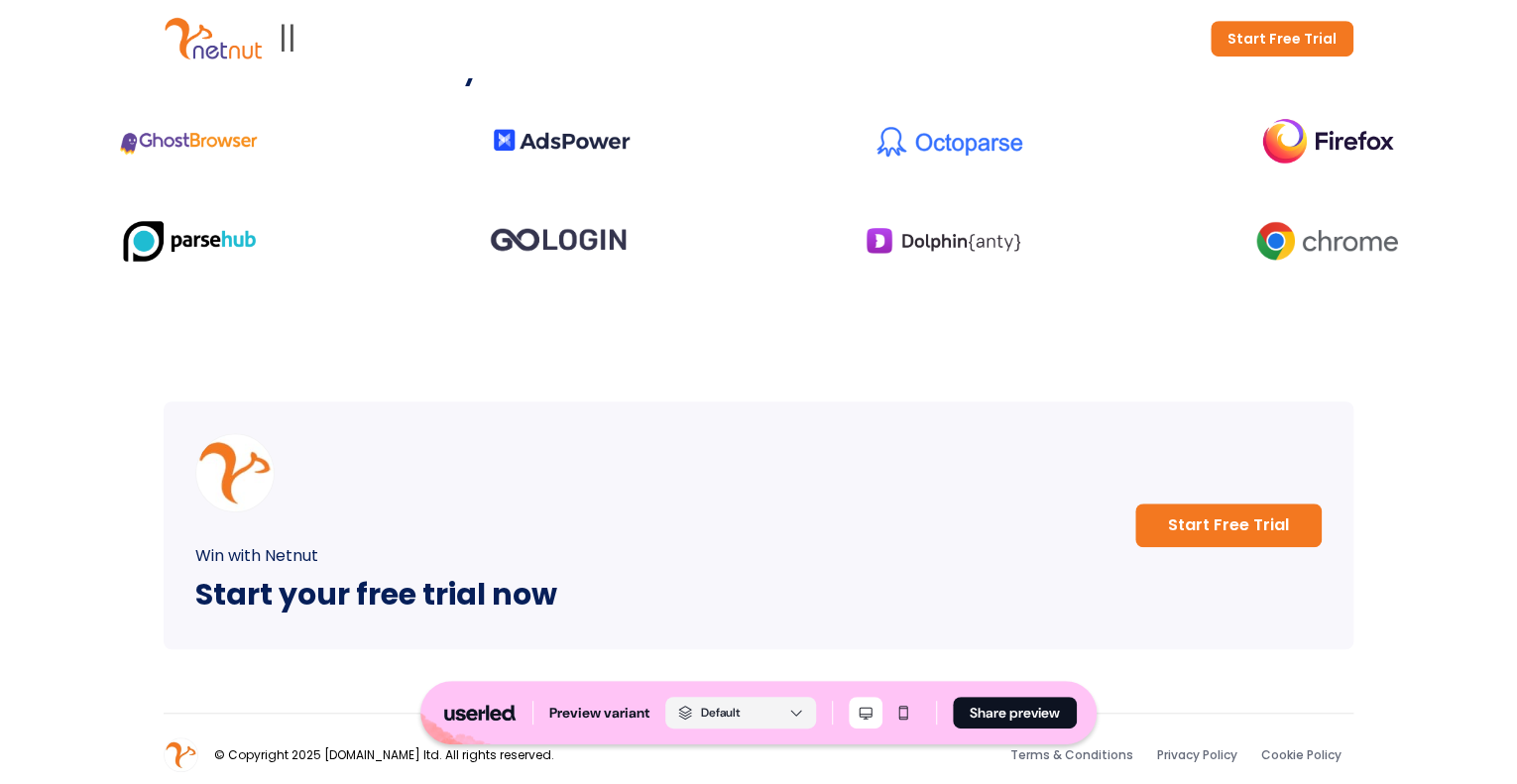 scroll, scrollTop: 3998, scrollLeft: 0, axis: vertical 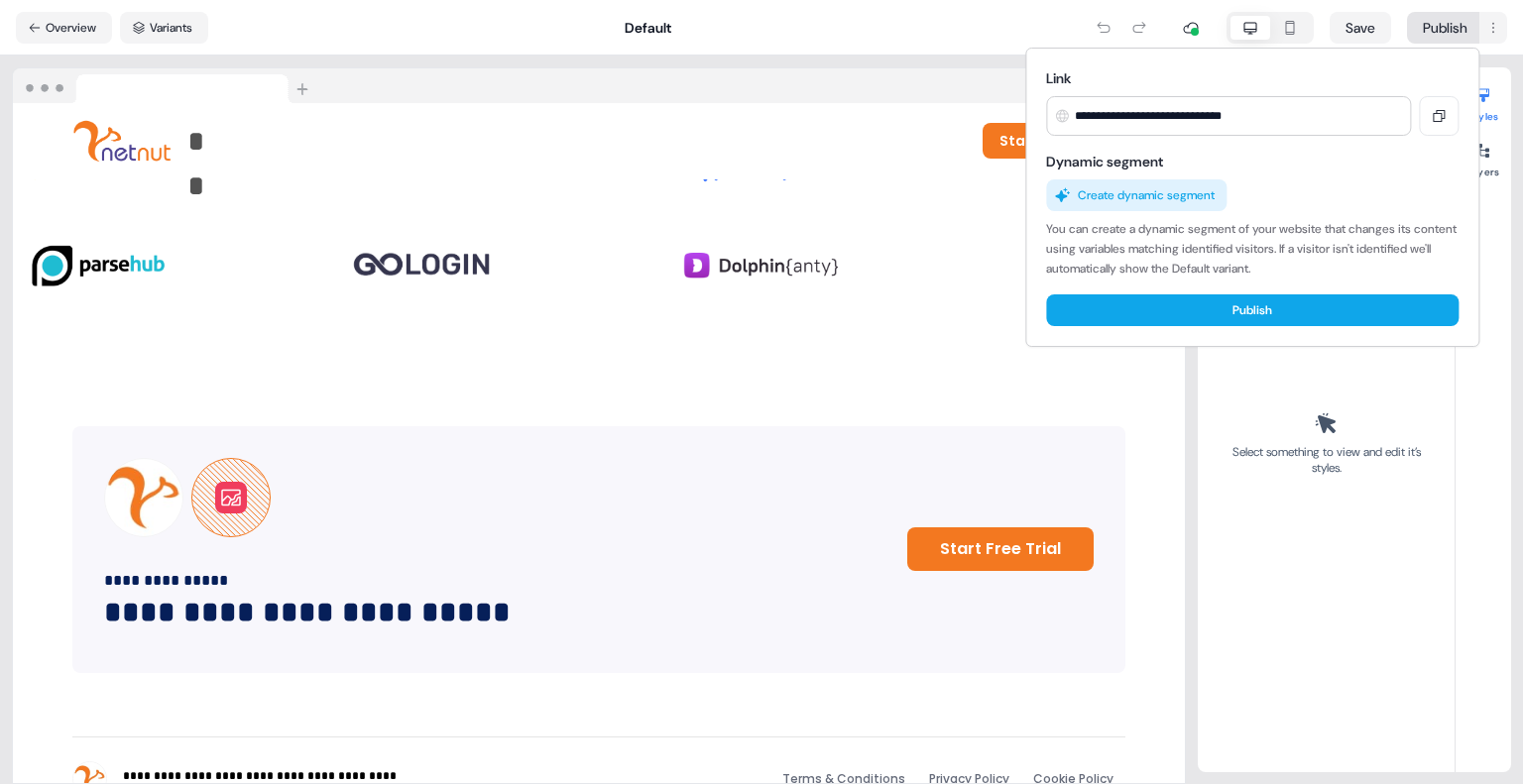 click on "**********" at bounding box center (762, 392) 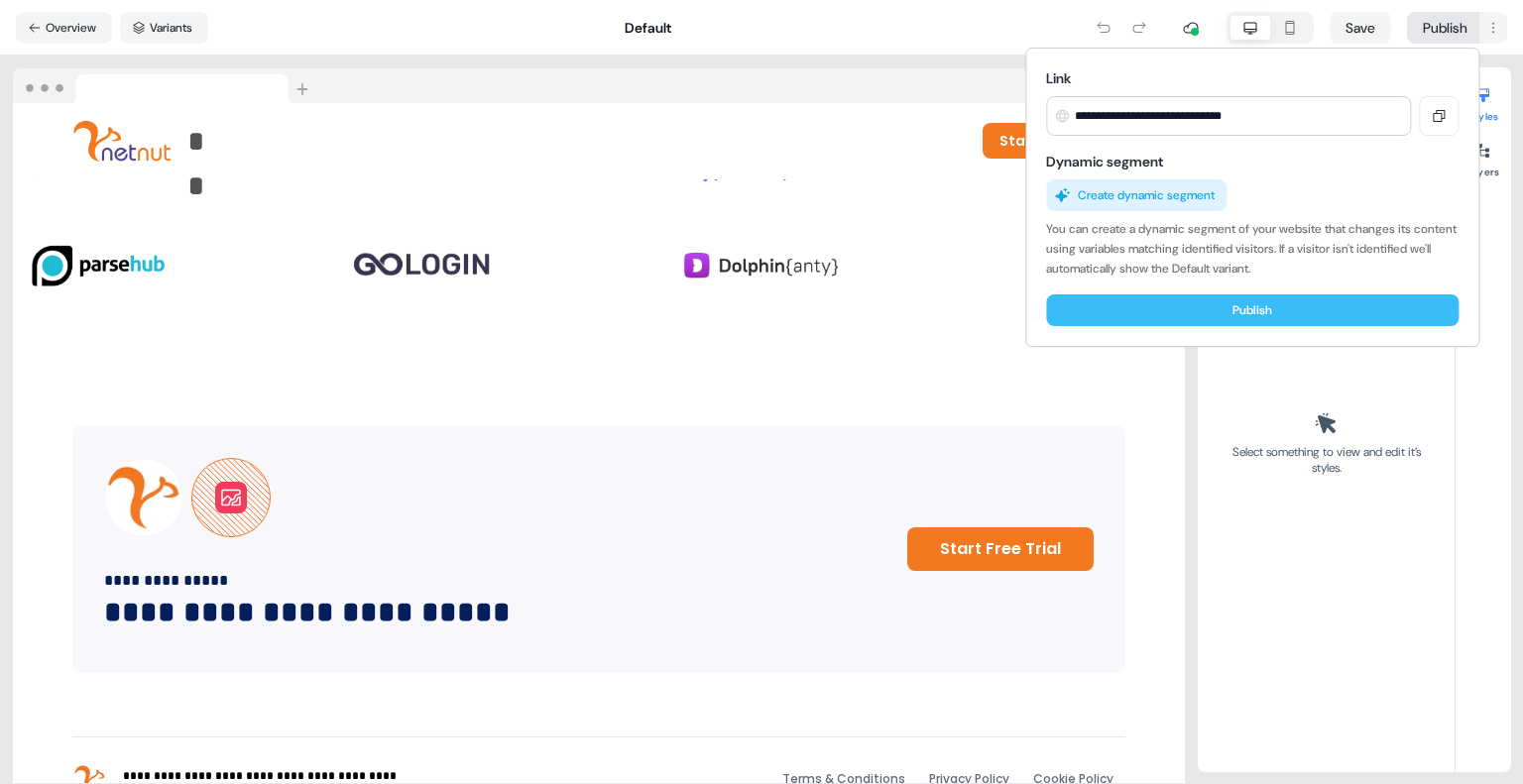 click on "Publish" at bounding box center [1252, 310] 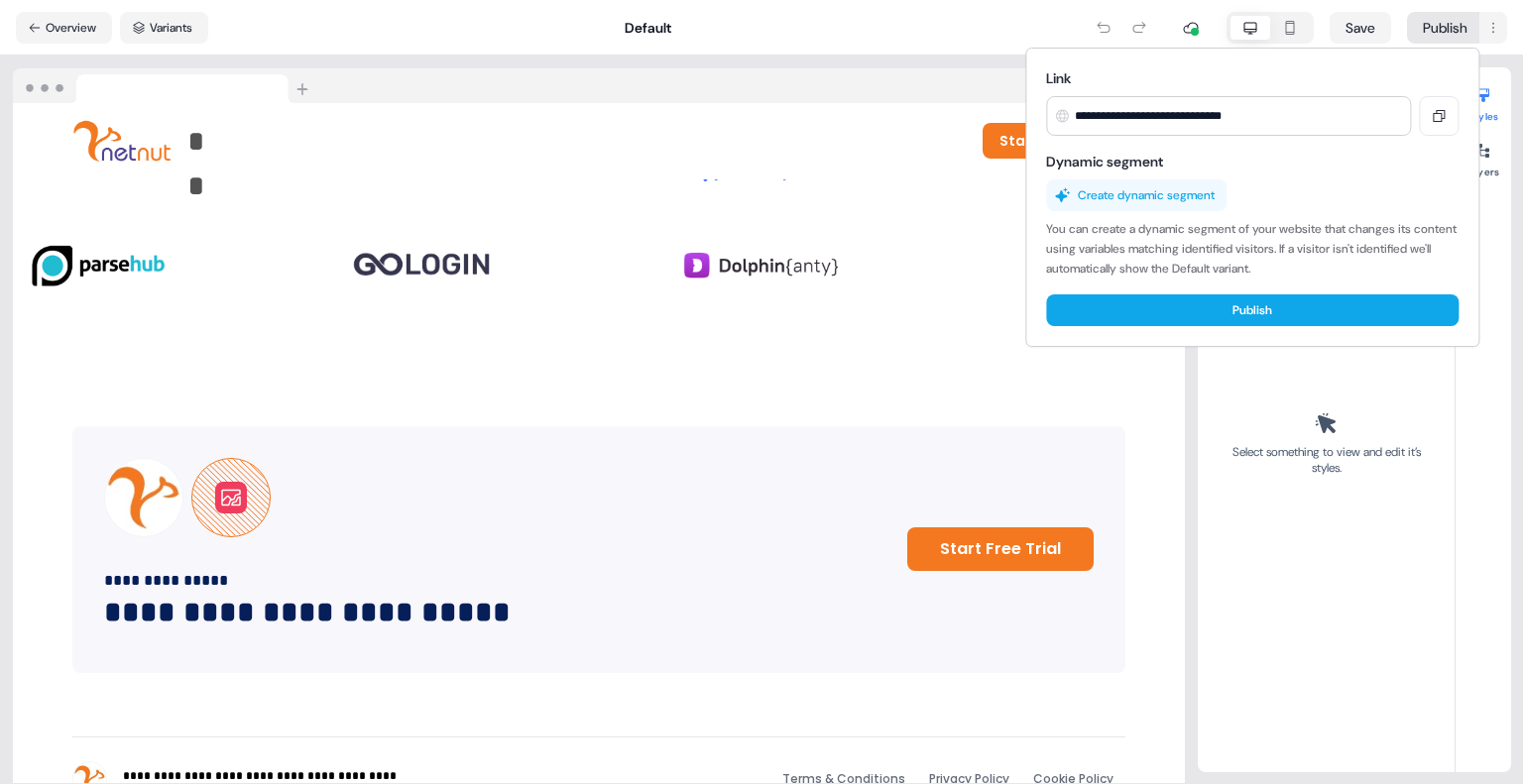 click on "Create dynamic segment" at bounding box center (1136, 195) 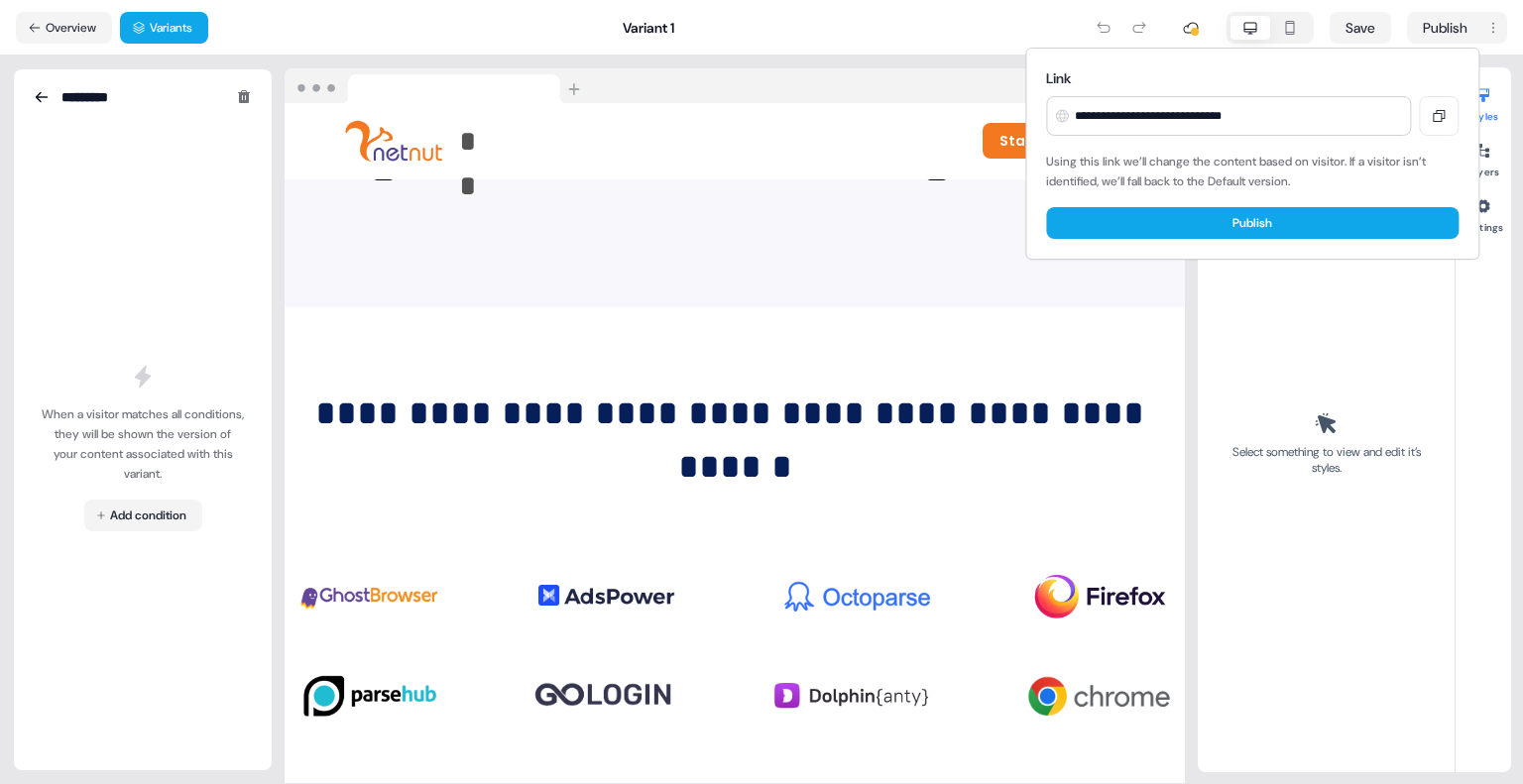 scroll, scrollTop: 4821, scrollLeft: 0, axis: vertical 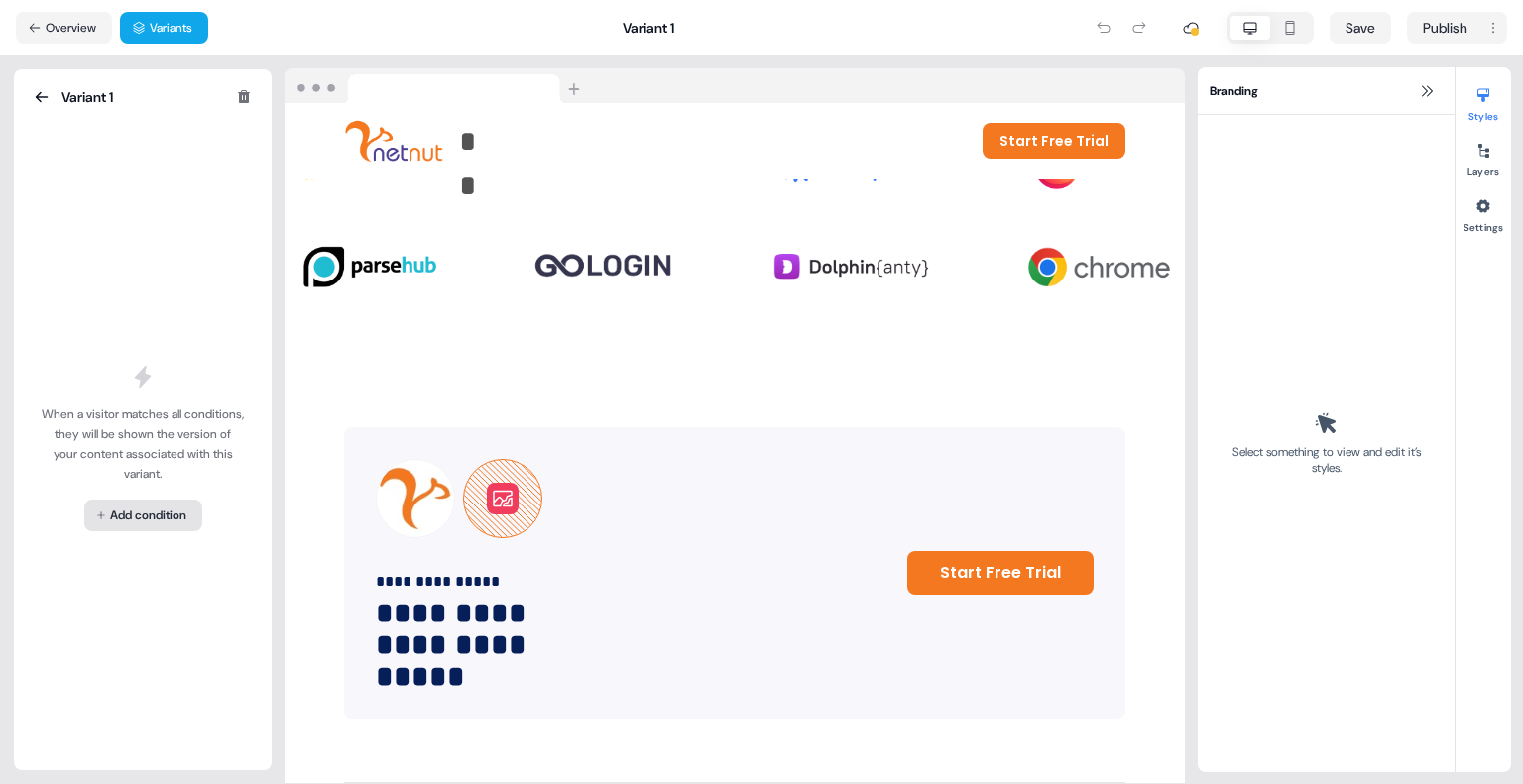 click on "For the best experience switch devices to a bigger screen. Go to [DOMAIN_NAME]   Dynamic asset Editor Overview Engagement Distribute Created by Or   Maman Loading... Overview Variants Variant 1 Save Publish Variant 1 When a visitor matches all conditions, they will be shown the version of your content associated with this variant. Add condition **
To pick up a draggable item, press the space bar.
While dragging, use the arrow keys to move the item.
Press space again to drop the item in its new position, or press escape to cancel.
Start Free Trial
To pick up a draggable item, press the space bar.
While dragging, use the arrow keys to move the item.
Press space again to drop the item in its new position, or press escape to cancel.
To pick up a draggable item, press the space bar.
While dragging, use the arrow keys to move the item.
Press space again to drop the item in its new position, or press escape to cancel.
Add block Start Free Trial Add block Add block ******" at bounding box center [762, 392] 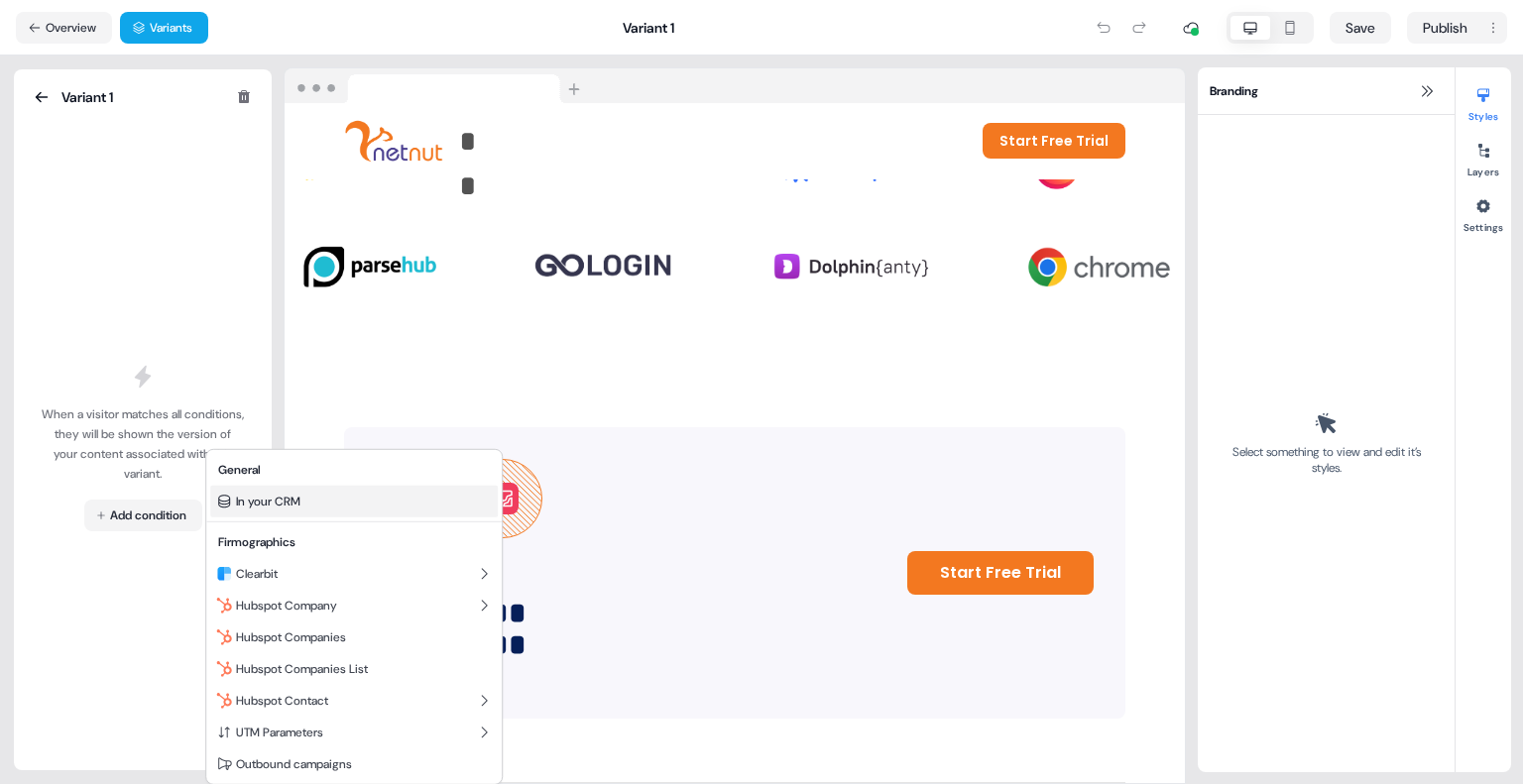 click on "In your CRM" at bounding box center [354, 502] 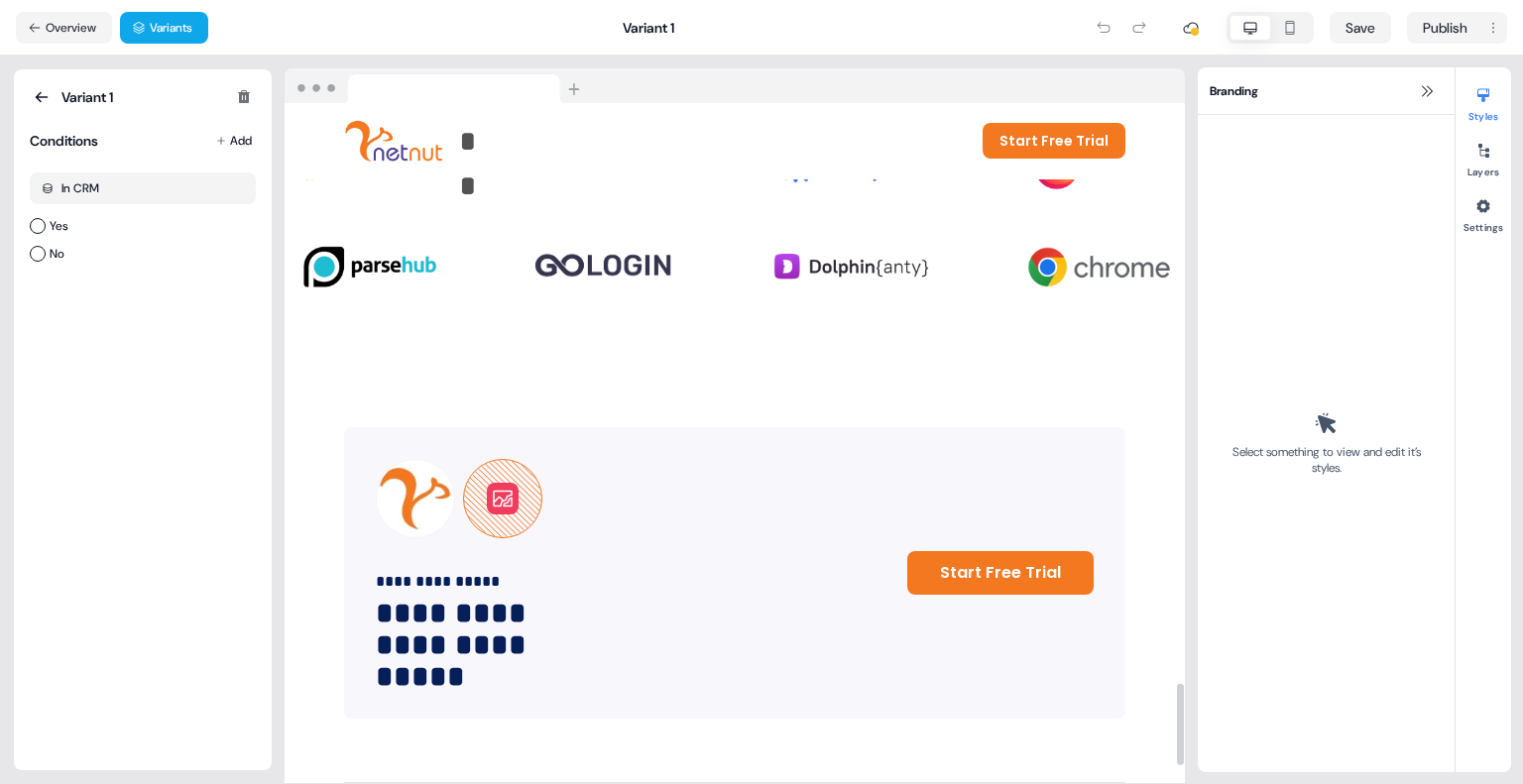 click on "Yes" at bounding box center [38, 226] 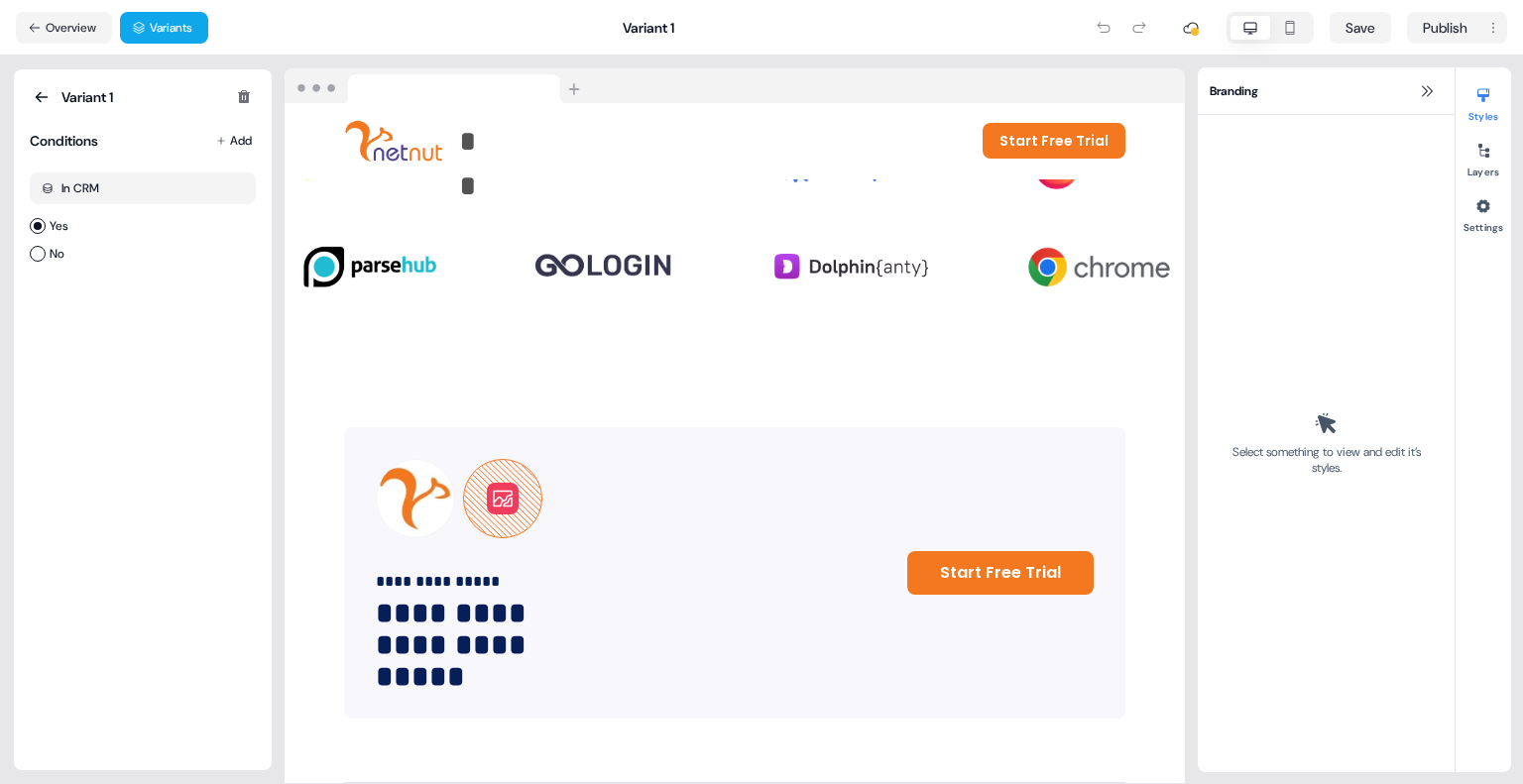 click on "Variant 1 Conditions Add In CRM Yes No" at bounding box center (143, 419) 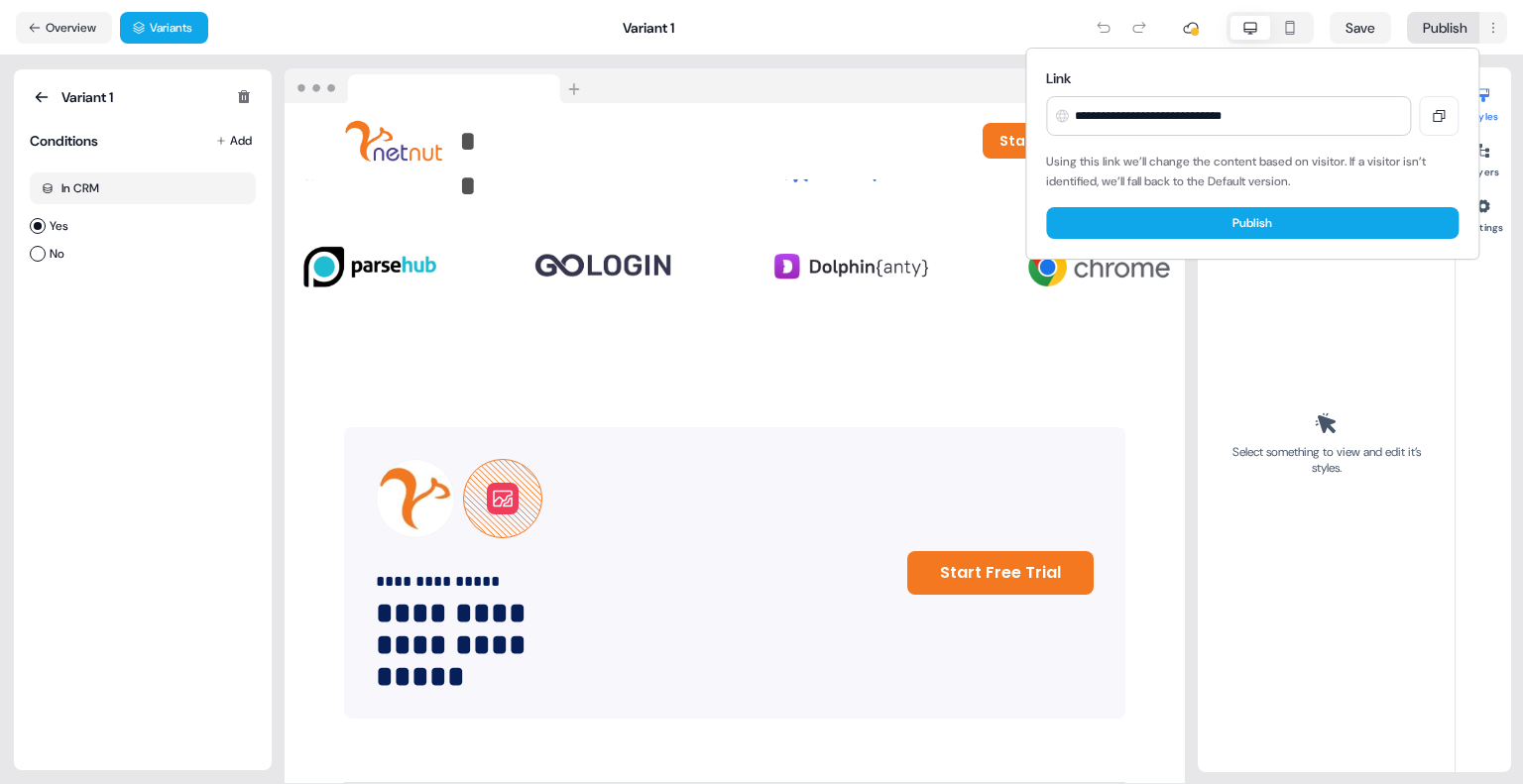 click on "**********" at bounding box center [762, 392] 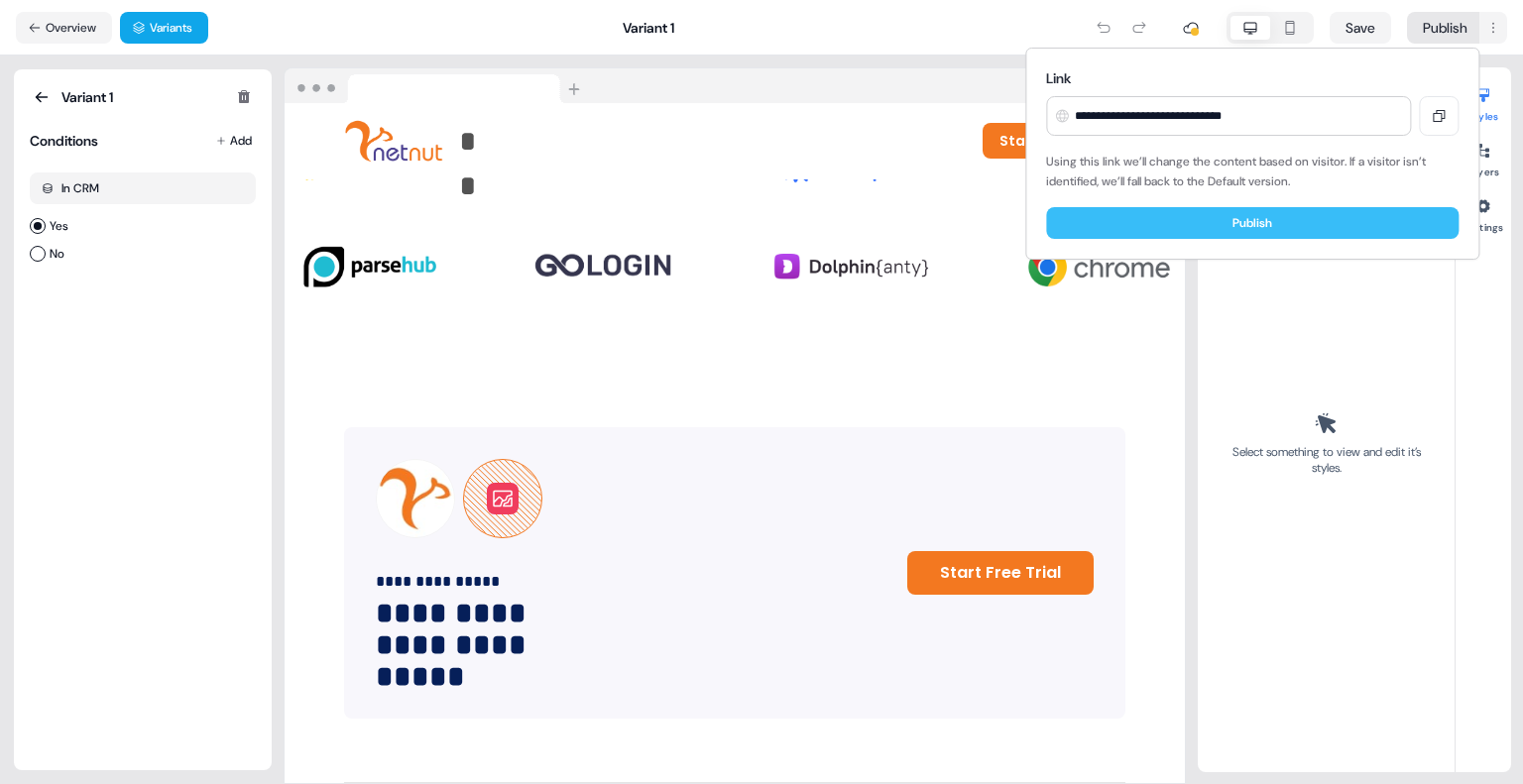 click on "Publish" at bounding box center (1252, 223) 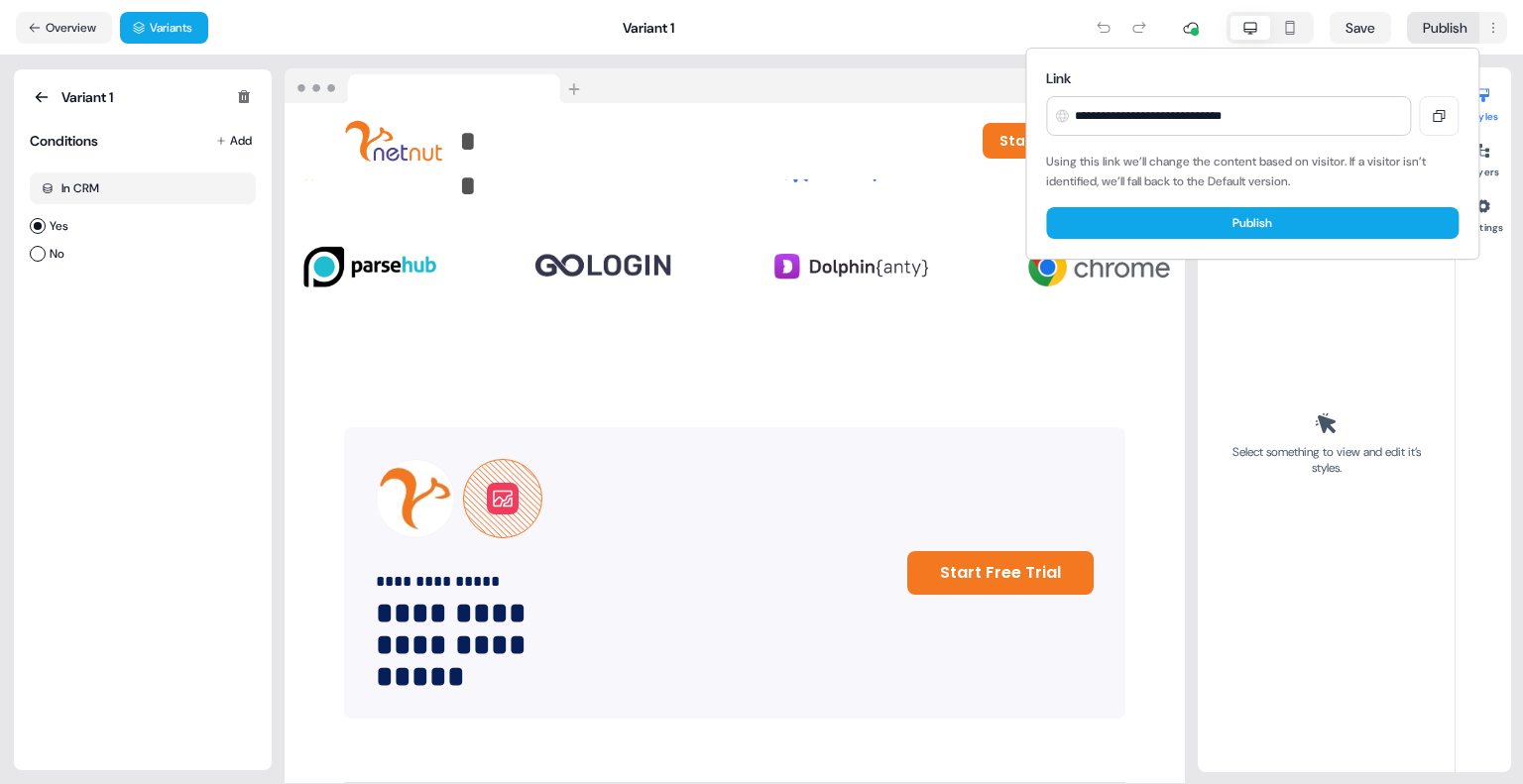 click on "**********" at bounding box center [762, 392] 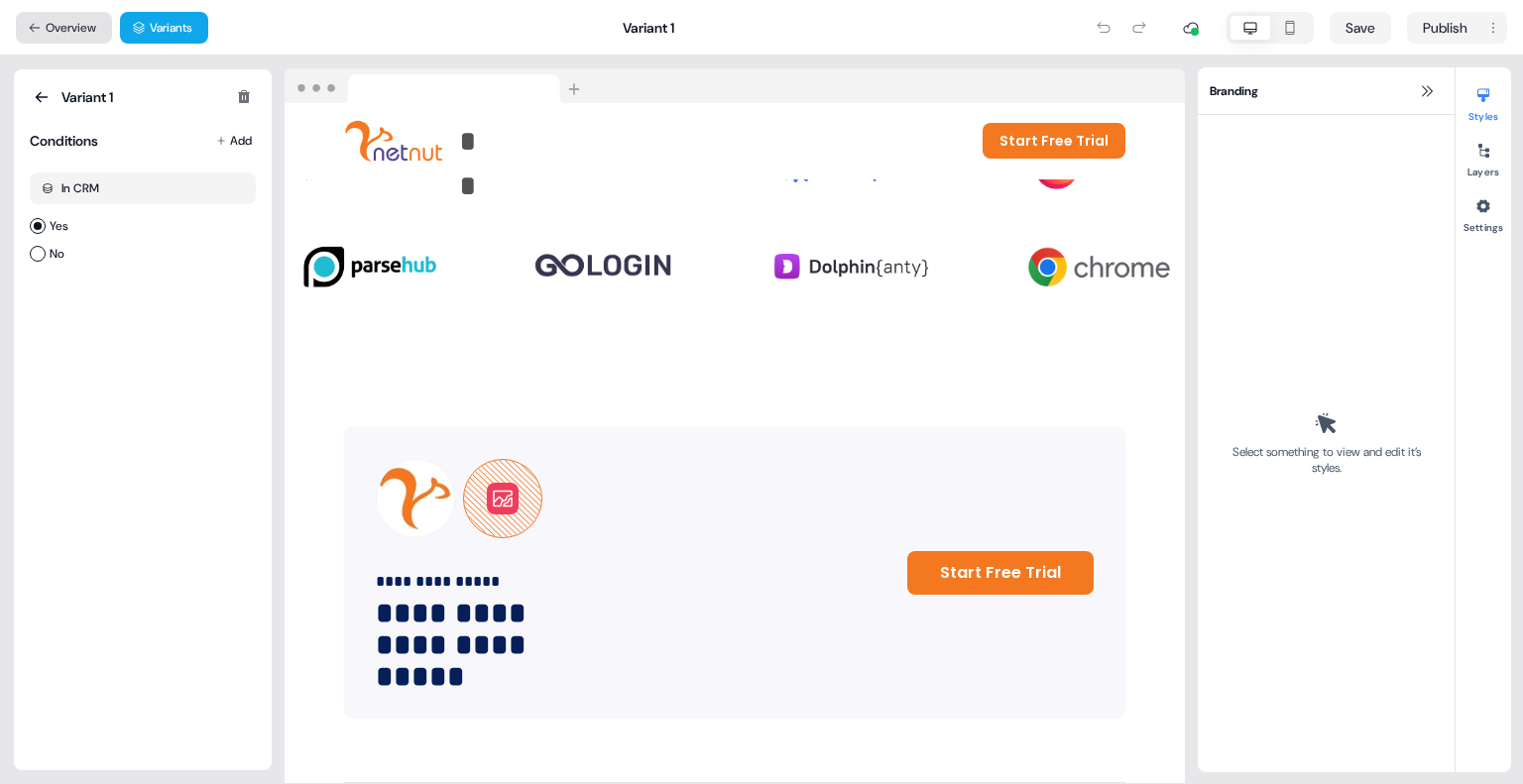 click on "Overview" at bounding box center [63, 28] 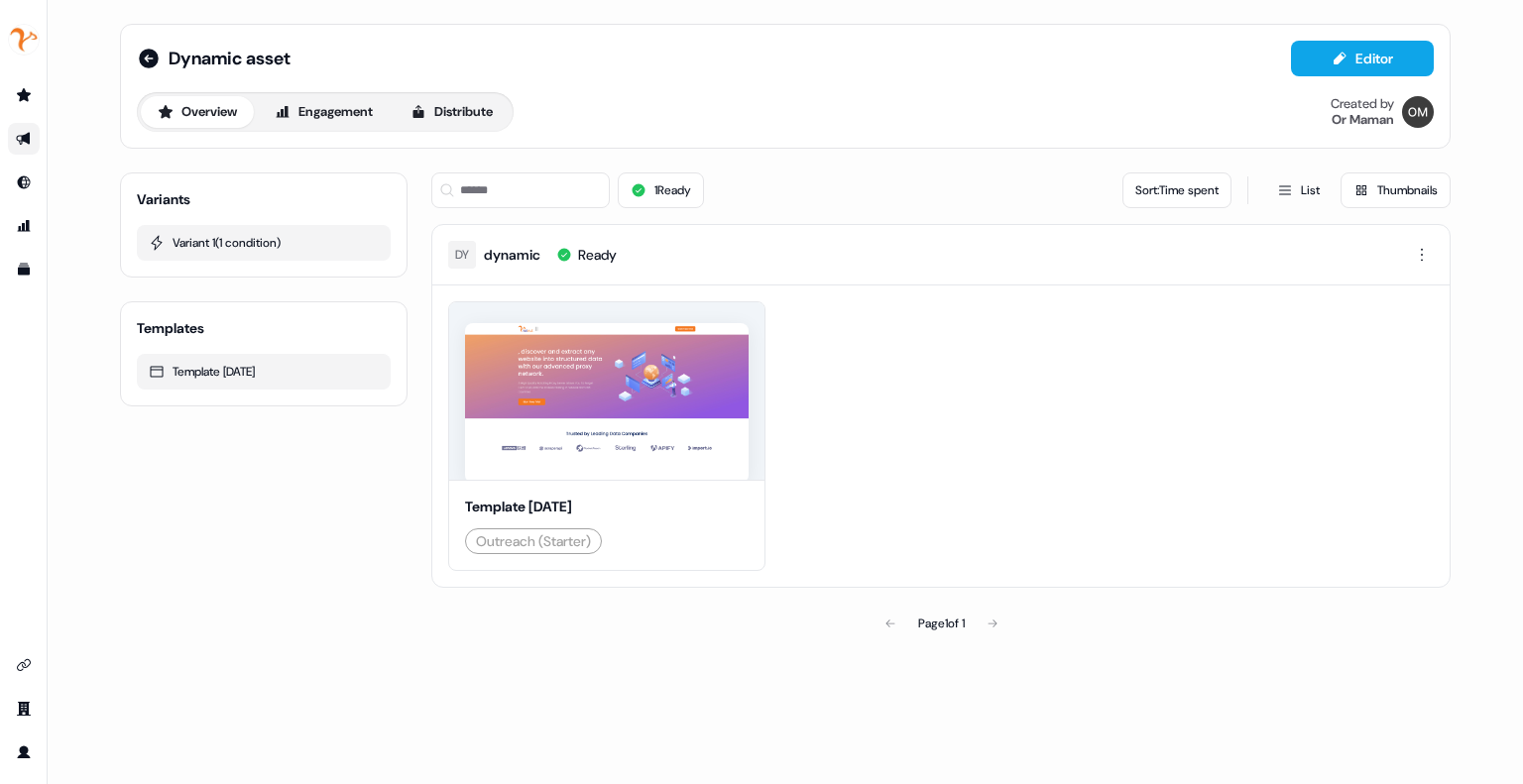 click on "Variant 1  ( 1   condition )" at bounding box center [264, 243] 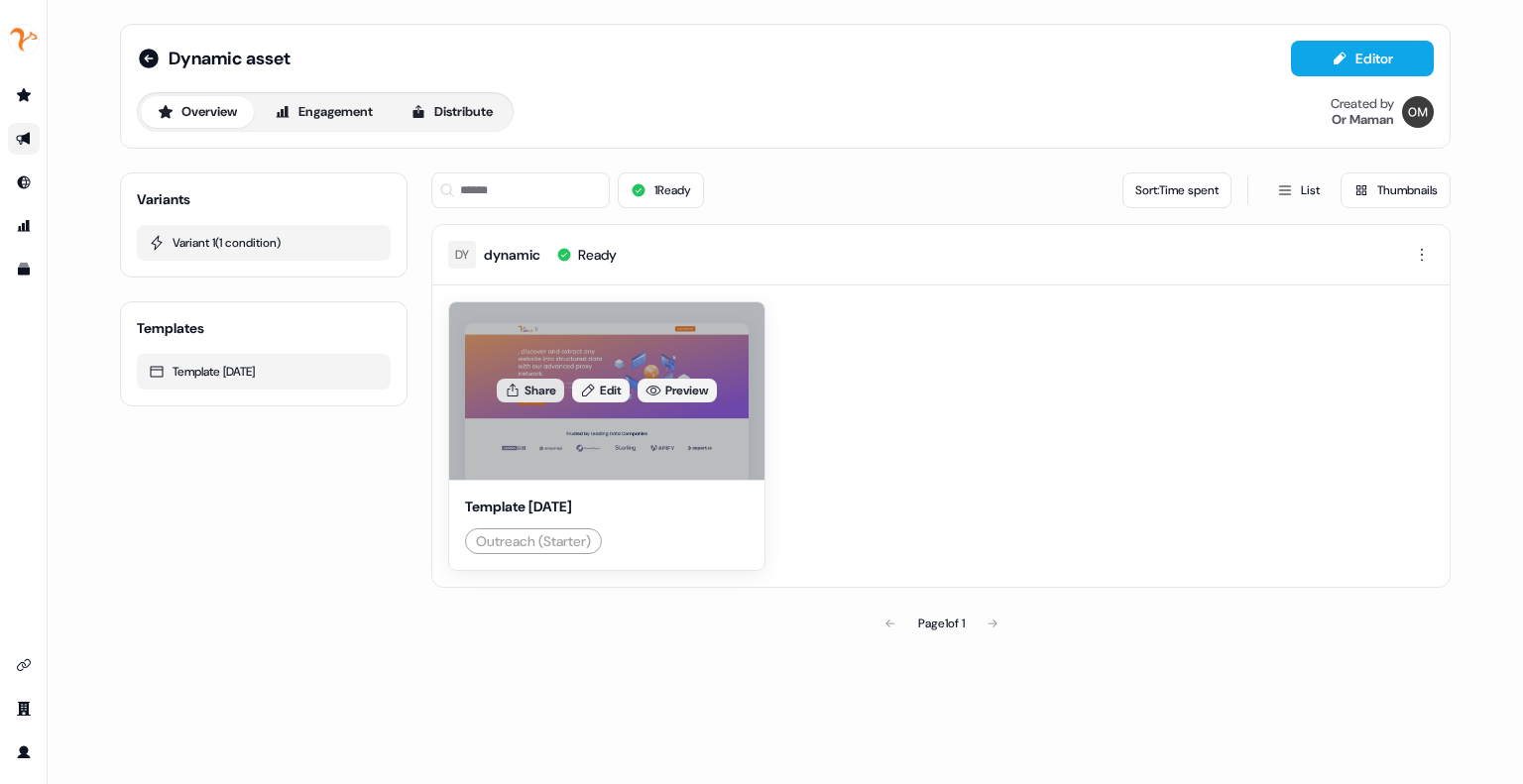 click on "Share" at bounding box center [530, 391] 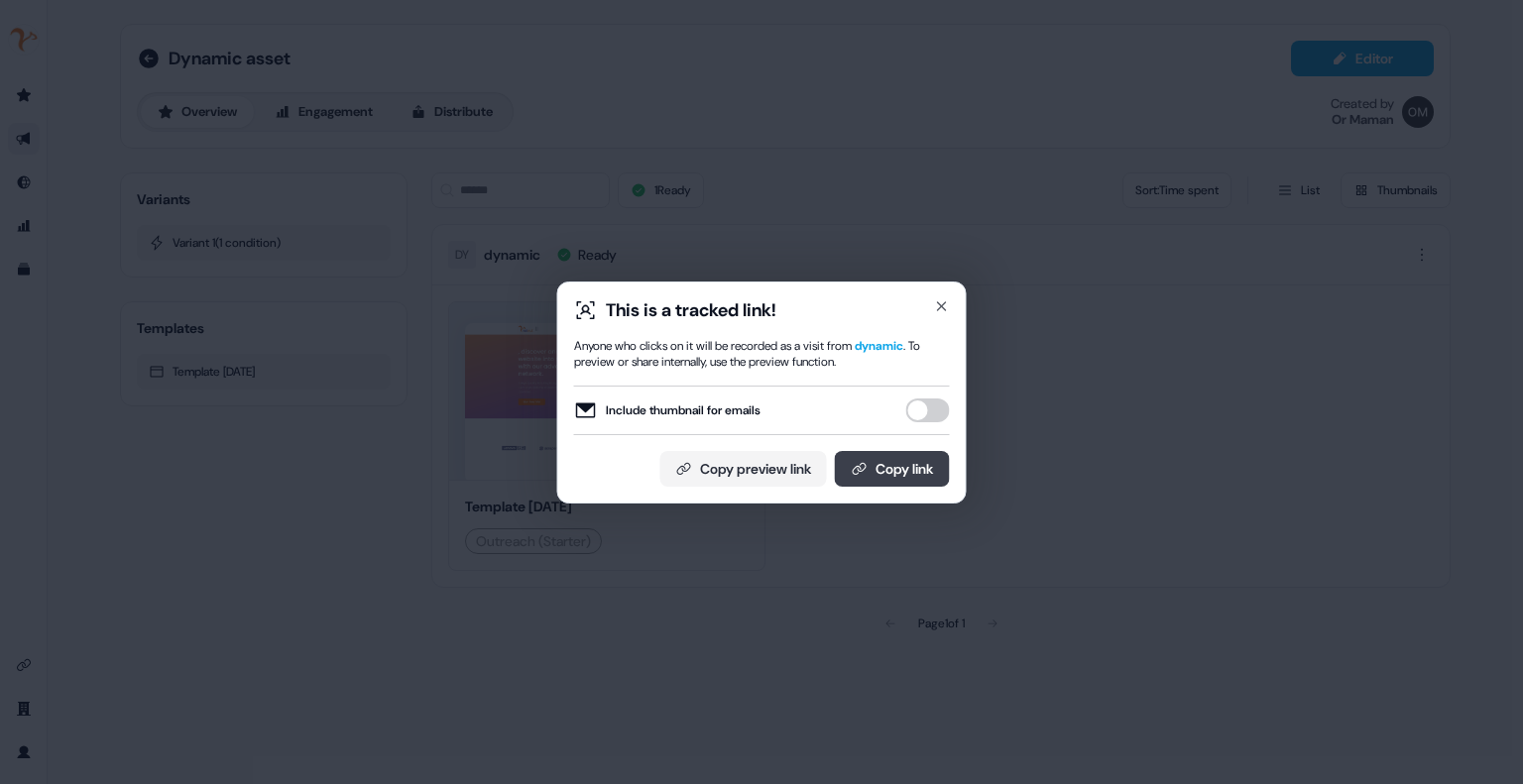 click on "Copy link" at bounding box center (892, 469) 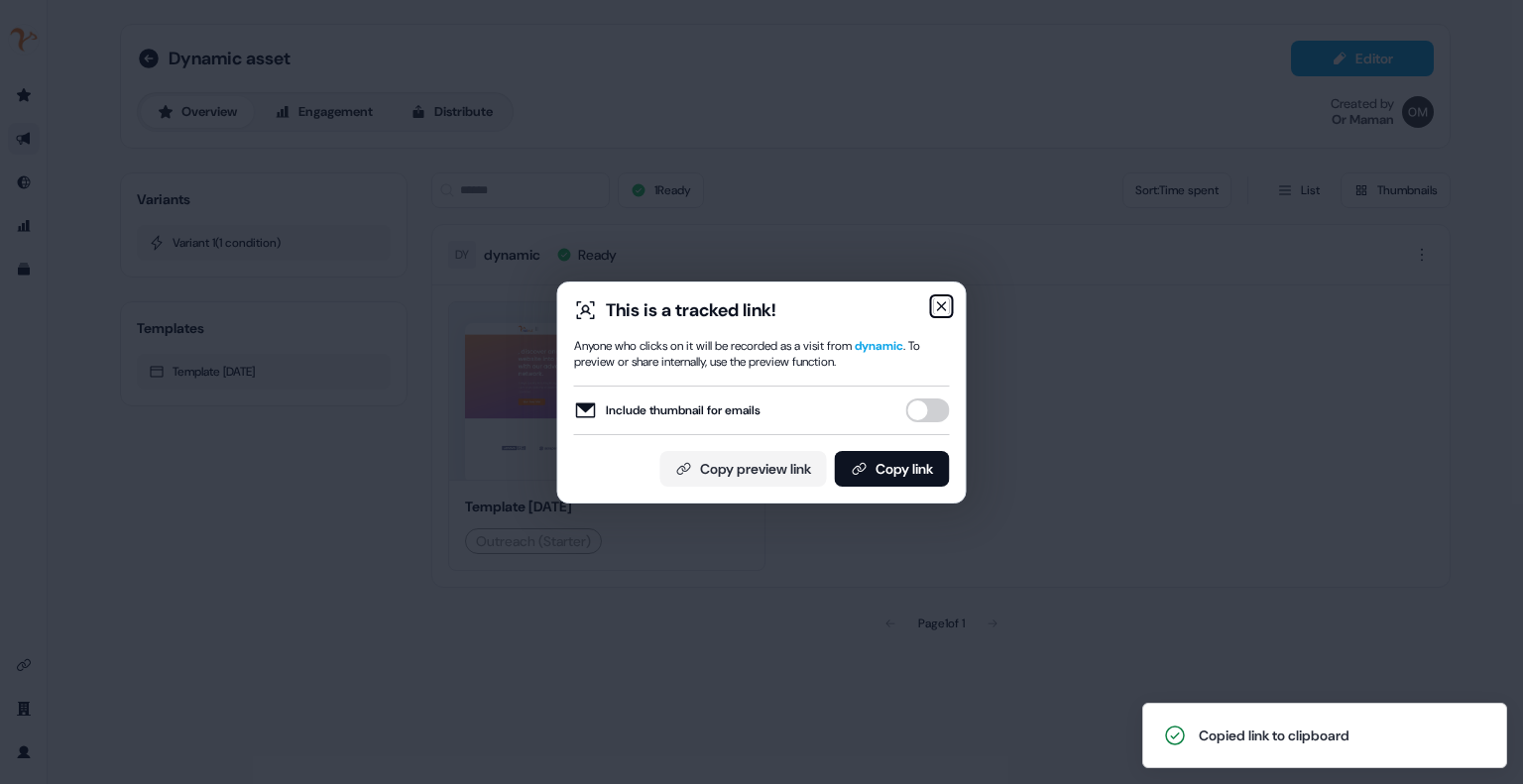 click 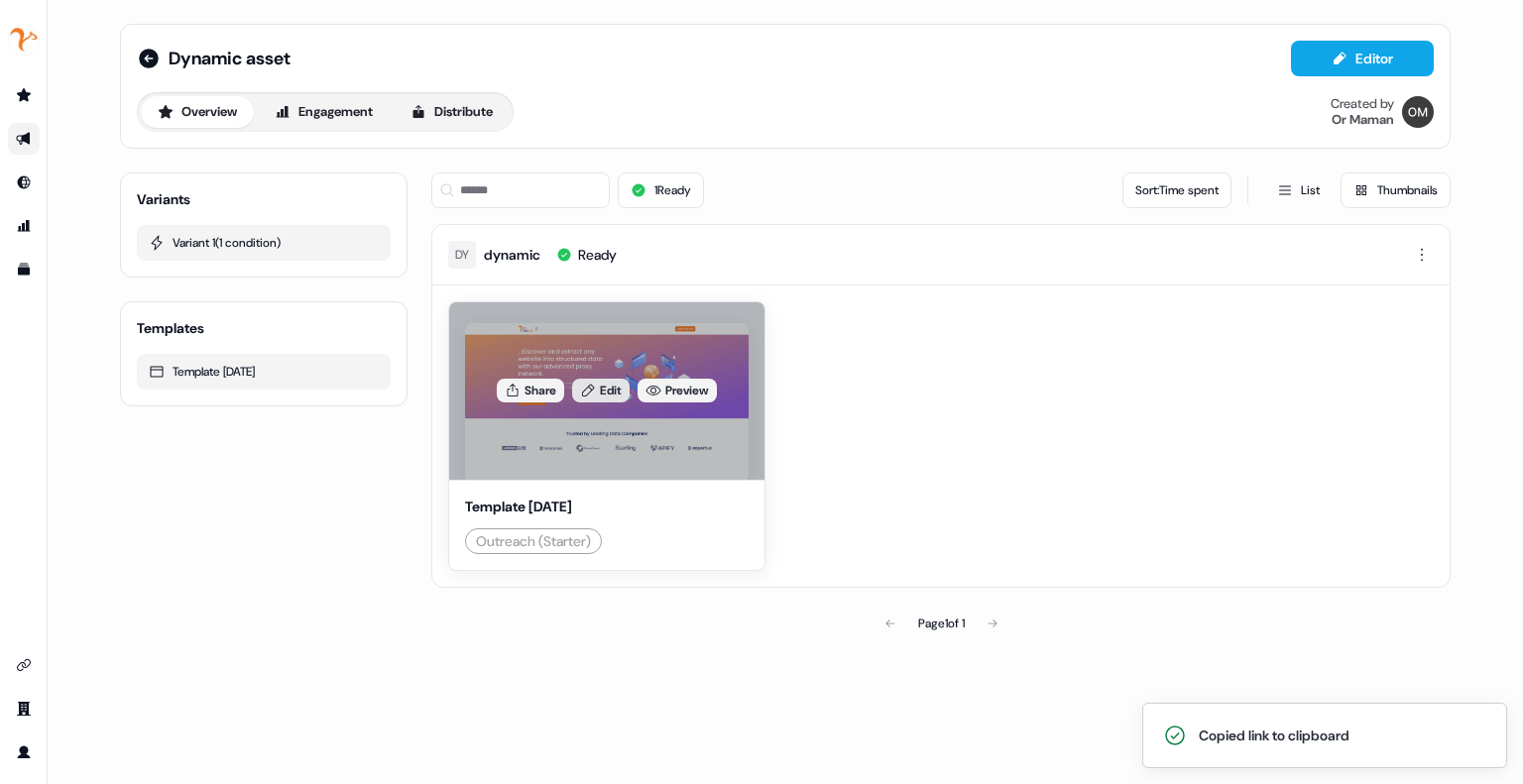 click on "Edit" at bounding box center (601, 391) 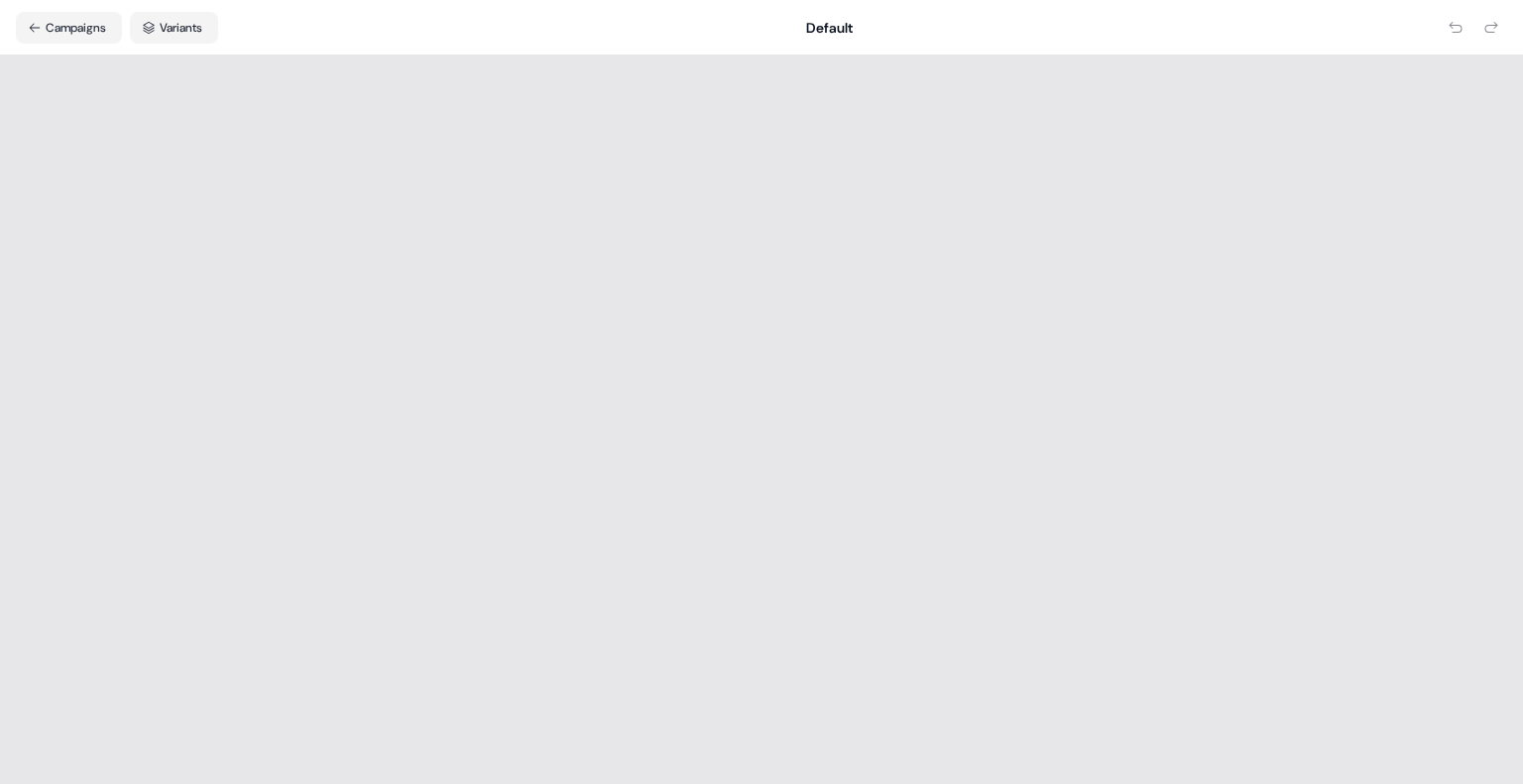 scroll, scrollTop: 0, scrollLeft: 0, axis: both 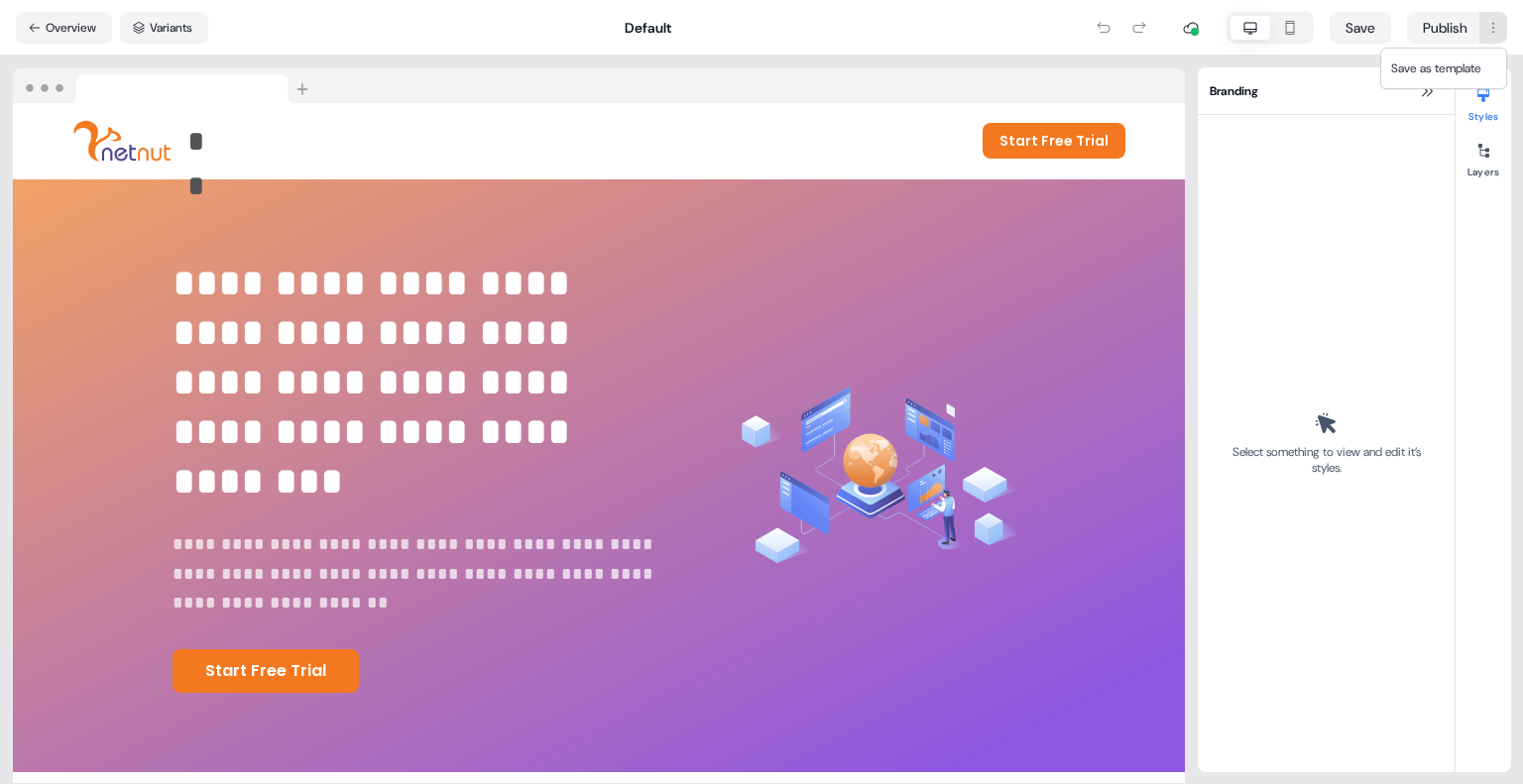 click on "**********" at bounding box center (762, 392) 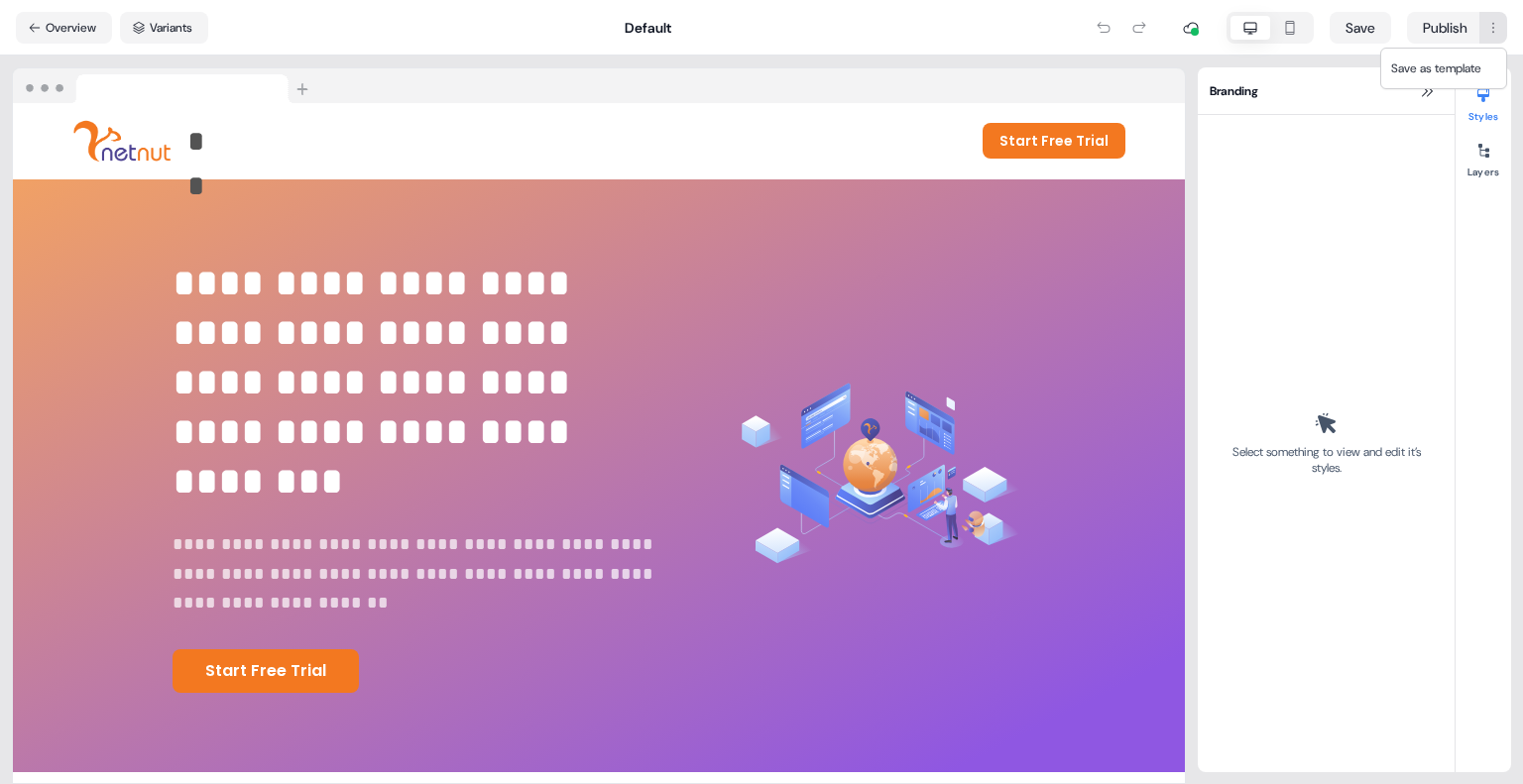 click on "**********" at bounding box center [762, 392] 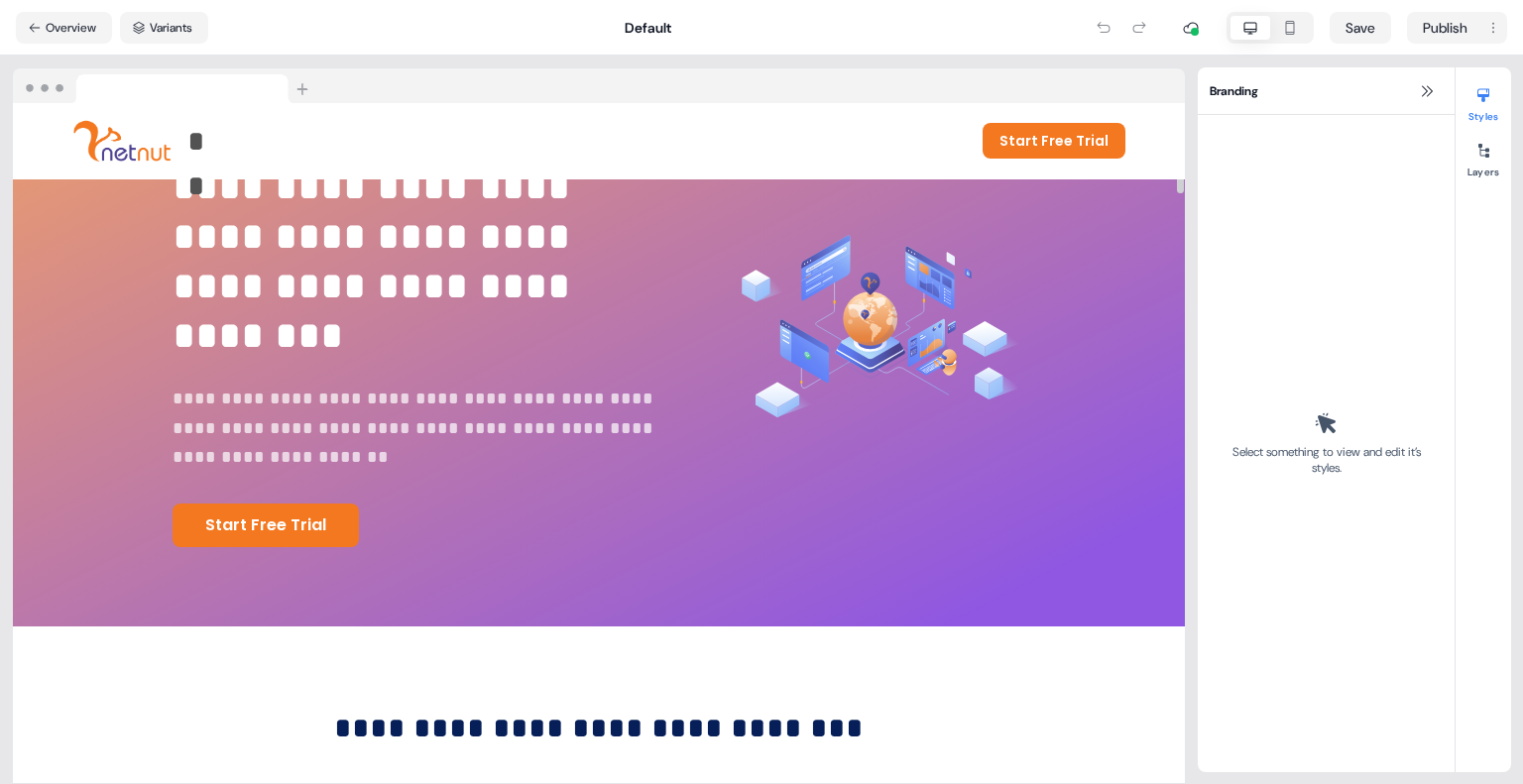 scroll, scrollTop: 0, scrollLeft: 0, axis: both 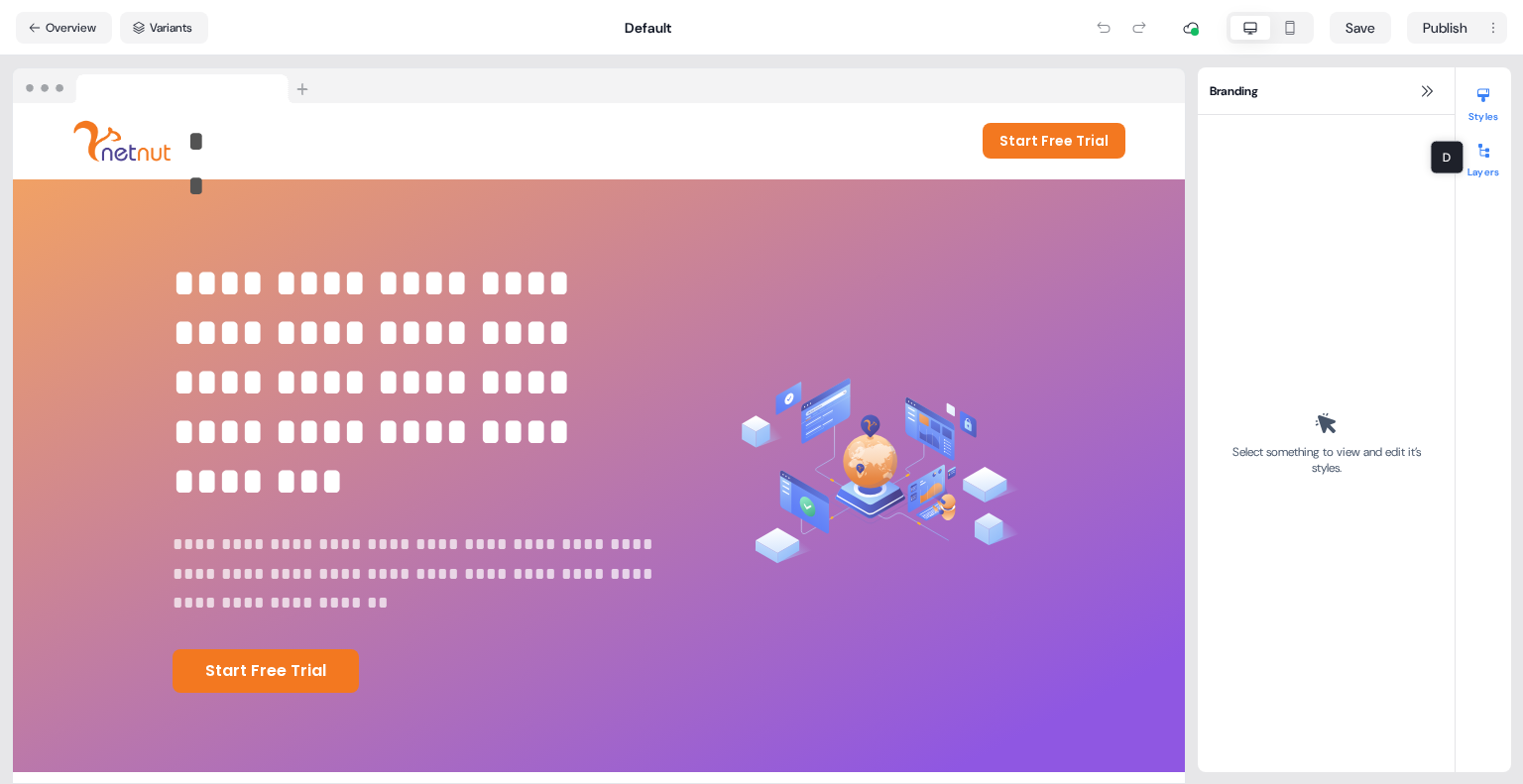 click on "Layers" at bounding box center [1483, 157] 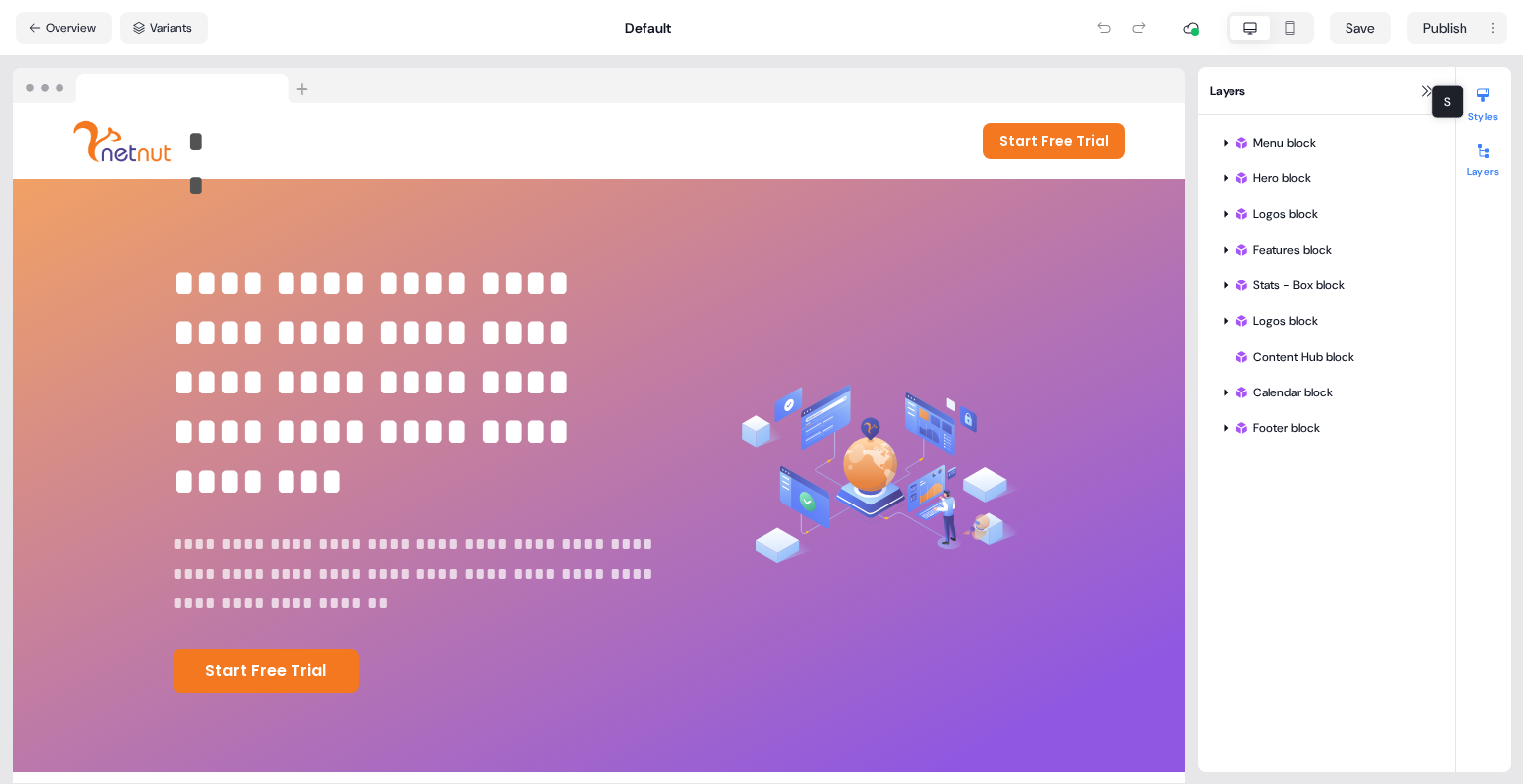 click on "Styles" at bounding box center (1483, 101) 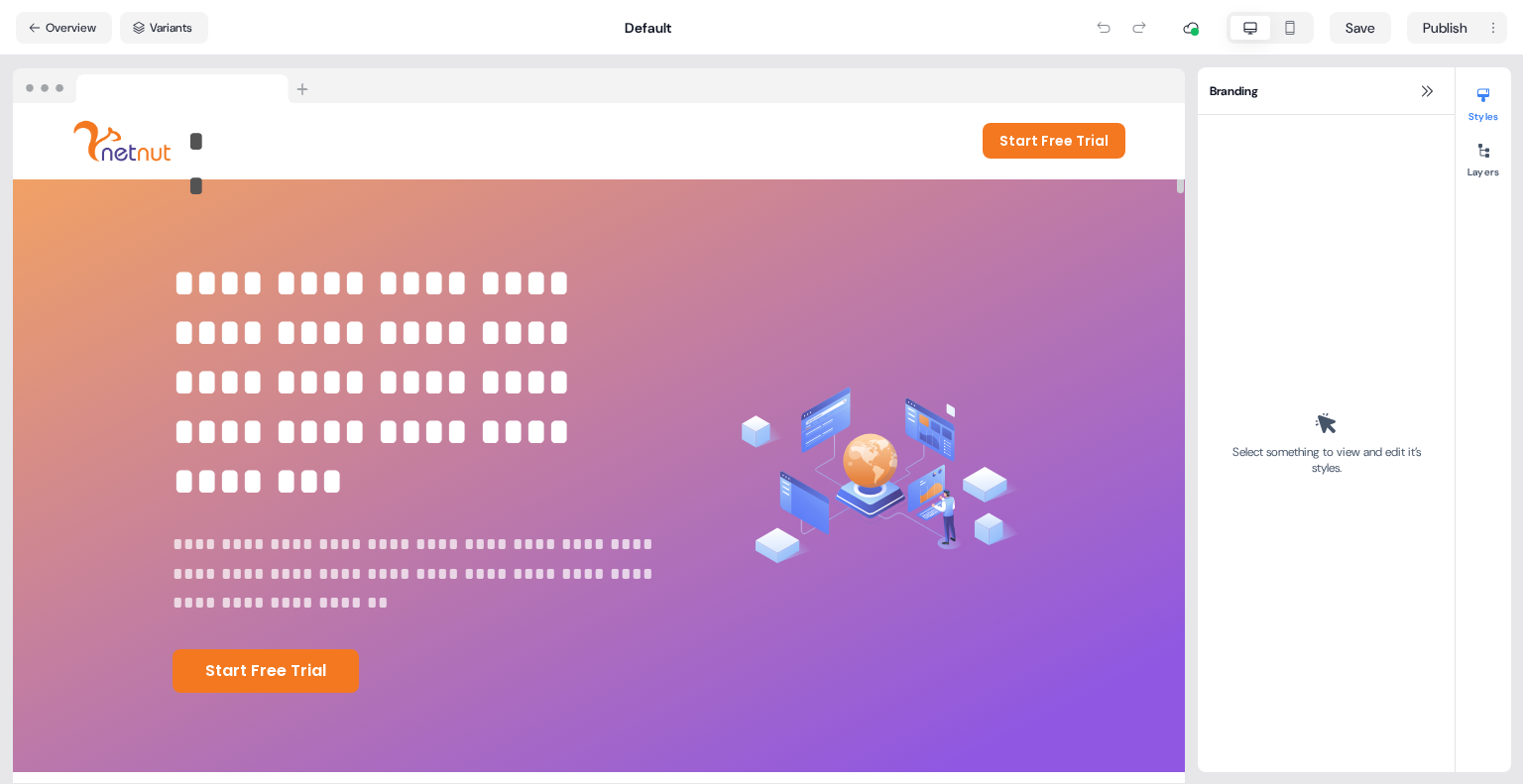 click at bounding box center [165, 86] 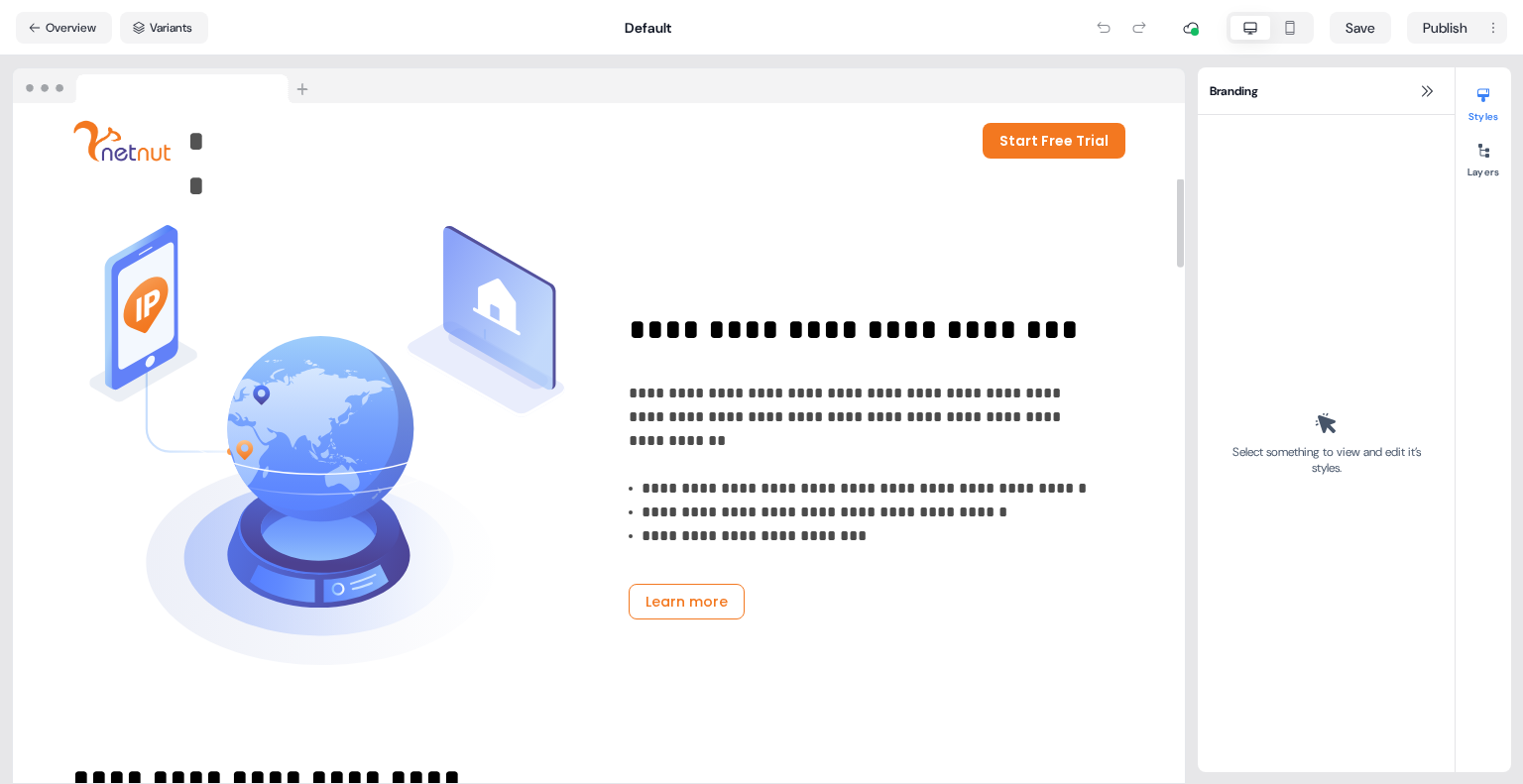 scroll, scrollTop: 0, scrollLeft: 0, axis: both 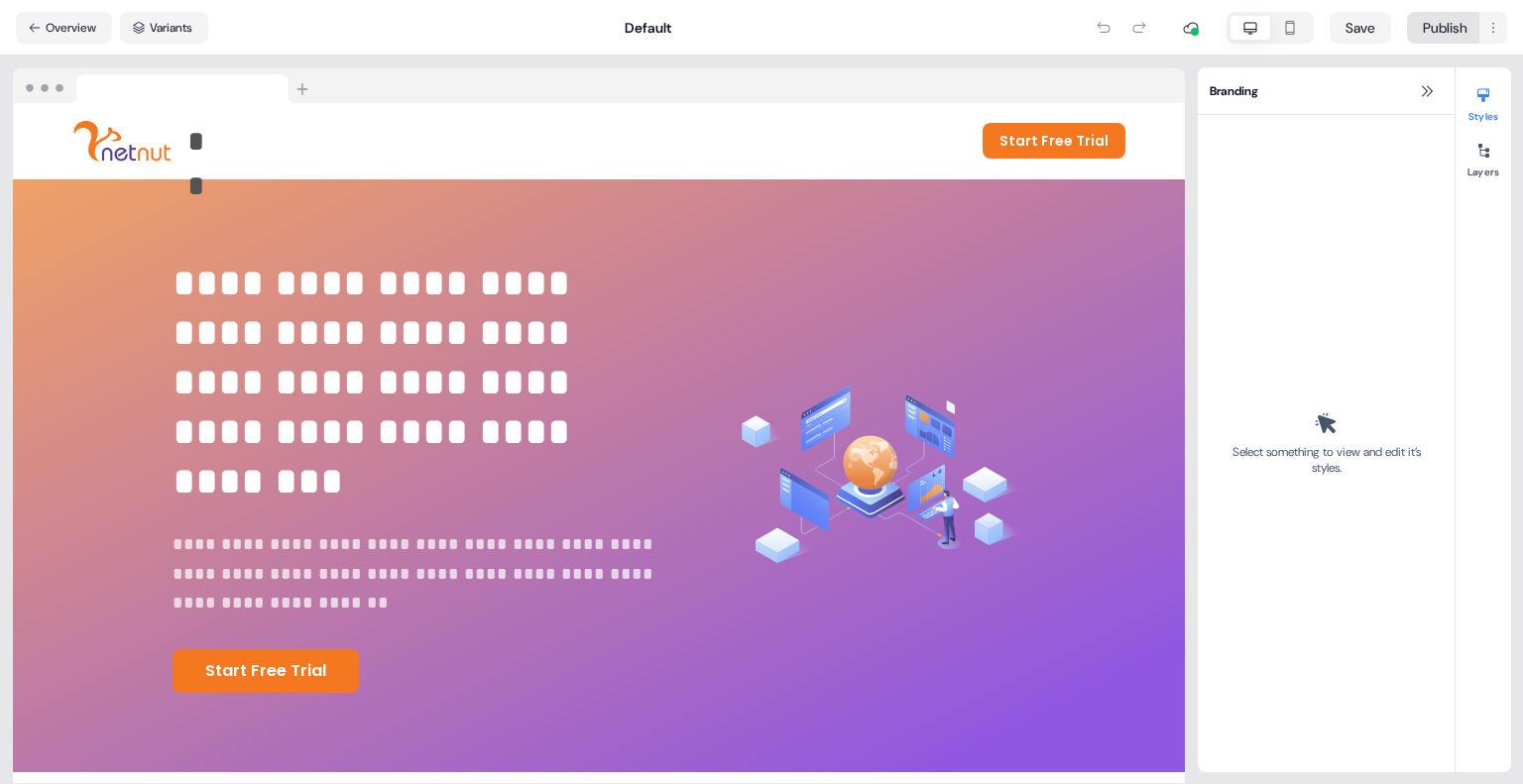click on "**********" at bounding box center (762, 392) 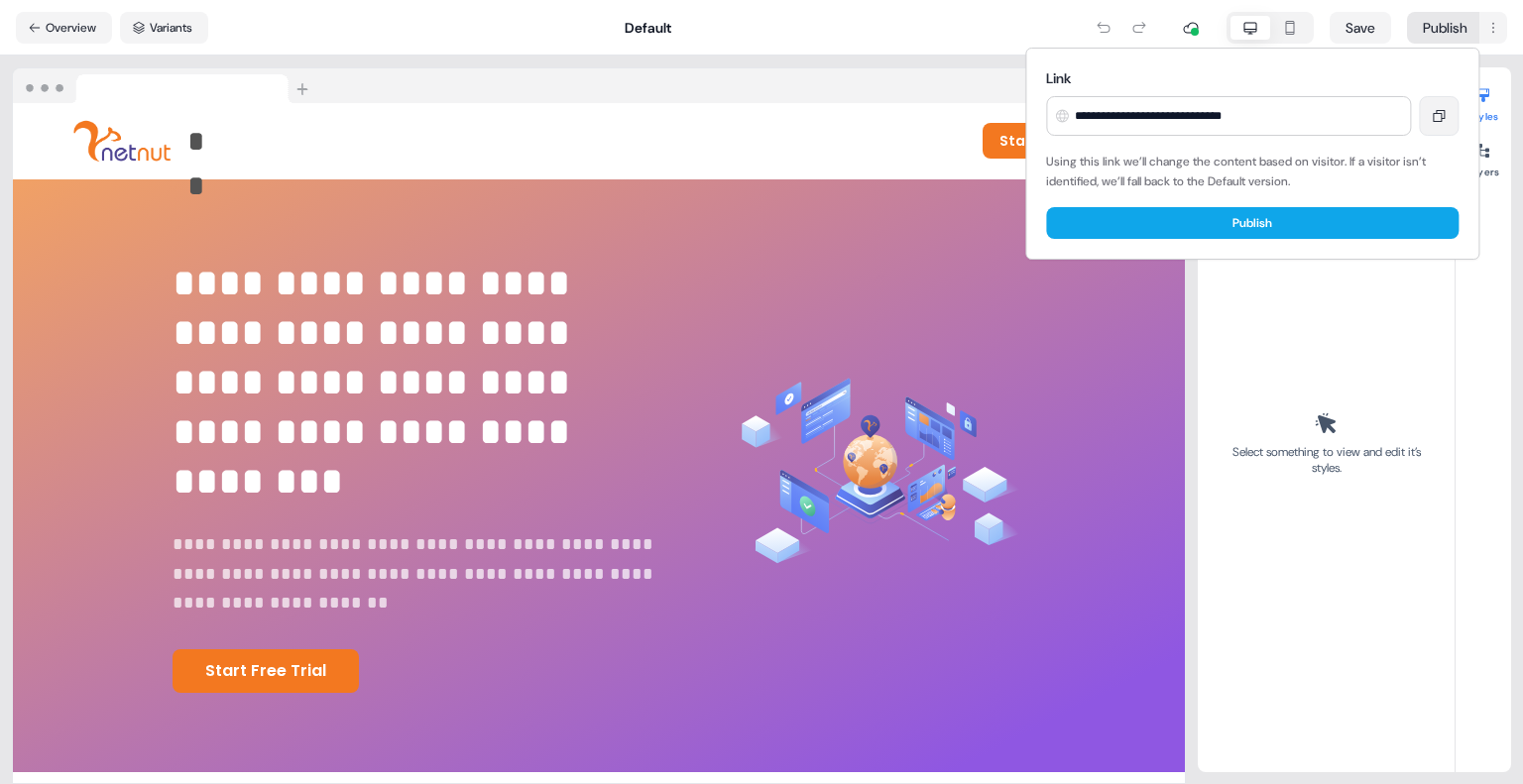 click 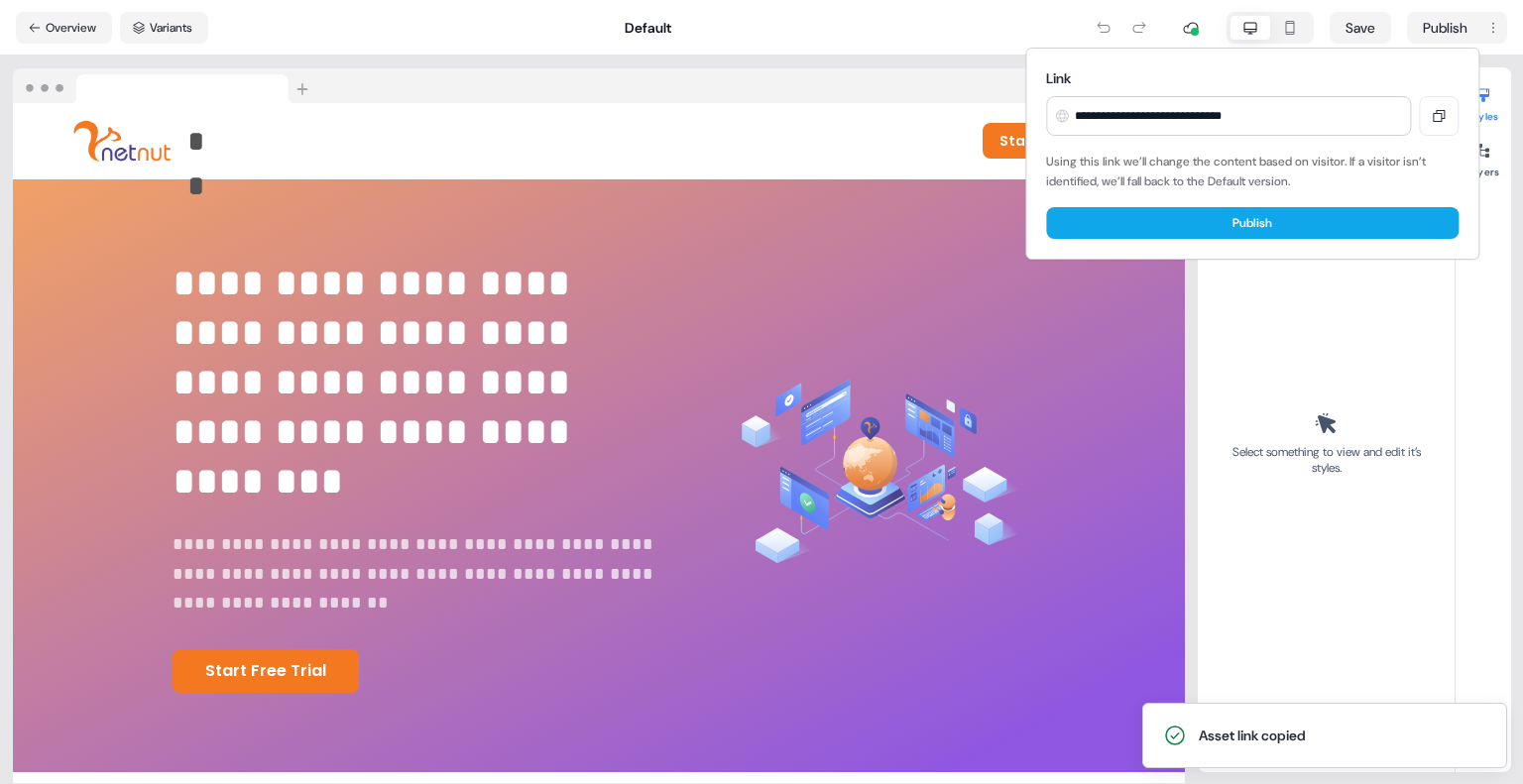 click on "**********" at bounding box center (762, 392) 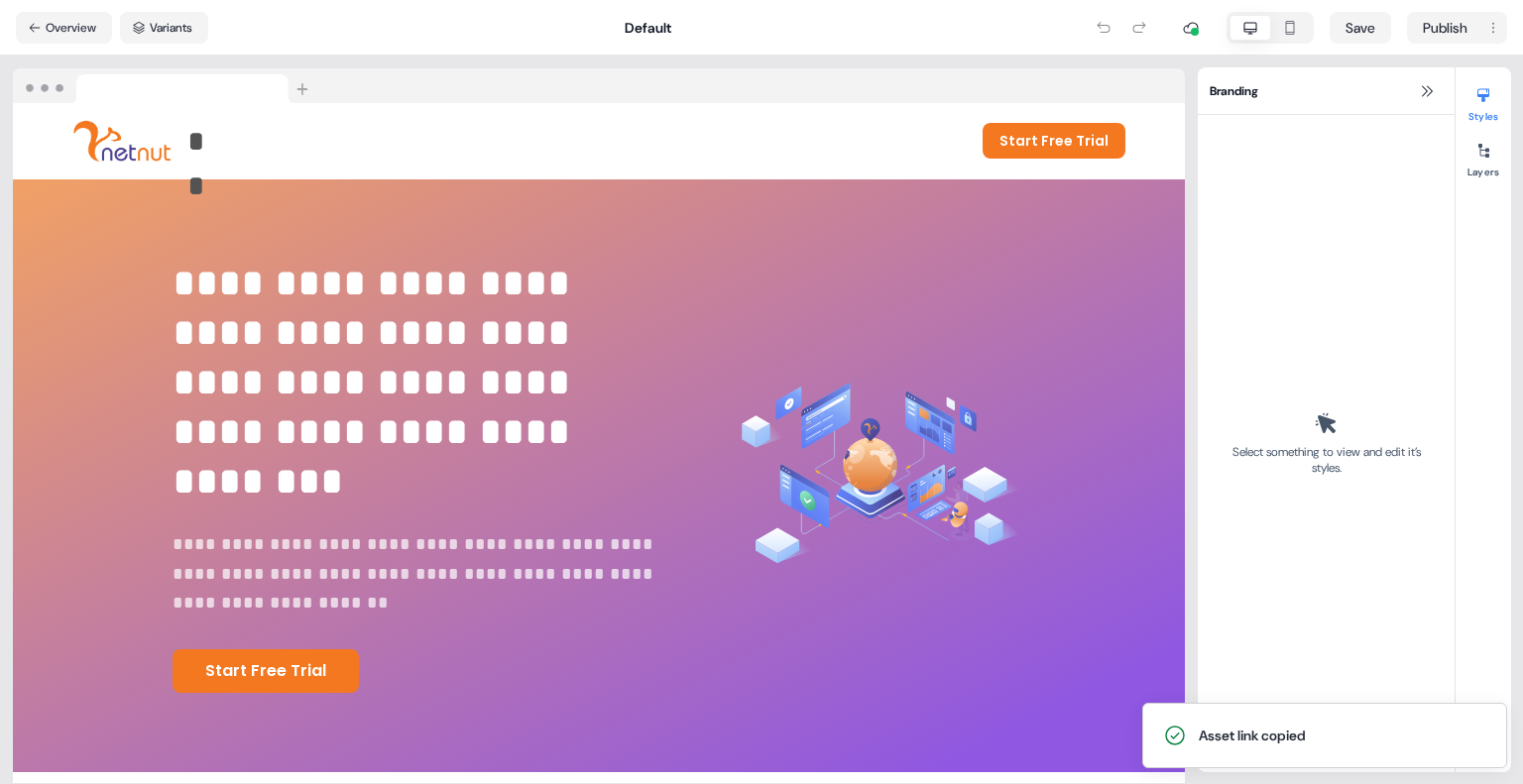 click on "**********" at bounding box center (762, 392) 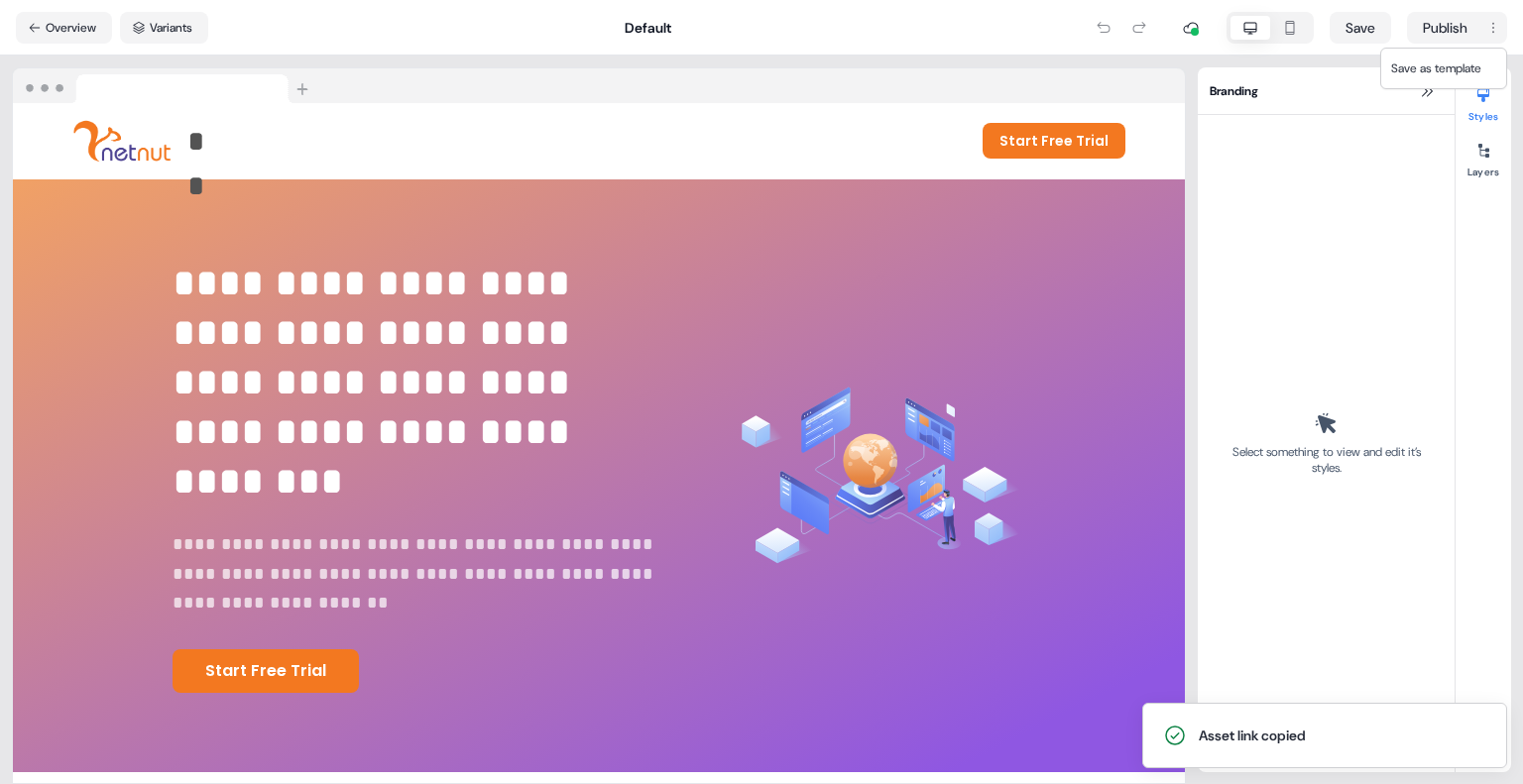 click on "**********" at bounding box center (762, 392) 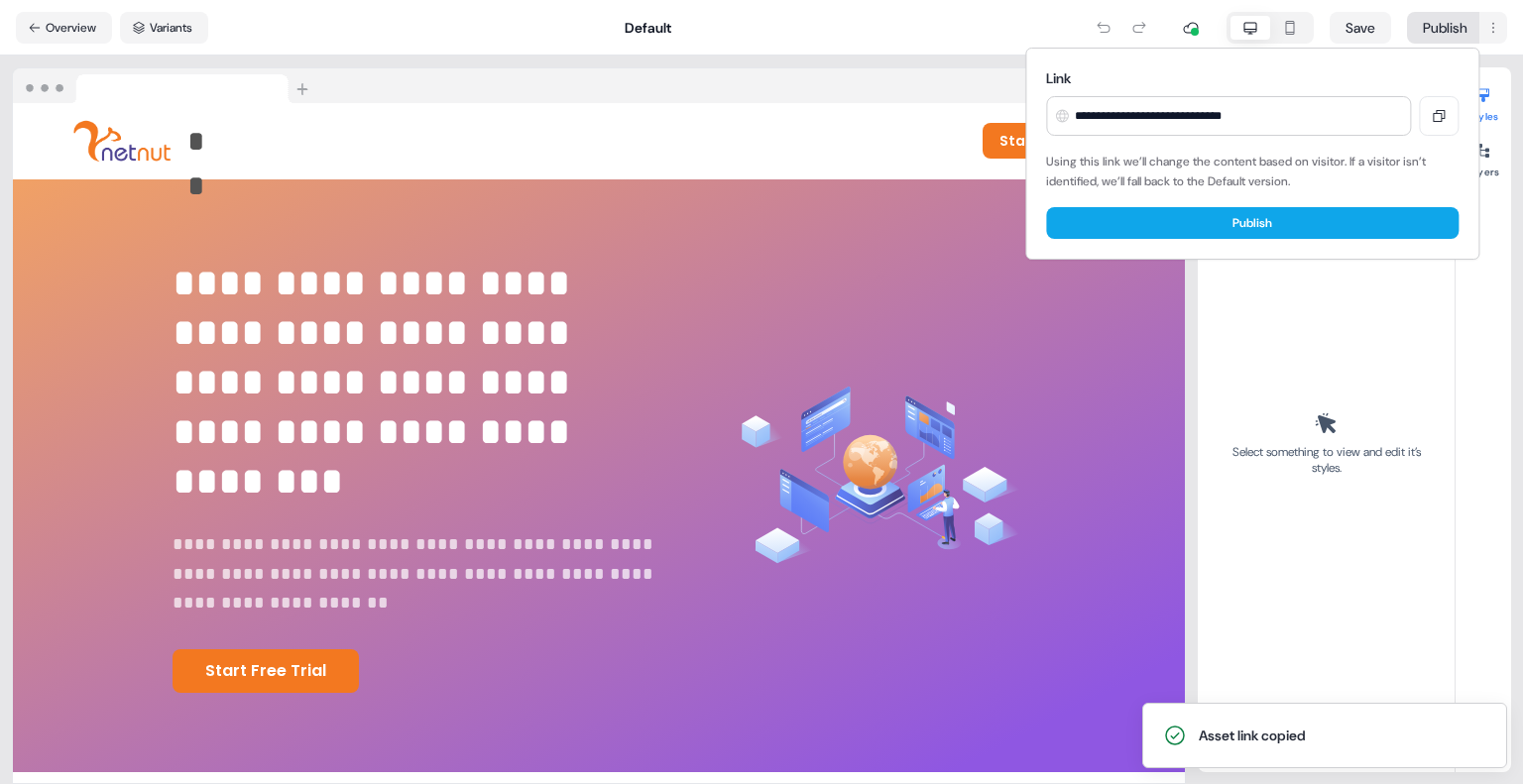 click on "**********" at bounding box center [762, 392] 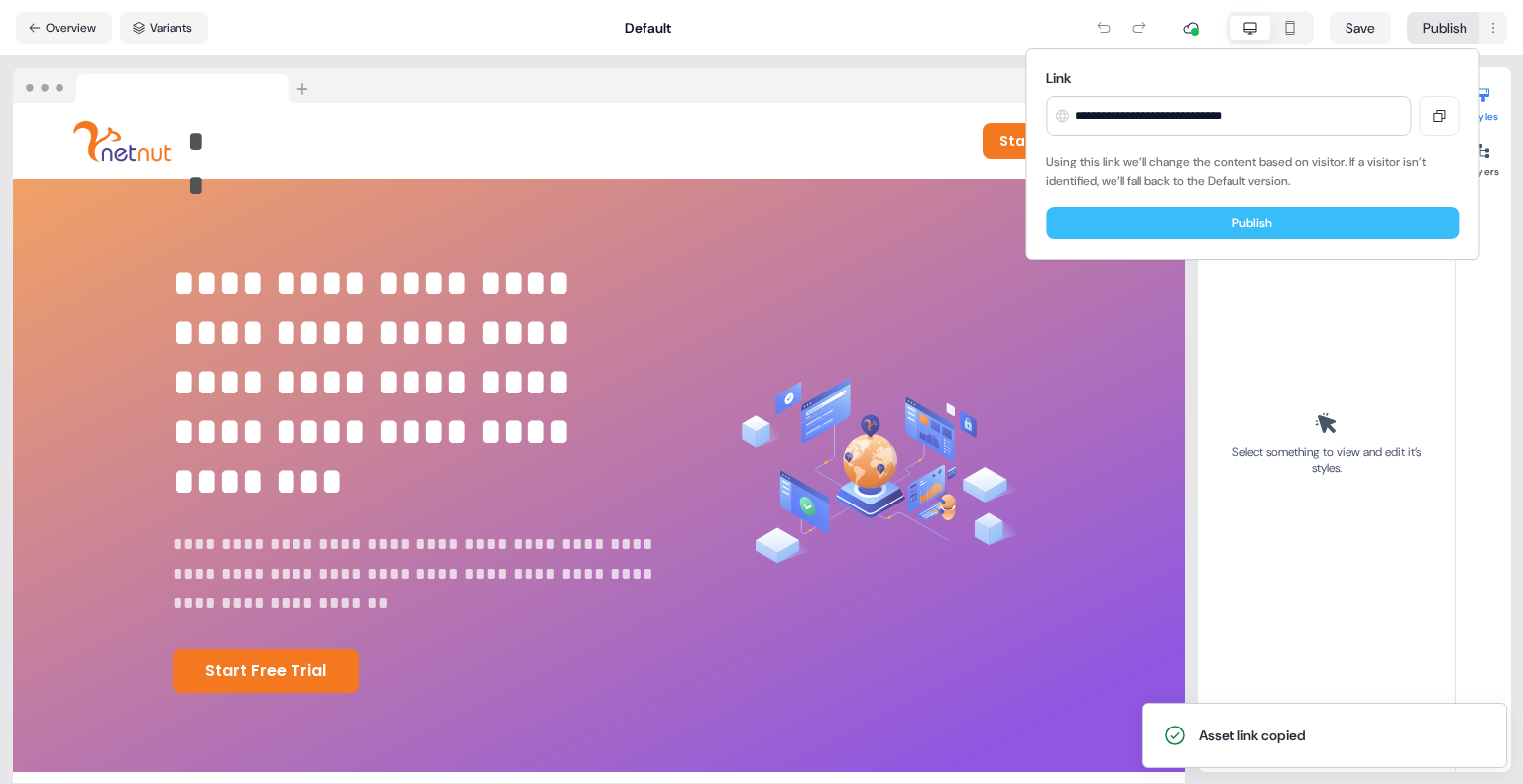 click on "Publish" at bounding box center [1252, 223] 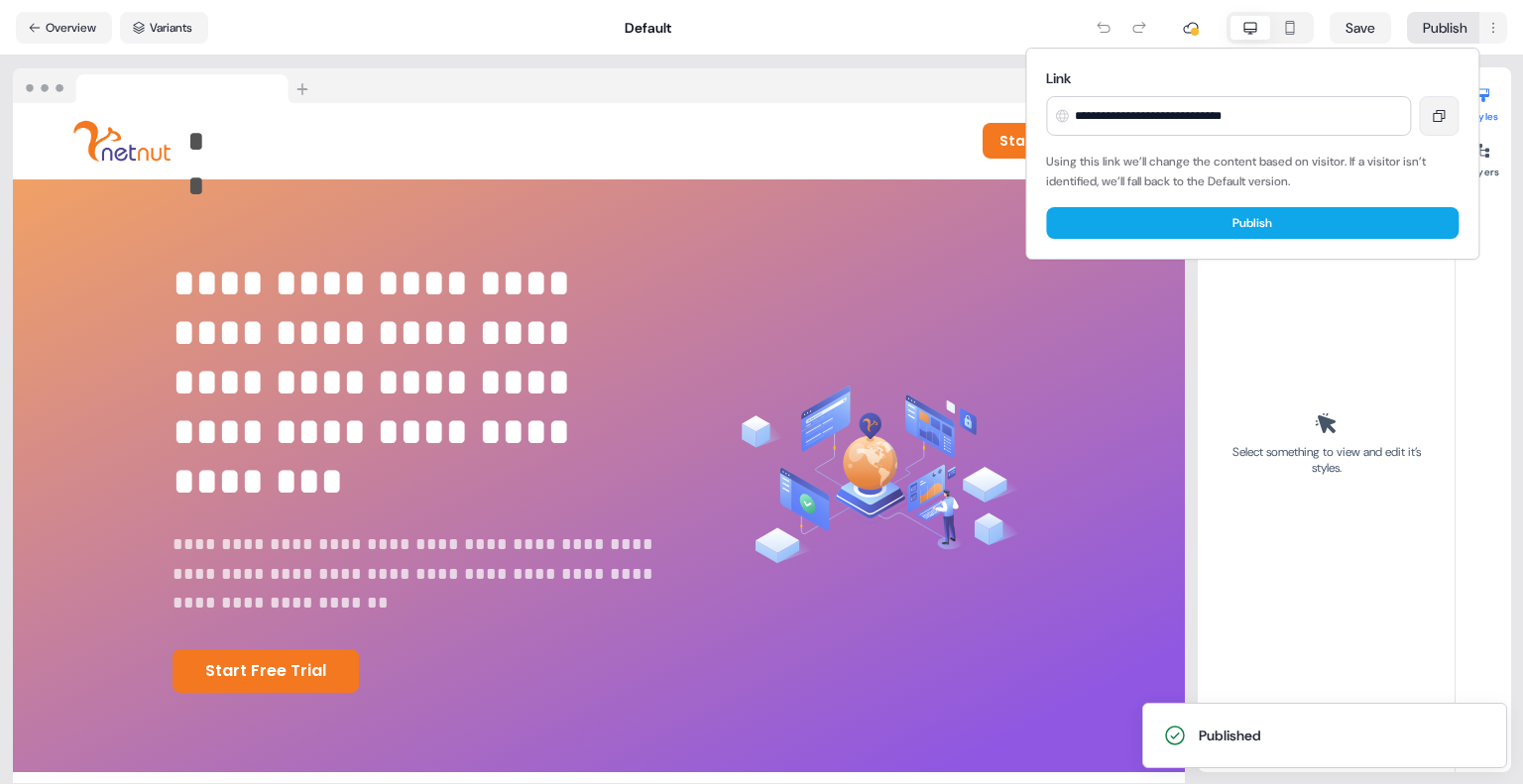 click 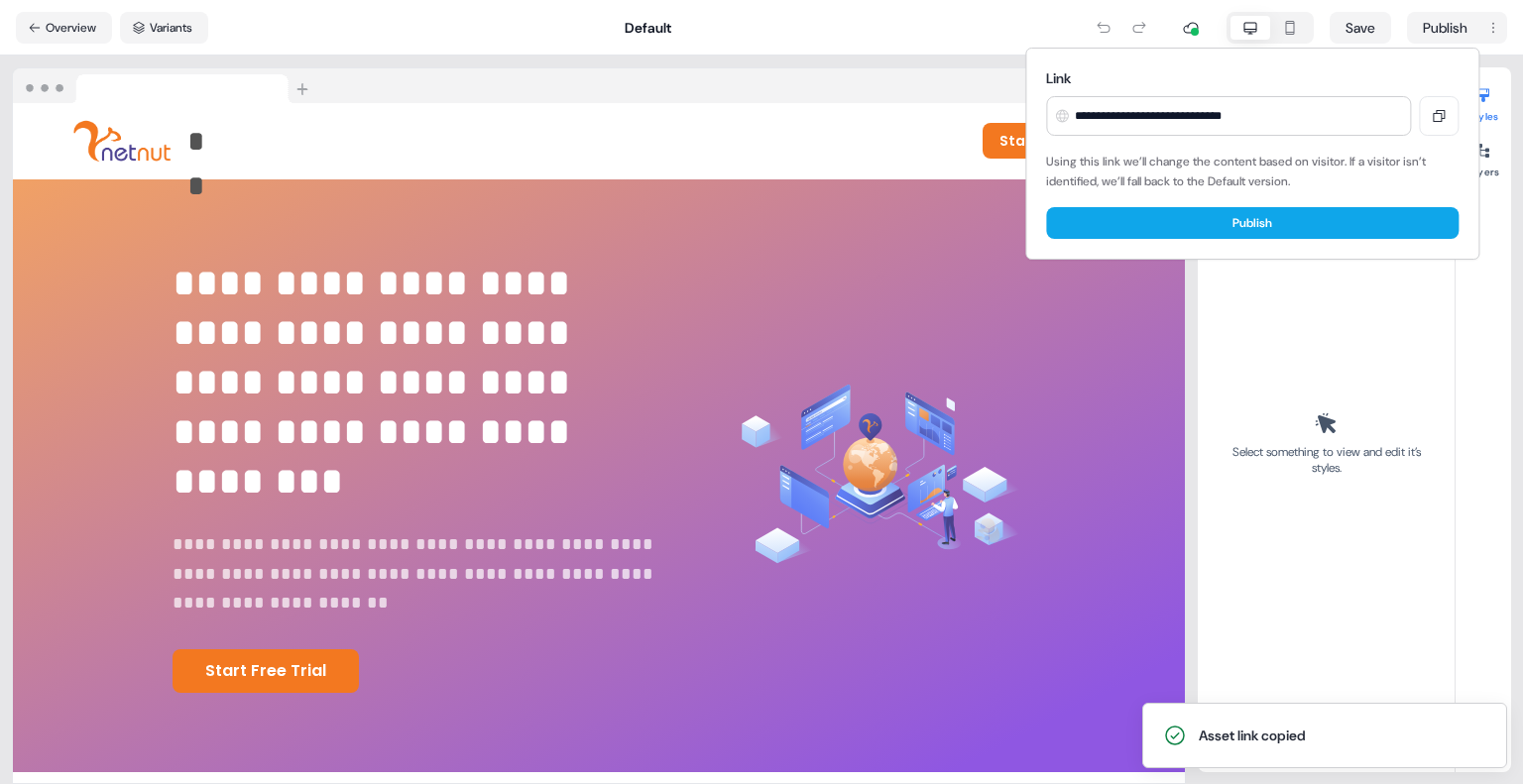 click on "**********" at bounding box center [762, 392] 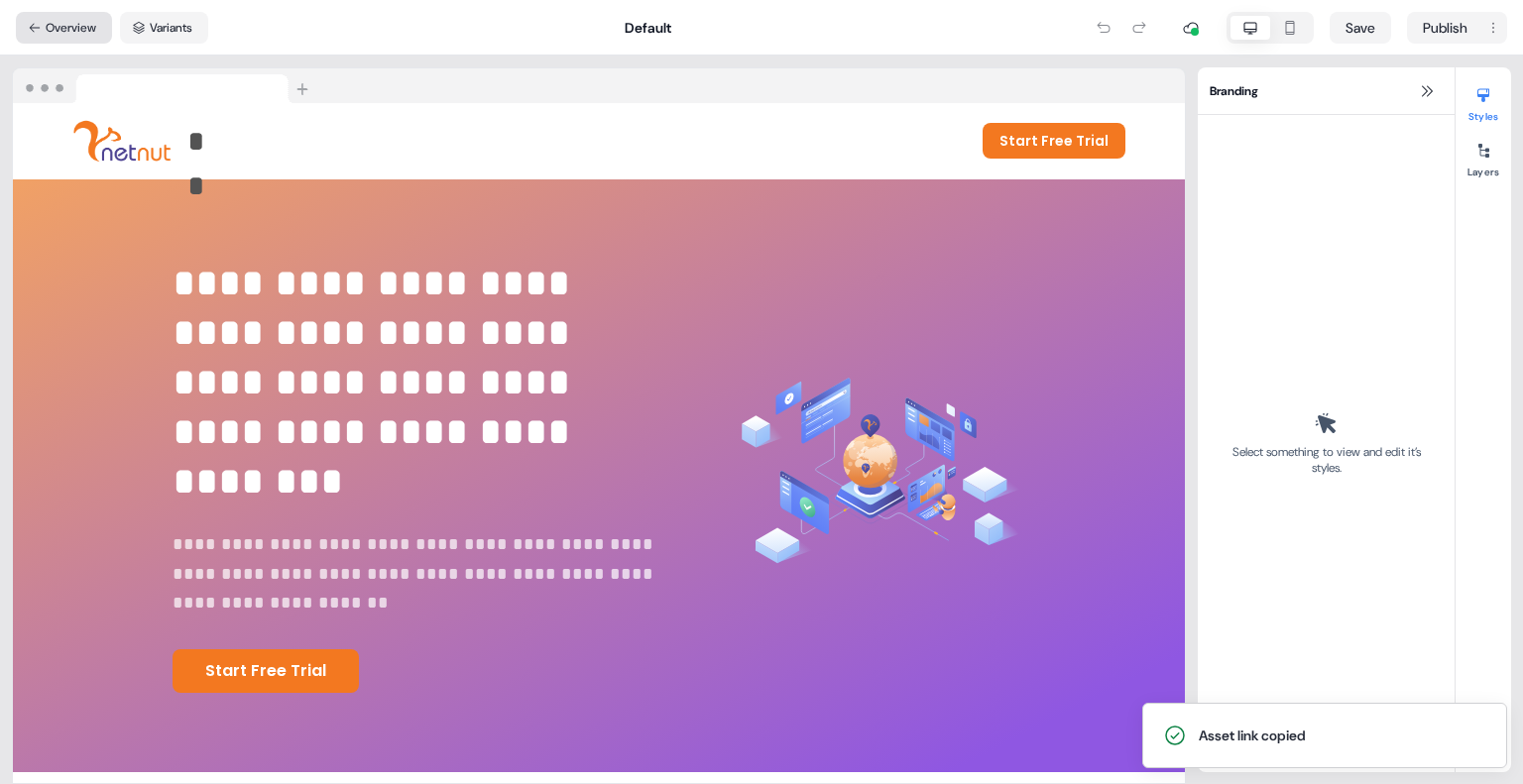 click on "Overview" at bounding box center (63, 28) 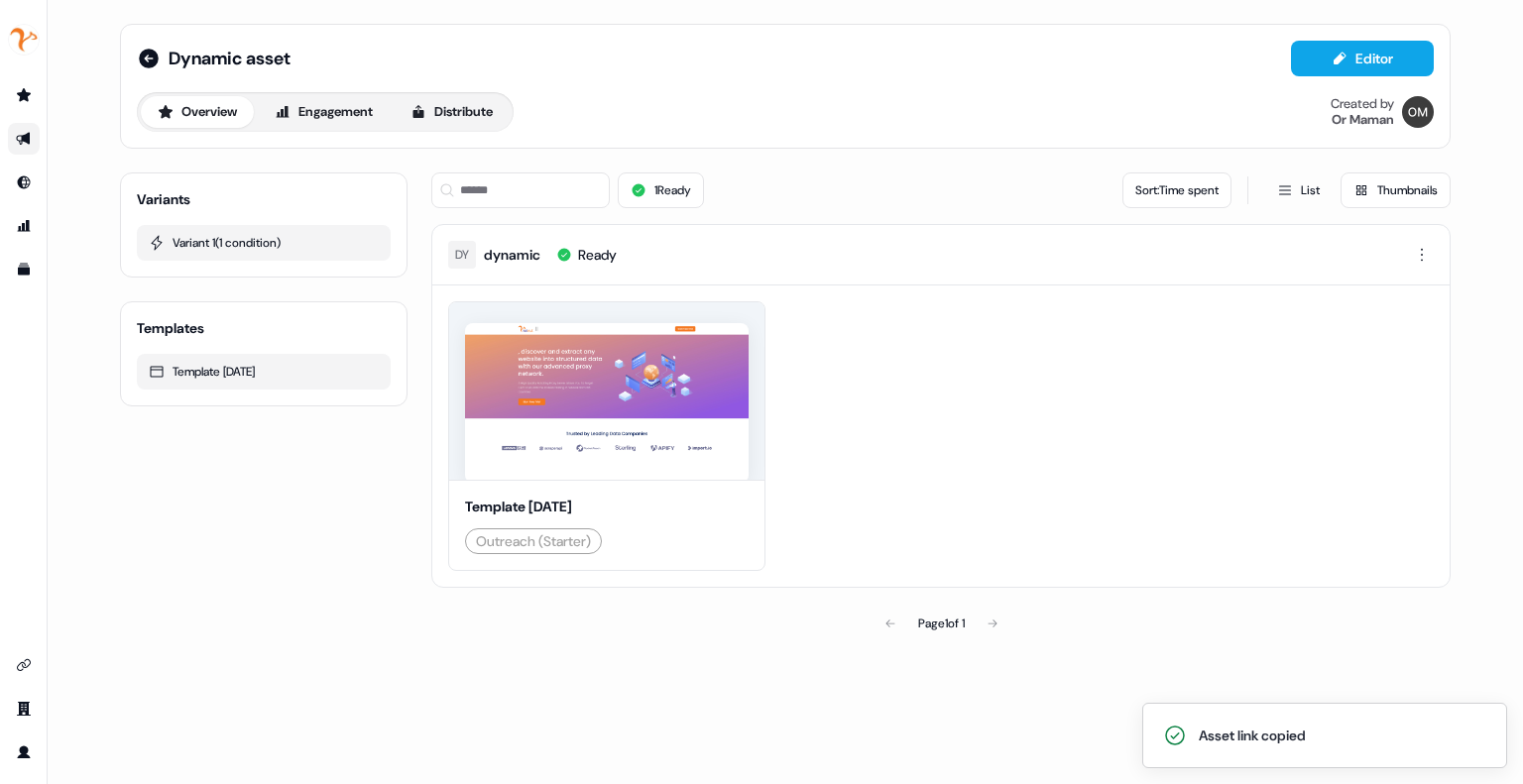 click on "Variant 1  ( 1   condition )" at bounding box center [264, 243] 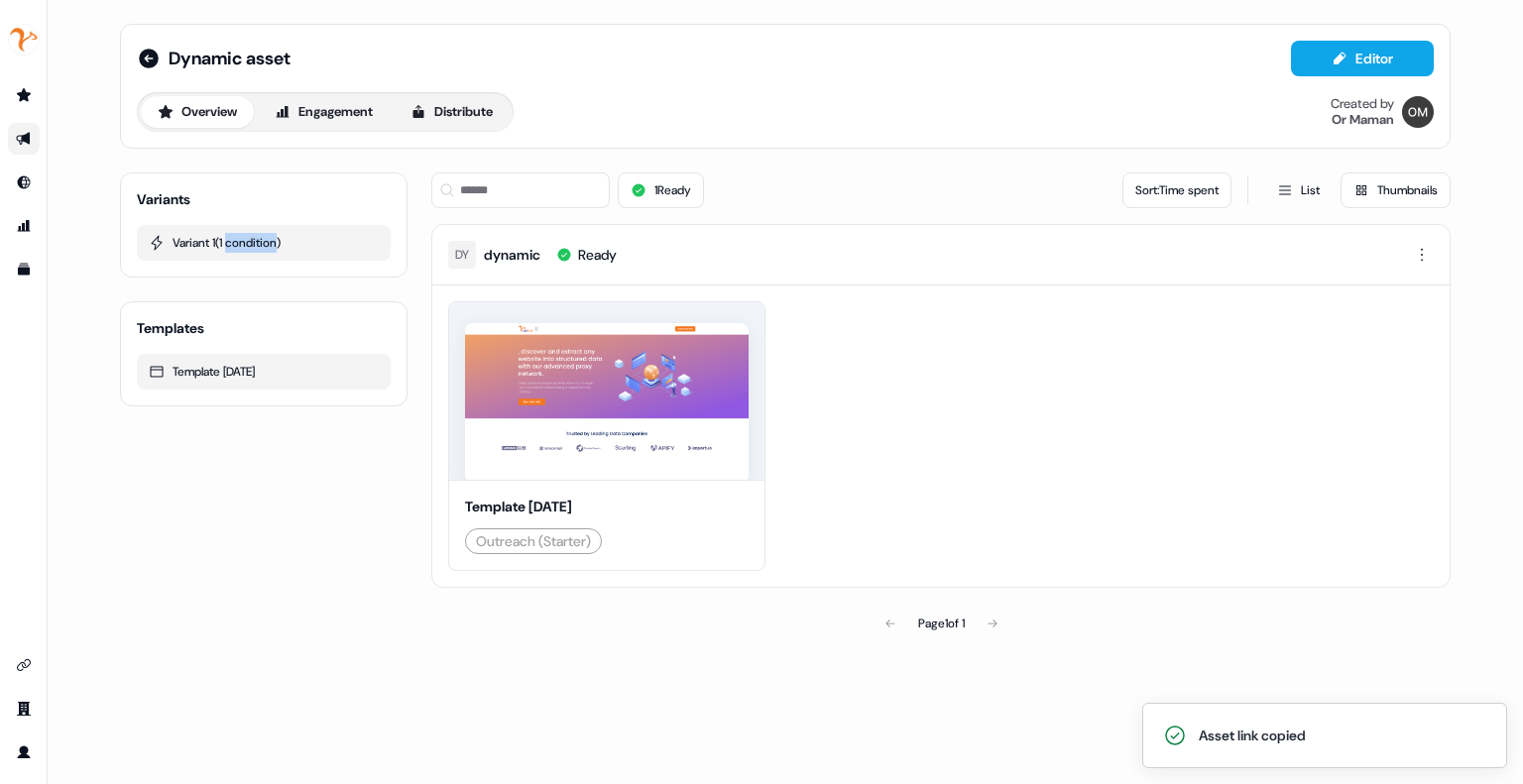 click on "Variant 1  ( 1   condition )" at bounding box center (264, 243) 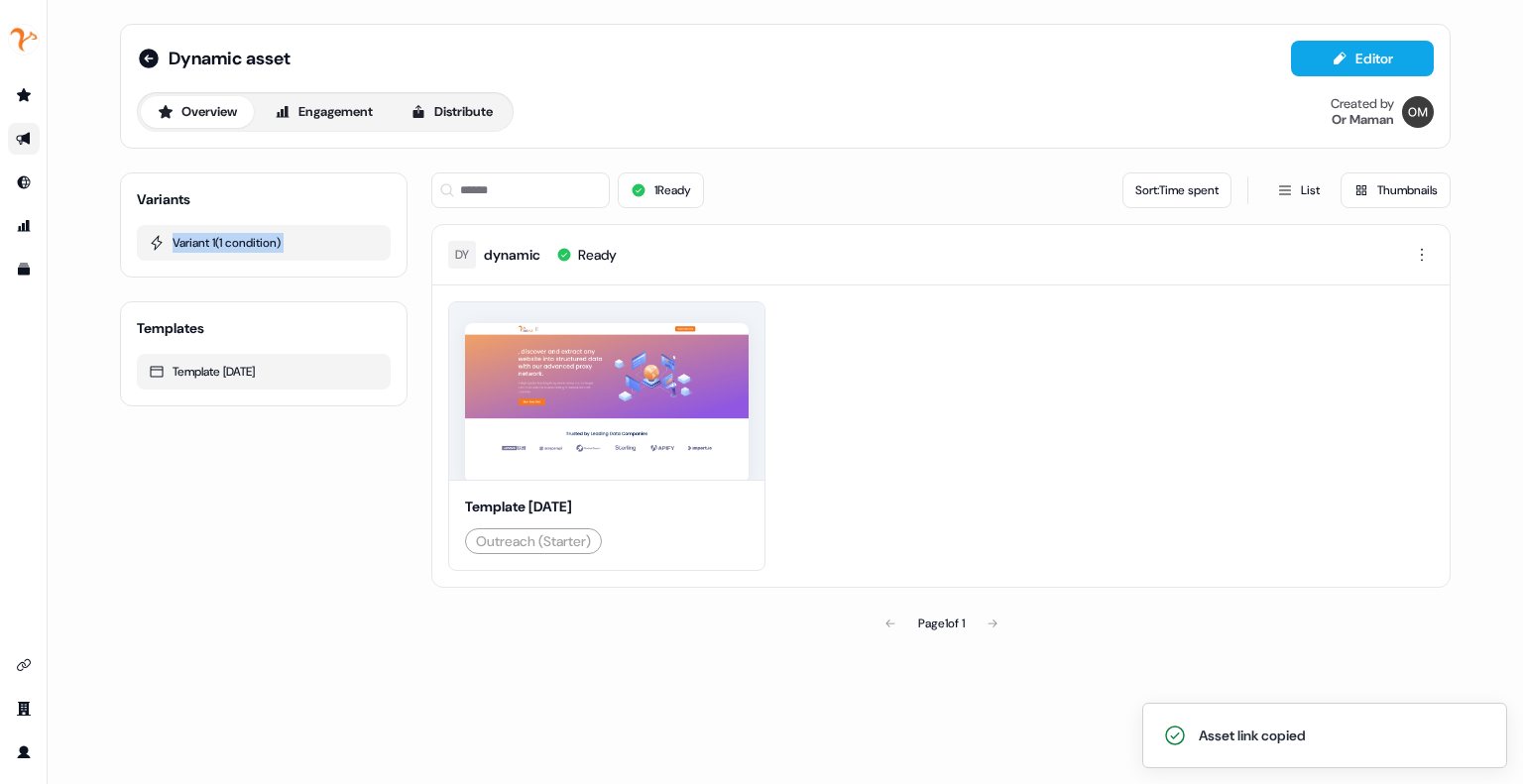 click on "Variant 1  ( 1   condition )" at bounding box center [264, 243] 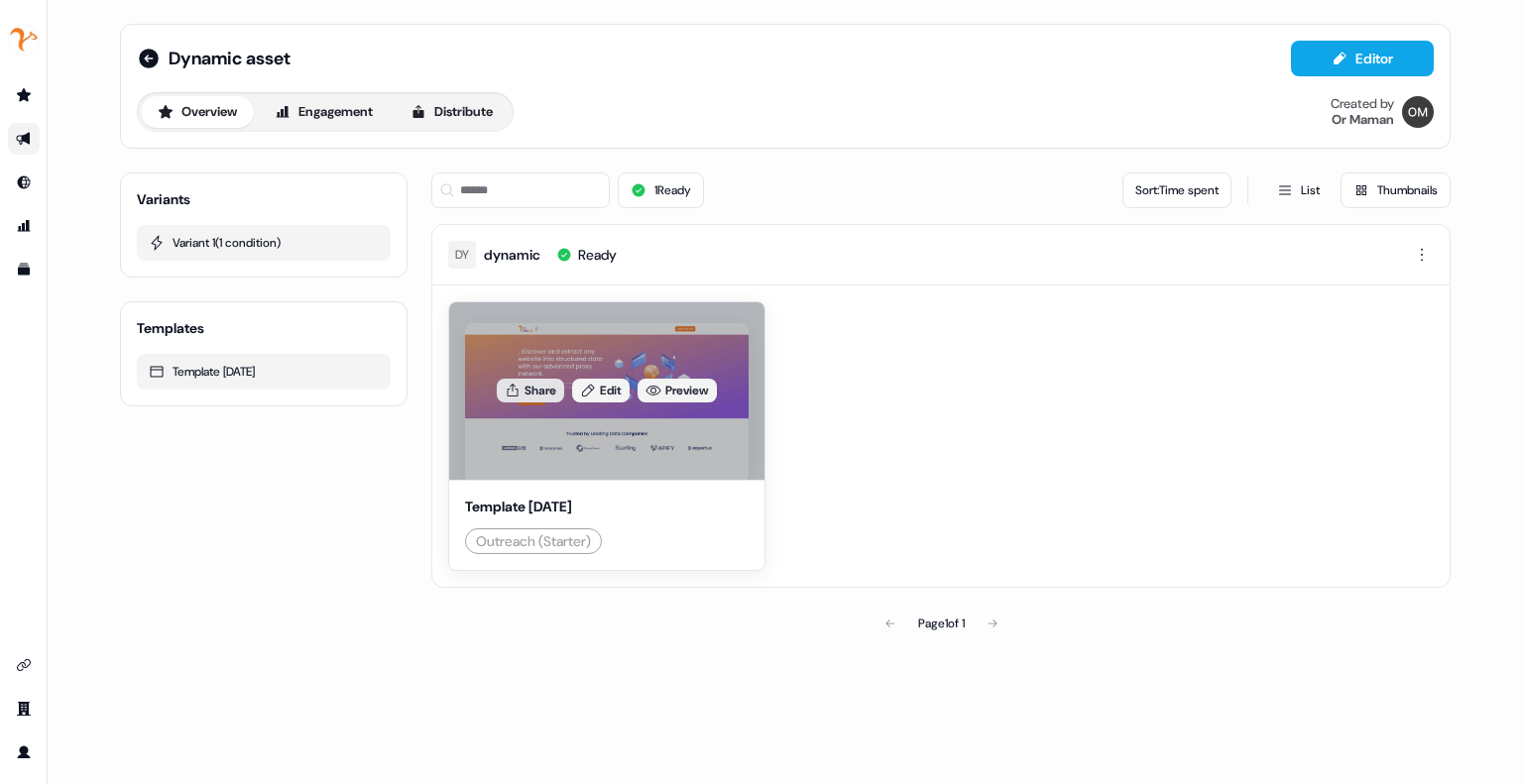 click on "Share" at bounding box center [530, 391] 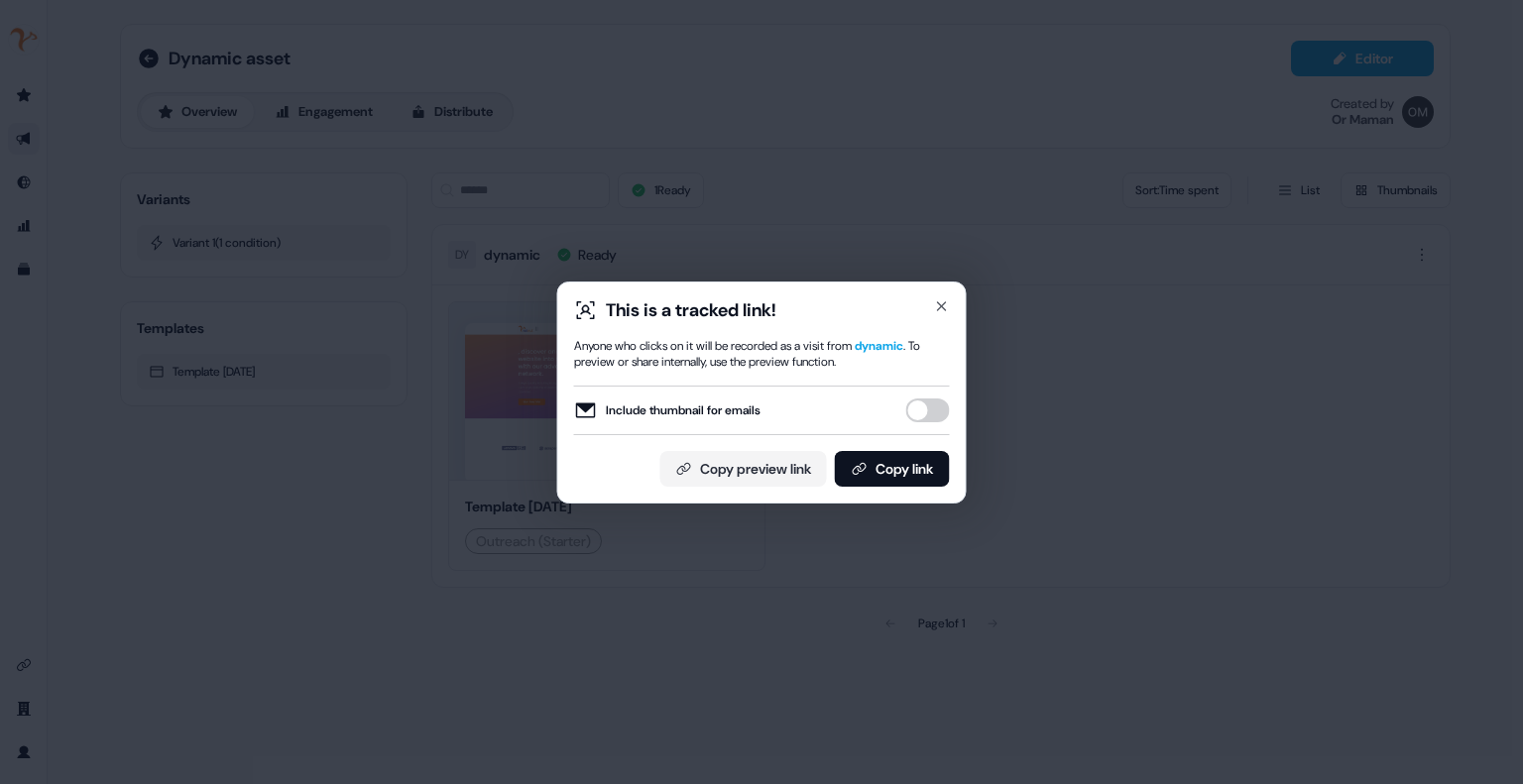 click on "This is a tracked link! Anyone who clicks on it will be recorded as a visit from   dynamic . To preview or share internally, use the preview function. Include thumbnail for emails Copy preview link Copy link Close" at bounding box center [762, 392] 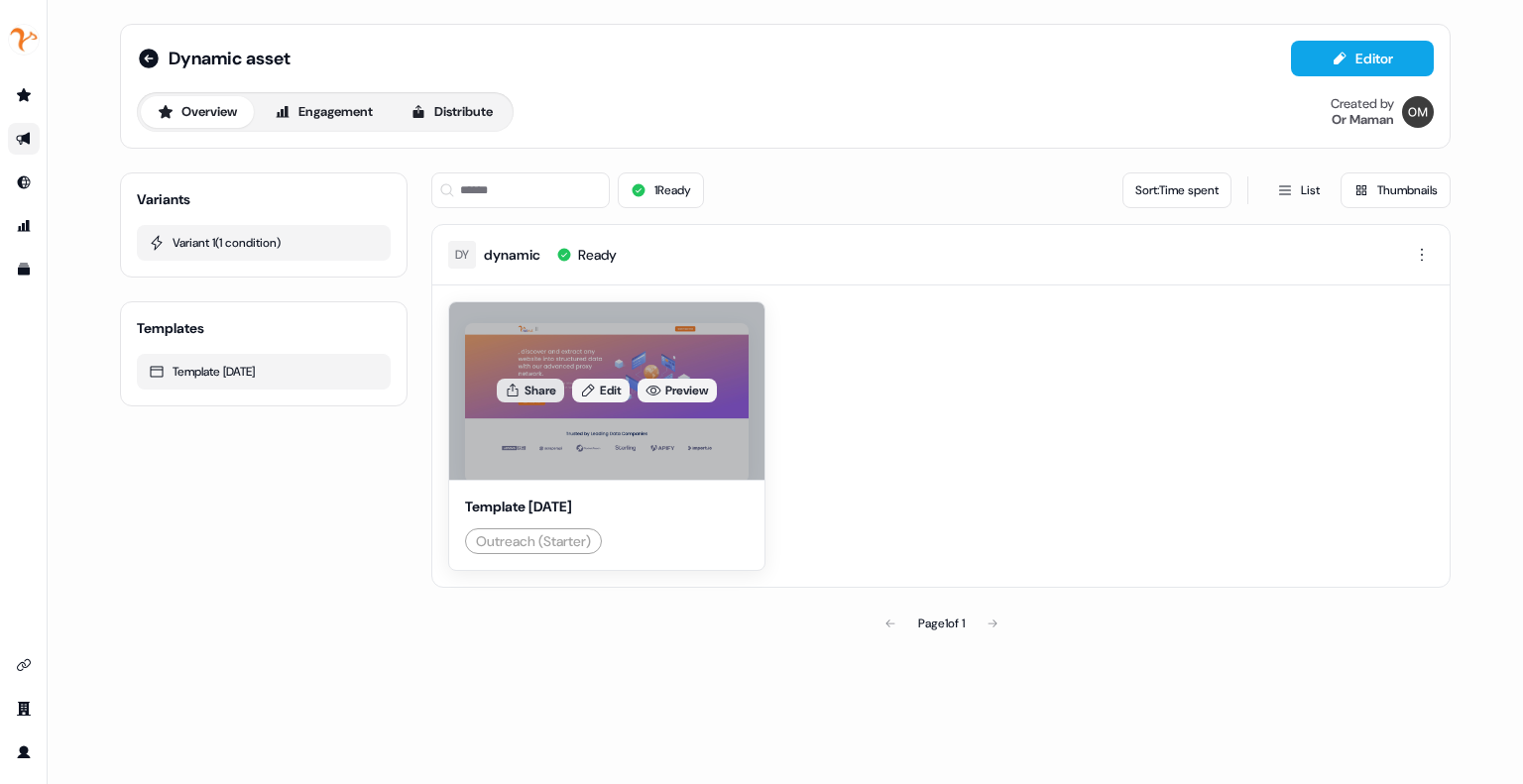 click on "Share" at bounding box center [530, 391] 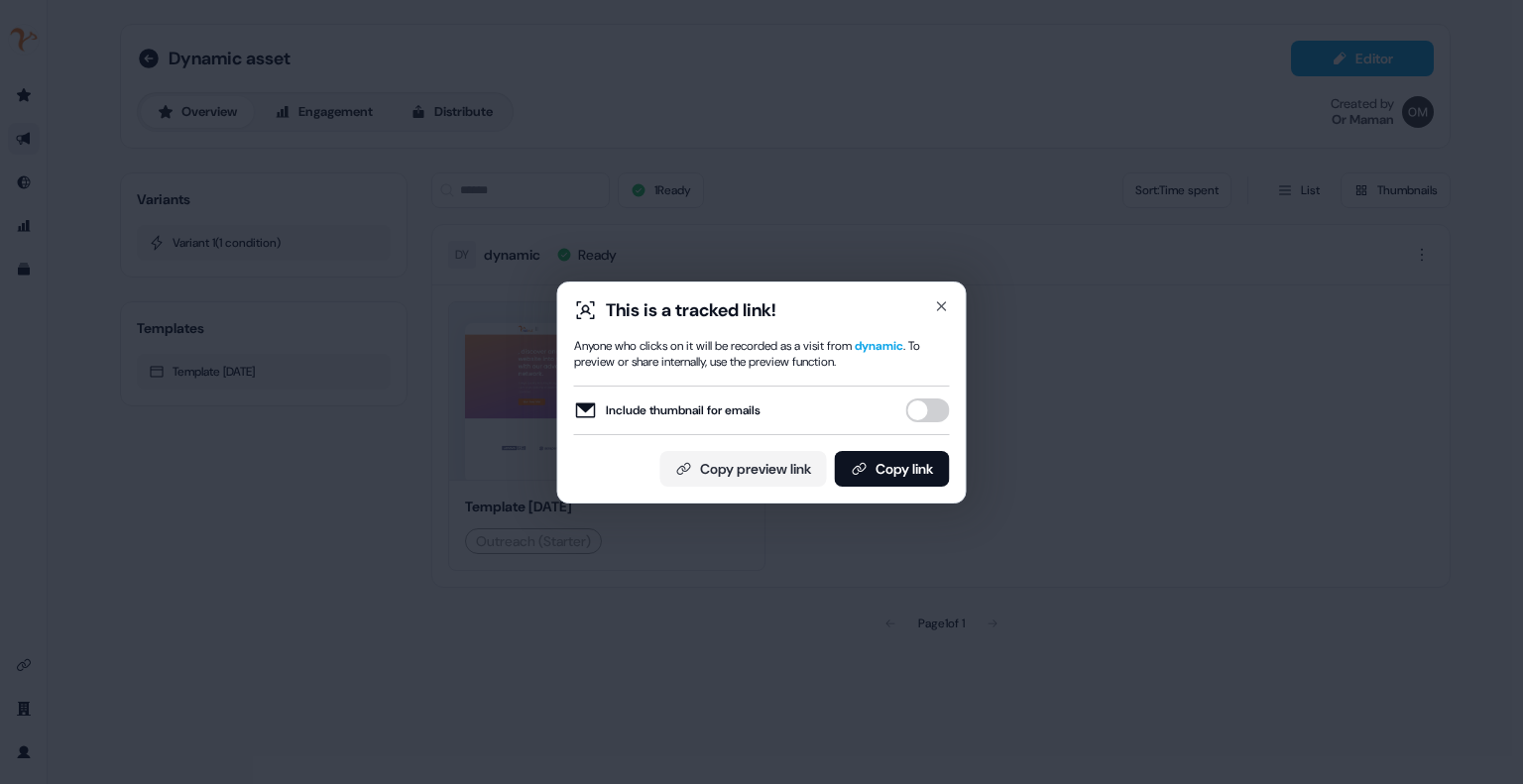 click on "This is a tracked link! Anyone who clicks on it will be recorded as a visit from   dynamic . To preview or share internally, use the preview function. Include thumbnail for emails Copy preview link Copy link Close" at bounding box center [762, 392] 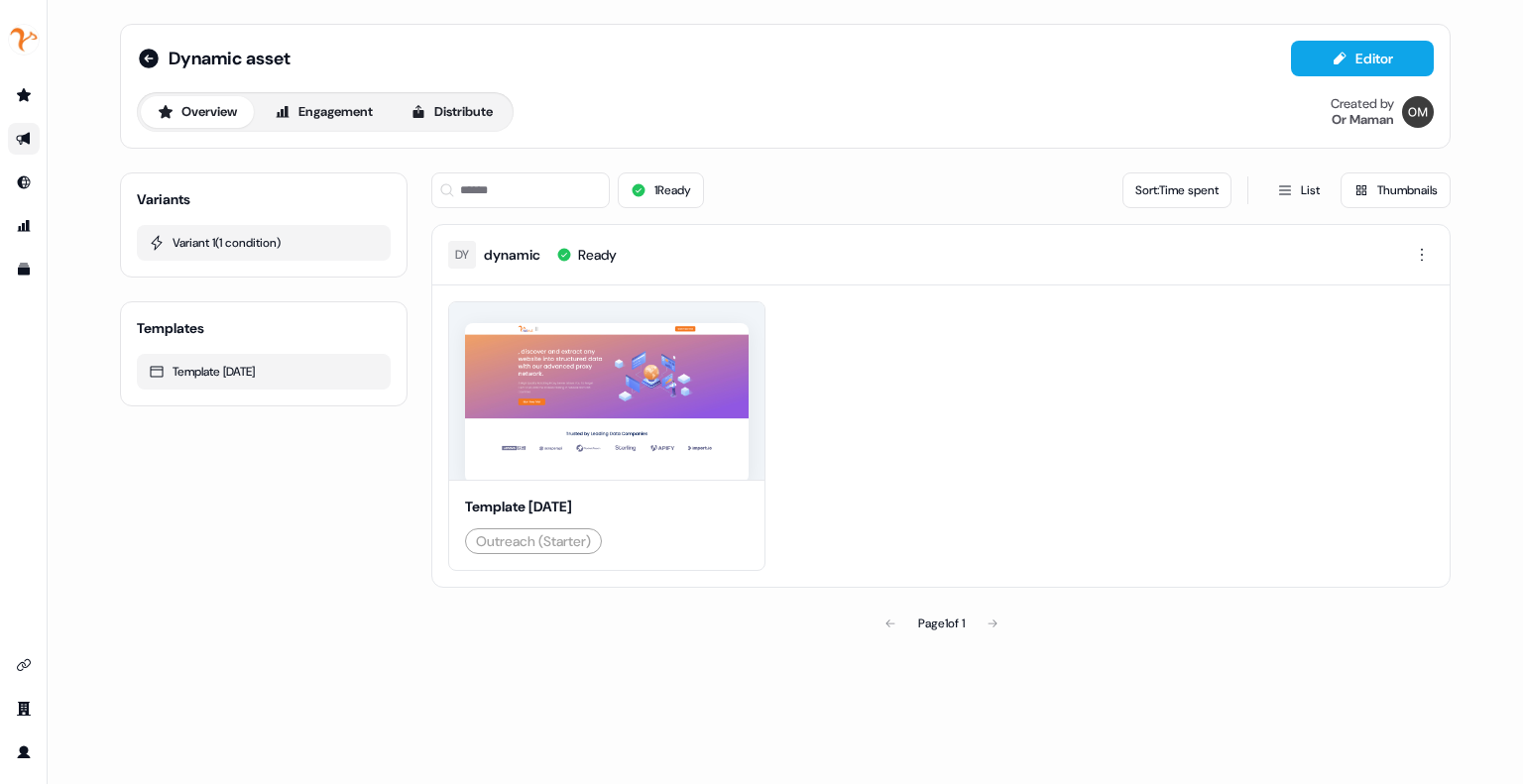 click on "Variant 1  ( 1   condition )" at bounding box center (264, 243) 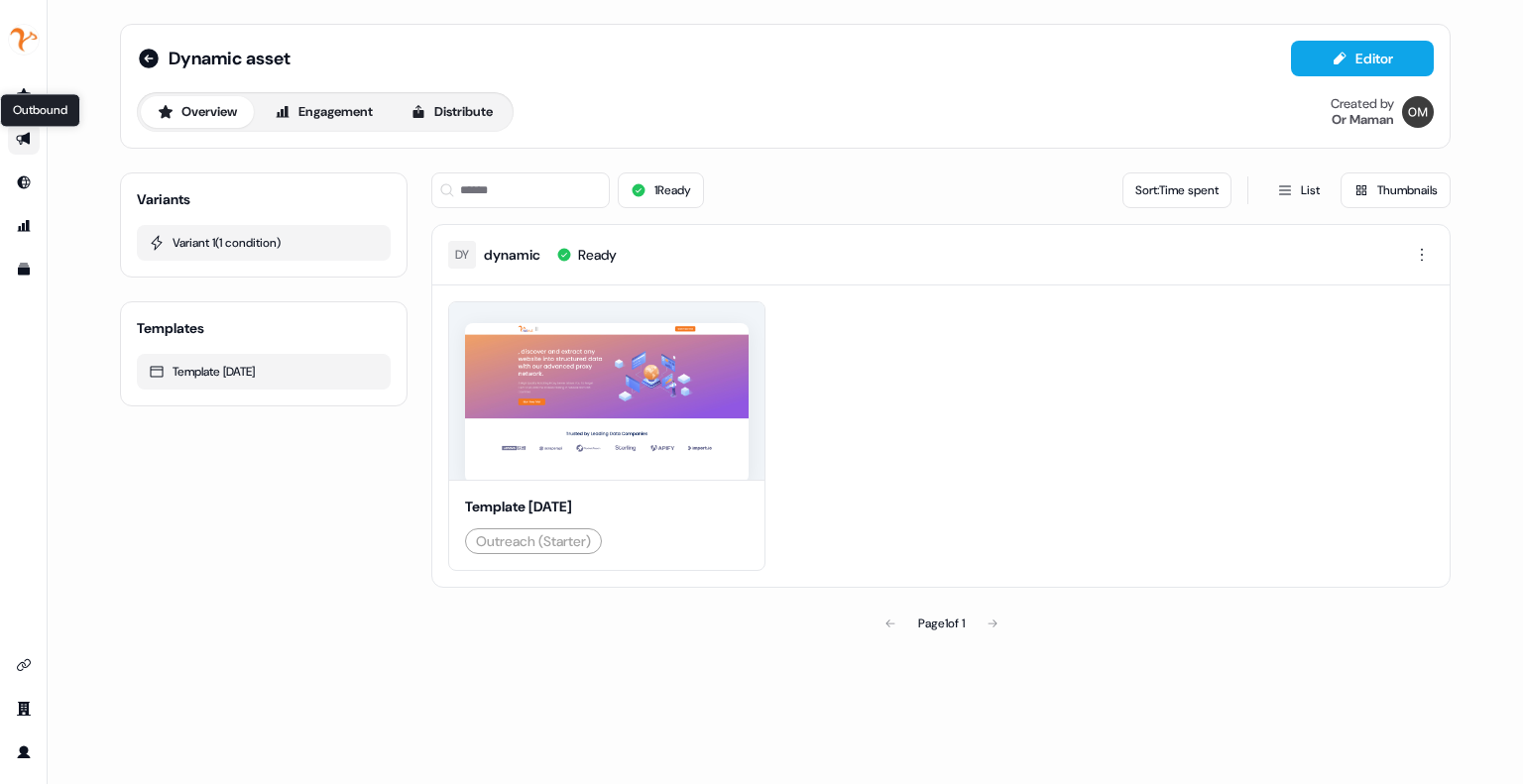 click 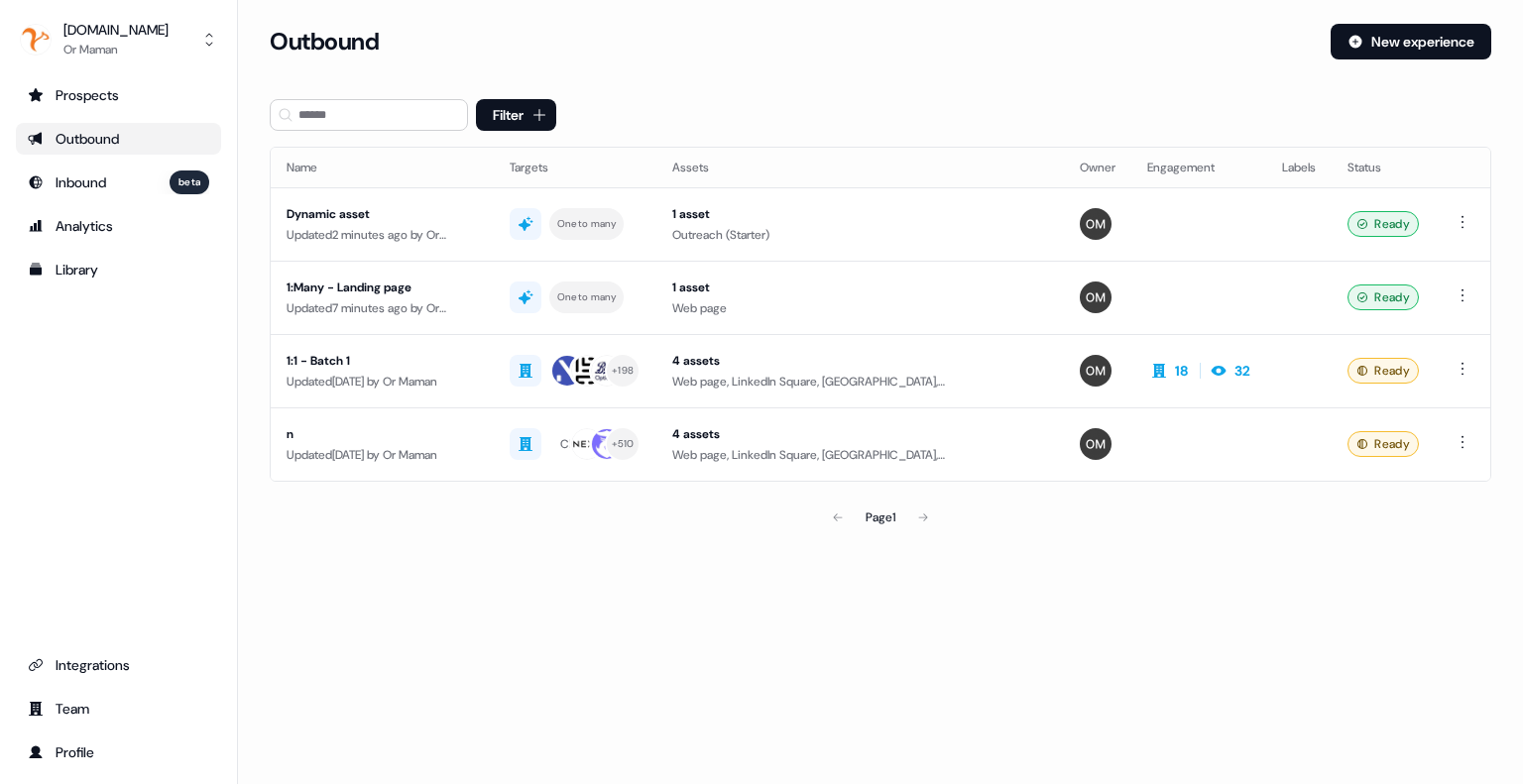 click on "Loading... Outbound New experience Filter Name Targets Assets Owner Engagement Labels Status Dynamic asset Updated  2 minutes ago   by   Or Maman One to many 1   asset Outreach (Starter) Ready 1:Many - Landing page Updated  7 minutes ago   by   Or Maman One to many 1   asset Web page Ready 1:1 - Batch 1 Updated  [DATE]   by   Or Maman + 198 4   assets Web page, LinkedIn Square, LinkedIn Square, LinkedIn Square 18 32 Ready n Updated  [DATE]   by   Or [PERSON_NAME] + 510 4   assets Web page, LinkedIn Square, LinkedIn Square, LinkedIn Square Ready Page  1" at bounding box center (880, 308) 